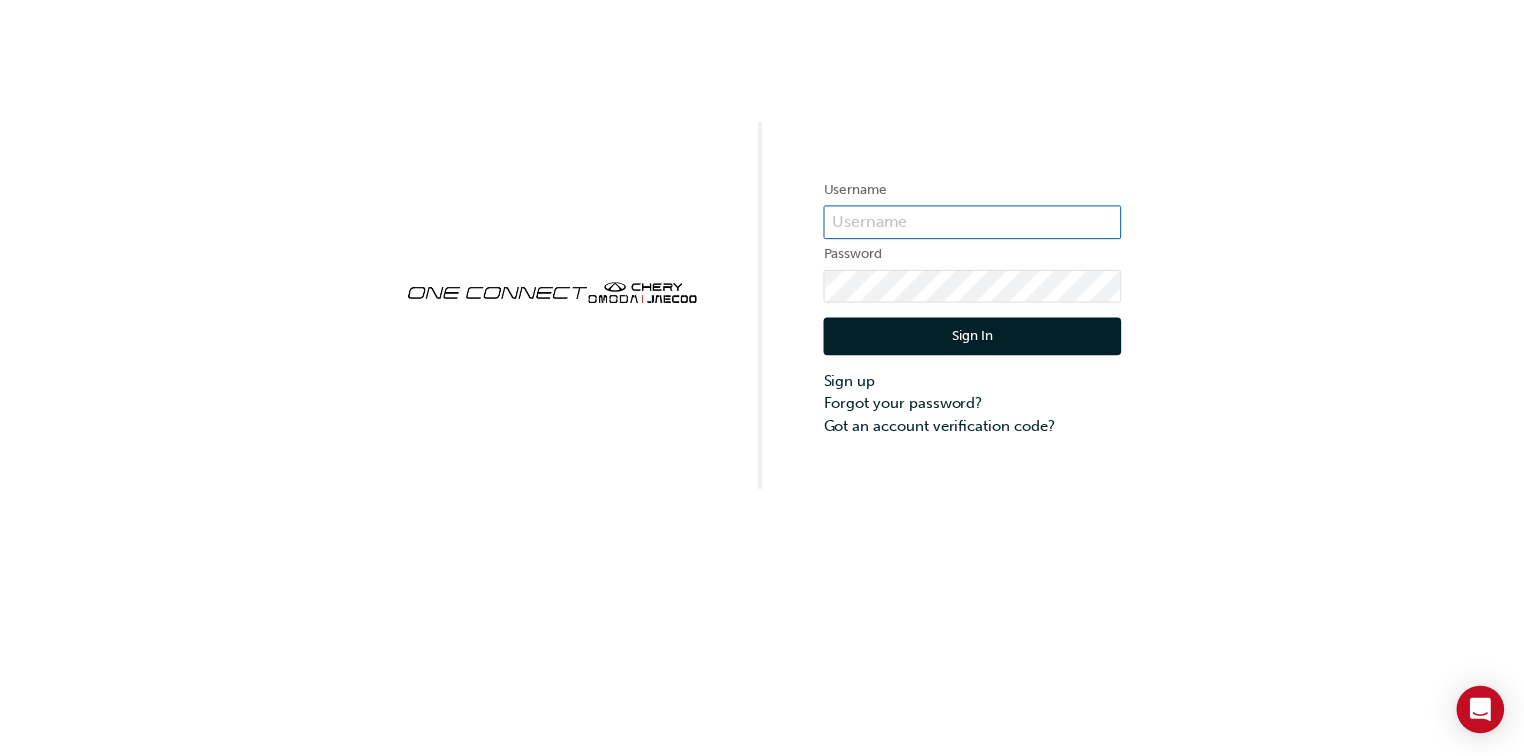 scroll, scrollTop: 0, scrollLeft: 0, axis: both 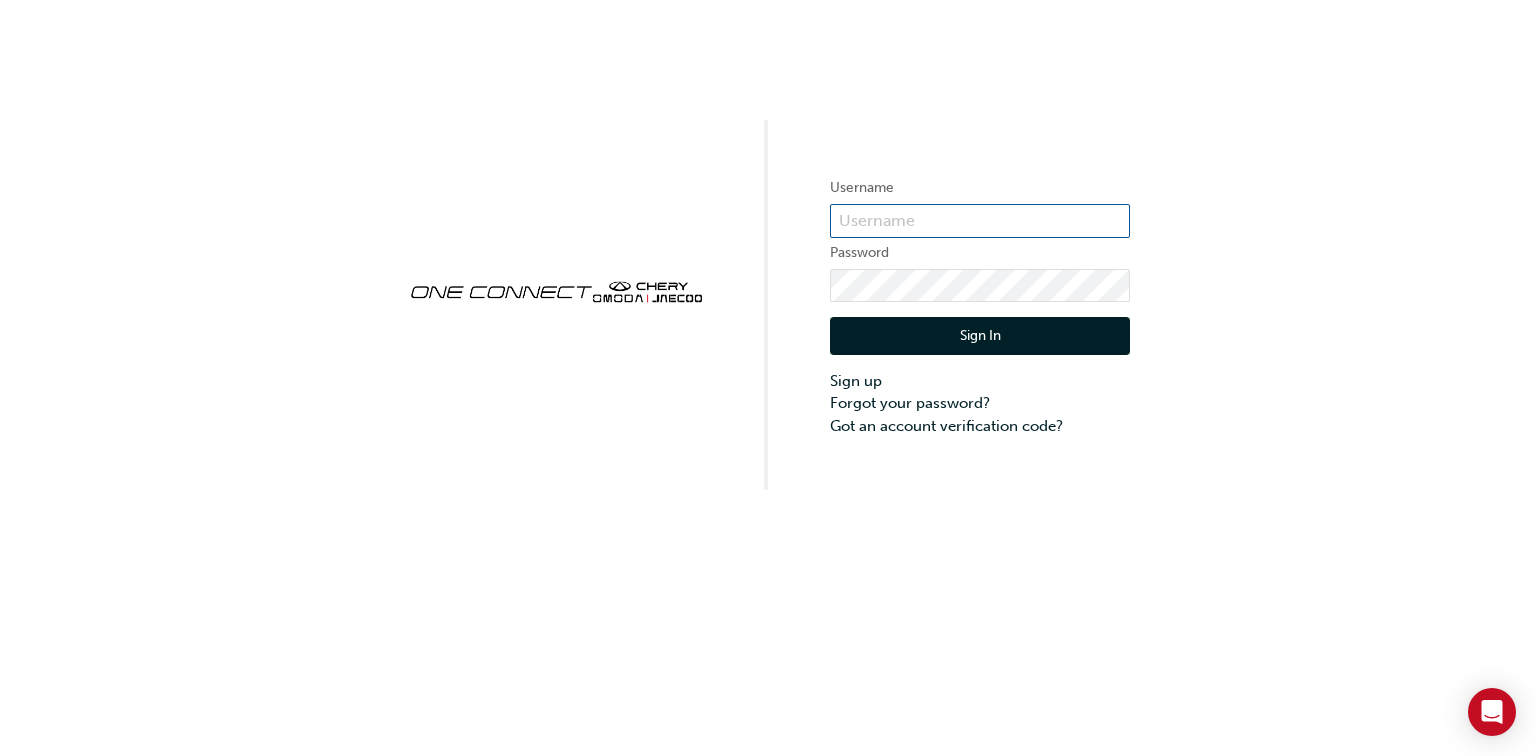 click at bounding box center (980, 221) 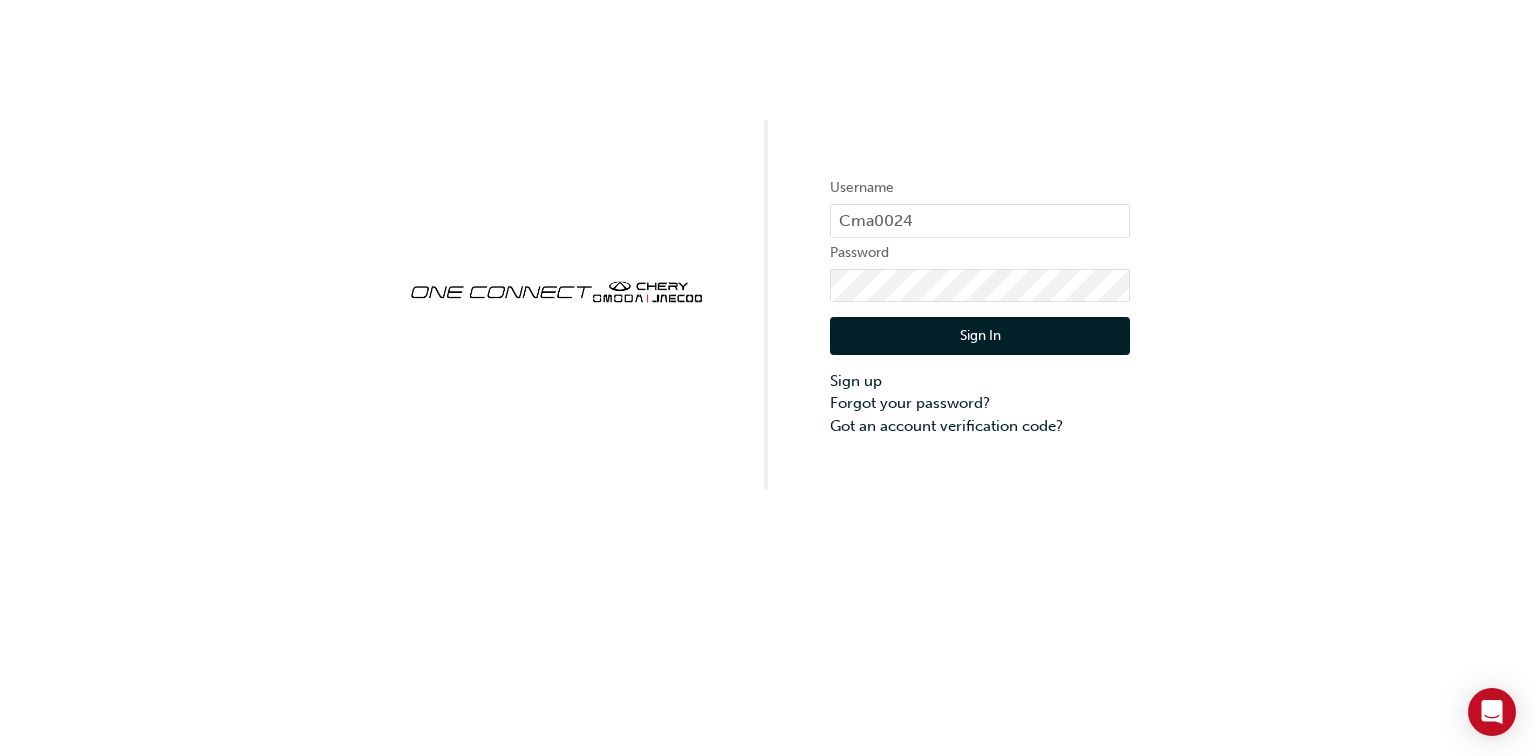 click on "Sign In" at bounding box center [980, 336] 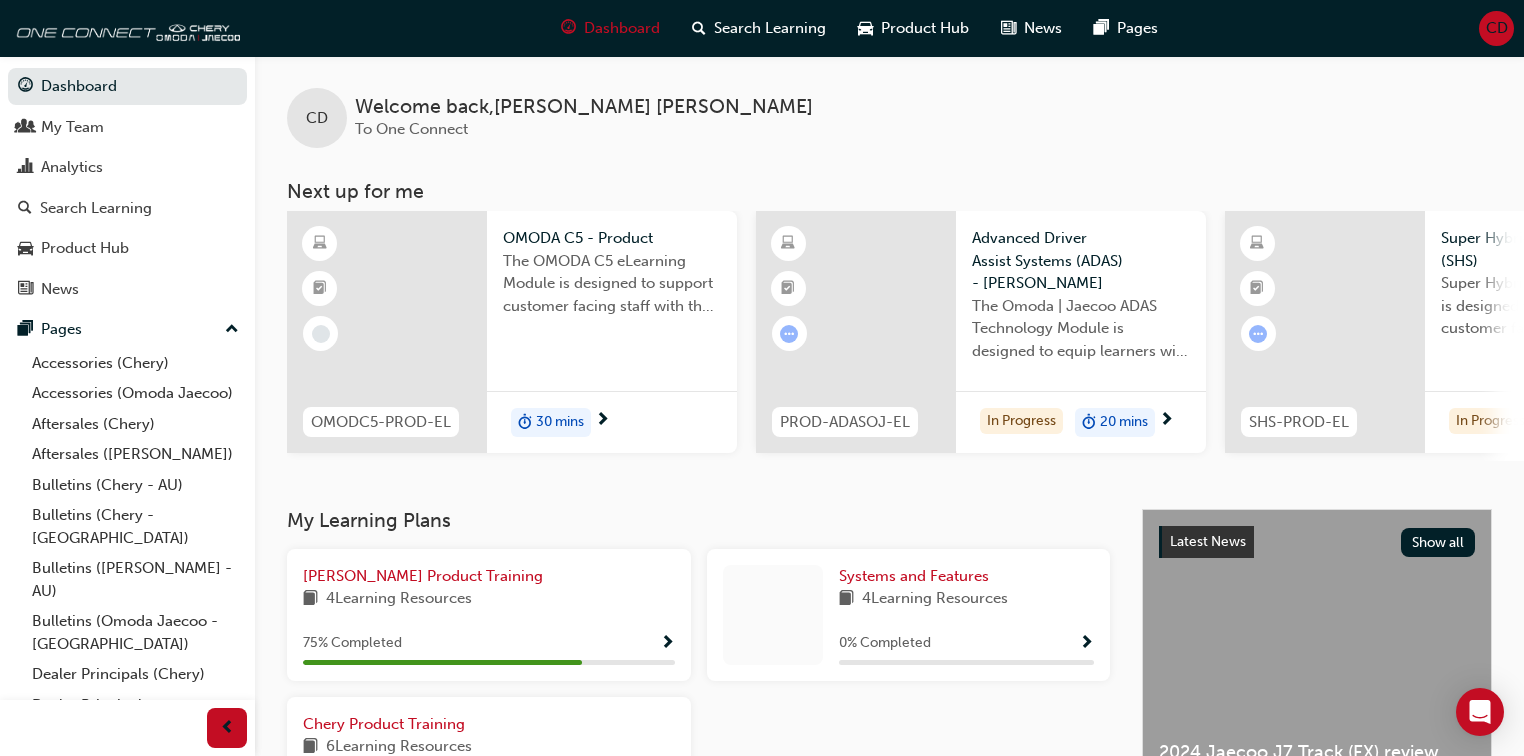 click on "CD" at bounding box center (1496, 28) 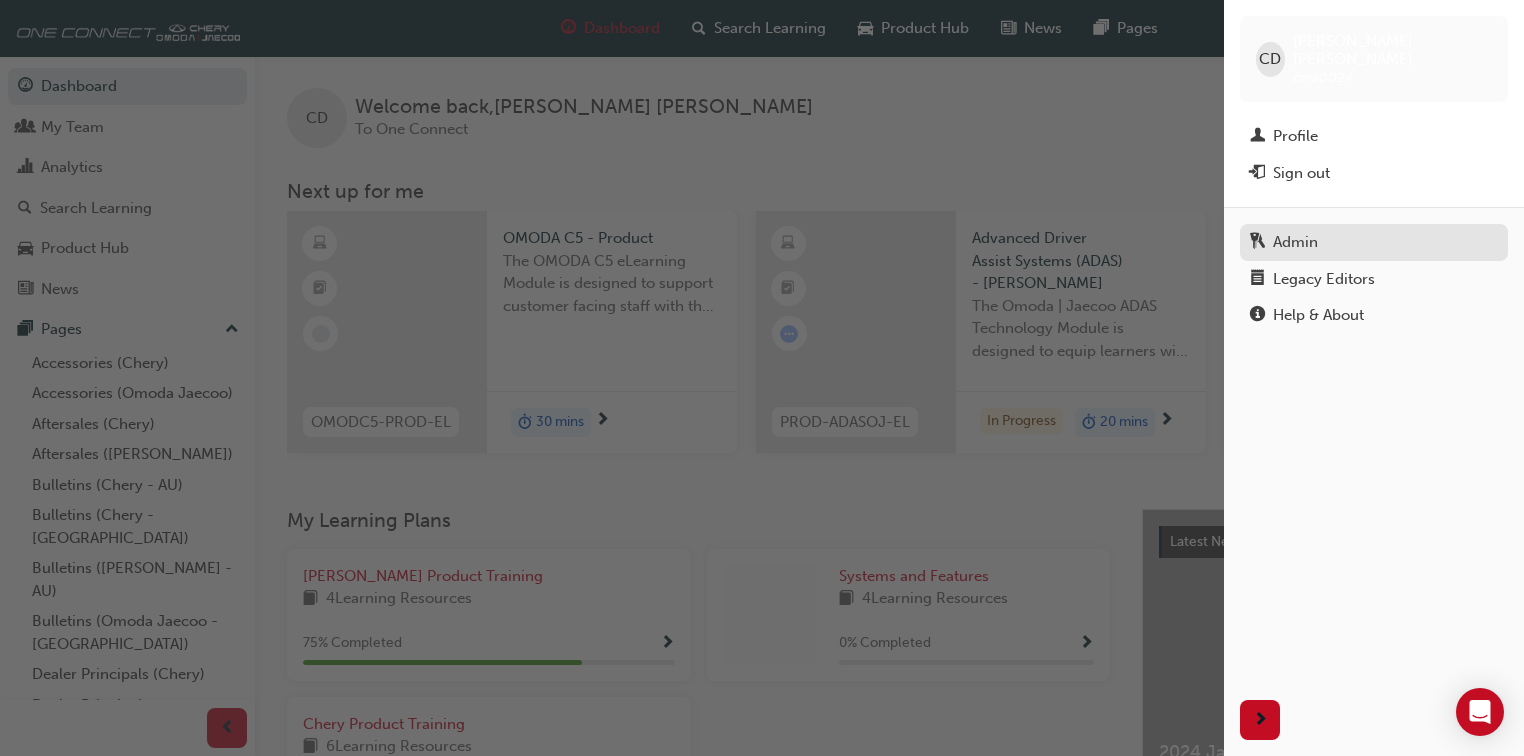 click on "Admin" at bounding box center [1295, 242] 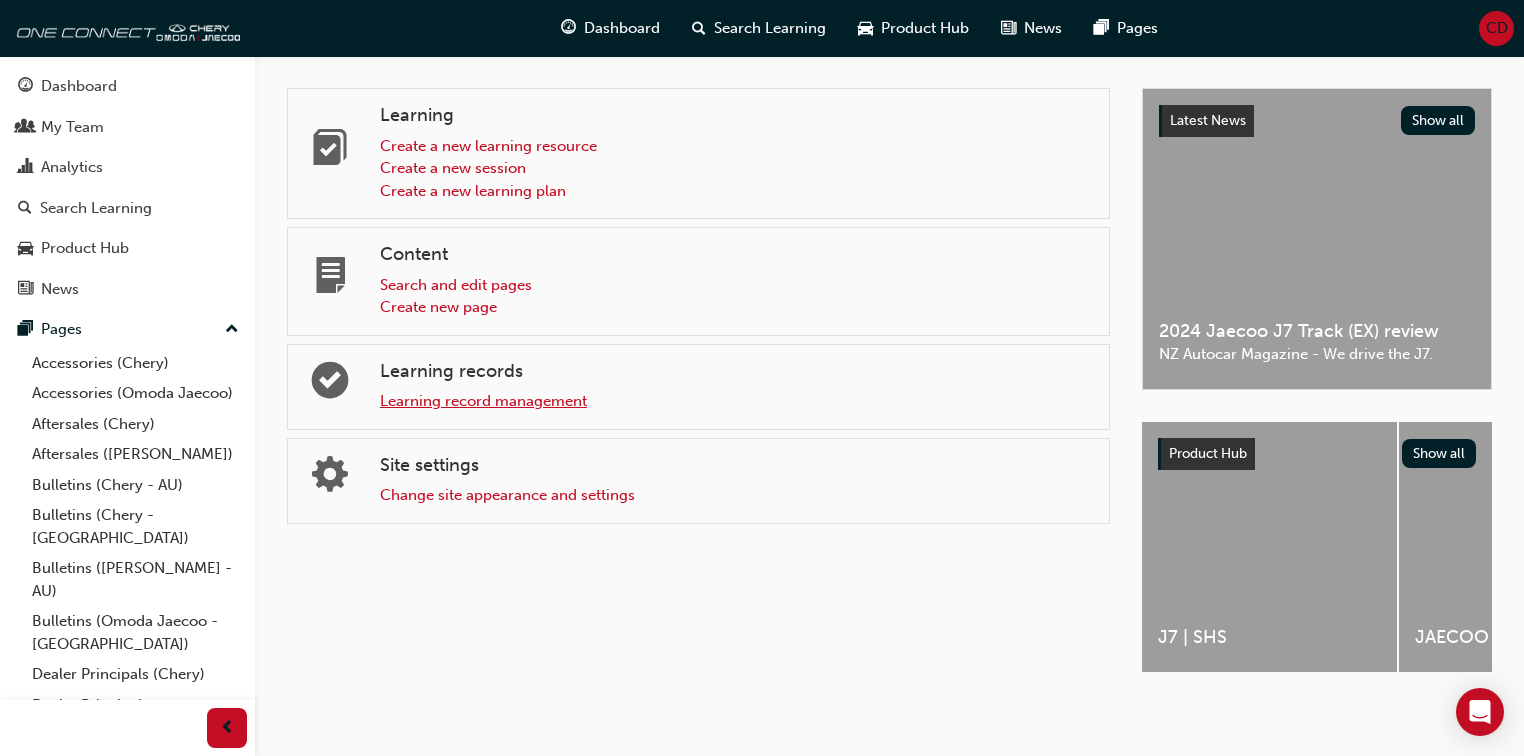 click on "Learning record management" at bounding box center (483, 401) 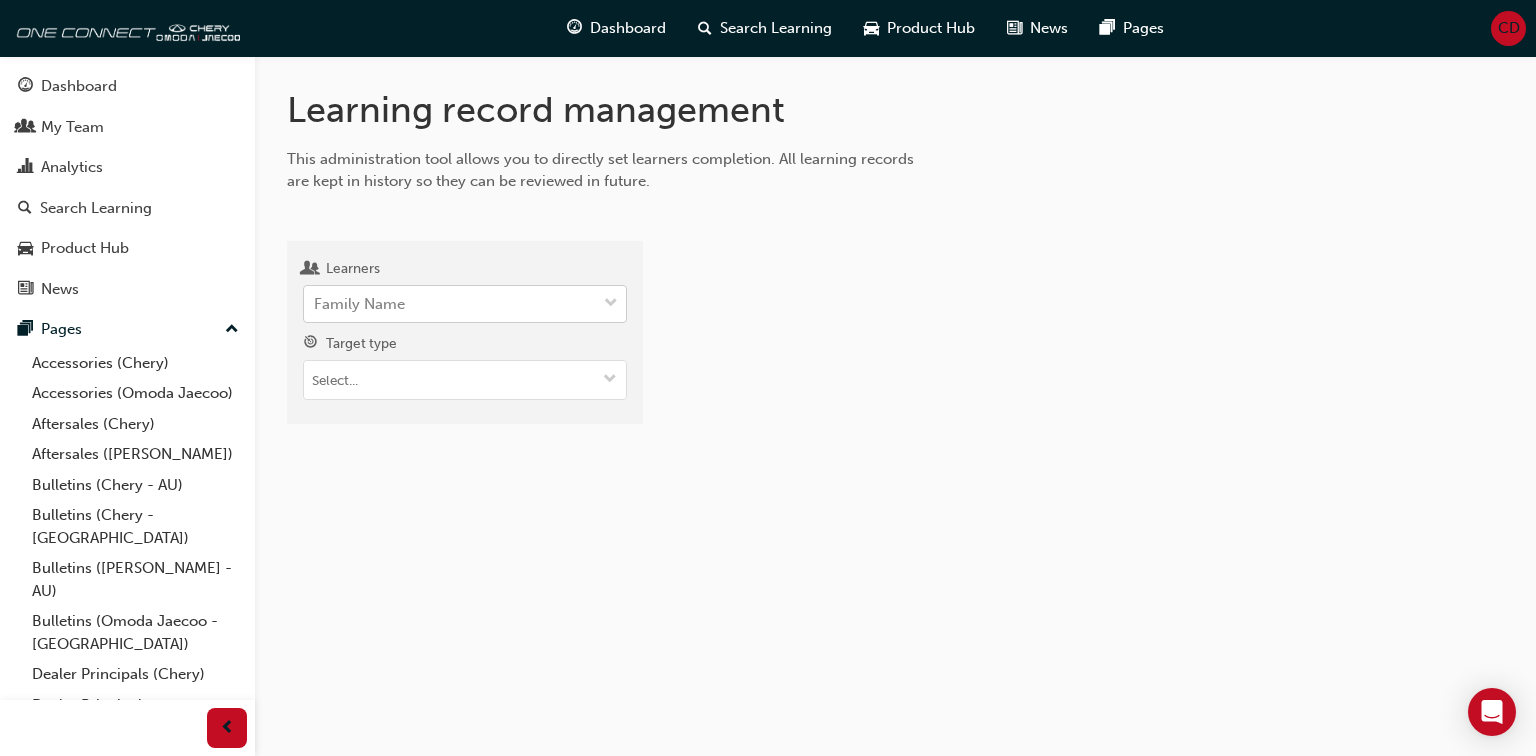 click on "Family Name" at bounding box center (450, 304) 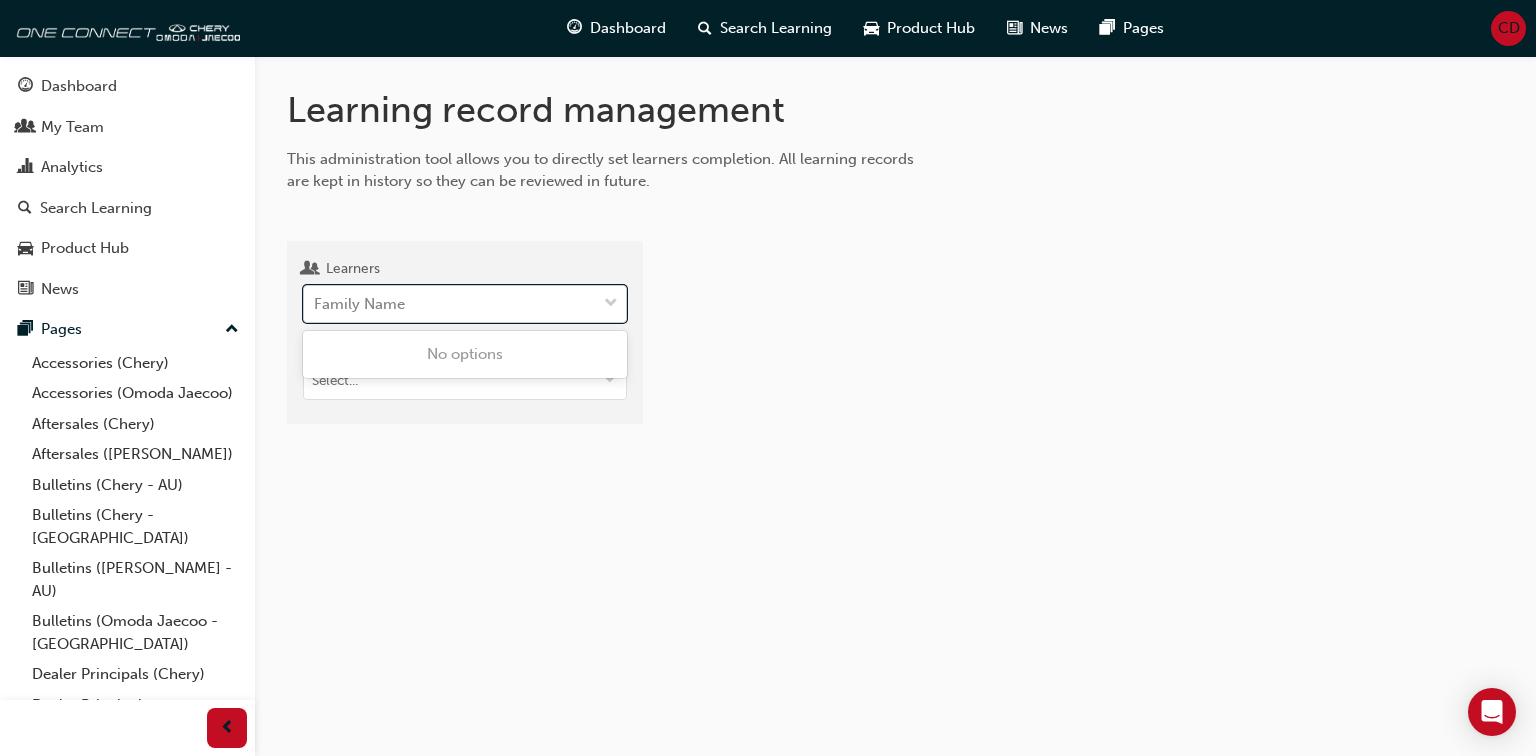 click on "Family Name" at bounding box center (450, 304) 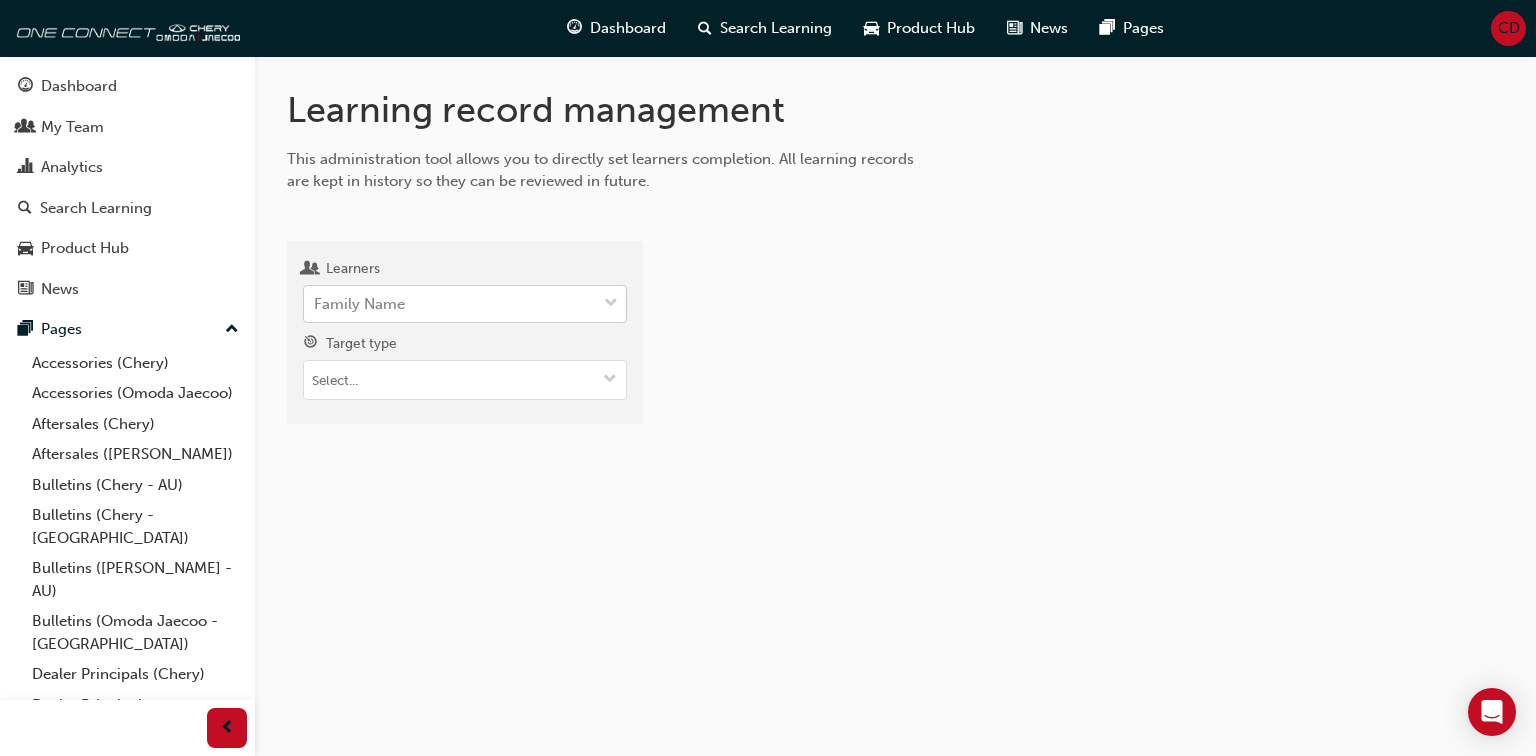 click on "Family Name" at bounding box center (450, 304) 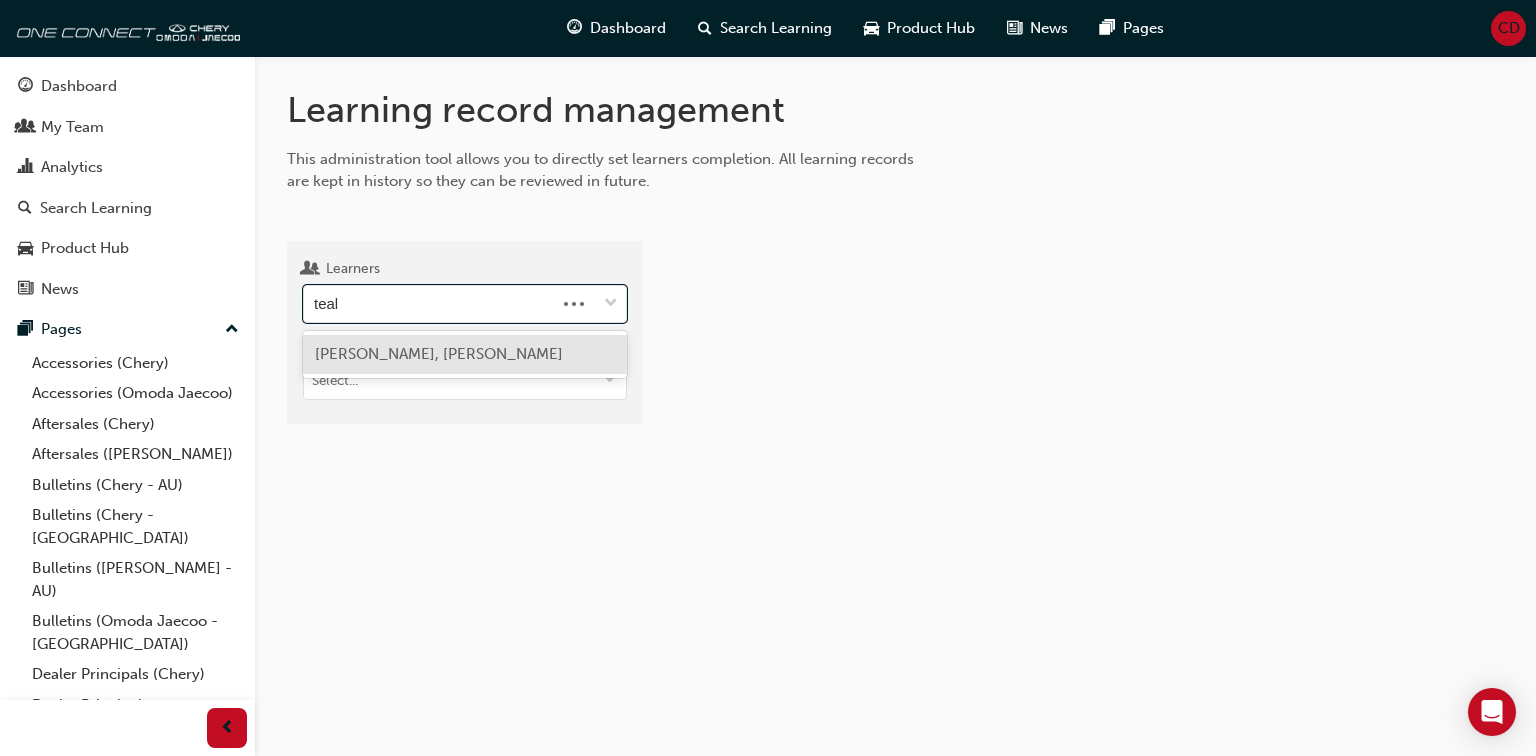 type on "teale" 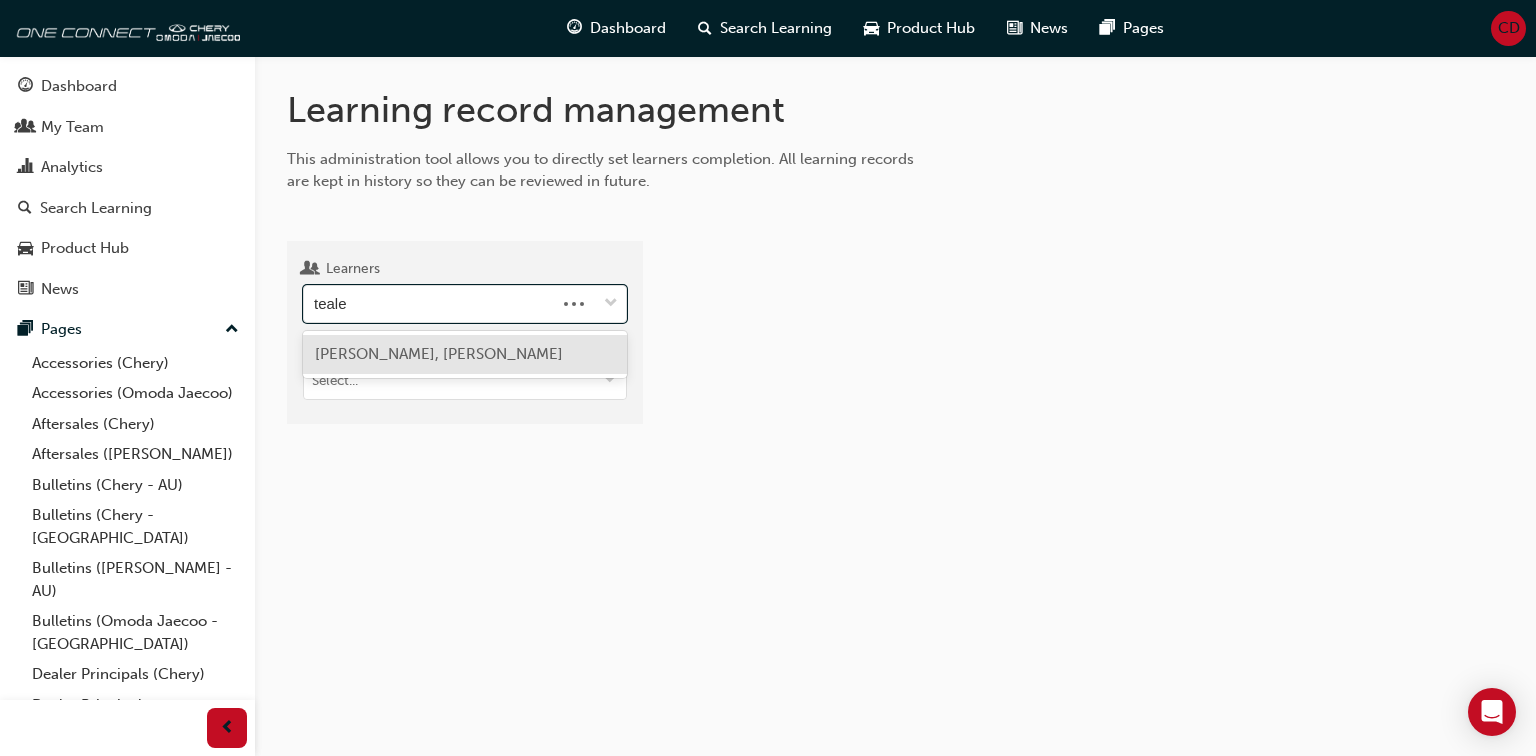 type 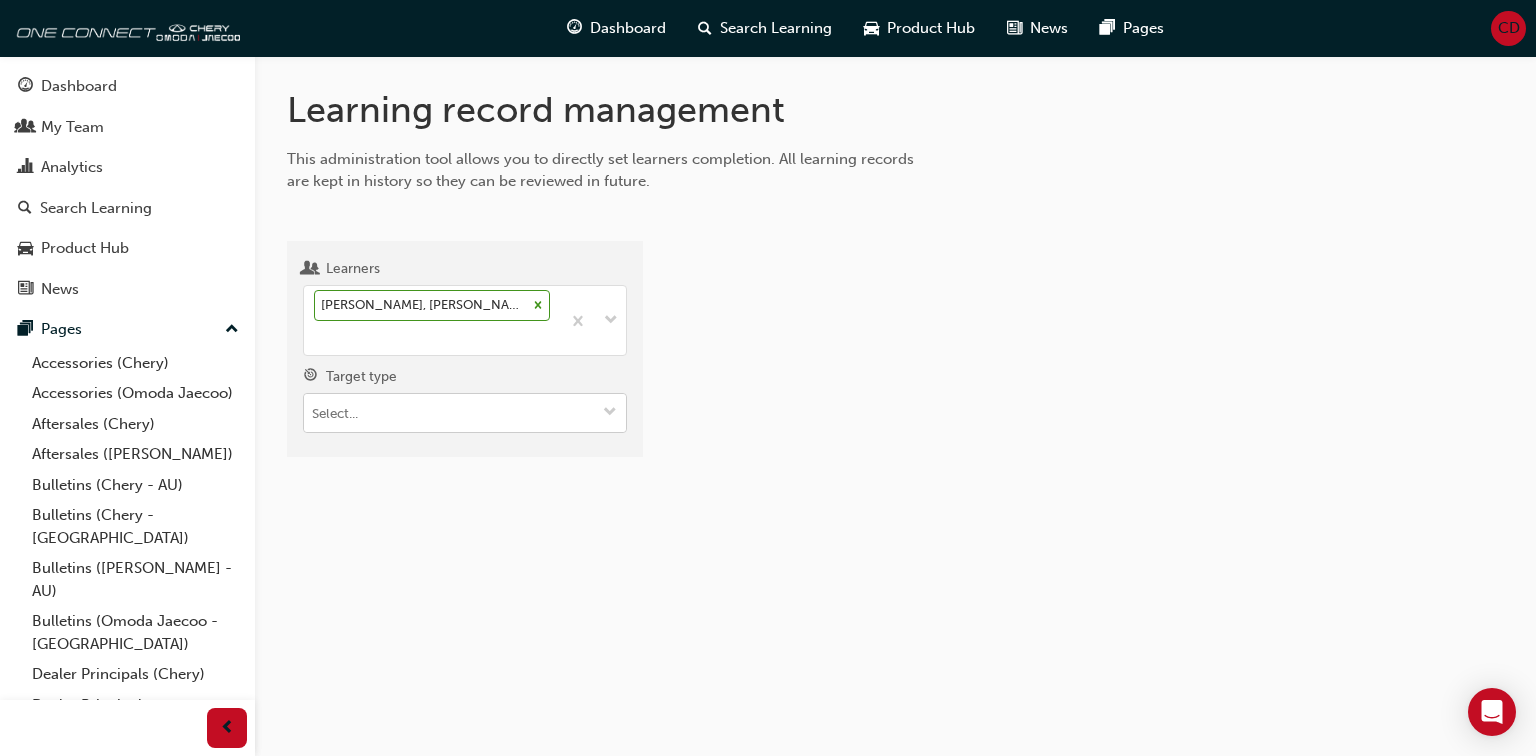 click on "Target type" at bounding box center (465, 413) 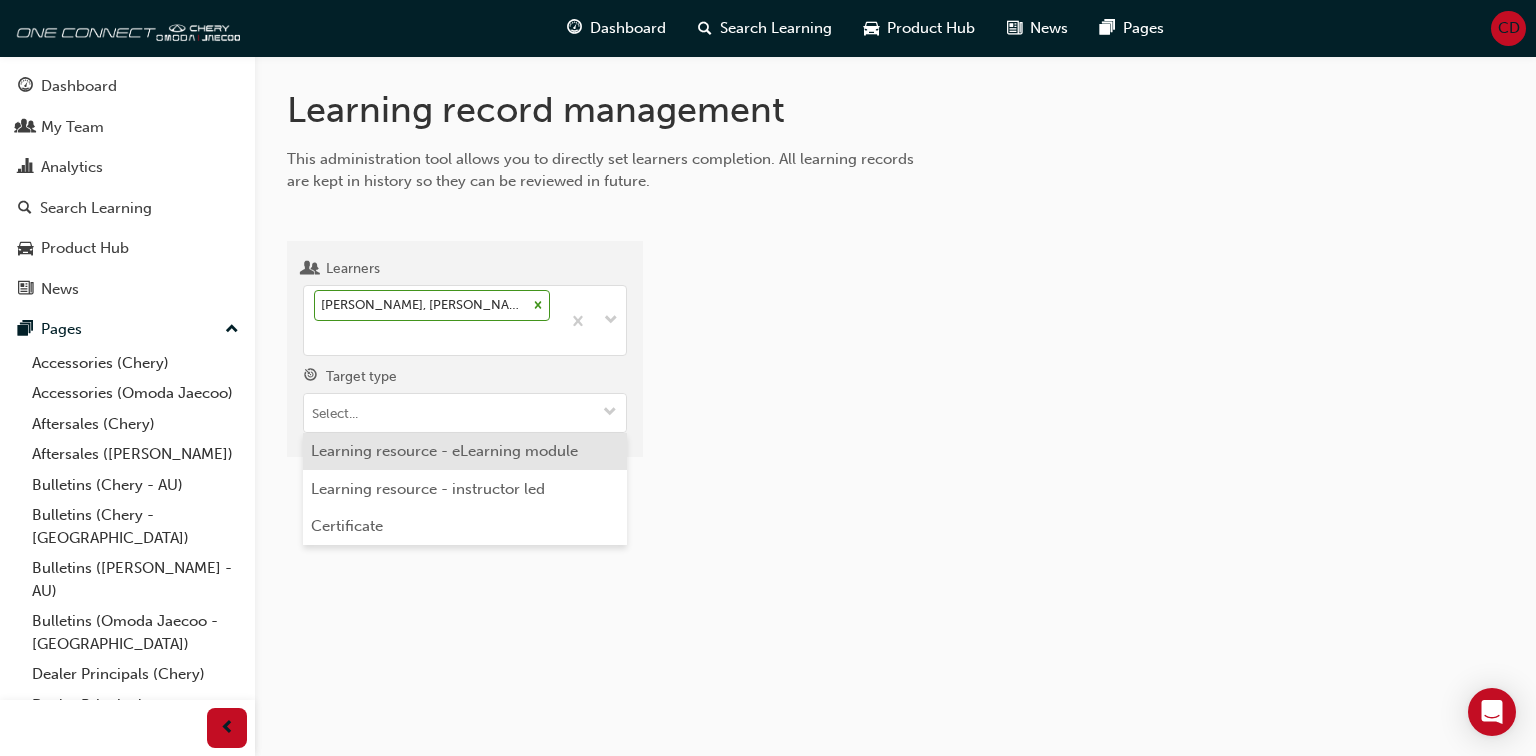 click on "Learning resource - eLearning module" at bounding box center (465, 452) 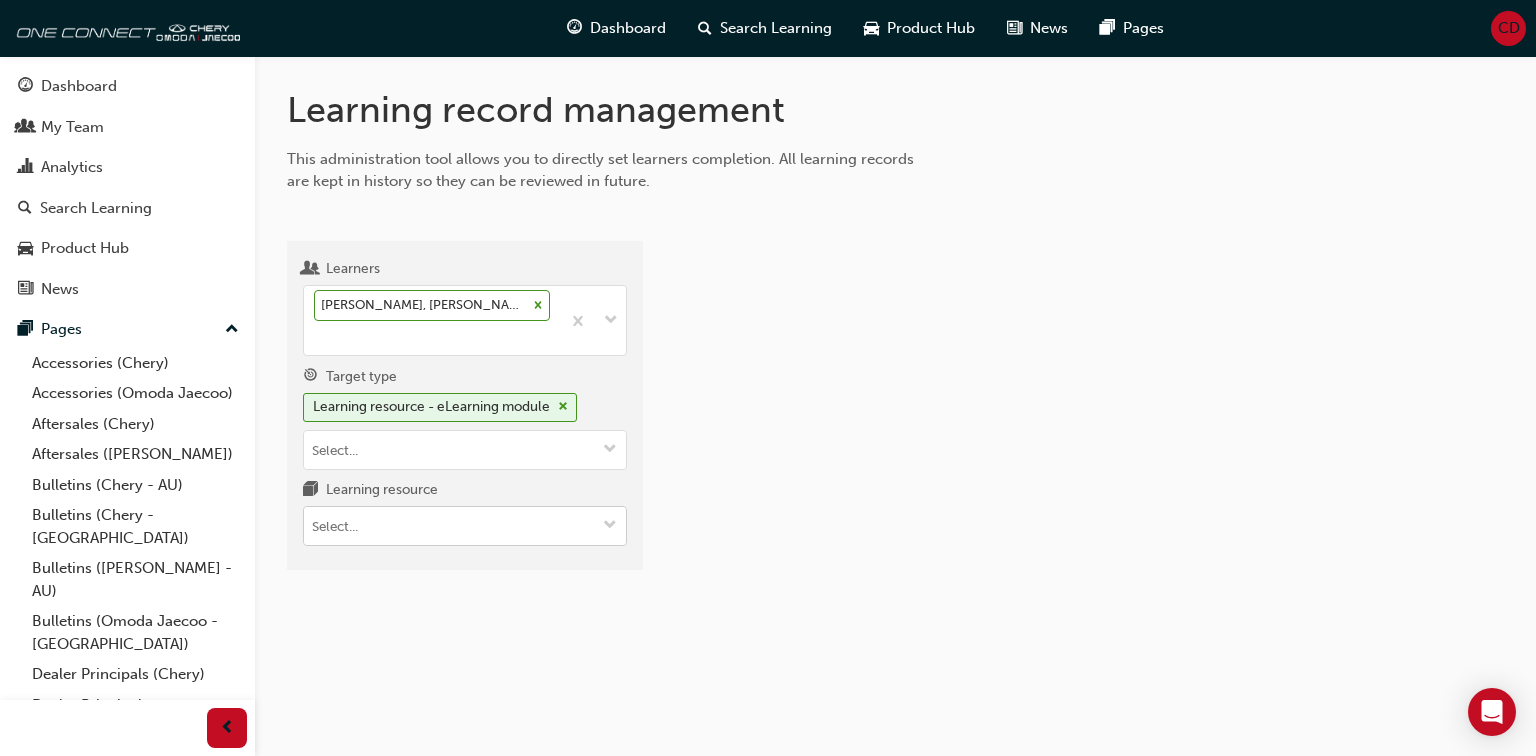 click at bounding box center (610, 526) 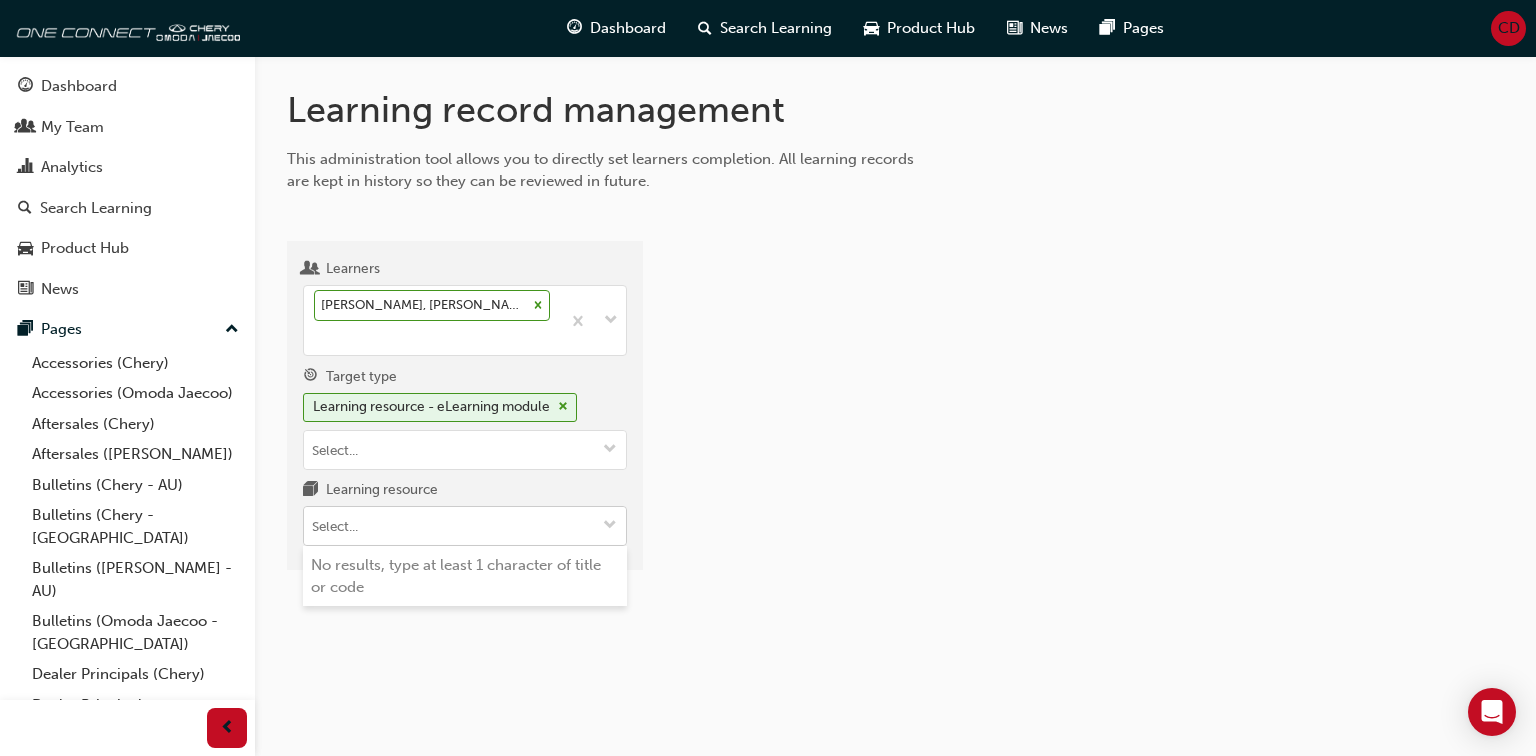 click on "Learning resource No results, type at least 1 character of title or code" at bounding box center [465, 526] 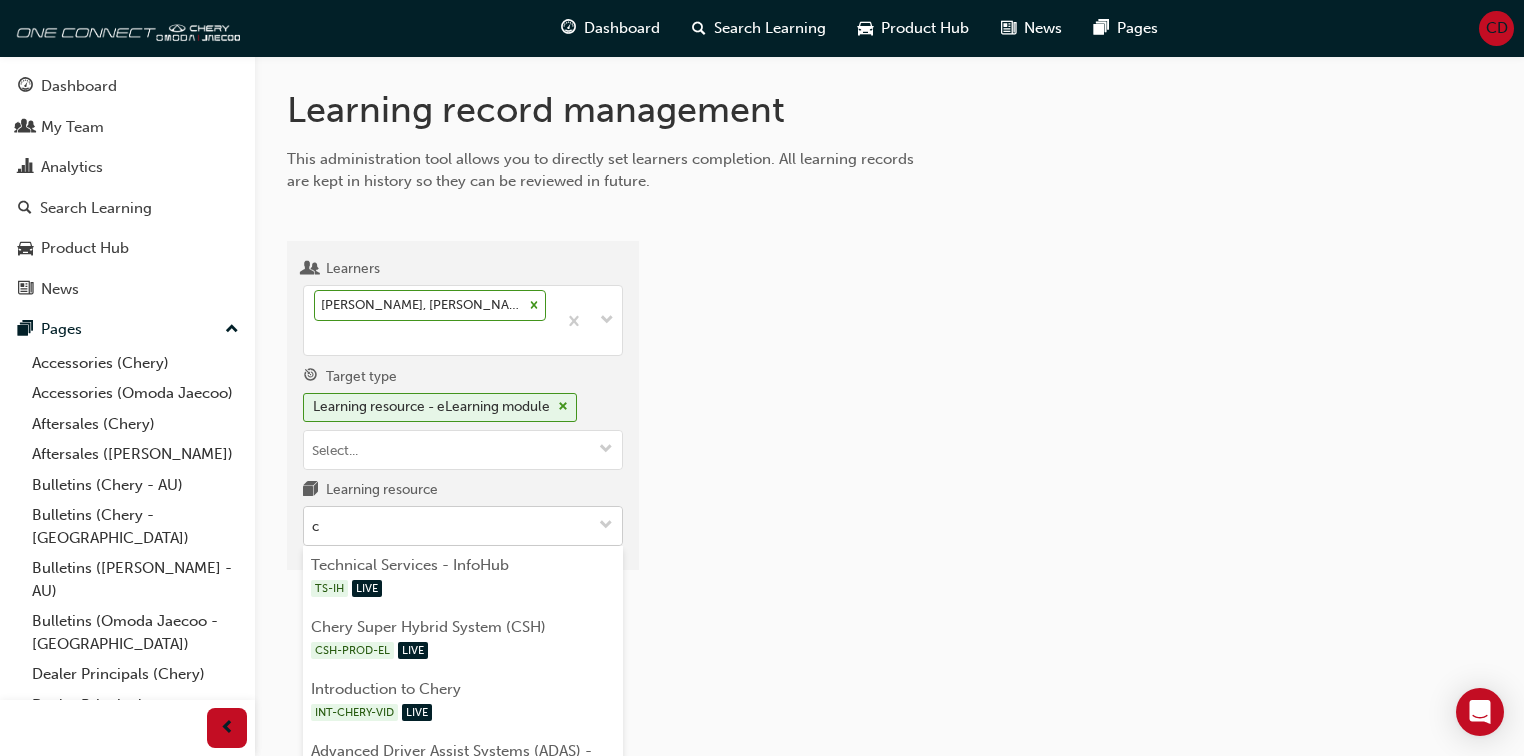type on "cs" 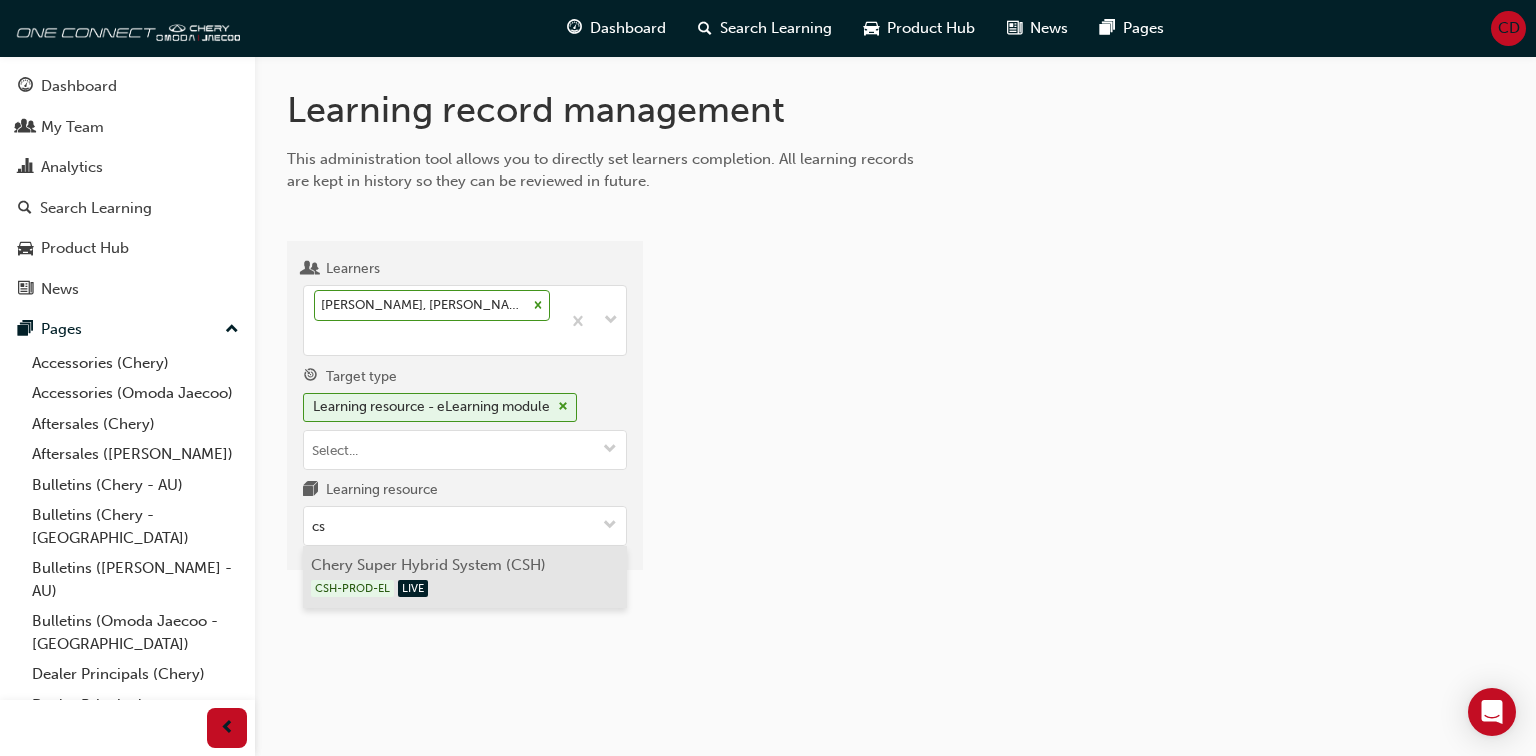 click on "Chery Super Hybrid System (CSH) CSH-PROD-EL LIVE" at bounding box center [465, 577] 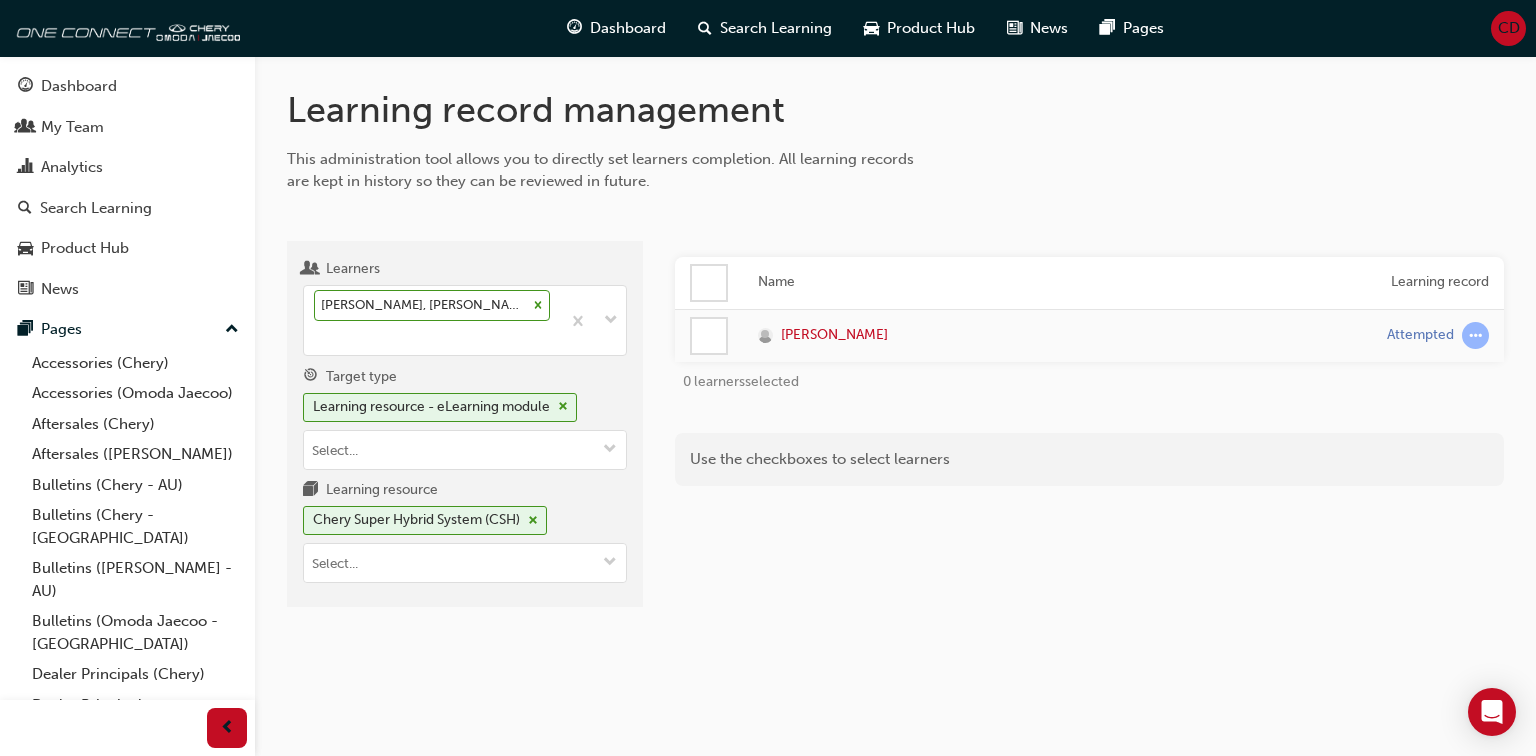 click at bounding box center [709, 336] 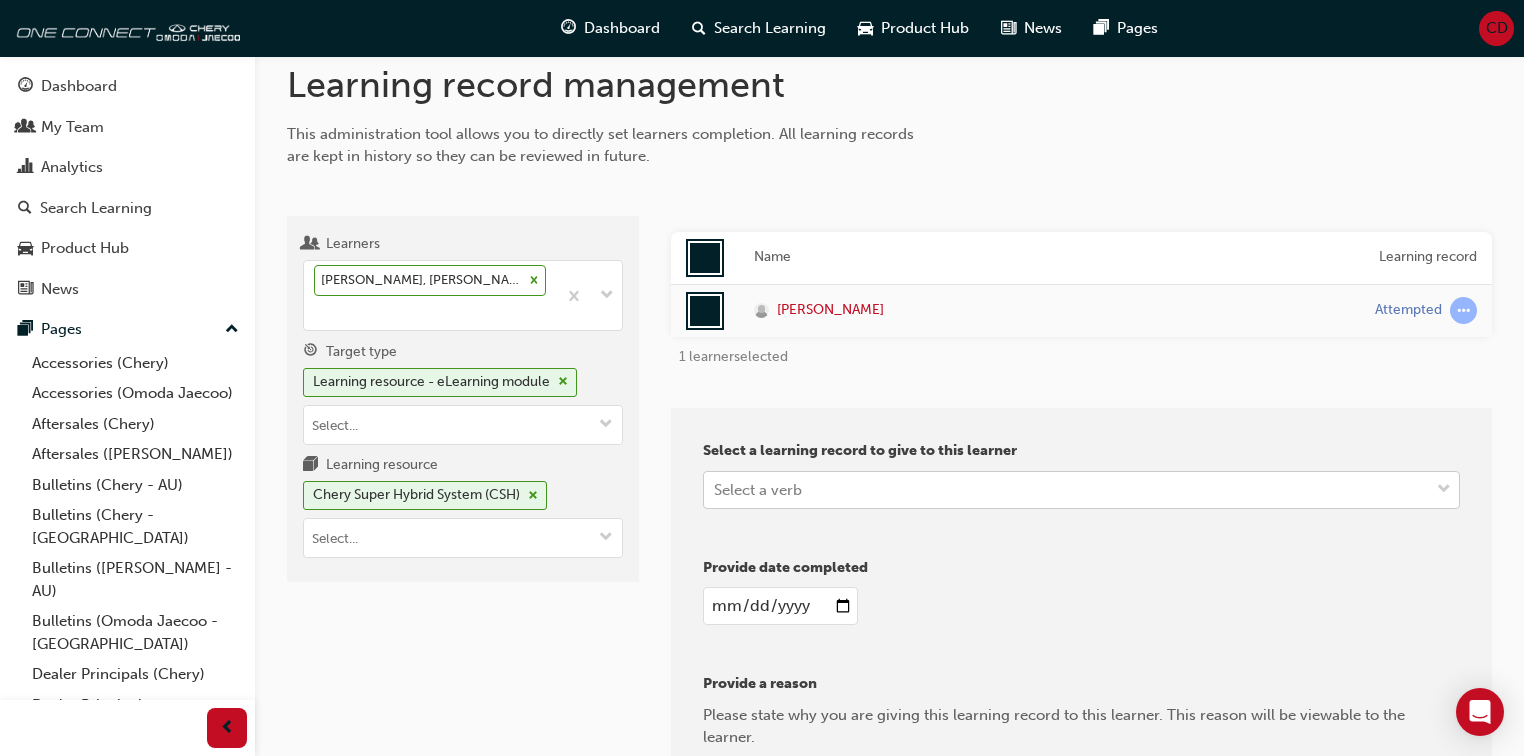 click on "Your version of Internet Explorer is outdated and not supported. Please upgrade to a  modern browser . Dashboard Search Learning Product Hub News Pages CD Dashboard My Team Analytics Search Learning Product Hub News Pages Pages Accessories (Chery) Accessories (Omoda Jaecoo) Aftersales (Chery) Aftersales (Omoda Jaecoo) Bulletins (Chery - AU) Bulletins (Chery - NZ) Bulletins (Omoda Jaecoo - AU) Bulletins (Omoda Jaecoo - NZ) Dealer Principals (Chery) Dealer Principals (Omoda Jaecoo) All Pages Learning record management This administration tool allows you to directly set learners completion. All learning records are kept in history so they can be reviewed in future. Learners Simon Teale - Chery Bunbury, Jaecoo Bunbury Target type Learning resource - eLearning module Learning resource Chery Super Hybrid System (CSH) Name Learning record Simon Teale Attempted 1   learner  selected Select a learning record to give to this learner Select a verb Provide date completed Provide a reason" at bounding box center [762, 353] 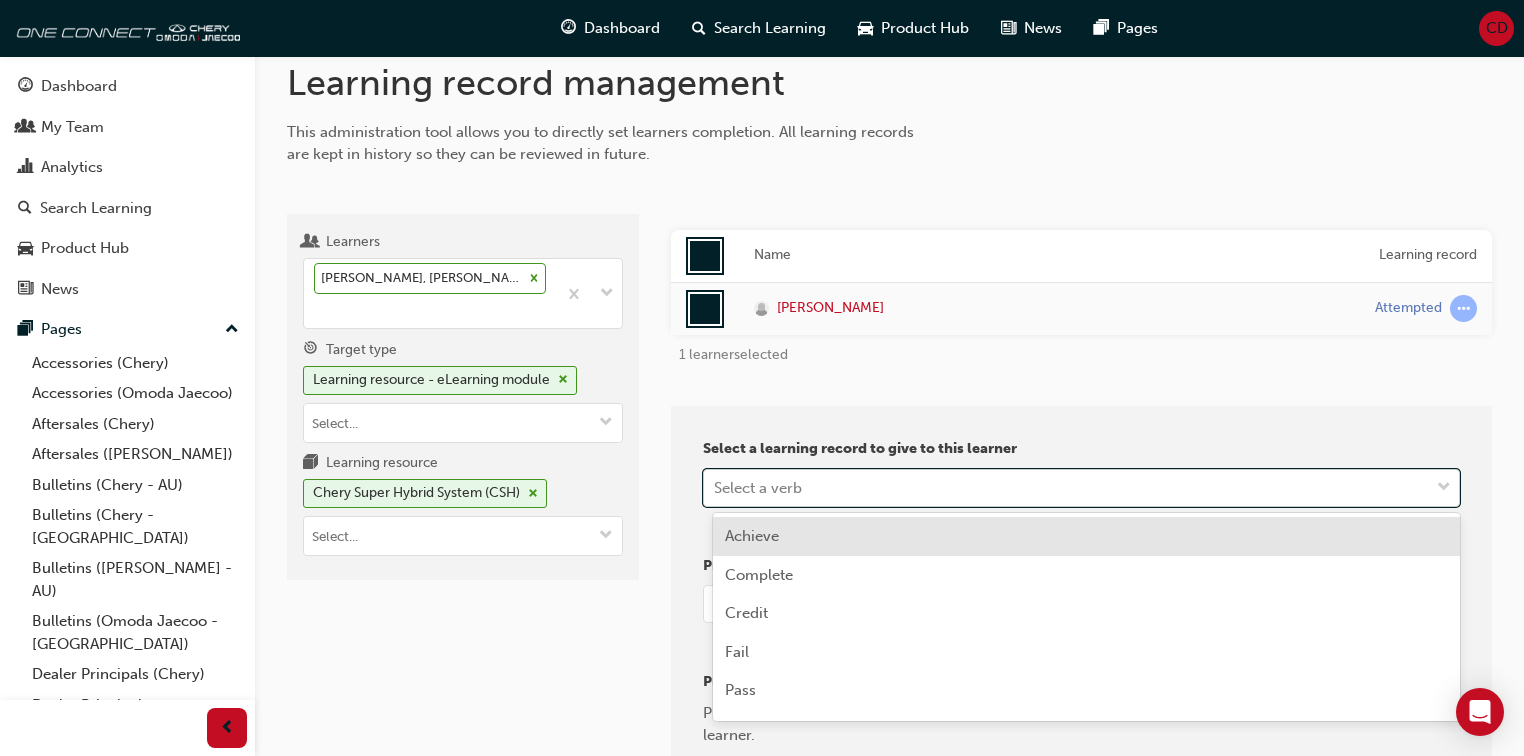 scroll, scrollTop: 31, scrollLeft: 0, axis: vertical 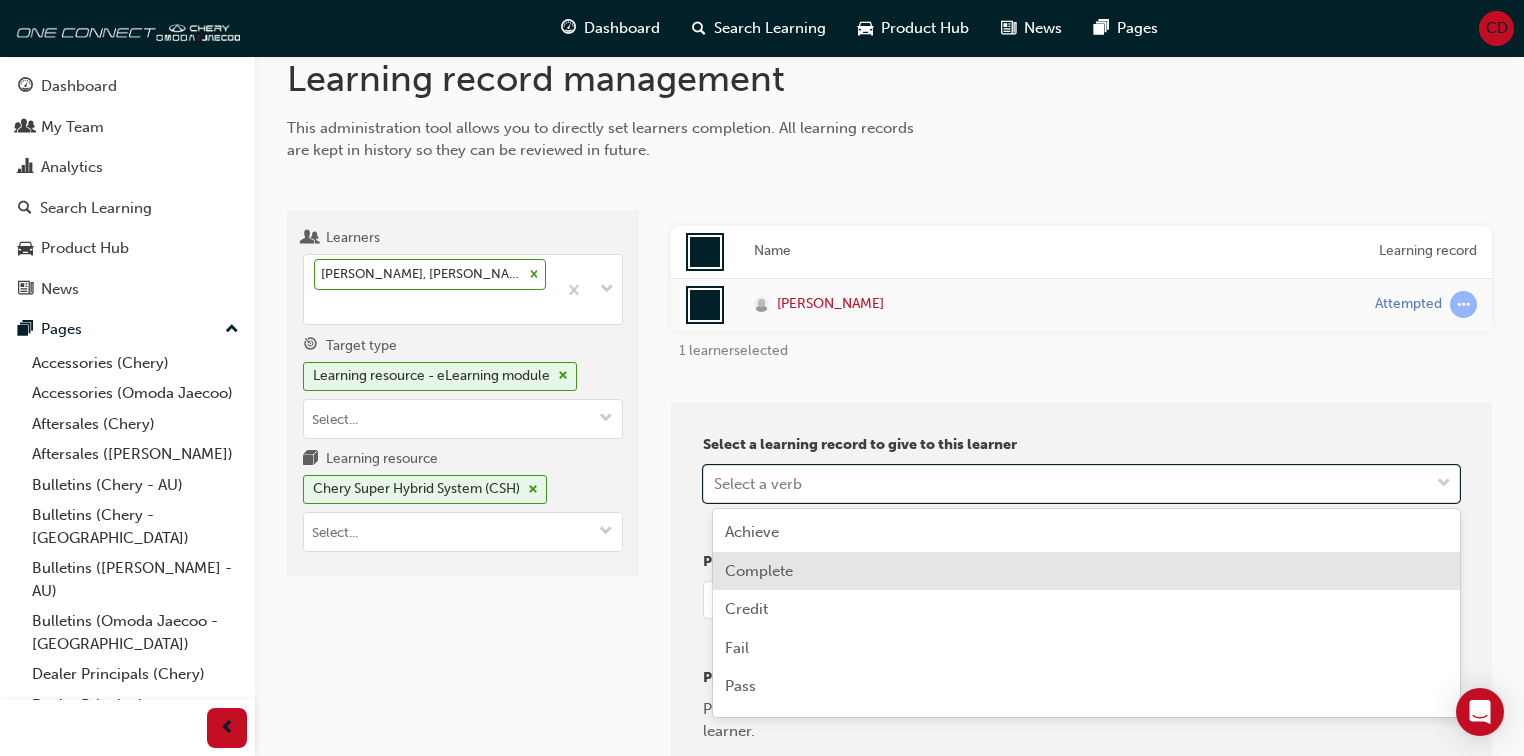 click on "Complete" at bounding box center (1087, 571) 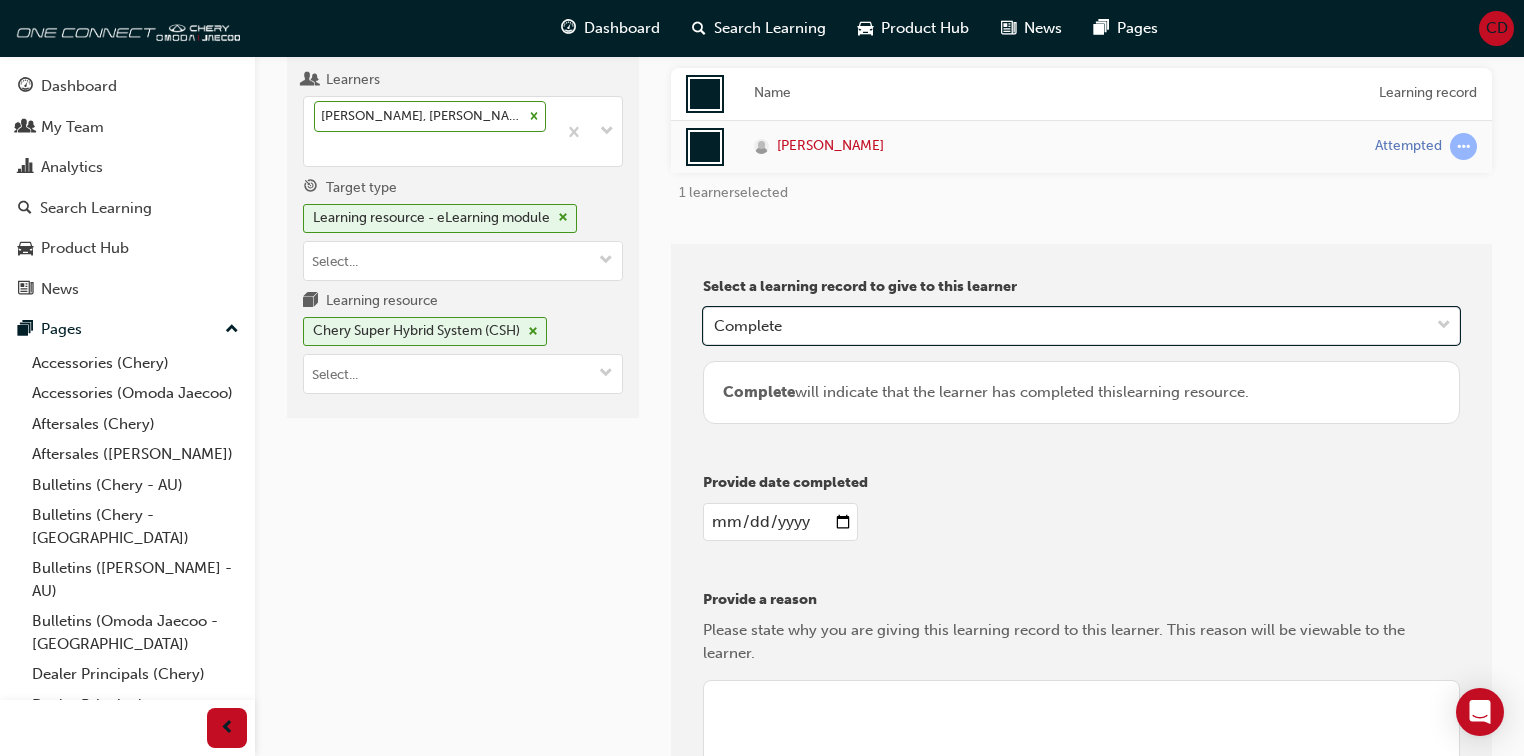 scroll, scrollTop: 191, scrollLeft: 0, axis: vertical 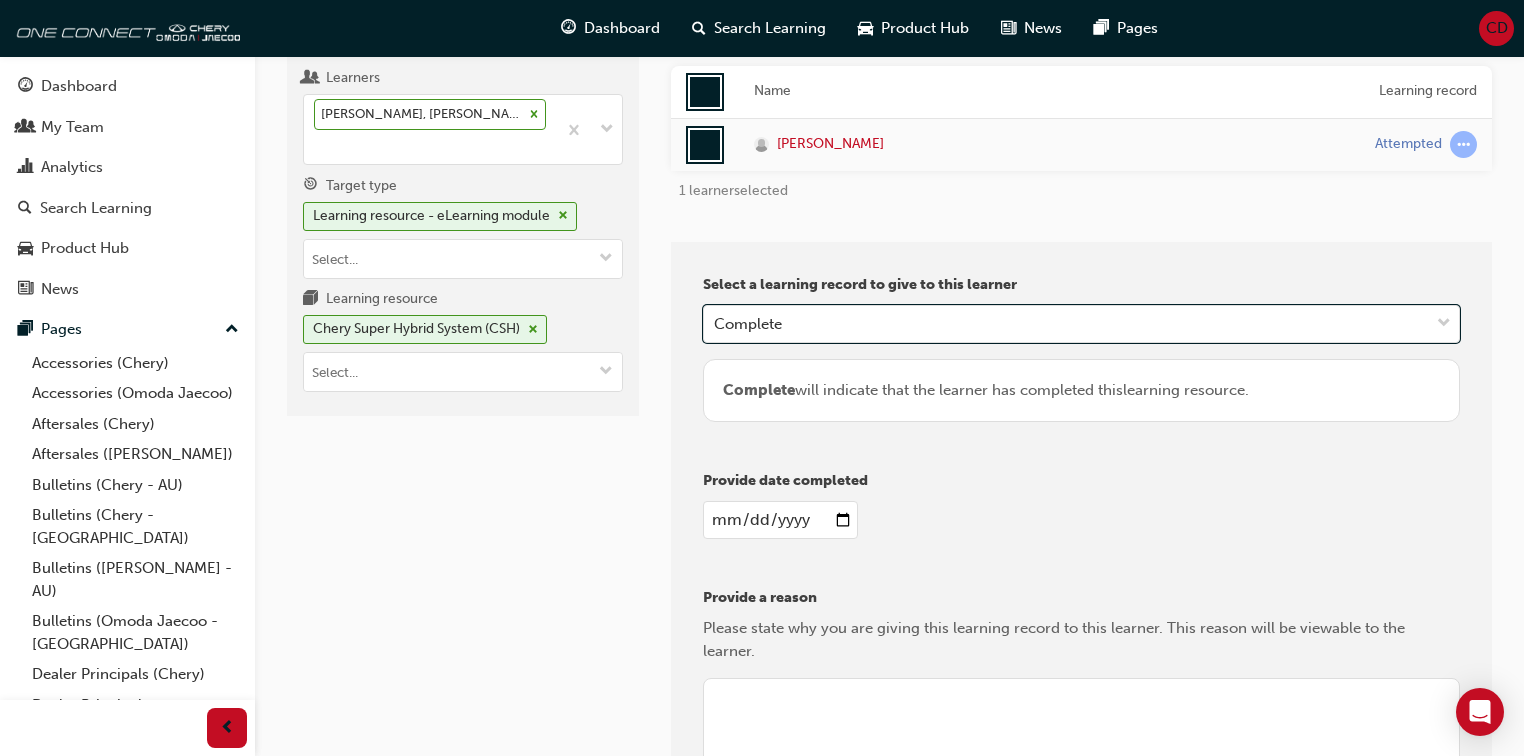 click at bounding box center [780, 520] 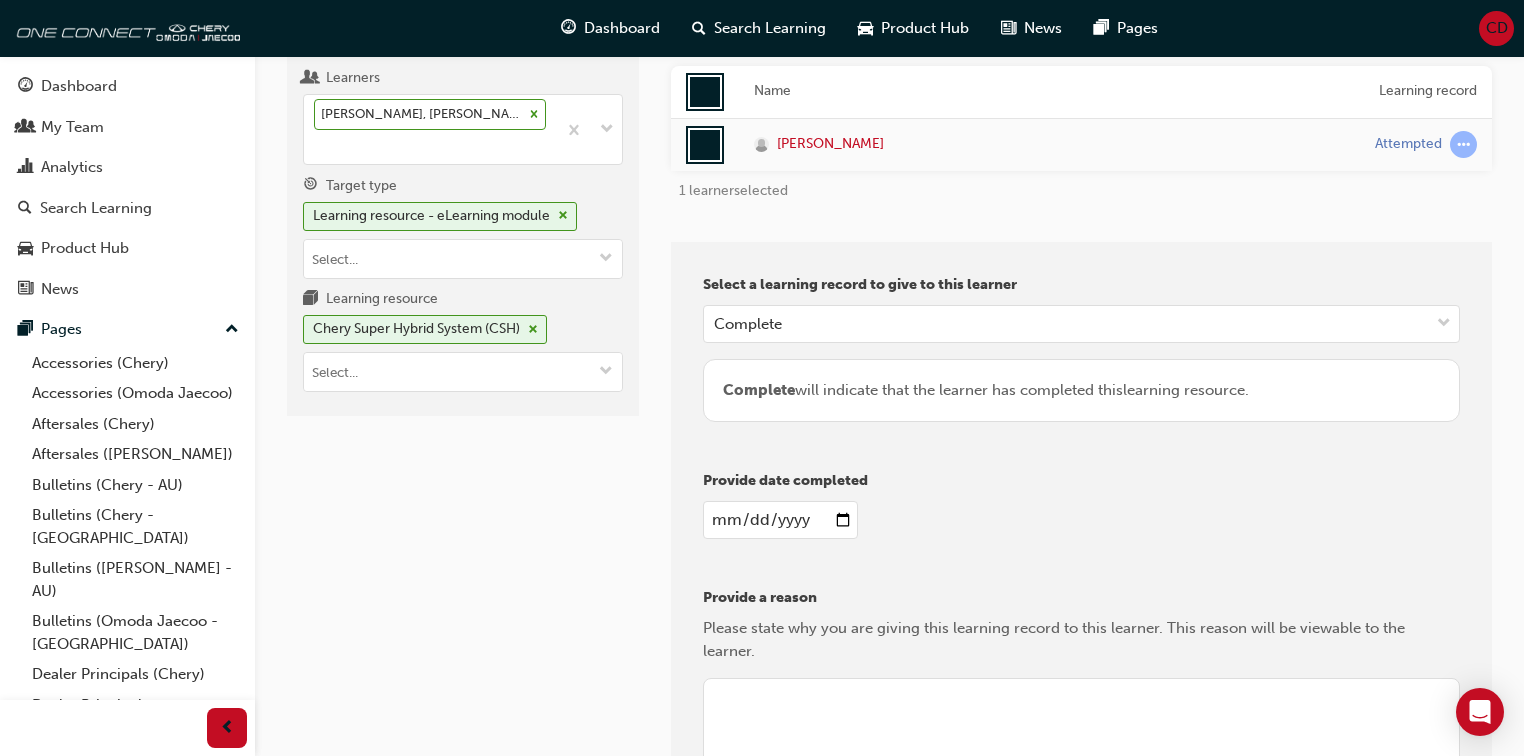 type on "[DATE]" 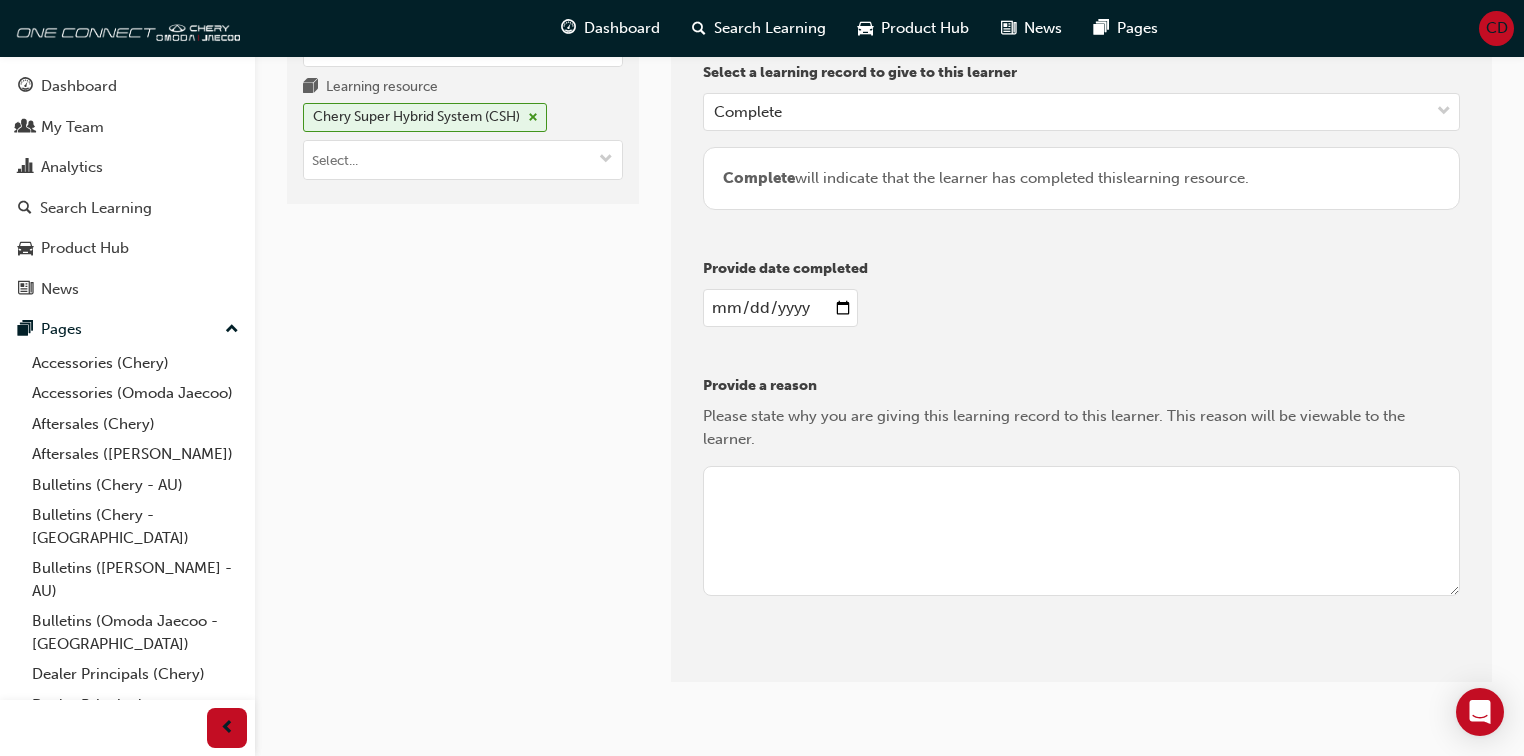 scroll, scrollTop: 431, scrollLeft: 0, axis: vertical 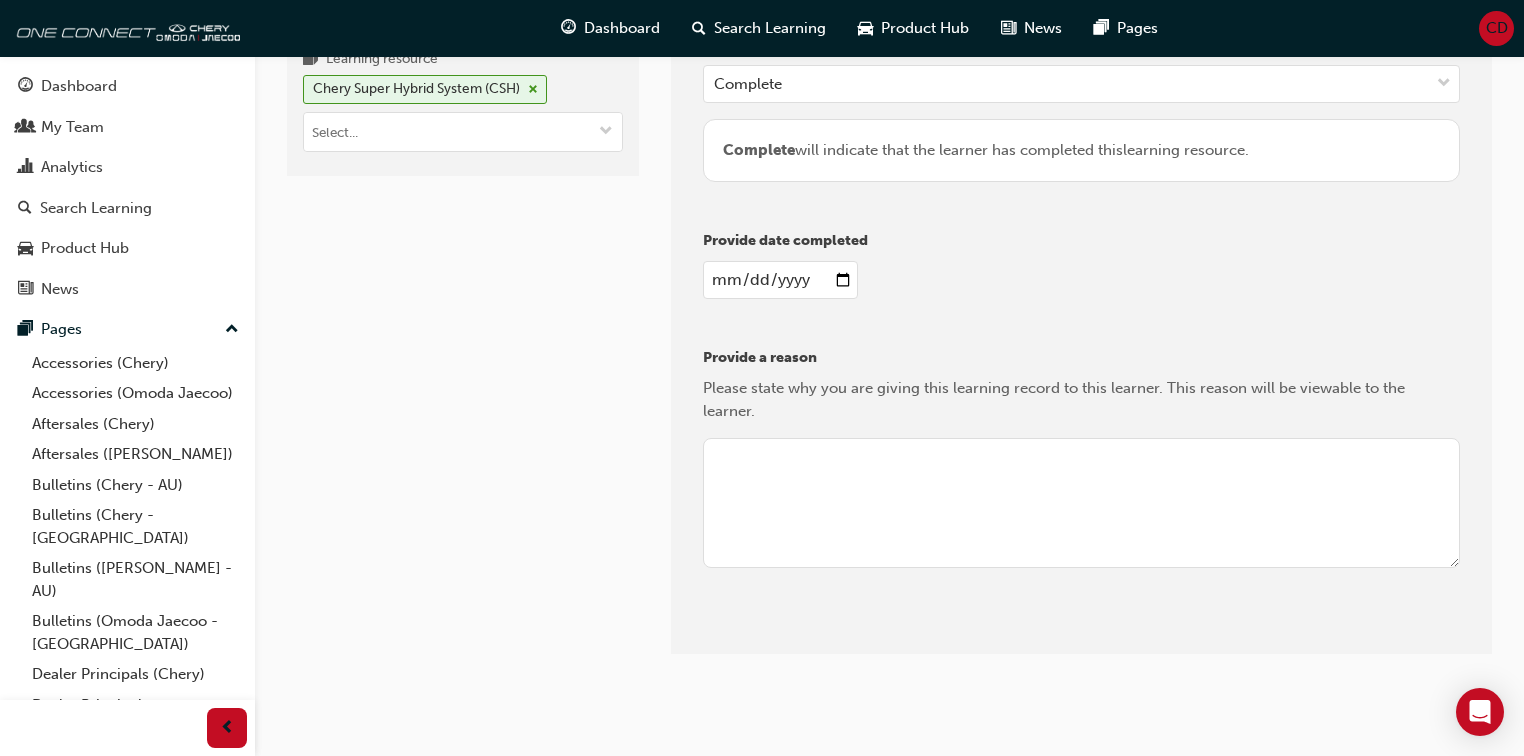 click at bounding box center (1081, 503) 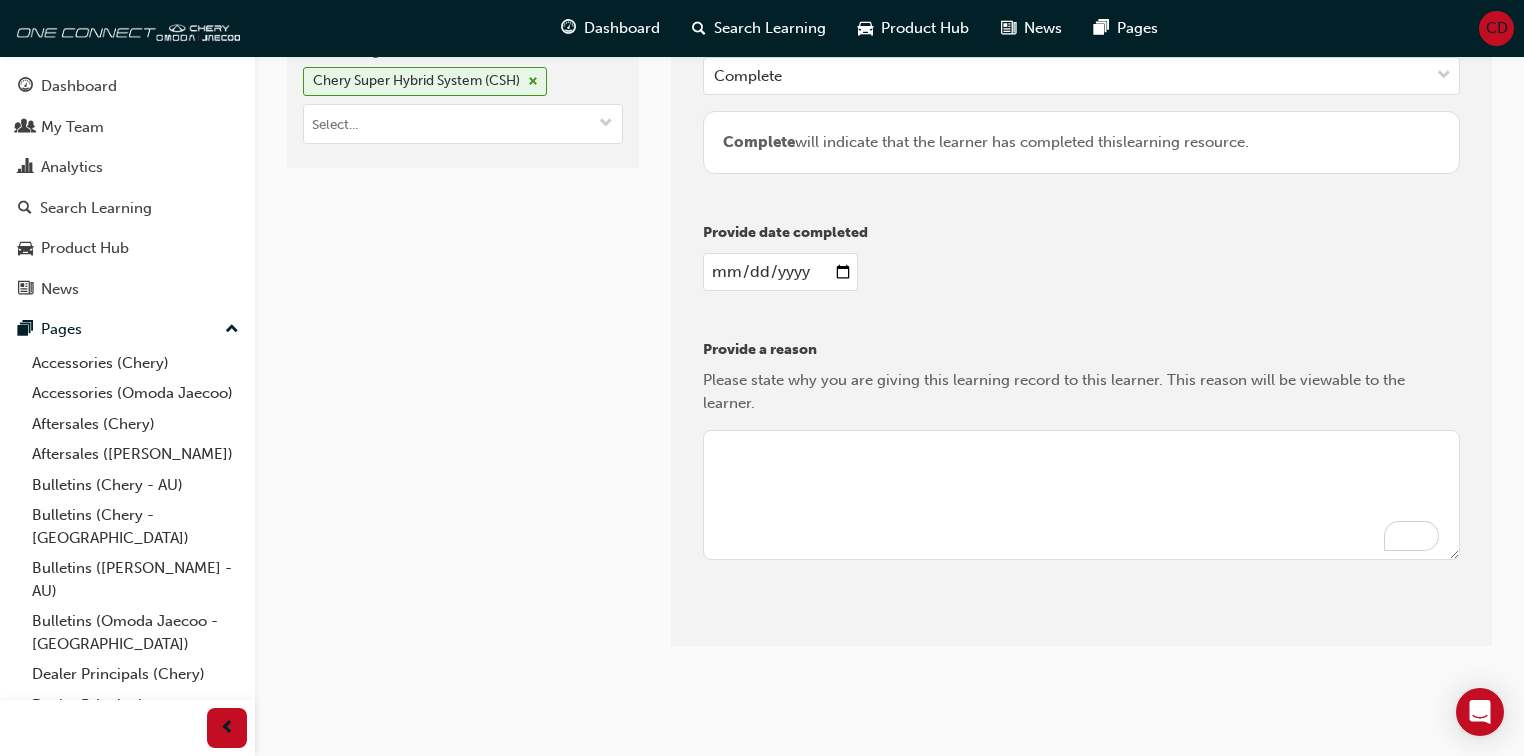 scroll, scrollTop: 440, scrollLeft: 0, axis: vertical 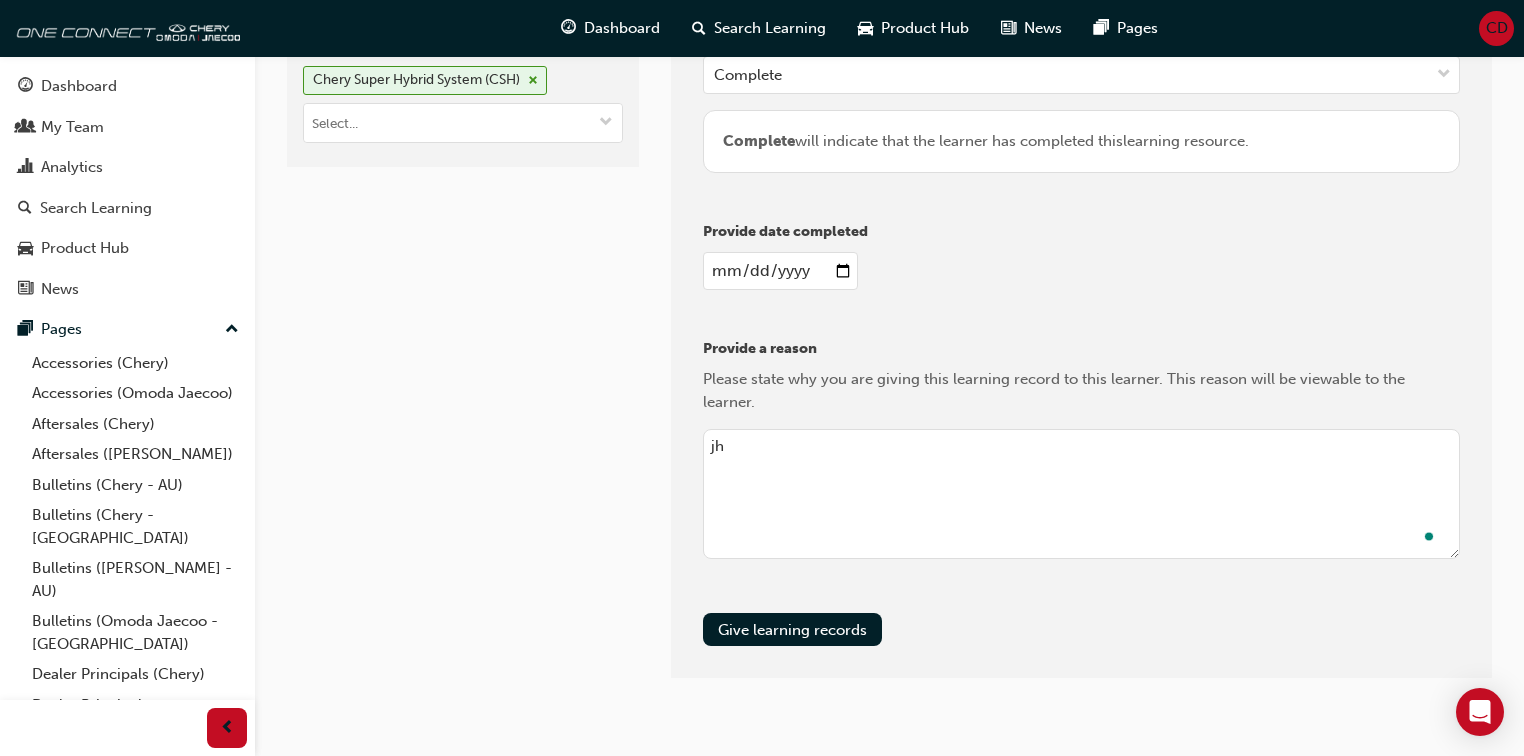 click on "jh" at bounding box center [1081, 494] 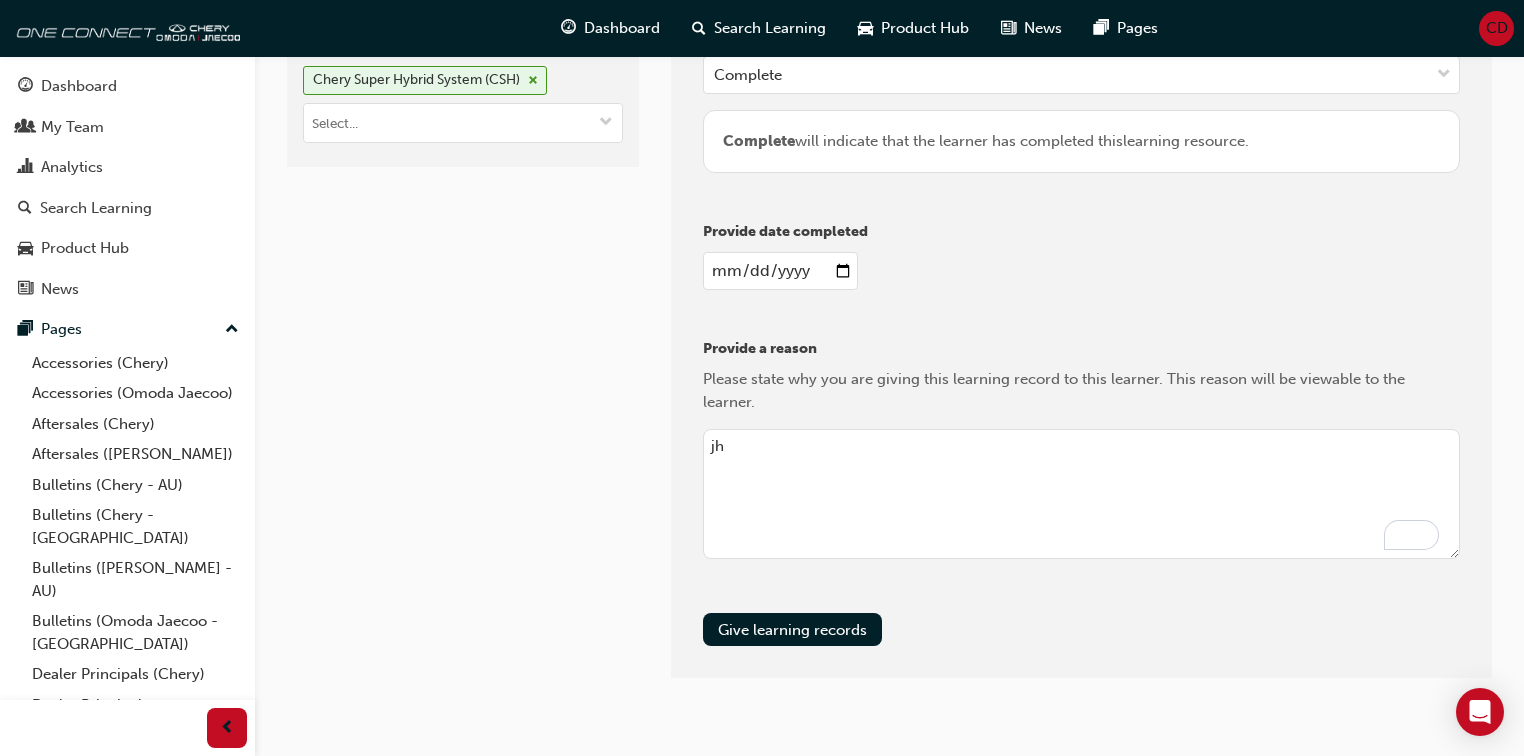 click on "jh" at bounding box center [1081, 494] 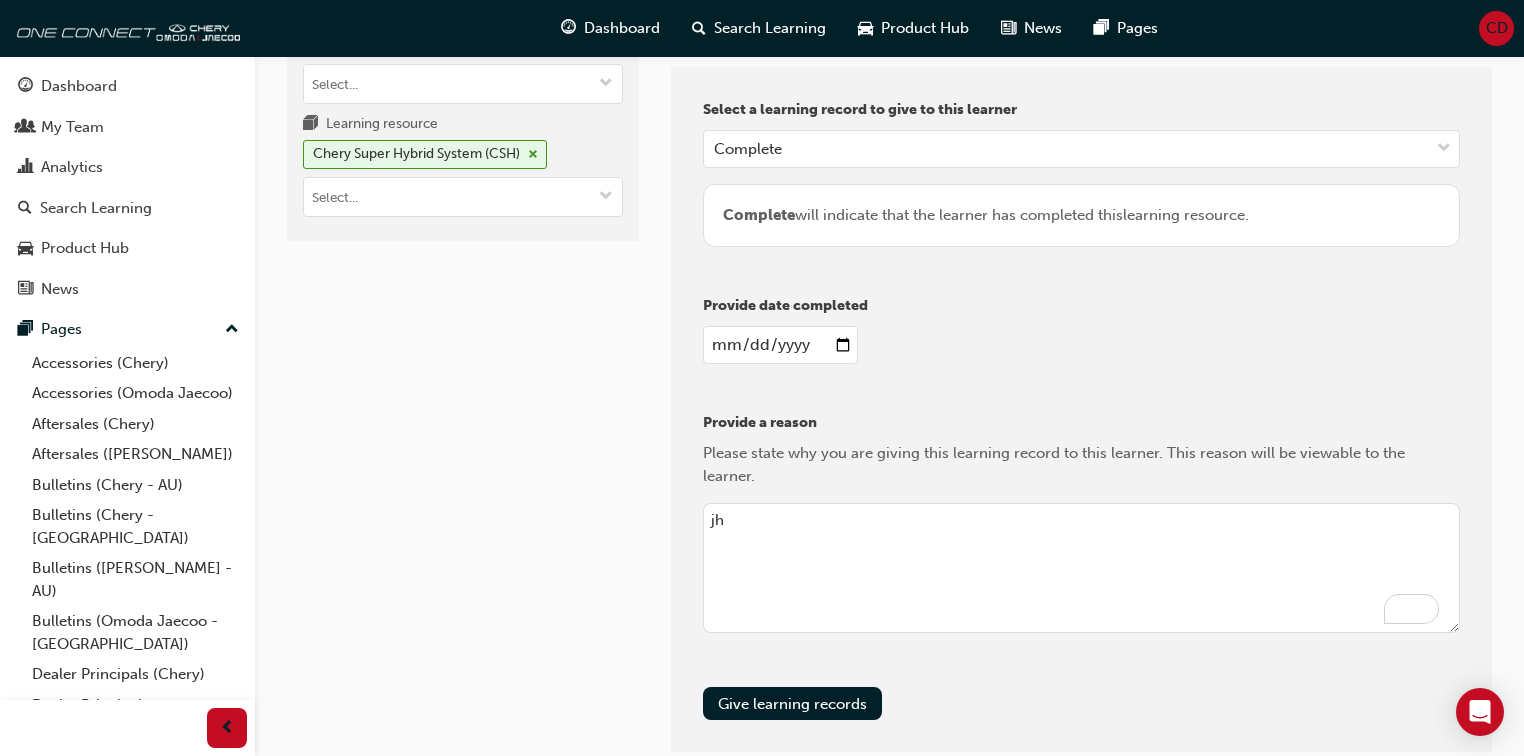 scroll, scrollTop: 280, scrollLeft: 0, axis: vertical 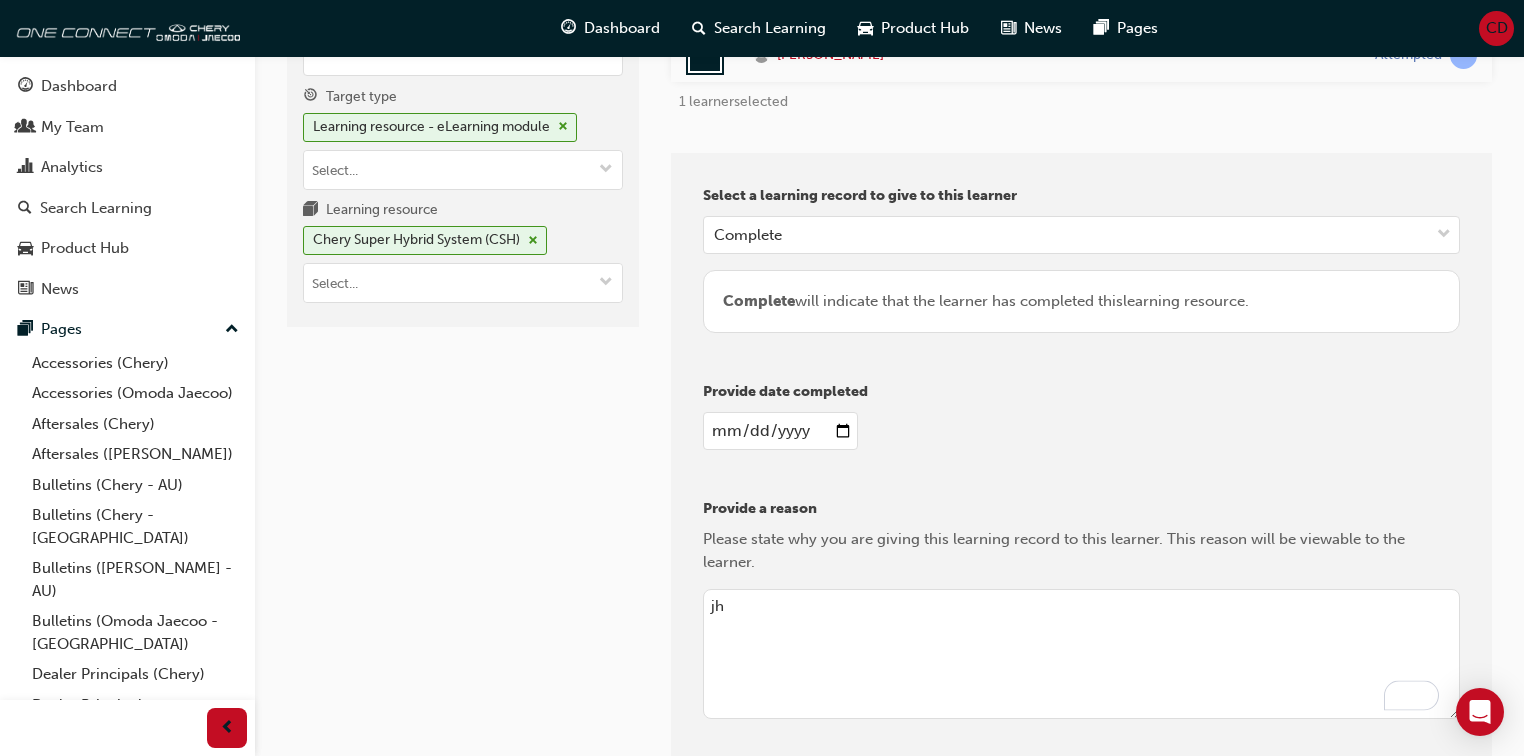 click on "Complete  will indicate that the learner has completed this  learning resource ." at bounding box center (1081, 301) 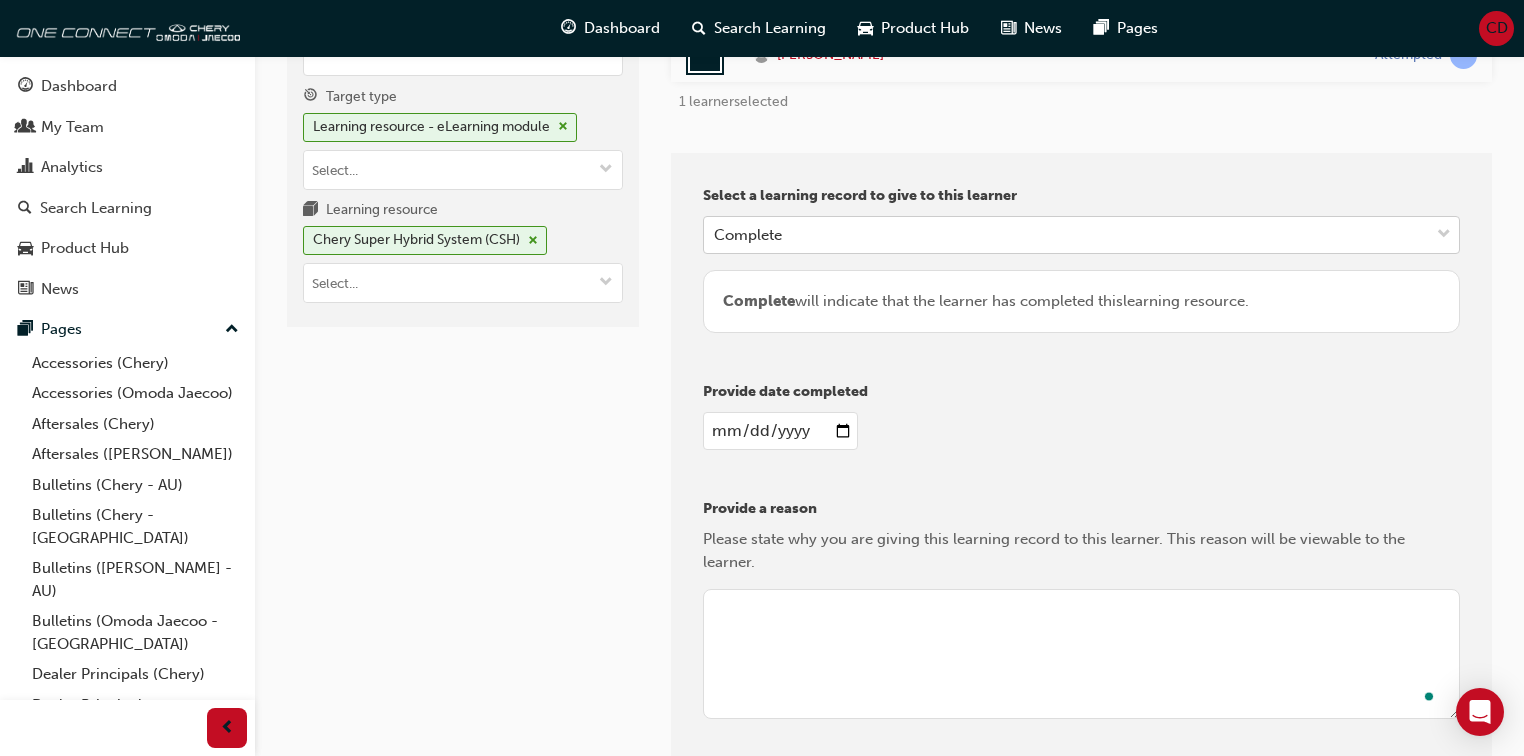 click on "Complete" at bounding box center [1066, 234] 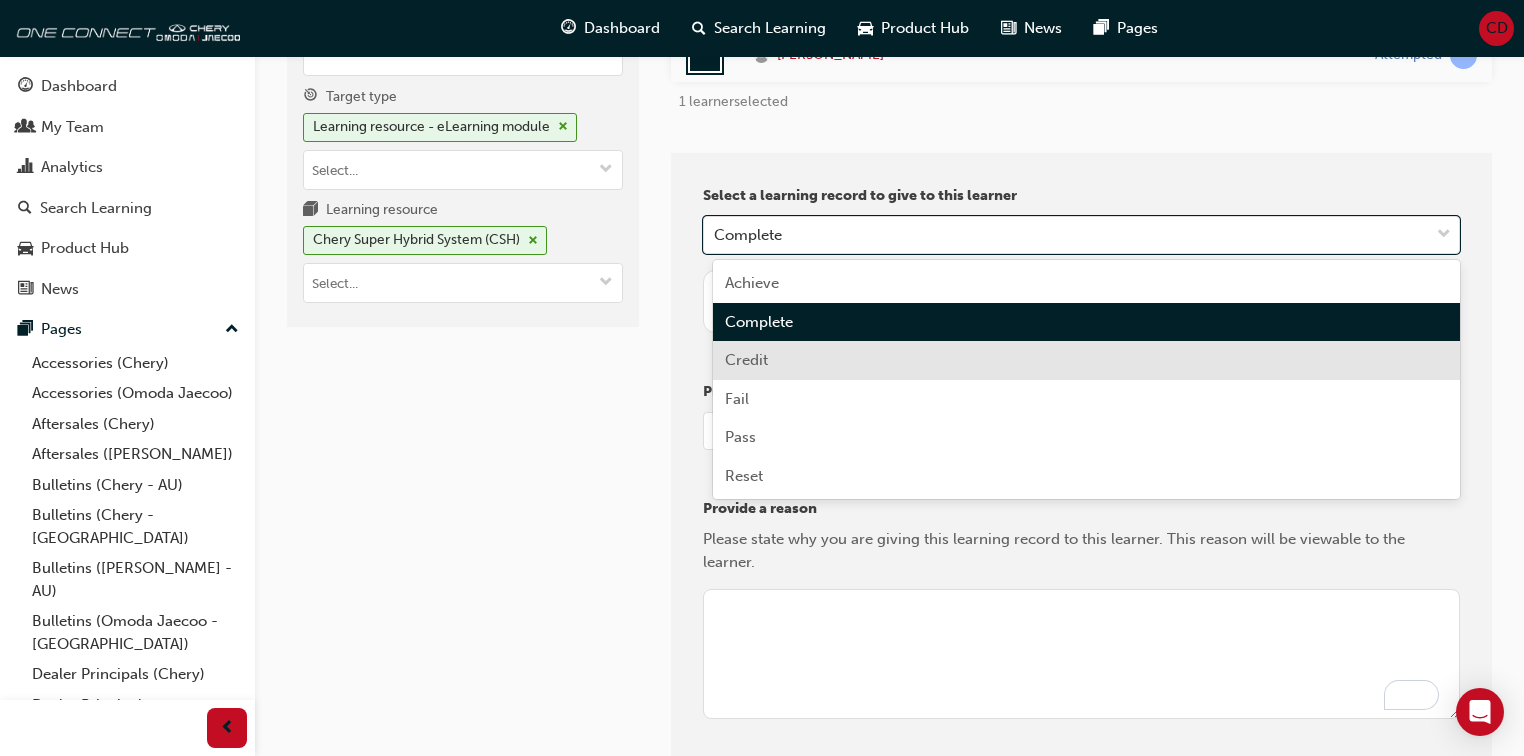 click on "Credit" at bounding box center (1087, 360) 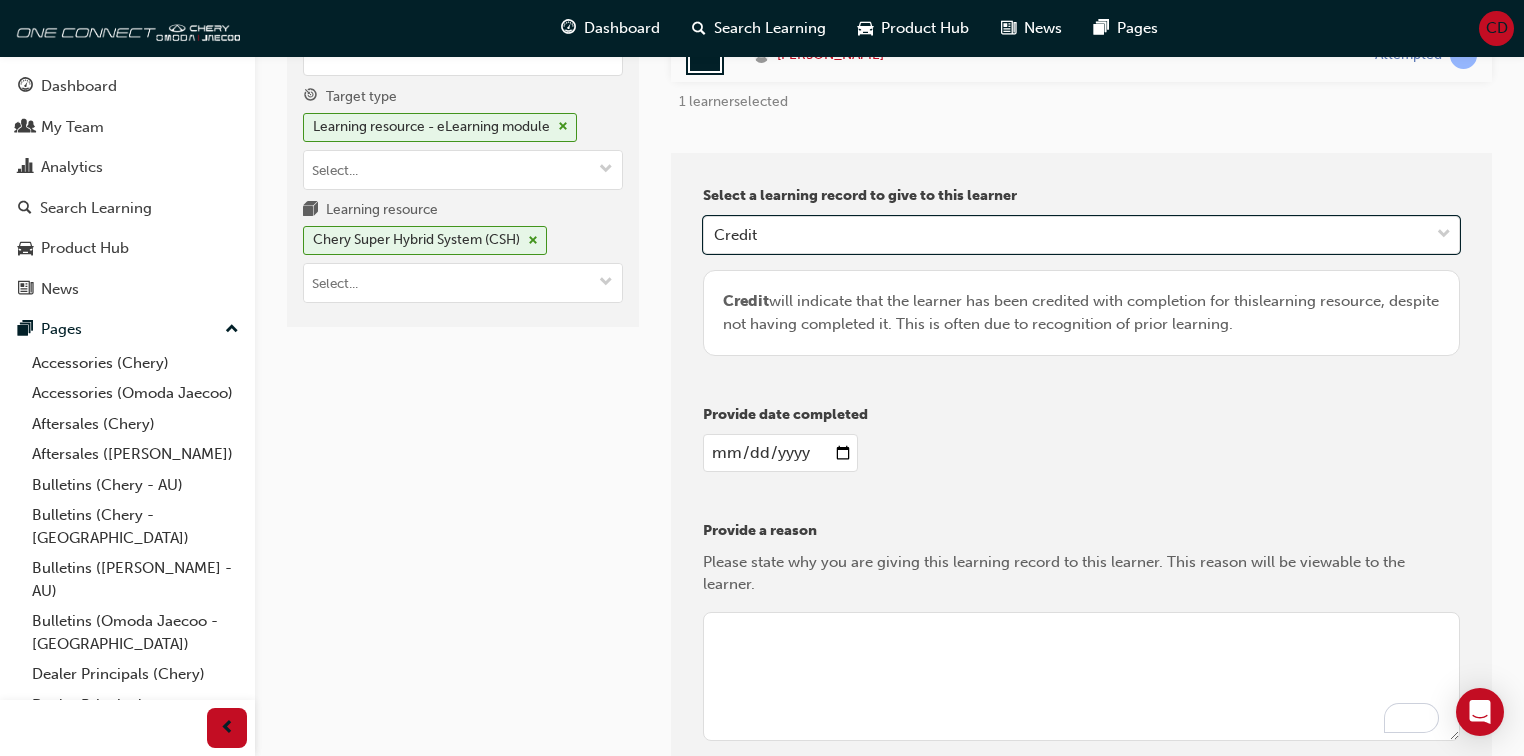 click at bounding box center (1081, 677) 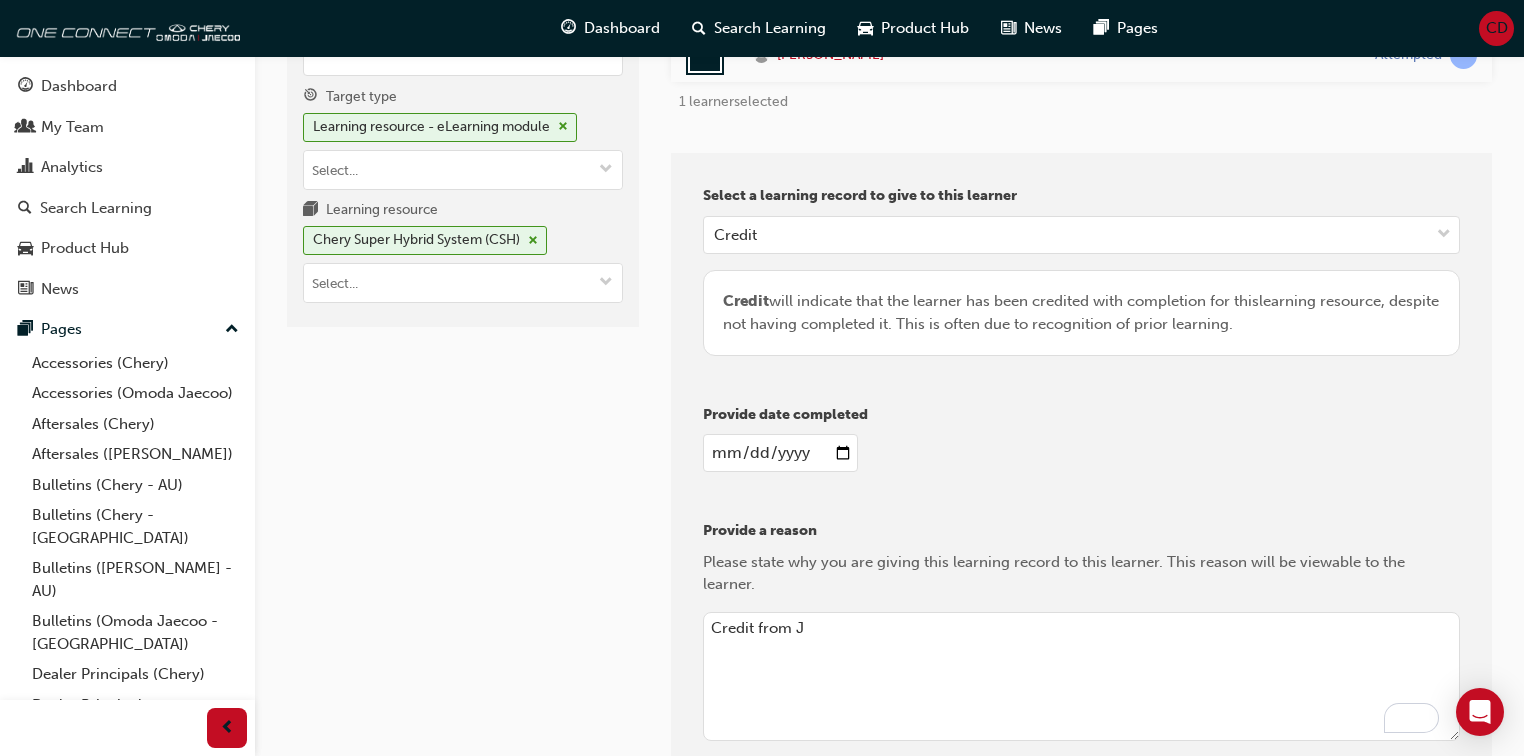 click on "Credit from J" at bounding box center (1081, 677) 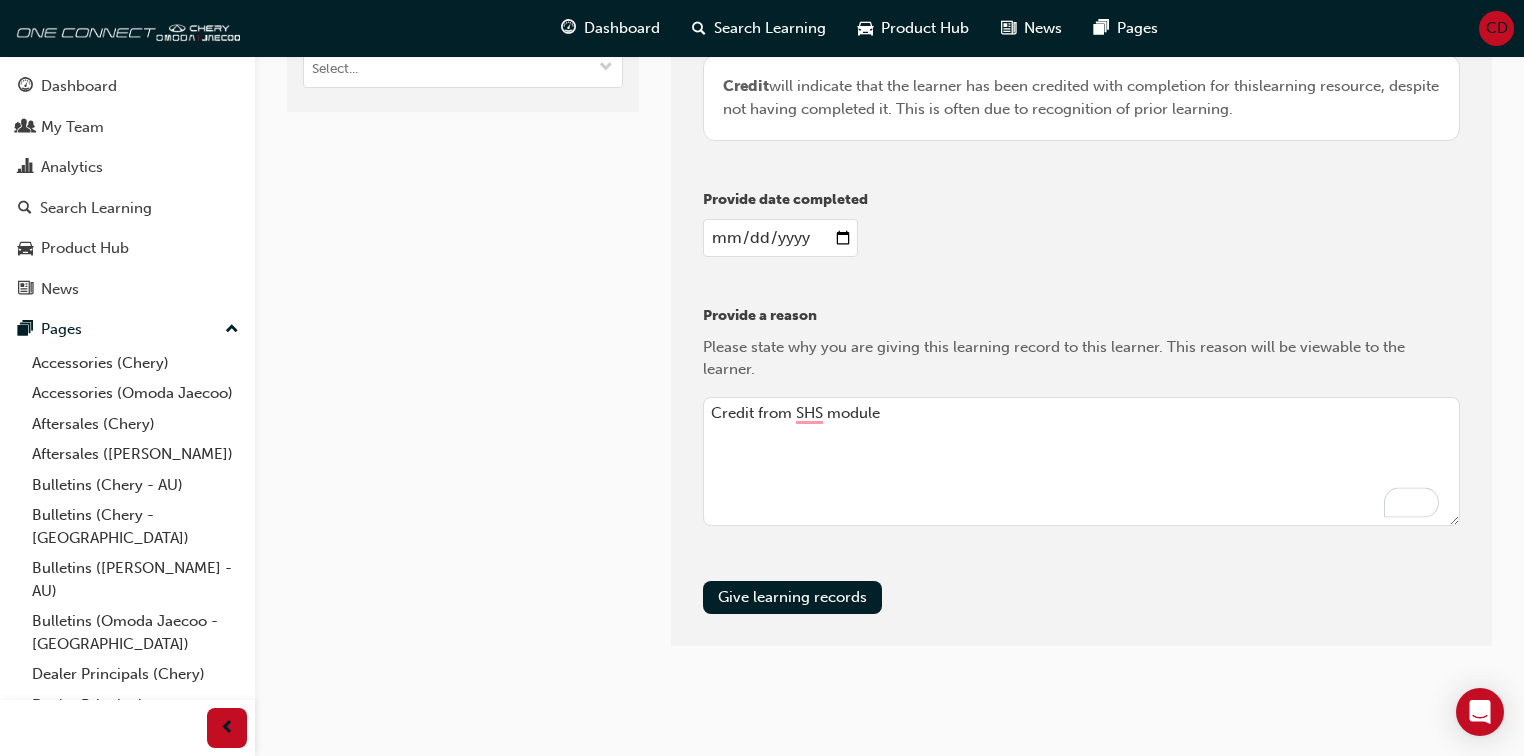 scroll, scrollTop: 496, scrollLeft: 0, axis: vertical 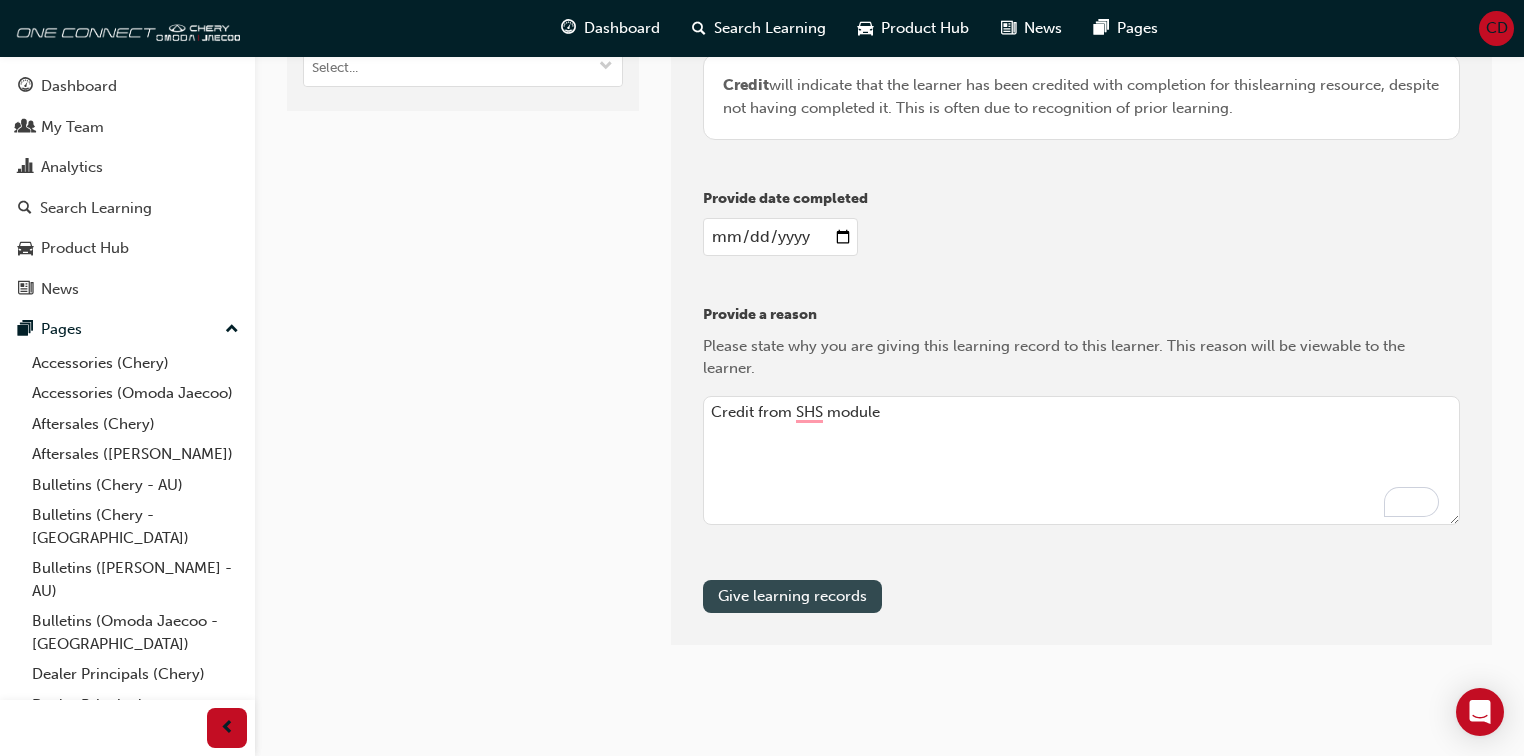 type on "Credit from SHS module" 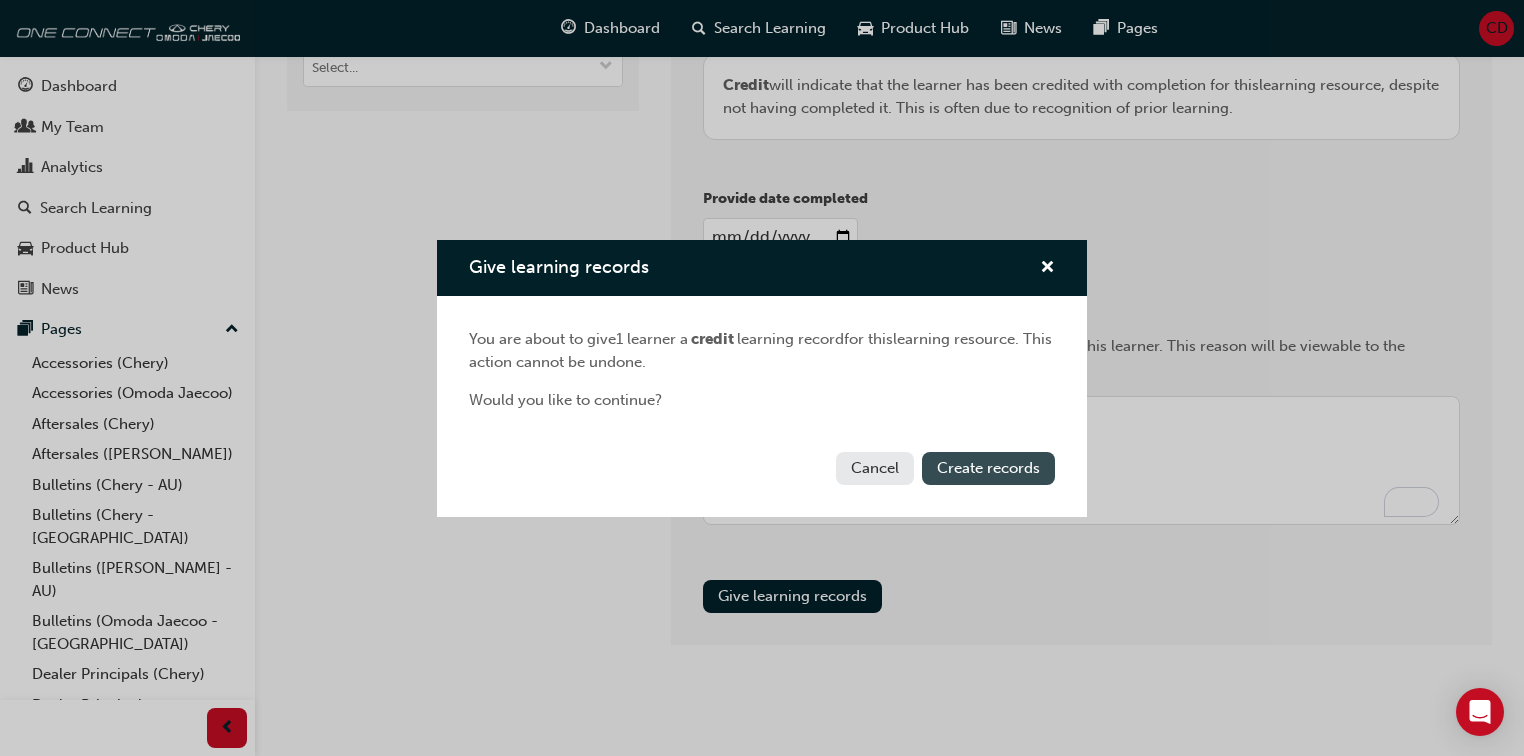 click on "Create records" at bounding box center (988, 468) 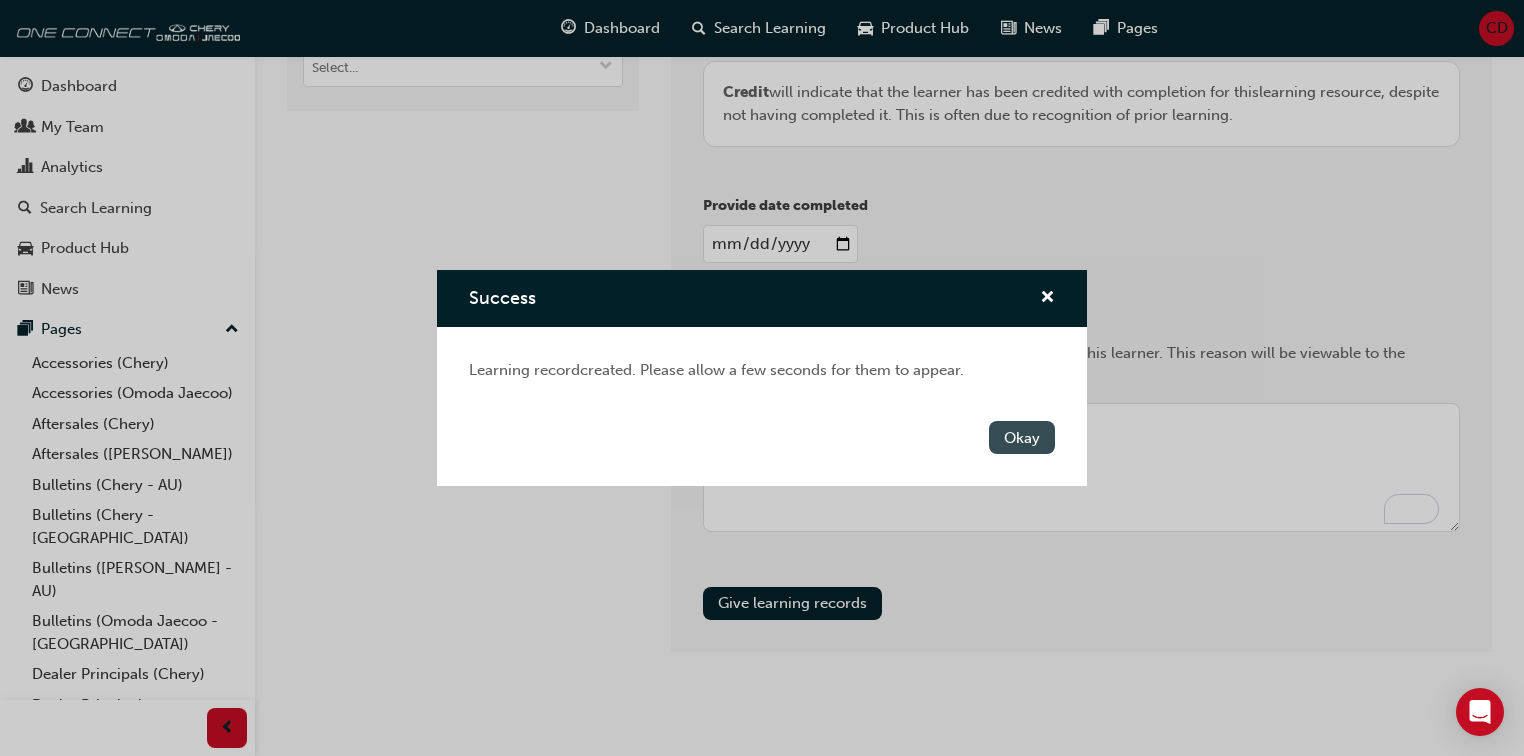 click on "Okay" at bounding box center (1022, 437) 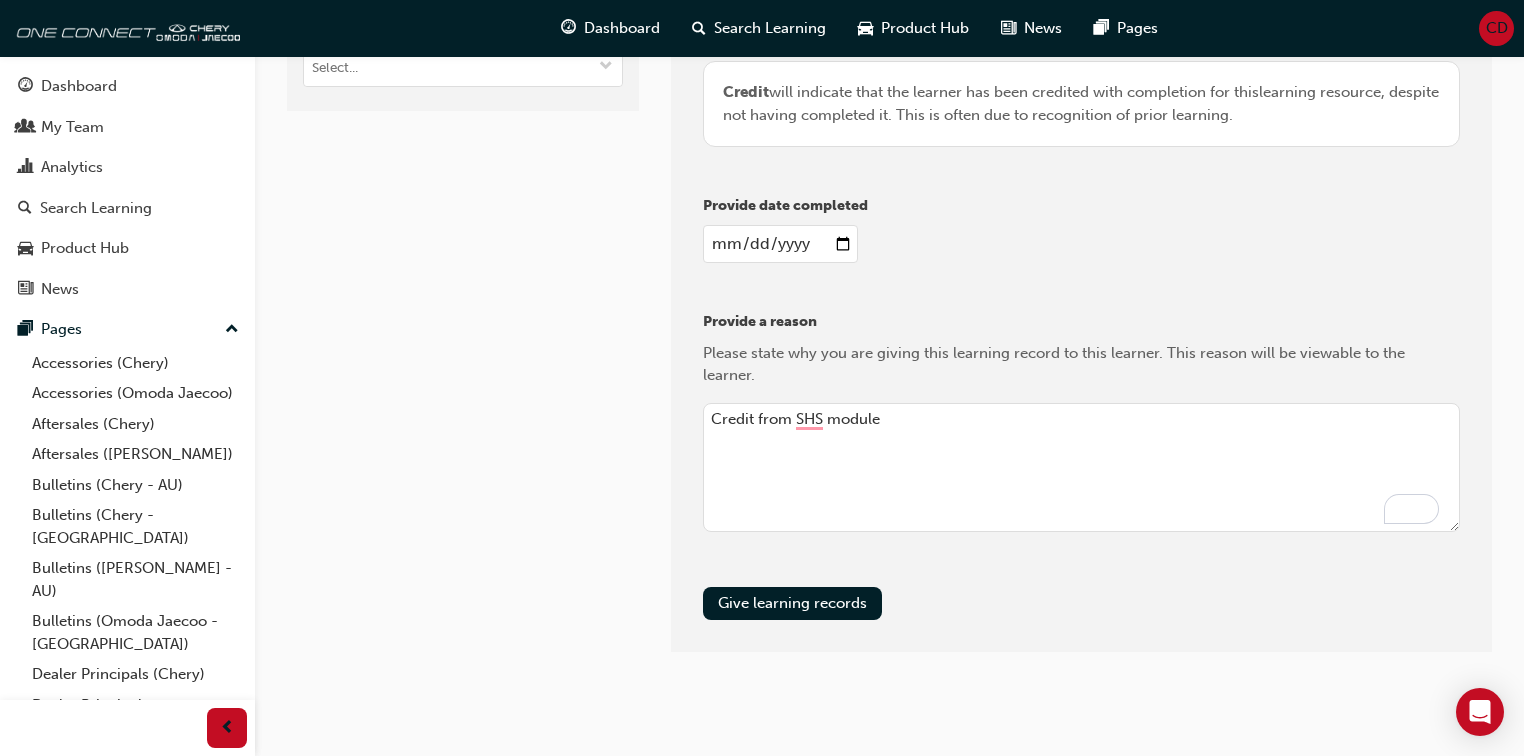 click on "Learners Simon Teale - Chery Bunbury, Jaecoo Bunbury Target type Learning resource - eLearning module Learning resource Chery Super Hybrid System (CSH)" at bounding box center (463, 198) 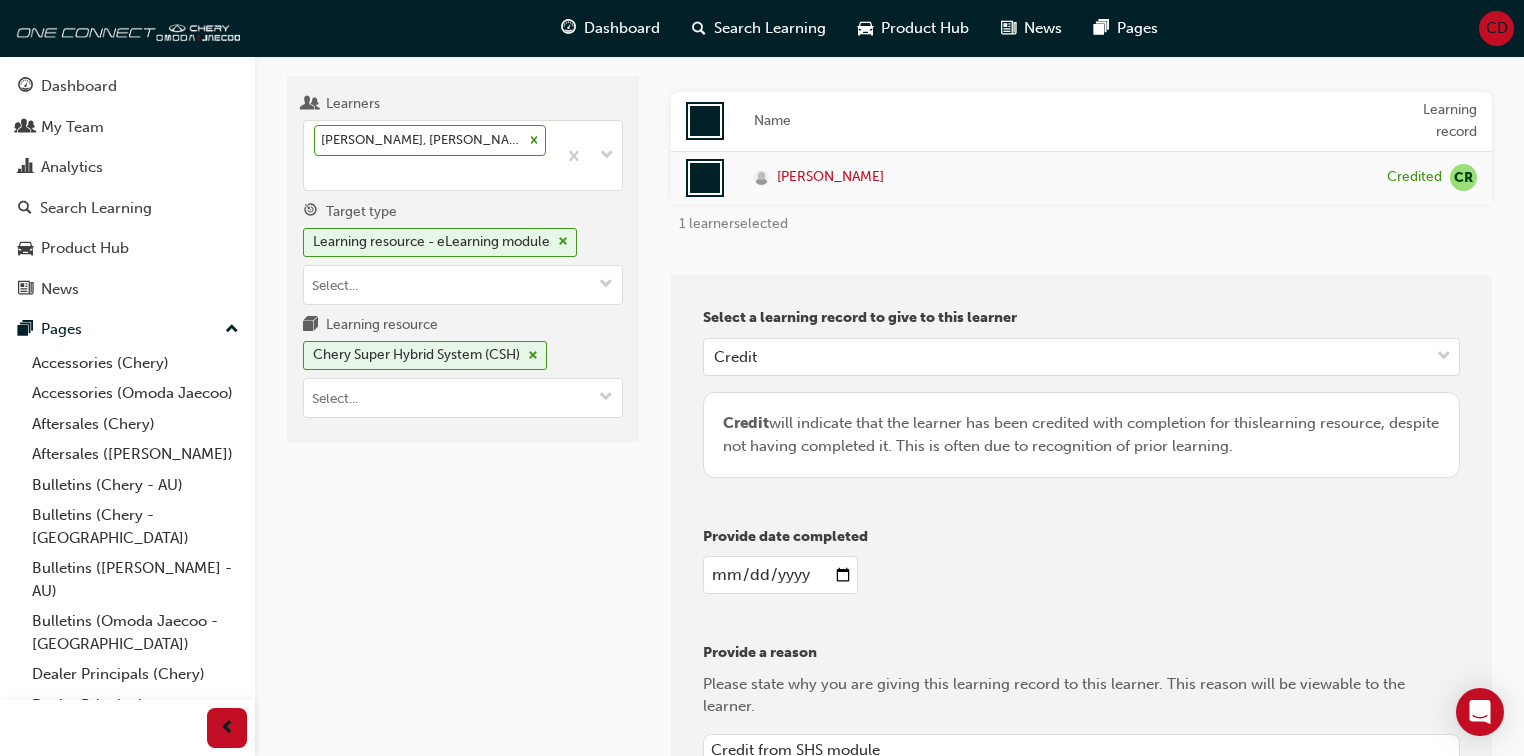 scroll, scrollTop: 0, scrollLeft: 0, axis: both 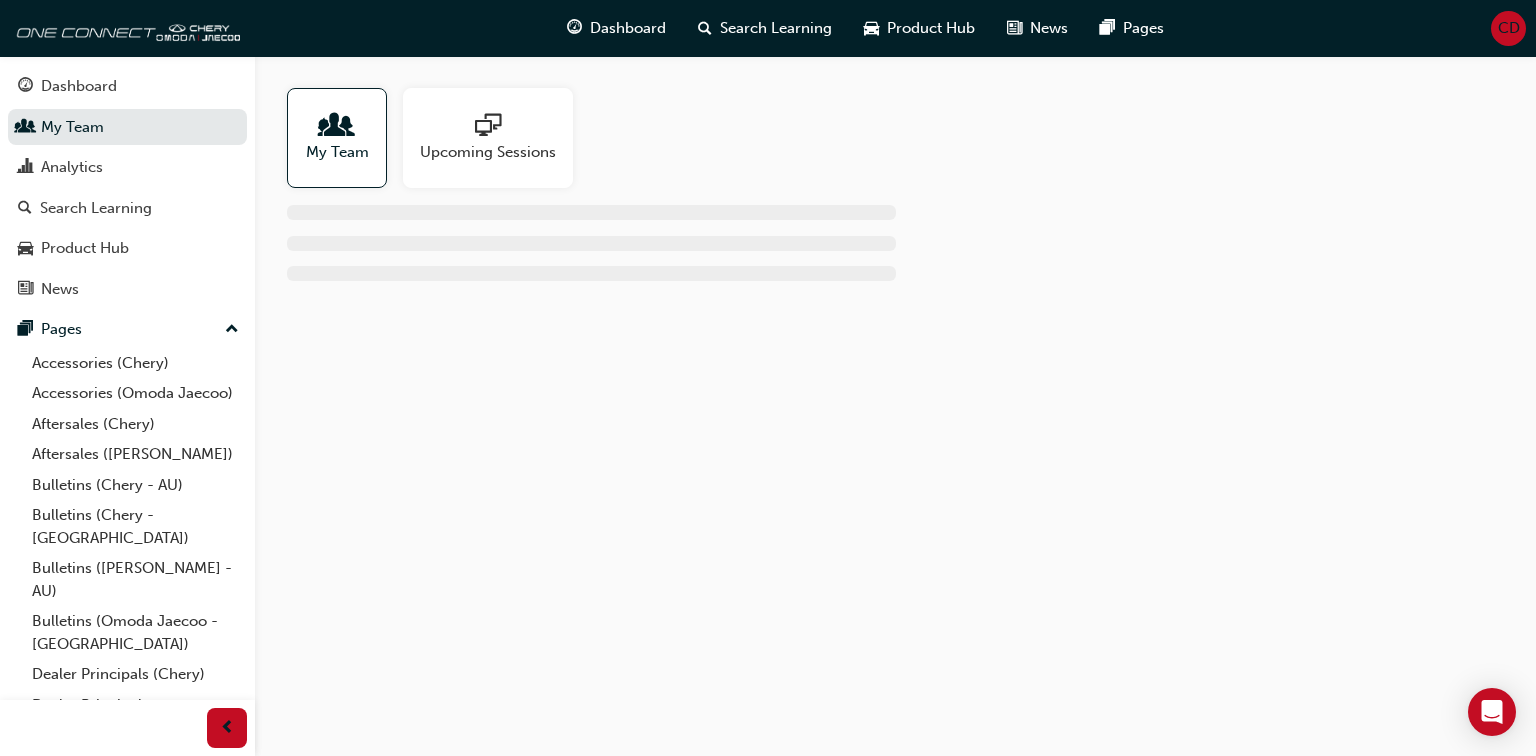 click at bounding box center (337, 127) 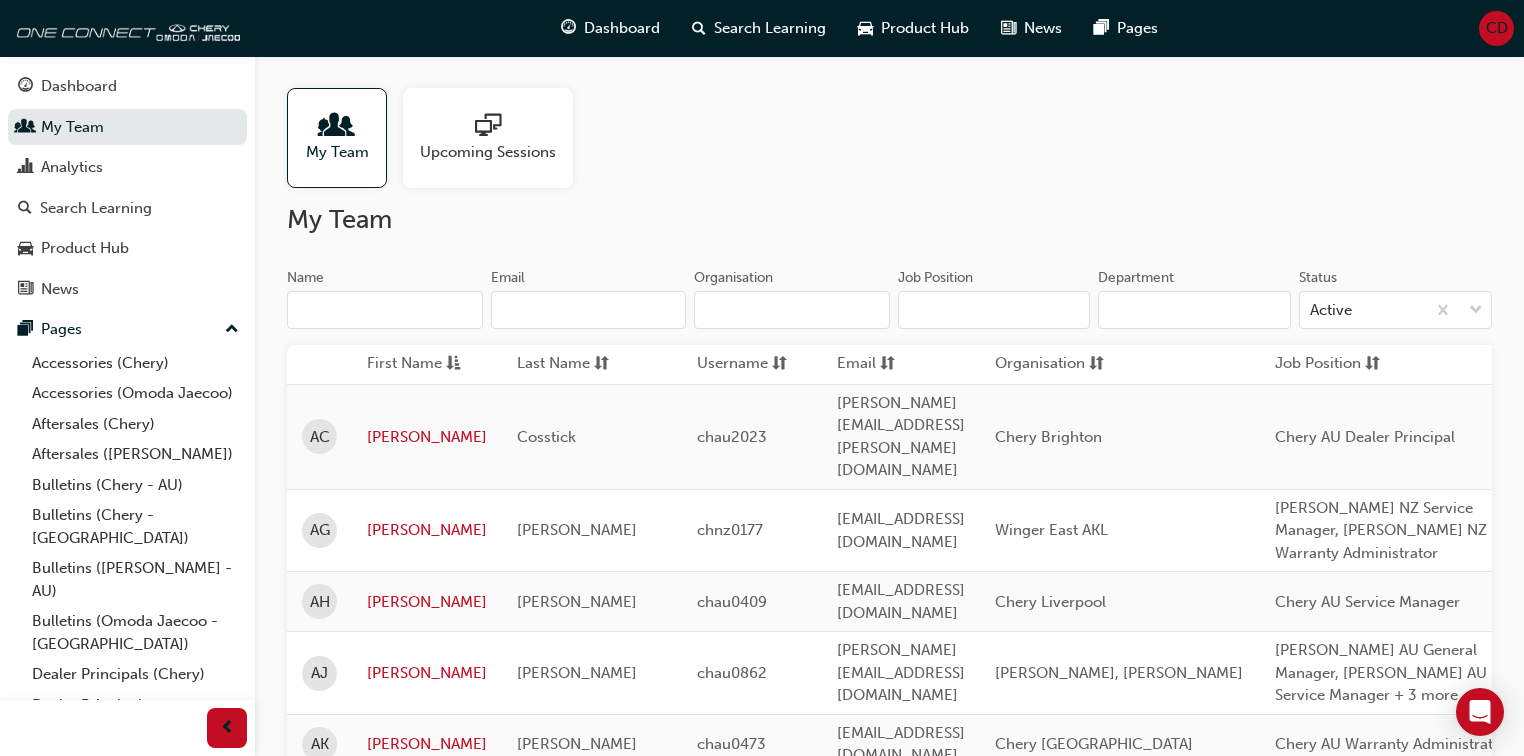 click on "Name" at bounding box center (385, 310) 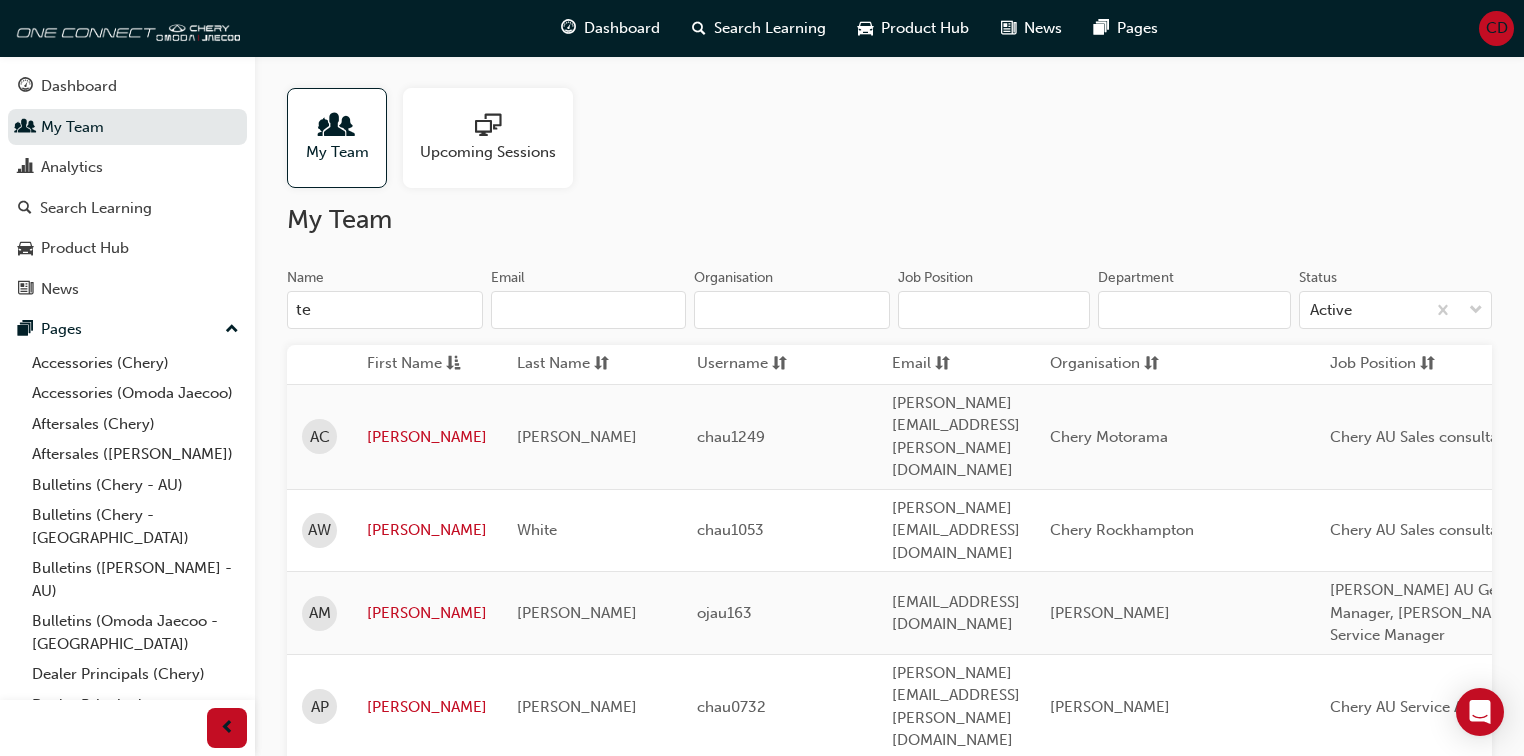 type on "t" 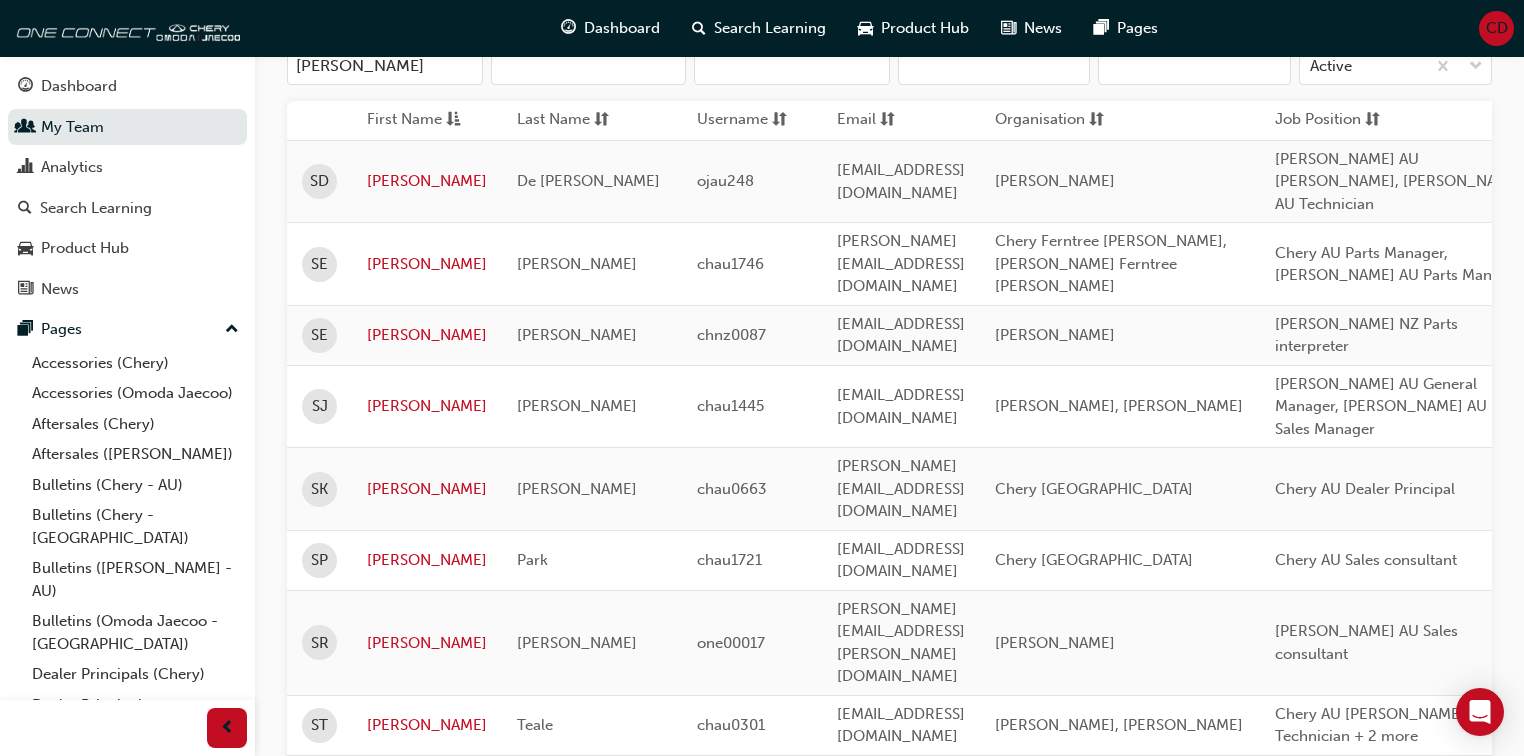 scroll, scrollTop: 400, scrollLeft: 0, axis: vertical 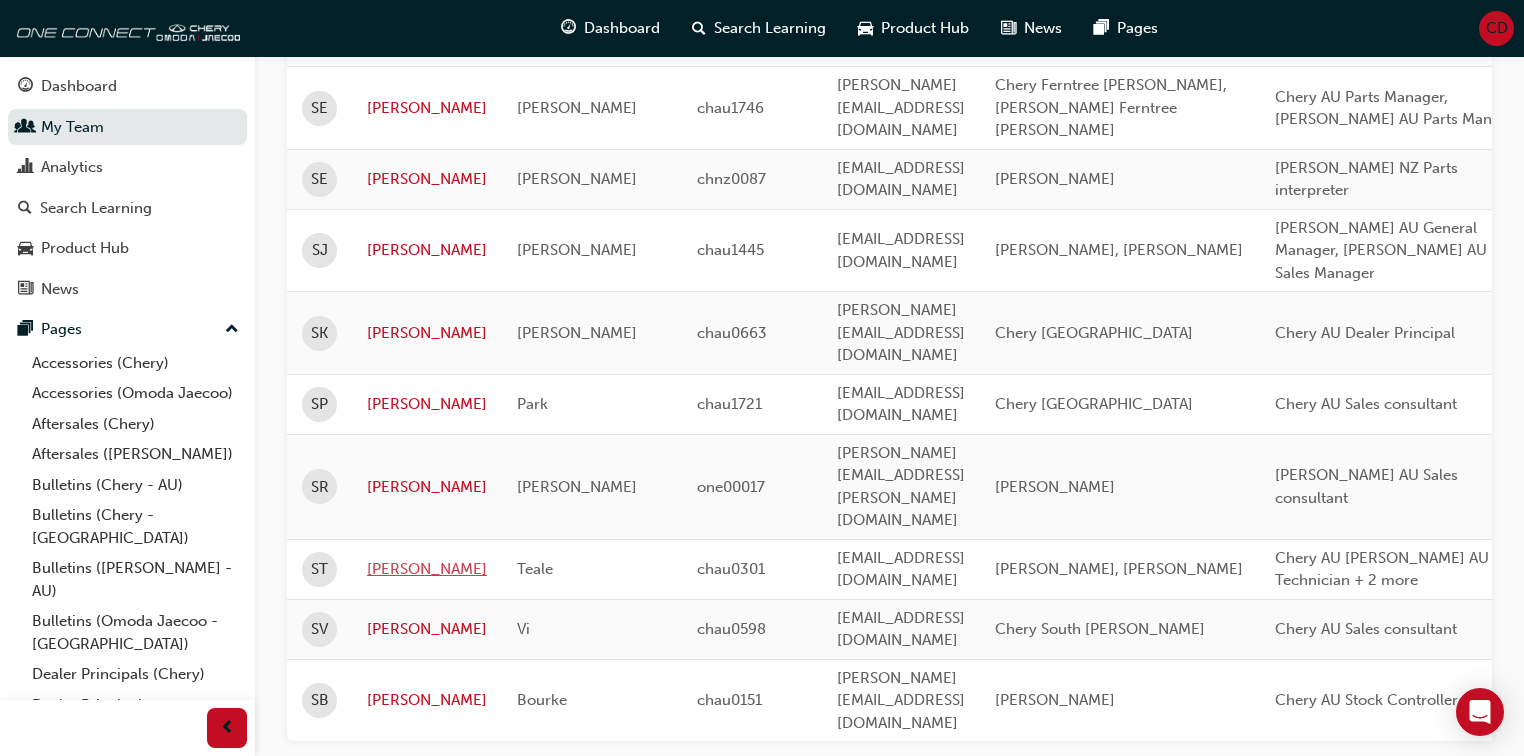 type on "simon" 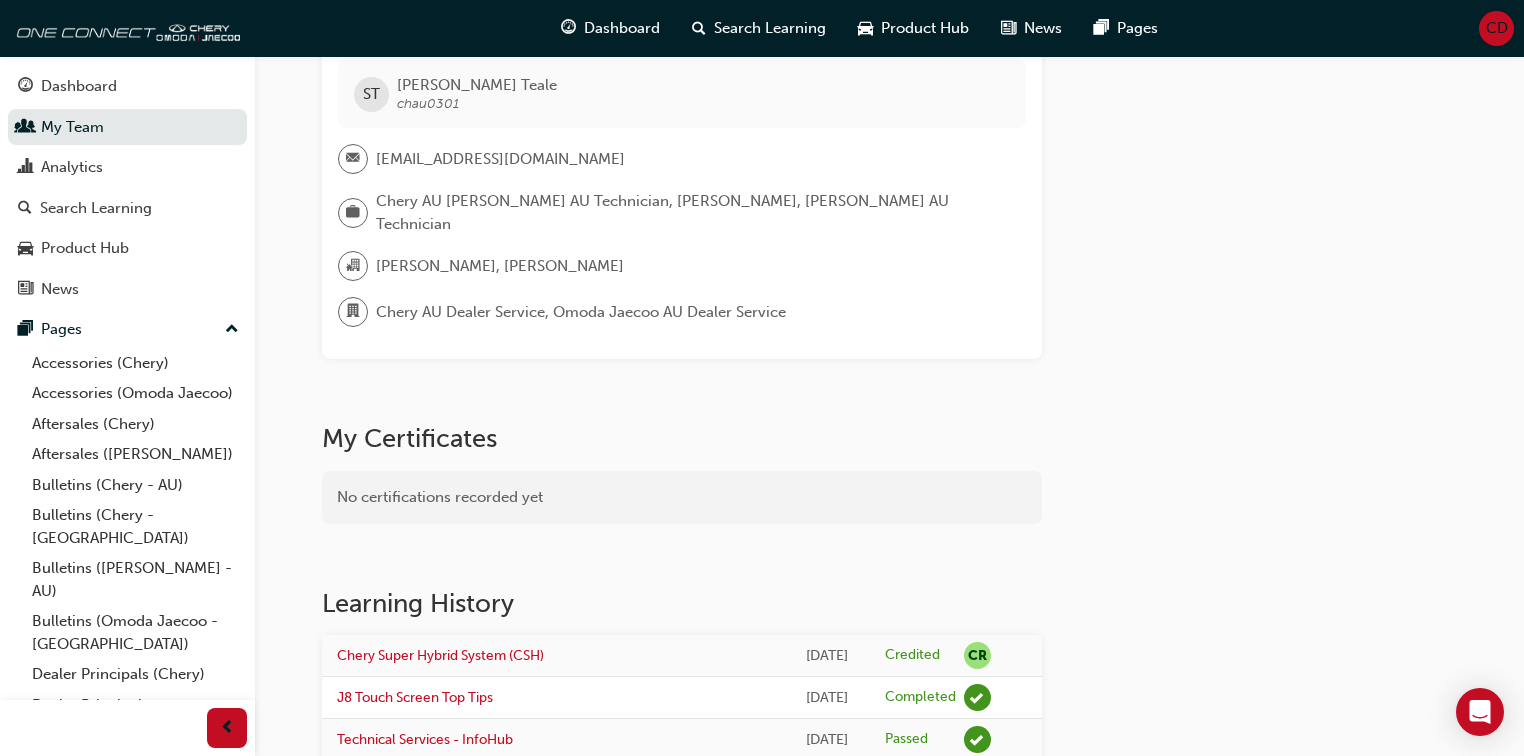 scroll, scrollTop: 80, scrollLeft: 0, axis: vertical 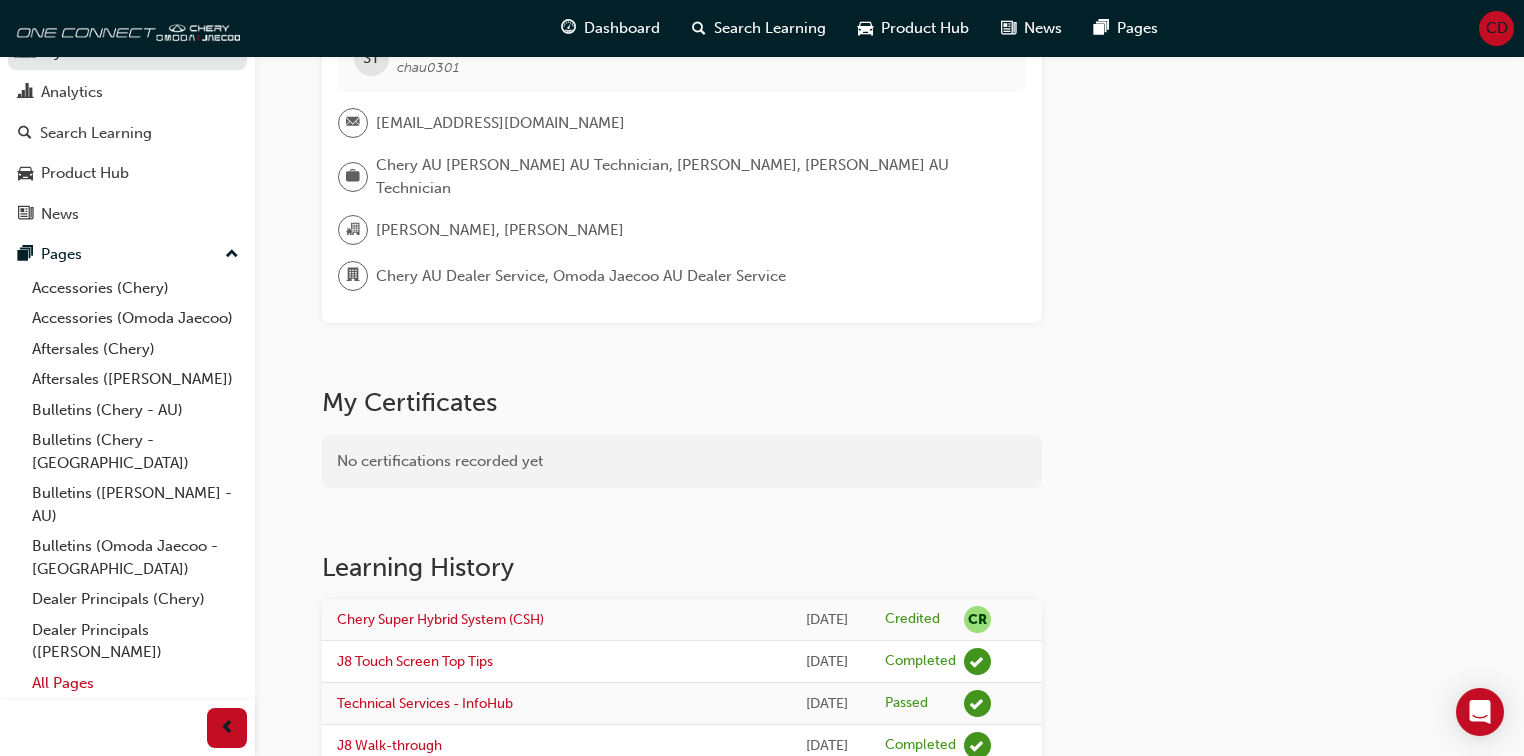 click on "All Pages" at bounding box center (135, 683) 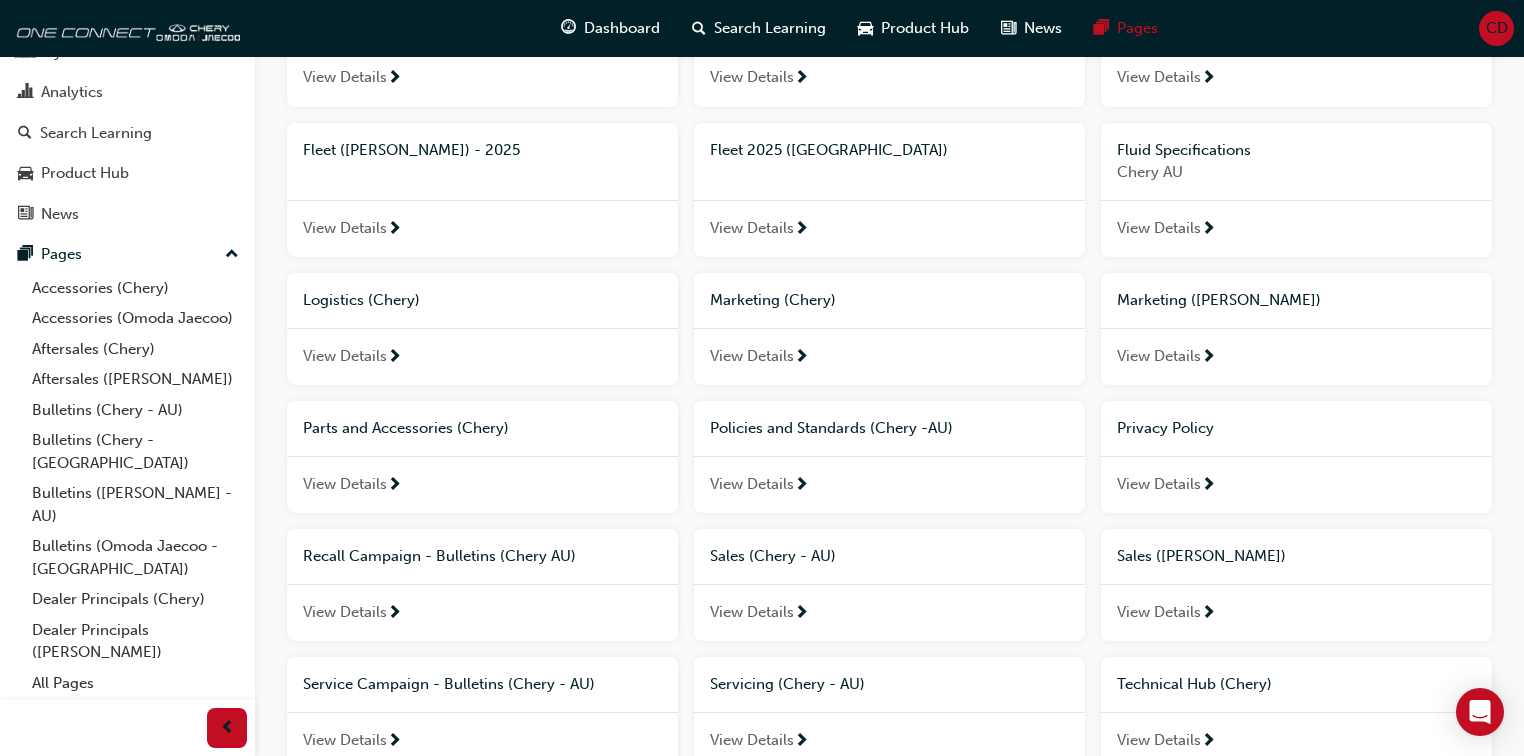 scroll, scrollTop: 621, scrollLeft: 0, axis: vertical 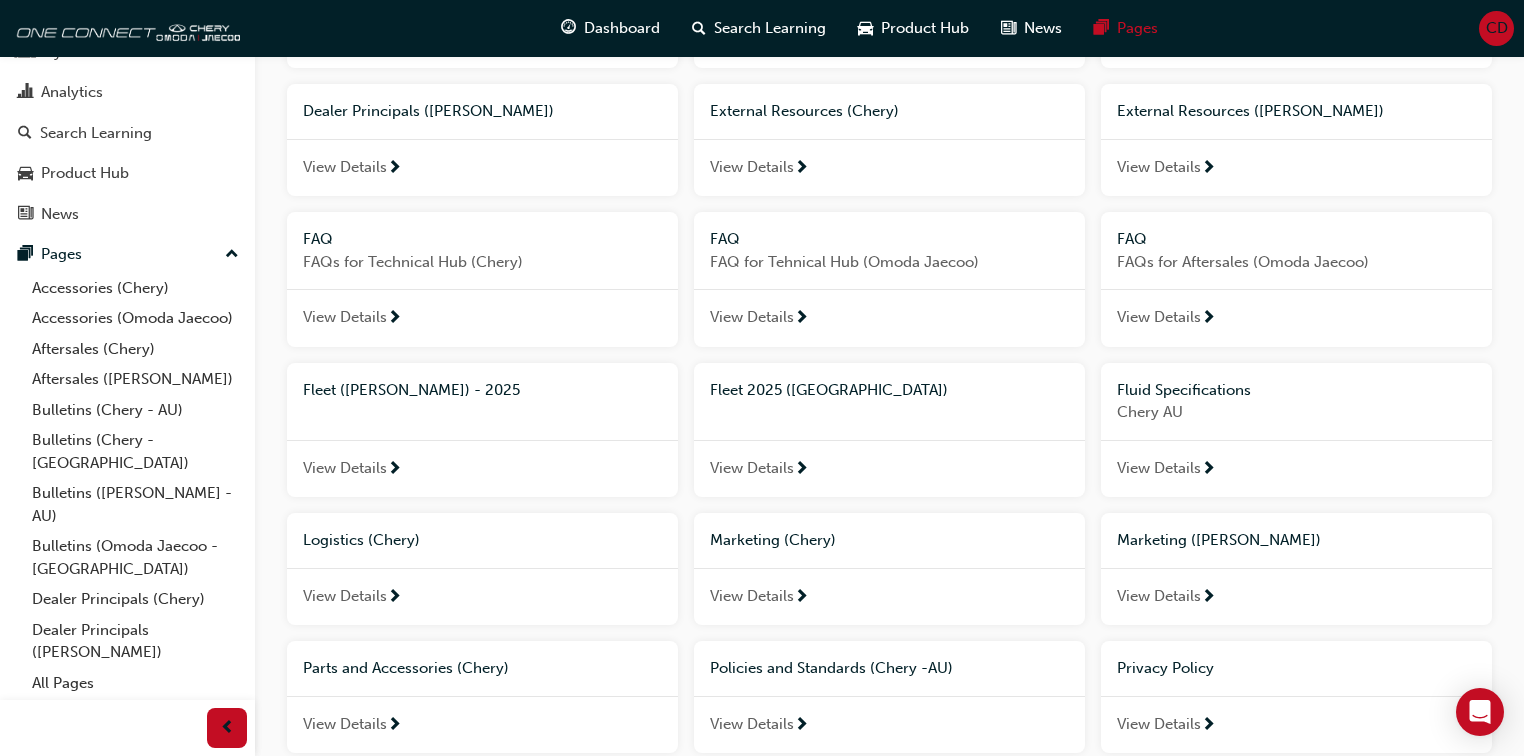 click on "View Details" at bounding box center (1296, 168) 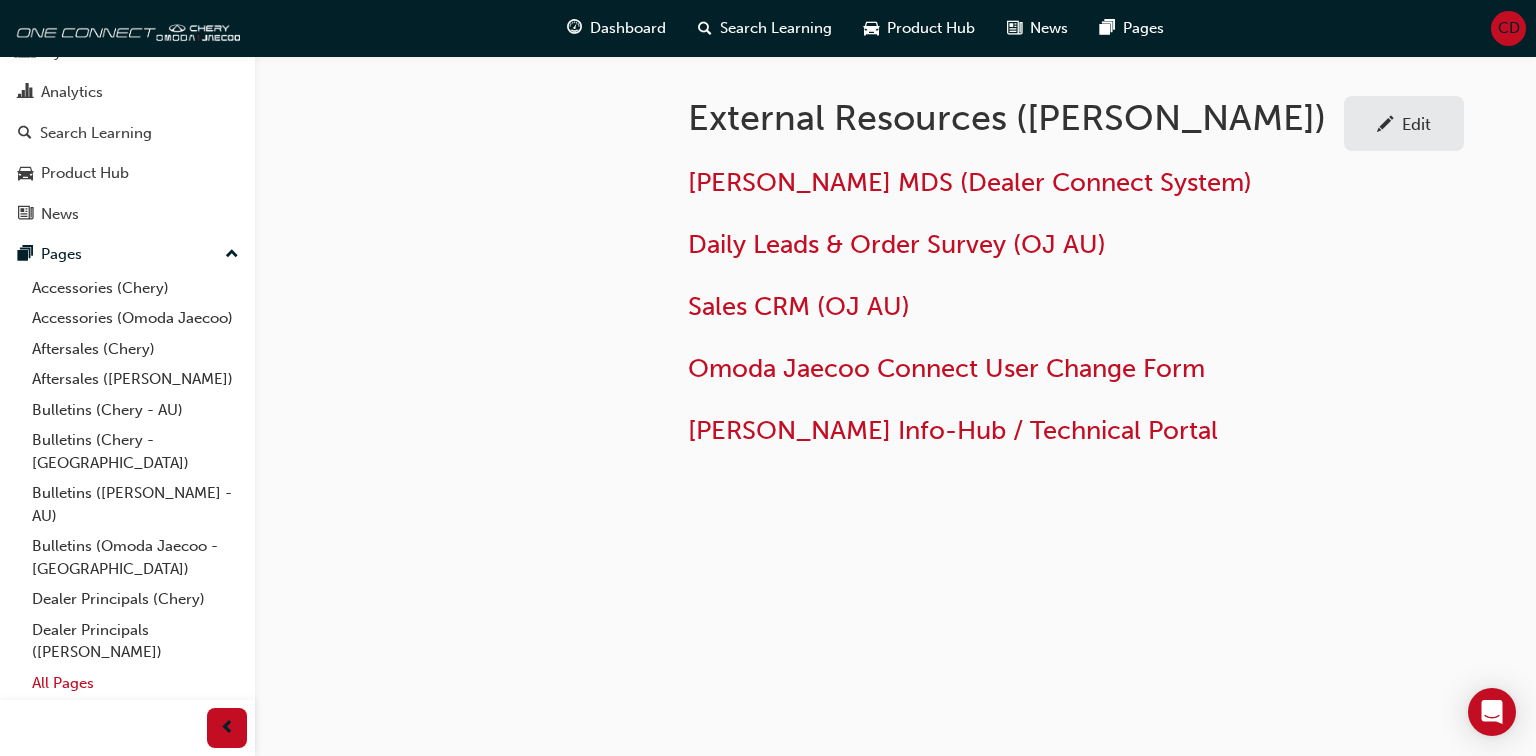 click on "All Pages" at bounding box center [135, 683] 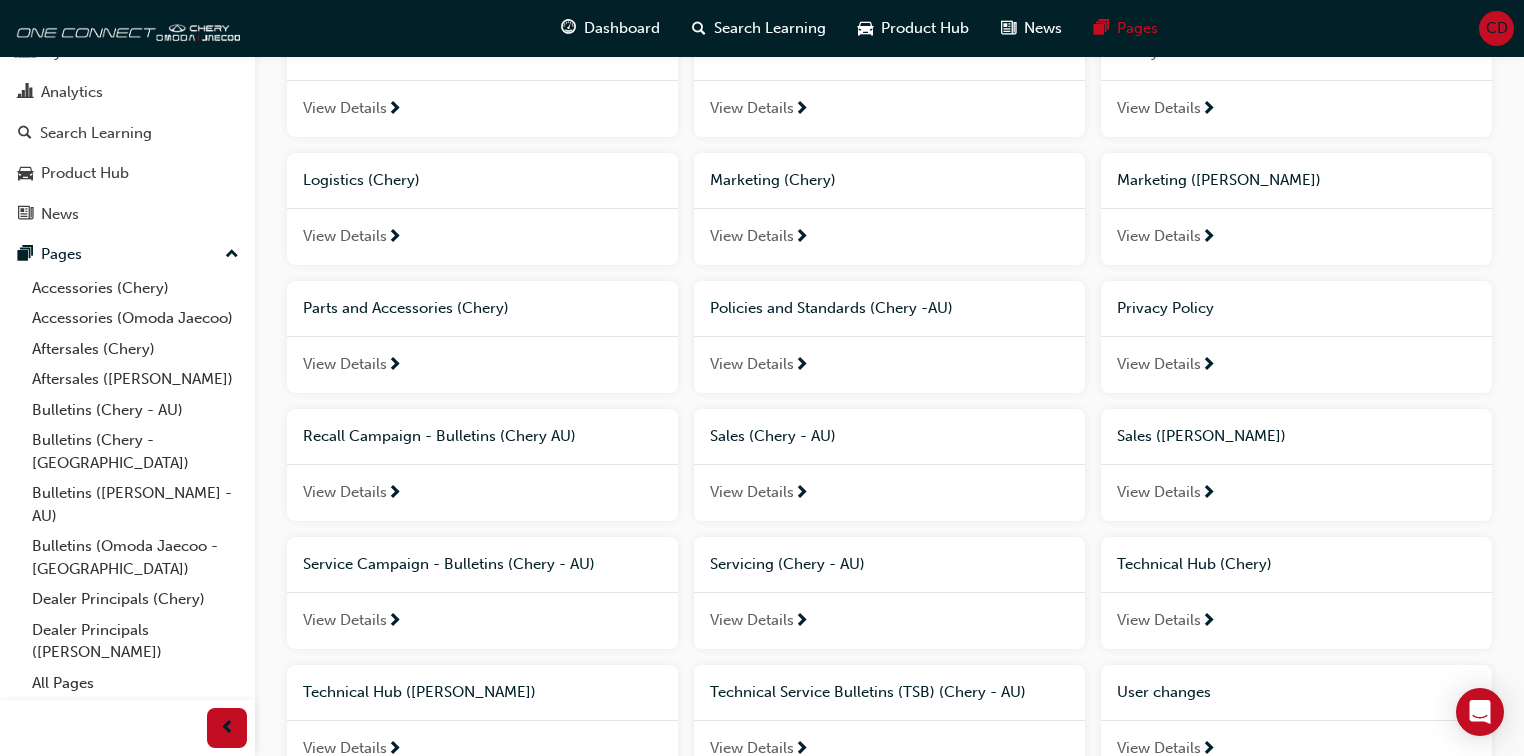 scroll, scrollTop: 1200, scrollLeft: 0, axis: vertical 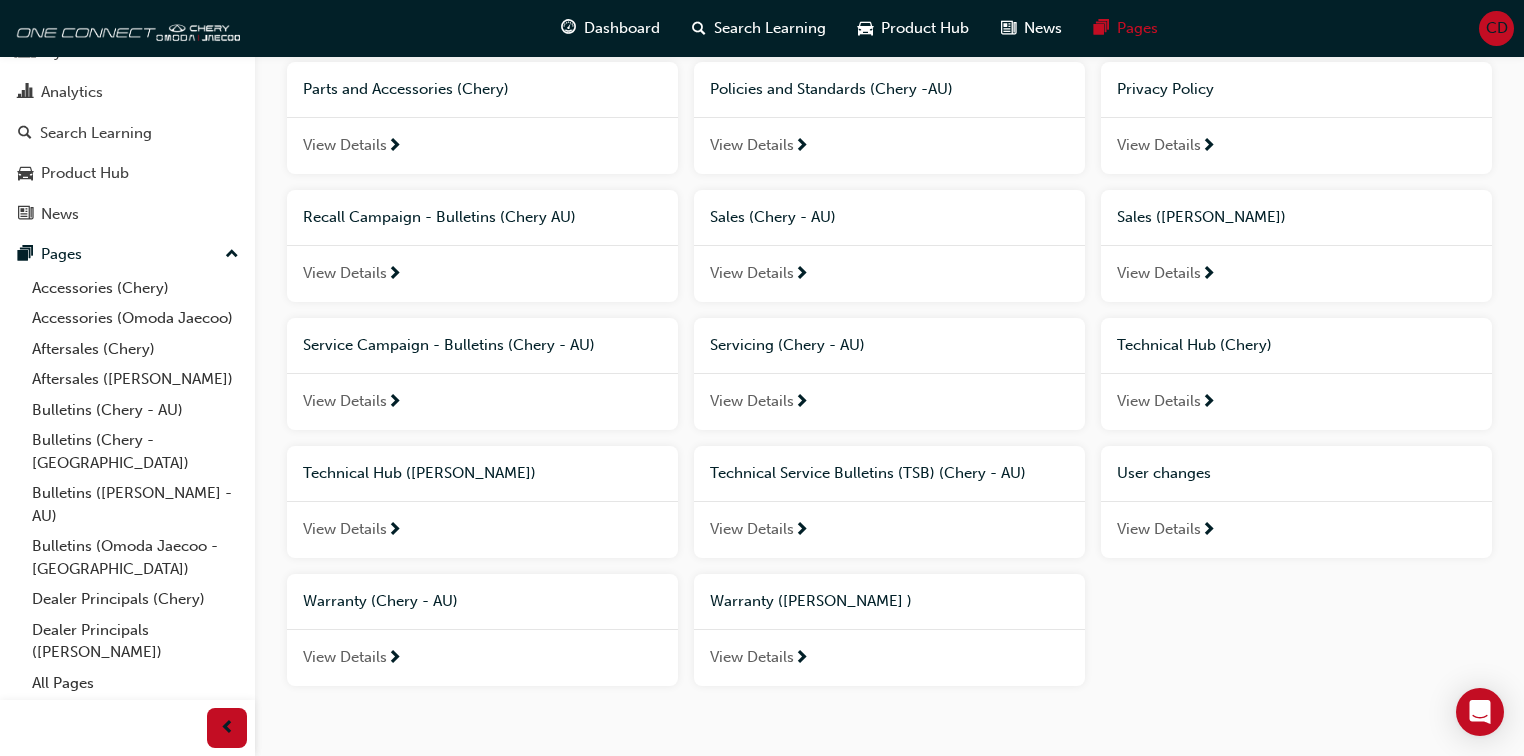 click on "Dashboard Search Learning Product Hub News Pages CD" at bounding box center [762, 28] 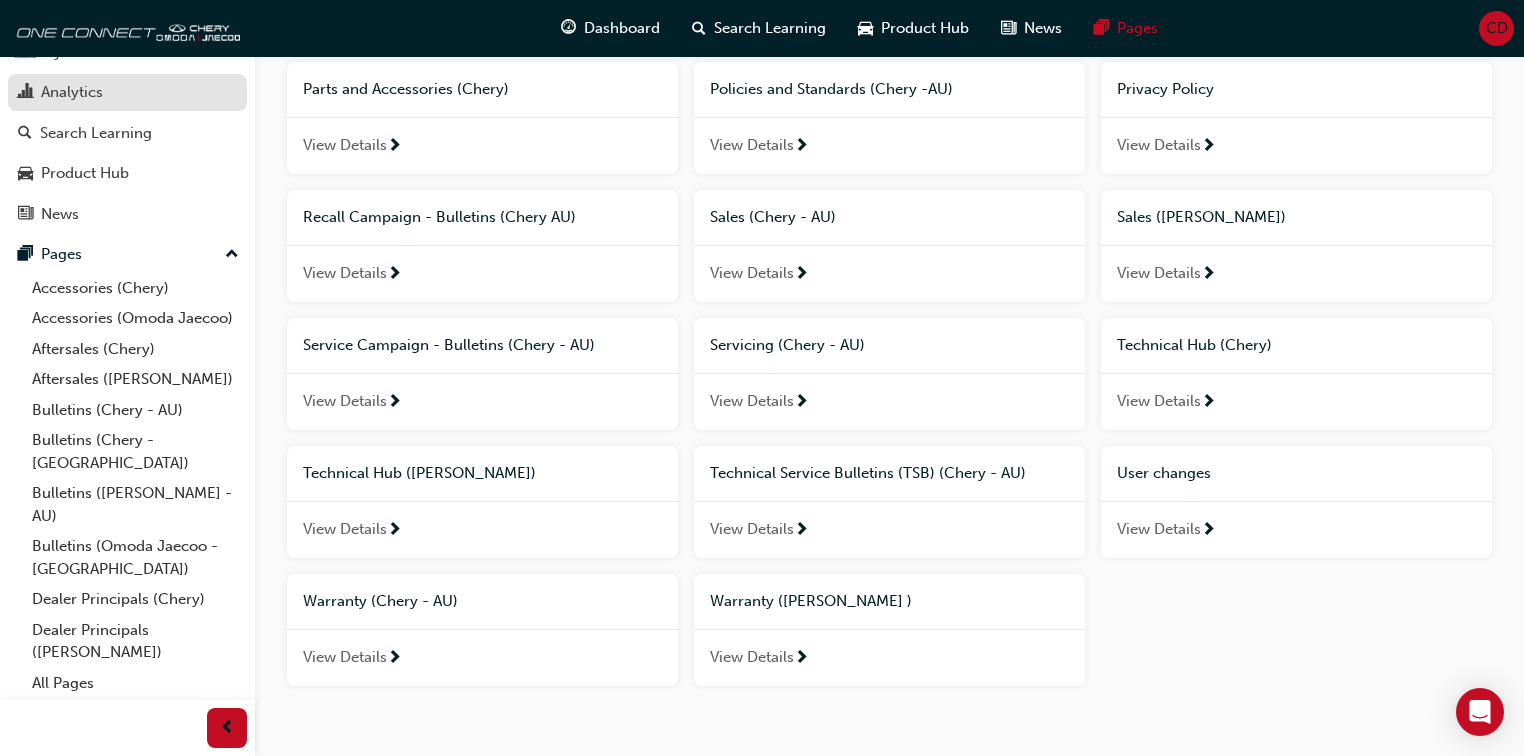 click on "Analytics" at bounding box center [127, 92] 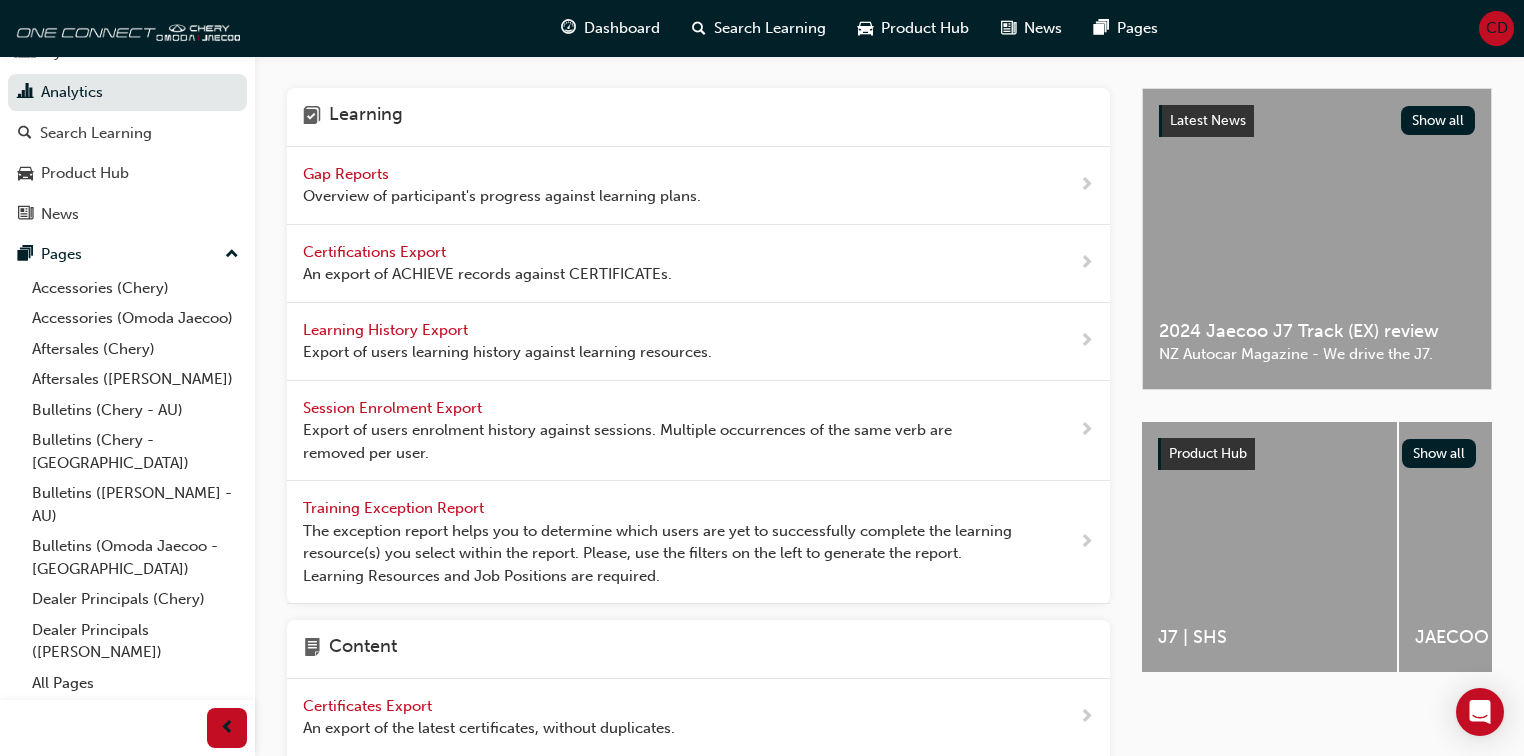 click on "Learning History Export" at bounding box center [387, 330] 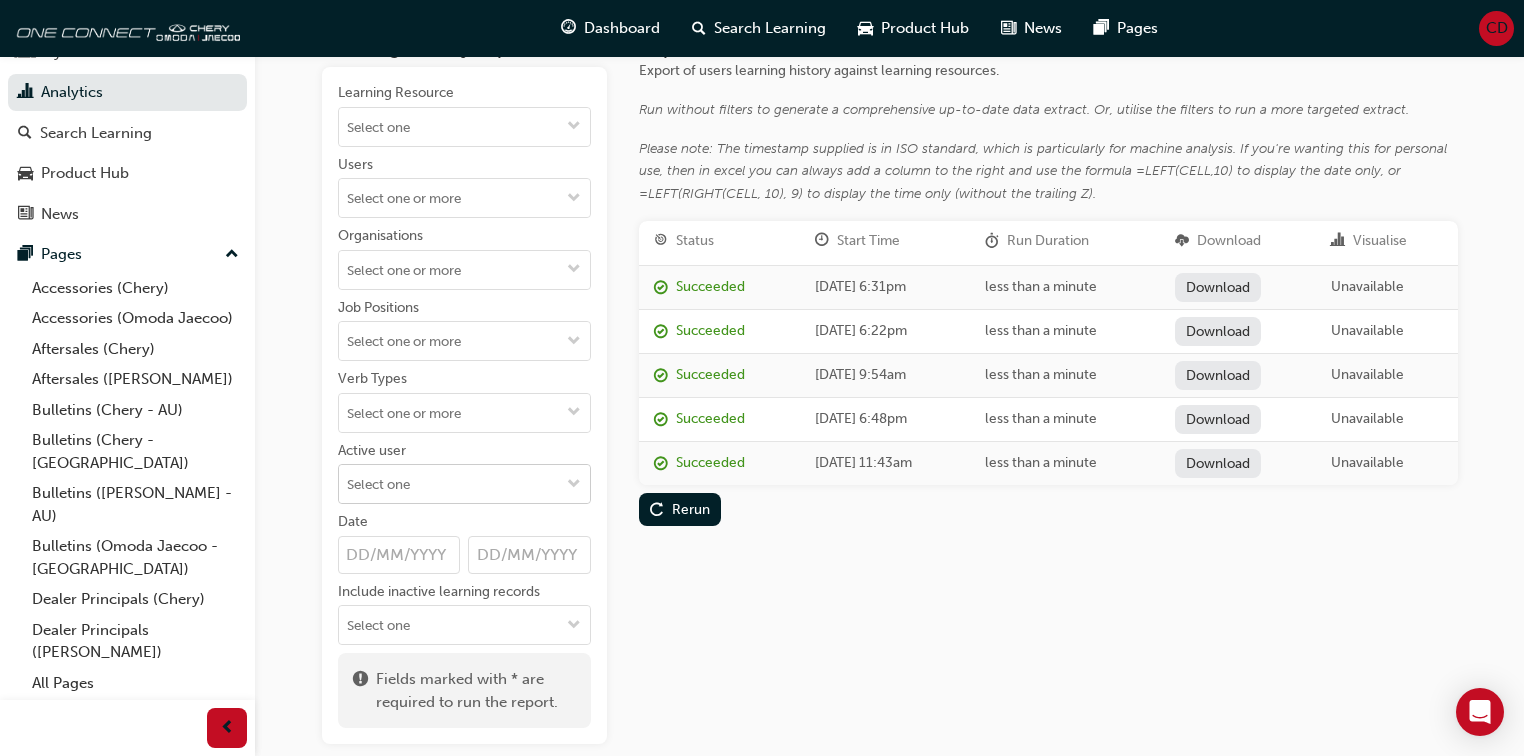 scroll, scrollTop: 80, scrollLeft: 0, axis: vertical 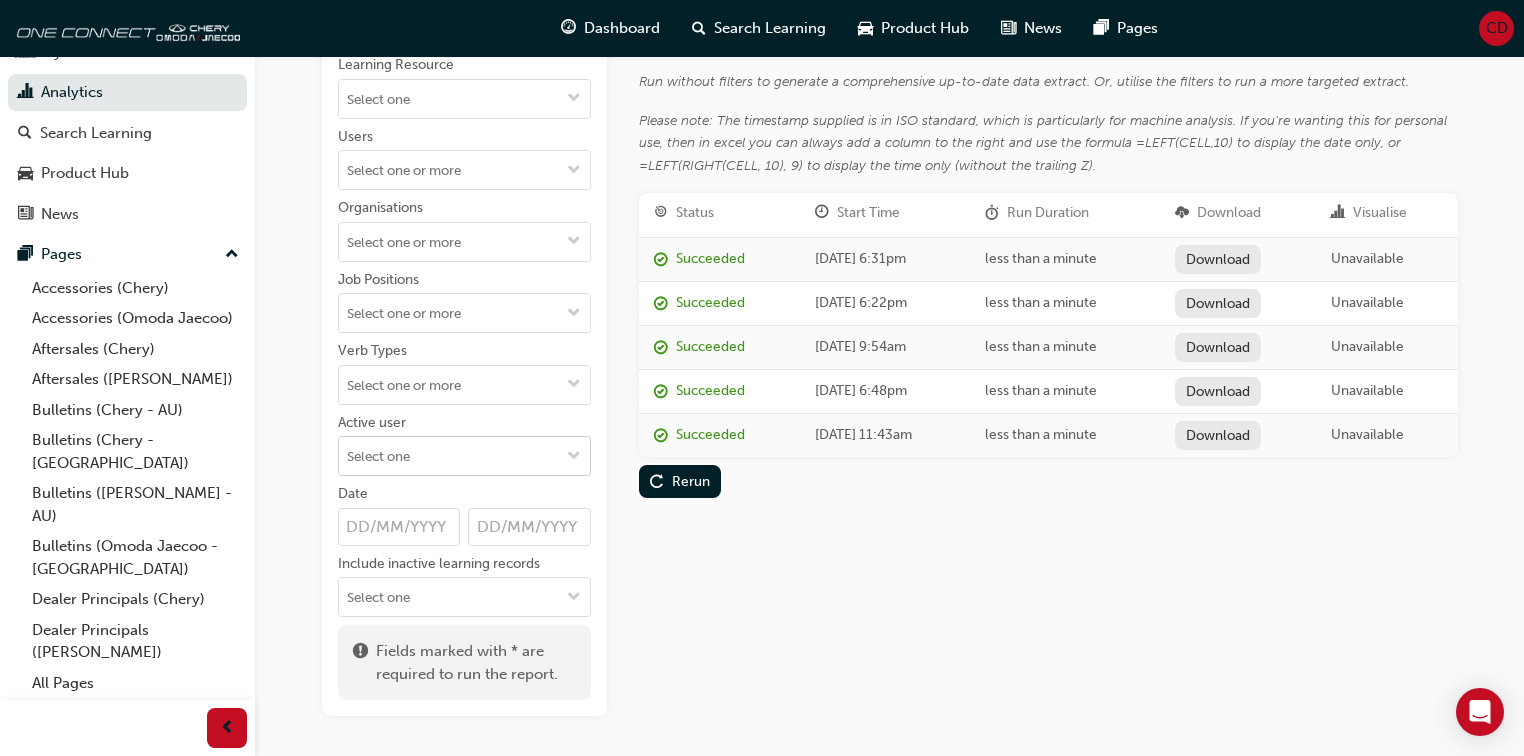 click at bounding box center (574, 457) 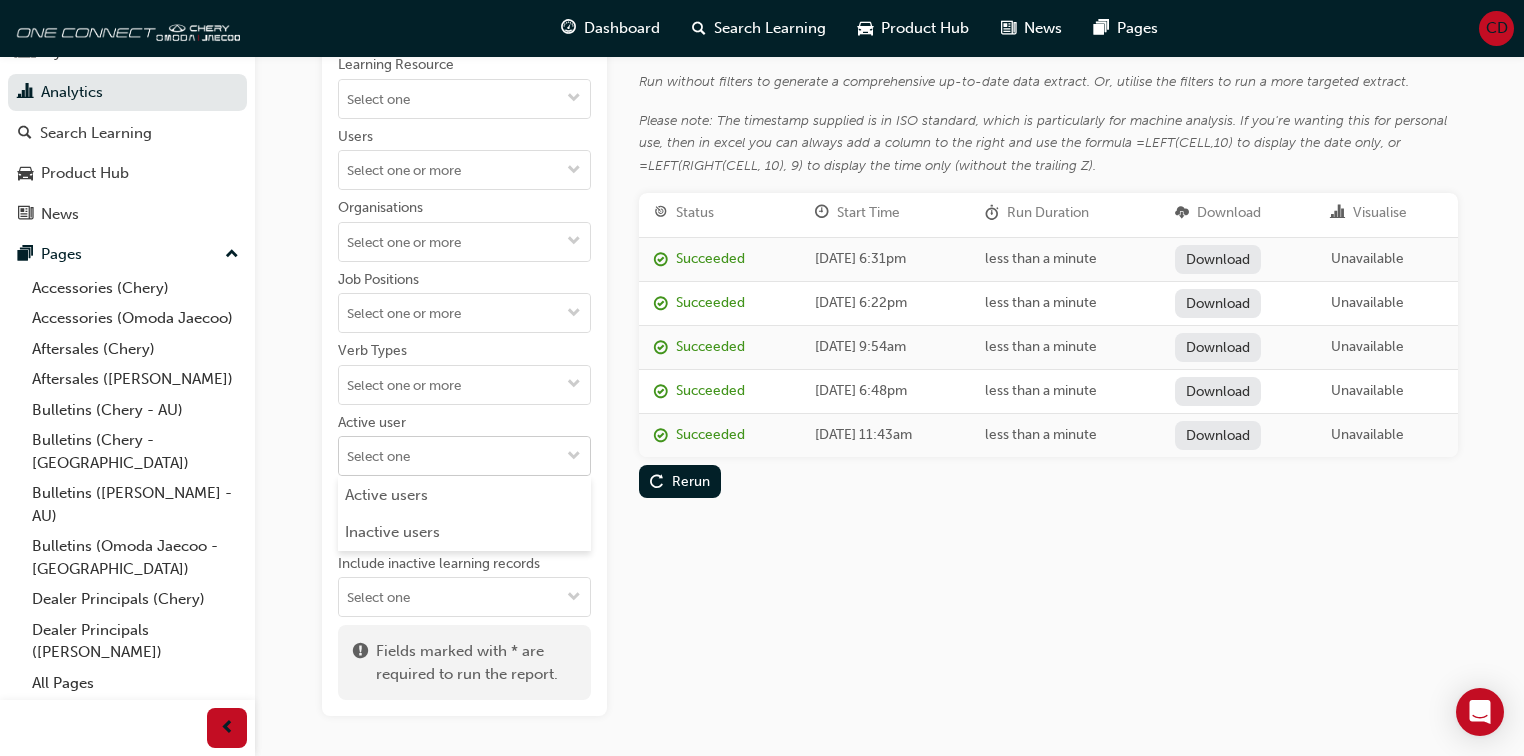 click at bounding box center [574, 457] 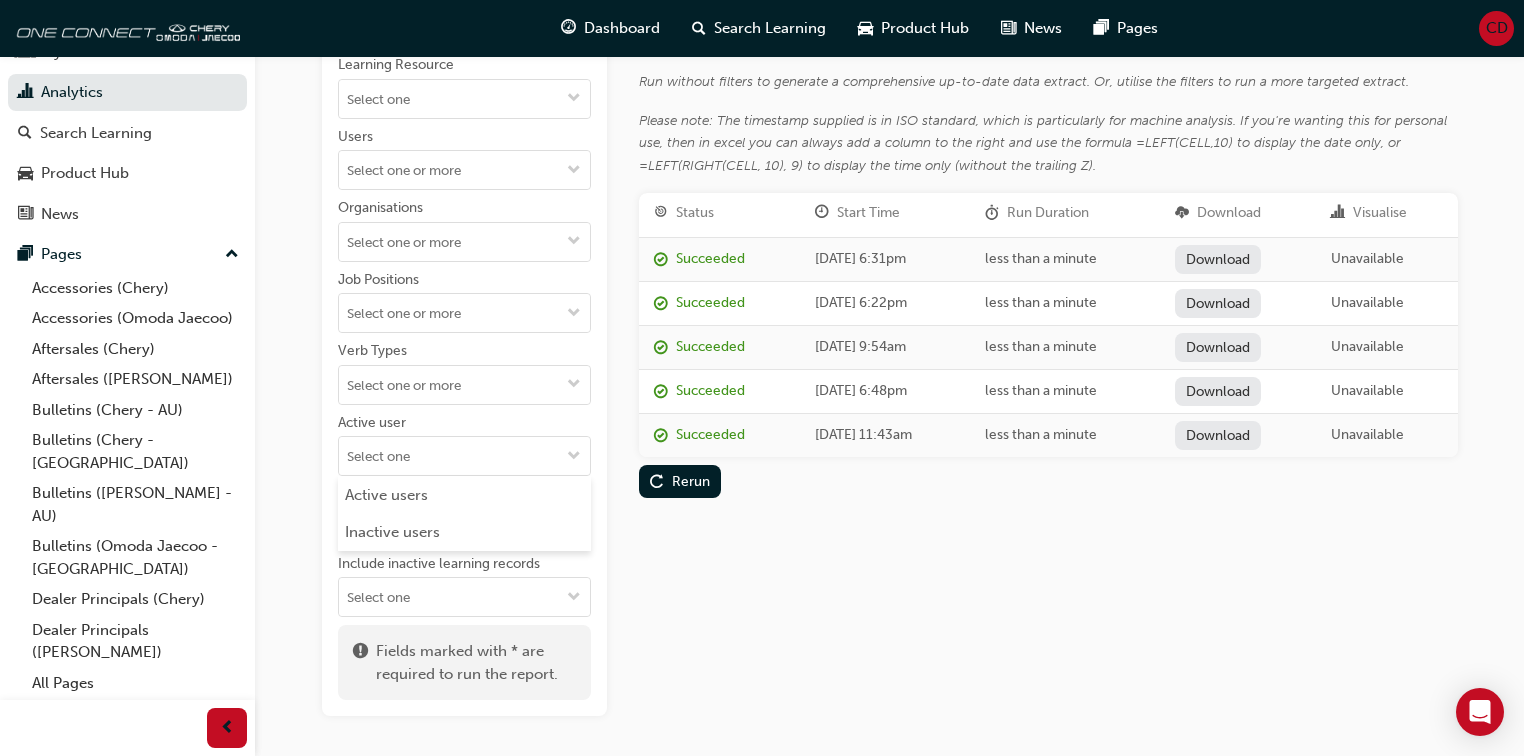 click on "Report Runs Export of users learning history against learning resources. Run without filters to generate a comprehensive up-to-date data extract. Or, utilise the filters to run a more targeted extract. Please note: The timestamp supplied is in ISO standard, which is particularly for machine analysis. If you're wanting this for personal use, then in excel you can always add a column to the right and use the formula =LEFT(CELL,10) to display the date only, or =LEFT(RIGHT(CELL, 10), 9) to display the time only (without the trailing Z). Status Start Time Run Duration Download Visualise Succeeded Mon 7 Jul 2025 6:31pm less than a minute Download Unavailable Succeeded Fri 4 Jul 2025 6:22pm less than a minute Download Unavailable Succeeded Wed 2 Jul 2025 9:54am less than a minute Download Unavailable Succeeded Thu 26 Jun 2025 6:48pm less than a minute Download Unavailable Succeeded Thu 26 Jun 2025 11:43am less than a minute Download Unavailable Rerun" at bounding box center (1048, 362) 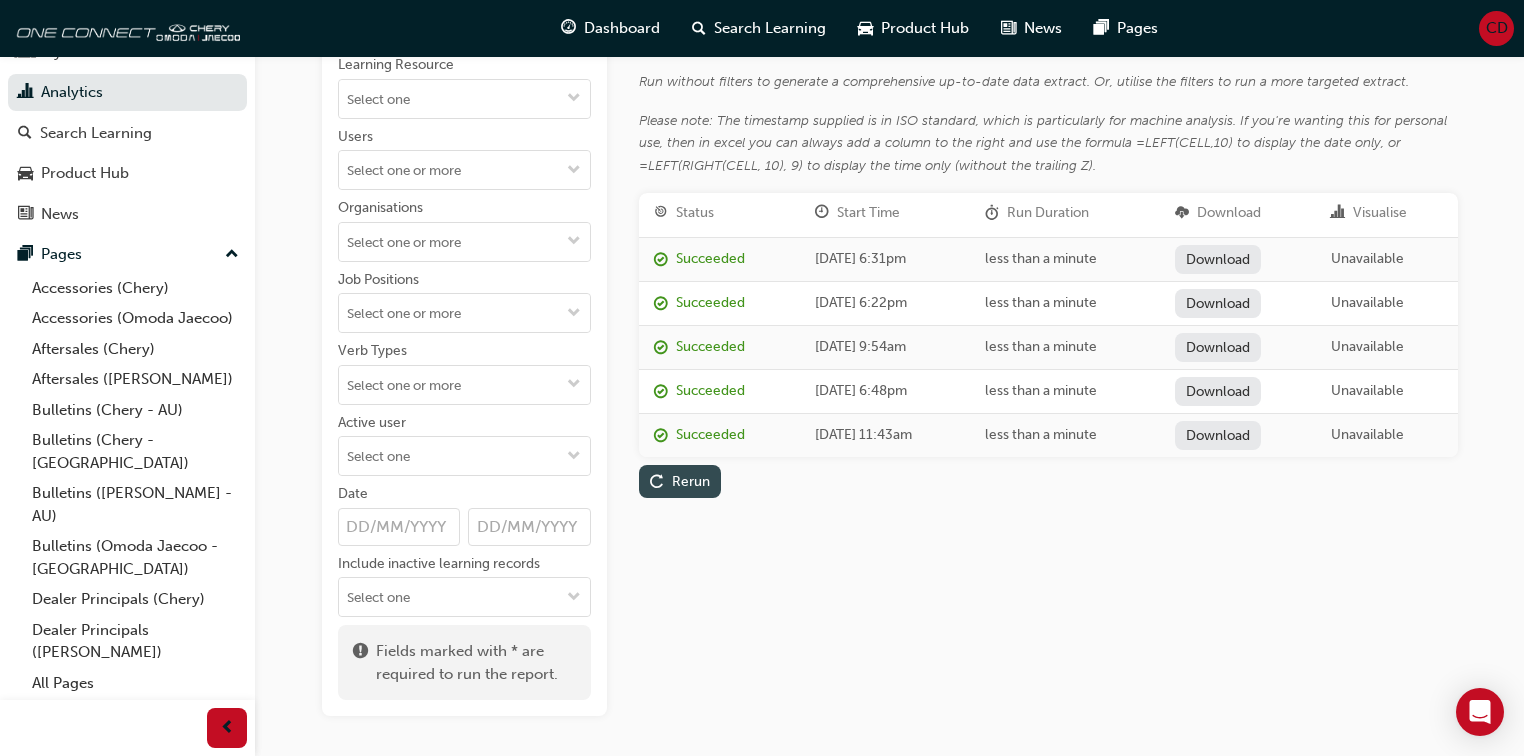 click on "Rerun" at bounding box center (691, 481) 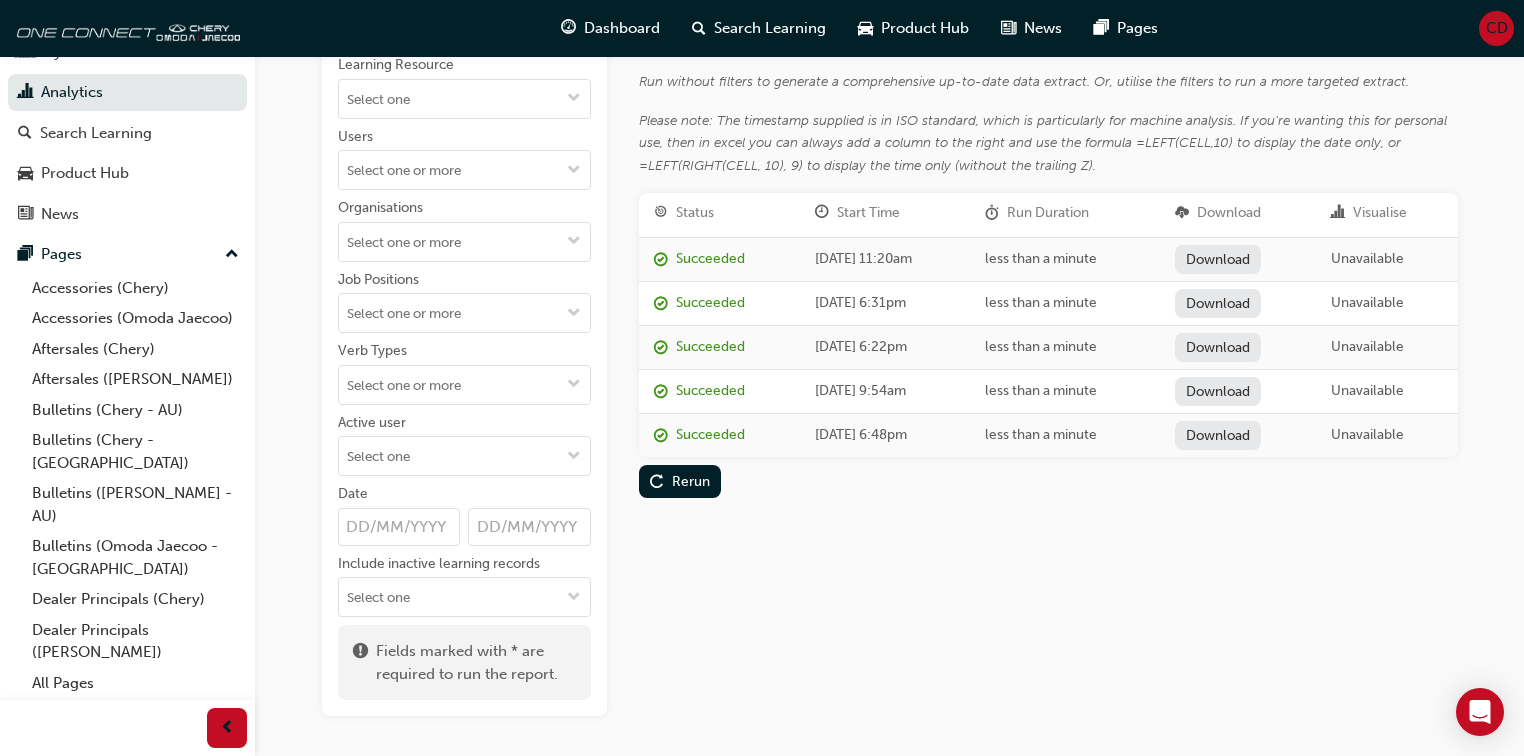 click on "Download" at bounding box center (1218, 259) 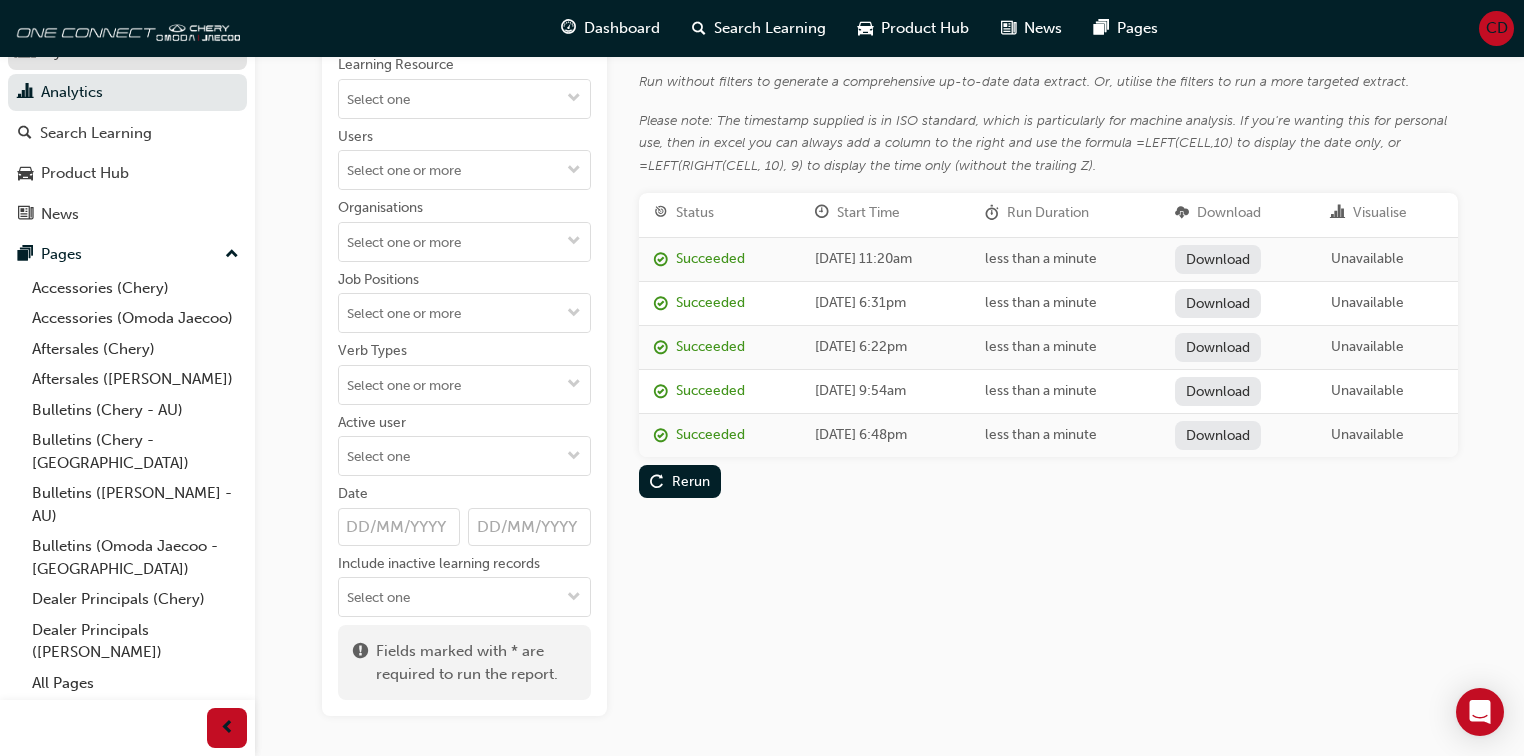 scroll, scrollTop: 0, scrollLeft: 0, axis: both 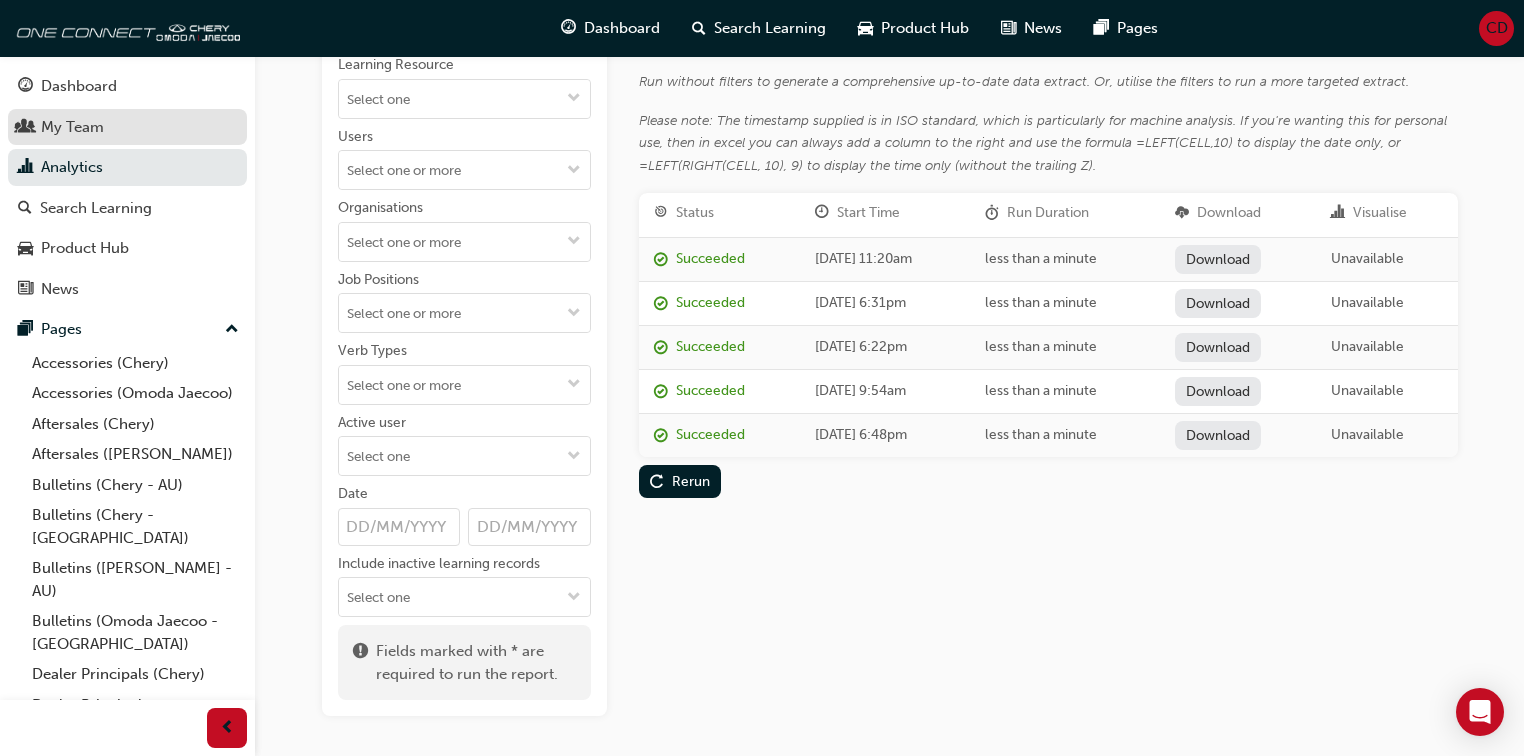 click on "My Team" at bounding box center [127, 127] 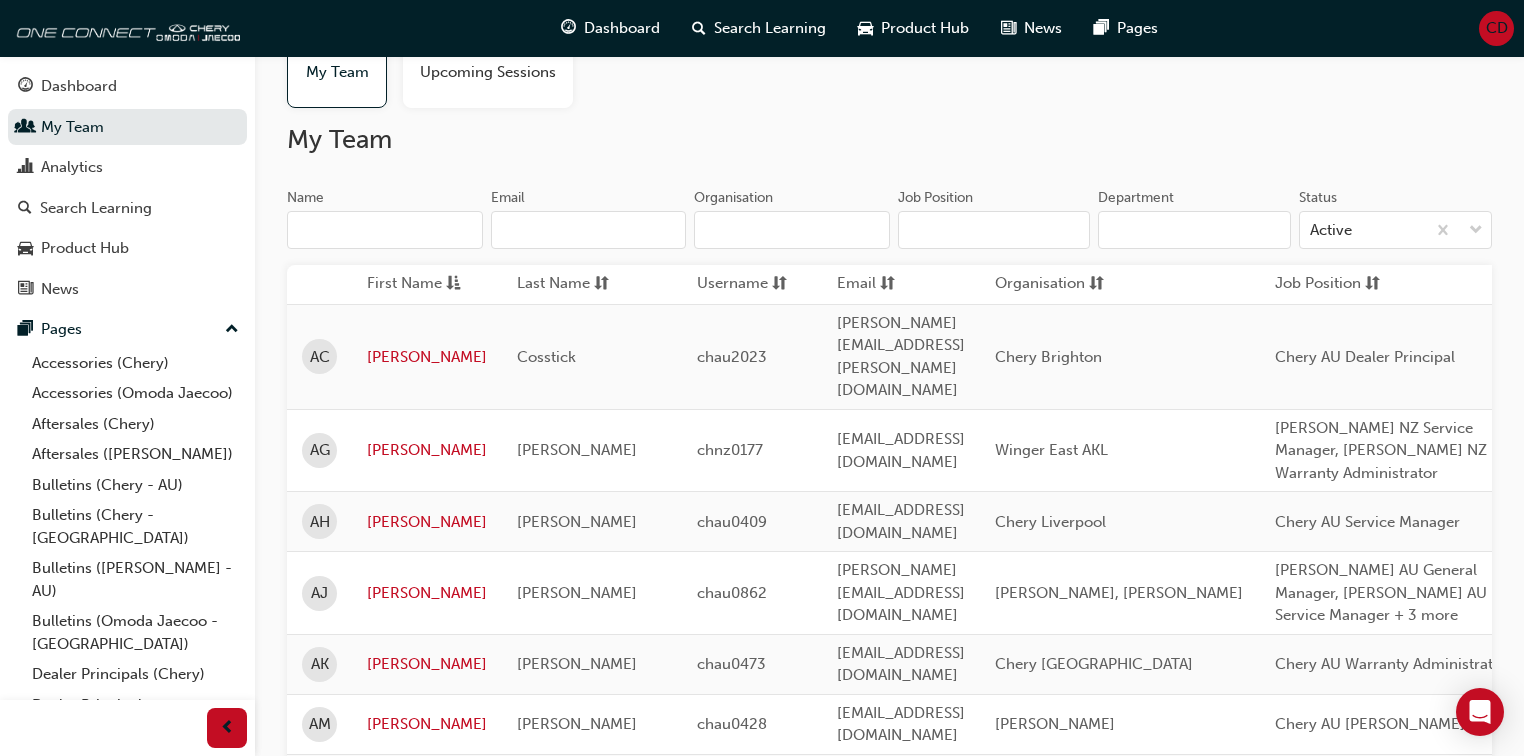 click on "Organisation" at bounding box center (792, 230) 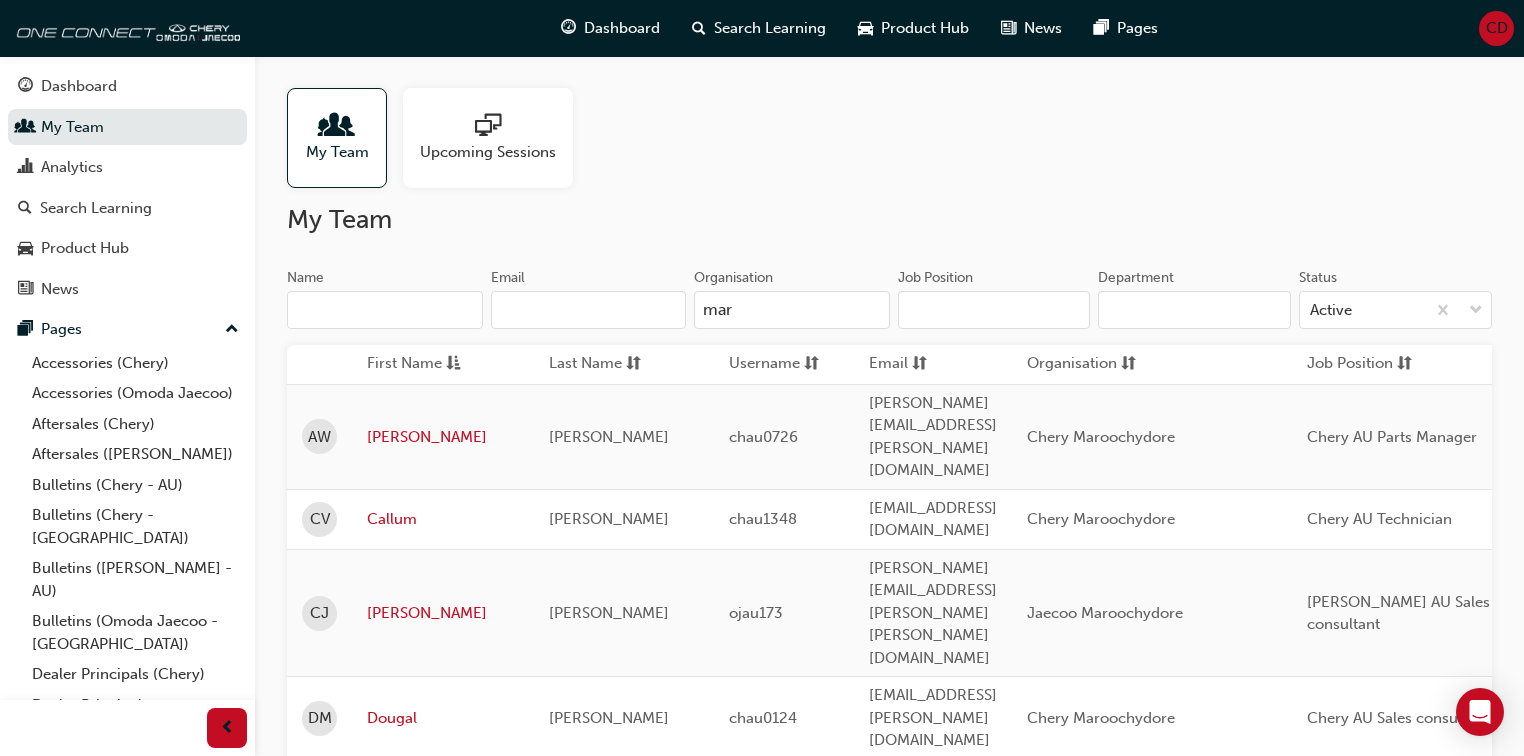 scroll, scrollTop: 0, scrollLeft: 0, axis: both 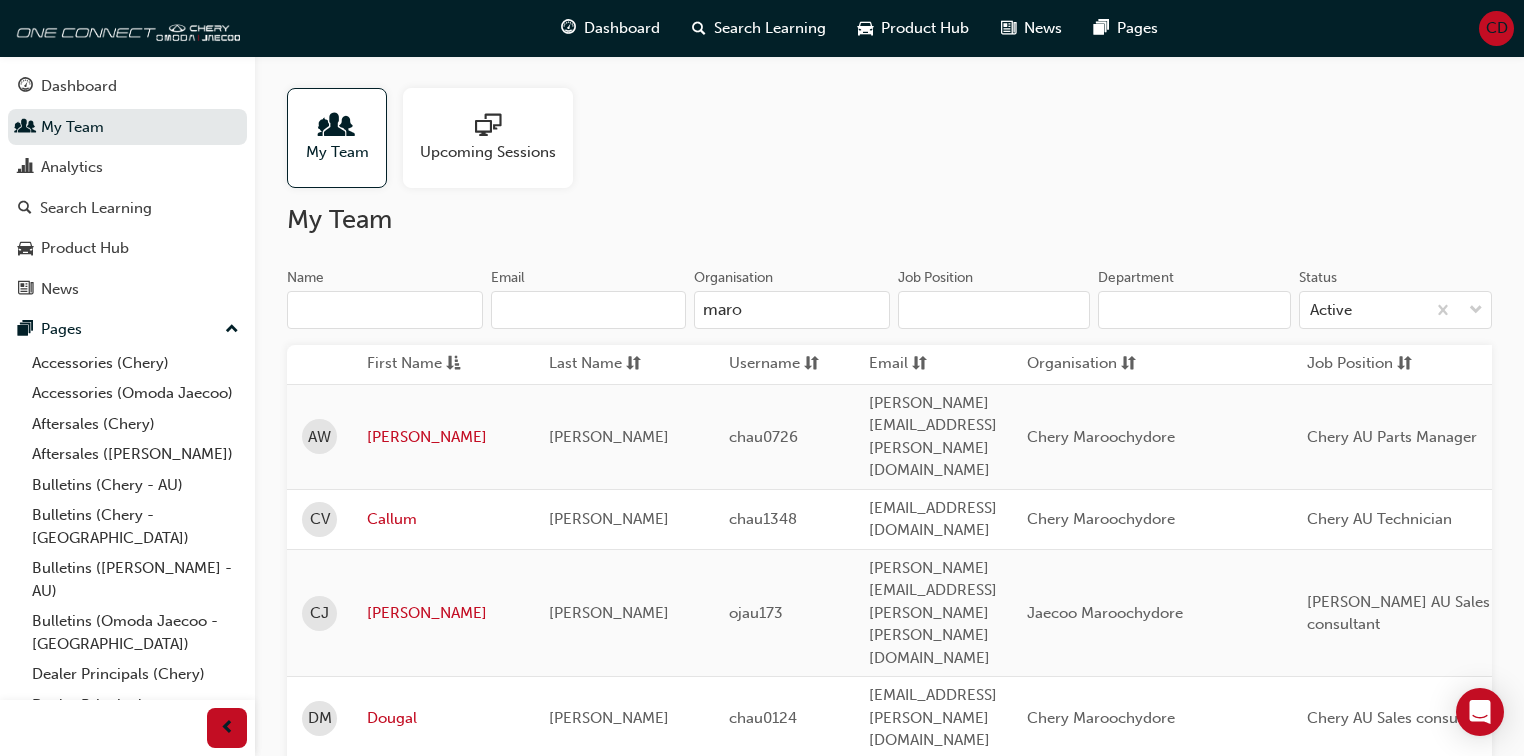 click on "maro" at bounding box center [792, 310] 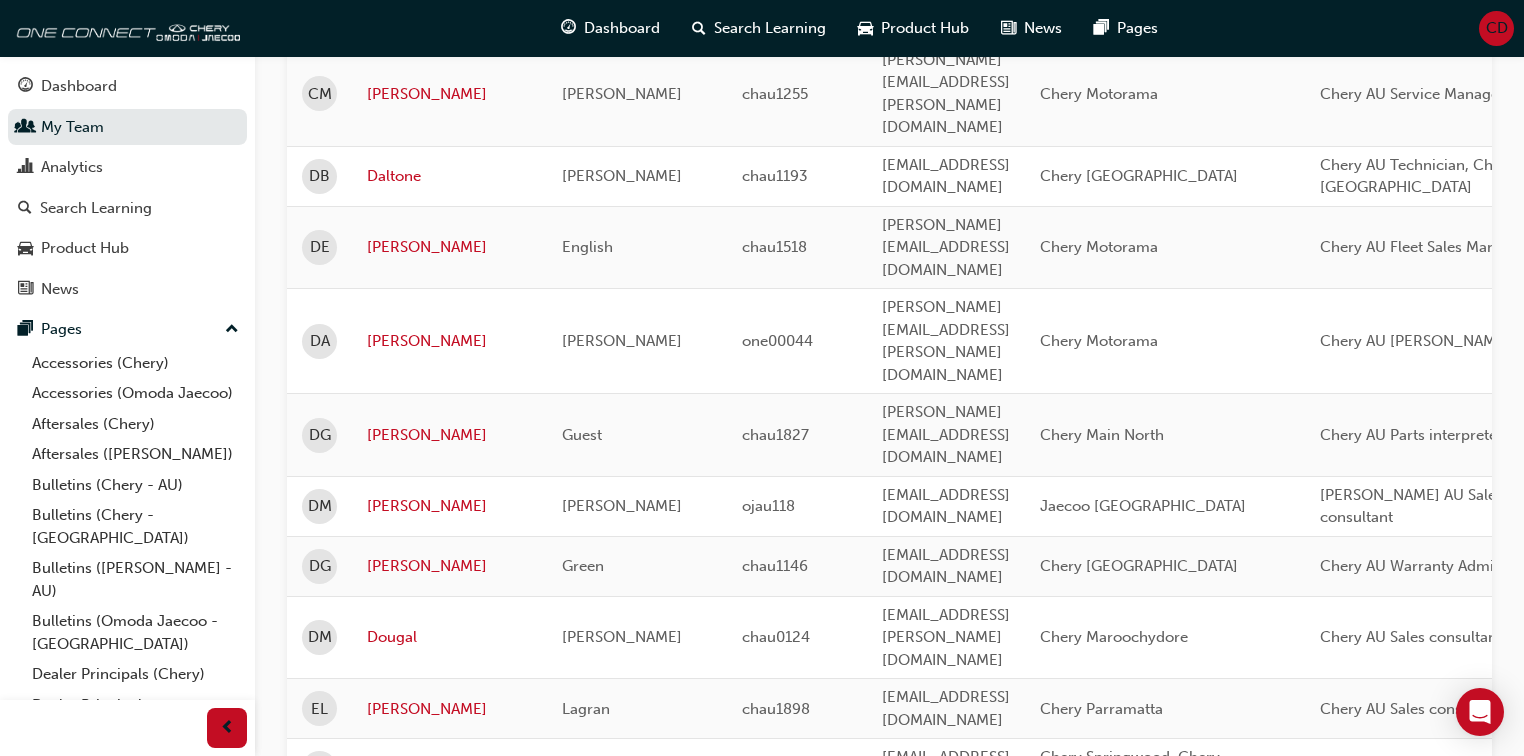 scroll, scrollTop: 2160, scrollLeft: 0, axis: vertical 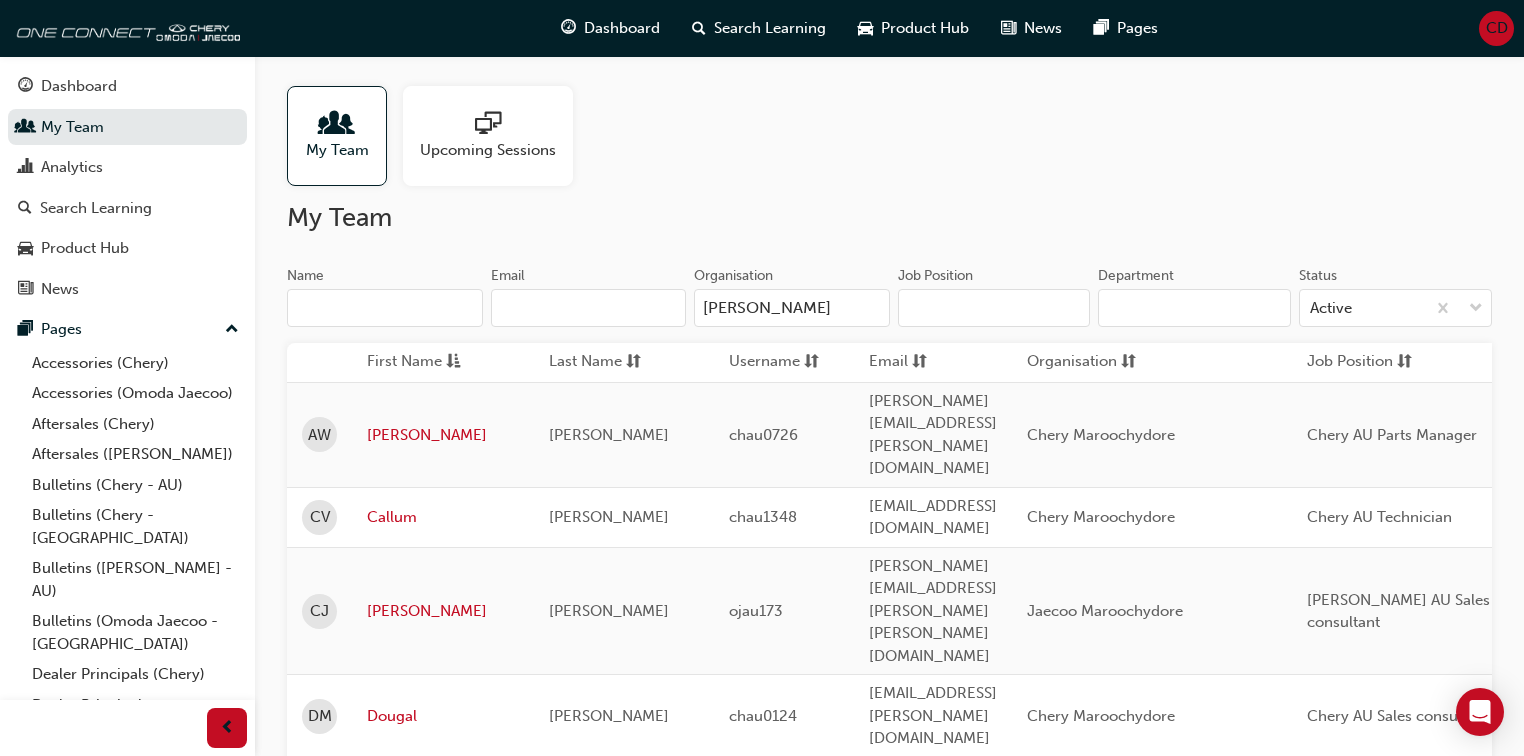 click on "maroo" at bounding box center [792, 308] 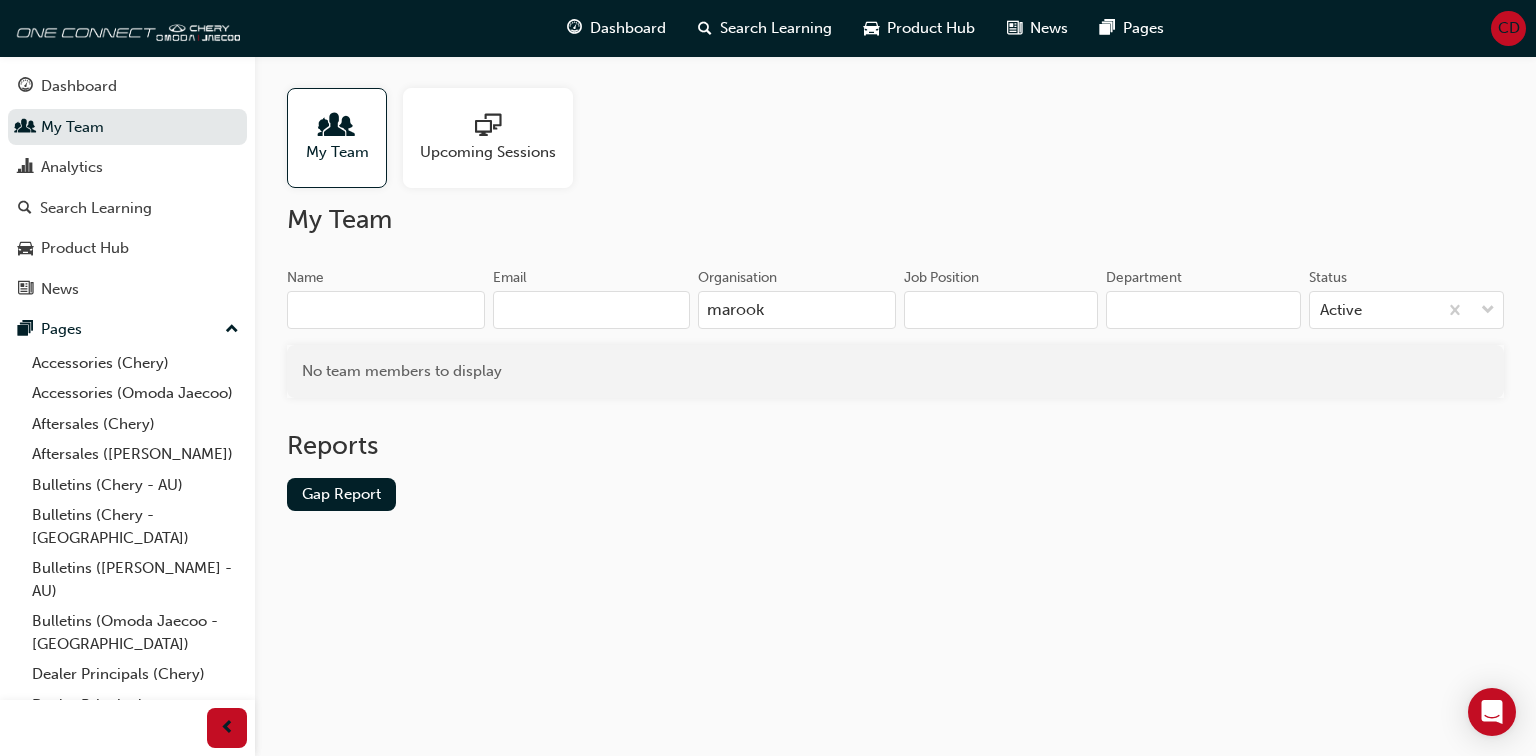 click on "marook" at bounding box center (797, 310) 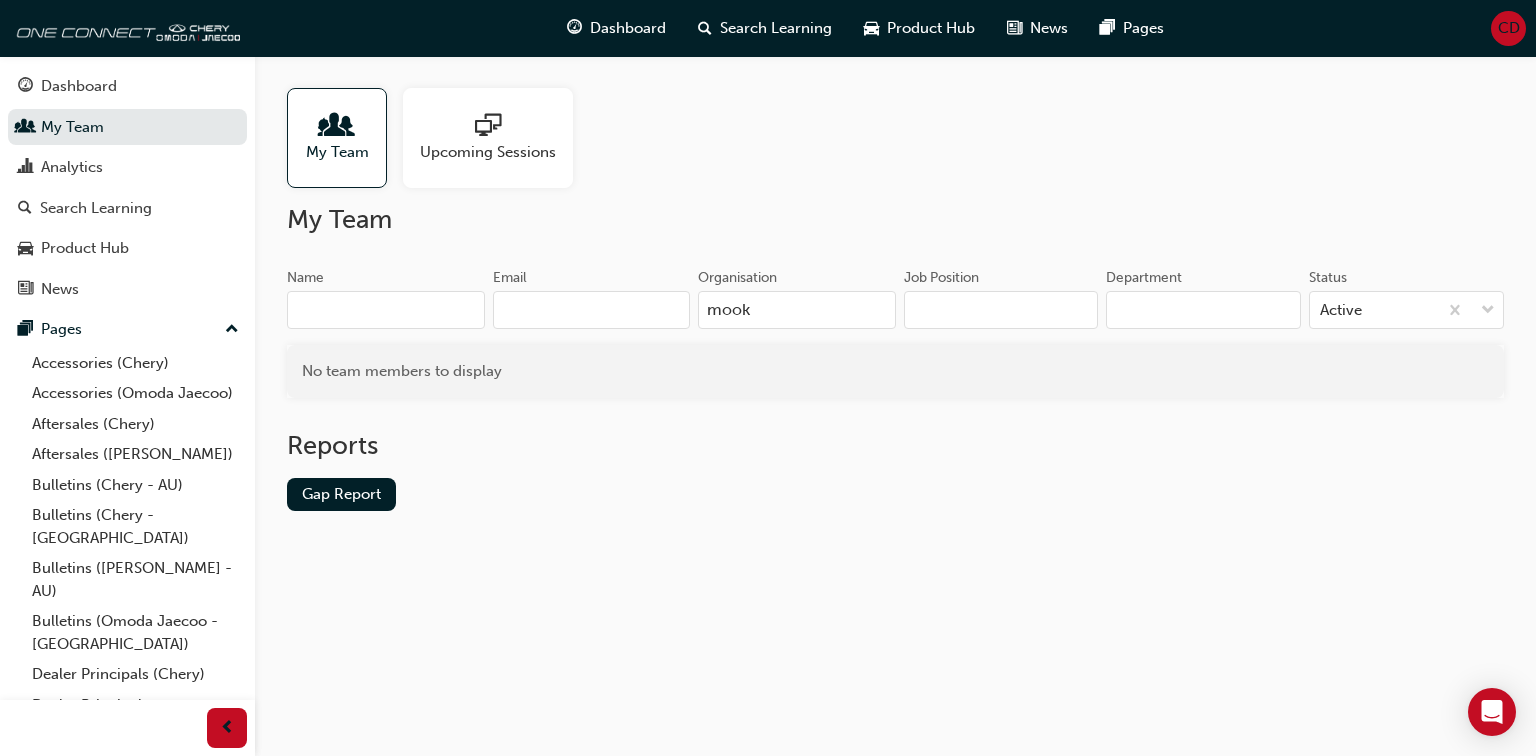 click on "mook" at bounding box center (797, 310) 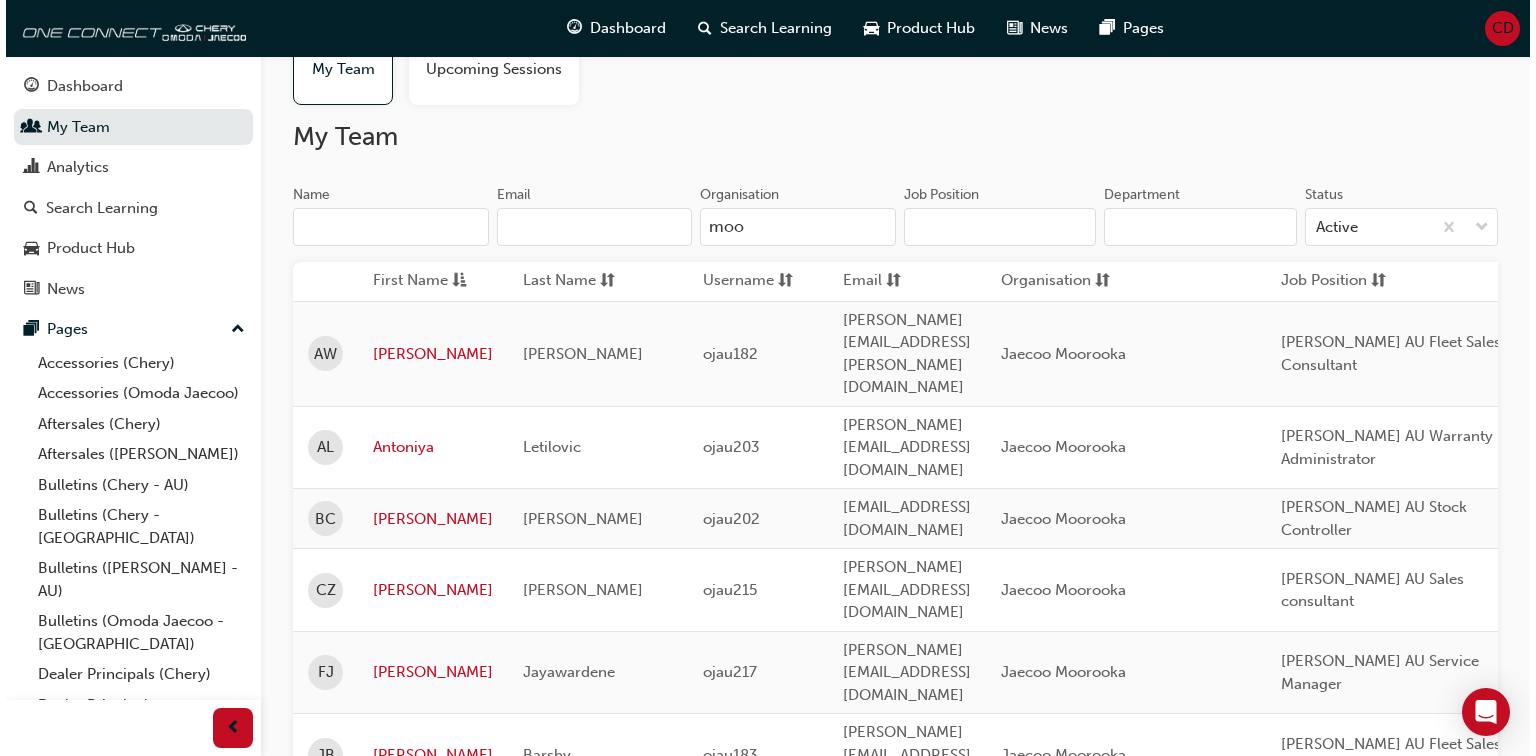 scroll, scrollTop: 0, scrollLeft: 0, axis: both 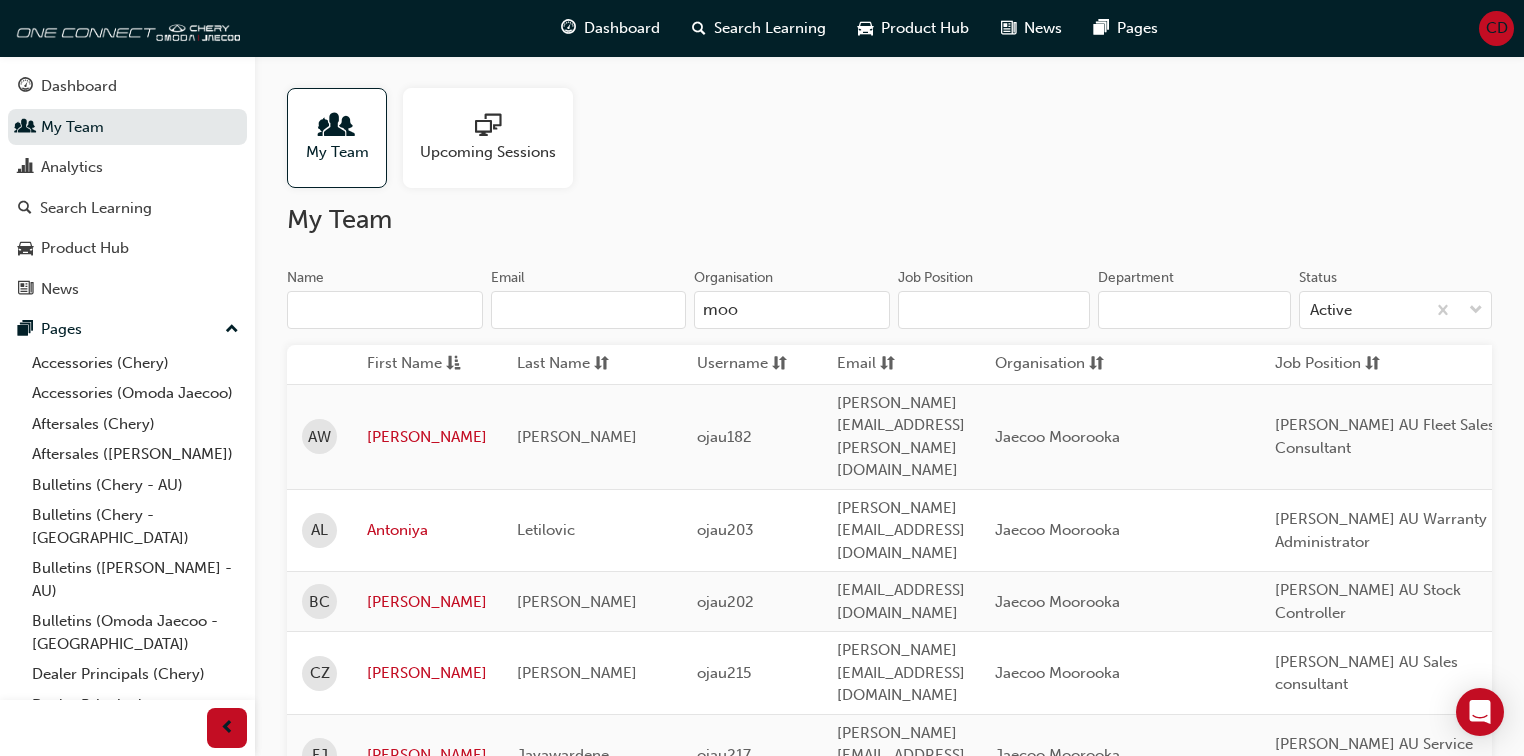 type on "moo" 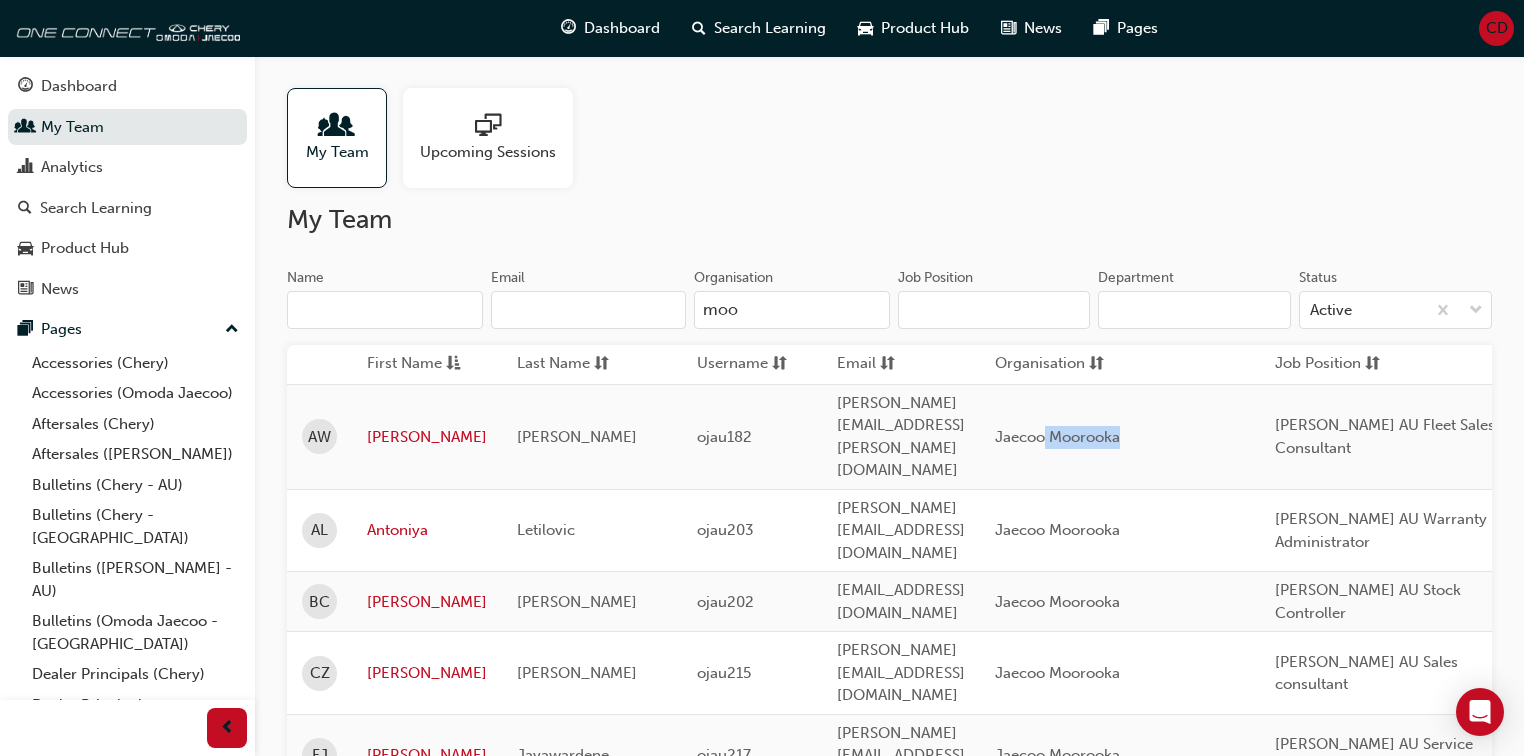 drag, startPoint x: 1308, startPoint y: 414, endPoint x: 1221, endPoint y: 400, distance: 88.11924 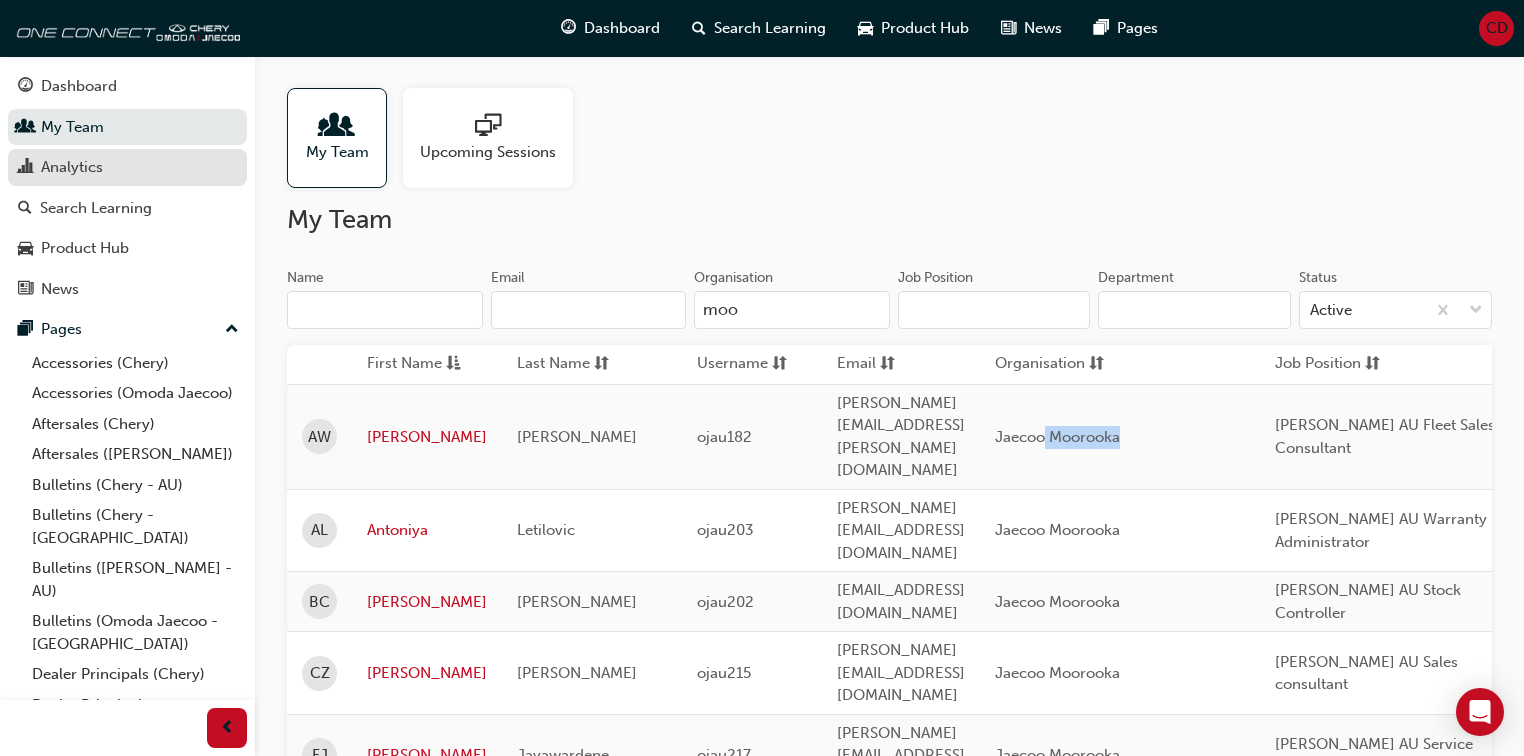 click on "Analytics" at bounding box center (72, 167) 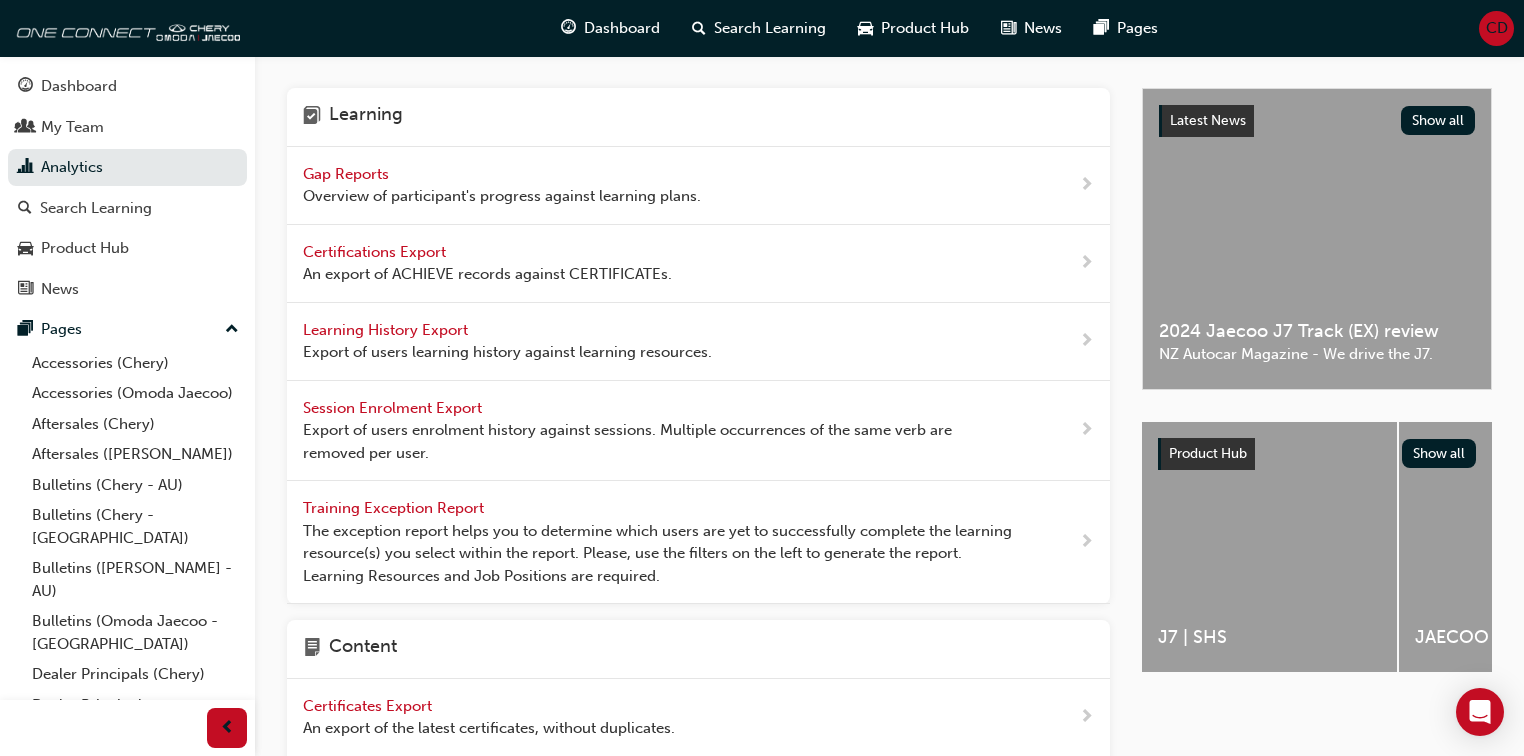 click on "Gap Reports   Overview of participant's progress against learning plans." at bounding box center (502, 185) 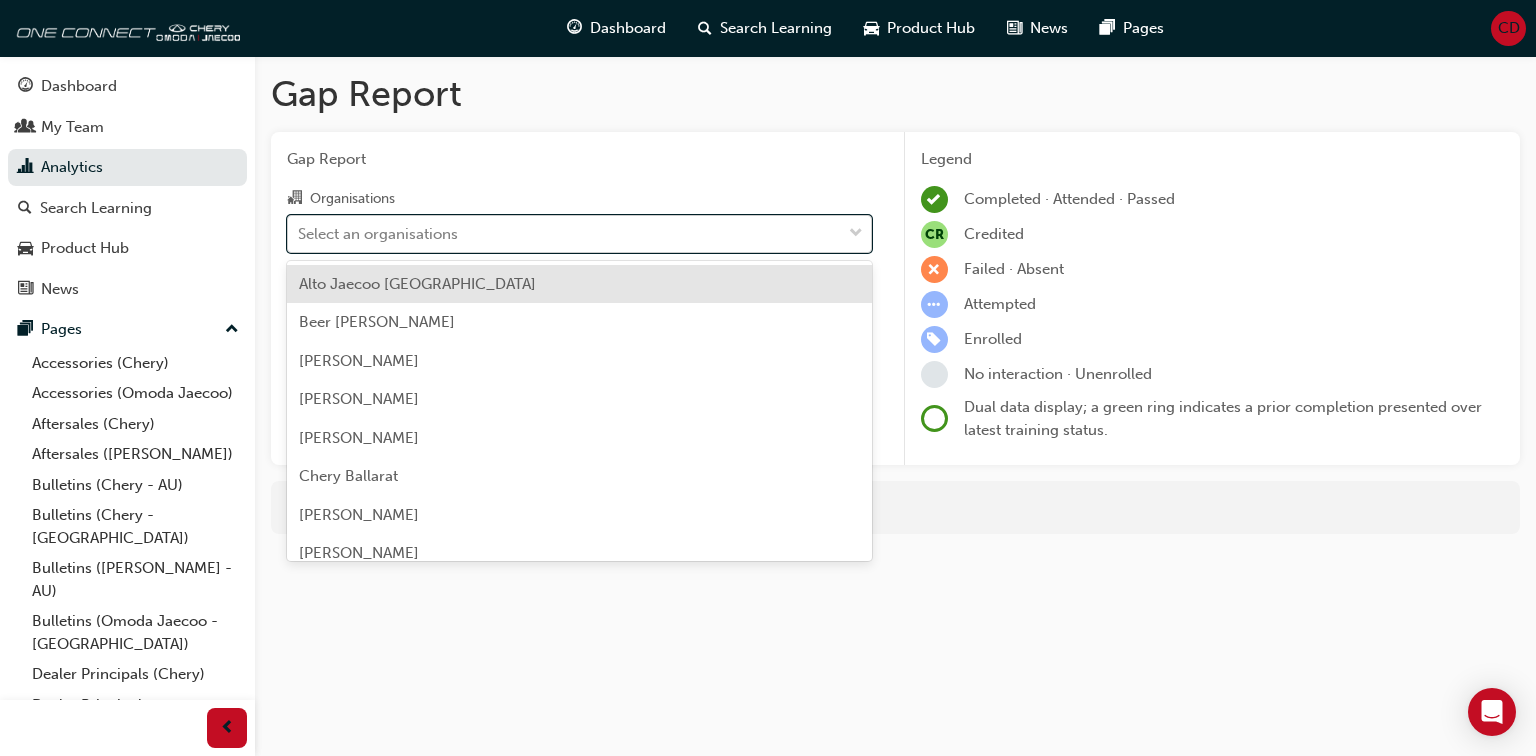 click on "Select an organisations" at bounding box center (564, 233) 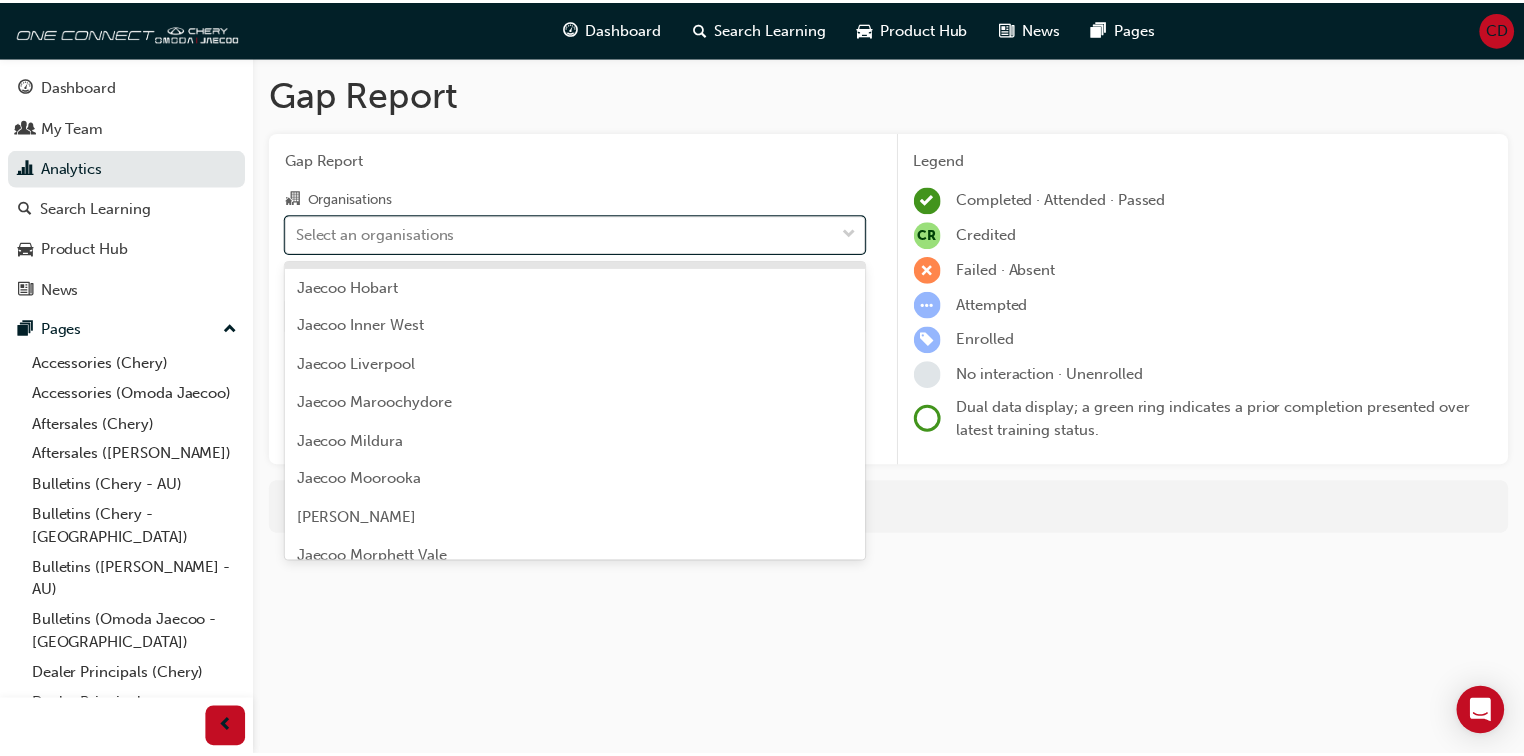 scroll, scrollTop: 4080, scrollLeft: 0, axis: vertical 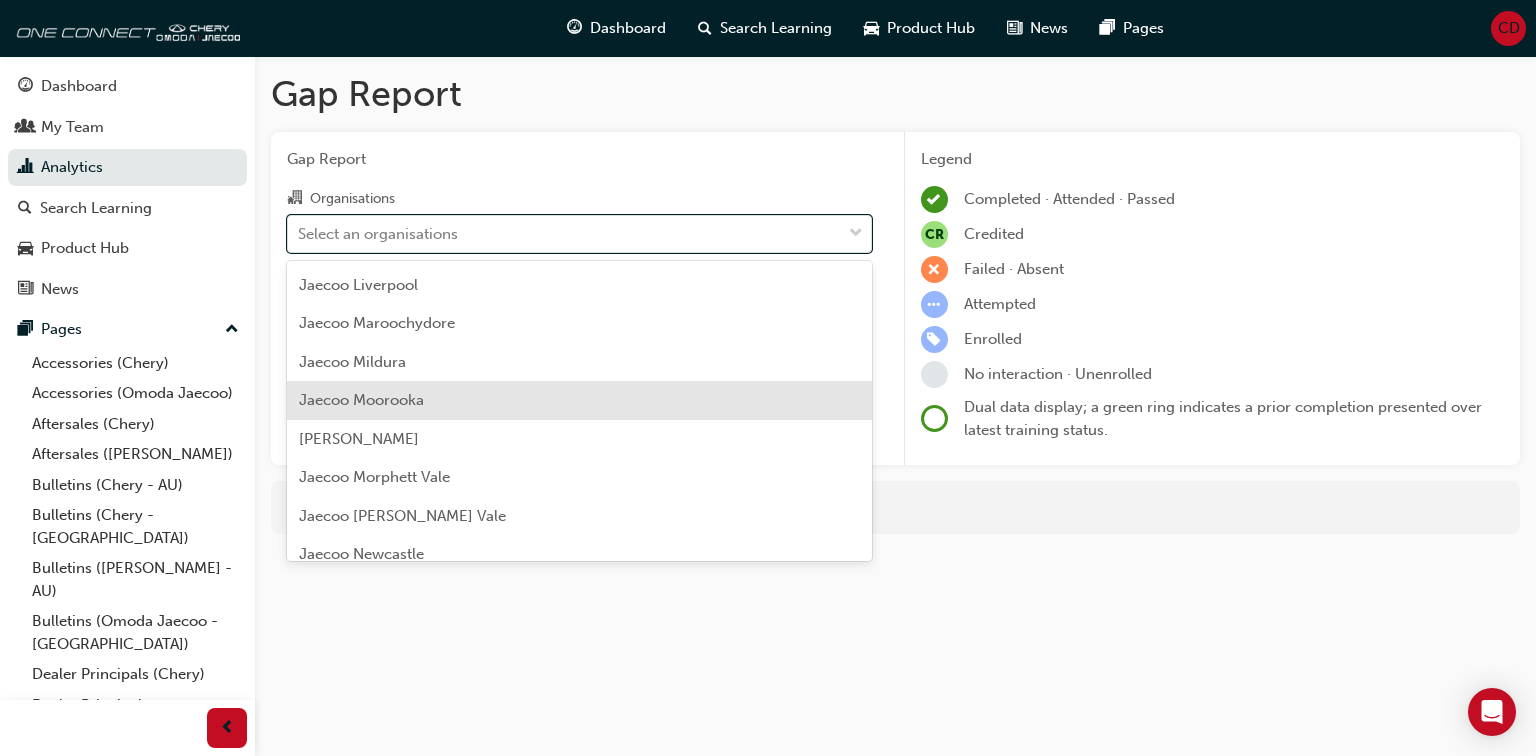 click on "Jaecoo Moorooka" at bounding box center (579, 400) 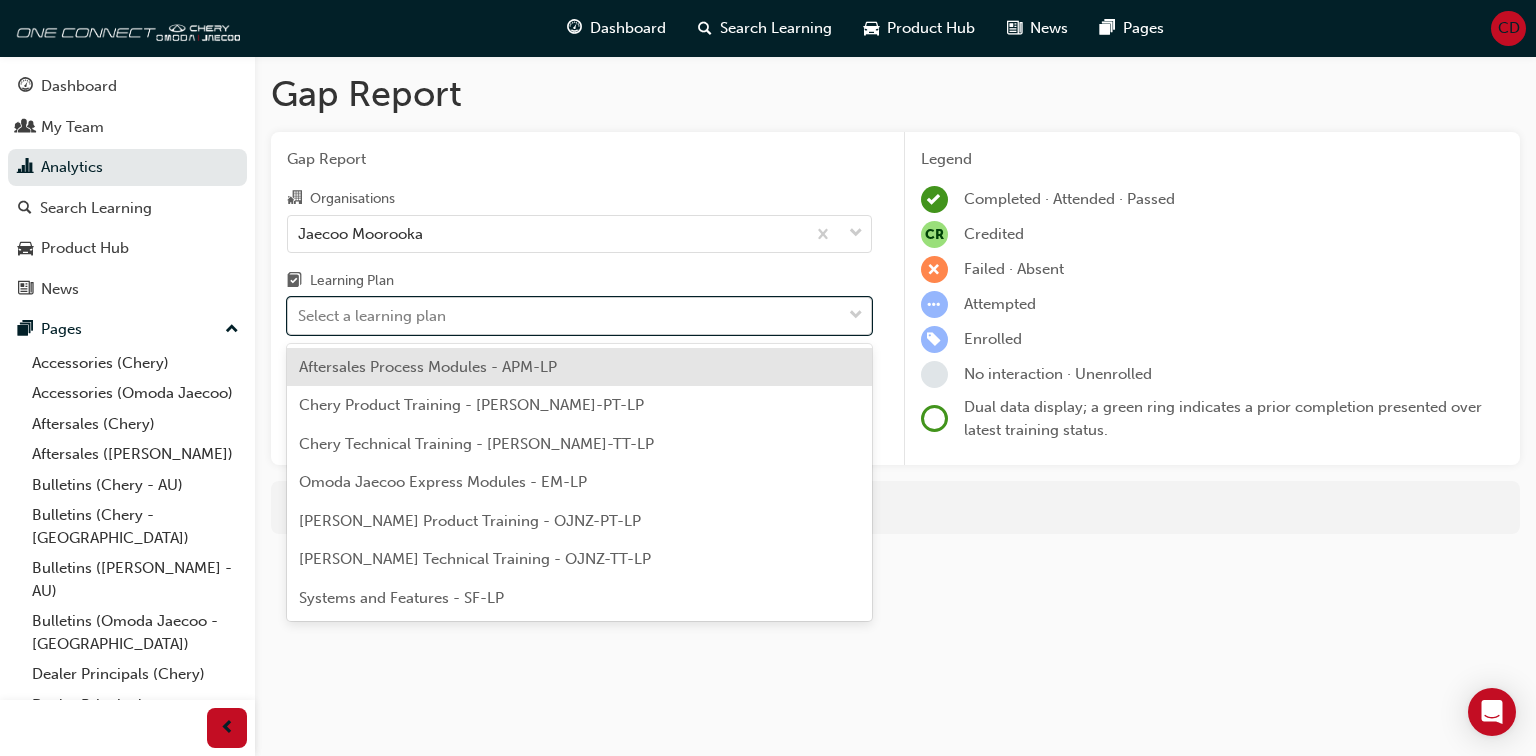 click on "Select a learning plan" at bounding box center [564, 316] 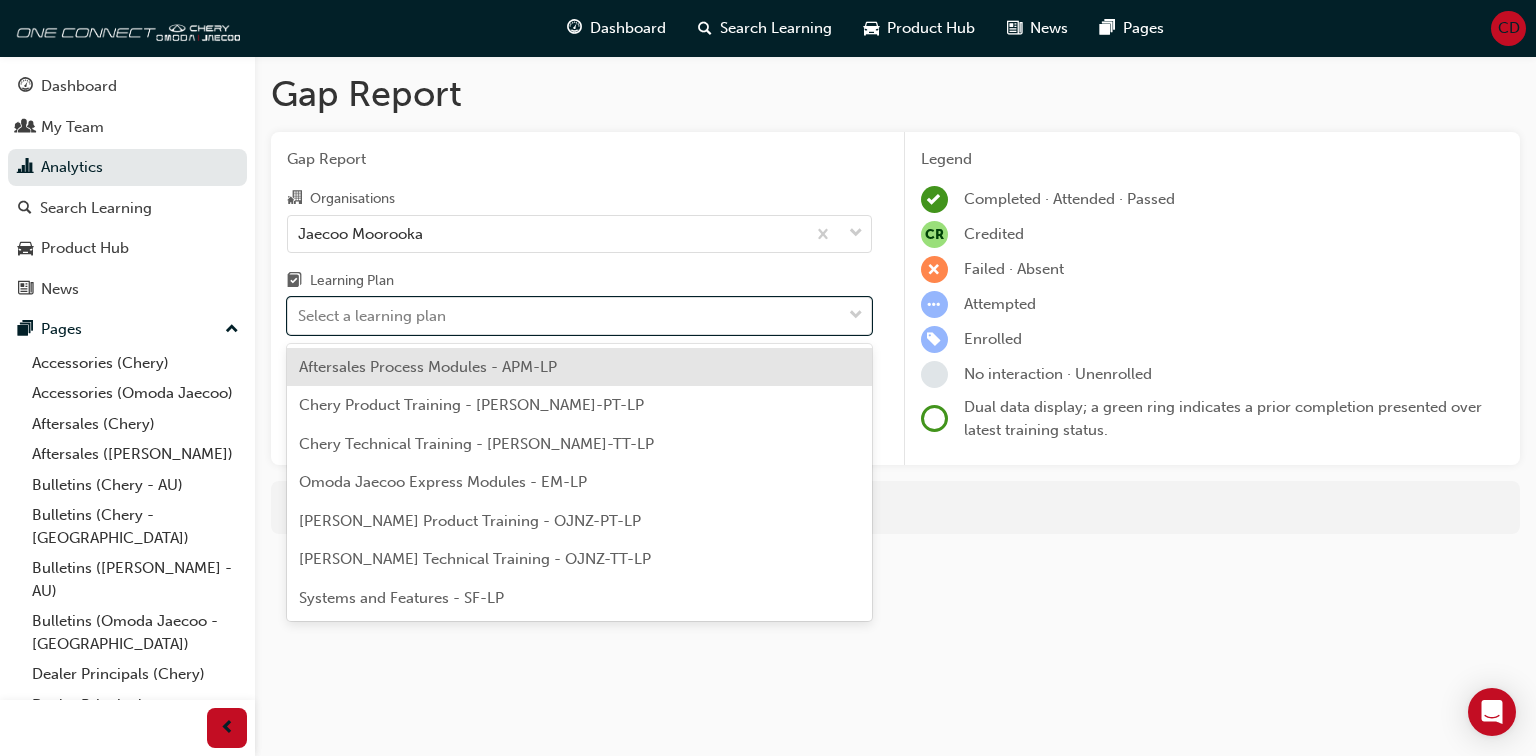 click on "Aftersales Process Modules - APM-LP" at bounding box center (428, 367) 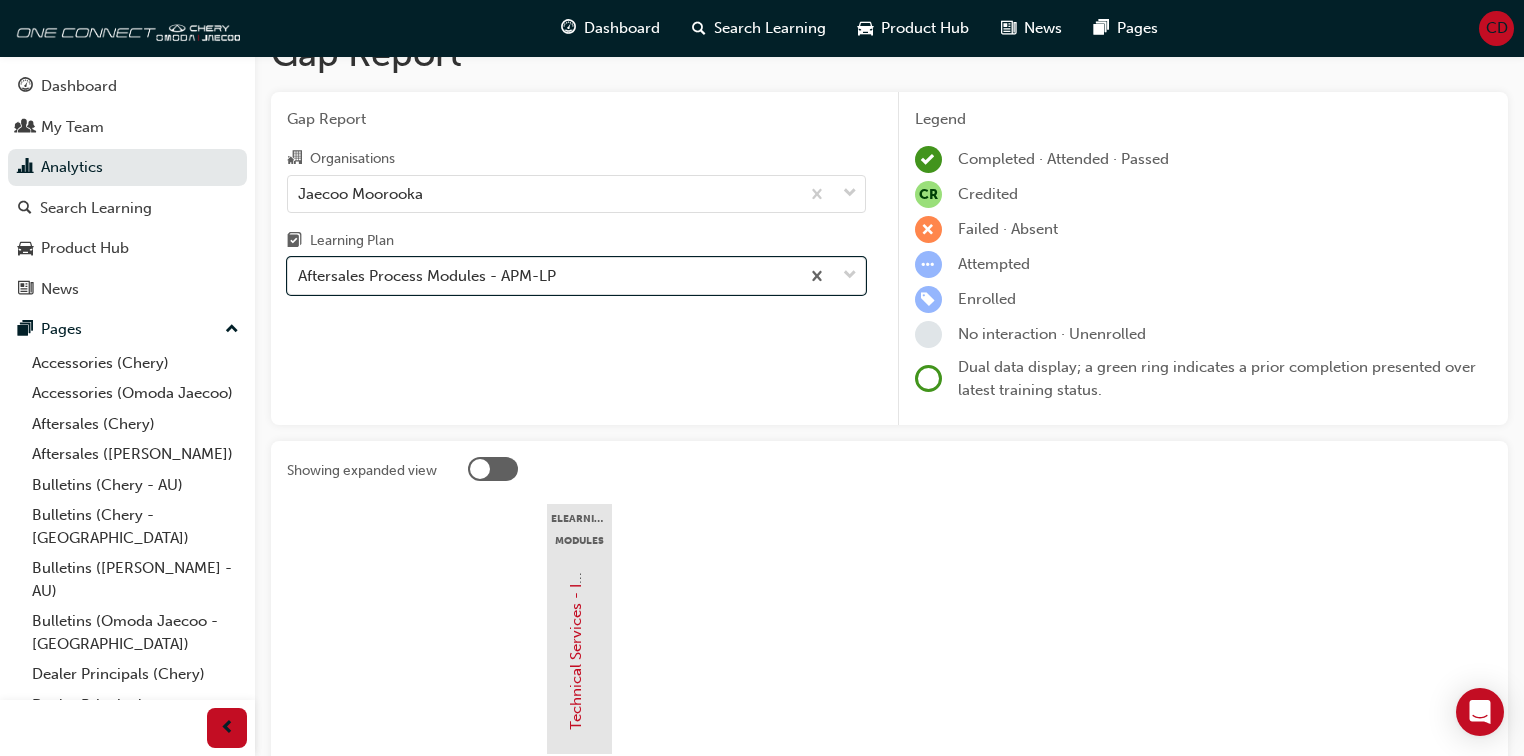 scroll, scrollTop: 80, scrollLeft: 0, axis: vertical 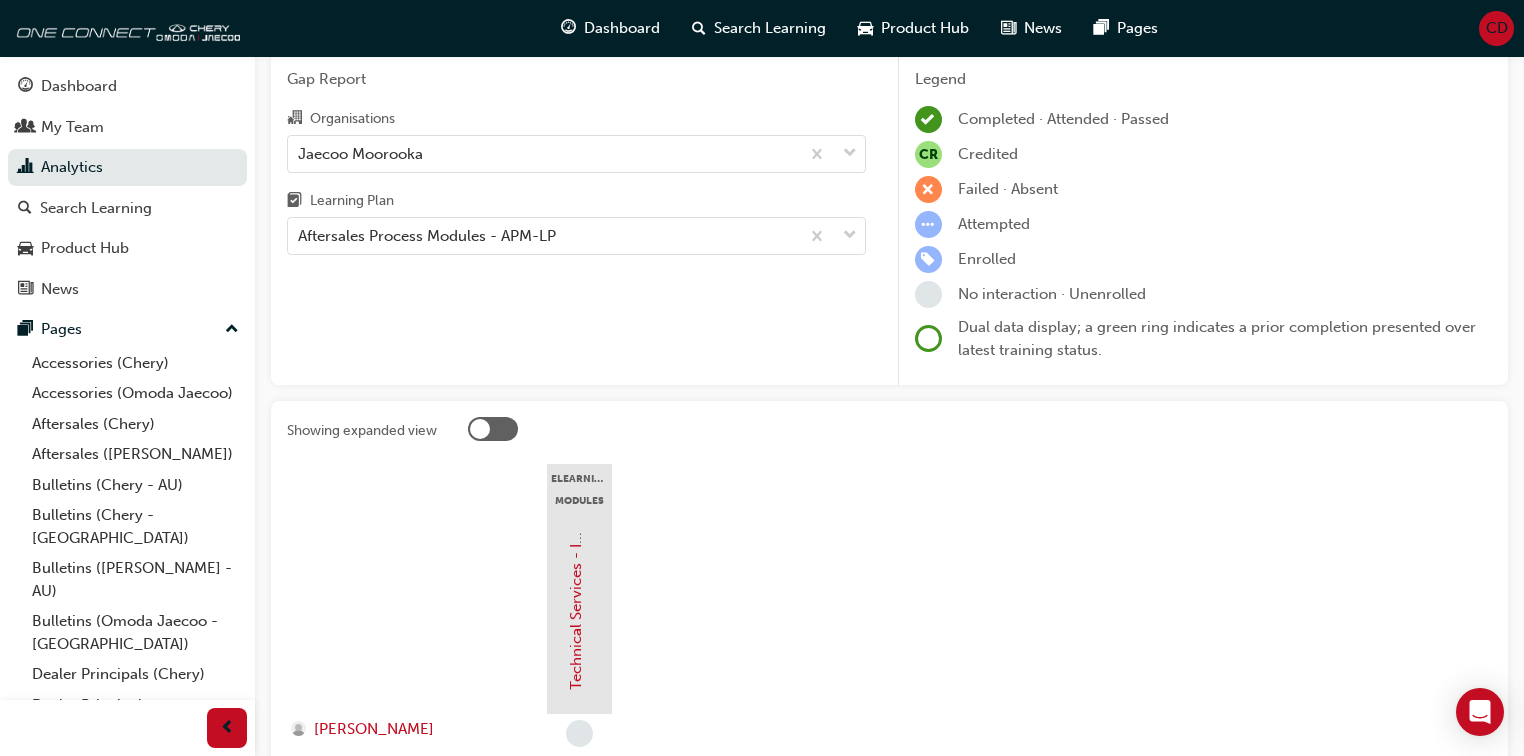 click at bounding box center [480, 429] 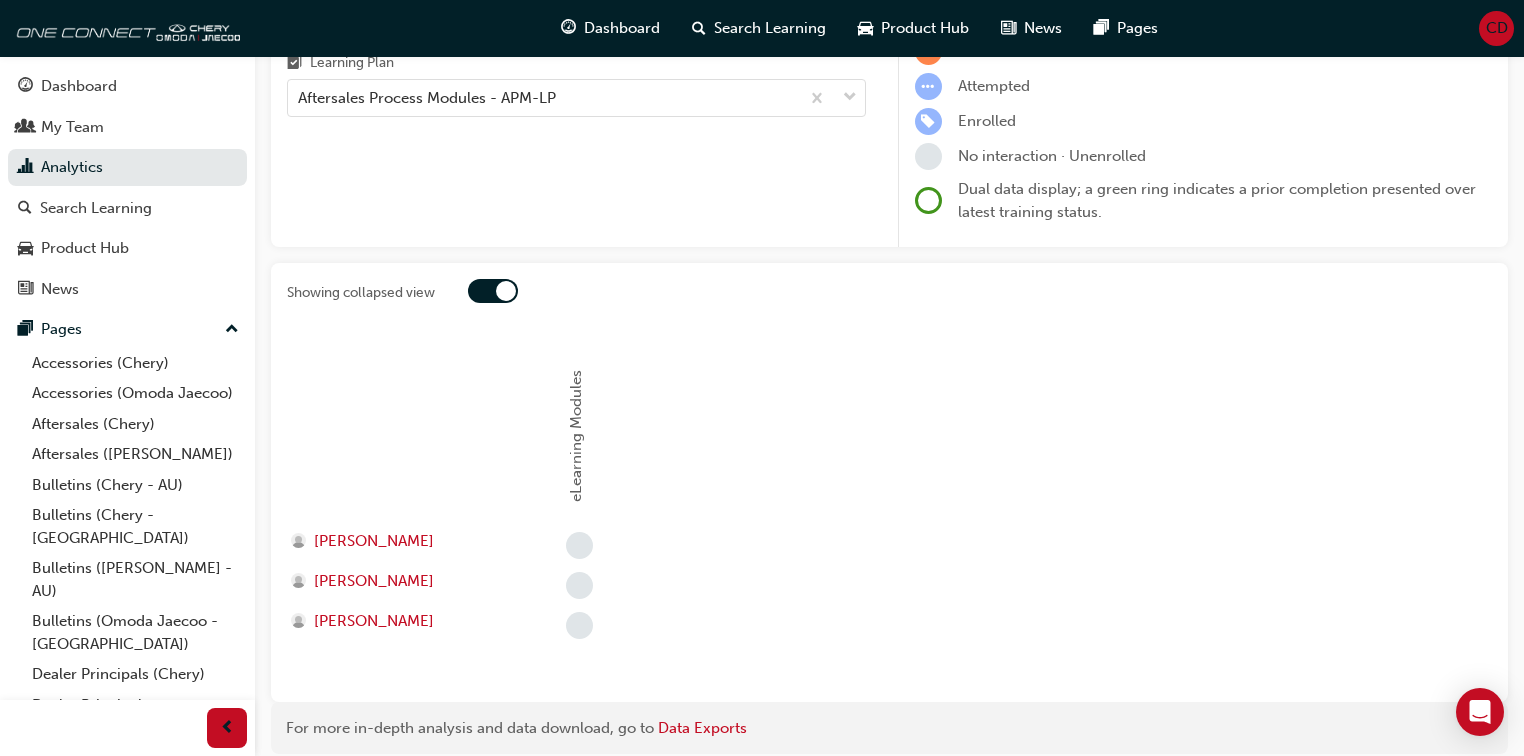scroll, scrollTop: 58, scrollLeft: 0, axis: vertical 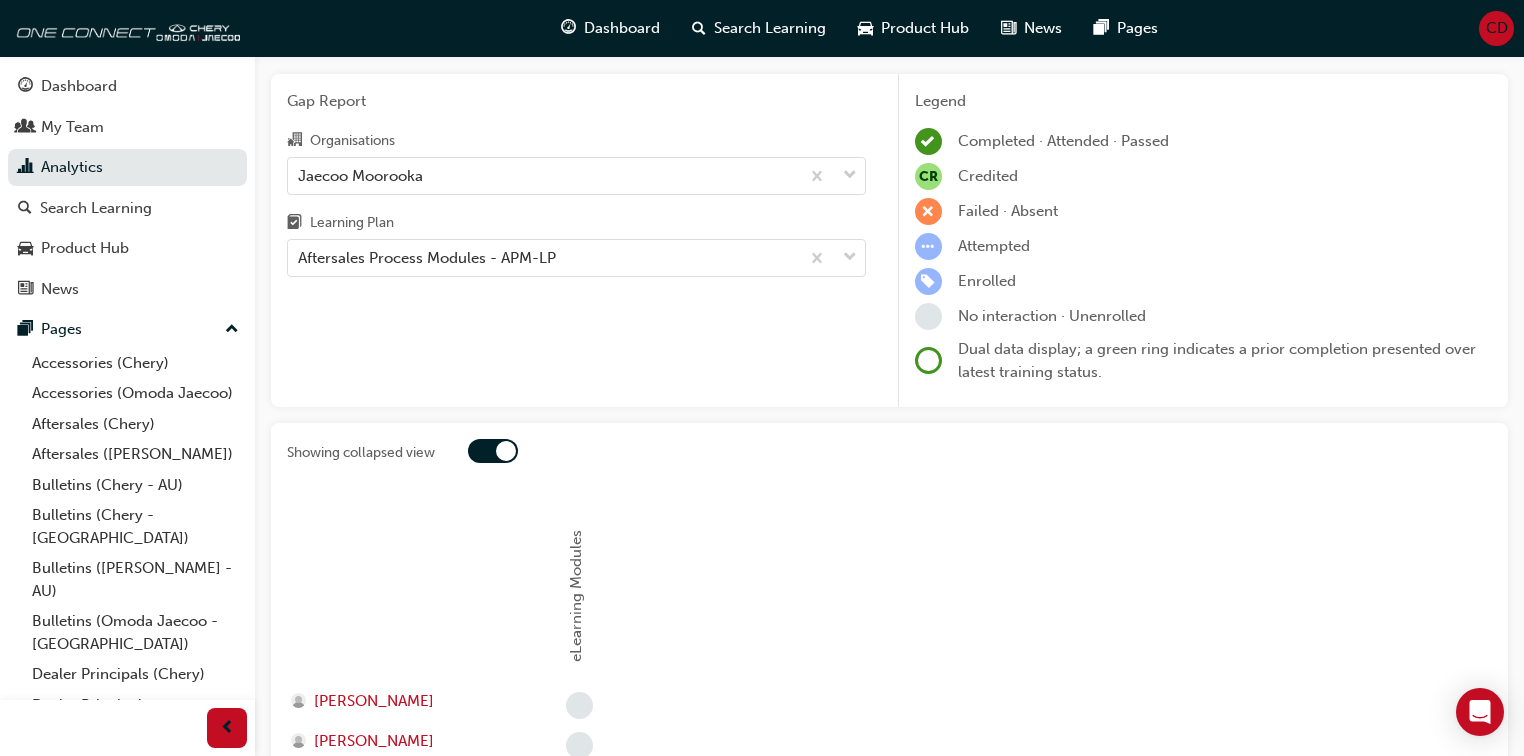 click at bounding box center [506, 451] 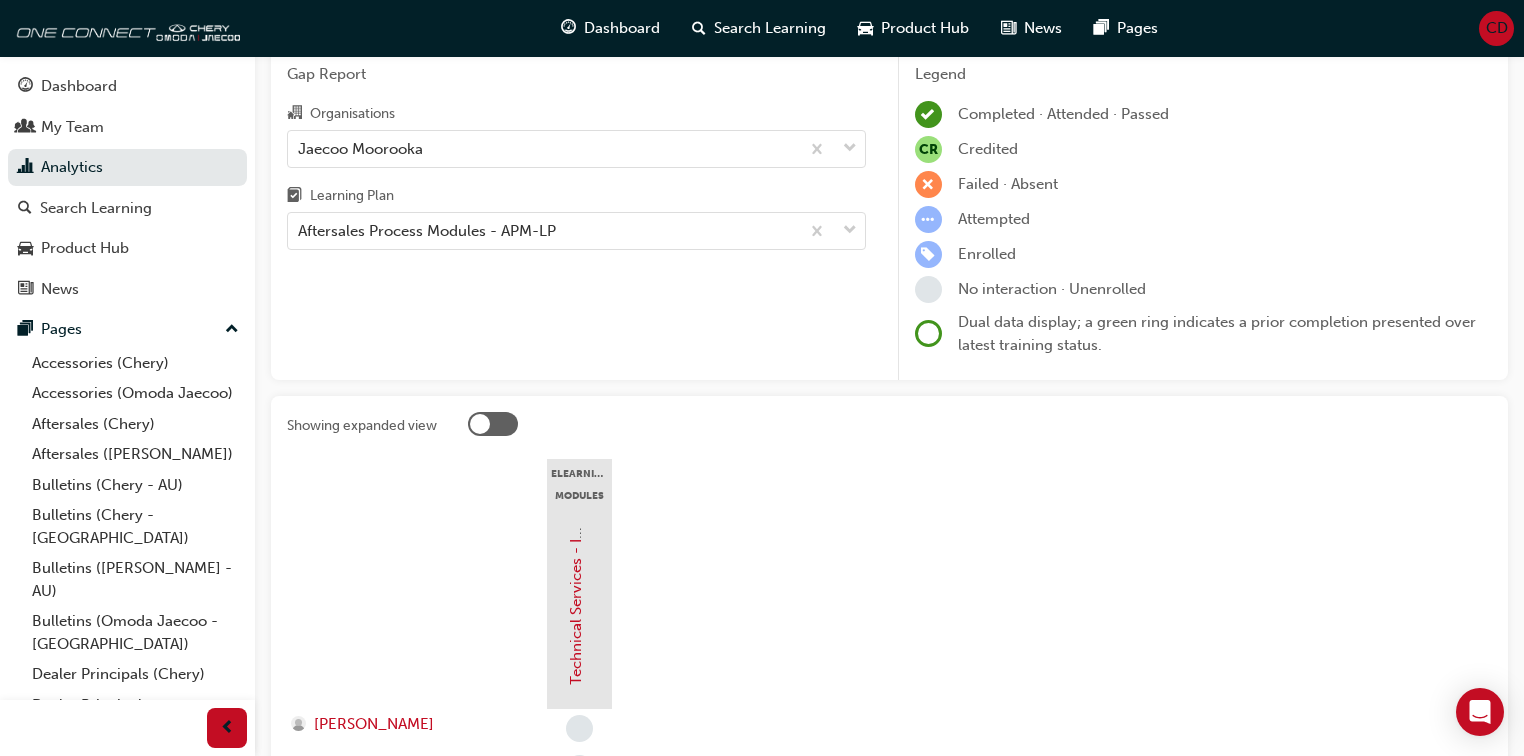 scroll, scrollTop: 58, scrollLeft: 0, axis: vertical 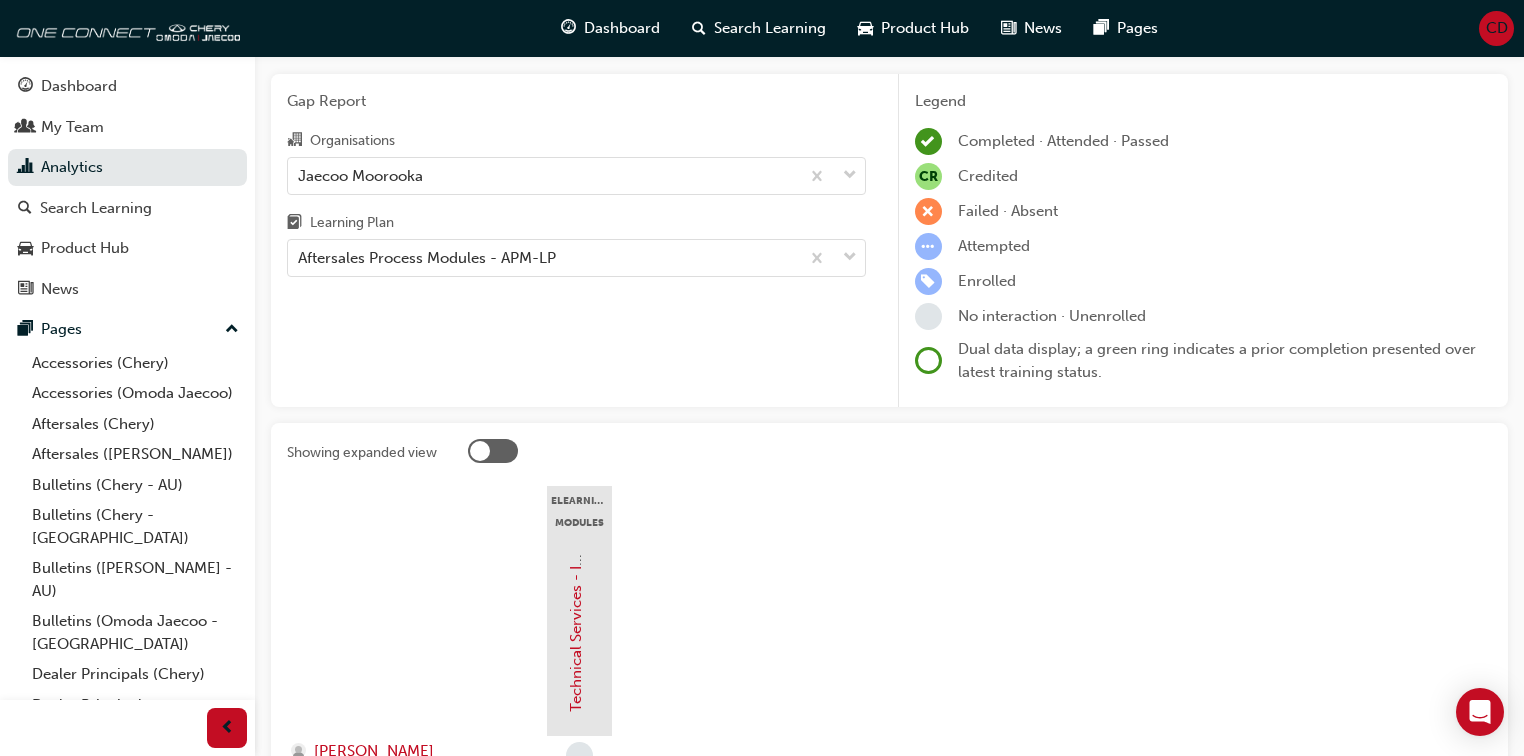 click on "Jaecoo Moorooka" at bounding box center [543, 175] 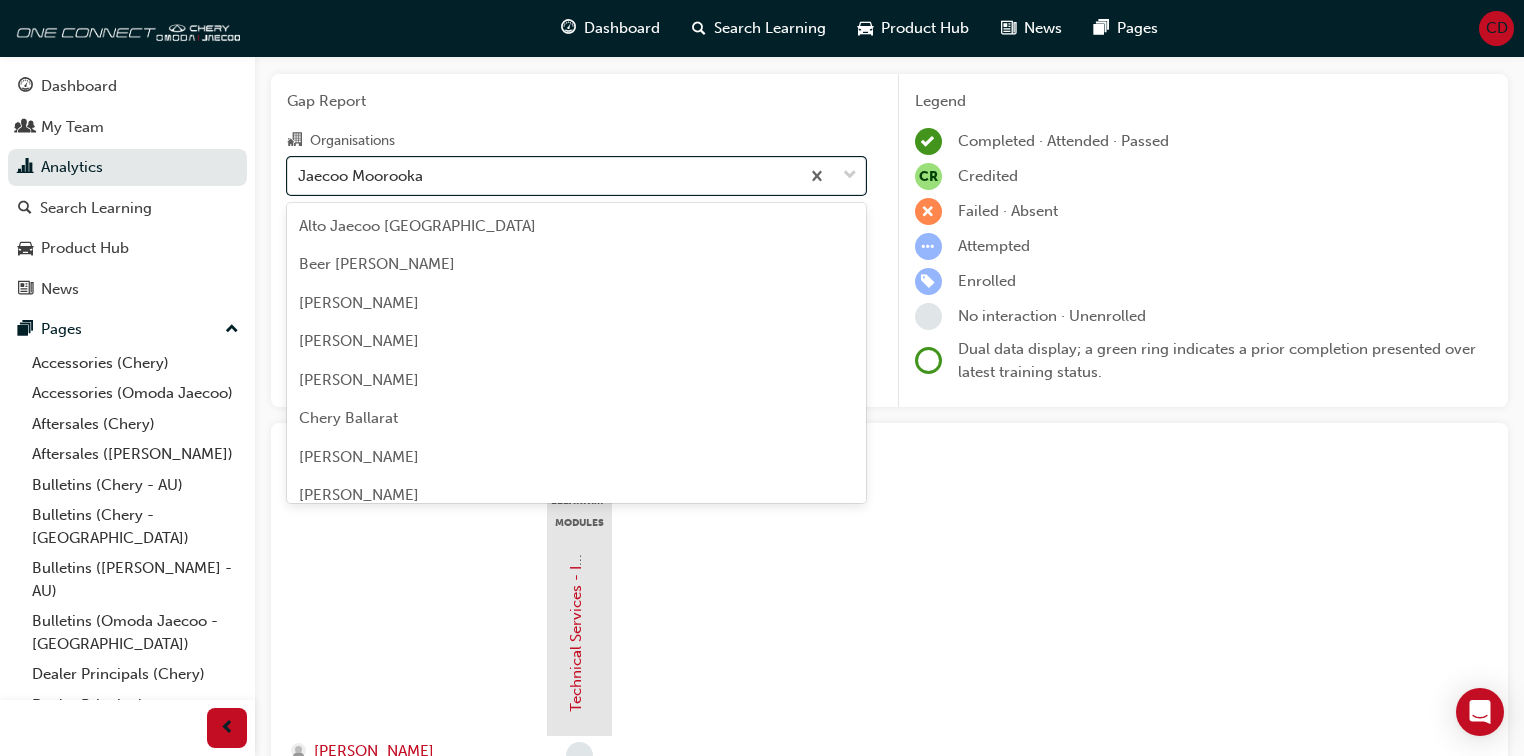 scroll, scrollTop: 3952, scrollLeft: 0, axis: vertical 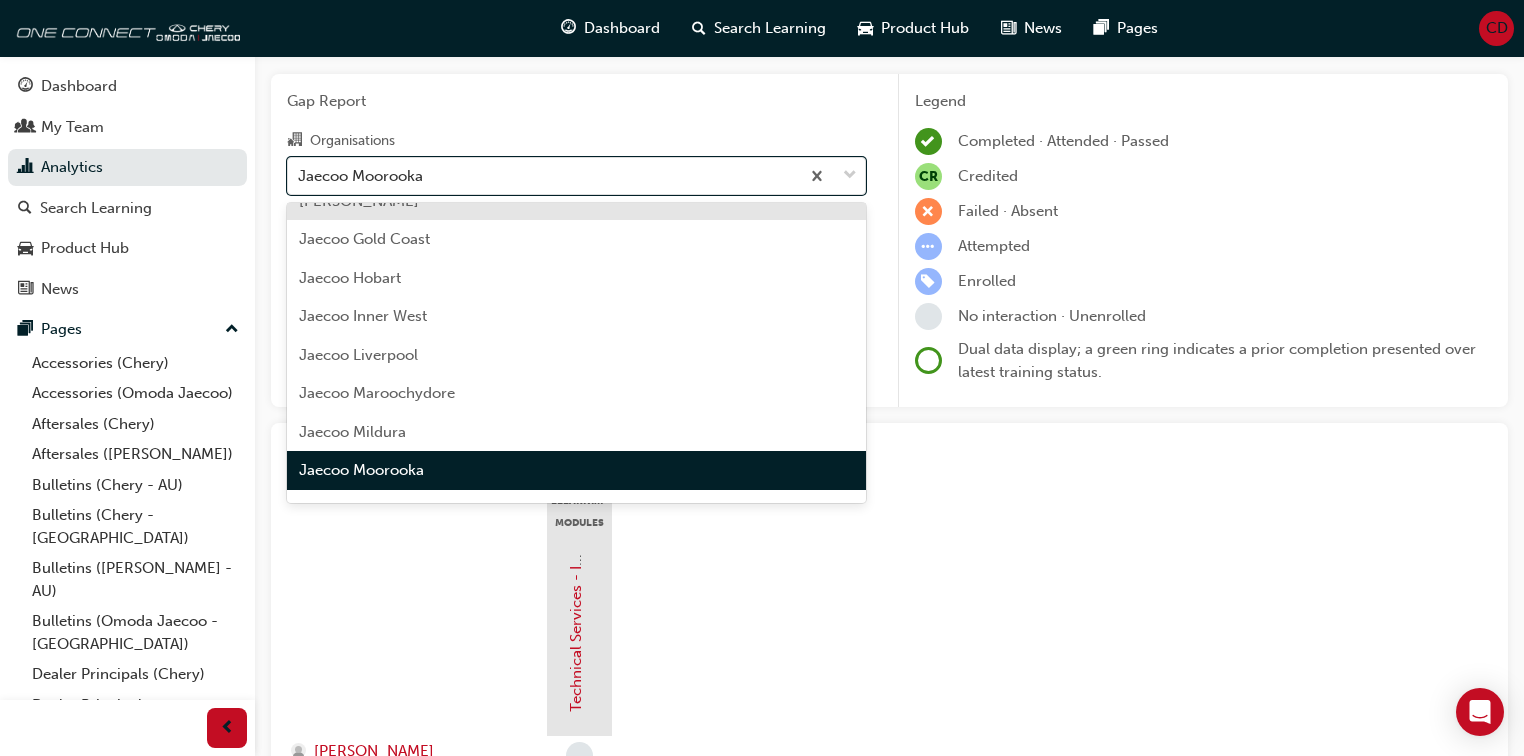 click on "Organisations" at bounding box center (576, 142) 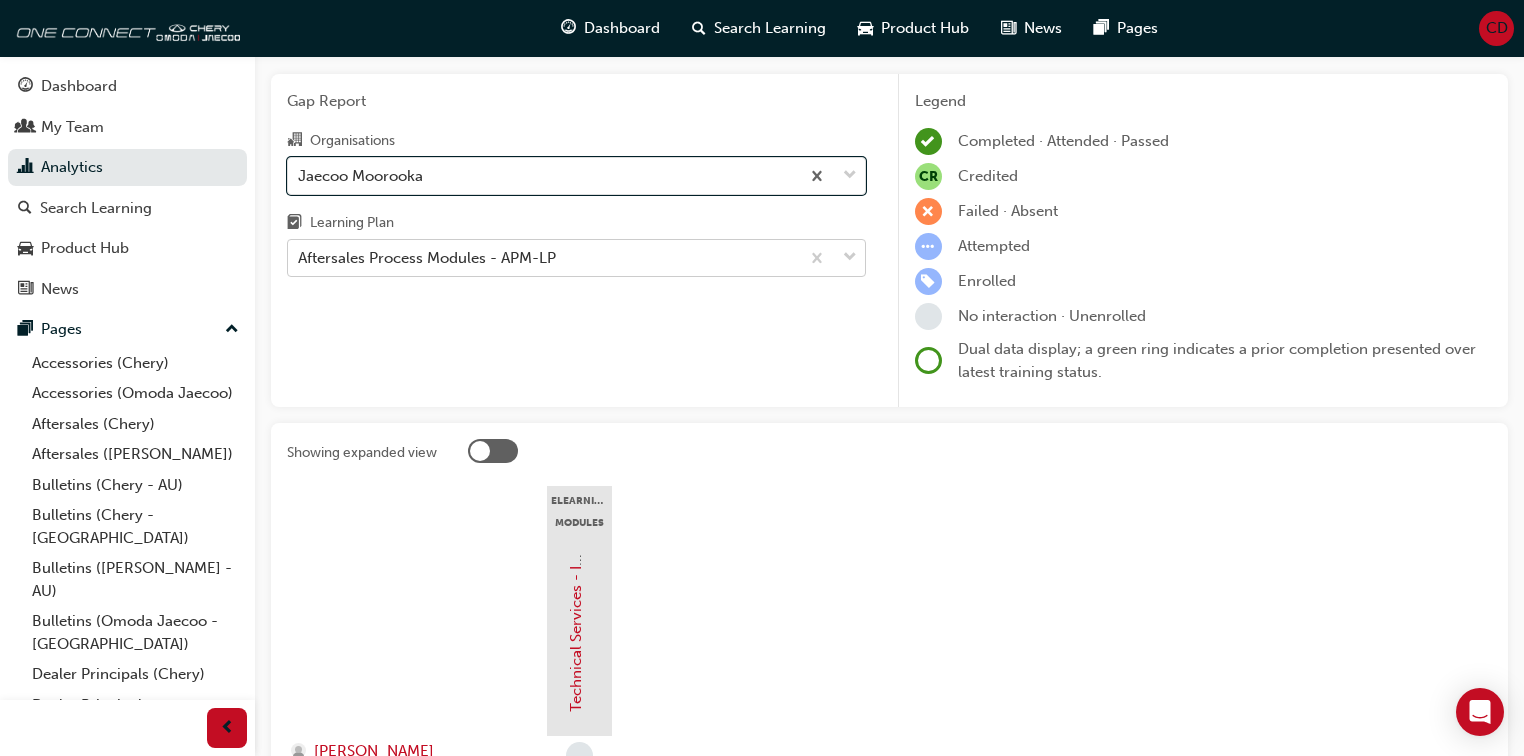 click on "Aftersales Process Modules - APM-LP" at bounding box center [427, 258] 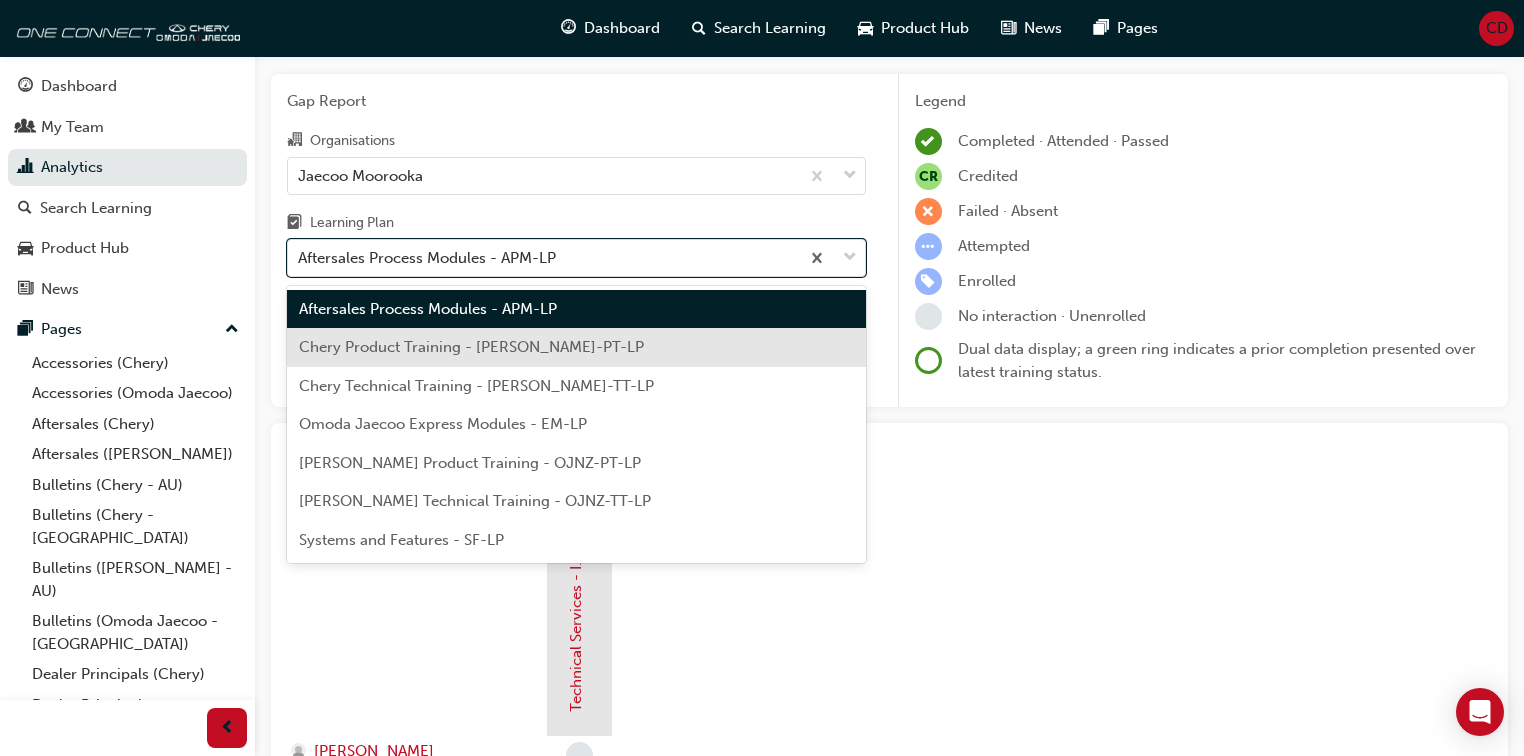 click on "Chery Product Training - [PERSON_NAME]-PT-LP" at bounding box center [471, 347] 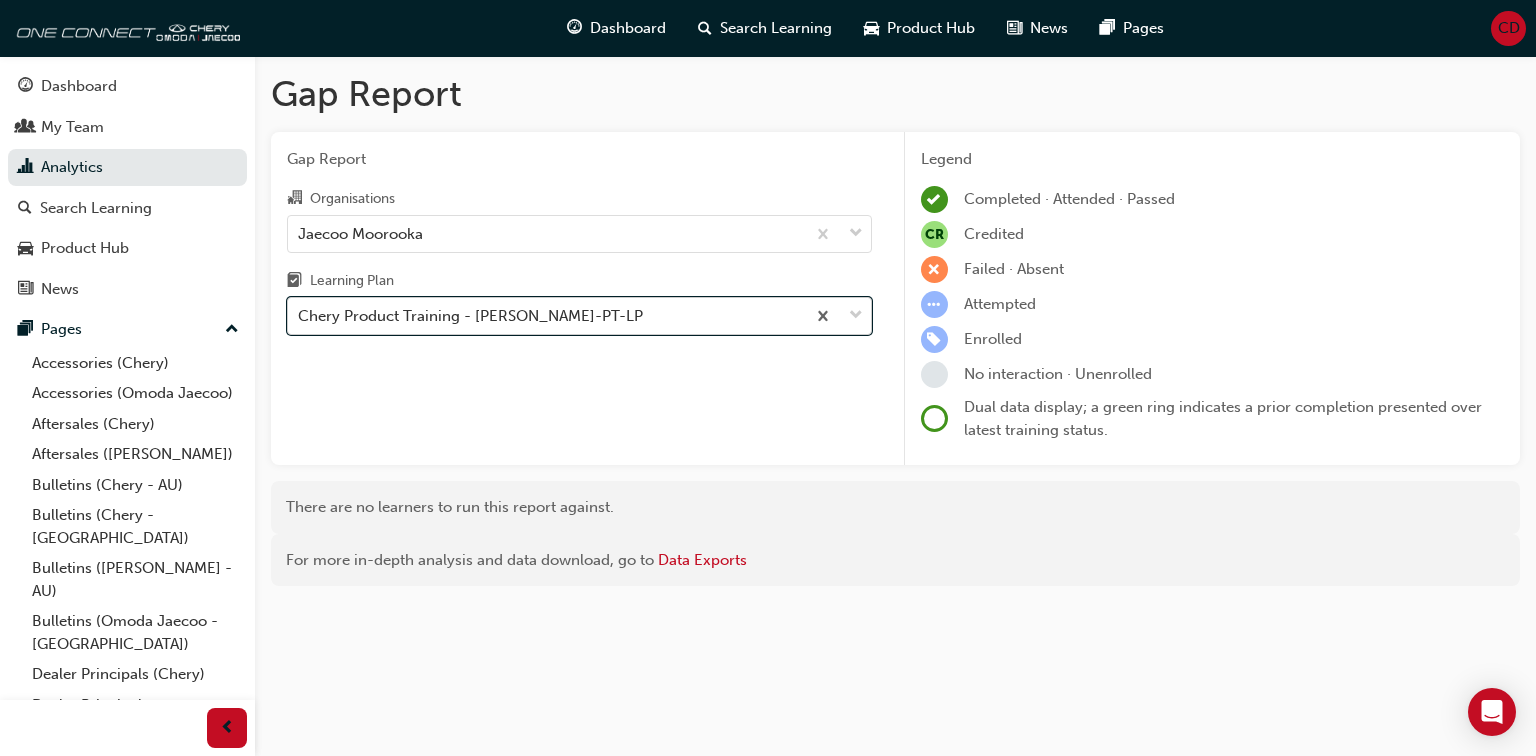 click on "Chery Product Training - [PERSON_NAME]-PT-LP" at bounding box center (546, 316) 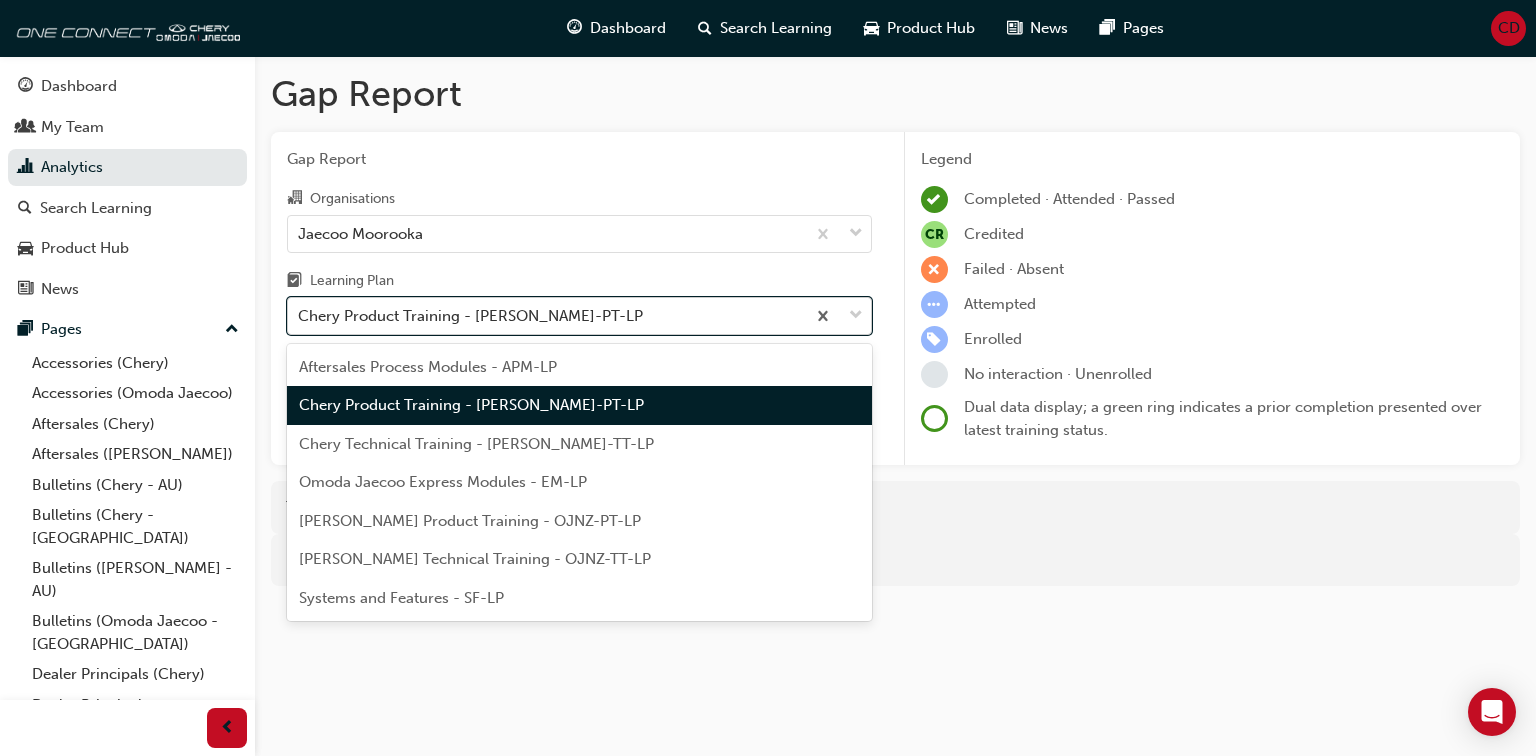 click on "Chery Product Training - [PERSON_NAME]-PT-LP" at bounding box center (546, 316) 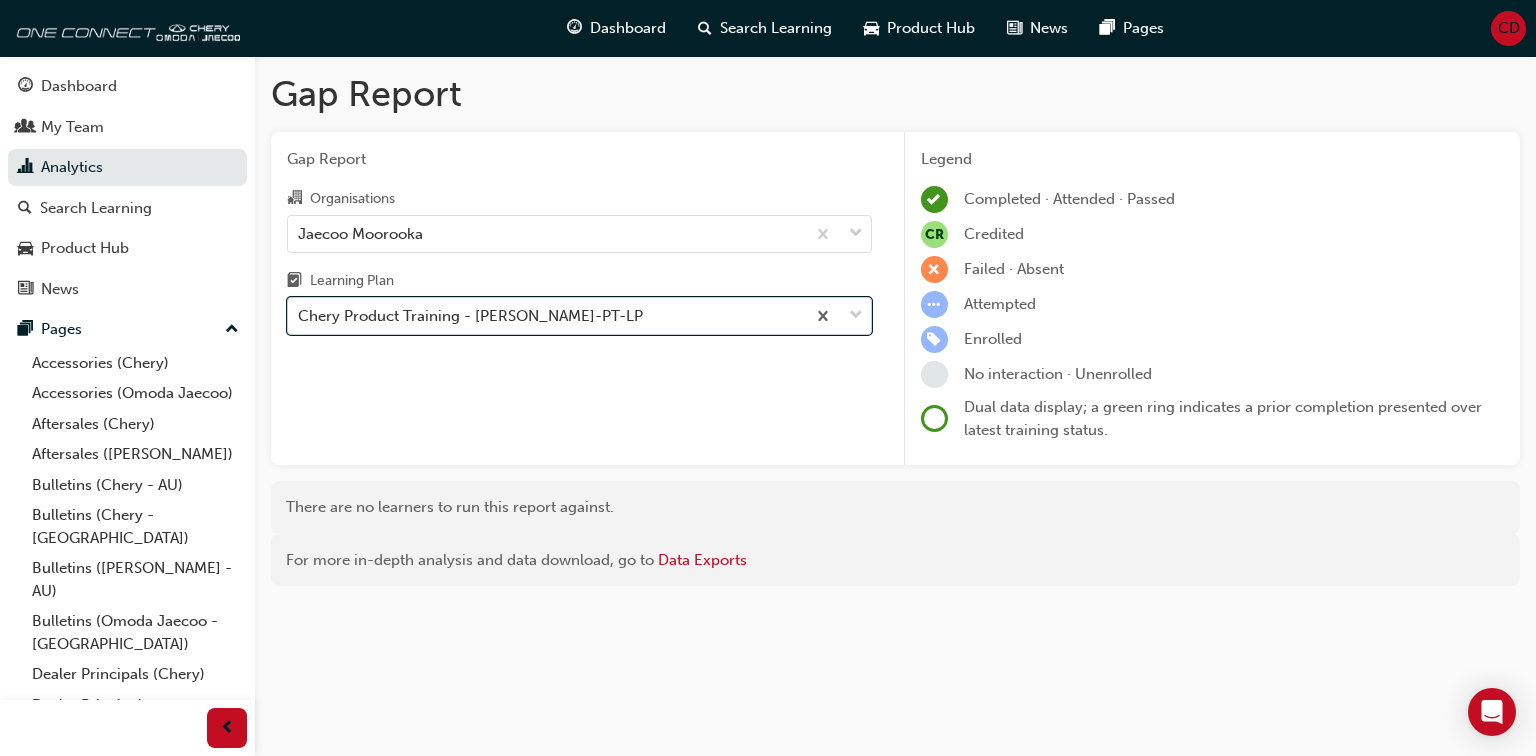 click on "Chery Product Training - [PERSON_NAME]-PT-LP" at bounding box center [546, 316] 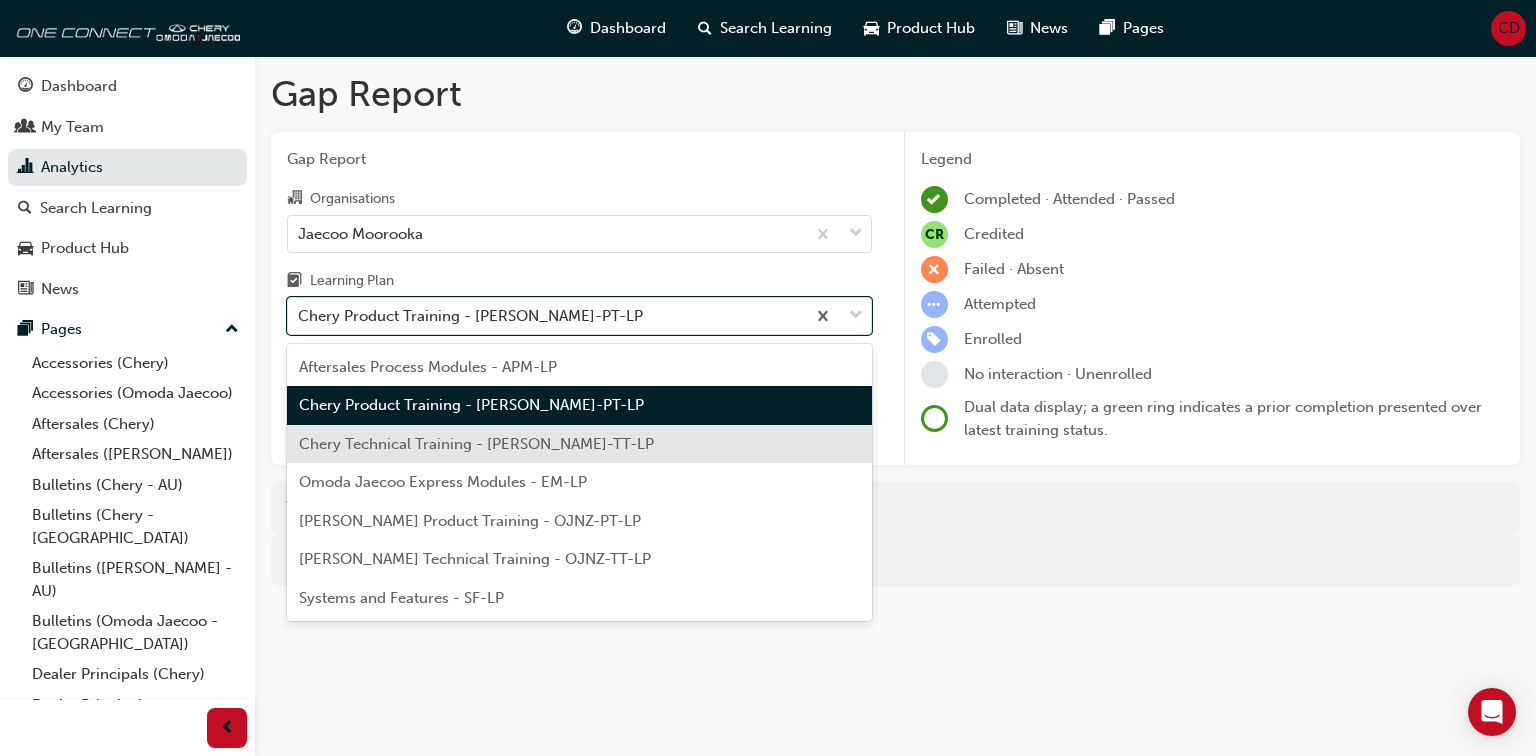 click on "Chery Technical Training - [PERSON_NAME]-TT-LP" at bounding box center [476, 444] 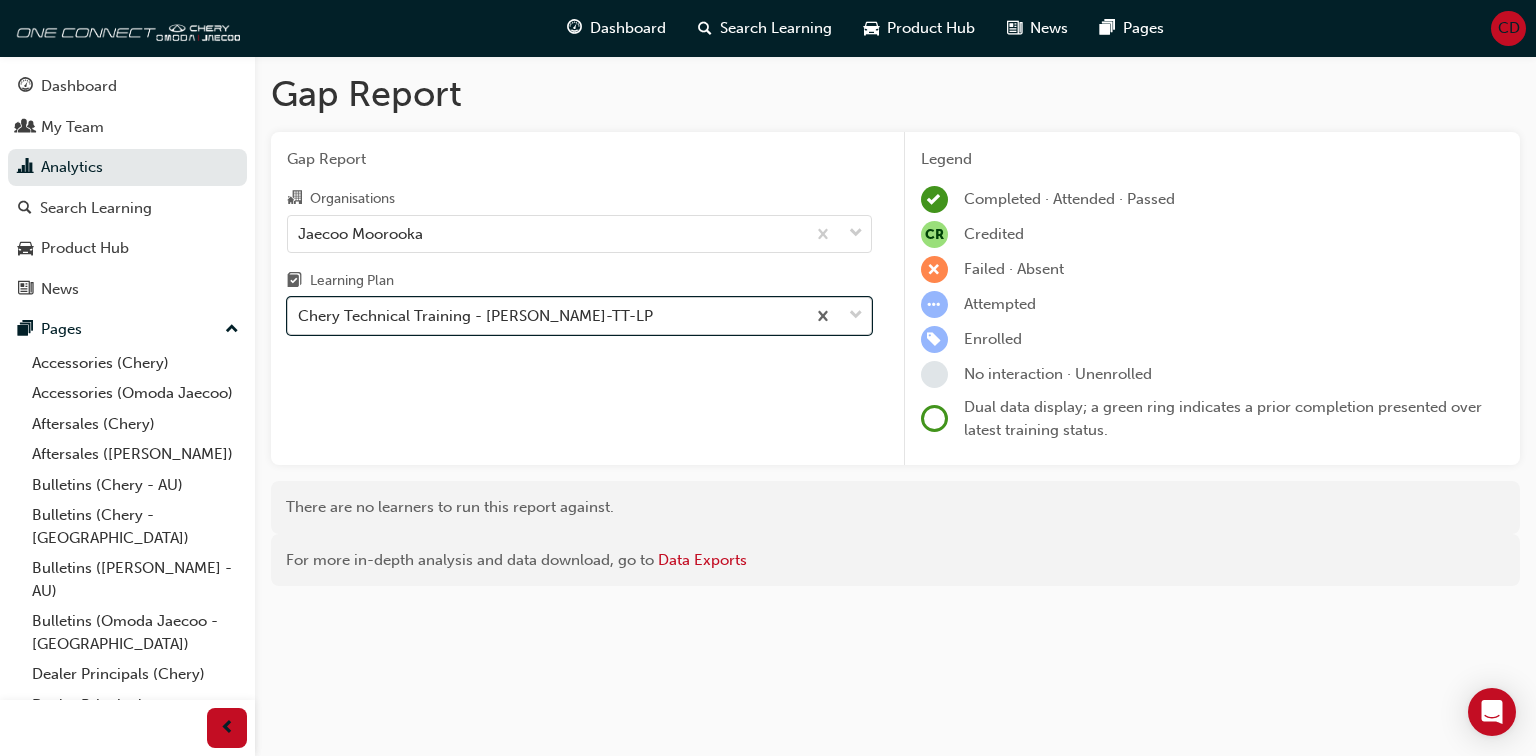 click on "Chery Technical Training - [PERSON_NAME]-TT-LP" at bounding box center (546, 316) 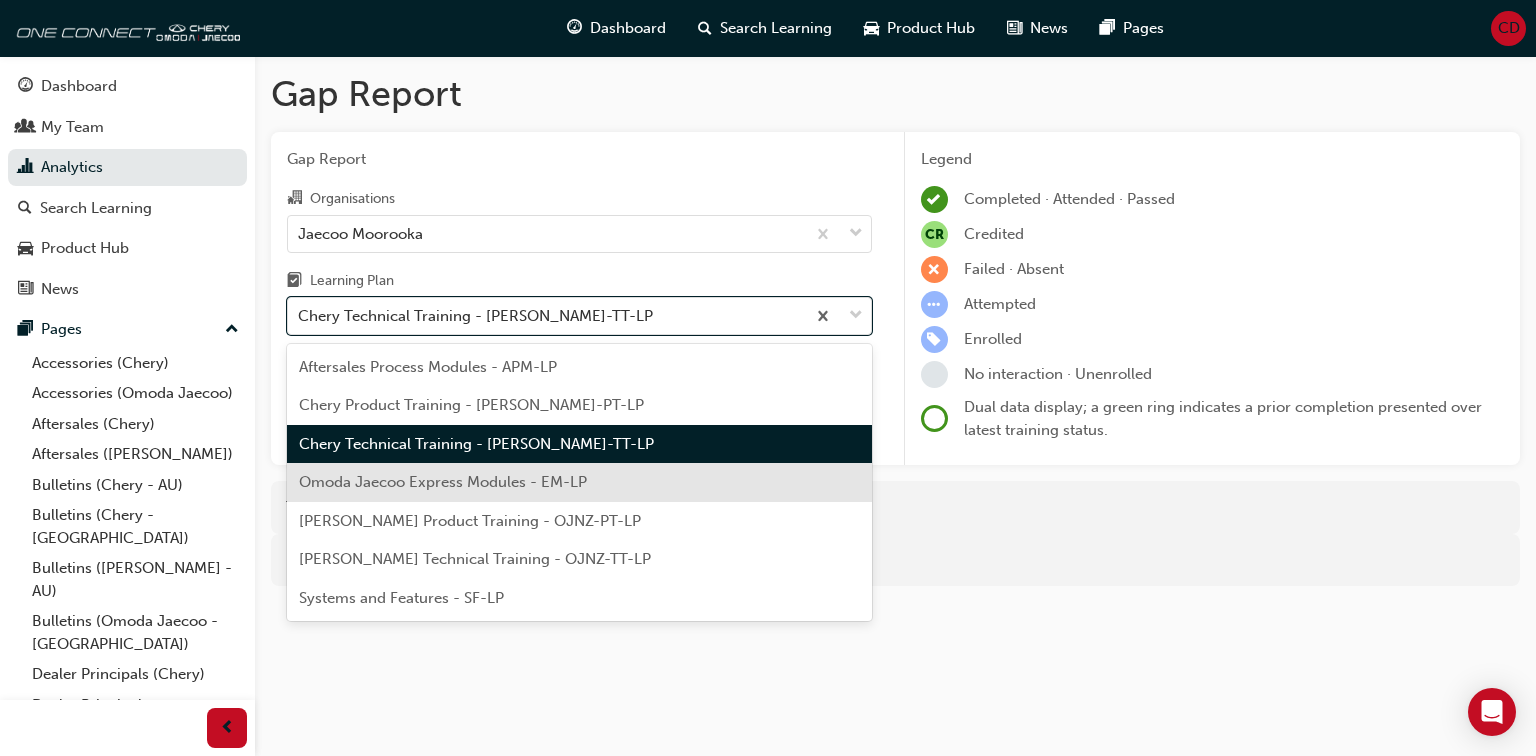 click on "Omoda Jaecoo Express Modules - EM-LP" at bounding box center (443, 482) 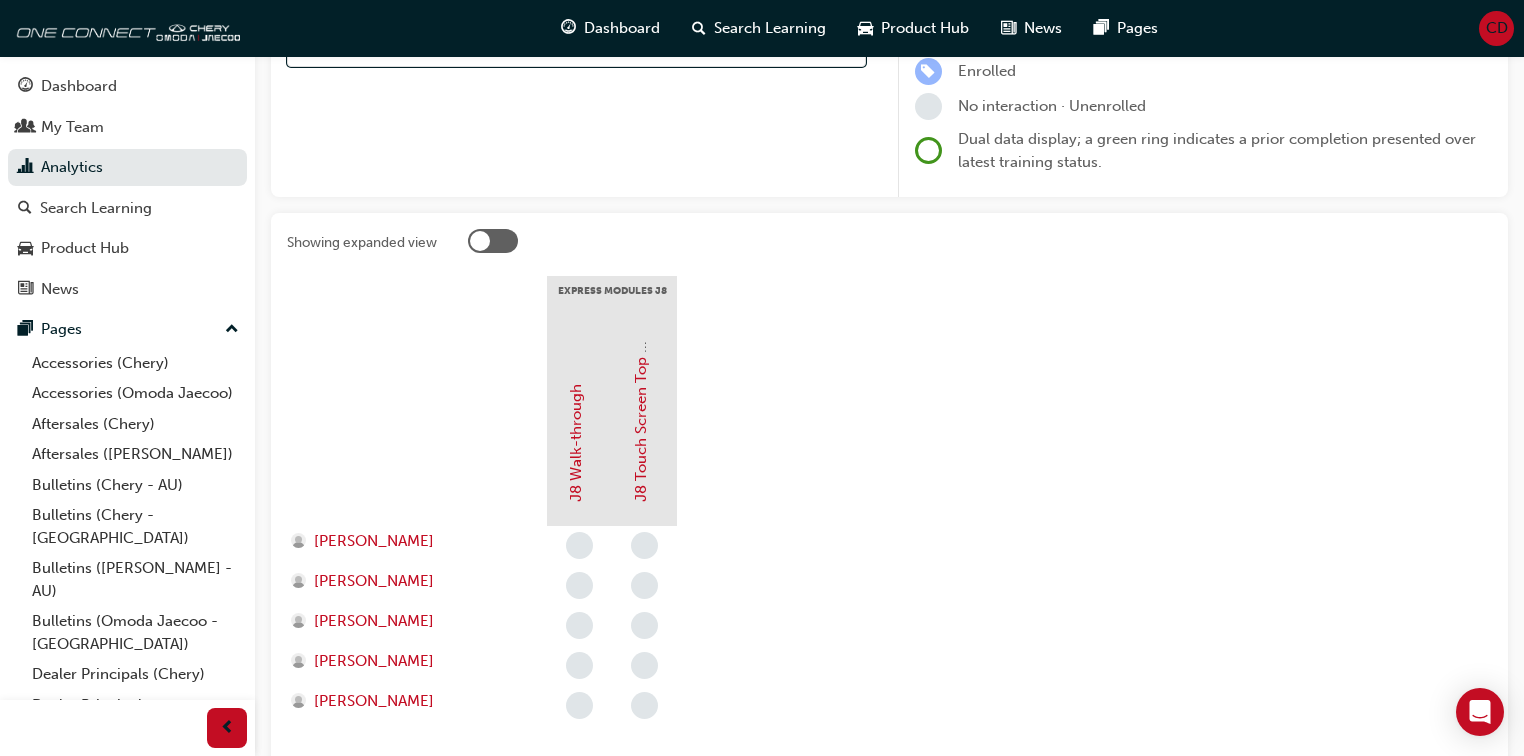 scroll, scrollTop: 240, scrollLeft: 0, axis: vertical 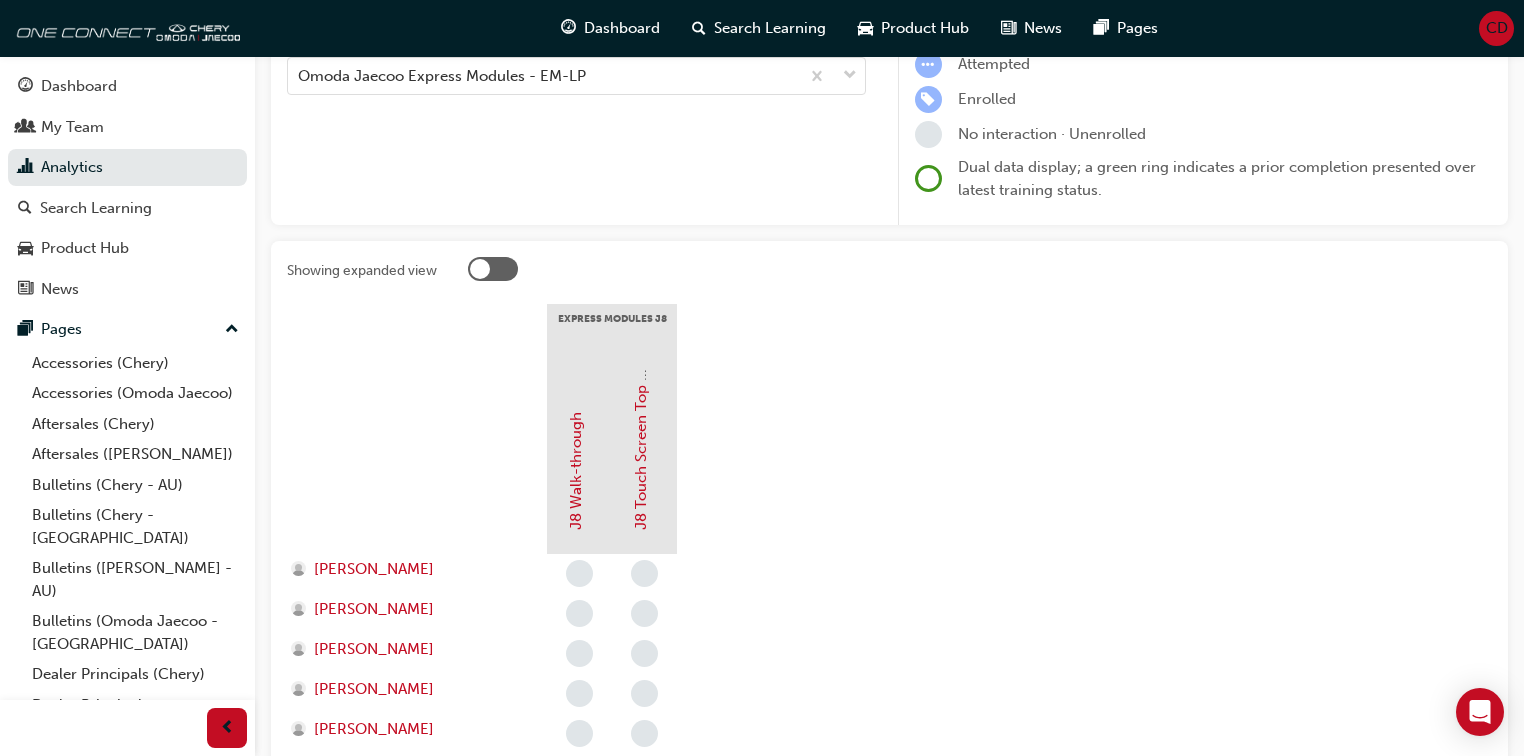 click at bounding box center [493, 269] 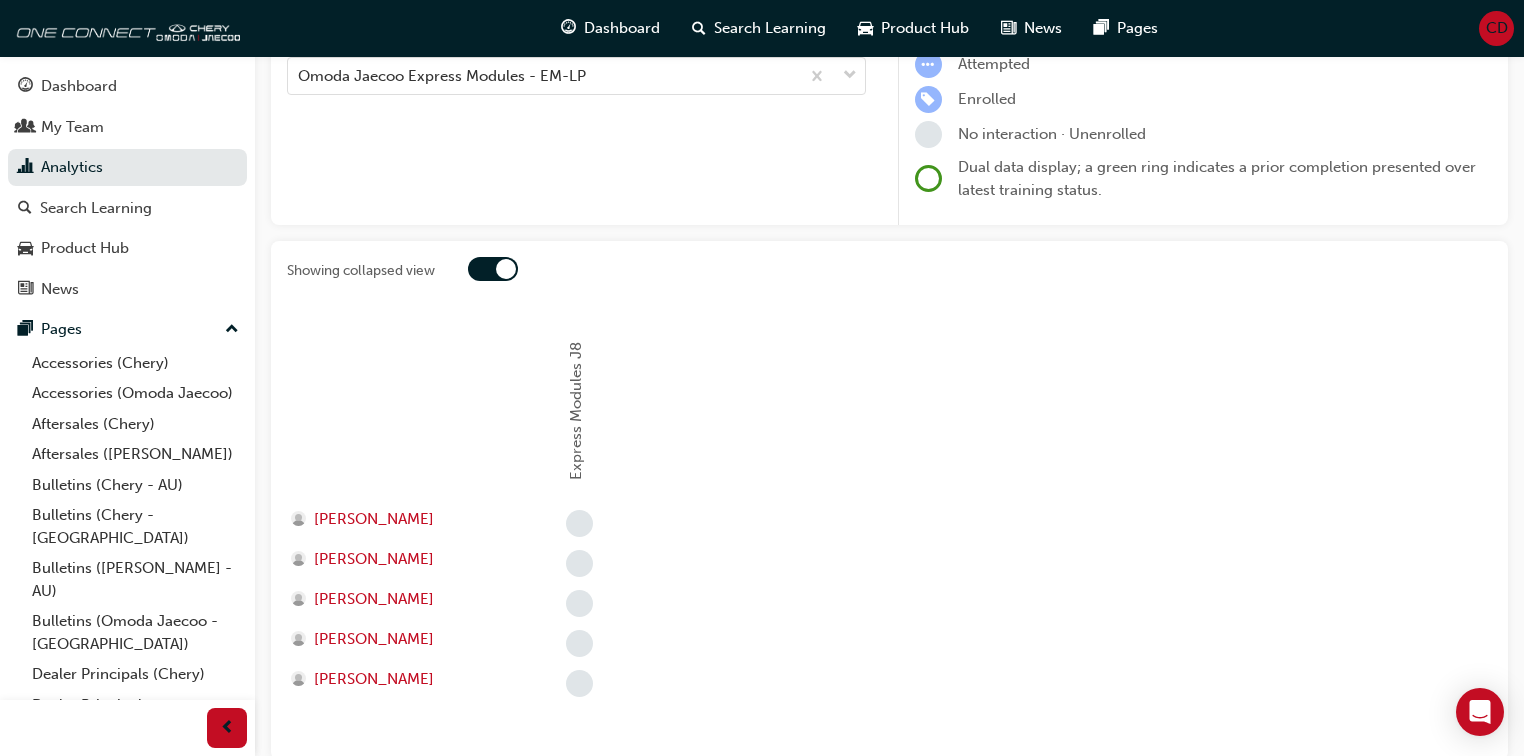 click at bounding box center (493, 269) 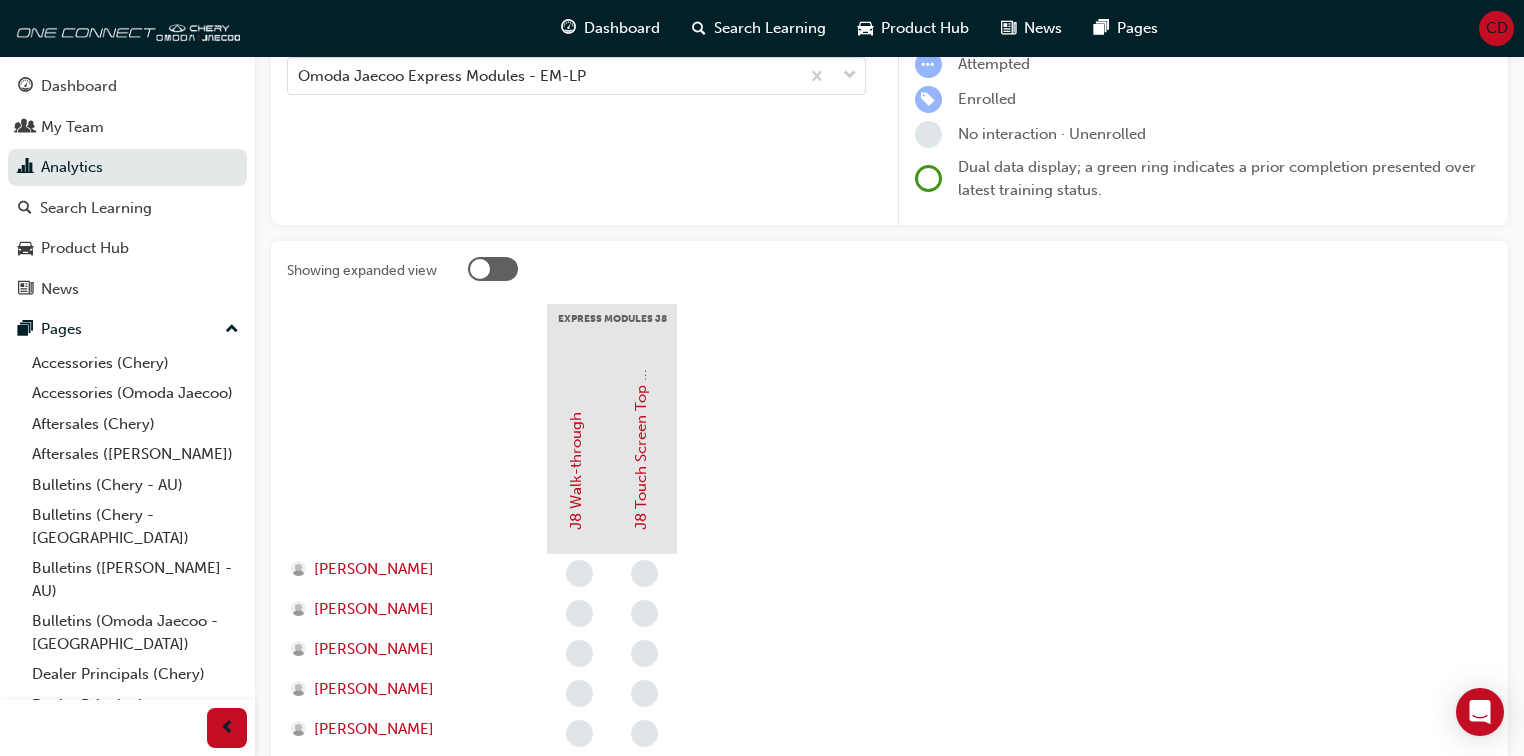scroll, scrollTop: 0, scrollLeft: 0, axis: both 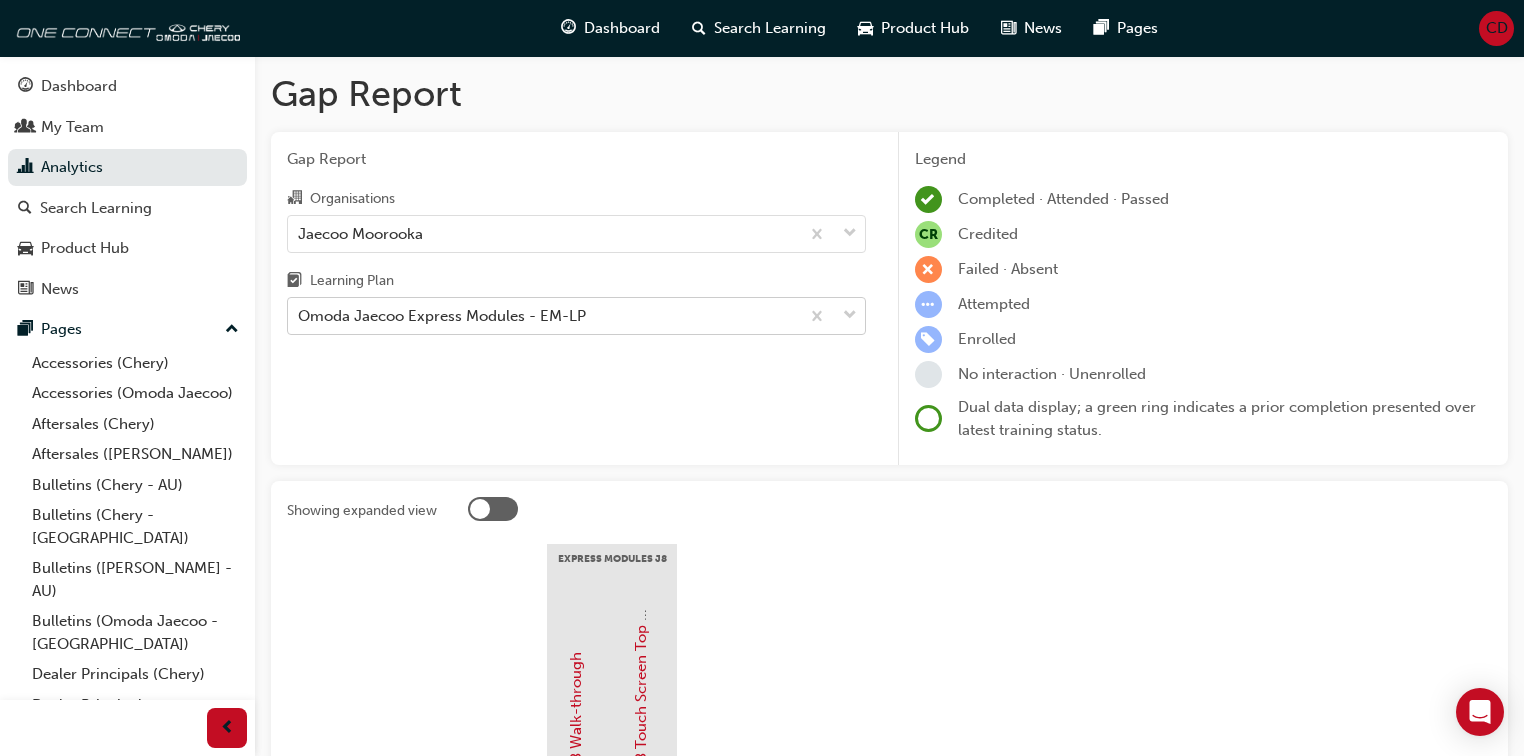 click on "Omoda Jaecoo Express Modules - EM-LP" at bounding box center [442, 316] 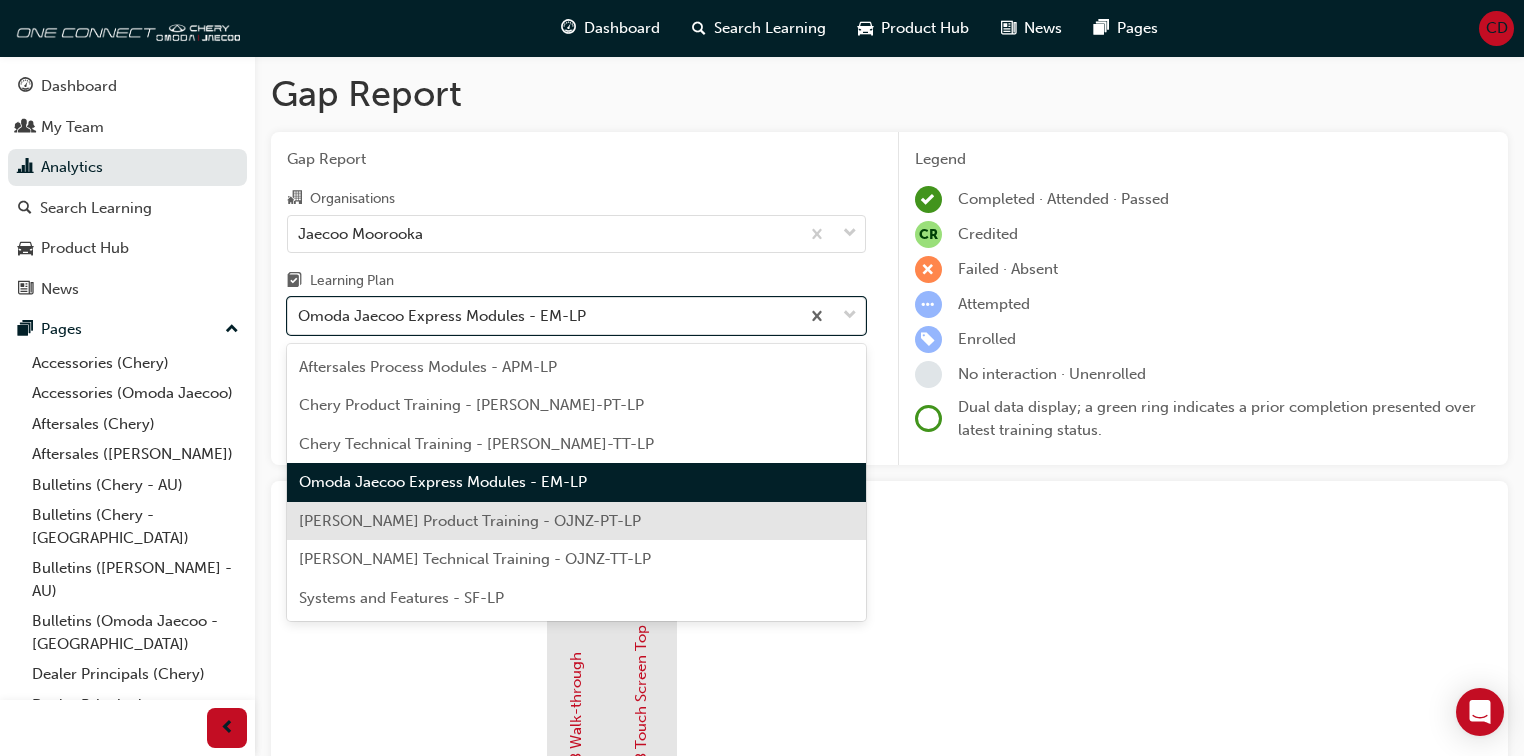 click on "[PERSON_NAME] Product Training - OJNZ-PT-LP" at bounding box center [470, 521] 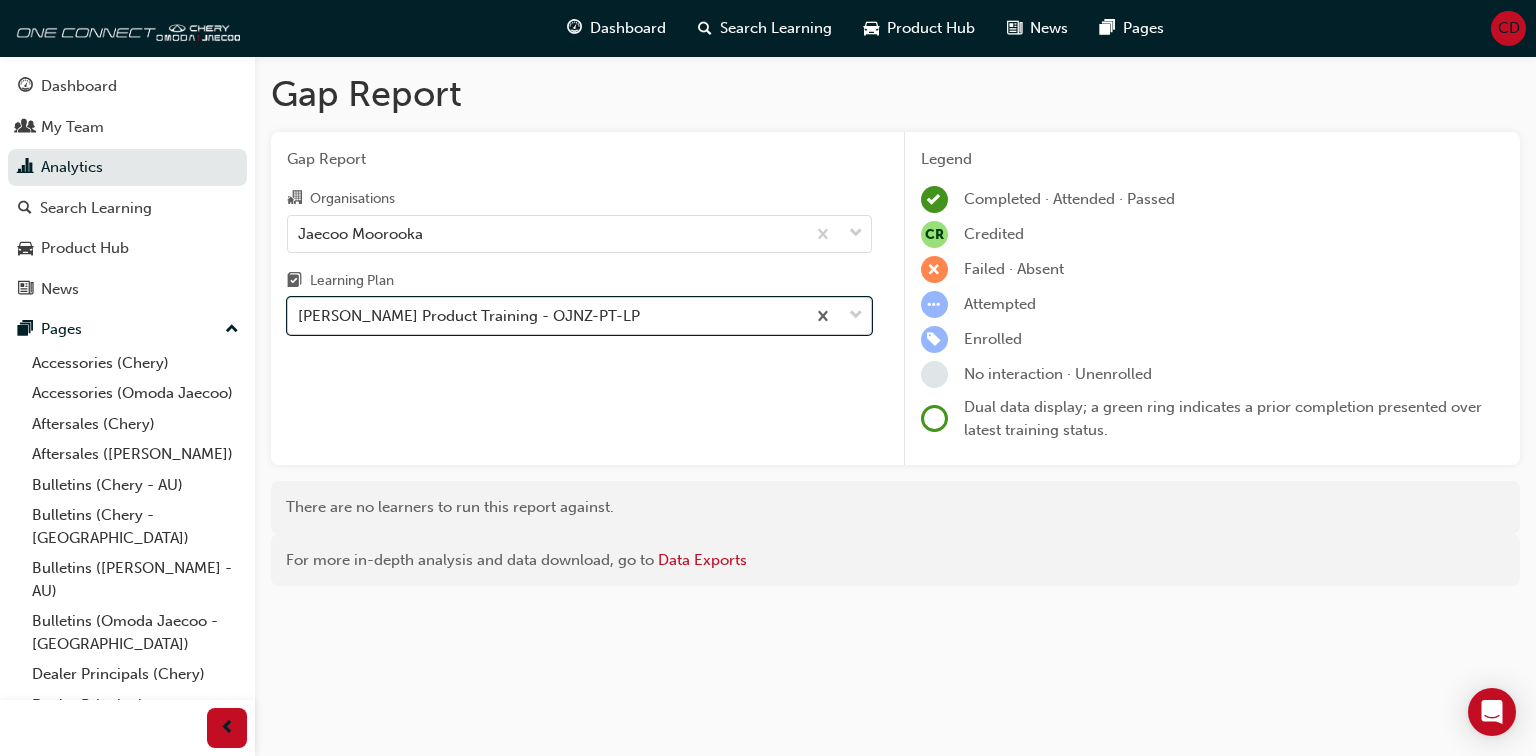 click on "[PERSON_NAME] Product Training - OJNZ-PT-LP" at bounding box center [469, 316] 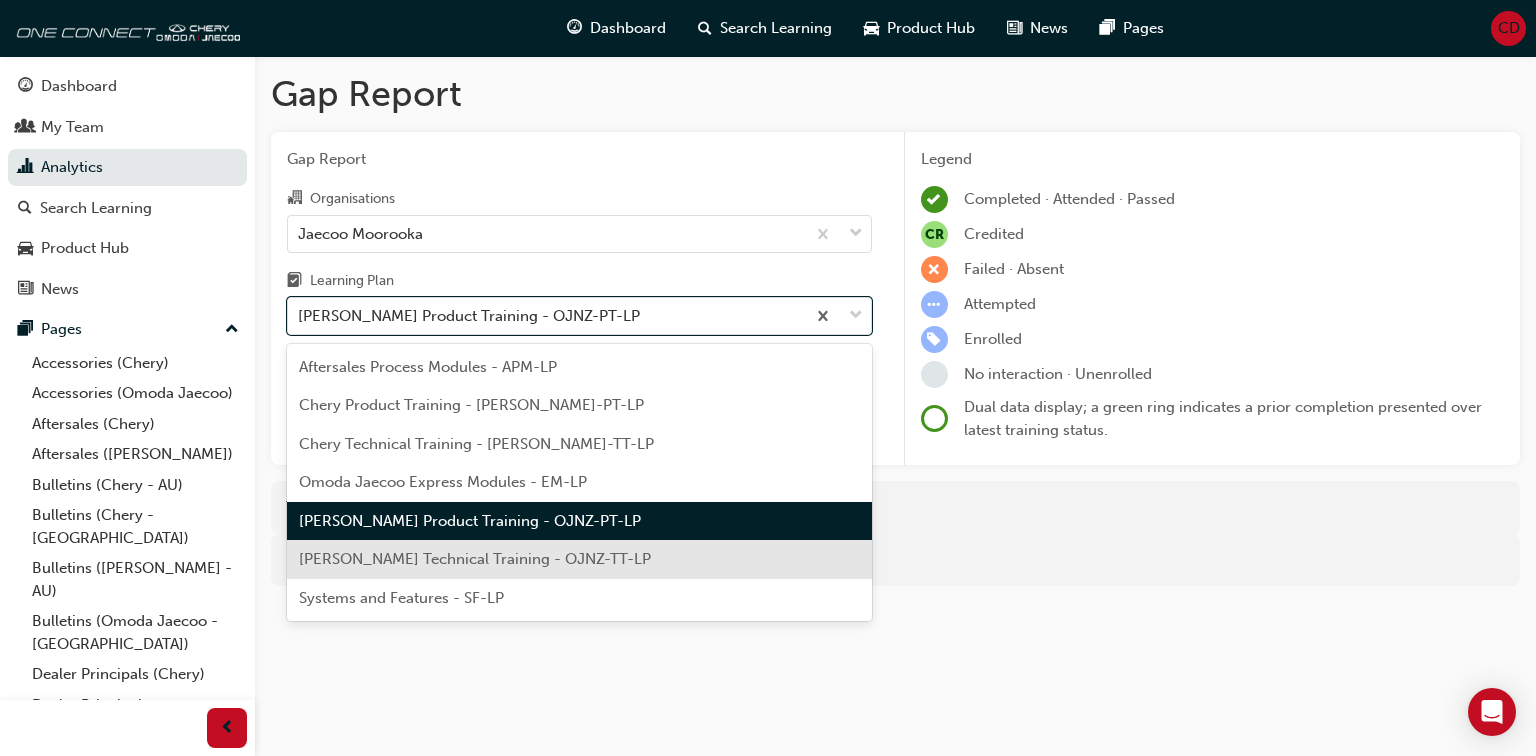 click on "[PERSON_NAME] Technical Training - OJNZ-TT-LP" at bounding box center [475, 559] 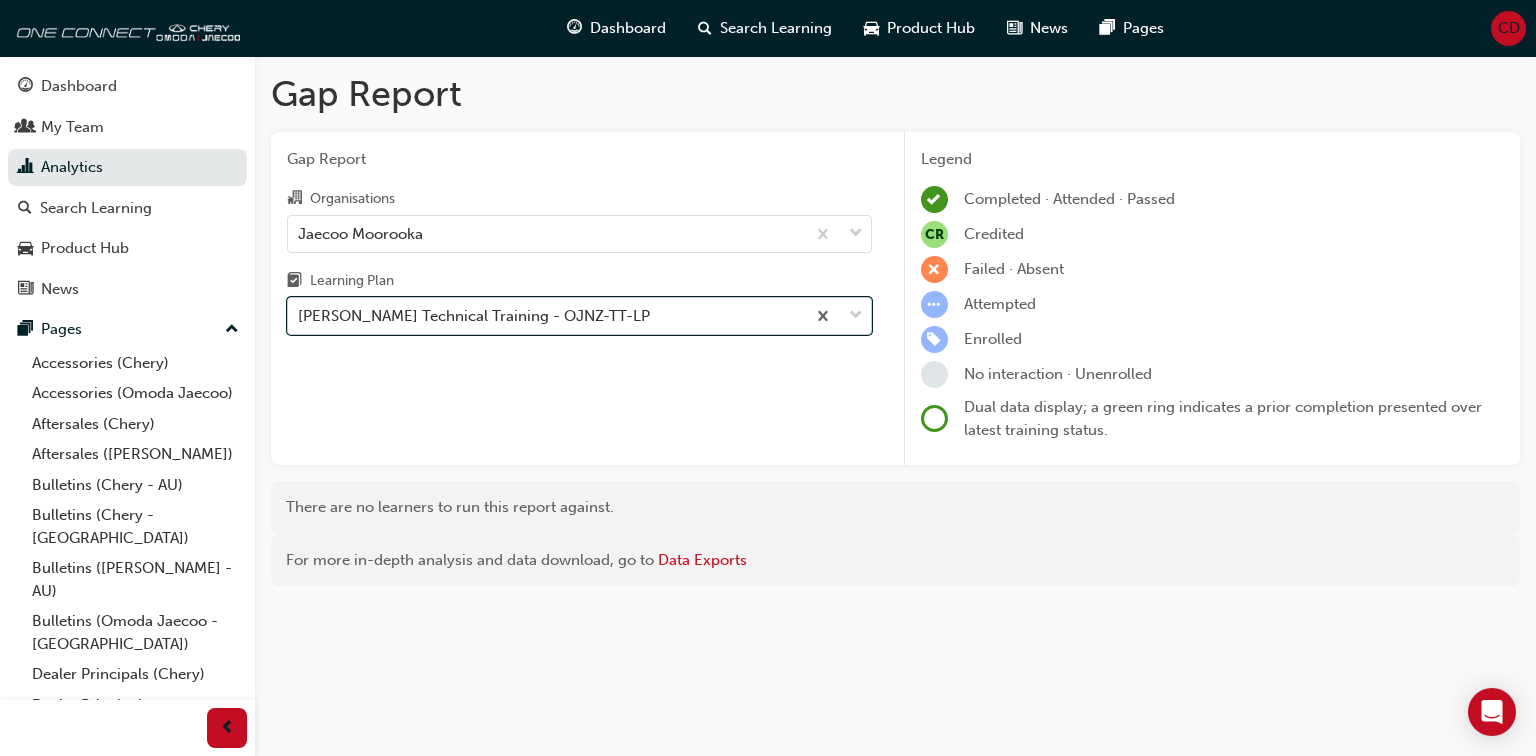 click on "[PERSON_NAME] Technical Training - OJNZ-TT-LP" at bounding box center [474, 316] 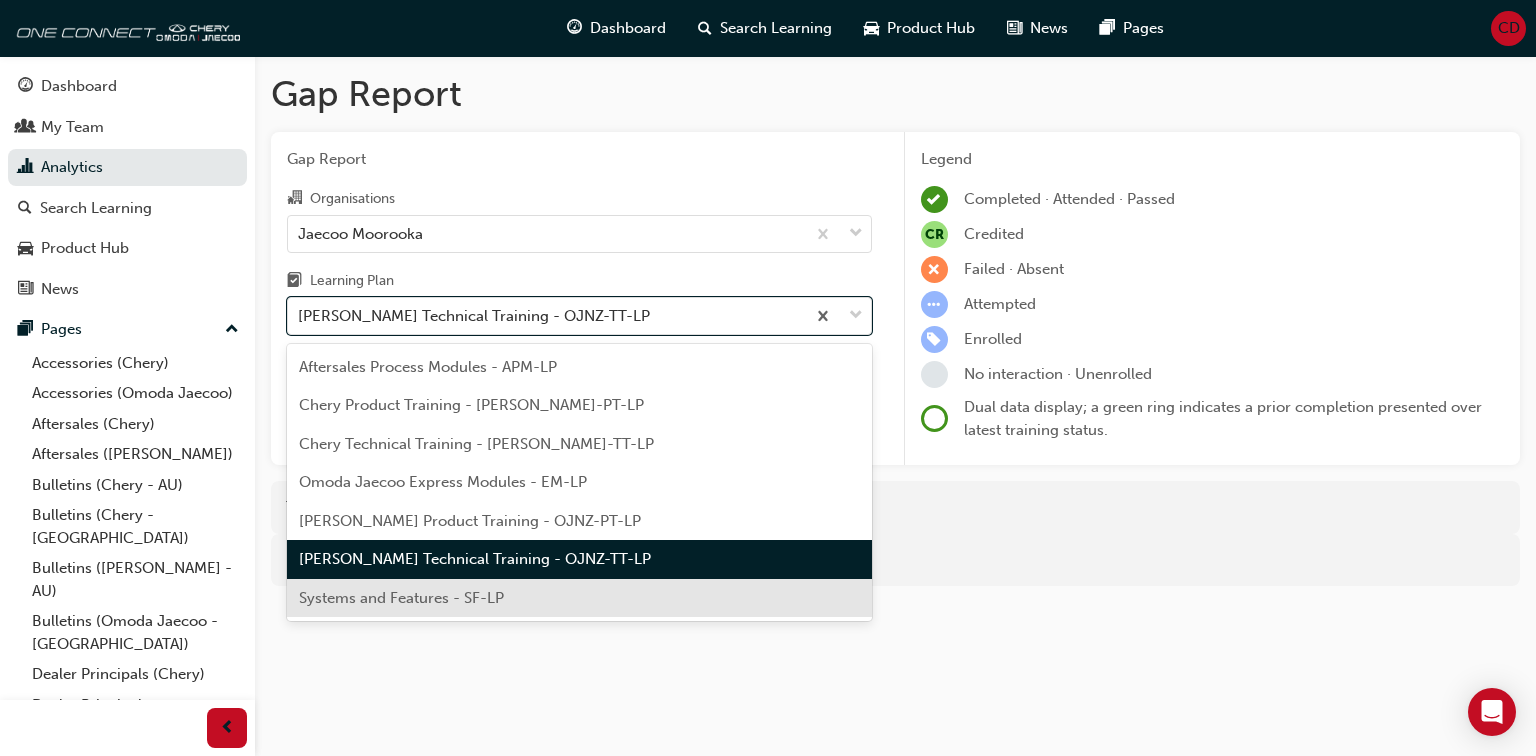 drag, startPoint x: 472, startPoint y: 595, endPoint x: 496, endPoint y: 586, distance: 25.632011 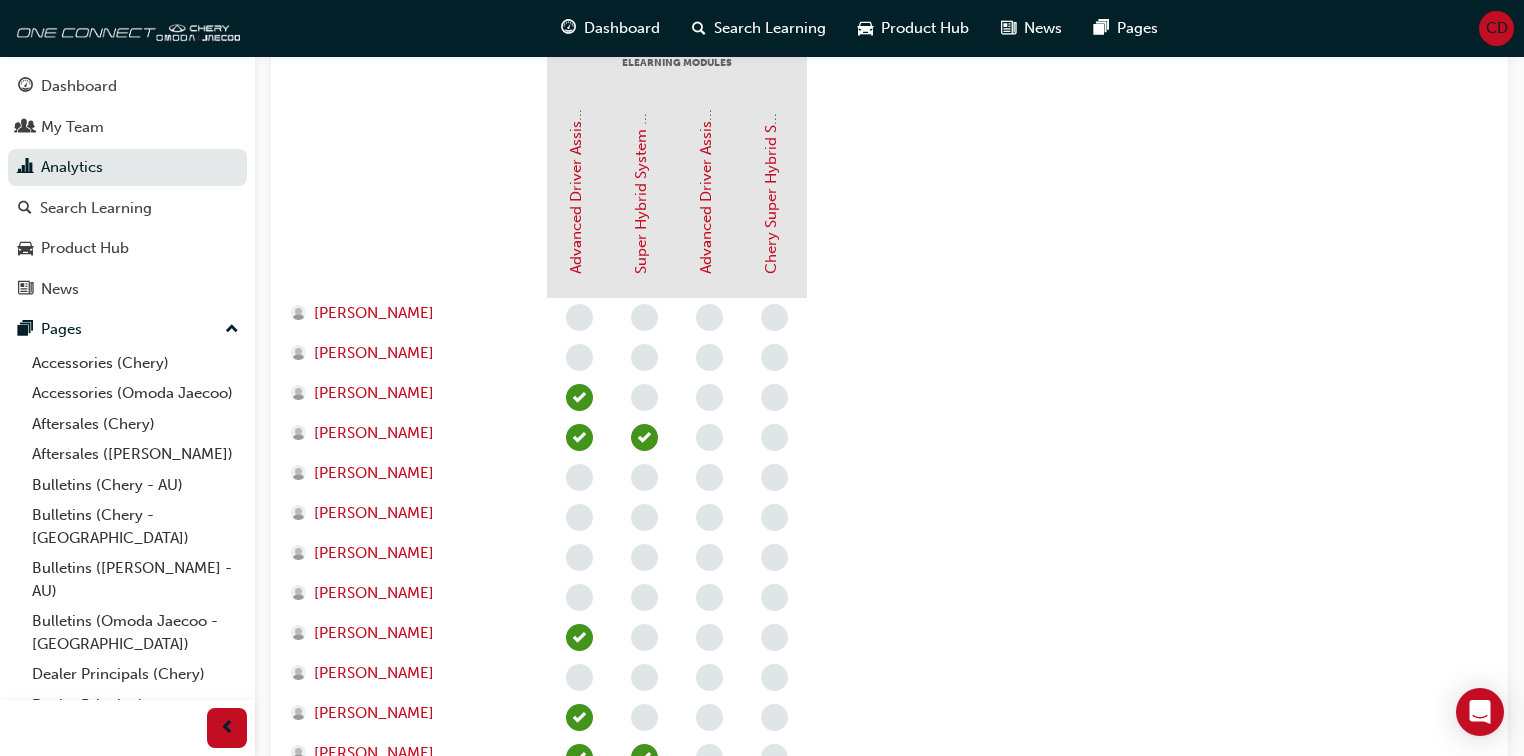 scroll, scrollTop: 160, scrollLeft: 0, axis: vertical 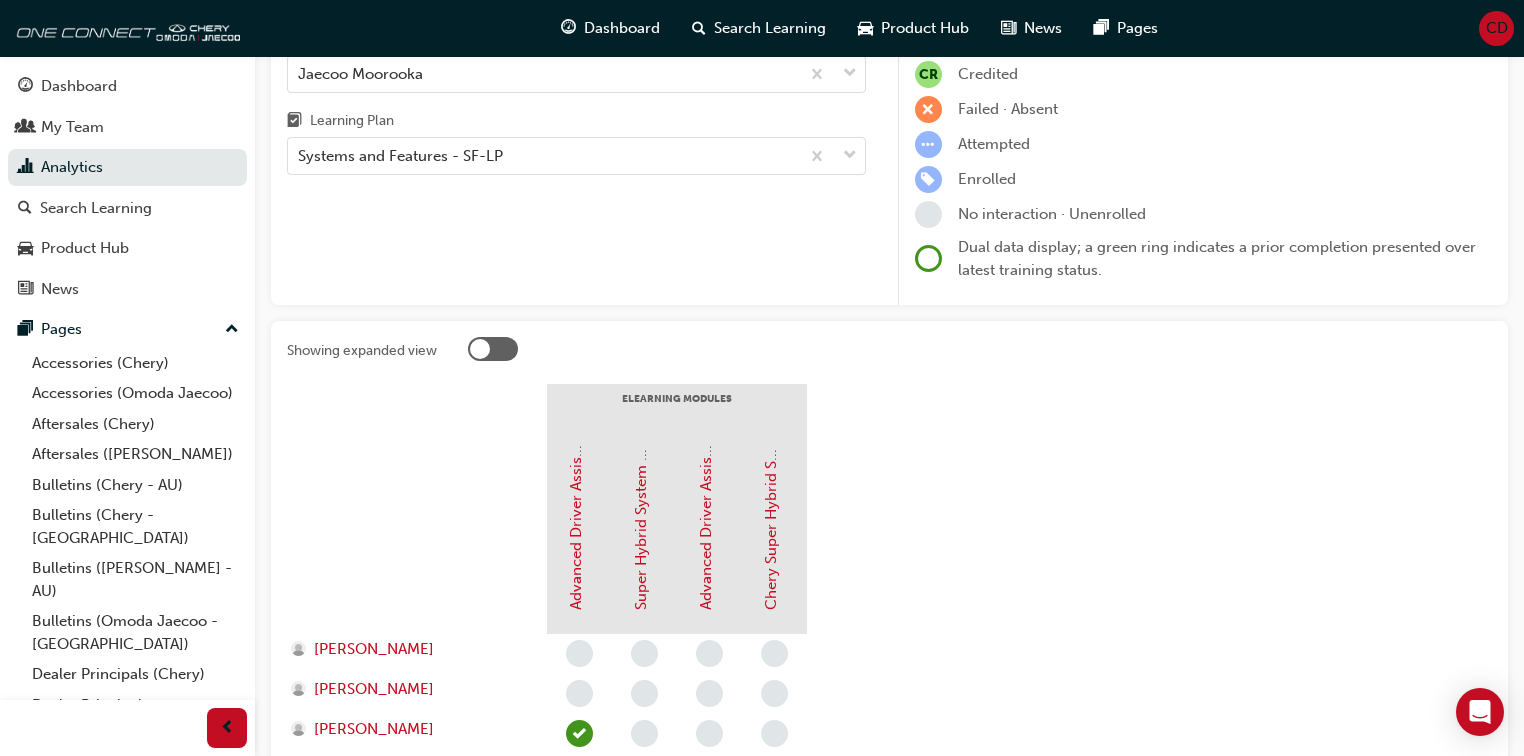 click at bounding box center (480, 349) 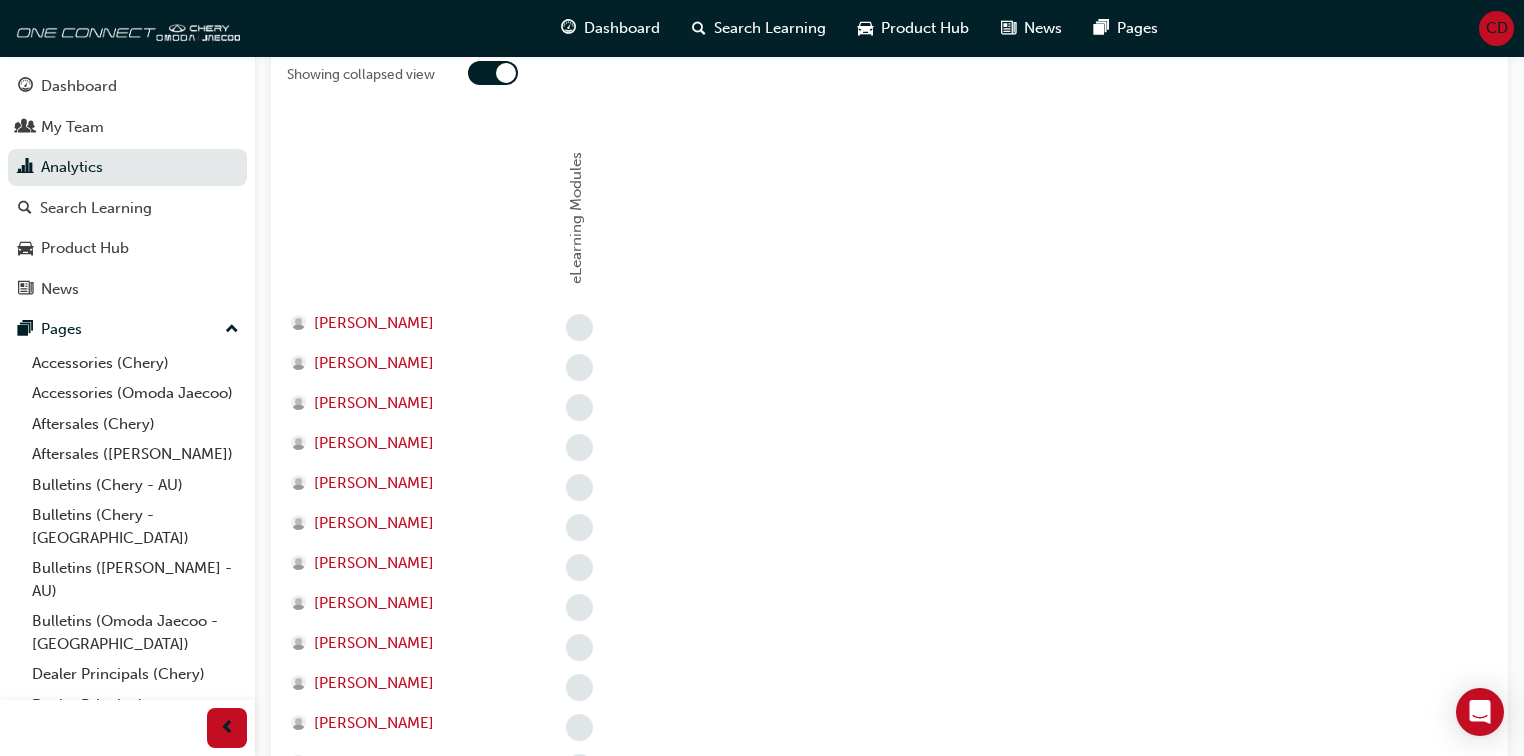 scroll, scrollTop: 80, scrollLeft: 0, axis: vertical 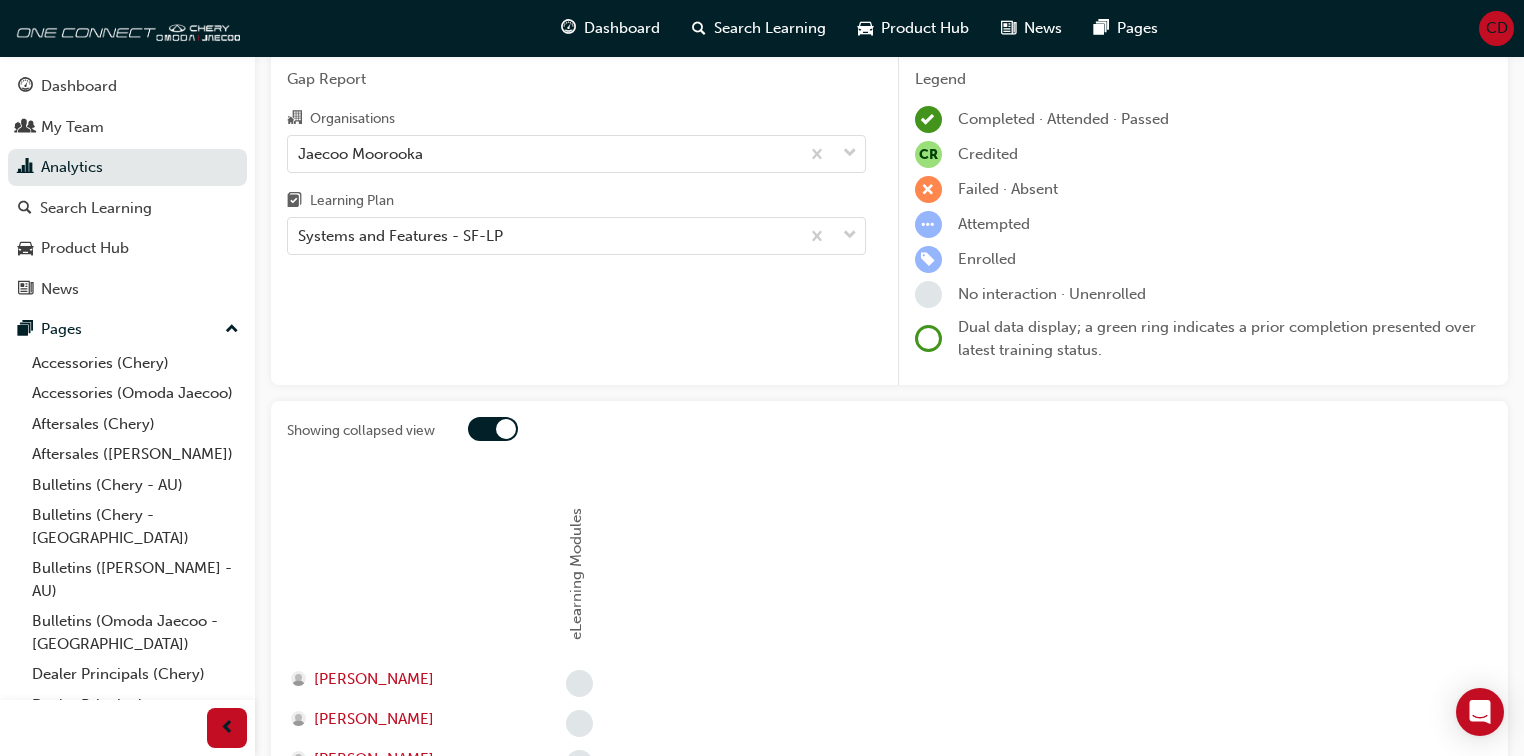 drag, startPoint x: 496, startPoint y: 445, endPoint x: 498, endPoint y: 433, distance: 12.165525 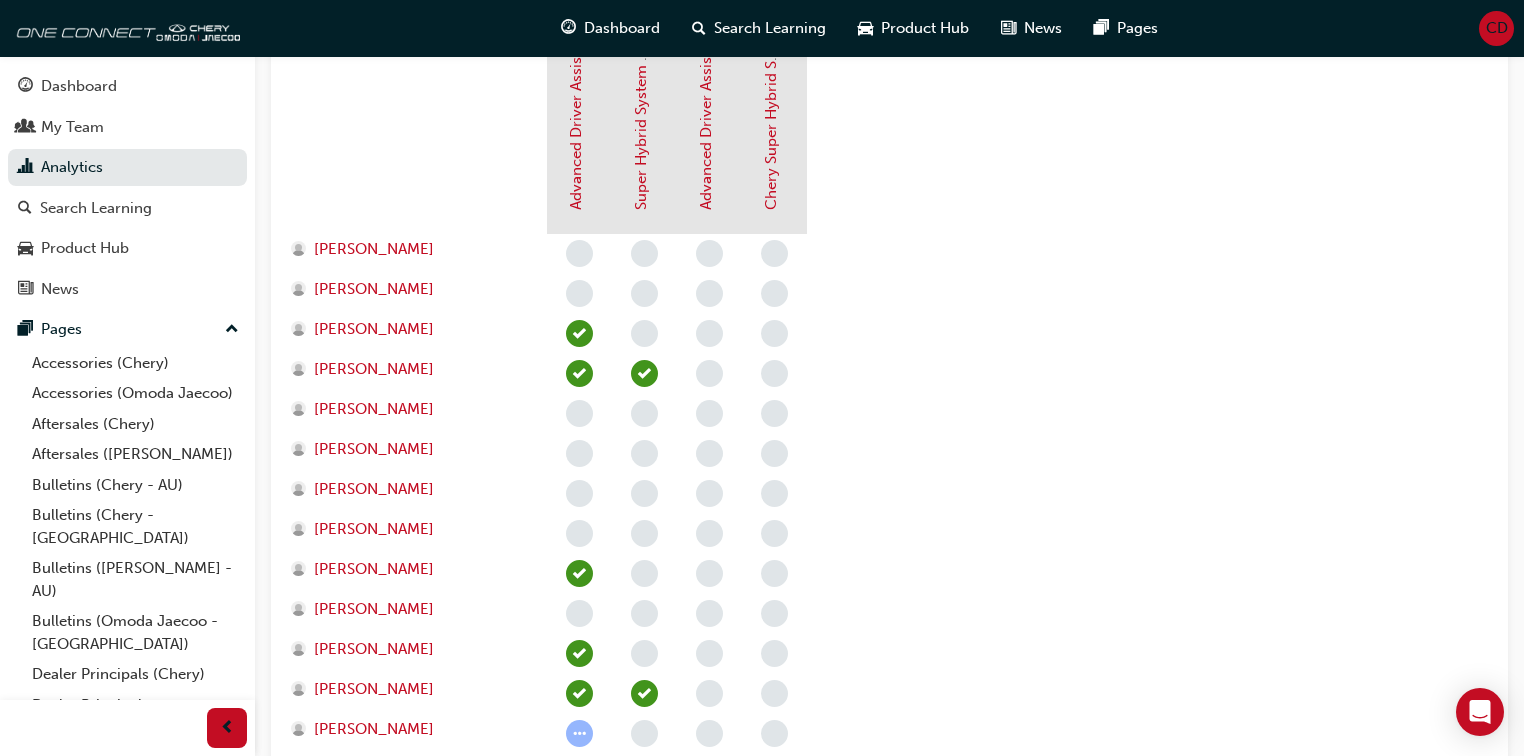 scroll, scrollTop: 720, scrollLeft: 0, axis: vertical 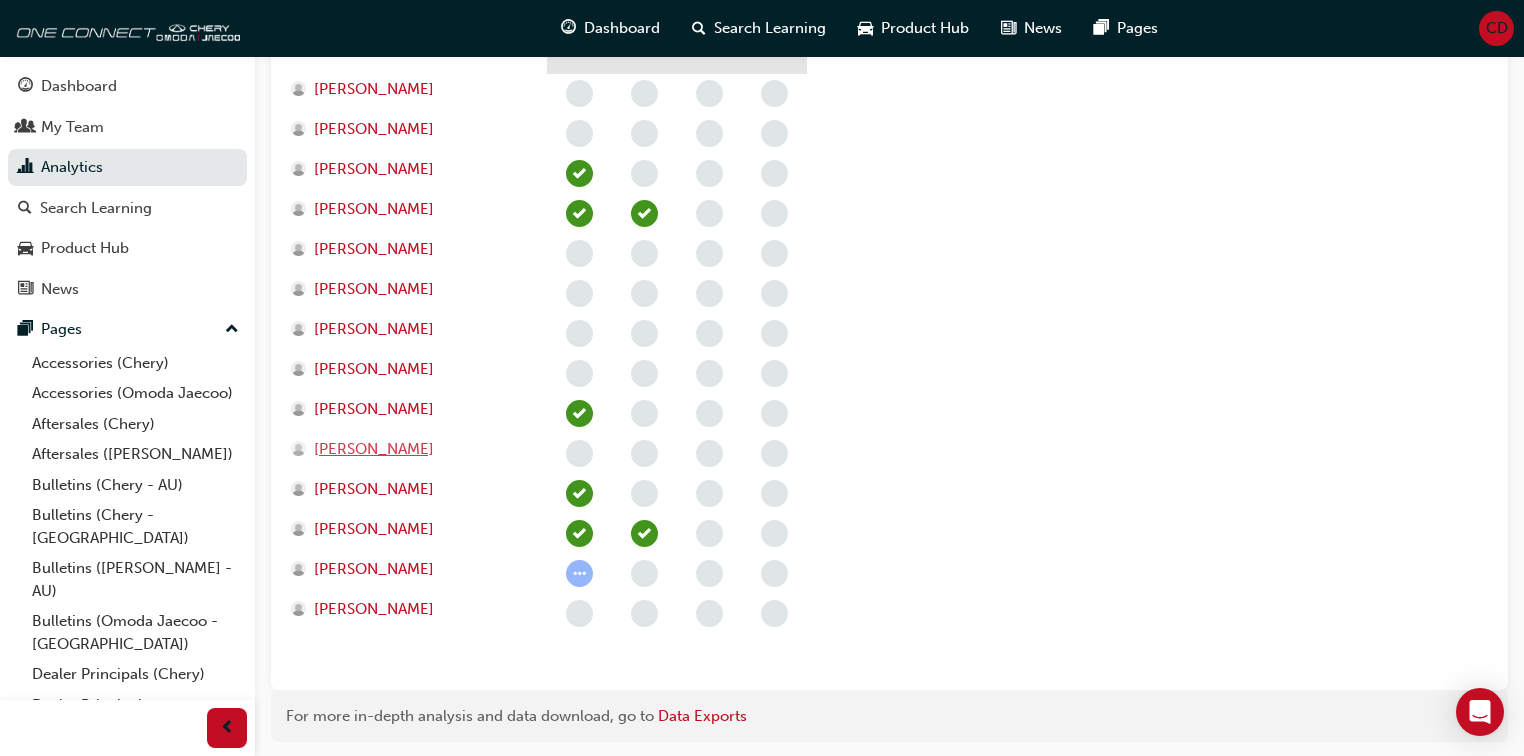 click on "Paul Day" at bounding box center (374, 449) 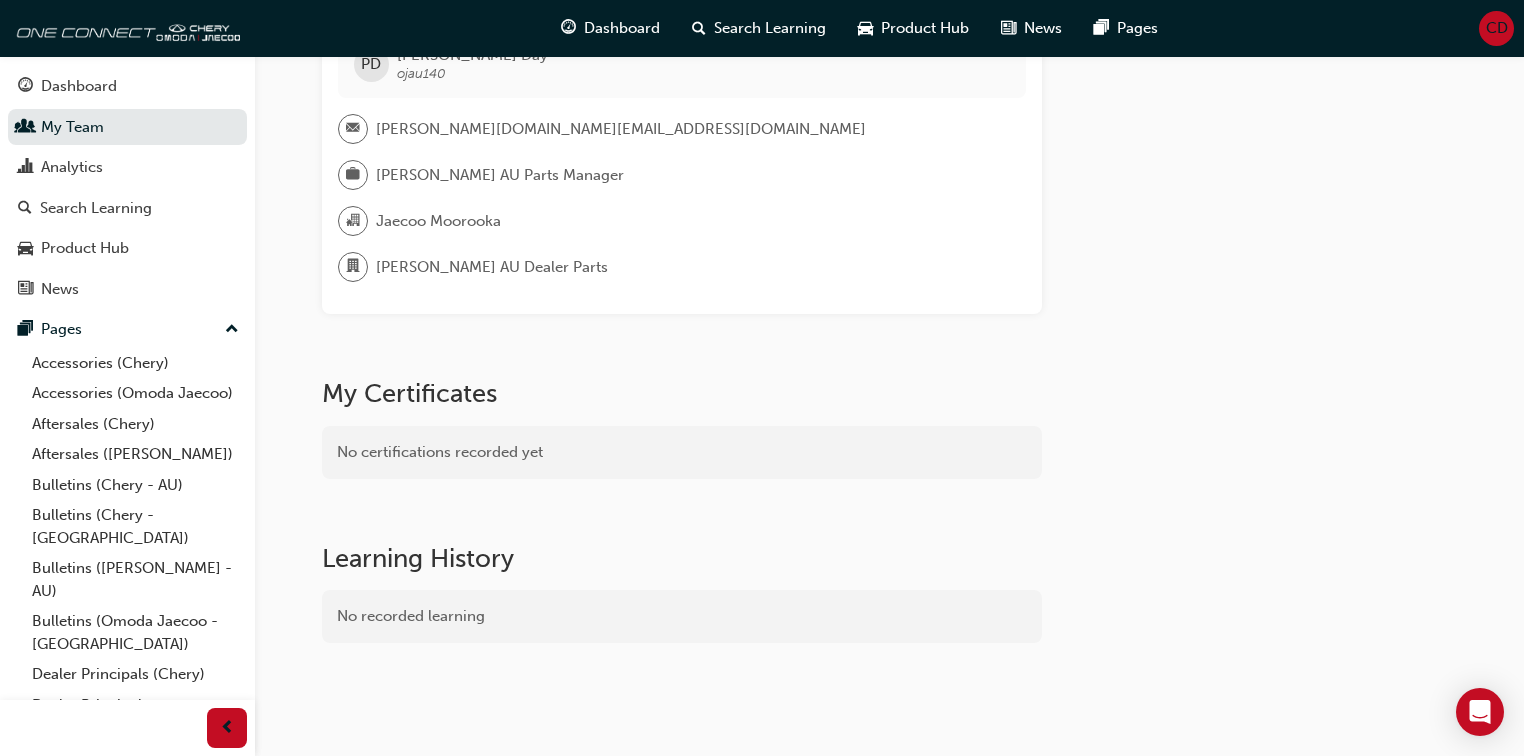 scroll, scrollTop: 720, scrollLeft: 0, axis: vertical 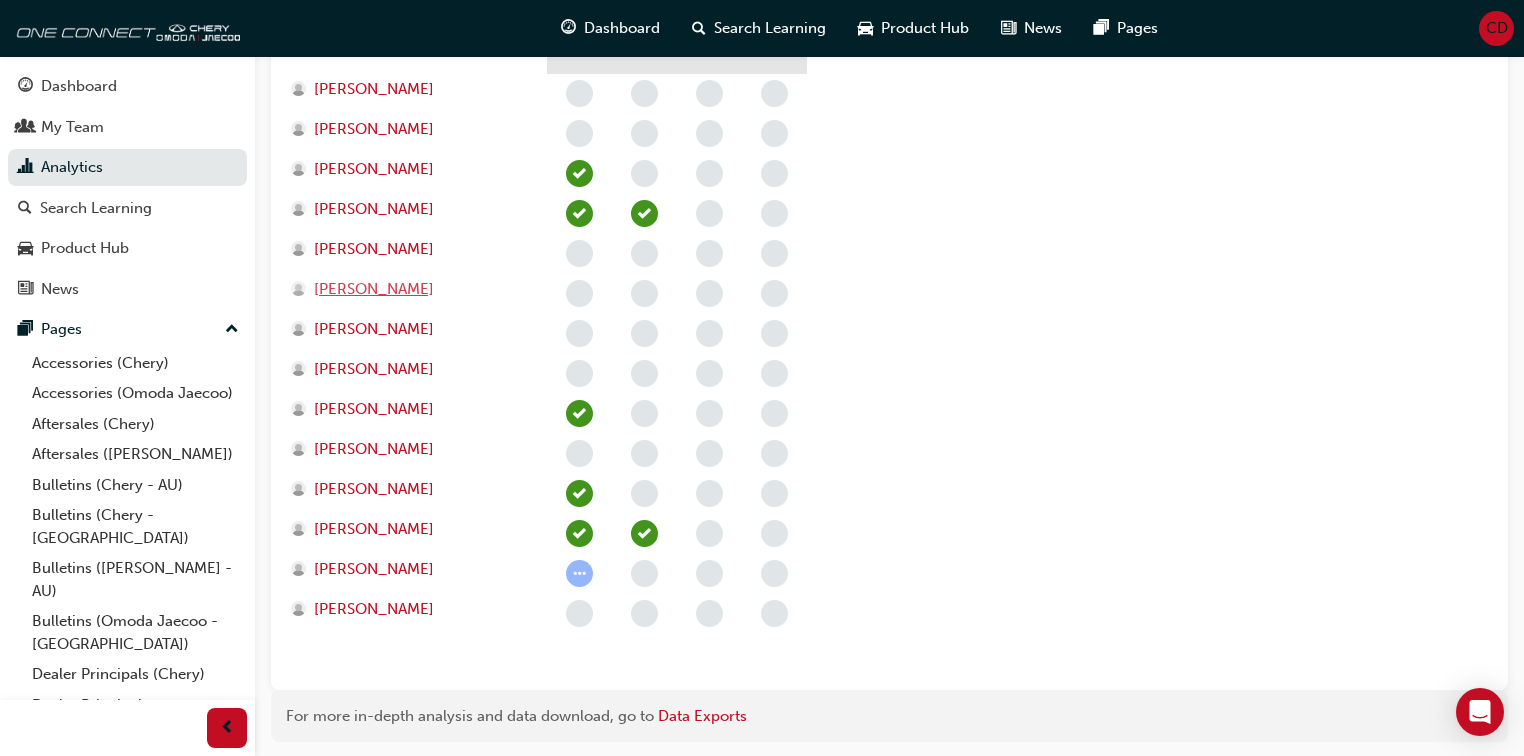 click on "Joshua Barsby" at bounding box center (374, 289) 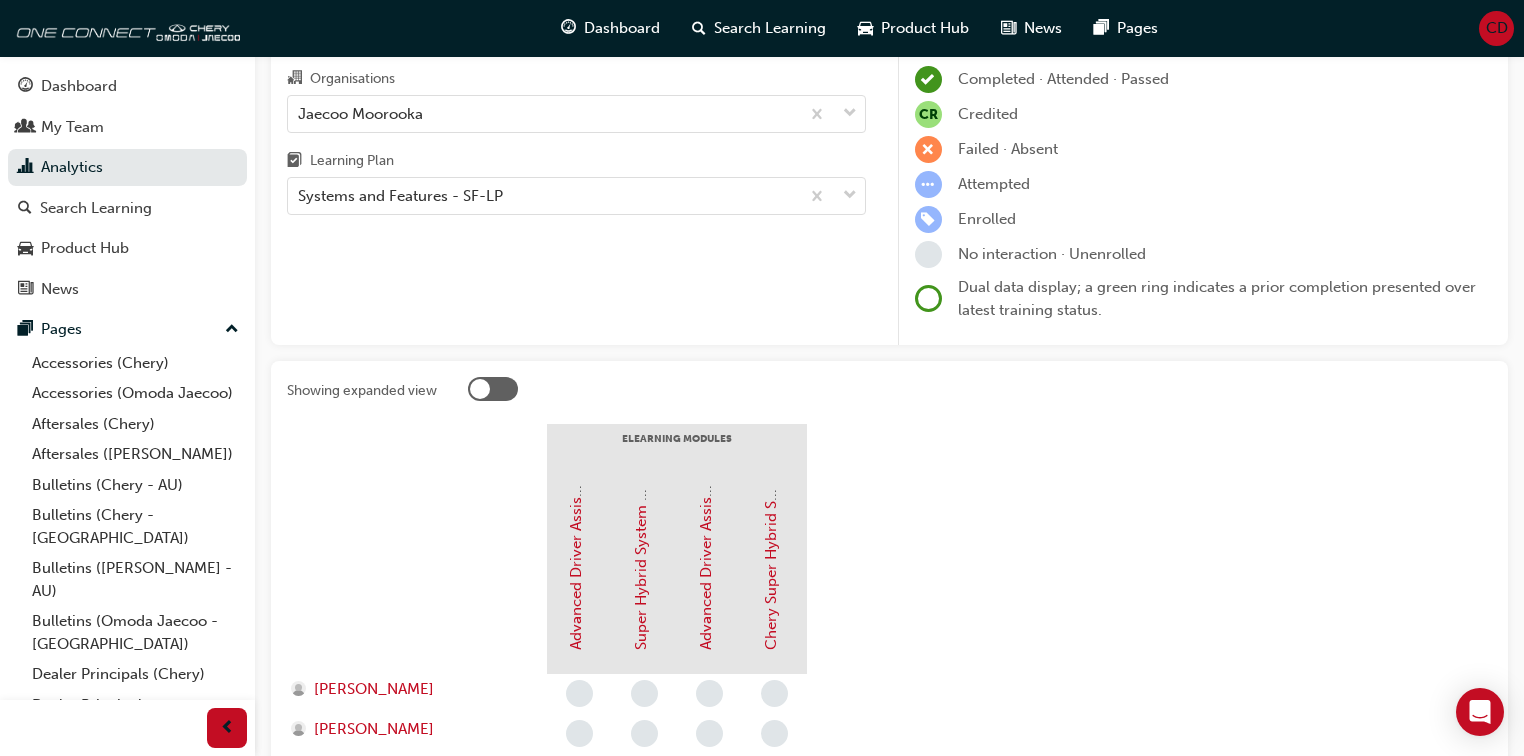 scroll, scrollTop: 720, scrollLeft: 0, axis: vertical 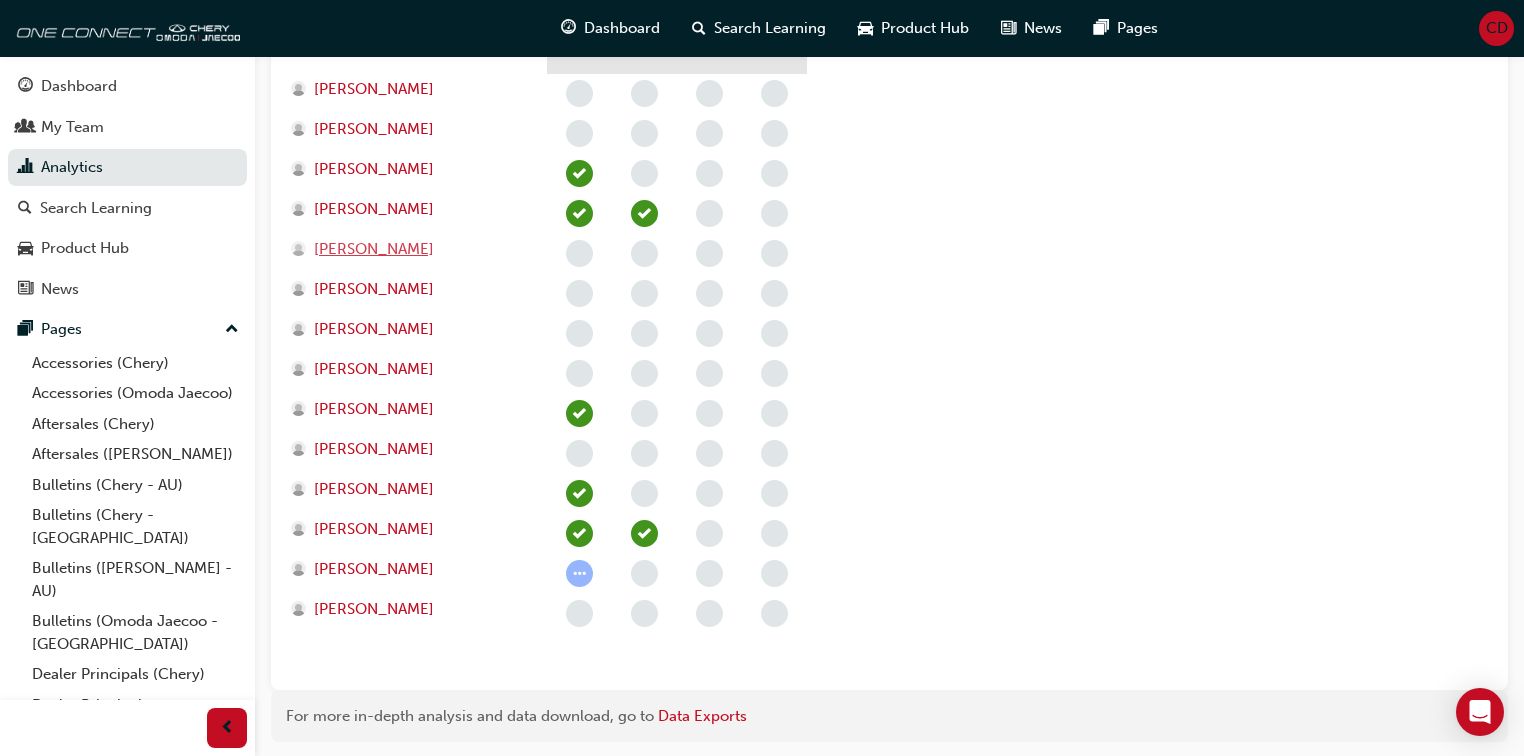 click on "Francis Jayawardene" at bounding box center [374, 249] 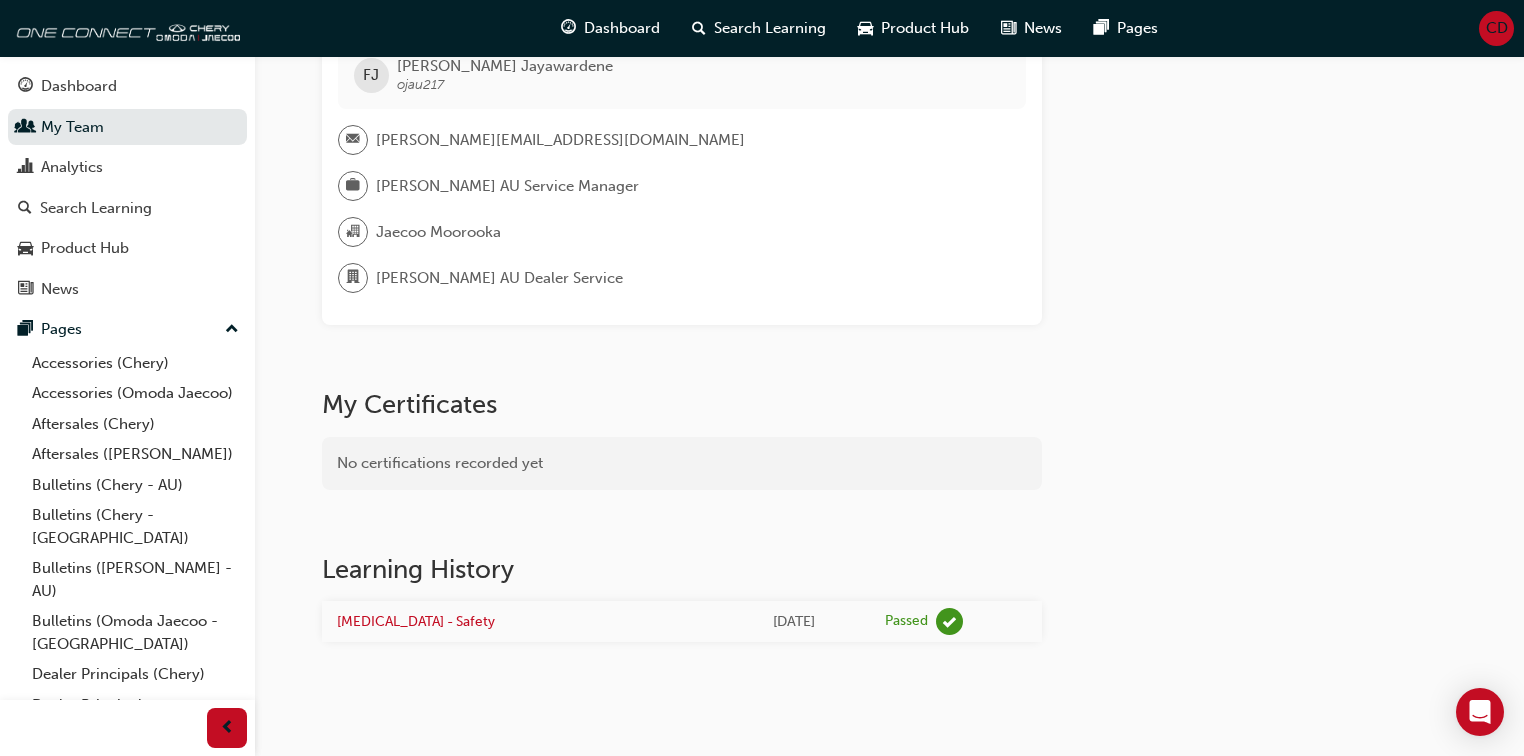 scroll, scrollTop: 63, scrollLeft: 0, axis: vertical 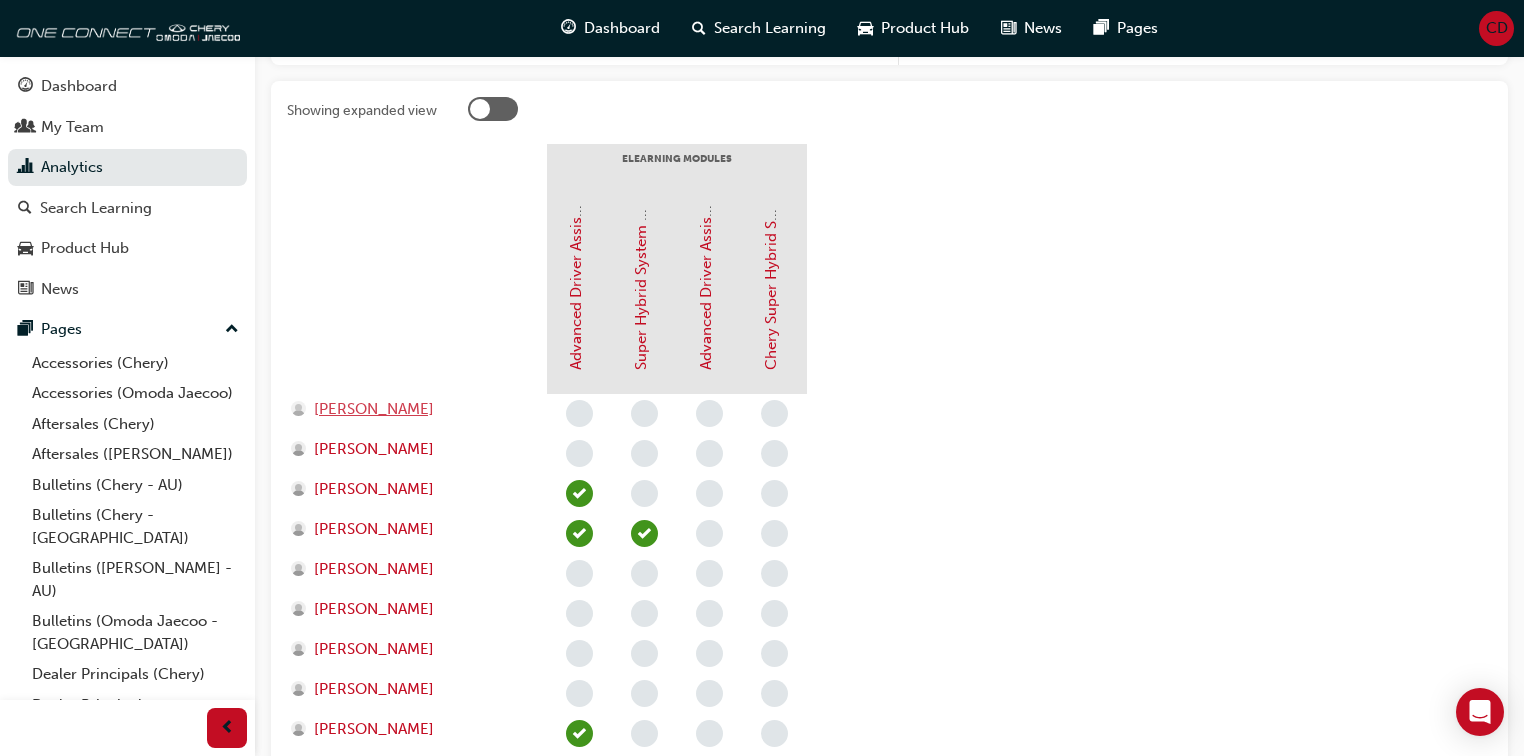 click on "Aaron Wright" at bounding box center [374, 409] 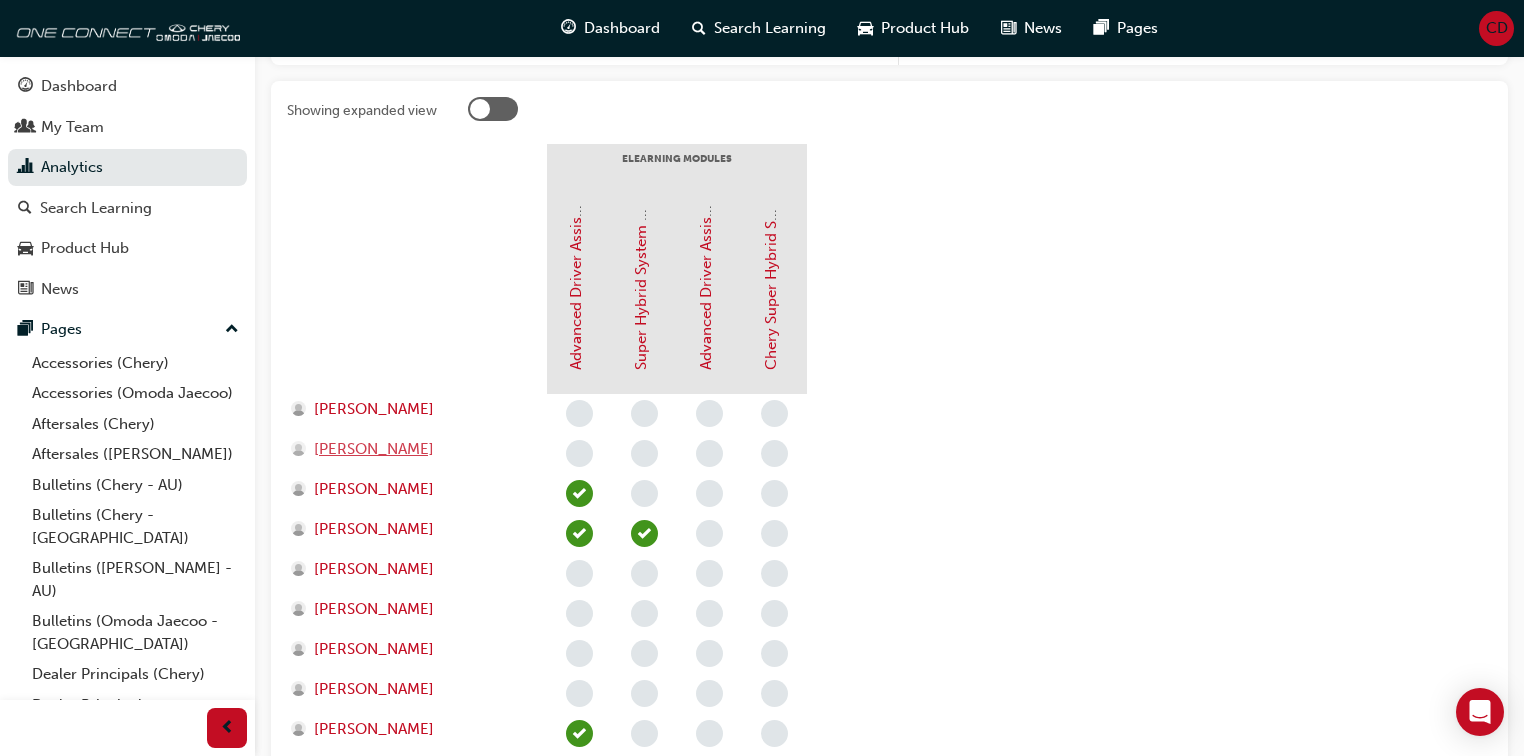 click on "Antoniya Letilovic" at bounding box center [374, 449] 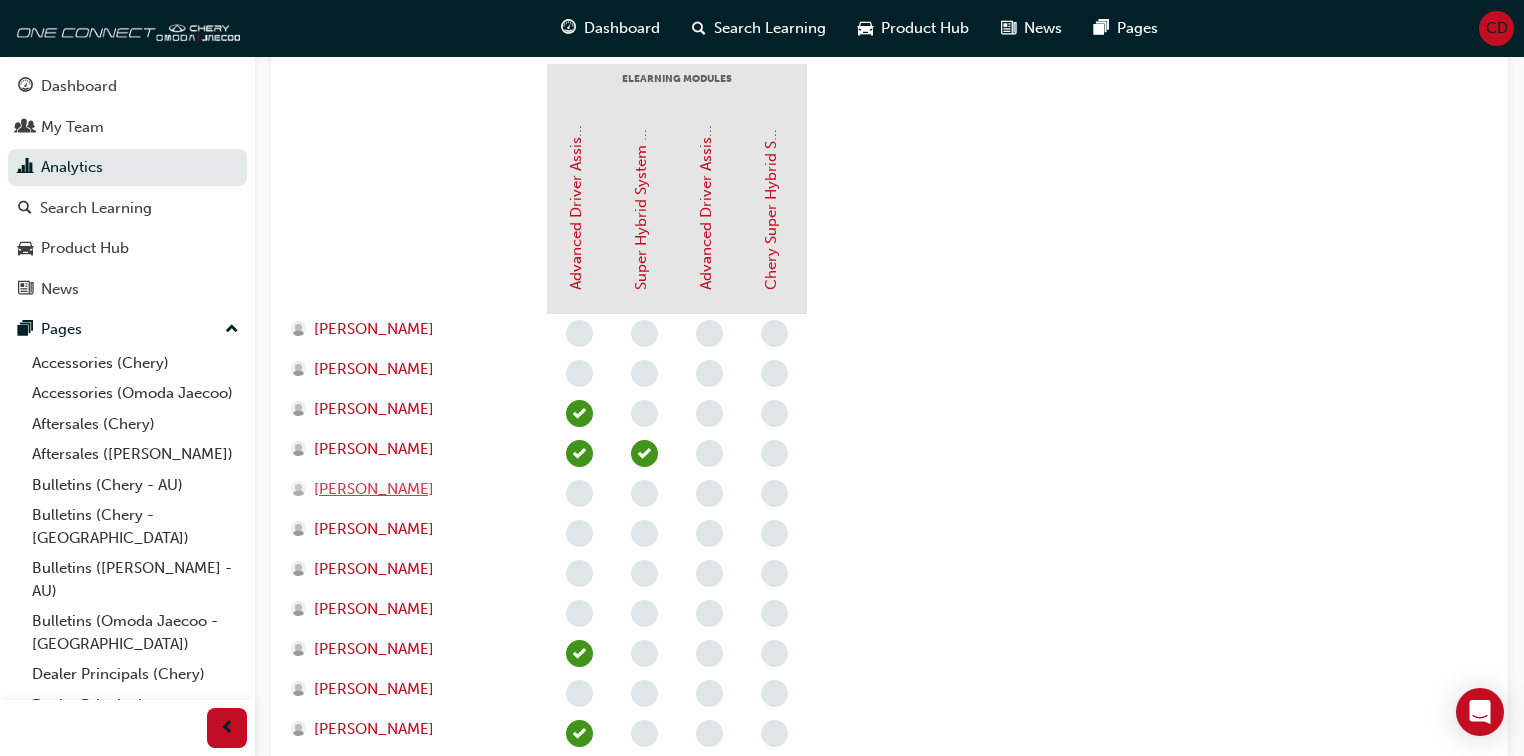 click on "Francis Jayawardene" at bounding box center [374, 489] 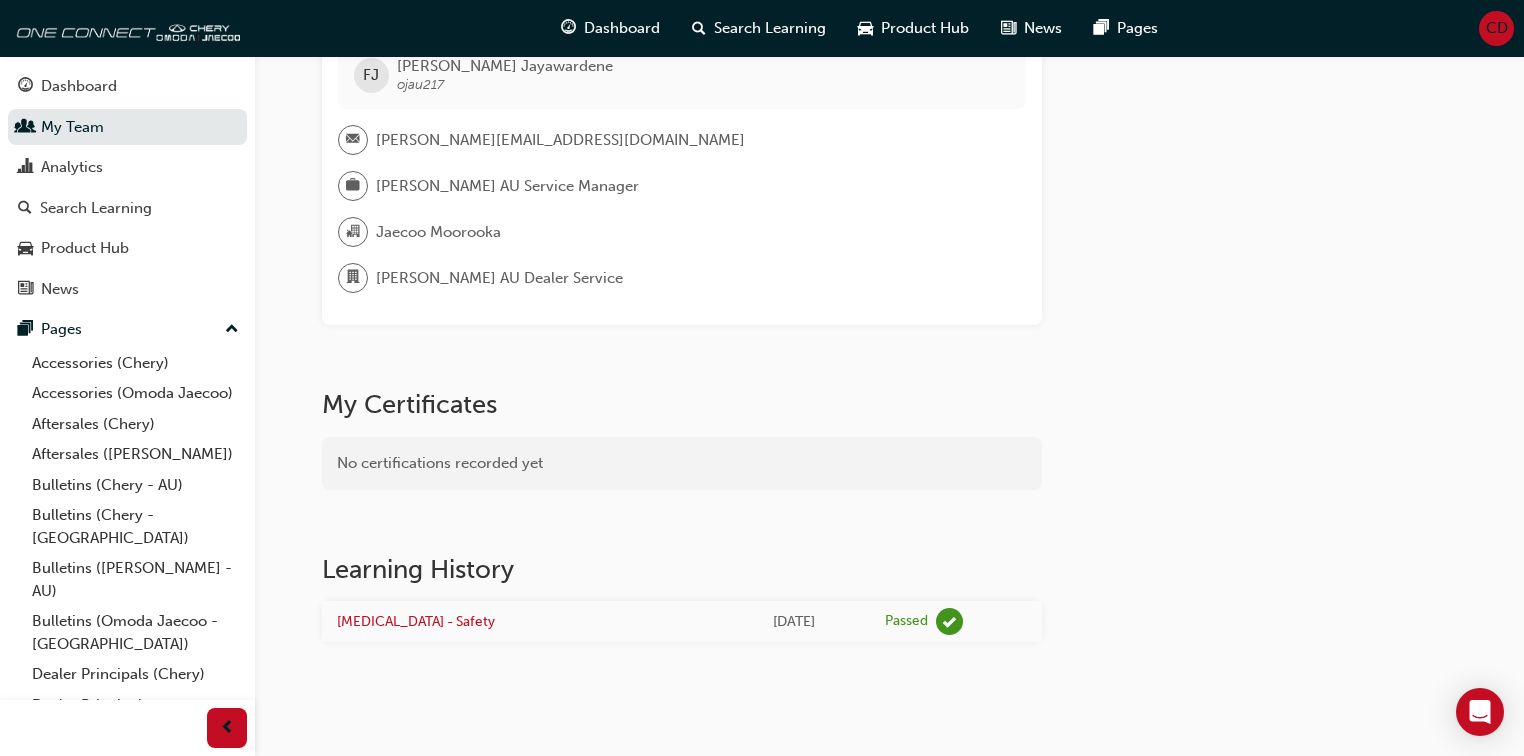 scroll, scrollTop: 480, scrollLeft: 0, axis: vertical 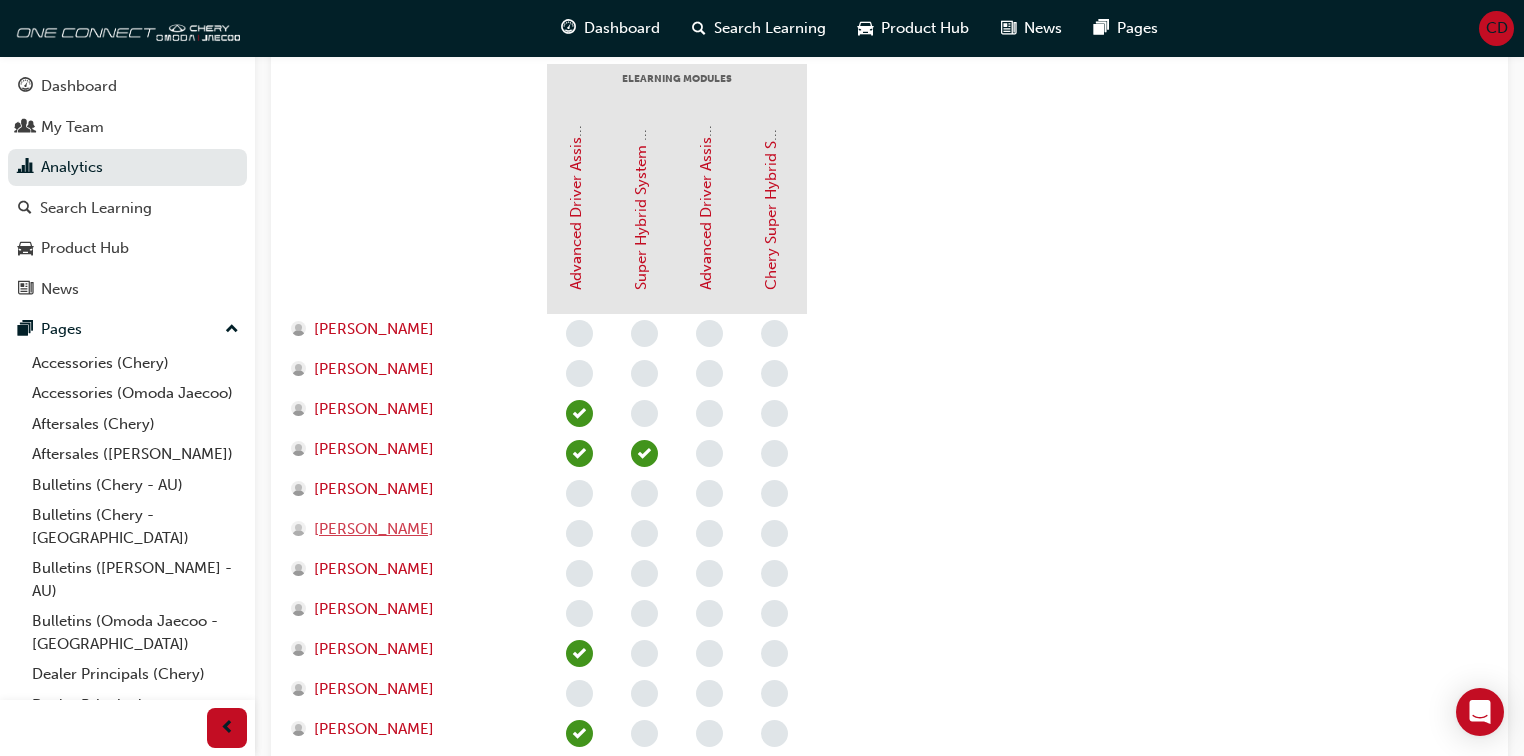 click on "Joshua Barsby" at bounding box center (374, 529) 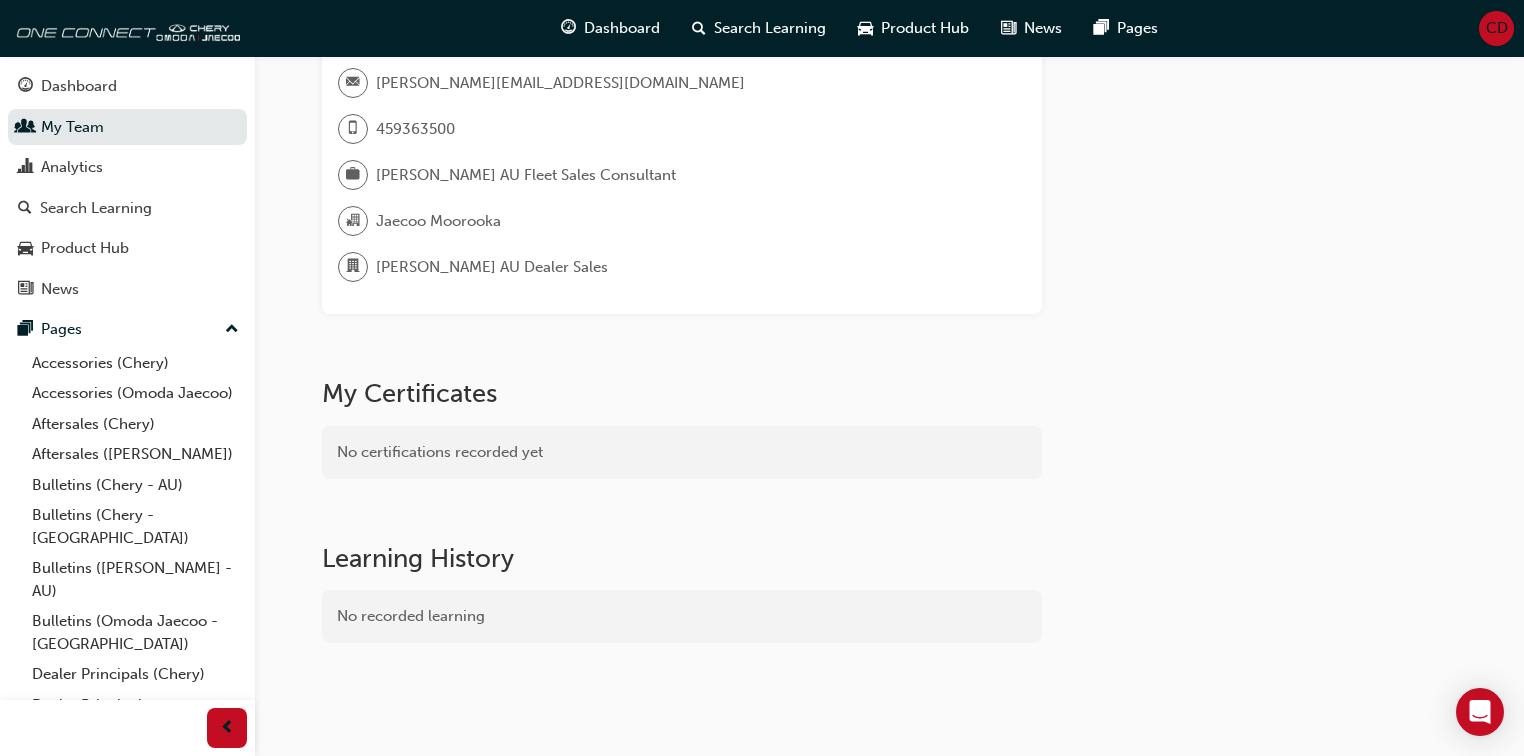 scroll, scrollTop: 480, scrollLeft: 0, axis: vertical 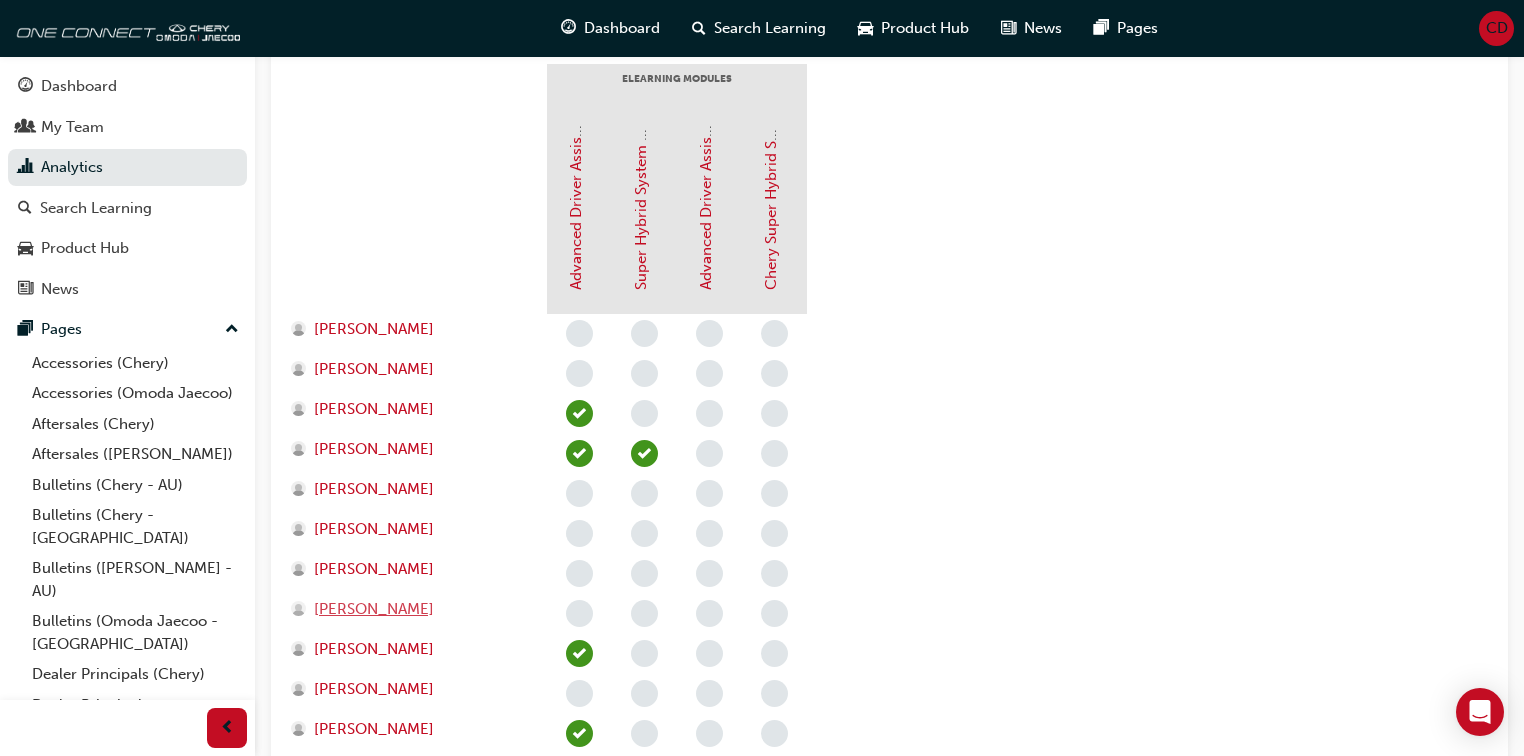 click on "Kylie Pagbilao" at bounding box center (374, 609) 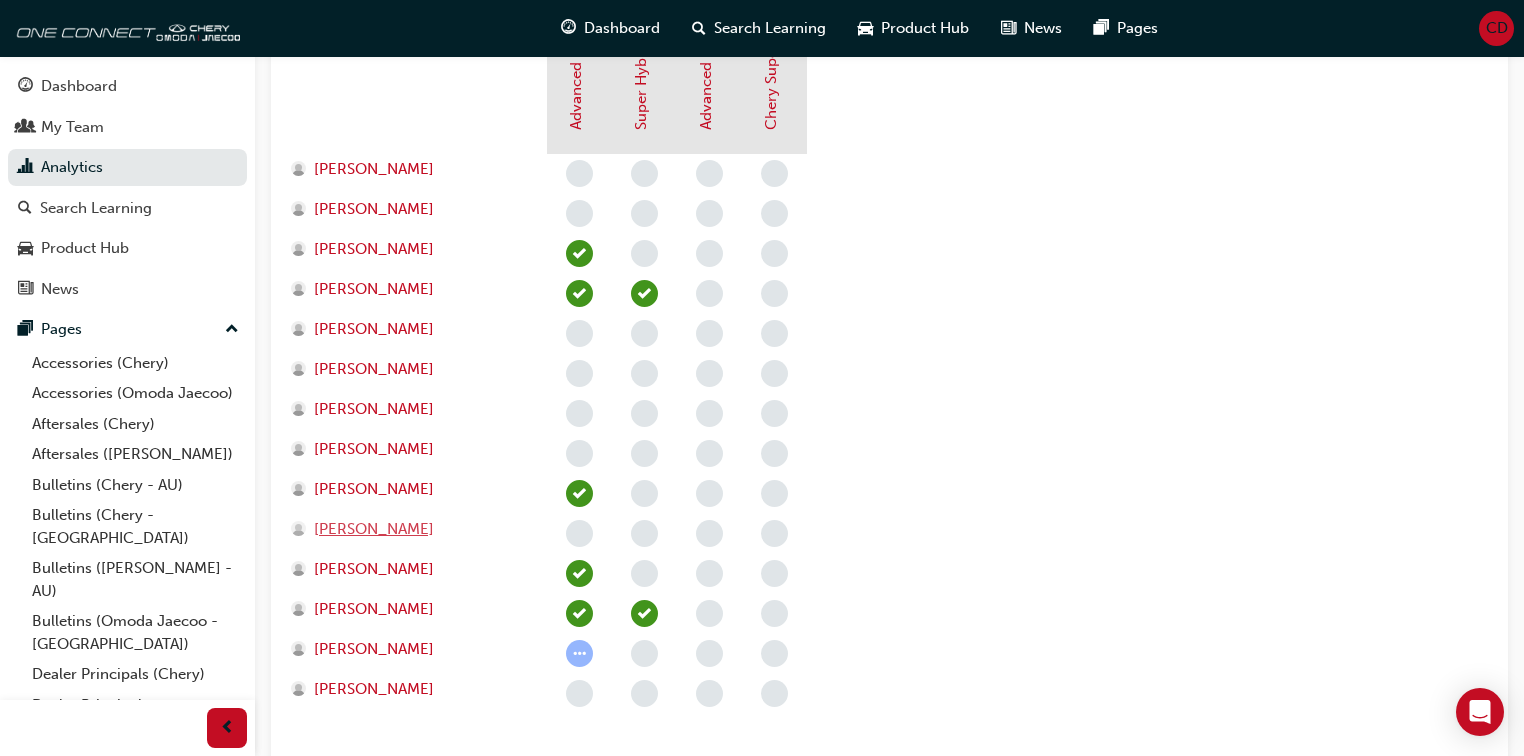 click on "Paul Day" at bounding box center [374, 529] 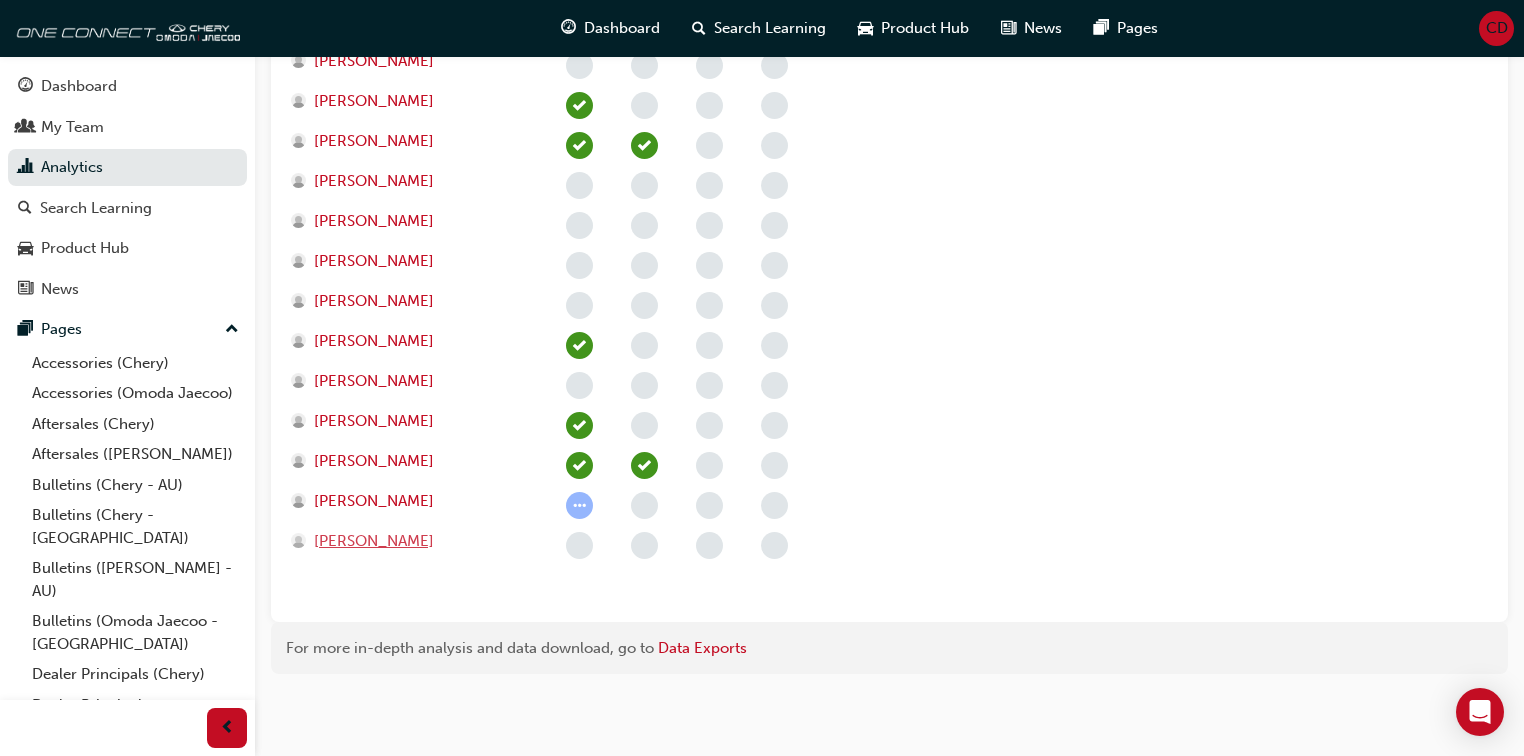 click on "Troy Smith" at bounding box center (374, 541) 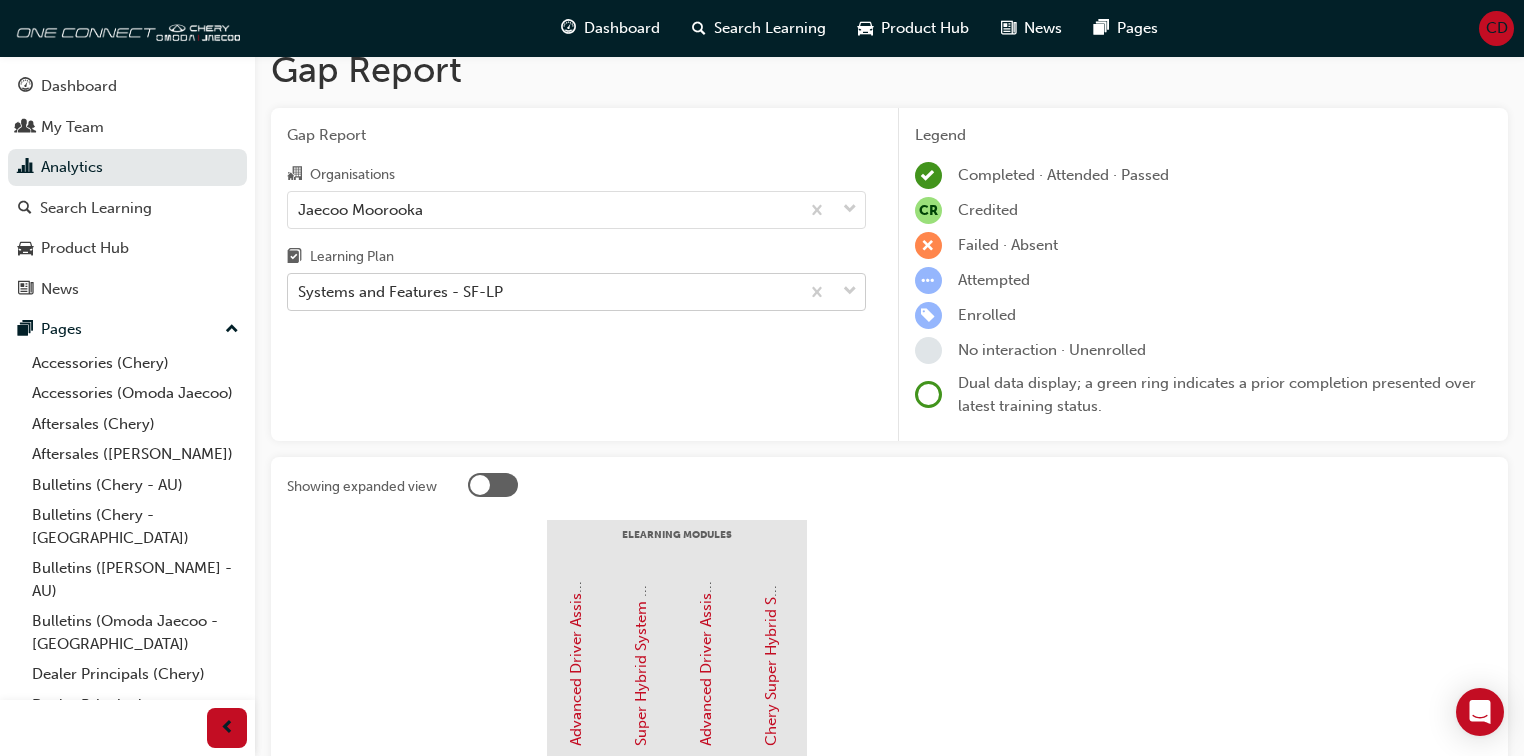scroll, scrollTop: 0, scrollLeft: 0, axis: both 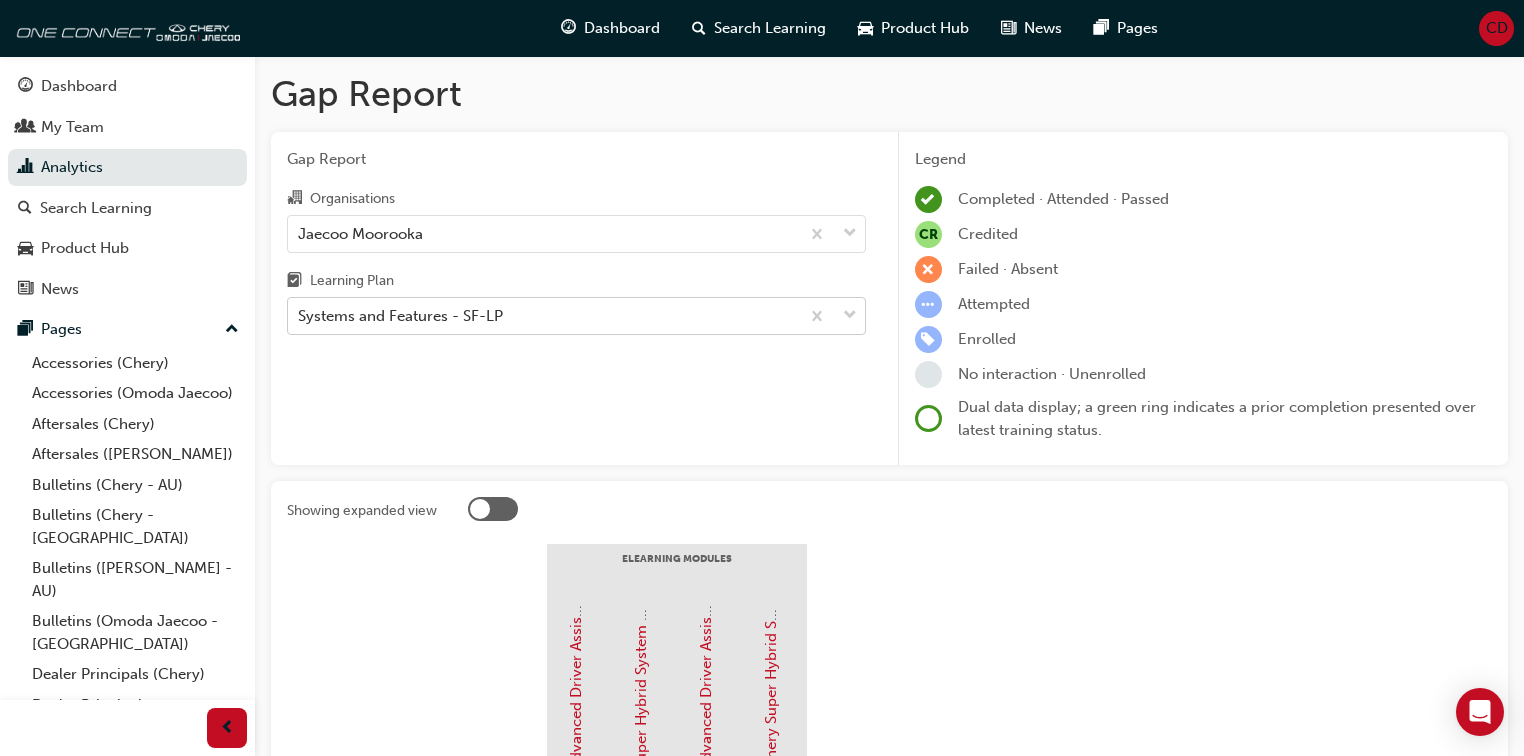 click on "Systems and Features - SF-LP" at bounding box center (576, 316) 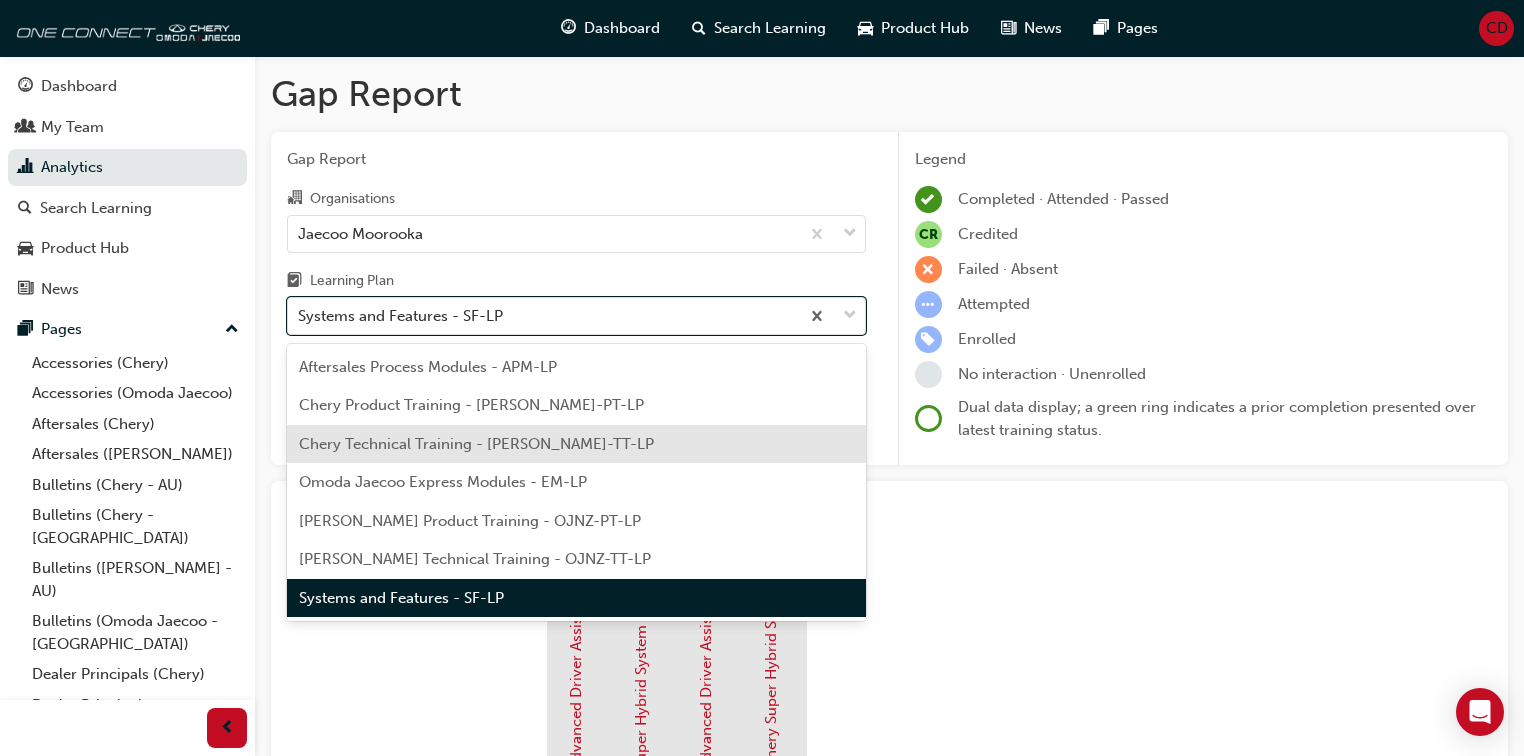 click on "Chery Technical Training - [PERSON_NAME]-TT-LP" at bounding box center [476, 444] 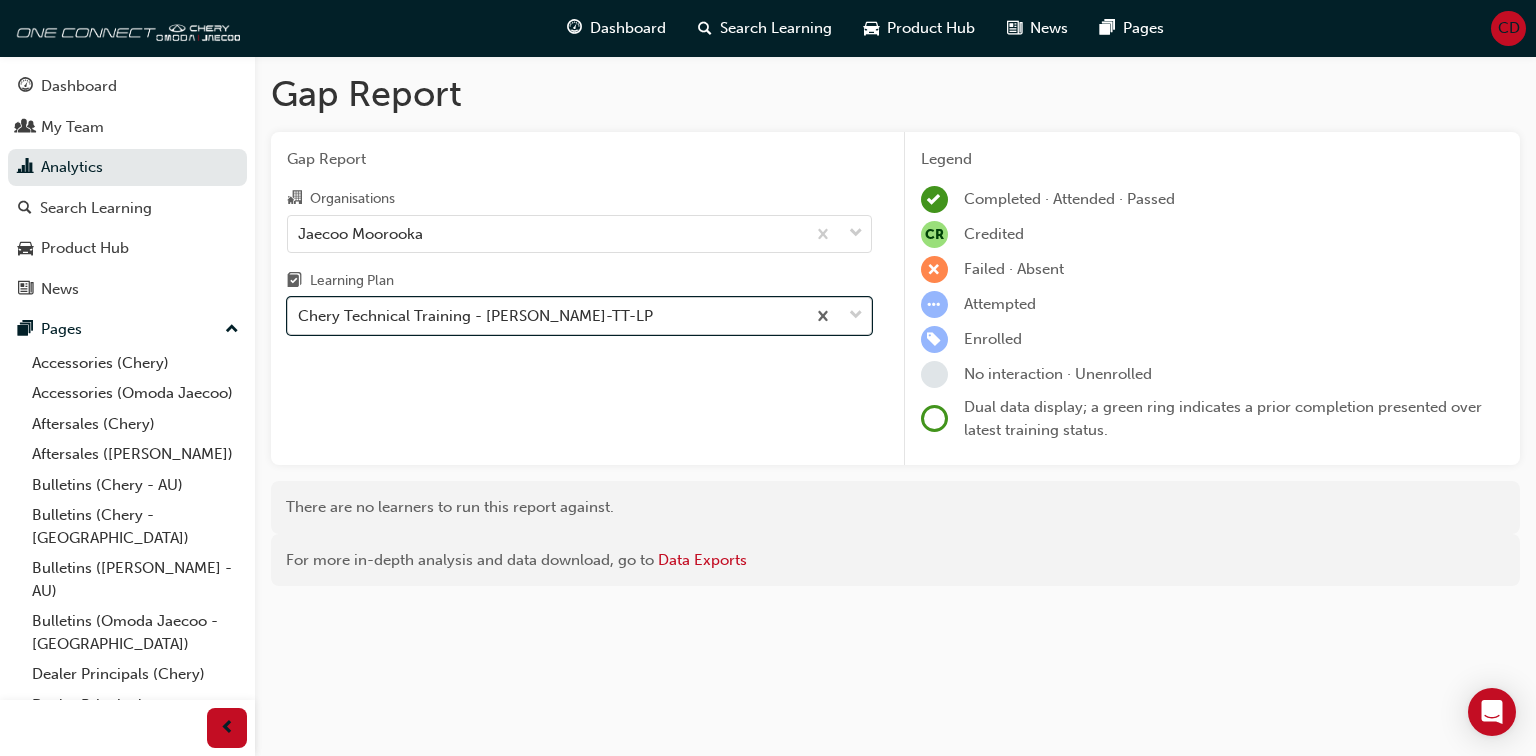 click on "Chery Technical Training - [PERSON_NAME]-TT-LP" at bounding box center (475, 316) 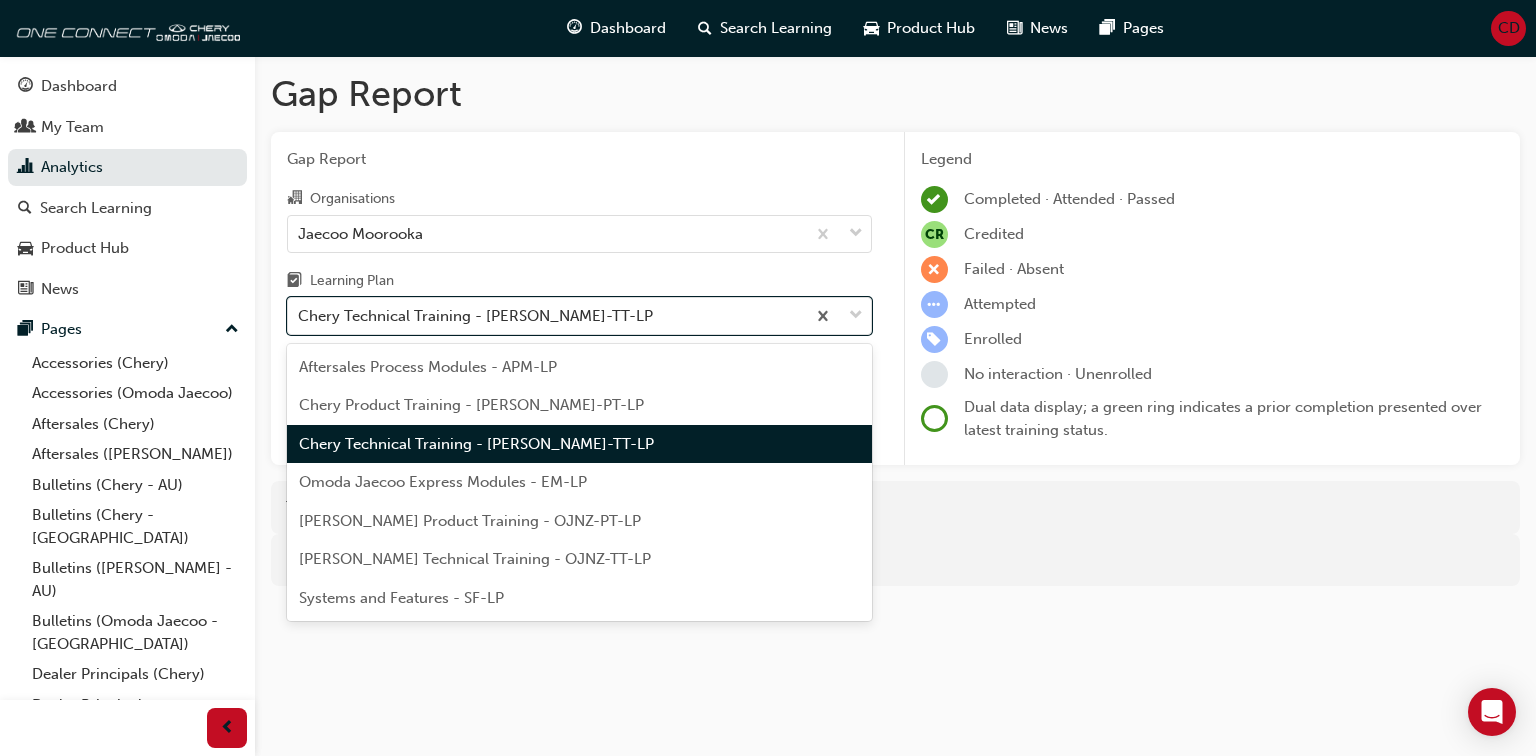 click on "Chery Technical Training - [PERSON_NAME]-TT-LP" at bounding box center [476, 444] 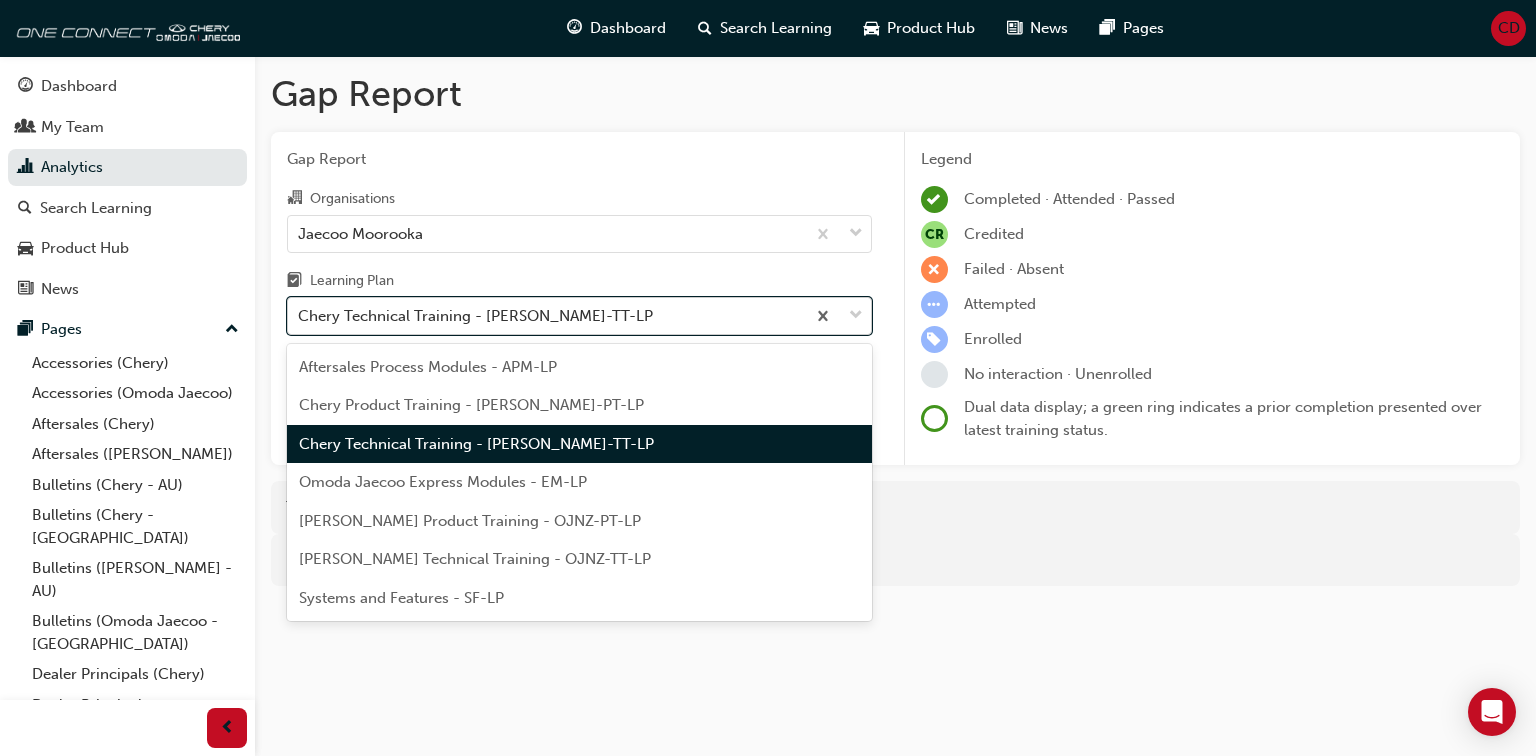 click on "Chery Technical Training - [PERSON_NAME]-TT-LP" at bounding box center [546, 316] 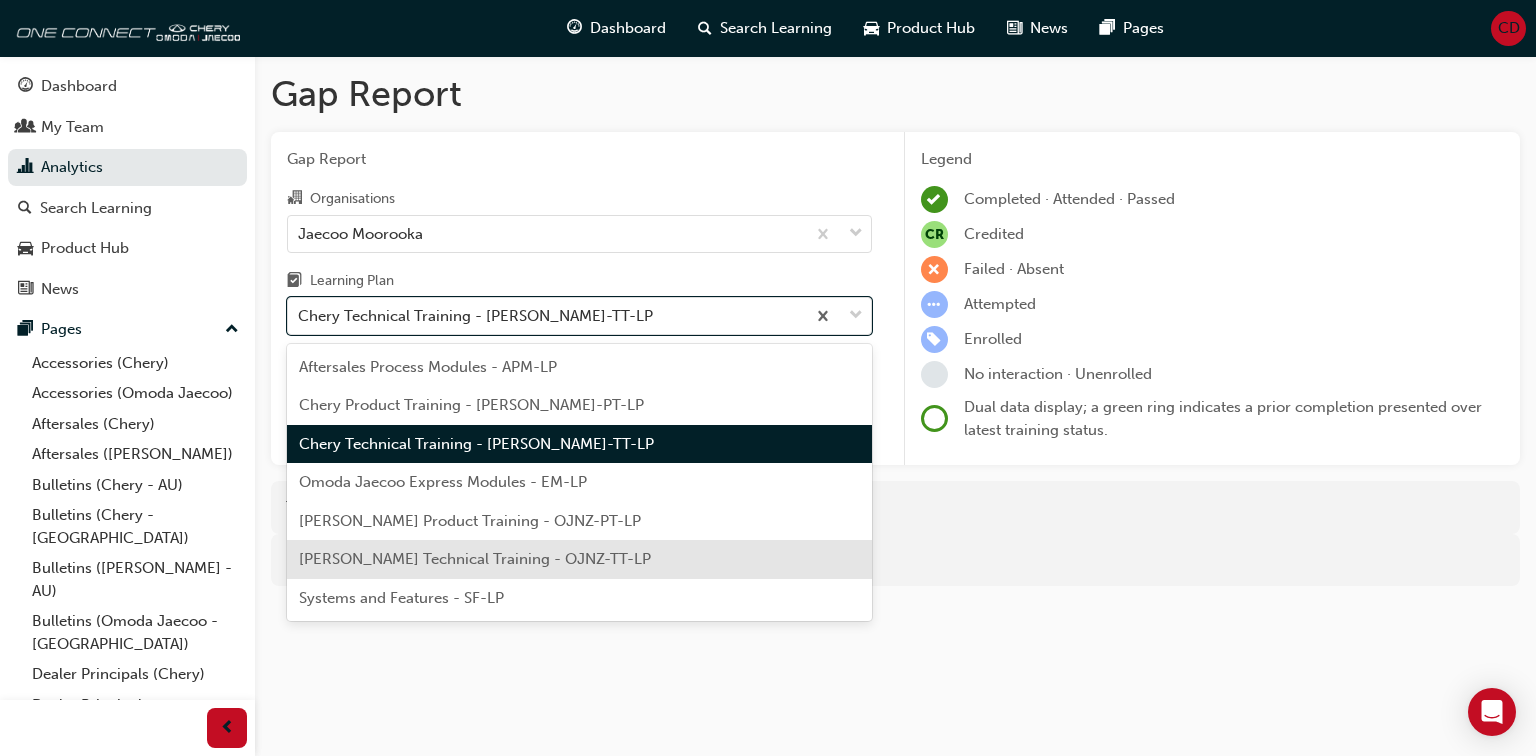 click on "[PERSON_NAME] Technical Training - OJNZ-TT-LP" at bounding box center (475, 559) 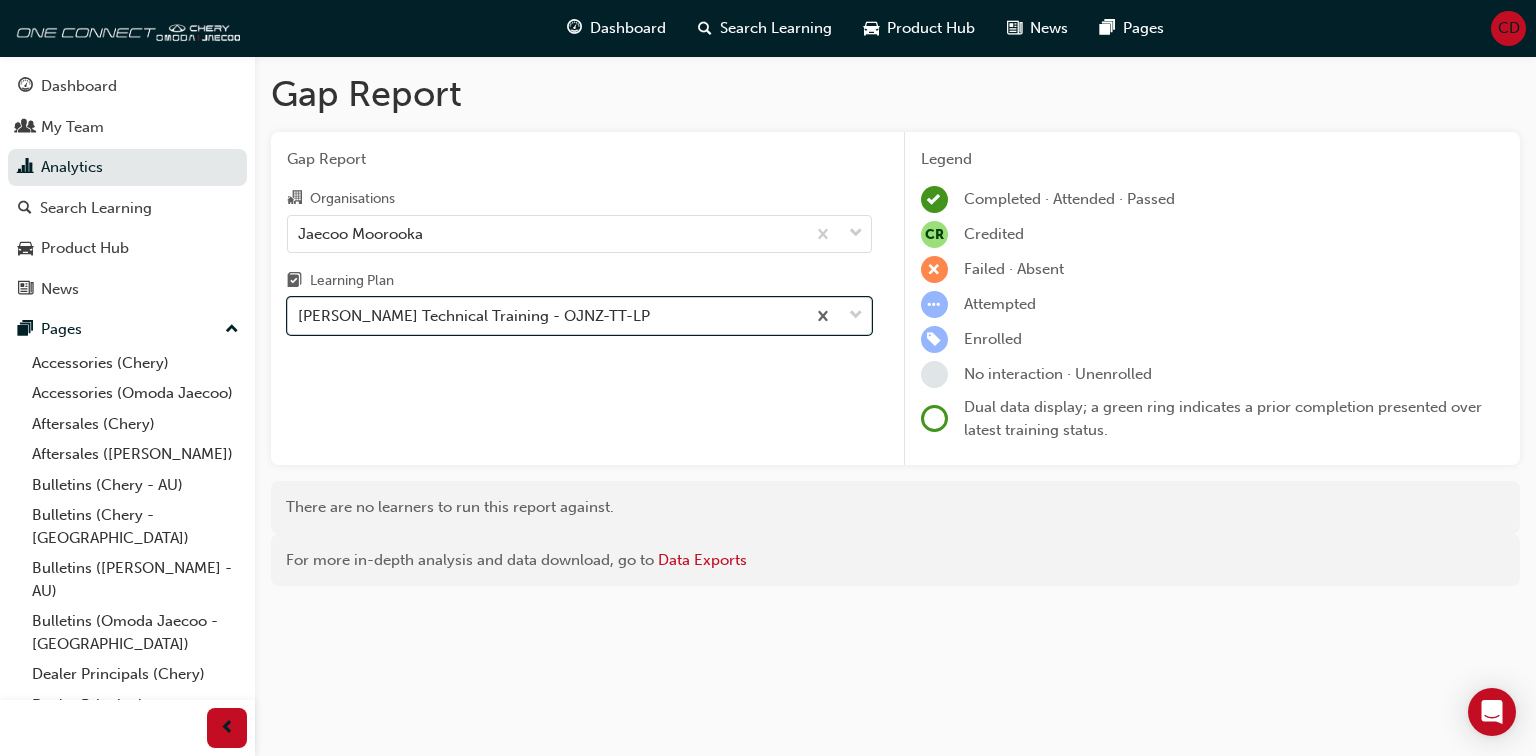 click on "[PERSON_NAME] Technical Training - OJNZ-TT-LP" at bounding box center [474, 316] 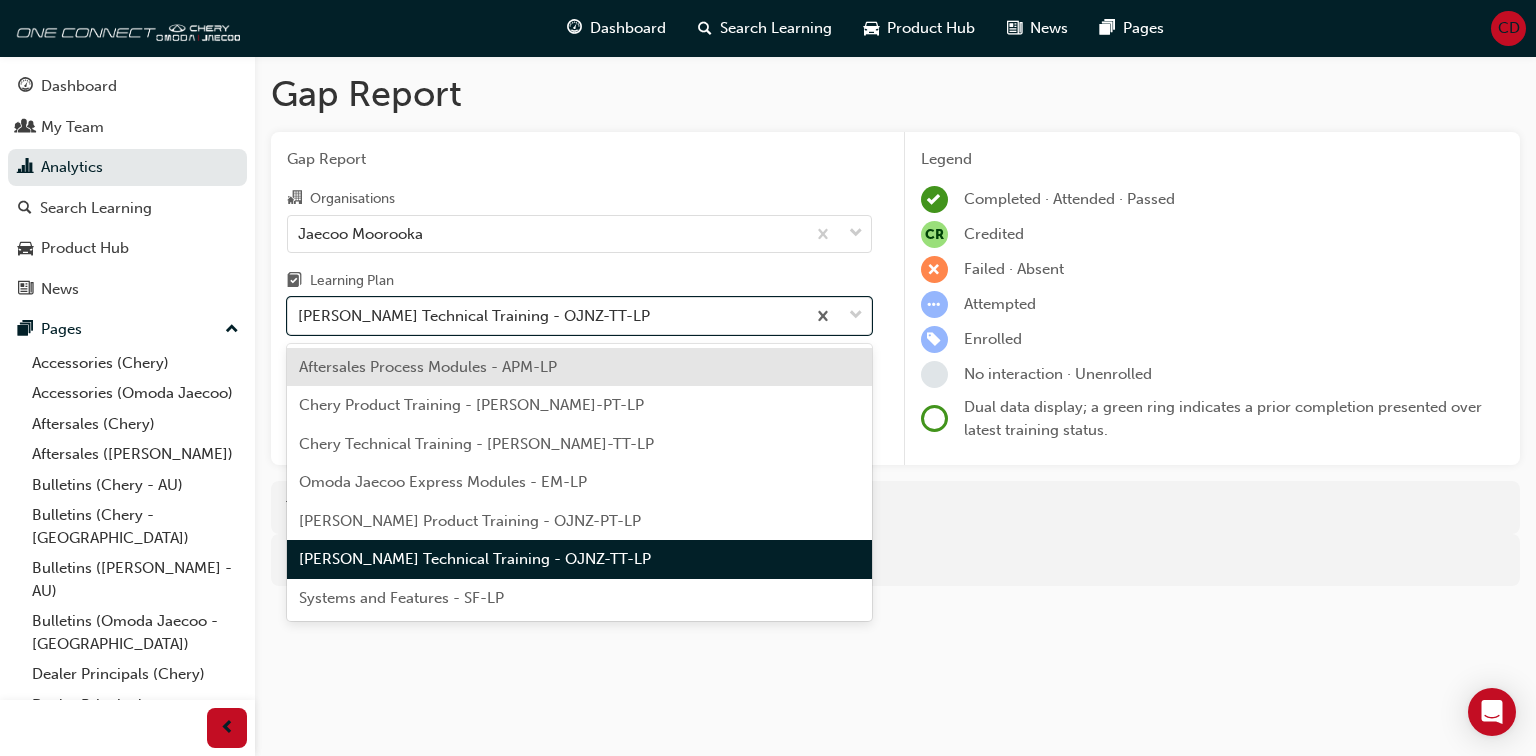 click on "Aftersales Process Modules - APM-LP" at bounding box center [428, 367] 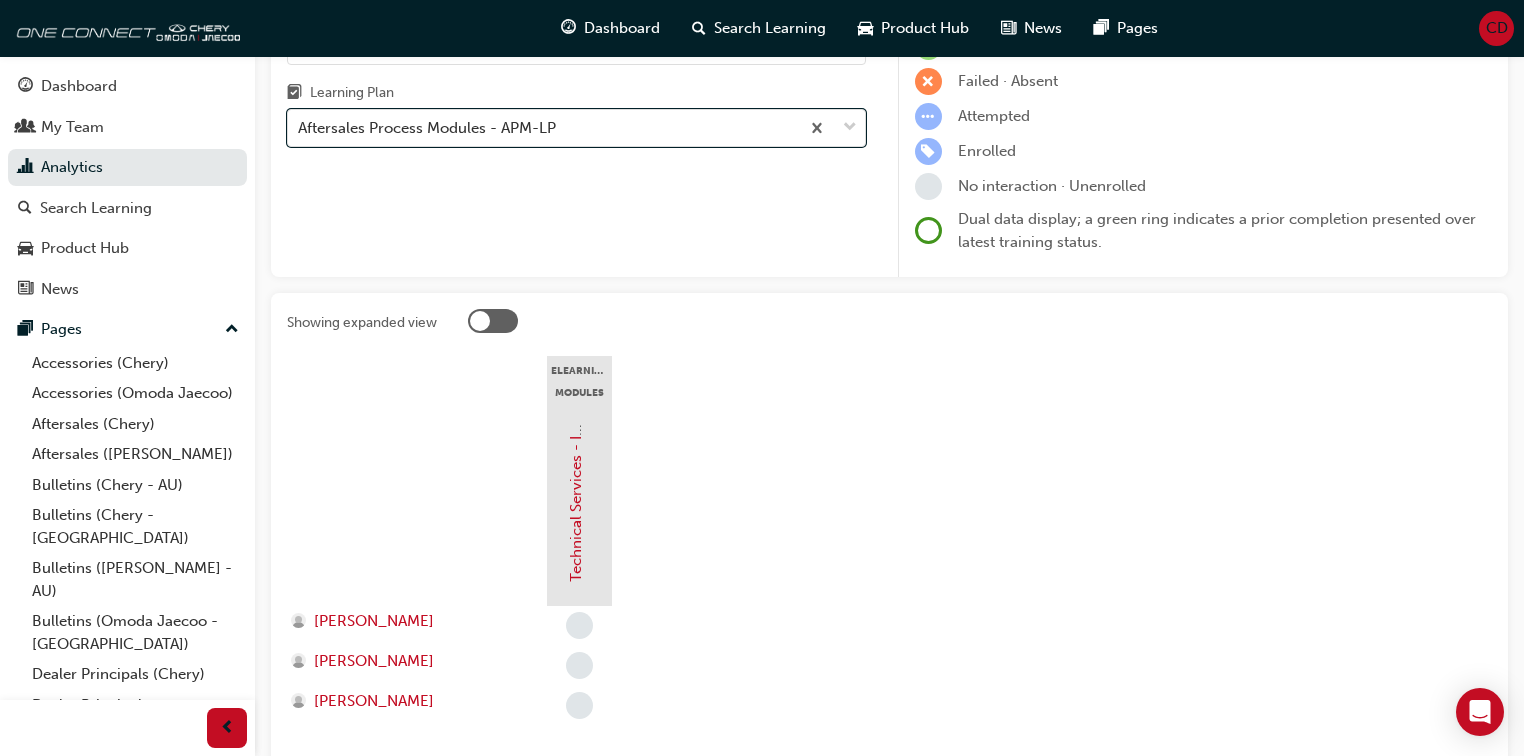 scroll, scrollTop: 188, scrollLeft: 0, axis: vertical 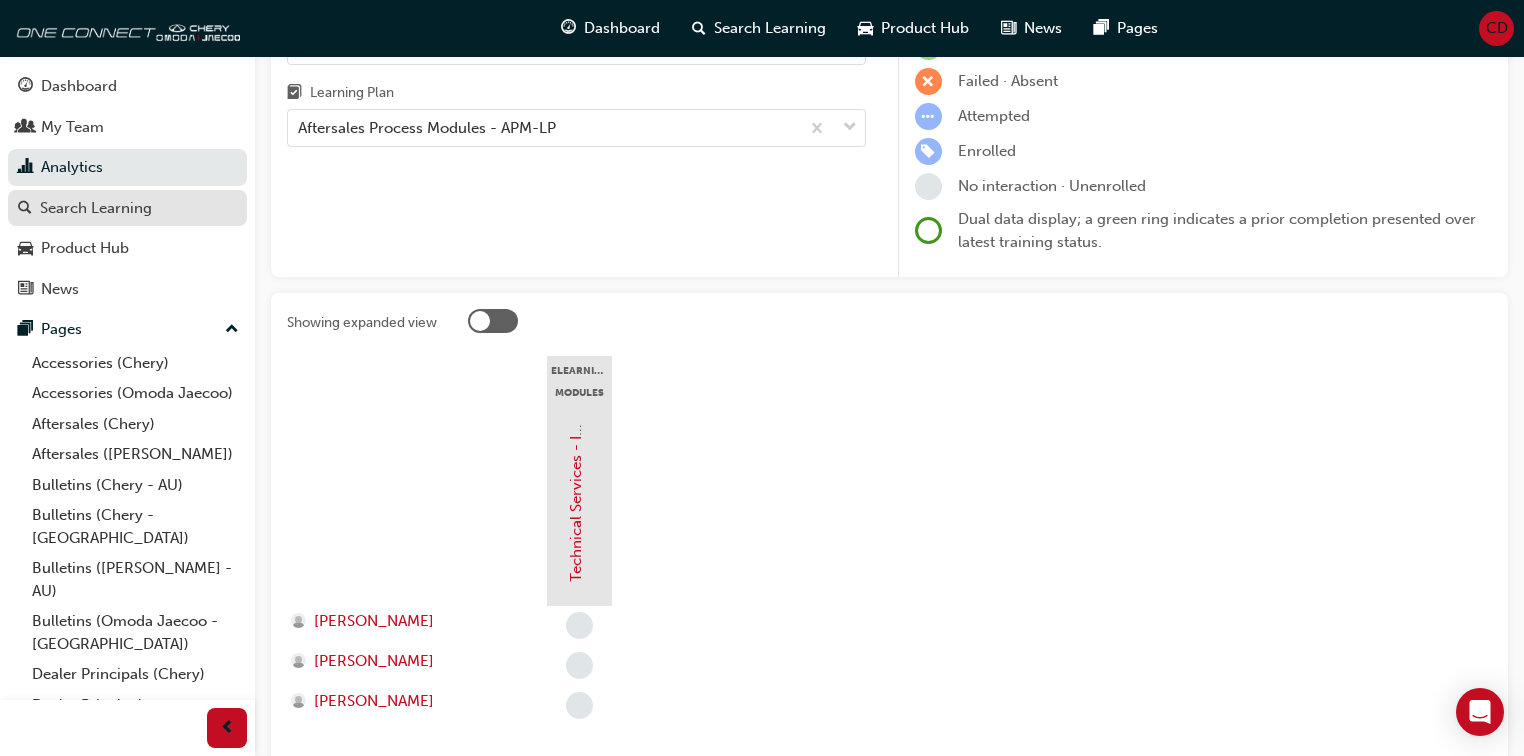 click on "Search Learning" at bounding box center [127, 208] 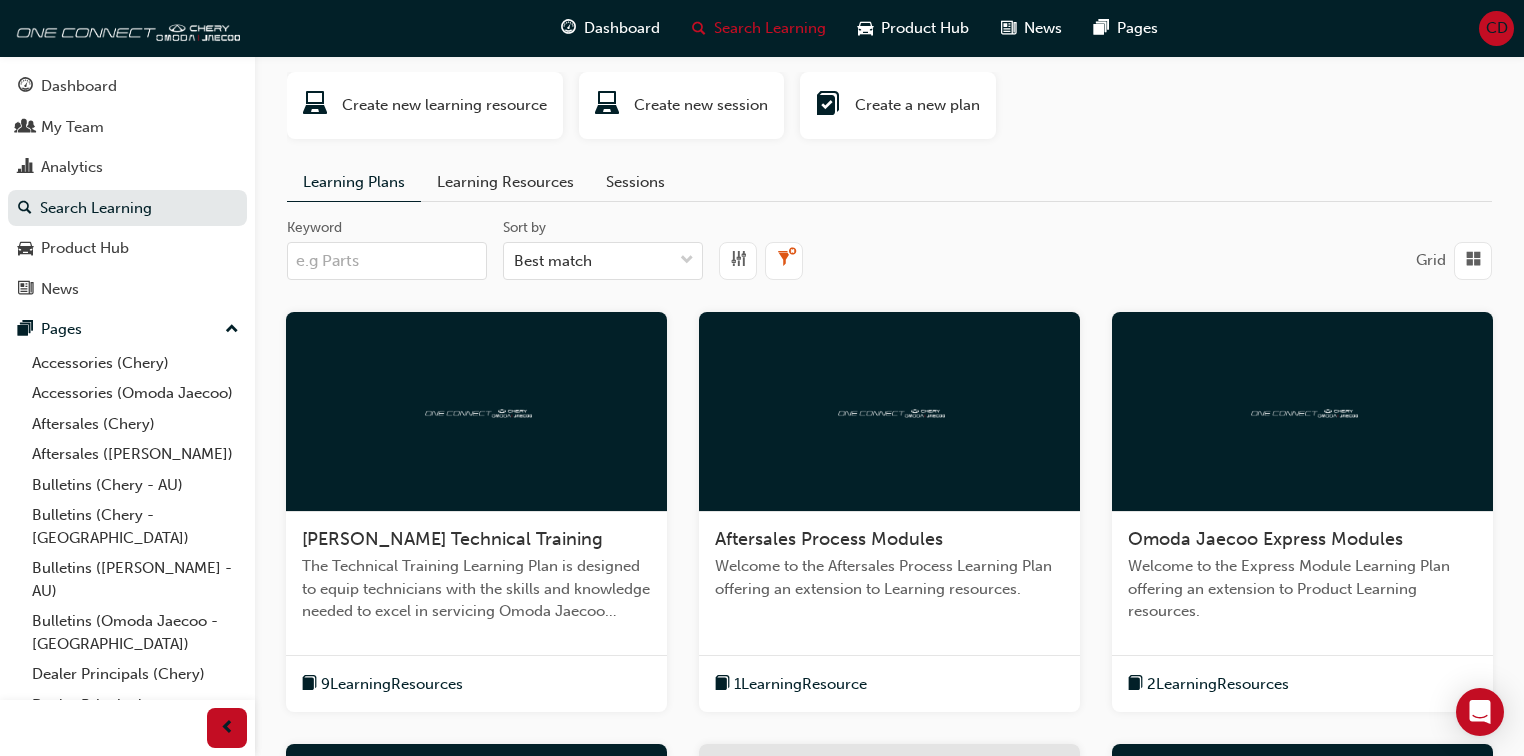 drag, startPoint x: 388, startPoint y: 172, endPoint x: 398, endPoint y: 176, distance: 10.770329 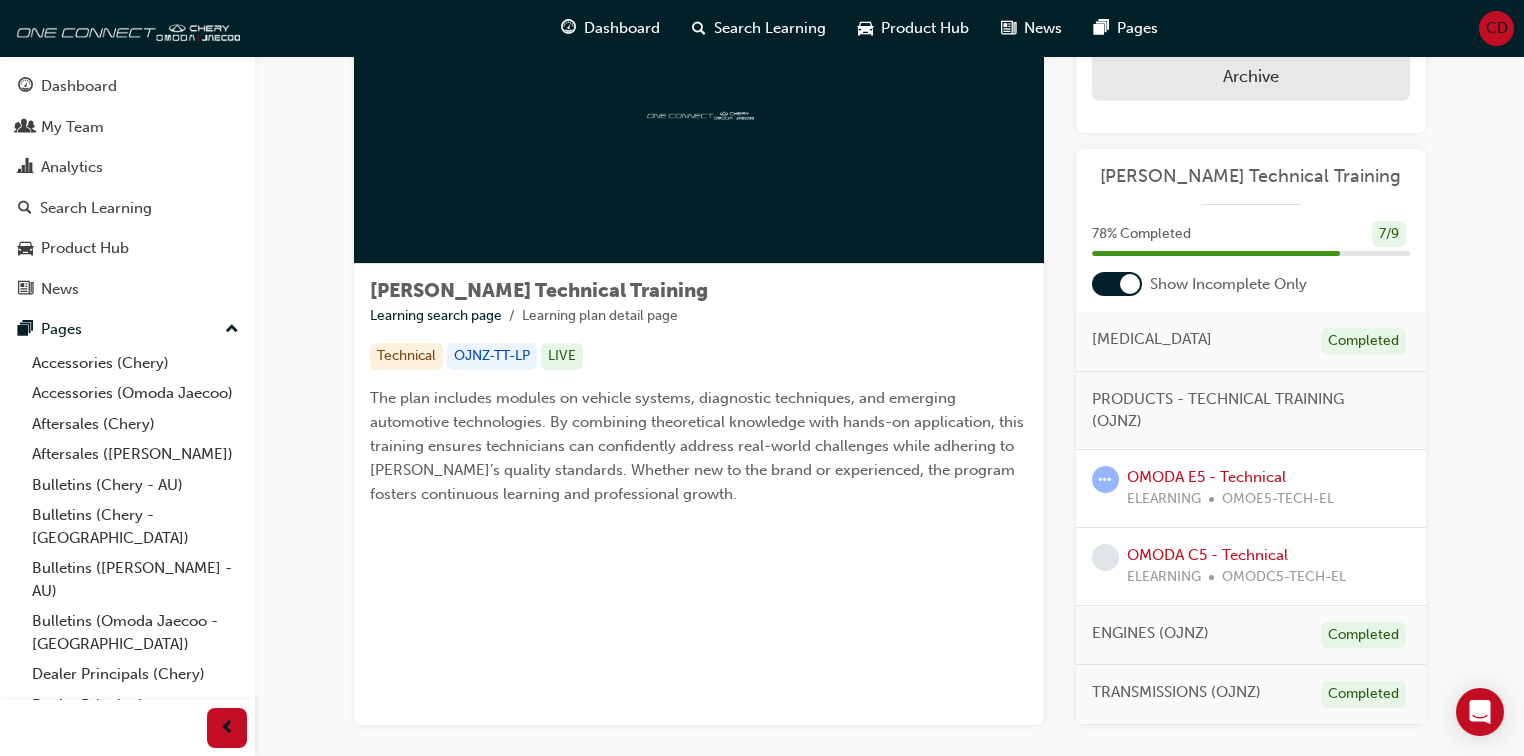 scroll, scrollTop: 0, scrollLeft: 0, axis: both 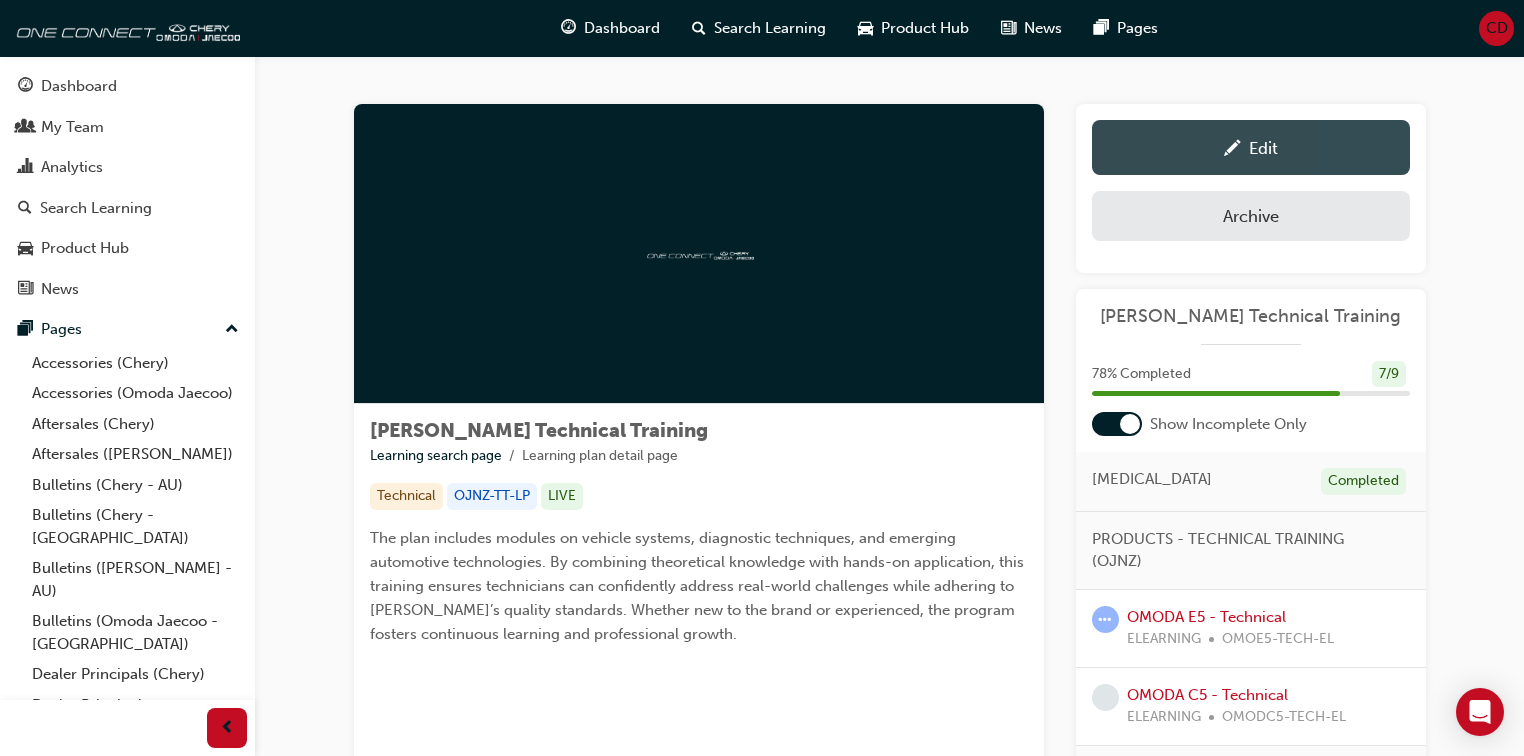 click on "Edit" at bounding box center [1251, 147] 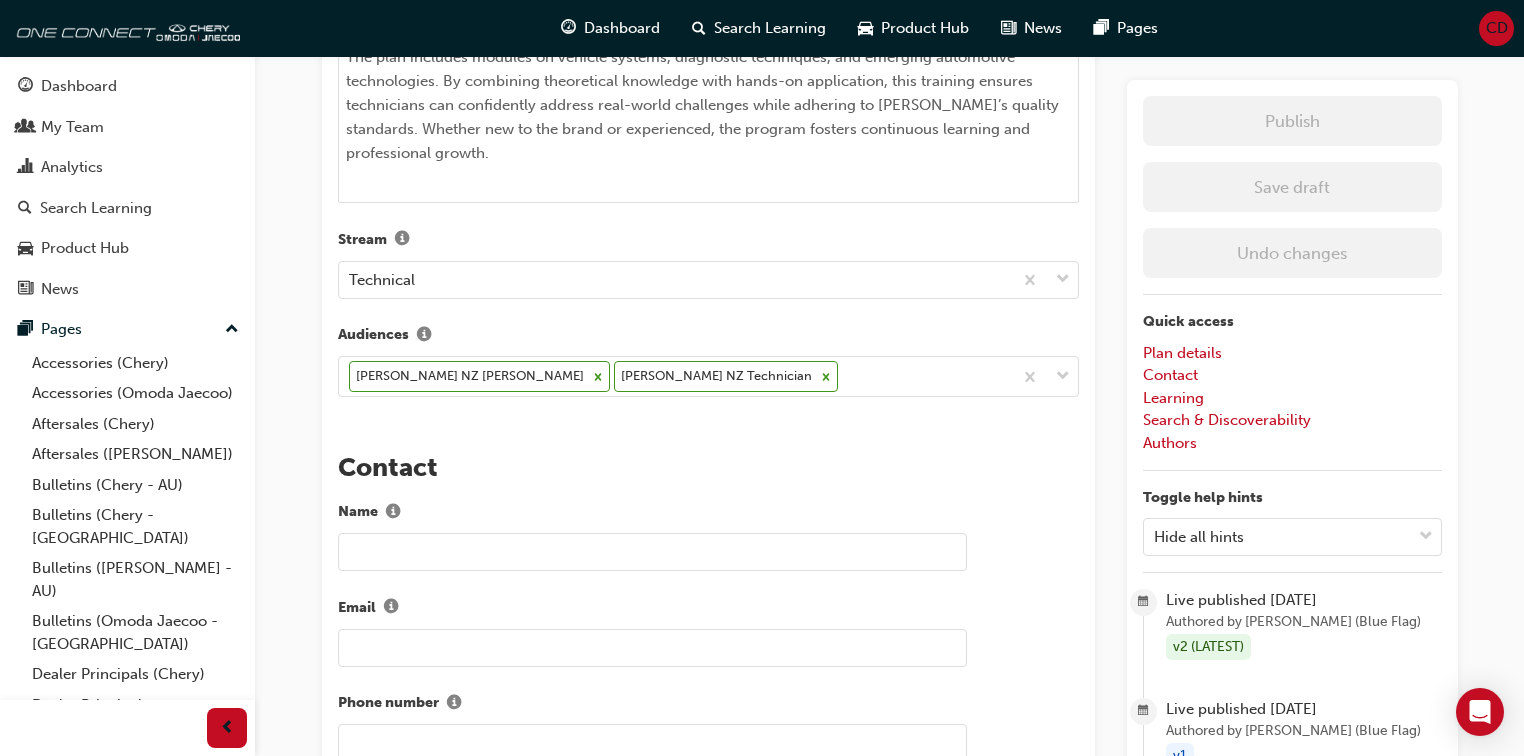 scroll, scrollTop: 720, scrollLeft: 0, axis: vertical 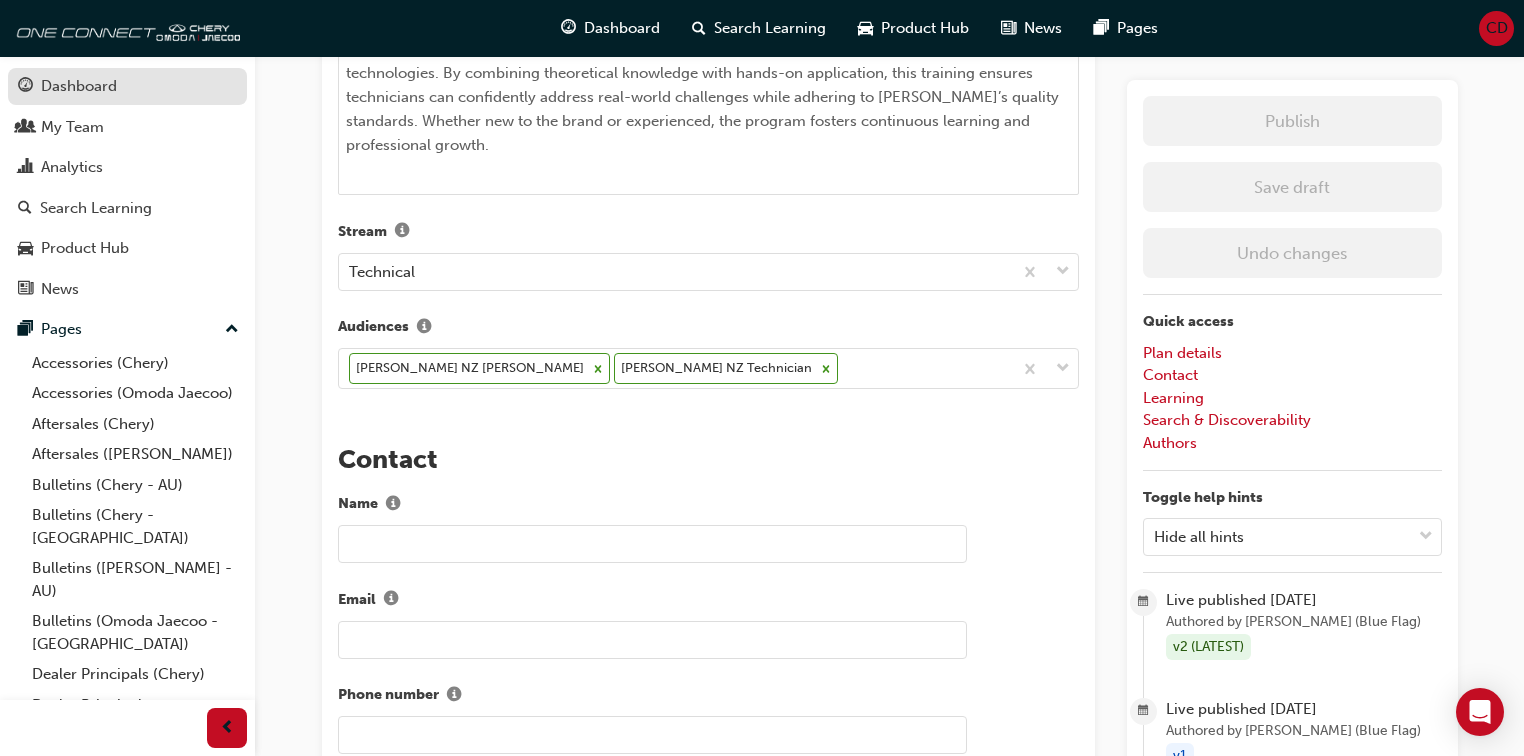 click on "Dashboard" at bounding box center (79, 86) 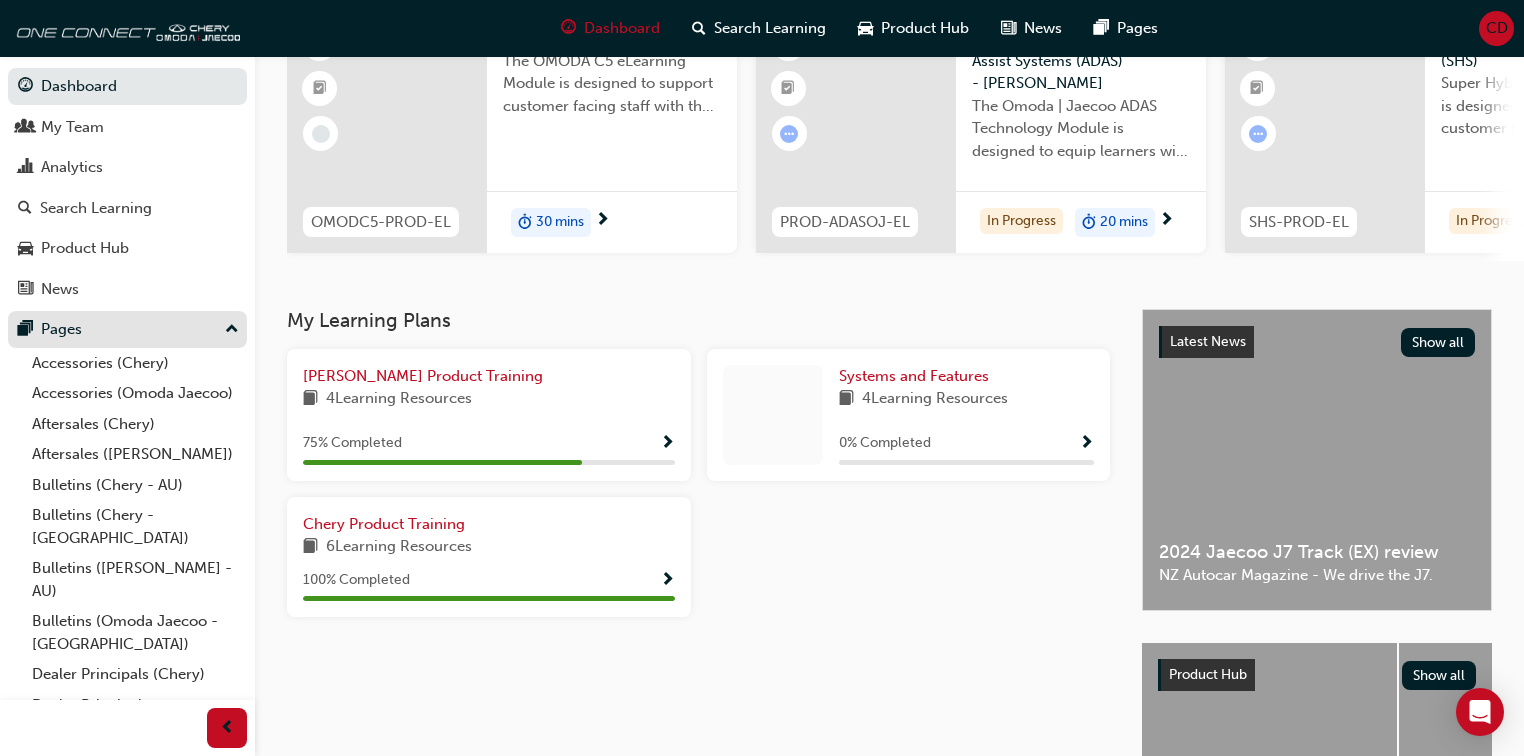 scroll, scrollTop: 197, scrollLeft: 0, axis: vertical 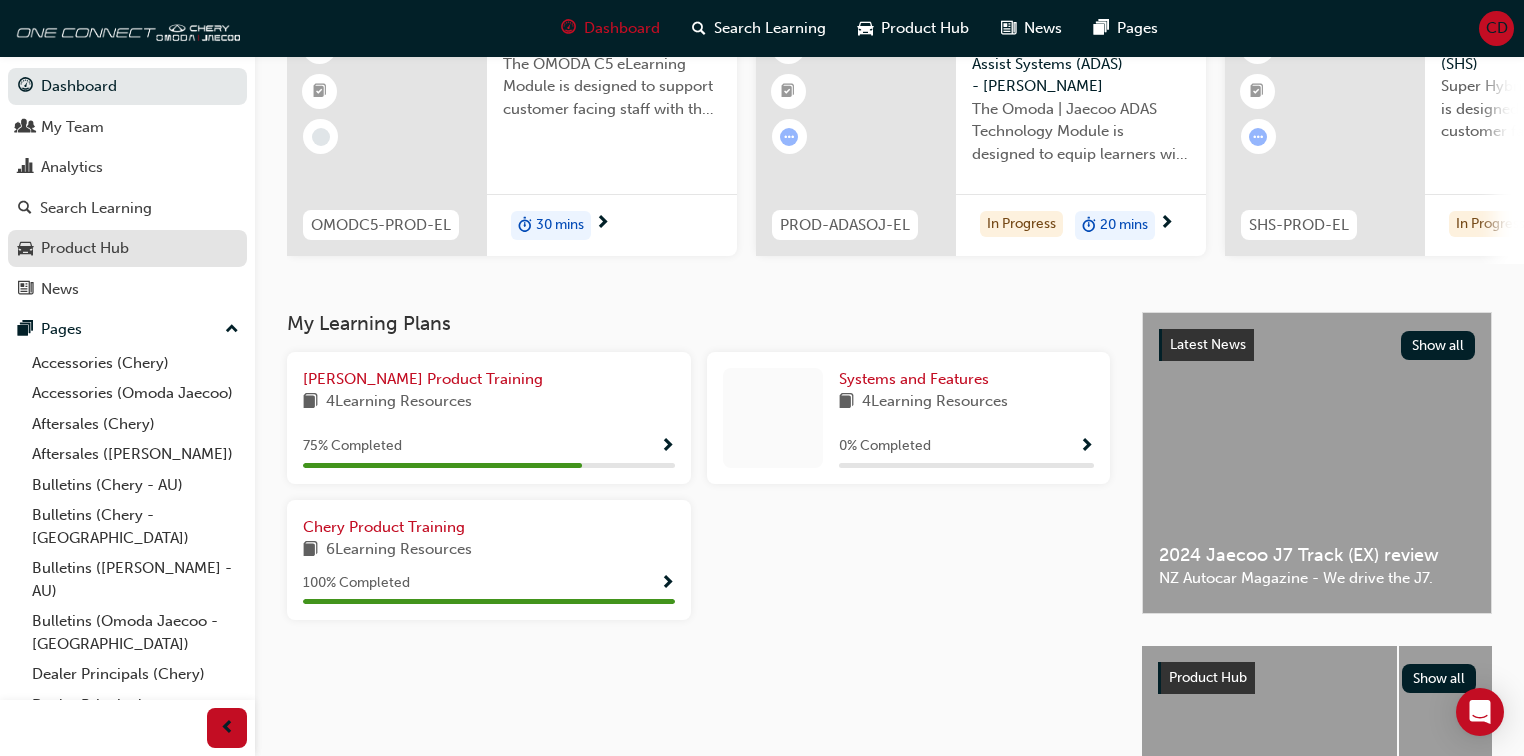 click on "Product Hub" at bounding box center [85, 248] 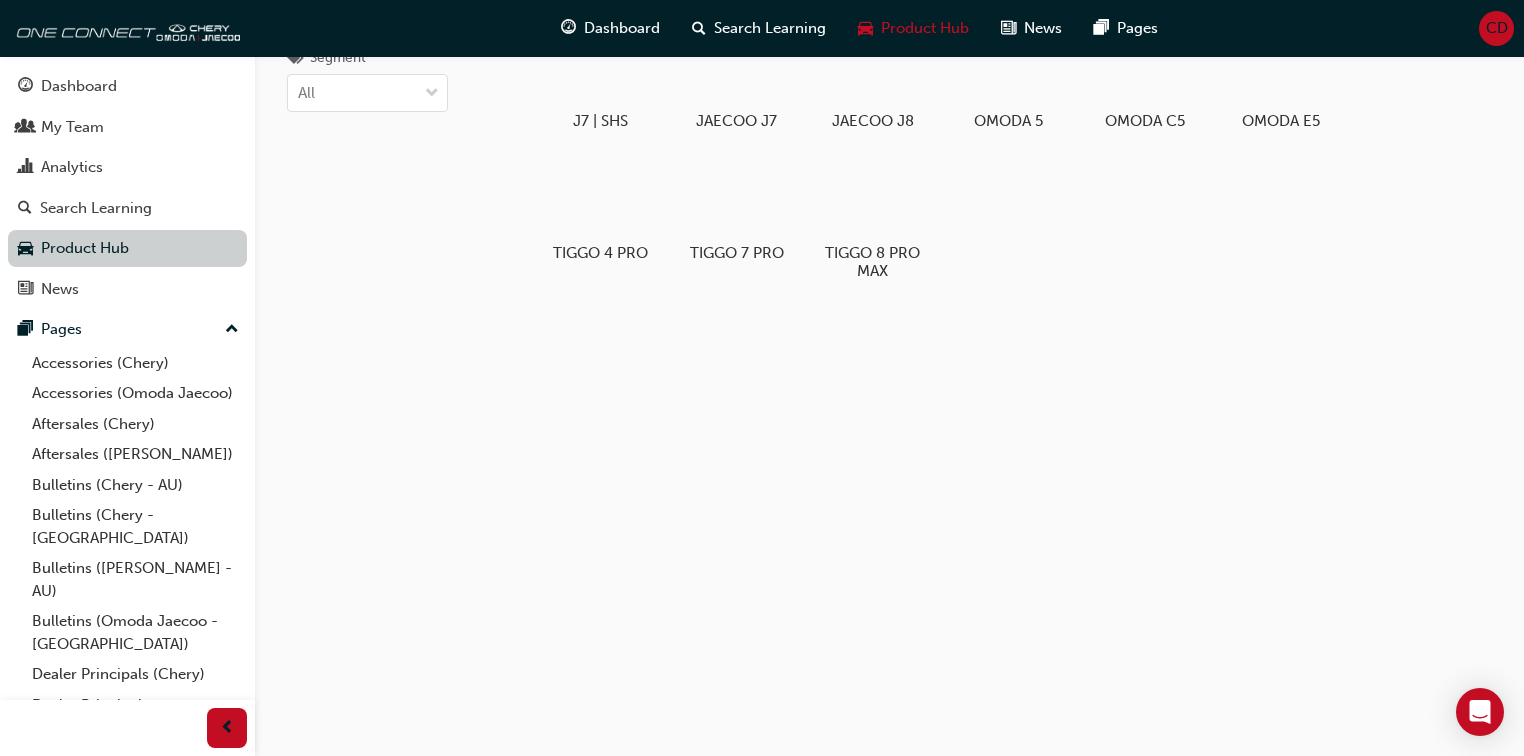 scroll, scrollTop: 0, scrollLeft: 0, axis: both 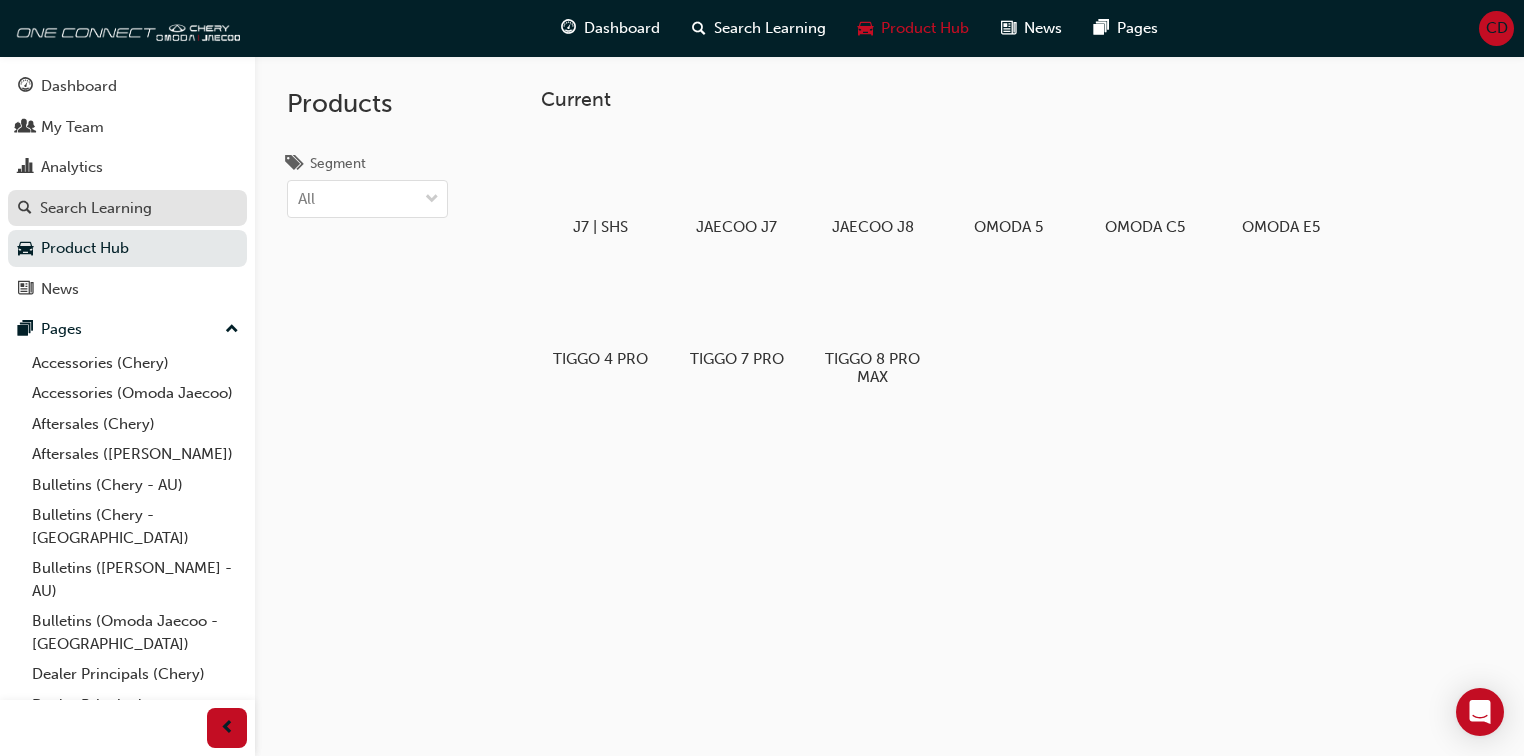click on "Search Learning" at bounding box center [96, 208] 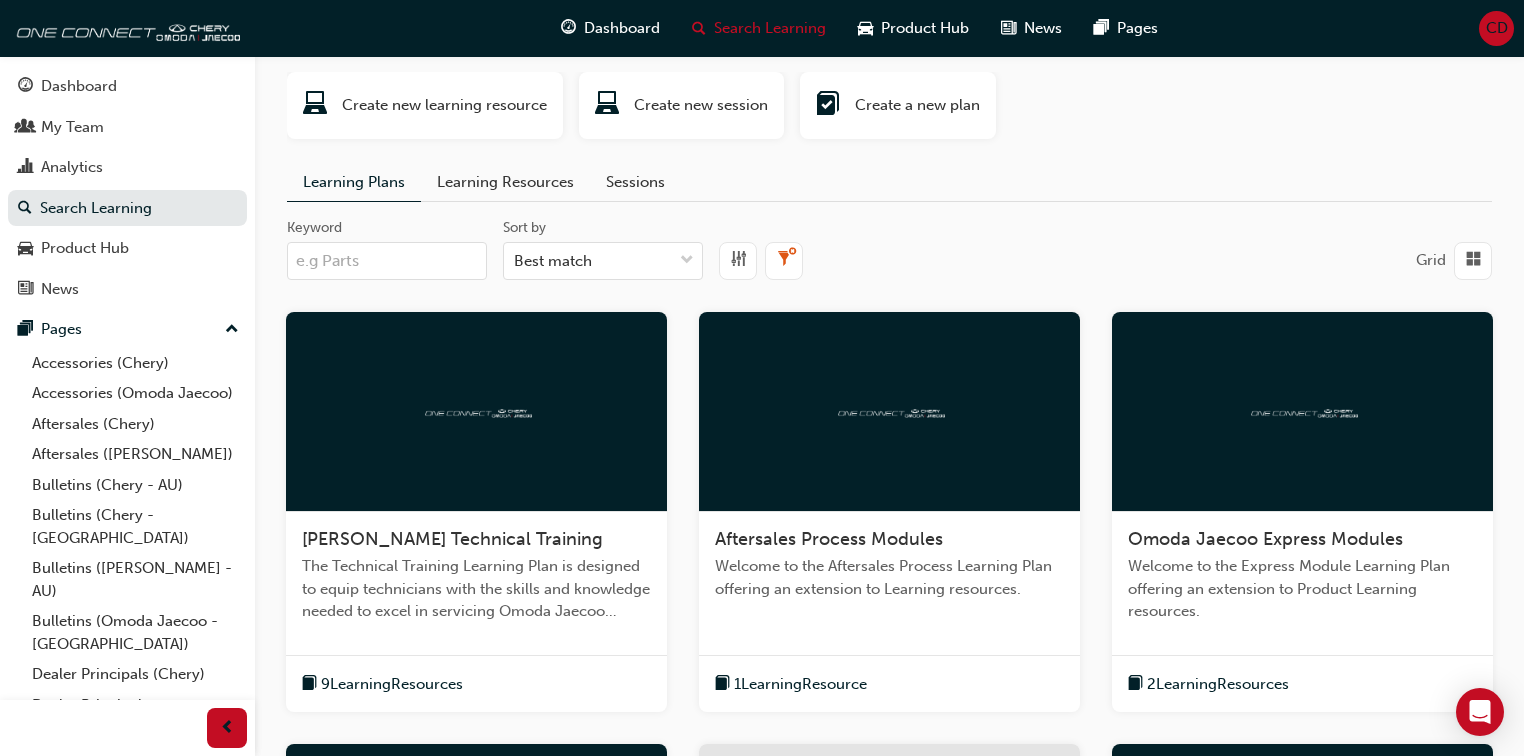 click on "Learning Plans" at bounding box center (354, 182) 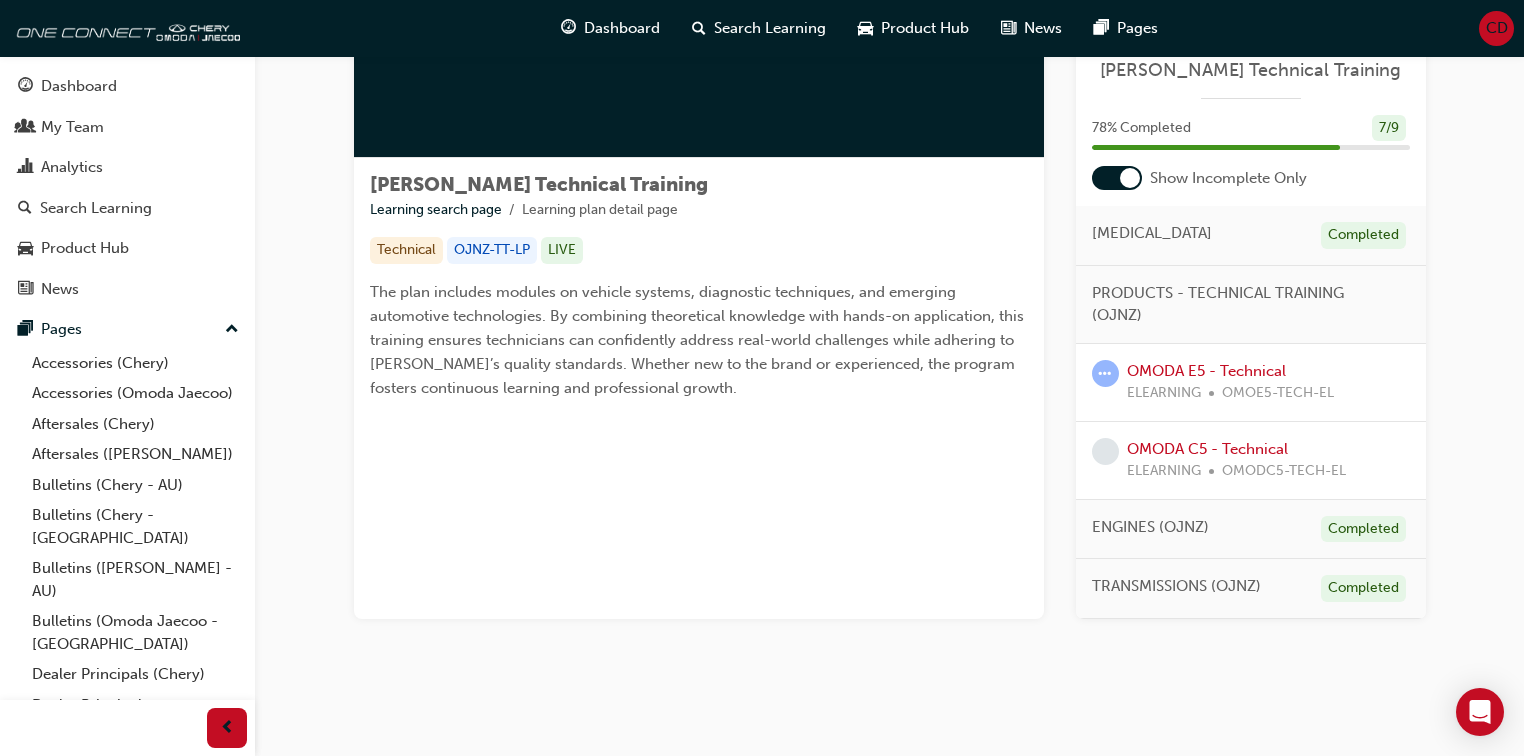 scroll, scrollTop: 0, scrollLeft: 0, axis: both 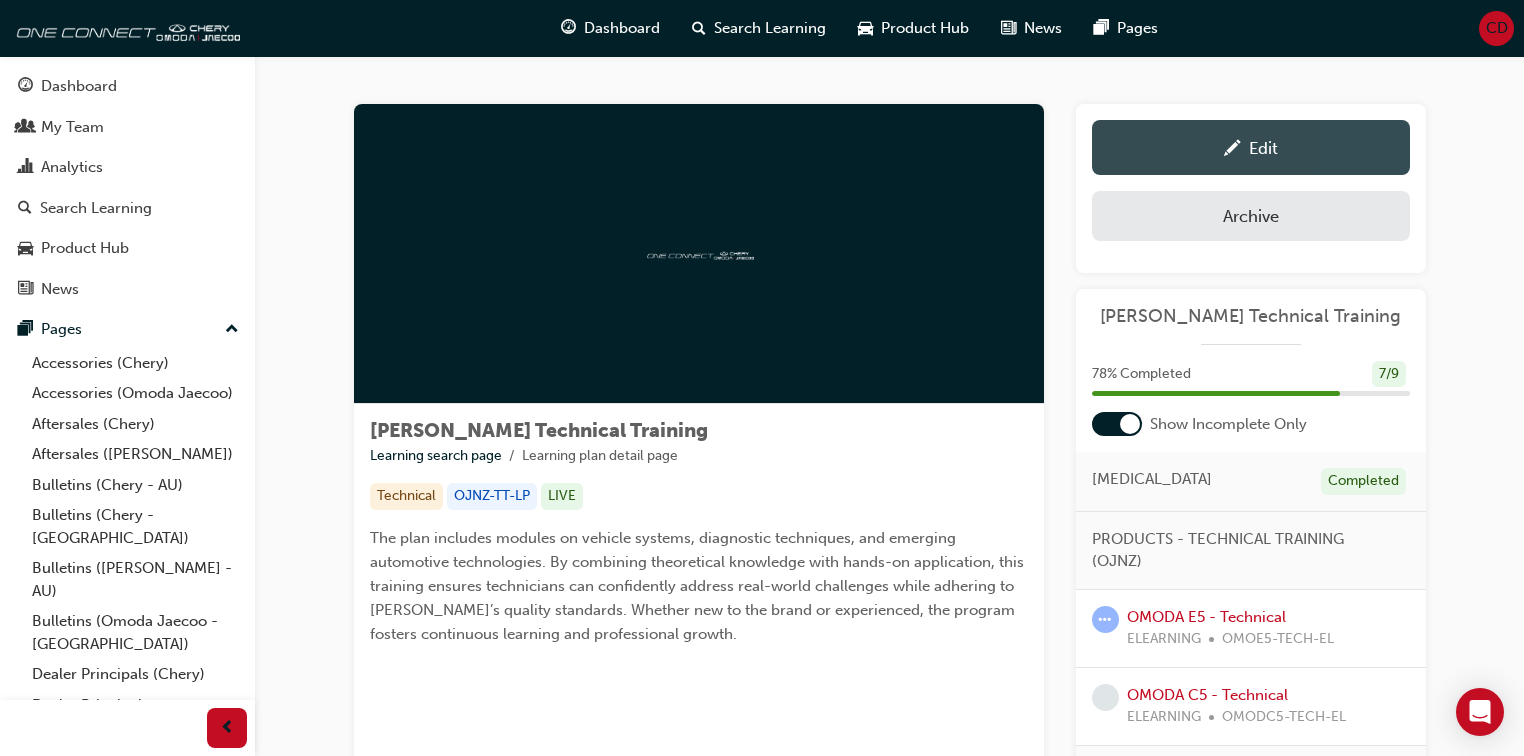 click on "Edit" at bounding box center [1263, 148] 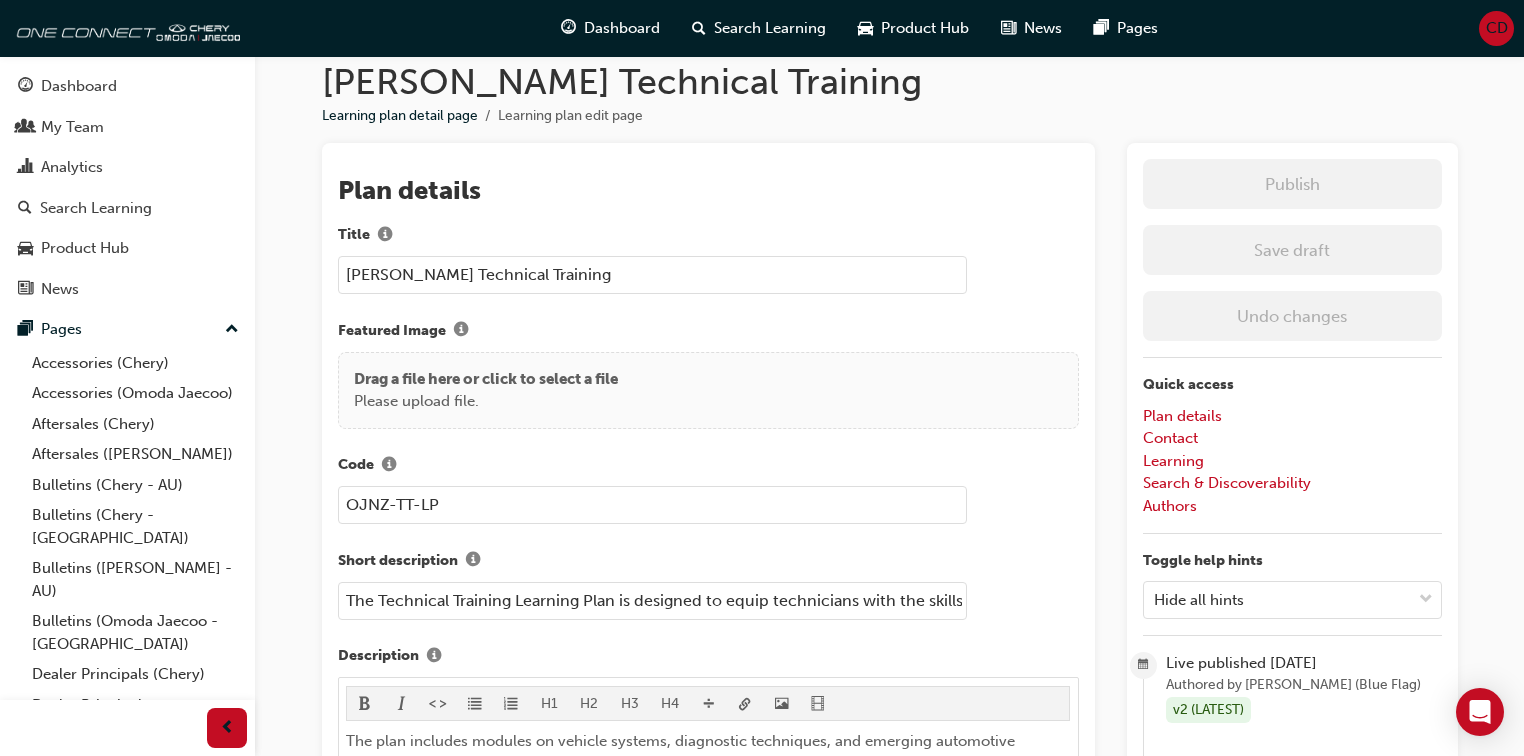 scroll, scrollTop: 0, scrollLeft: 0, axis: both 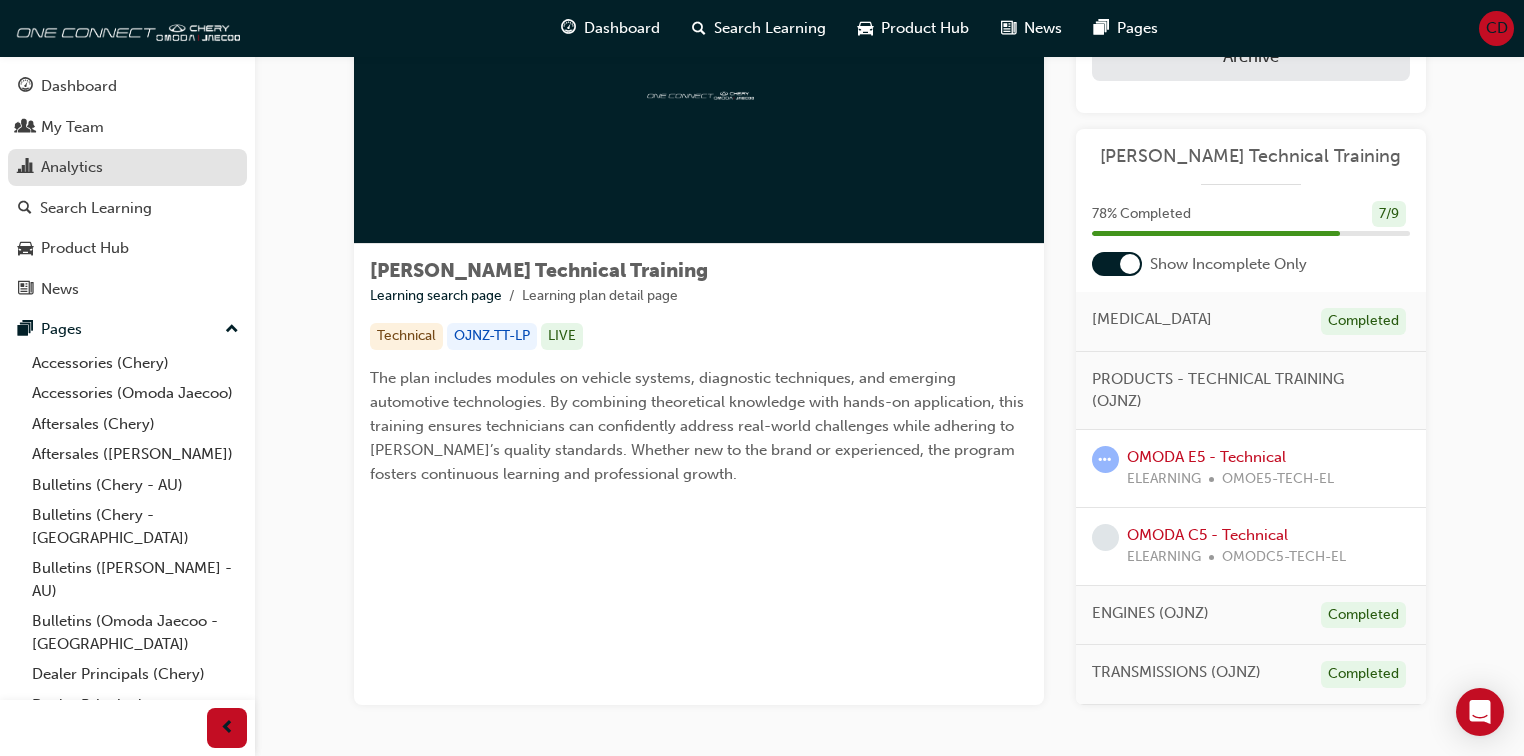 click on "Analytics" at bounding box center (72, 167) 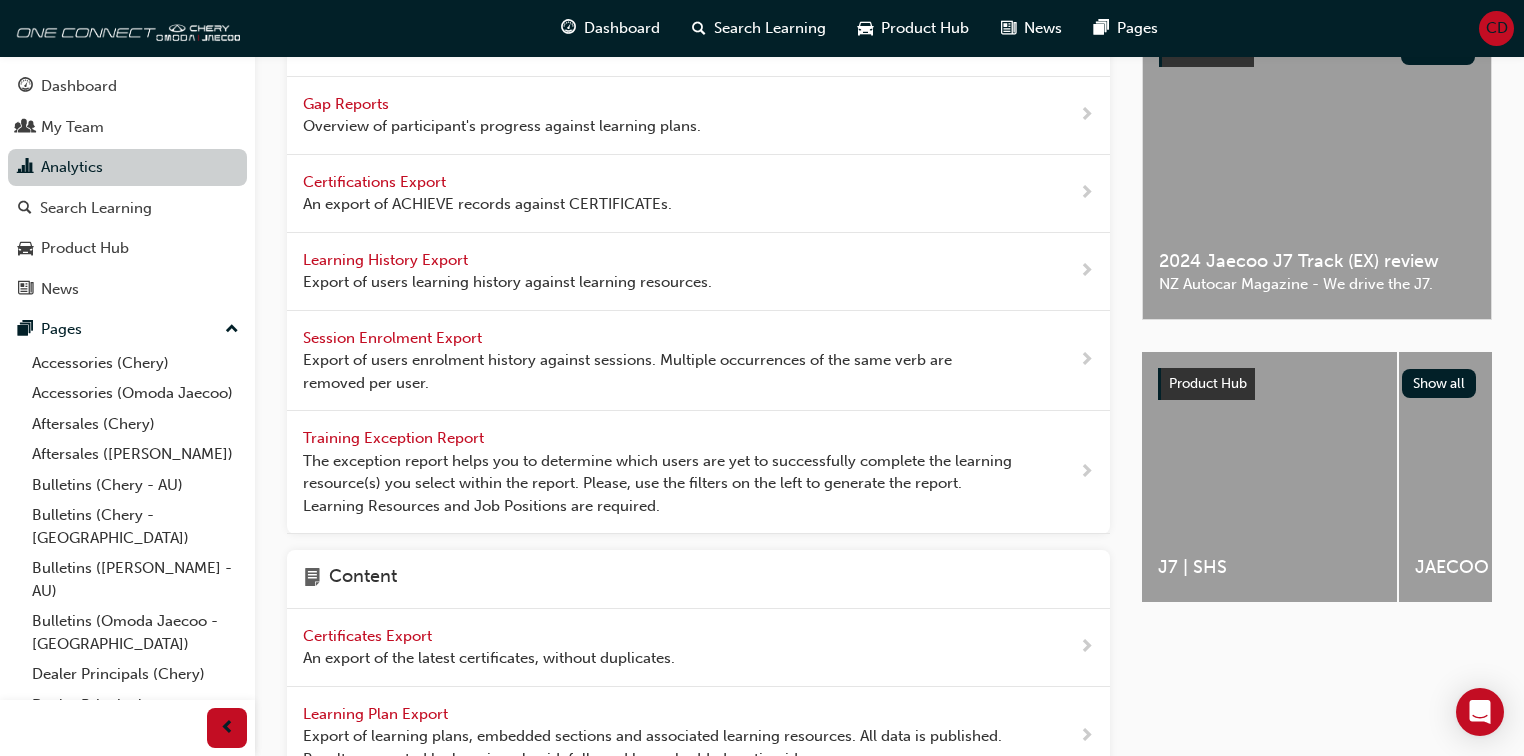scroll, scrollTop: 0, scrollLeft: 0, axis: both 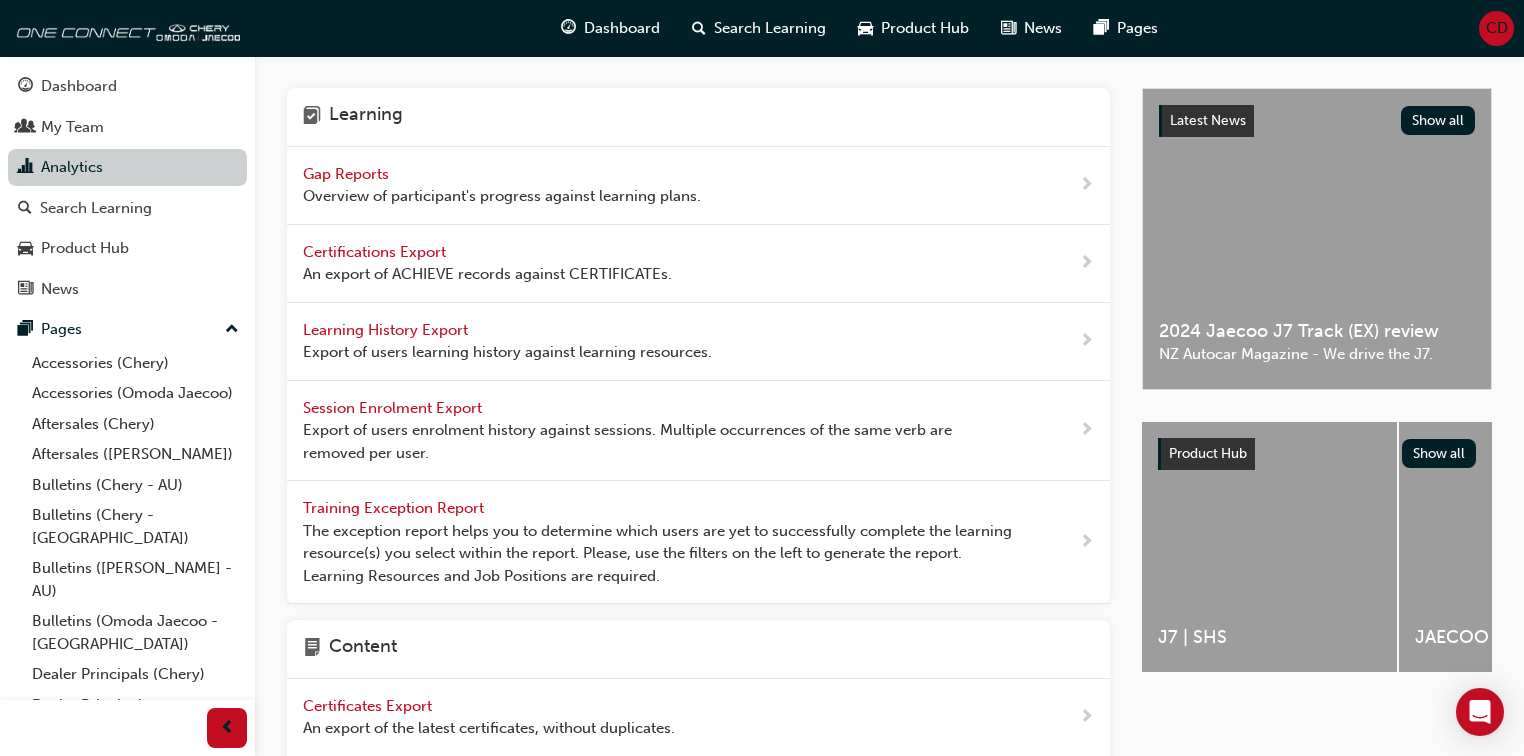 click on "Analytics" at bounding box center [127, 167] 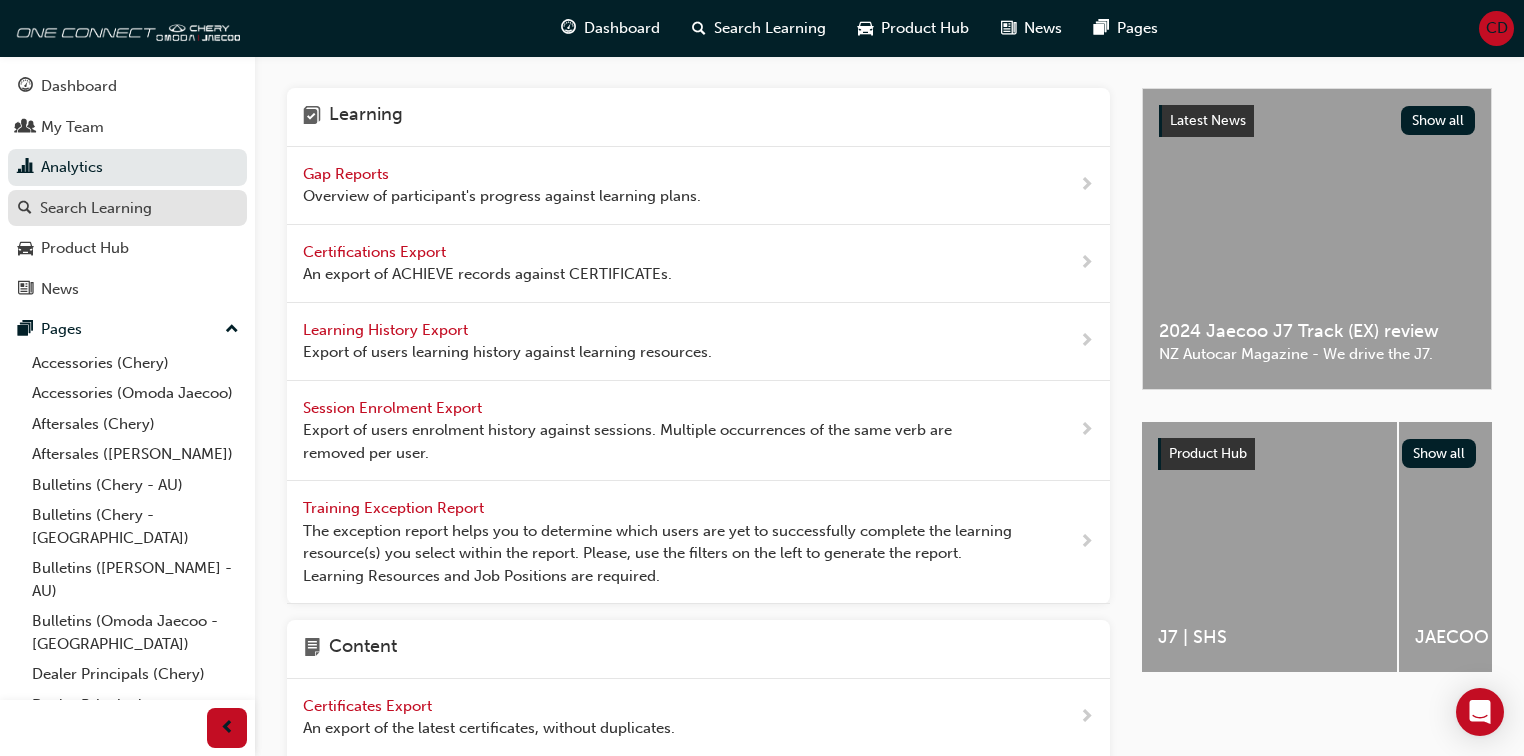 click on "Search Learning" at bounding box center (96, 208) 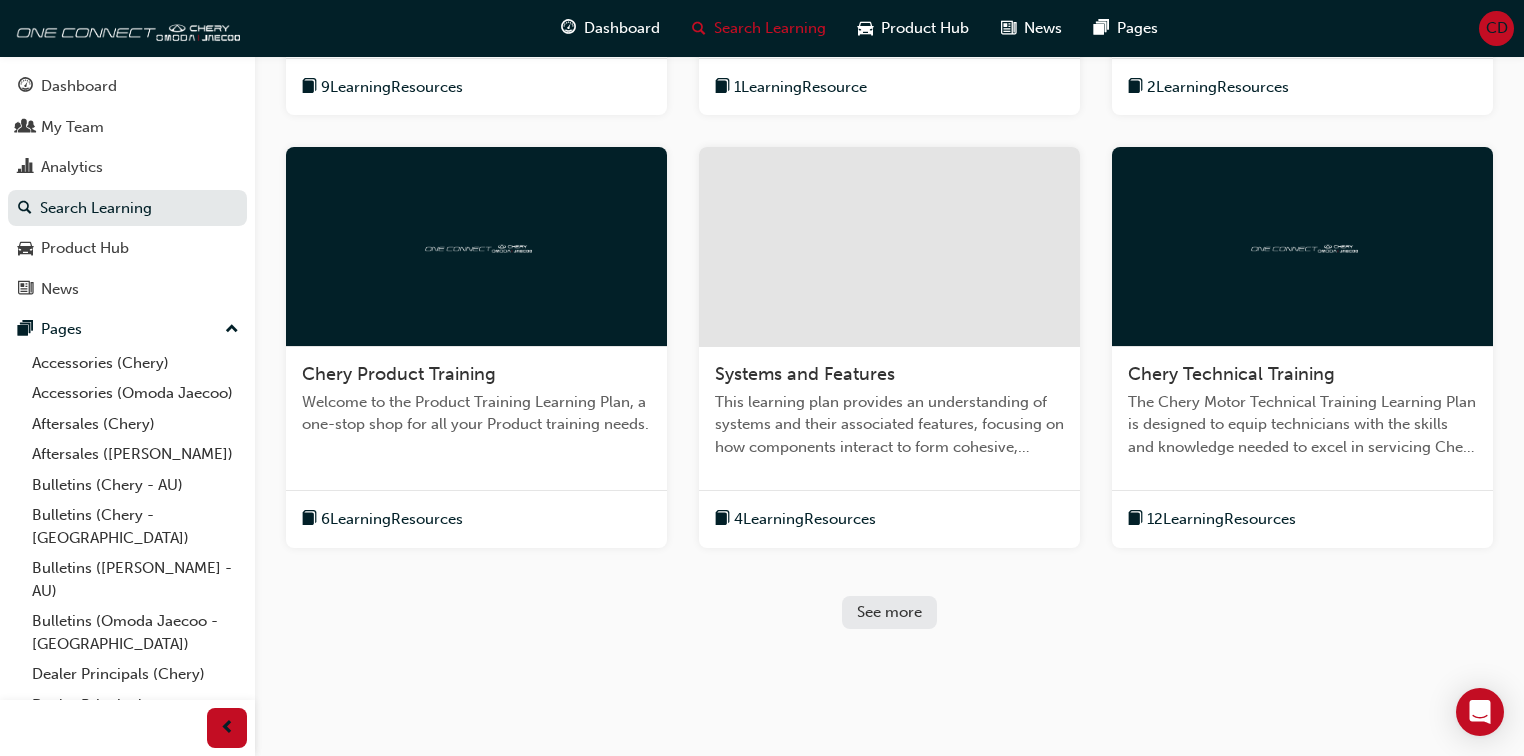 scroll, scrollTop: 616, scrollLeft: 0, axis: vertical 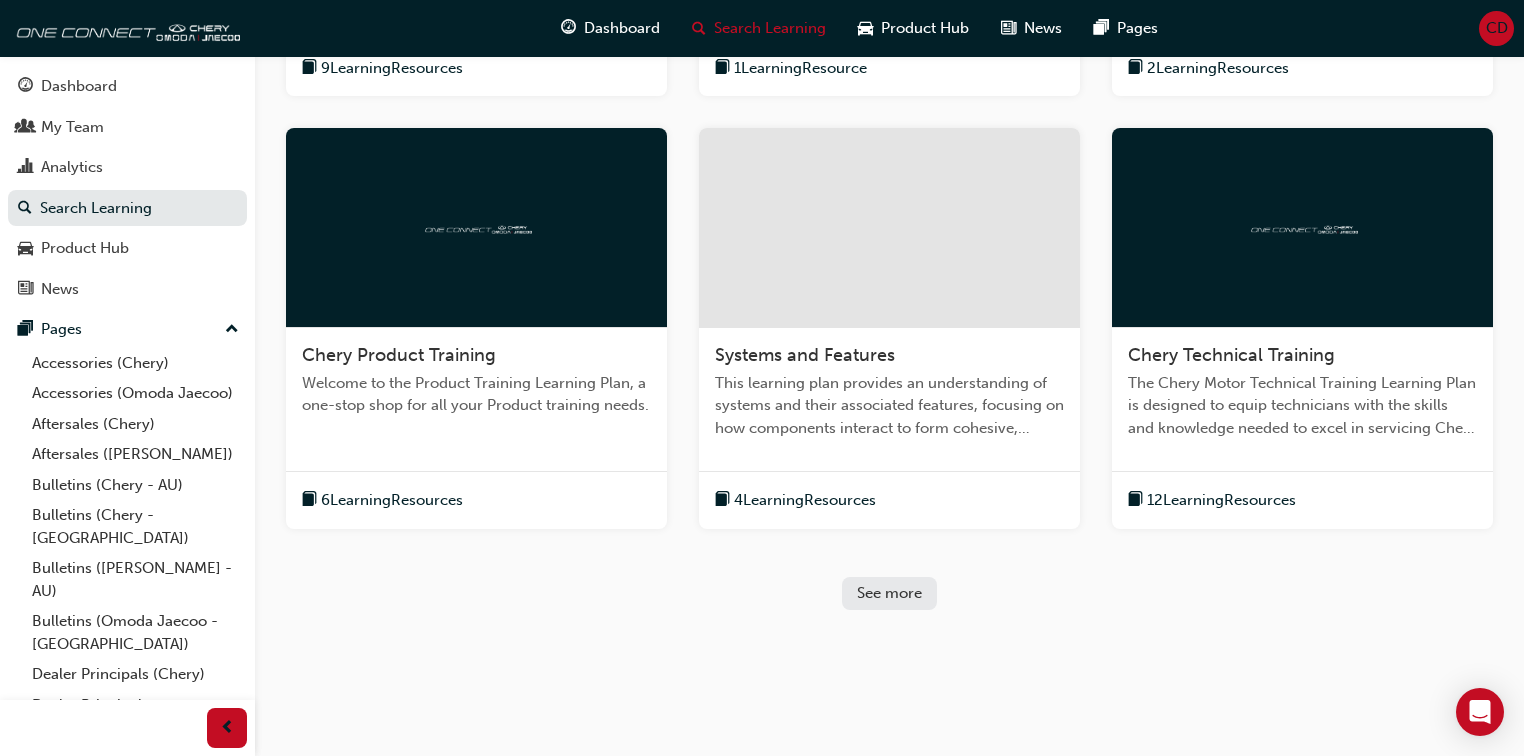 click on "See more" at bounding box center (889, 593) 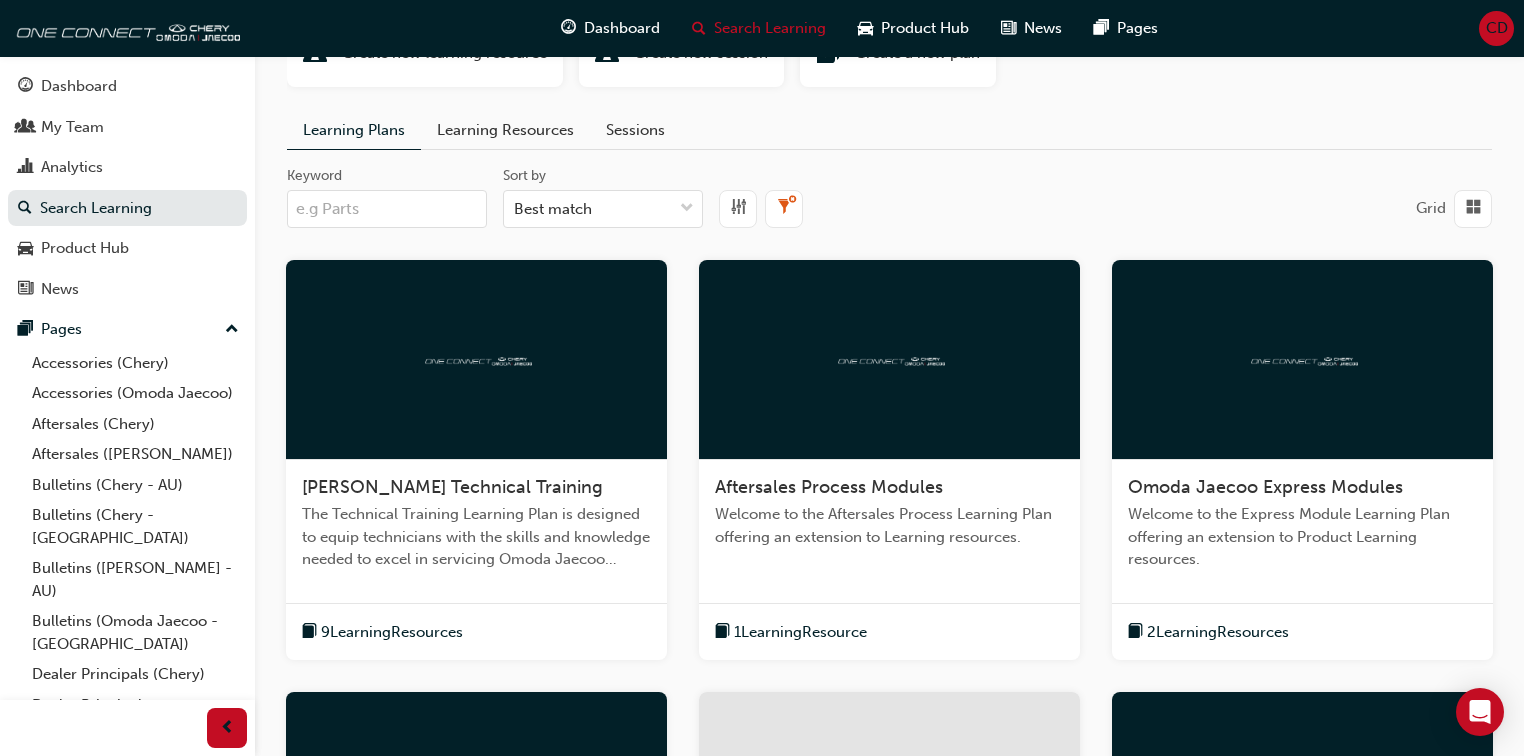 scroll, scrollTop: 80, scrollLeft: 0, axis: vertical 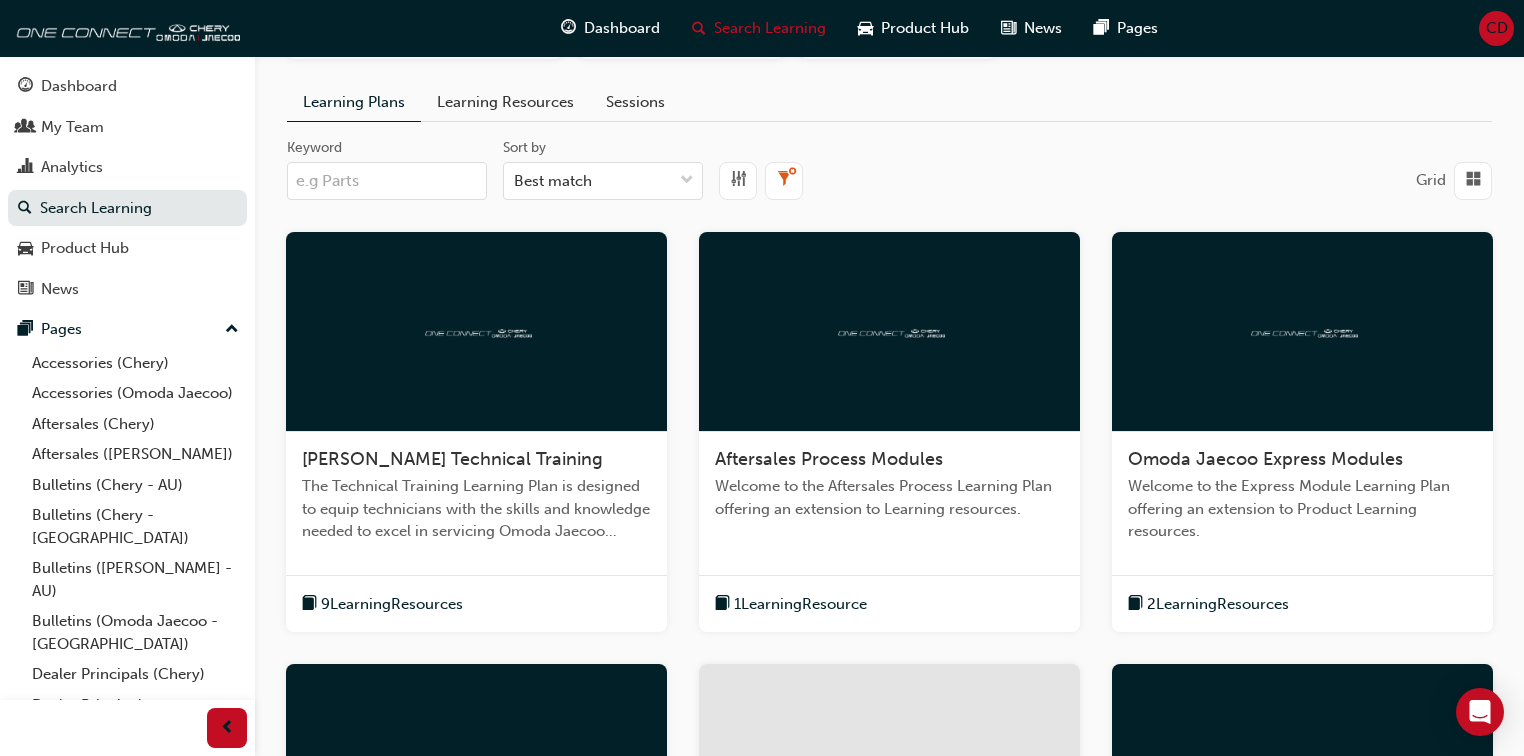 click on "[PERSON_NAME] Technical Training" at bounding box center [452, 459] 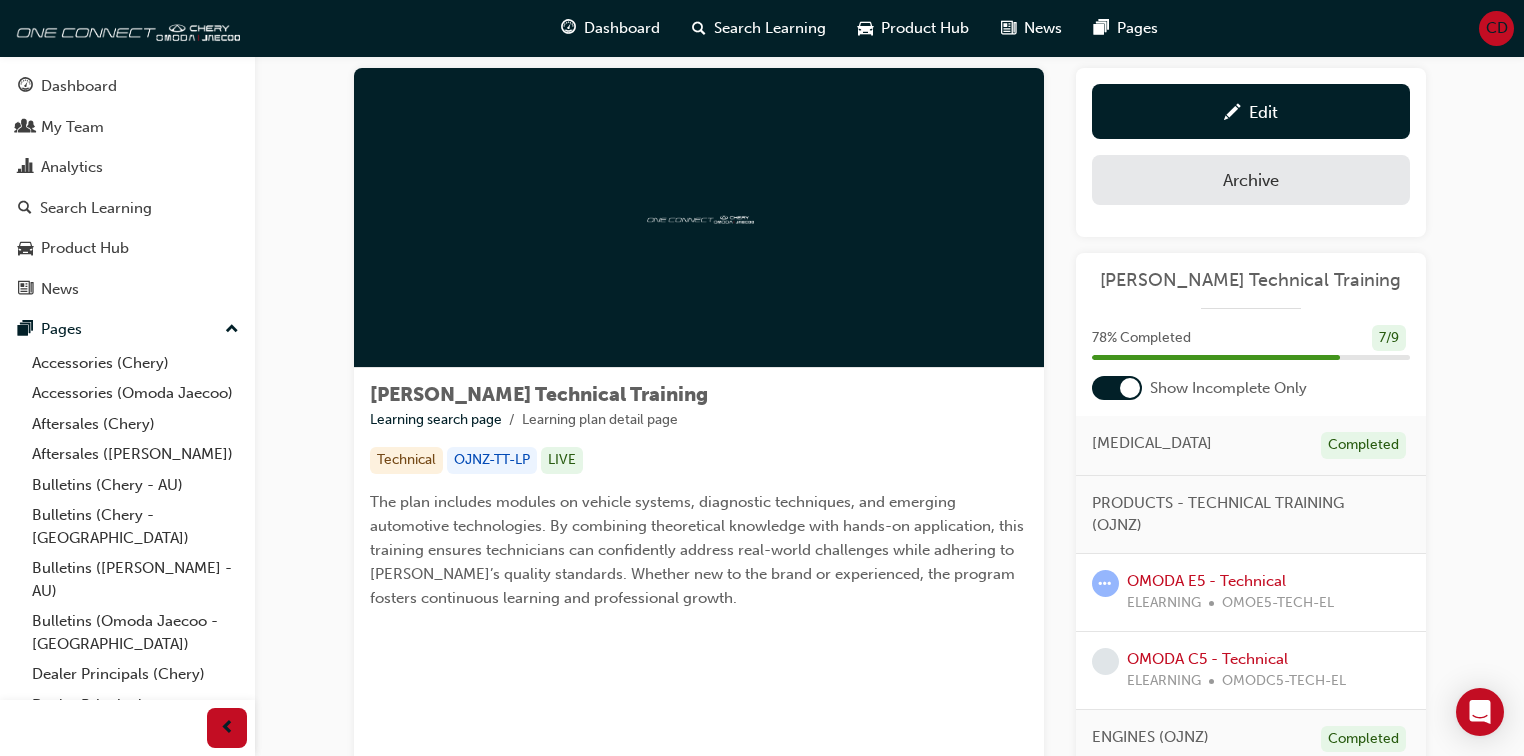 scroll, scrollTop: 0, scrollLeft: 0, axis: both 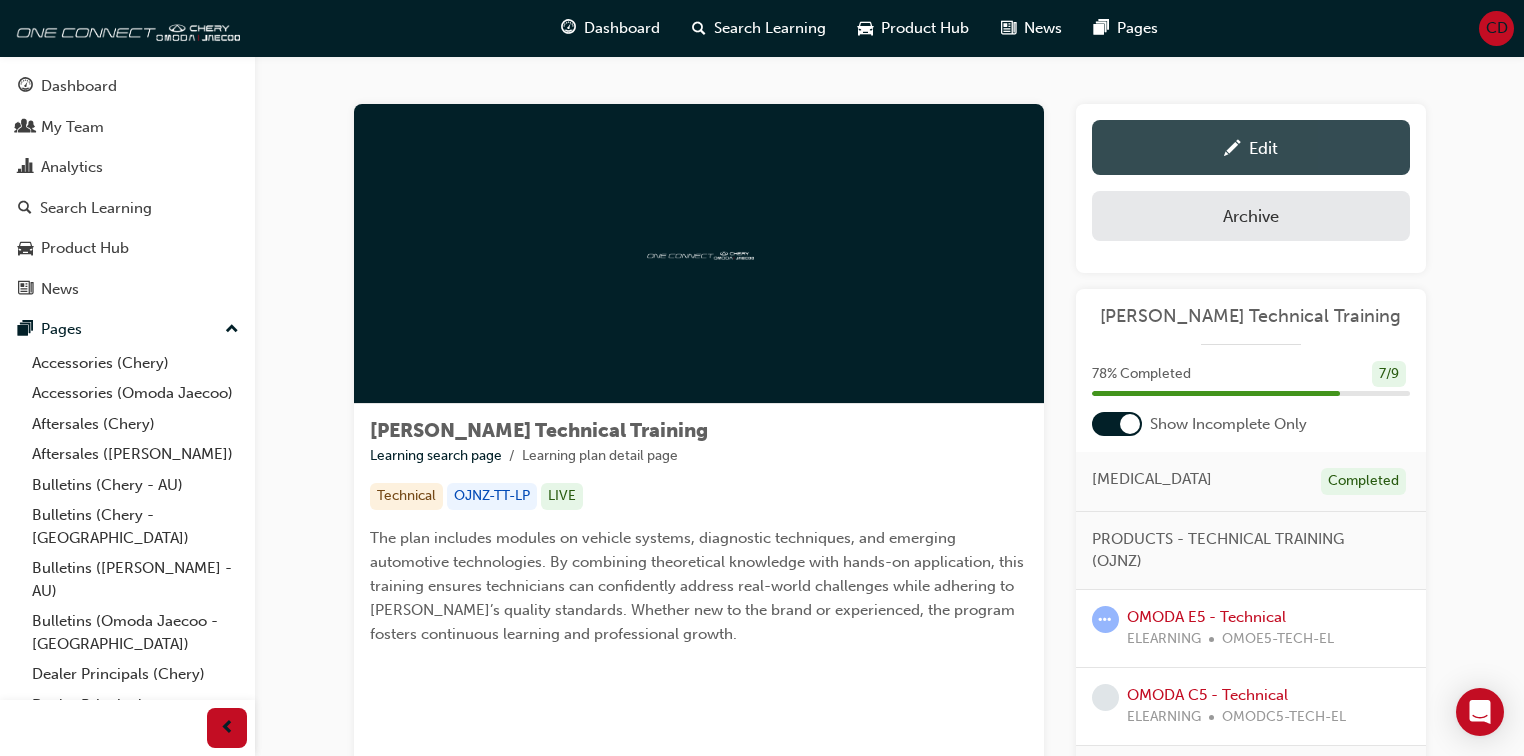 click on "Edit" at bounding box center (1251, 147) 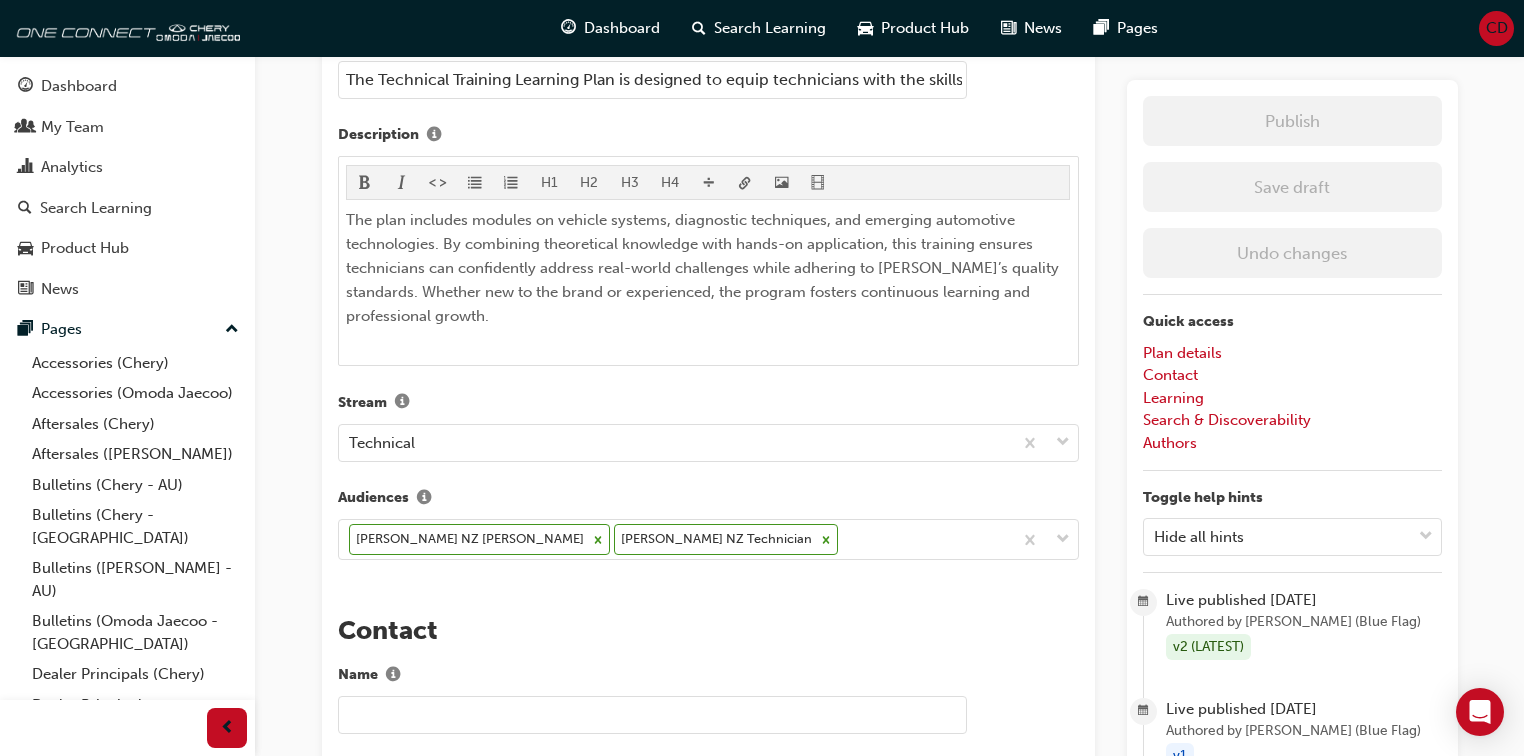 scroll, scrollTop: 560, scrollLeft: 0, axis: vertical 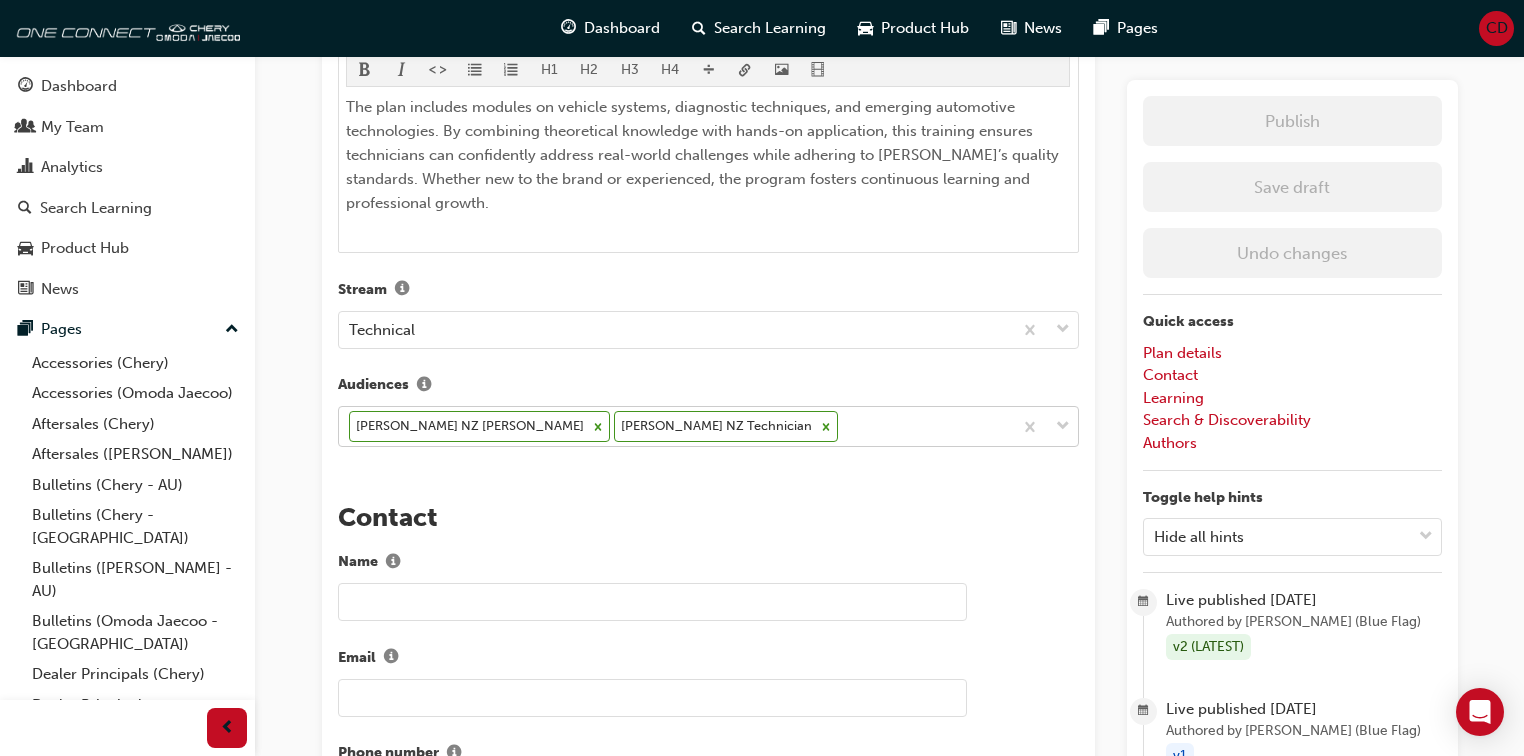 click on "Your version of Internet Explorer is outdated and not supported. Please upgrade to a  modern browser . Dashboard Search Learning Product Hub News Pages CD Dashboard My Team Analytics Search Learning Product Hub News Pages Pages Accessories (Chery) Accessories (Omoda Jaecoo) Aftersales (Chery) Aftersales (Omoda Jaecoo) Bulletins (Chery - AU) Bulletins (Chery - NZ) Bulletins (Omoda Jaecoo - AU) Bulletins (Omoda Jaecoo - NZ) Dealer Principals (Chery) Dealer Principals (Omoda Jaecoo) All Pages Omoda Jaecoo Technical Training Learning plan detail page Learning plan edit page The recent updates to learning plan sections may require  manual migration steps . We have detected this plan may require such actions. Please  click here  to get started. Plan details Title   Omoda Jaecoo Technical Training Featured Image Drag a file here or click to select a file Please upload file. Code   OJNZ-TT-LP Short description   Description   H1 H2 H3 H4 Stream   Technical Audiences   Omoda Jaecoo NZ Foreman Contact Name   Email" at bounding box center [762, -284] 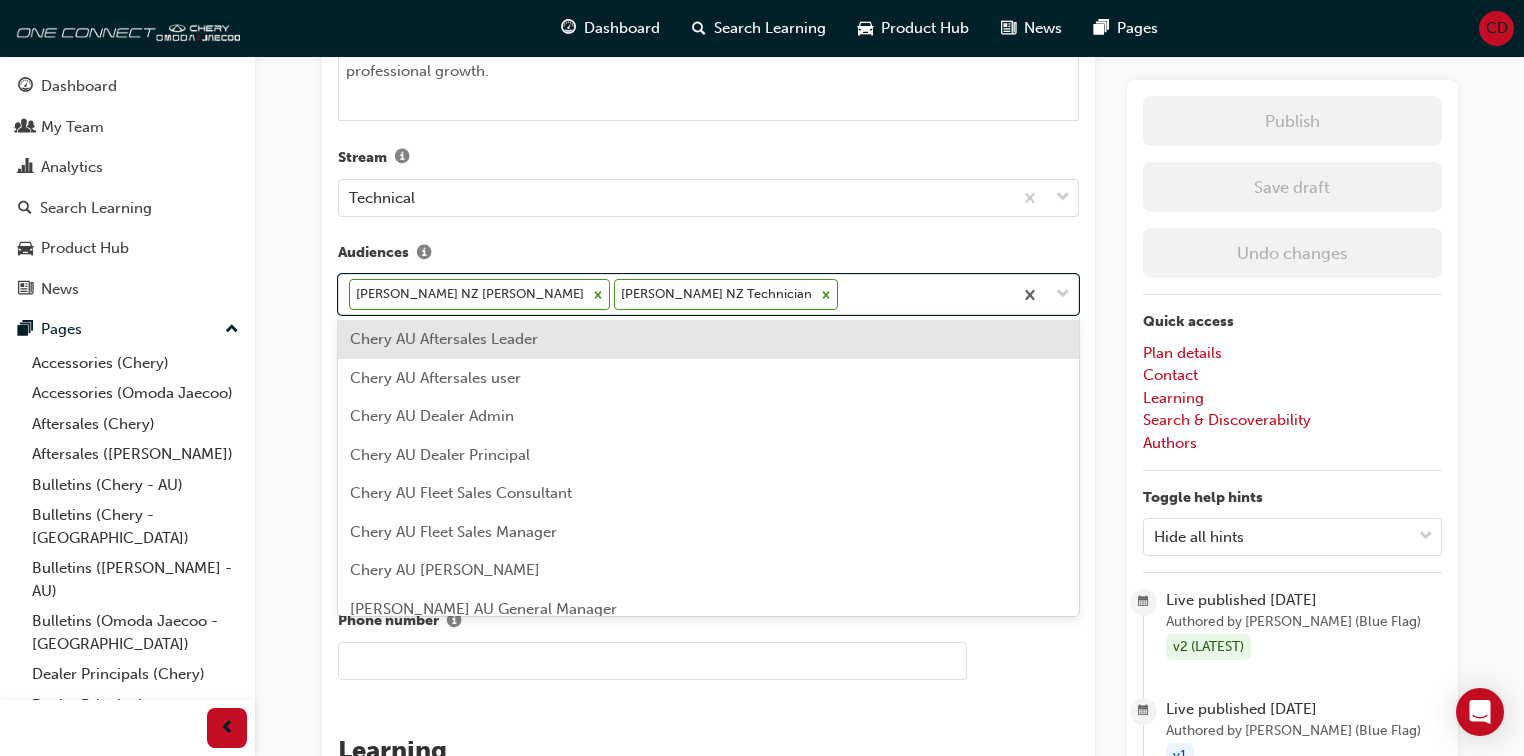 scroll, scrollTop: 800, scrollLeft: 0, axis: vertical 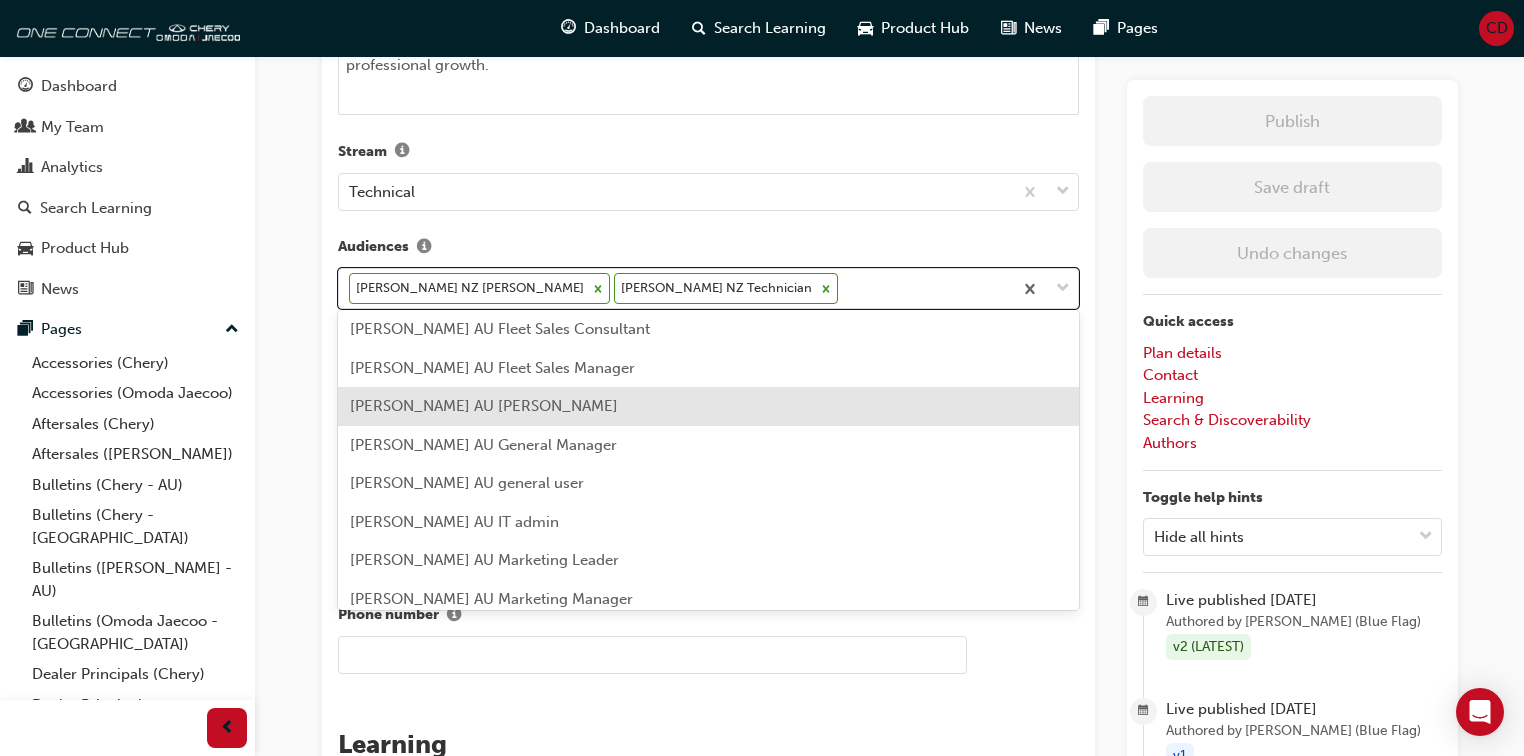 click on "Omoda Jaecoo AU Foreman" at bounding box center [484, 406] 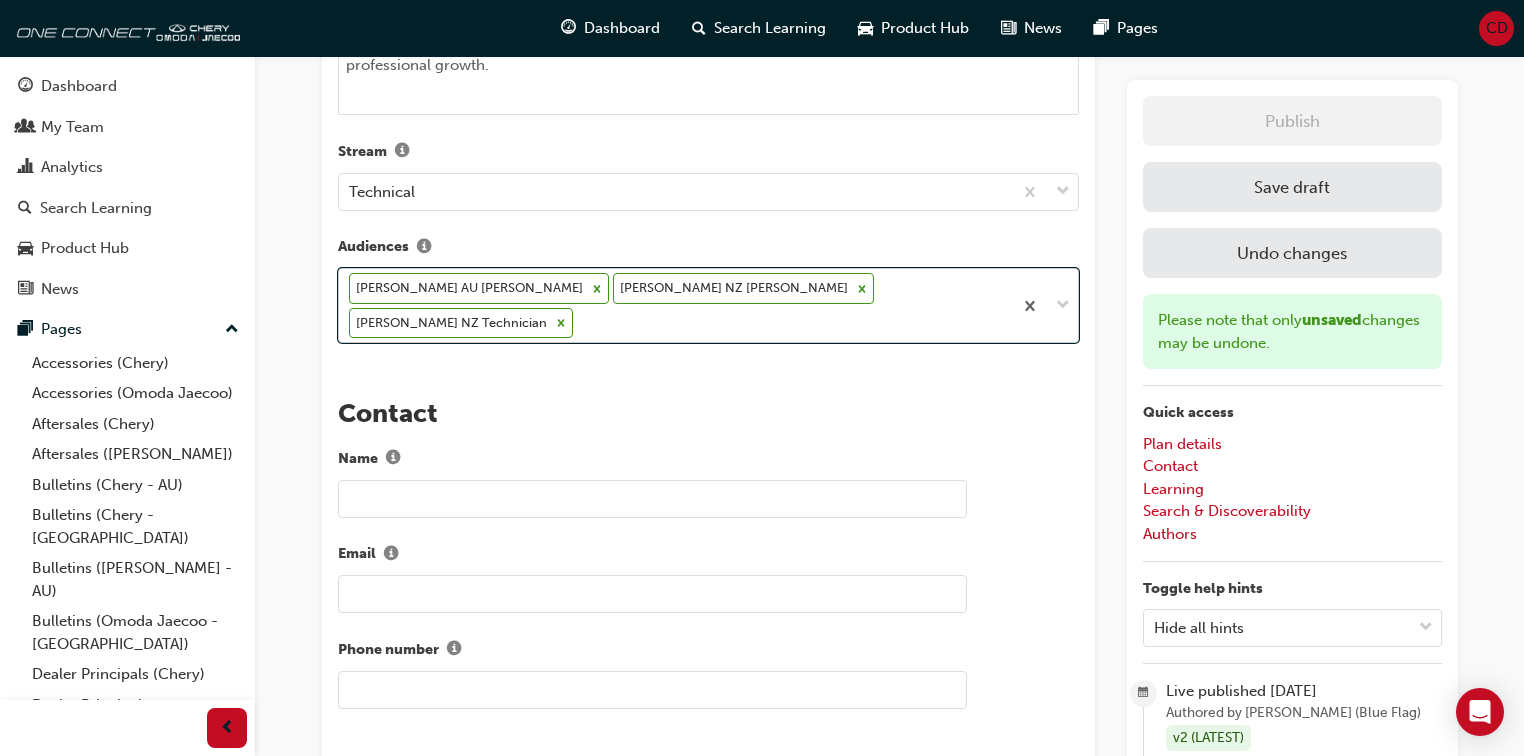 click on "Omoda Jaecoo AU Foreman Omoda Jaecoo NZ Foreman Omoda Jaecoo NZ Technician" at bounding box center (675, 305) 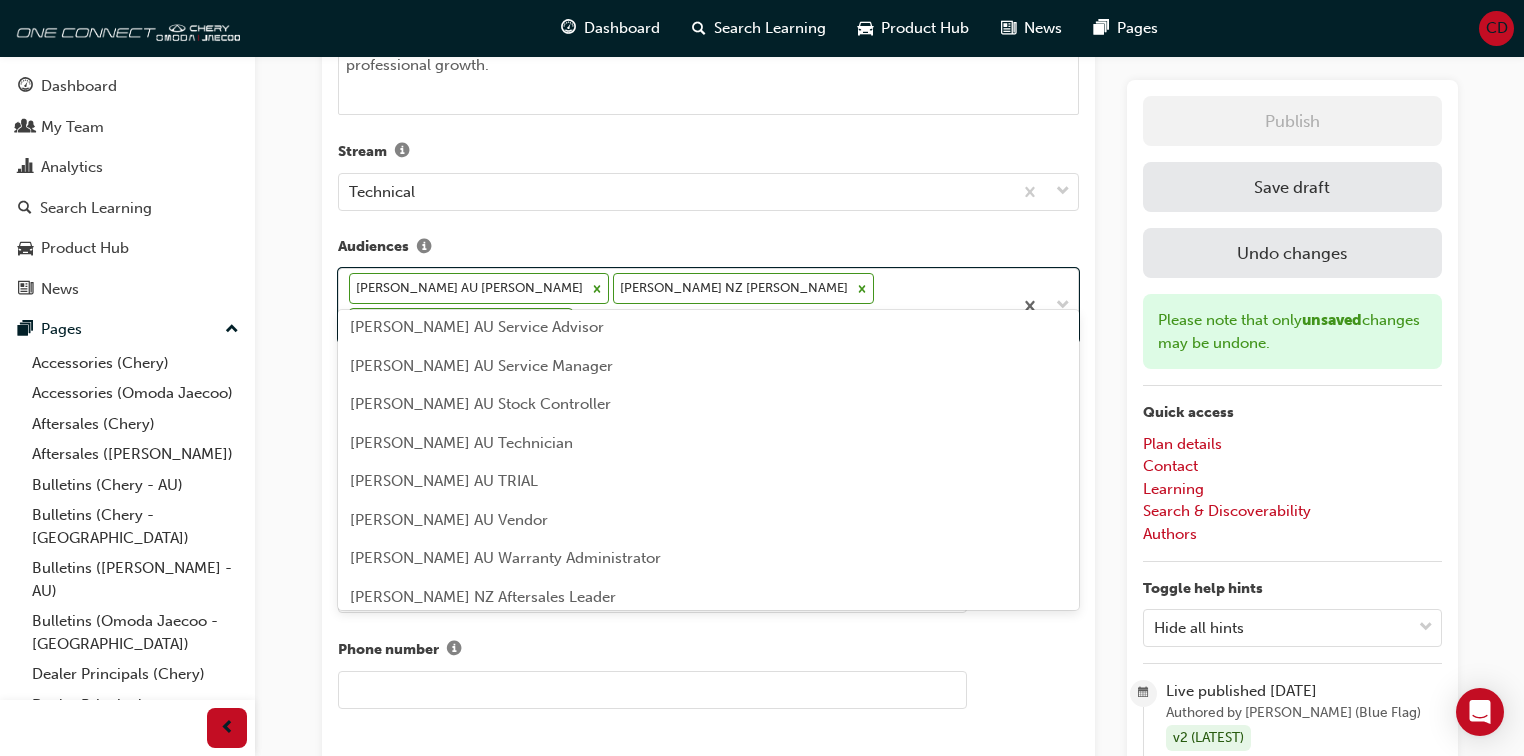 scroll, scrollTop: 2720, scrollLeft: 0, axis: vertical 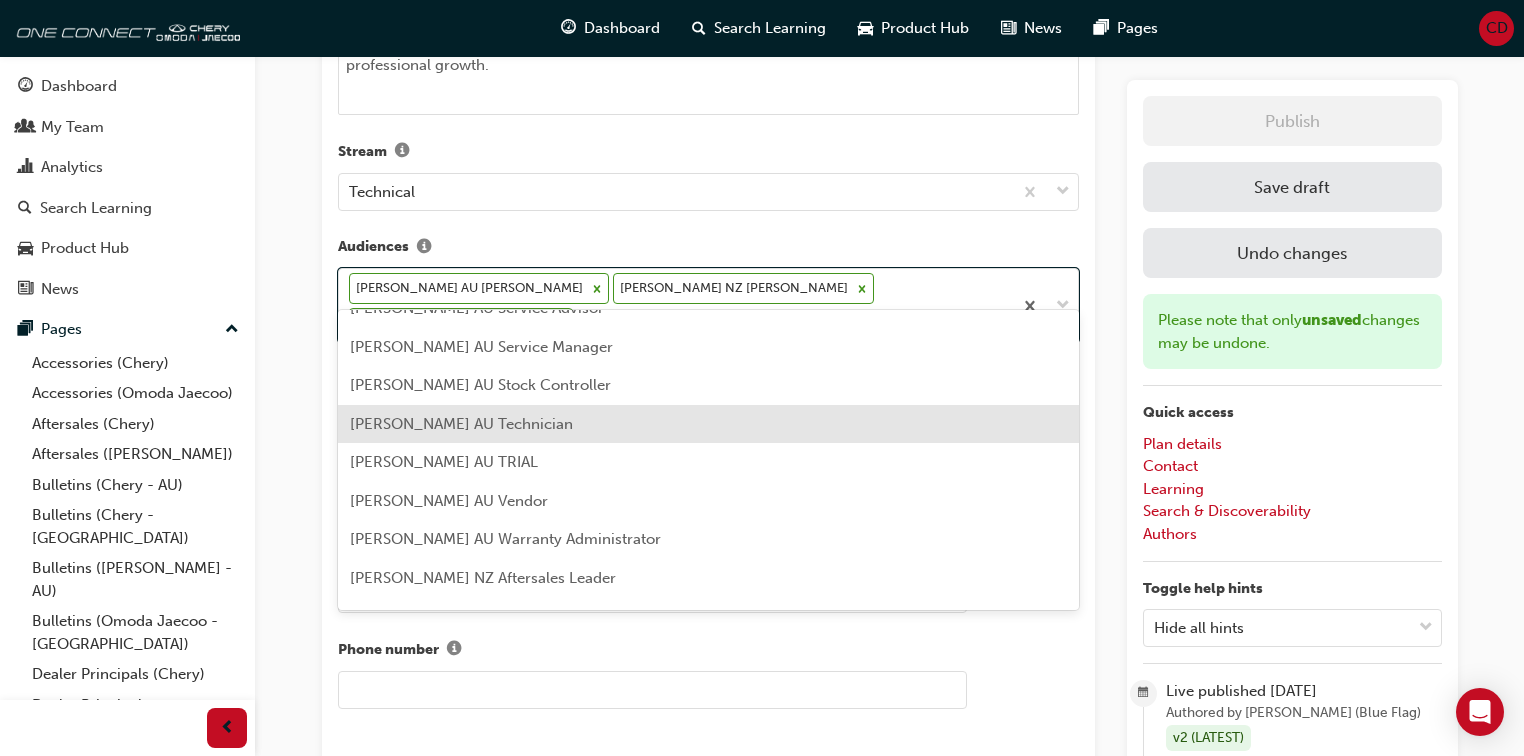 click on "Omoda Jaecoo AU Technician" at bounding box center [461, 424] 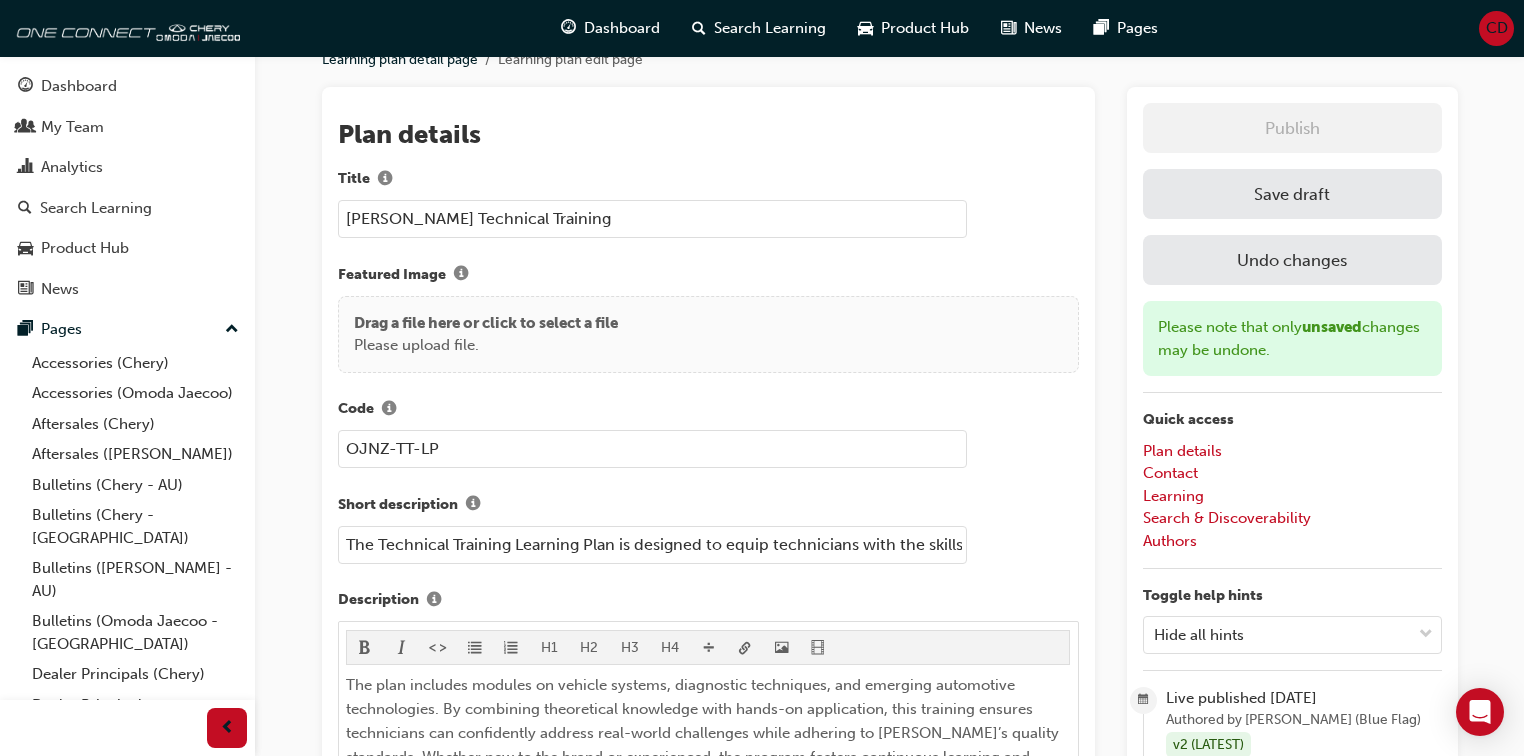 scroll, scrollTop: 0, scrollLeft: 0, axis: both 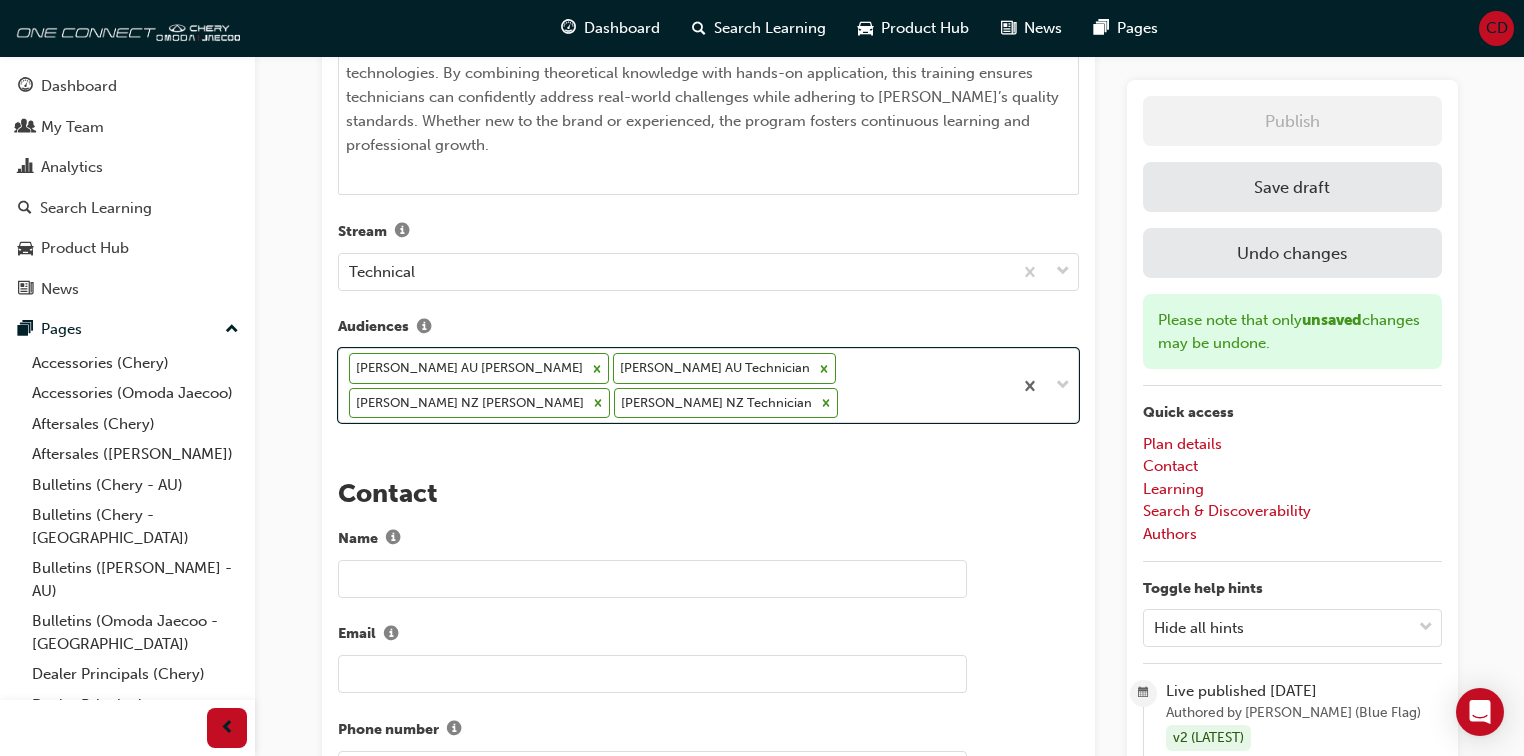 click on "Save draft" at bounding box center (1292, 187) 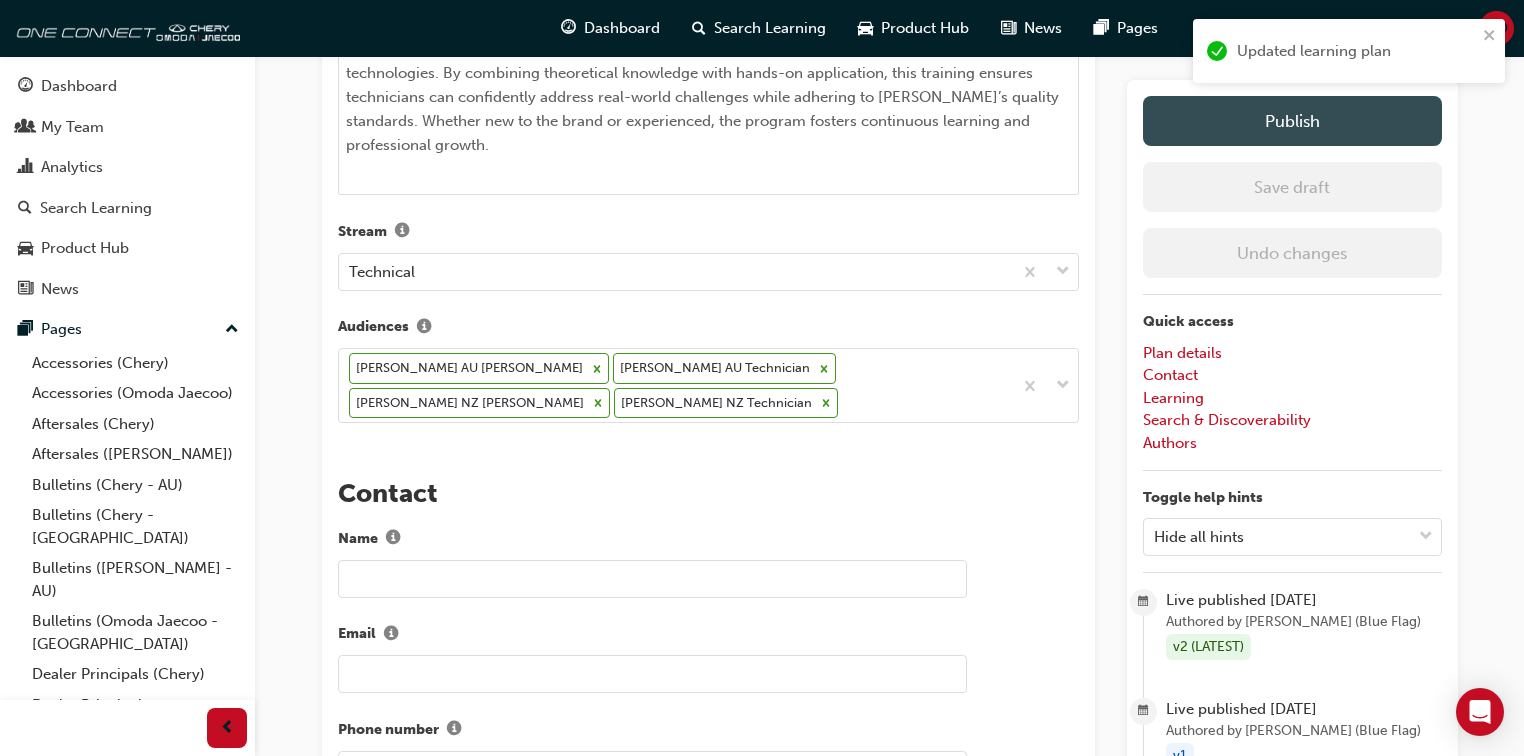 click on "Publish" at bounding box center [1292, 121] 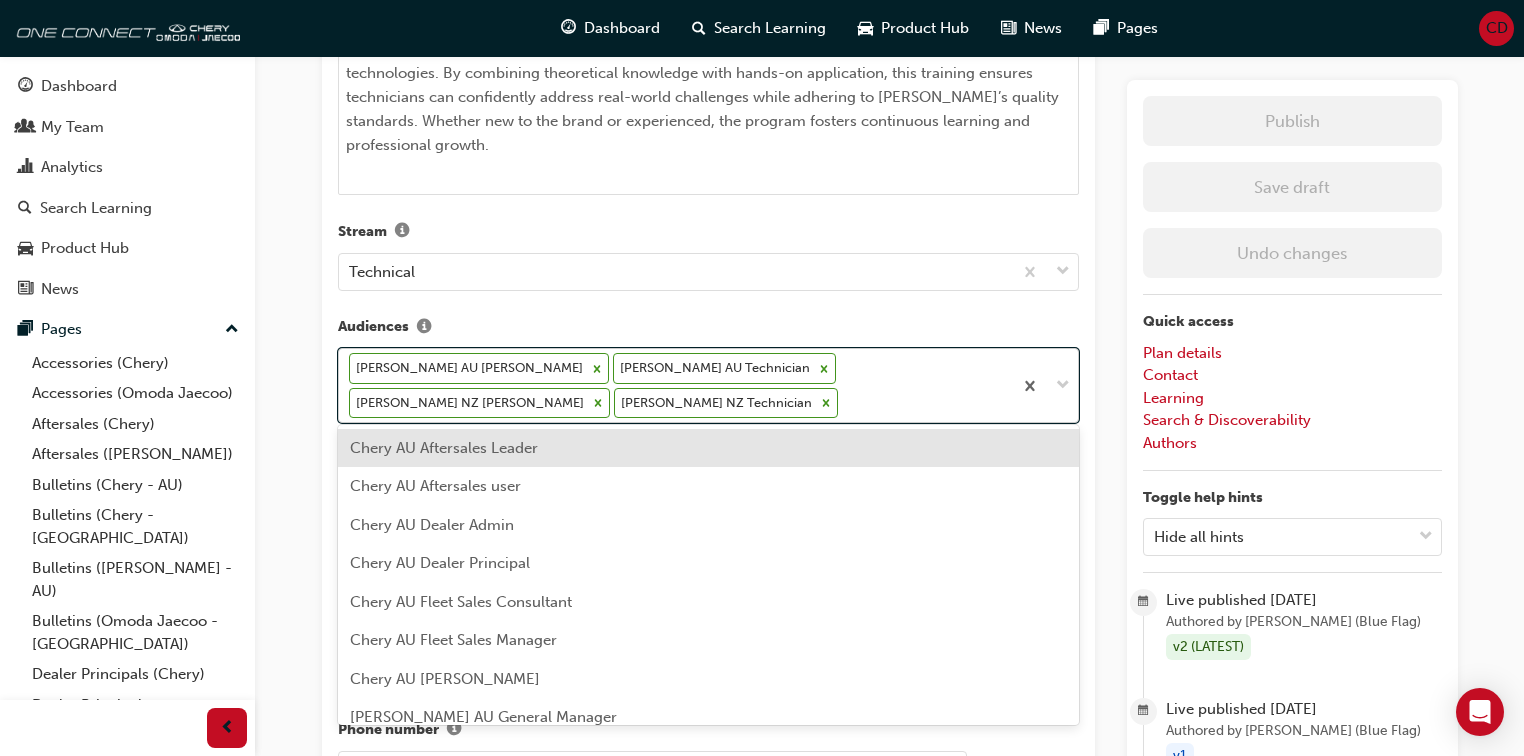 click on "Omoda Jaecoo AU Foreman Omoda Jaecoo AU Technician Omoda Jaecoo NZ Foreman Omoda Jaecoo NZ Technician" at bounding box center [675, 385] 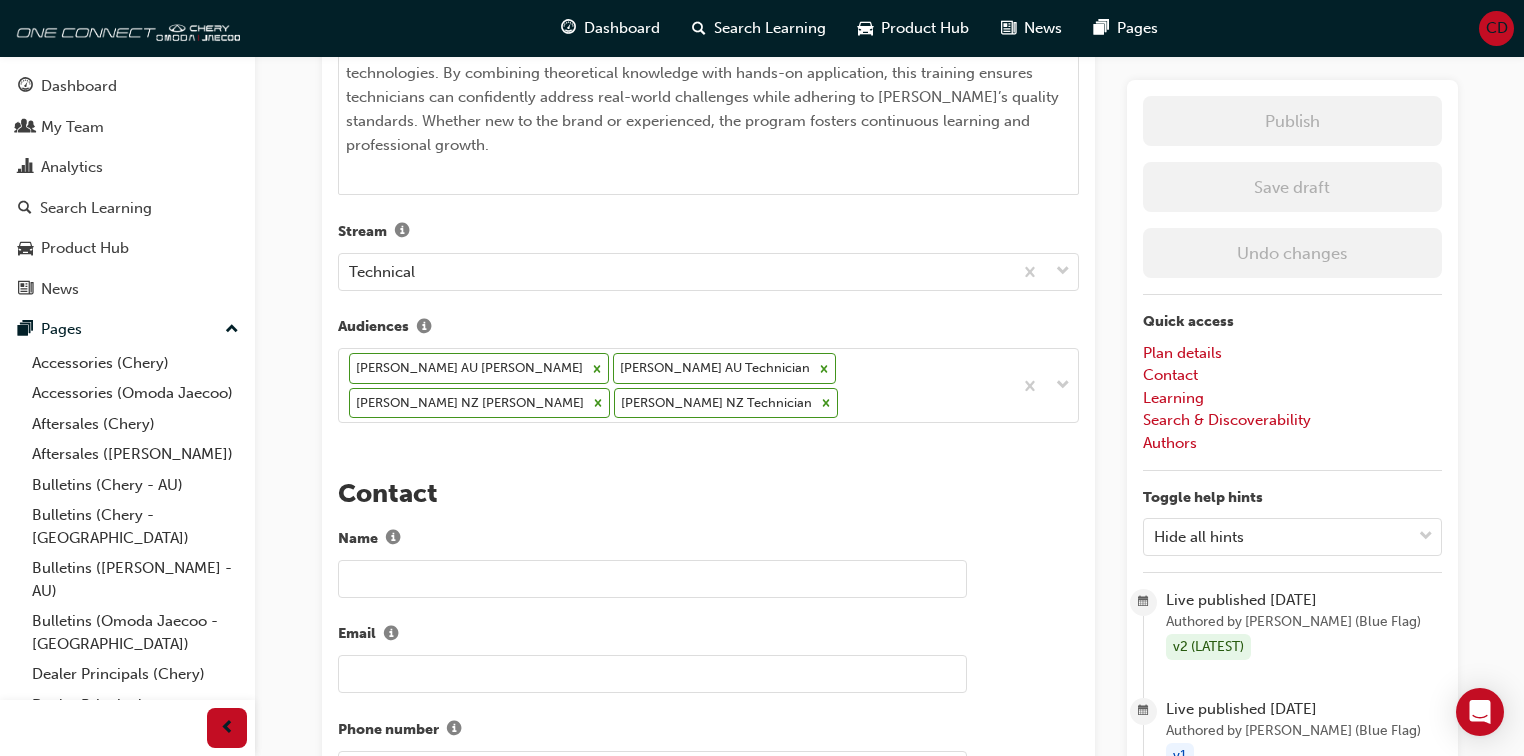 click on "Stream" at bounding box center [708, 232] 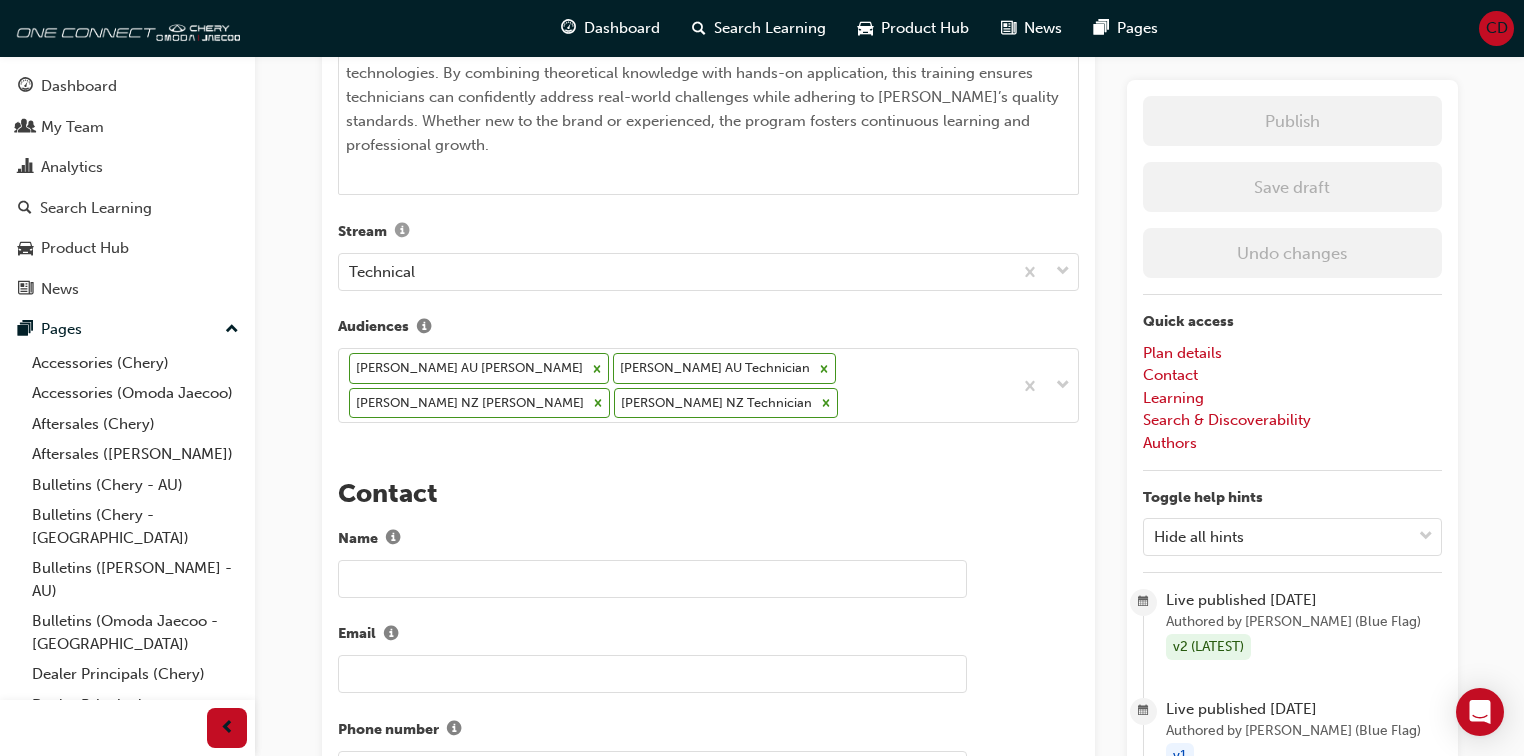 click on "Stream" at bounding box center (402, 232) 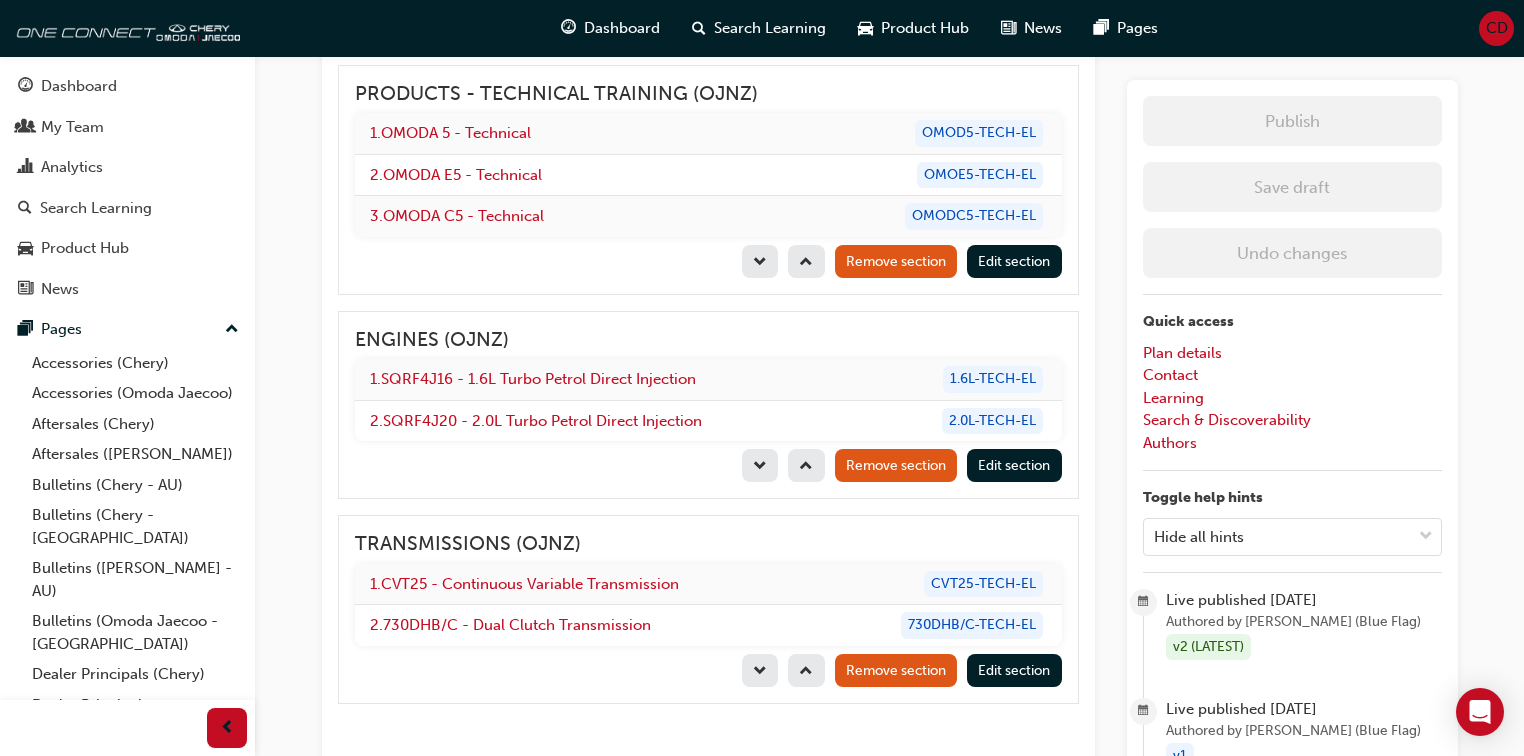scroll, scrollTop: 2160, scrollLeft: 0, axis: vertical 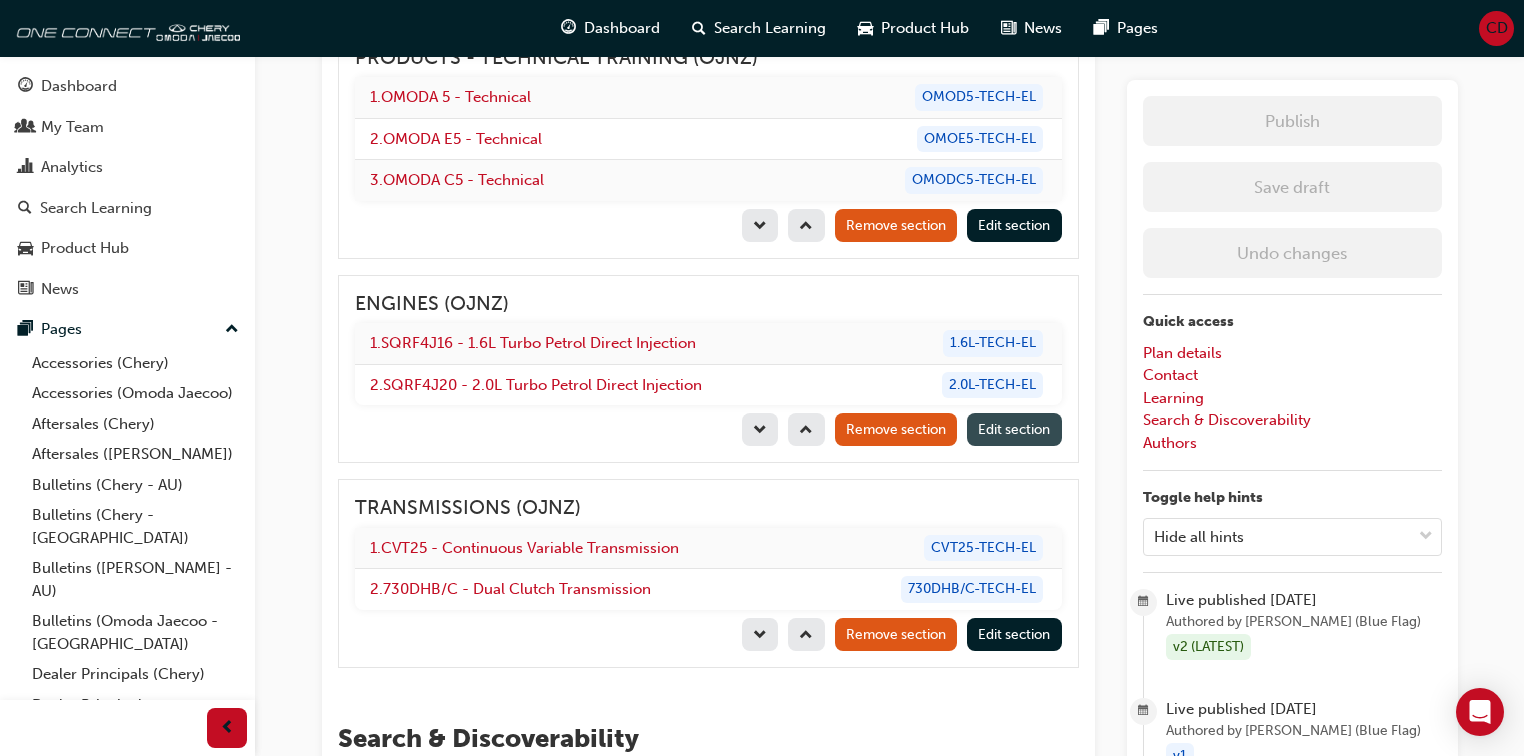click on "Edit section" at bounding box center [1014, 429] 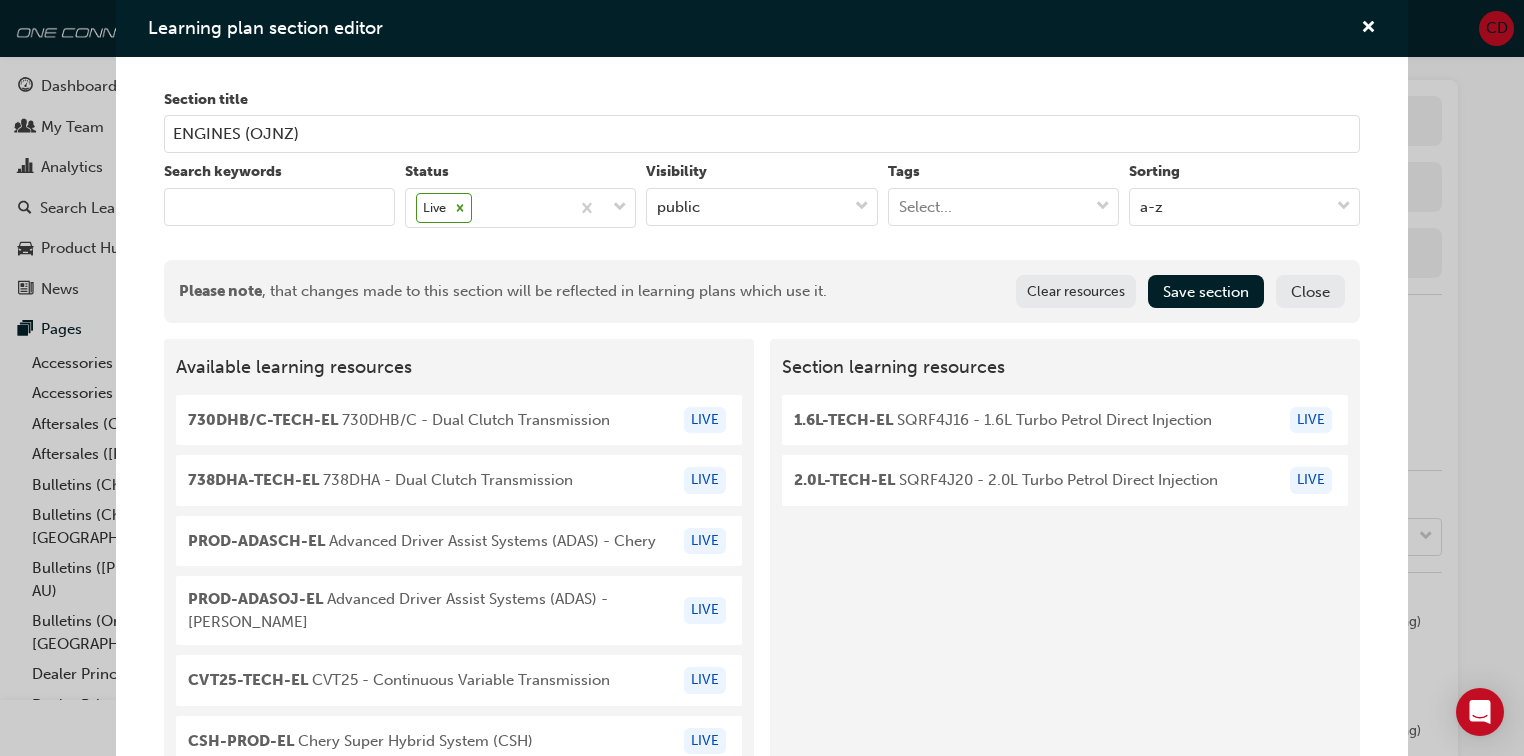 drag, startPoint x: 244, startPoint y: 132, endPoint x: 341, endPoint y: 132, distance: 97 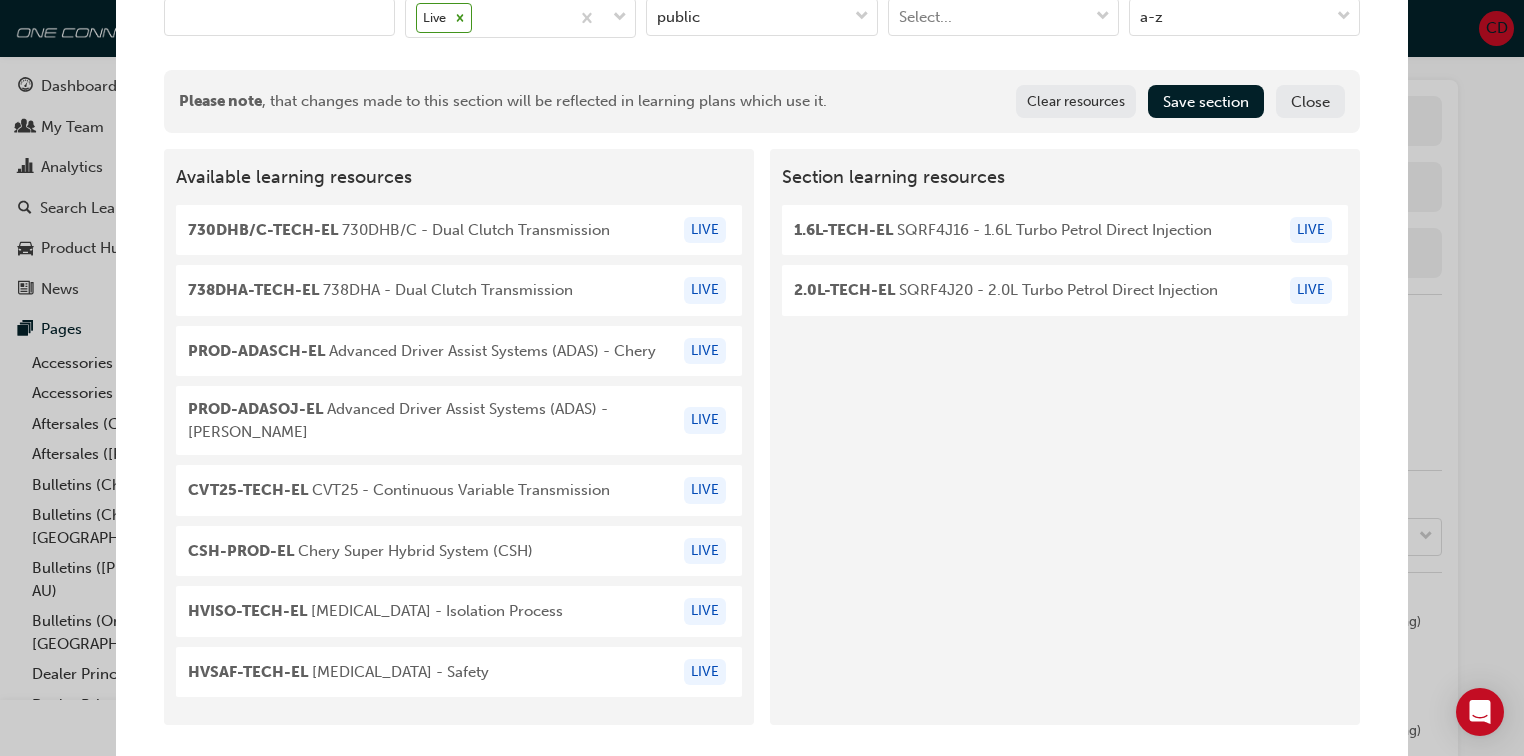 scroll, scrollTop: 207, scrollLeft: 0, axis: vertical 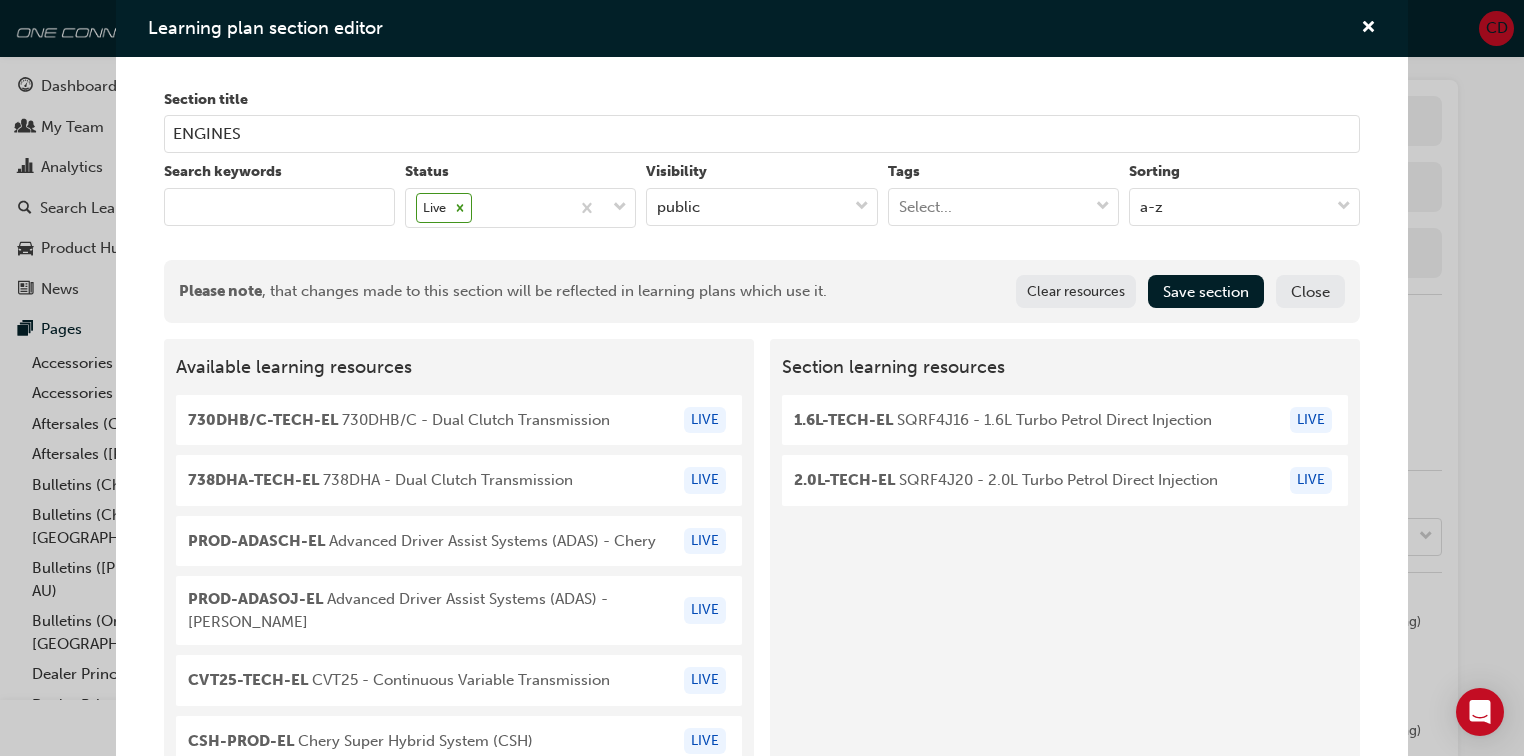 type on "ENGINES" 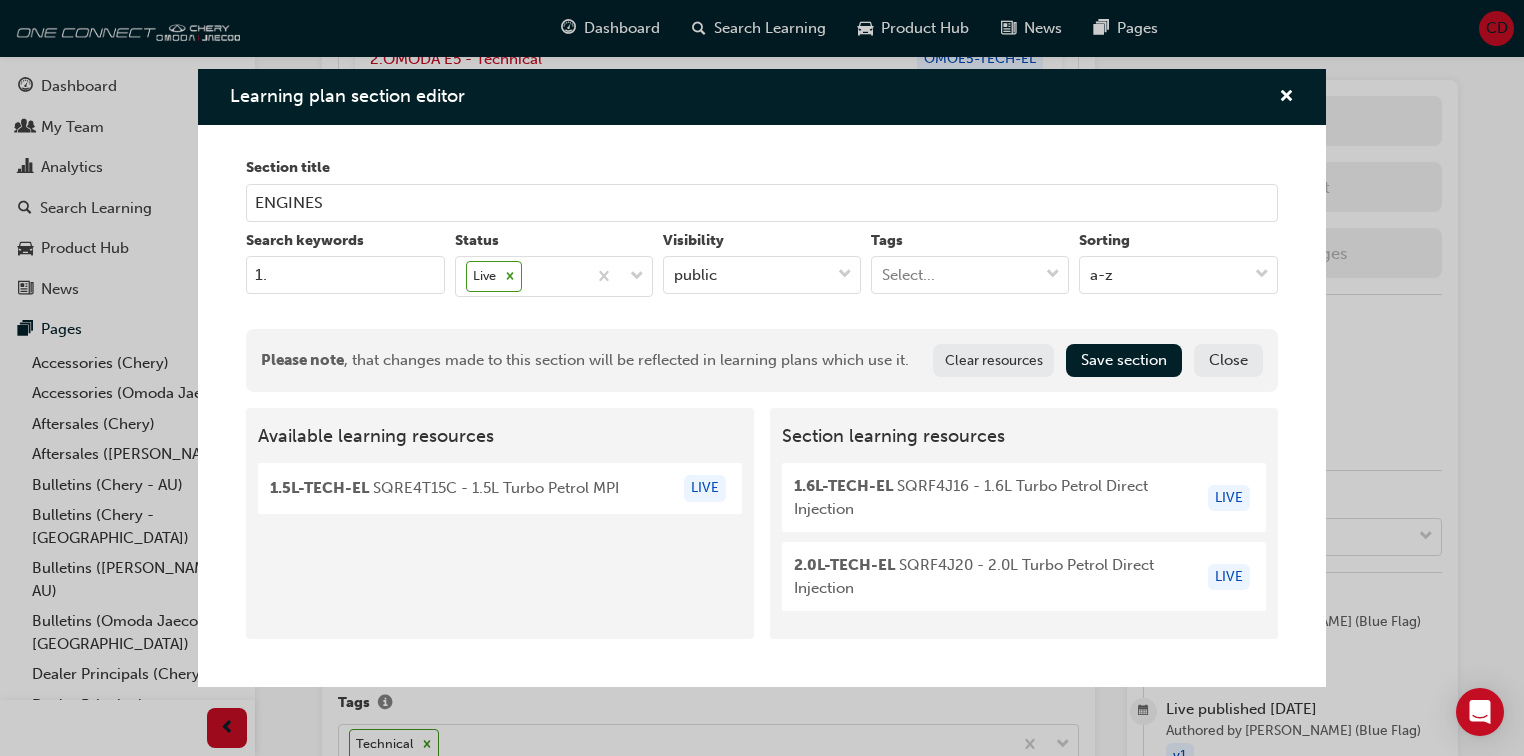 click on "1.5L-TECH-EL   SQRE4T15C - 1.5L Turbo Petrol MPI" at bounding box center [444, 488] 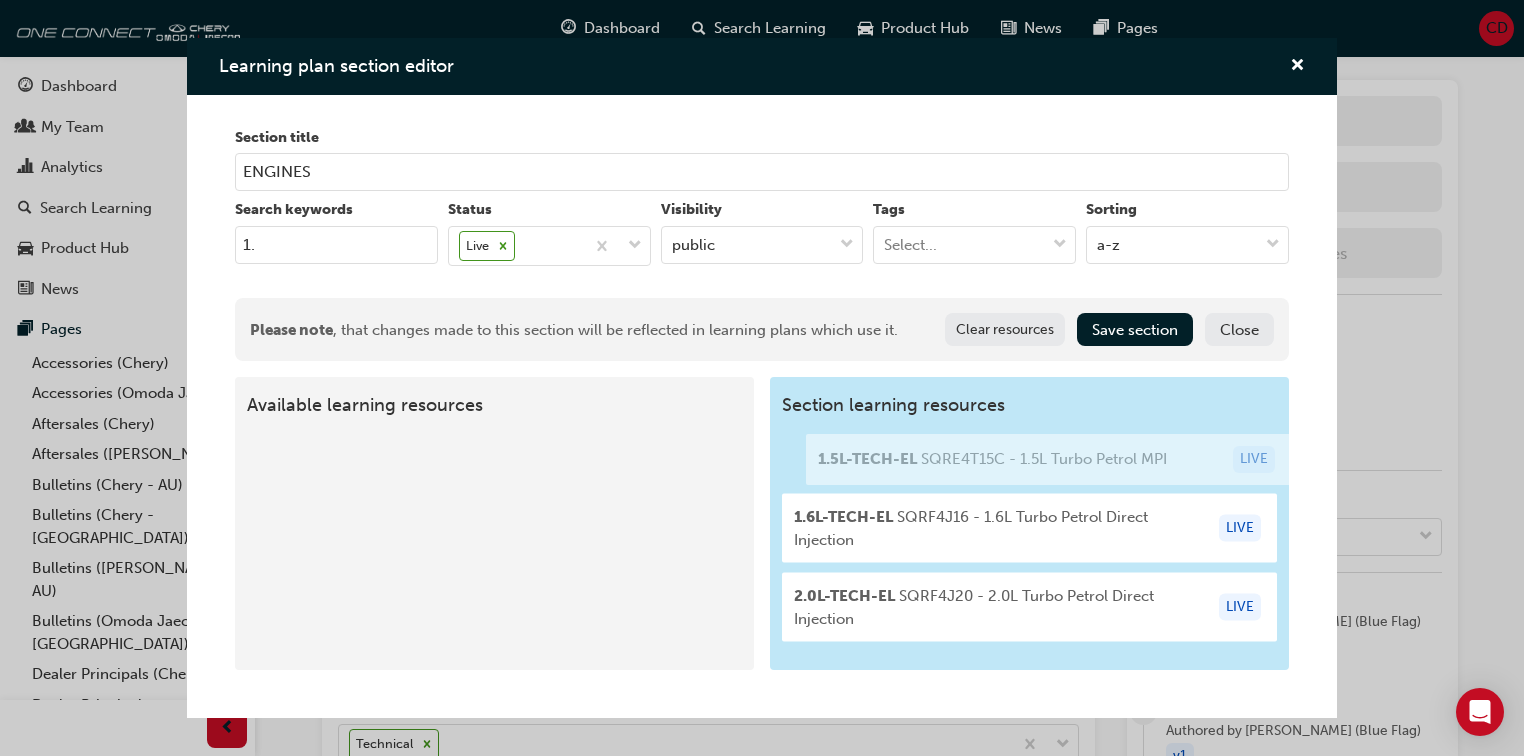 drag, startPoint x: 376, startPoint y: 496, endPoint x: 925, endPoint y: 470, distance: 549.6153 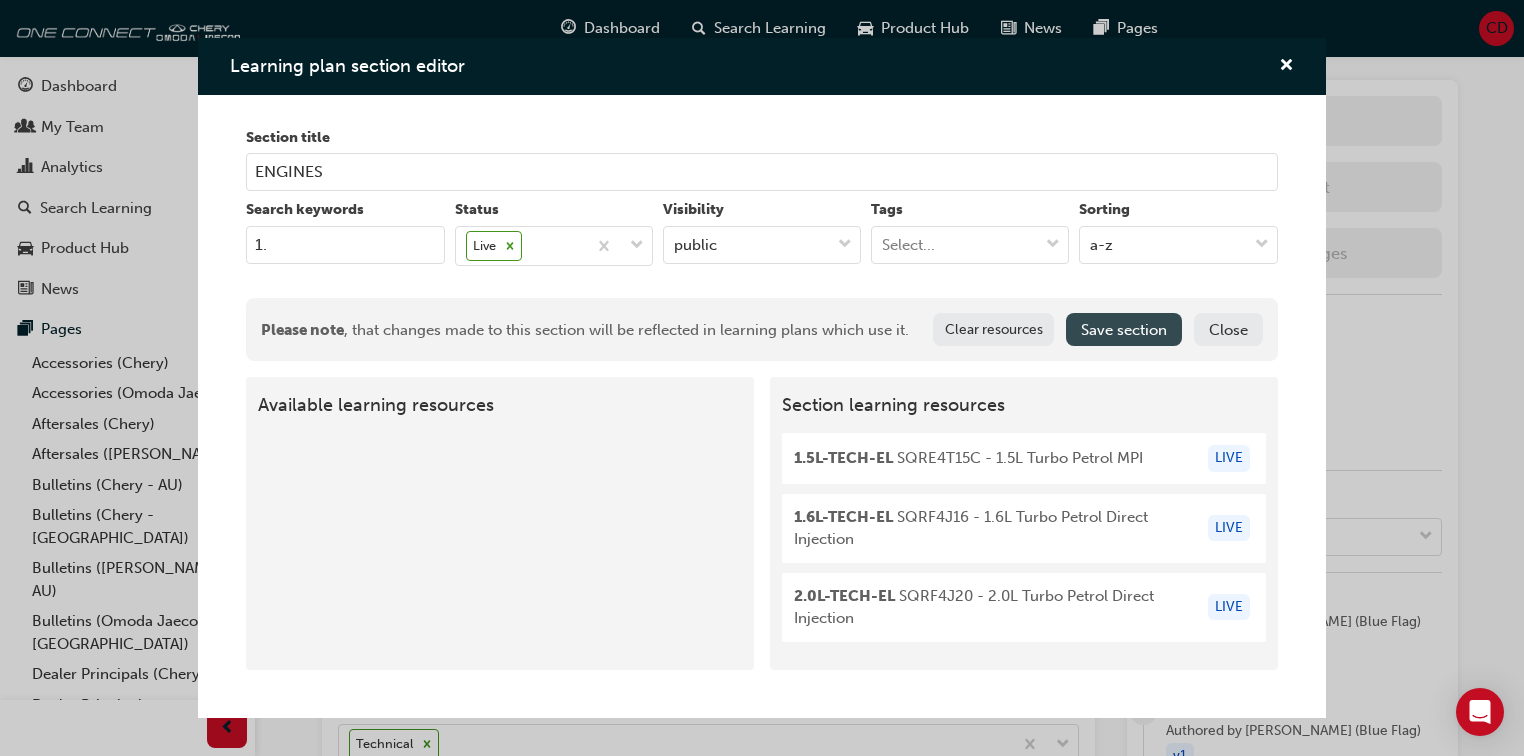 type on "1." 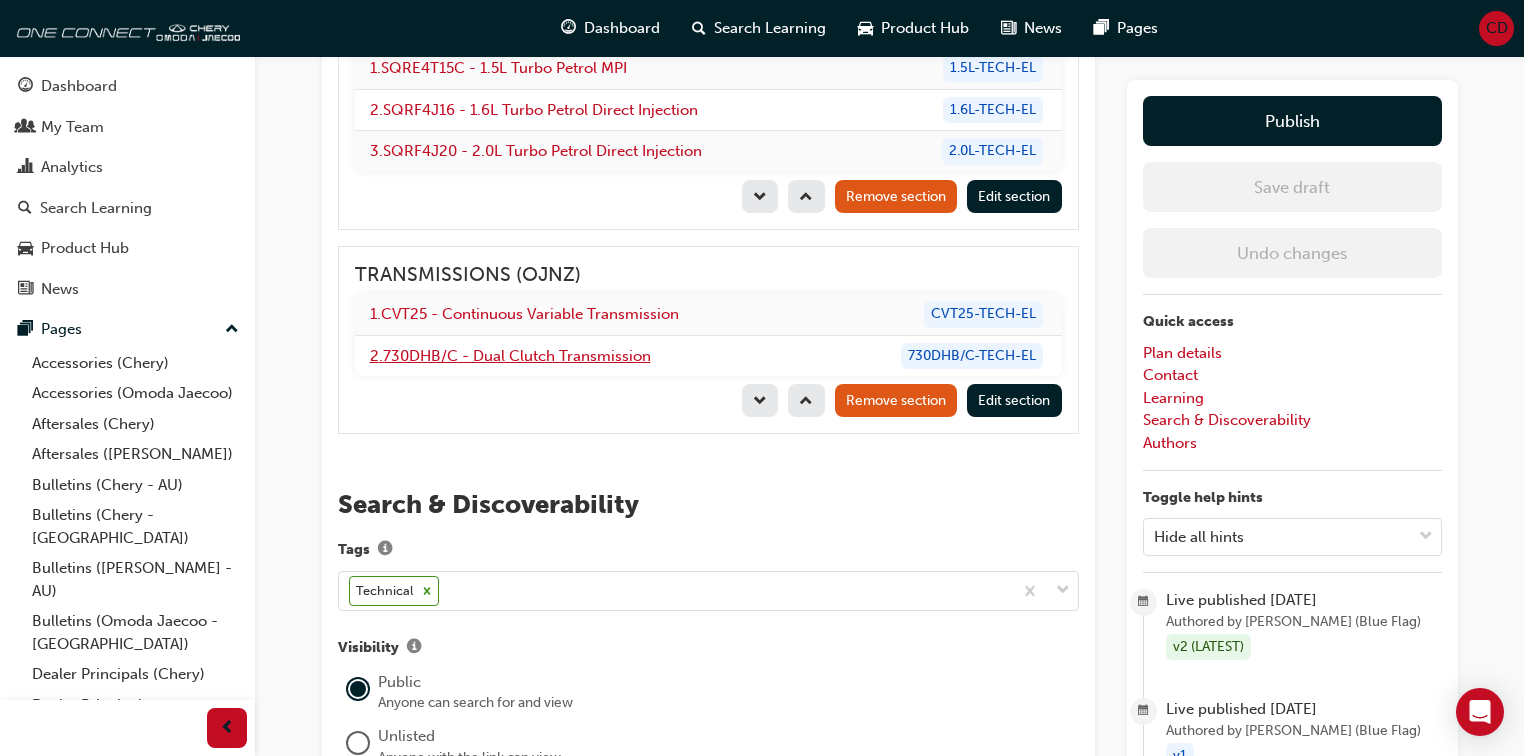 scroll, scrollTop: 2480, scrollLeft: 0, axis: vertical 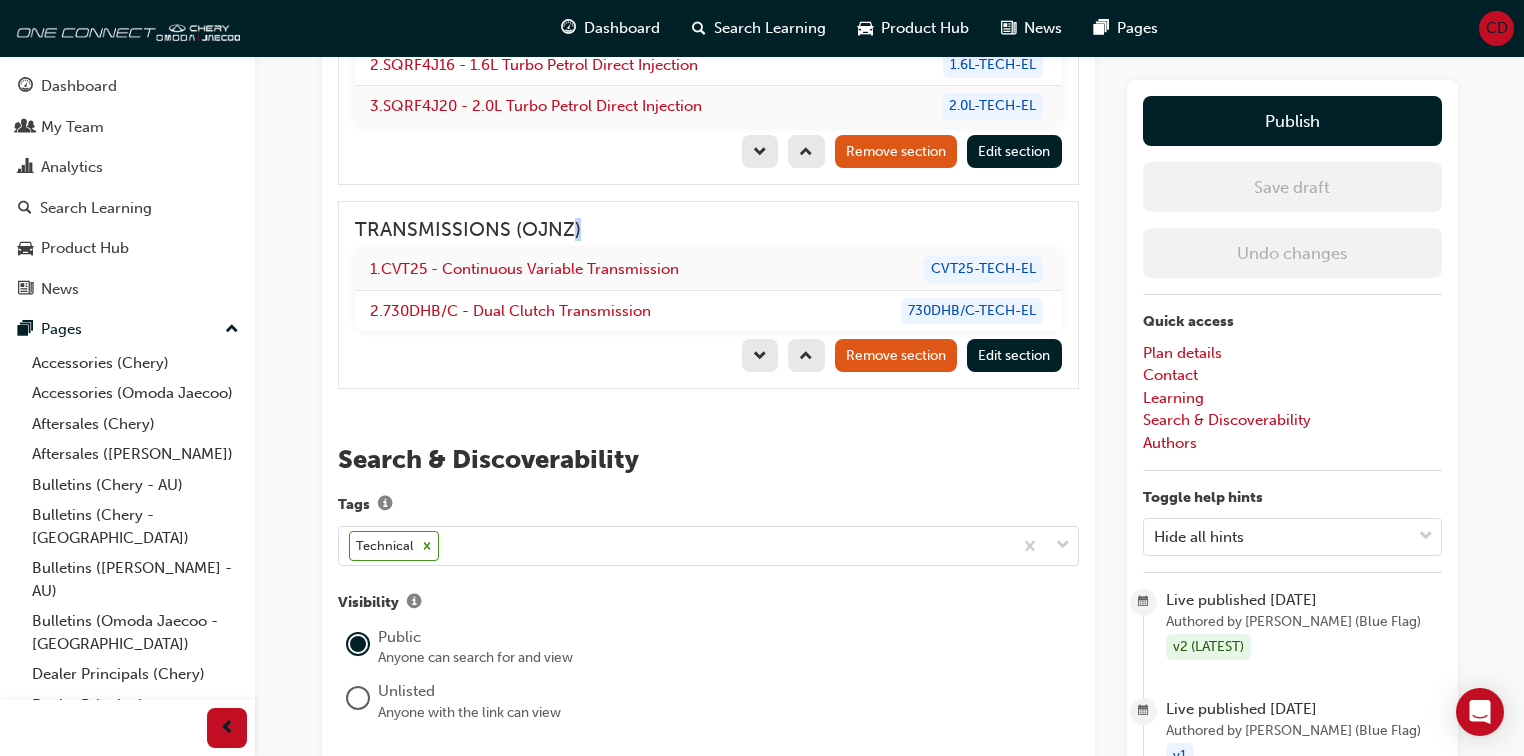click on "TRANSMISSIONS (OJNZ)" at bounding box center [708, 229] 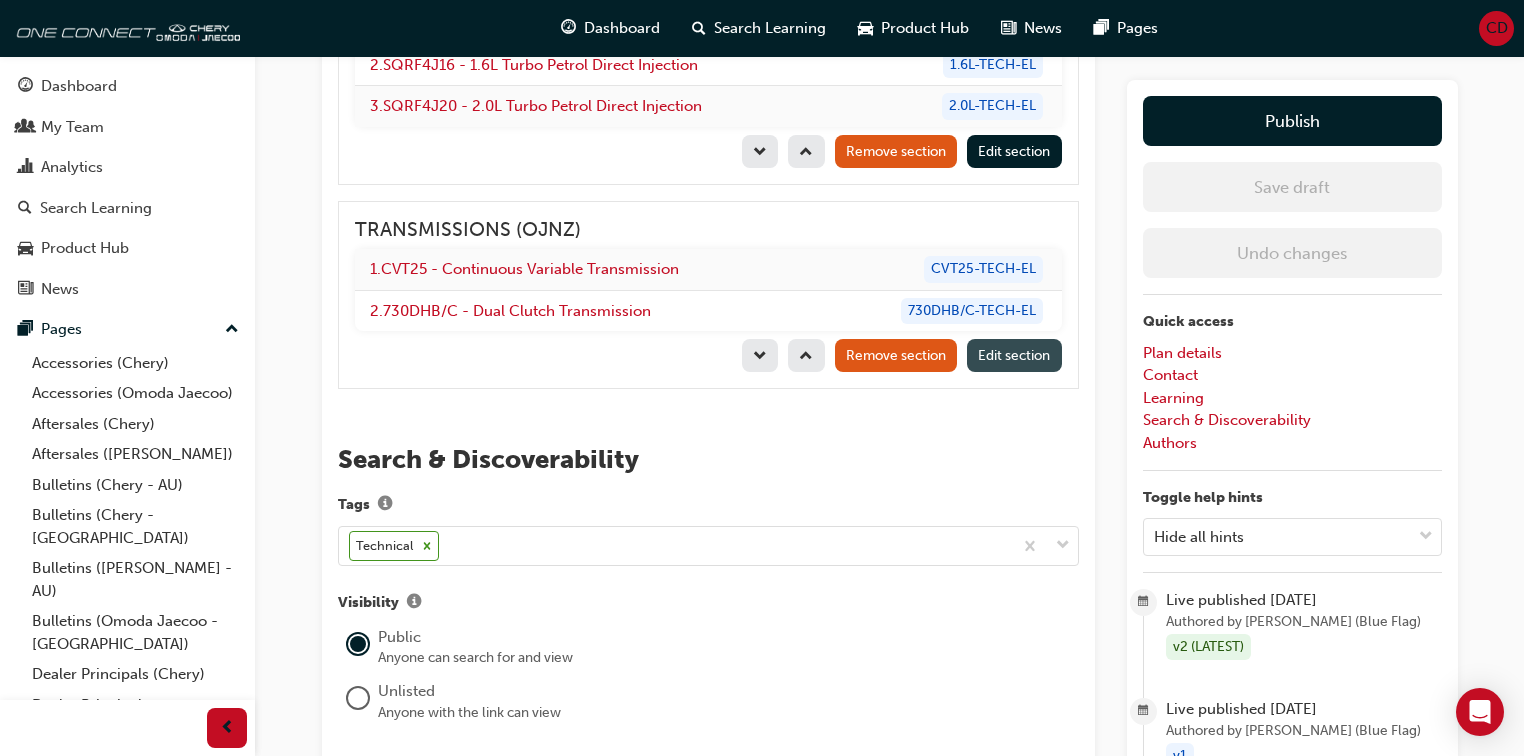 click on "Edit section" at bounding box center [1014, 355] 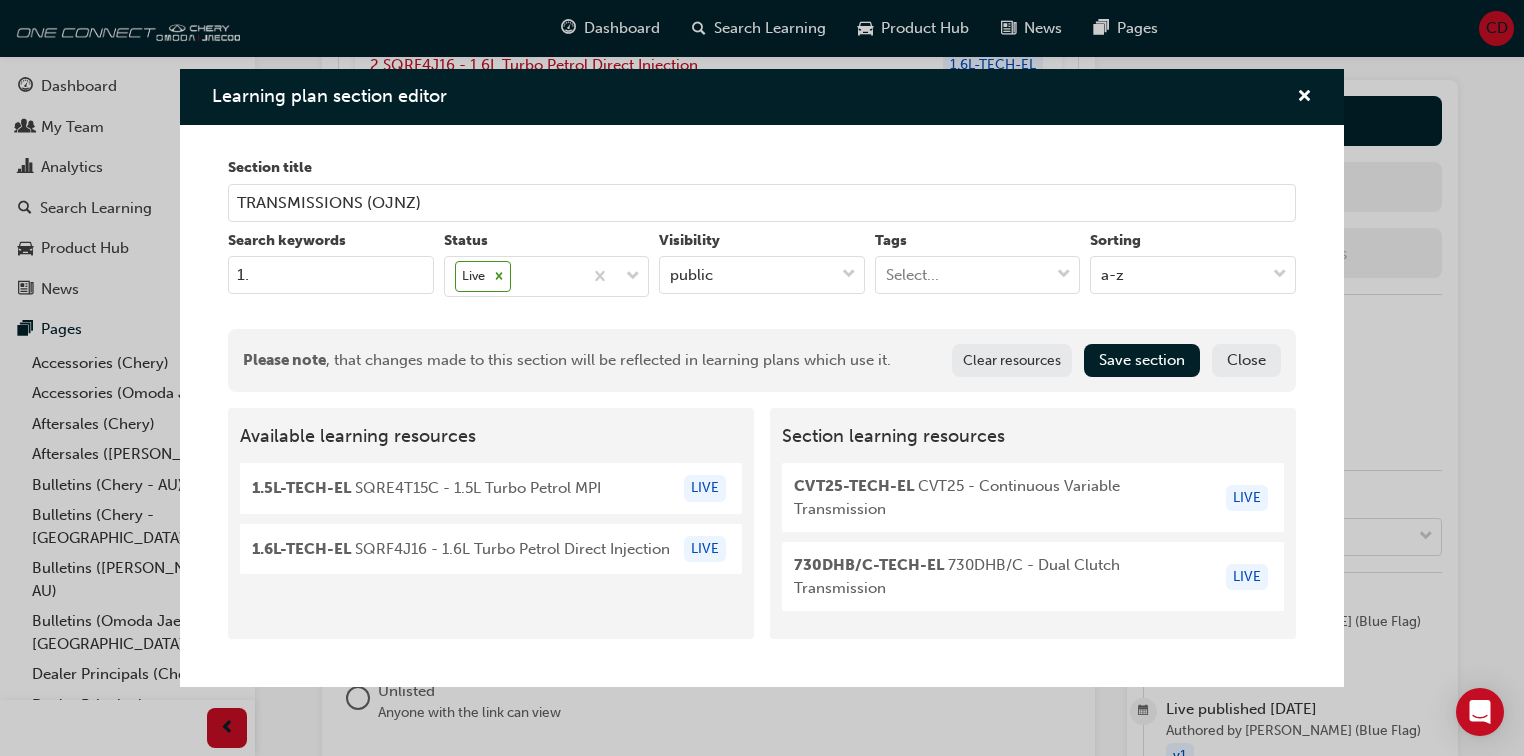 drag, startPoint x: 422, startPoint y: 207, endPoint x: 356, endPoint y: 207, distance: 66 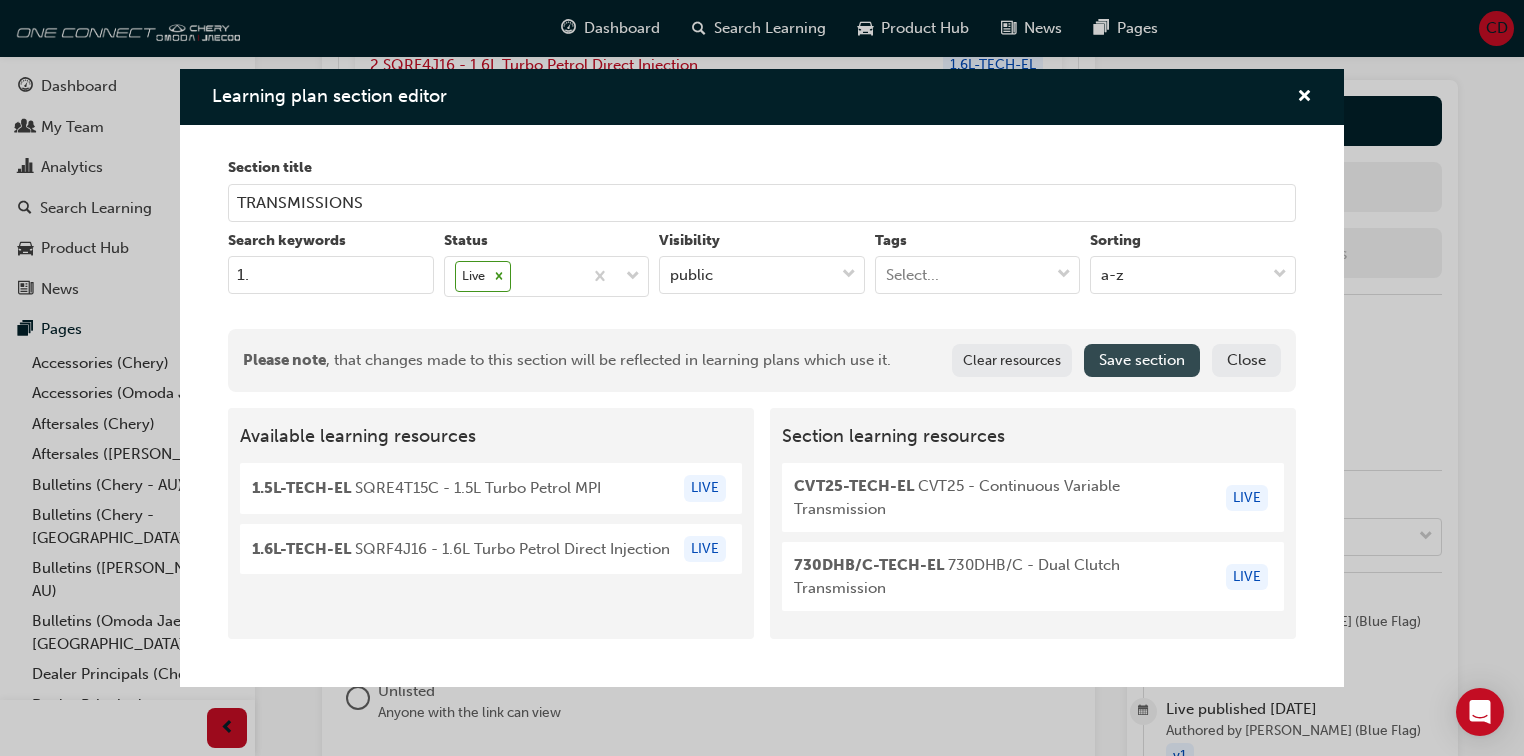 type on "TRANSMISSIONS" 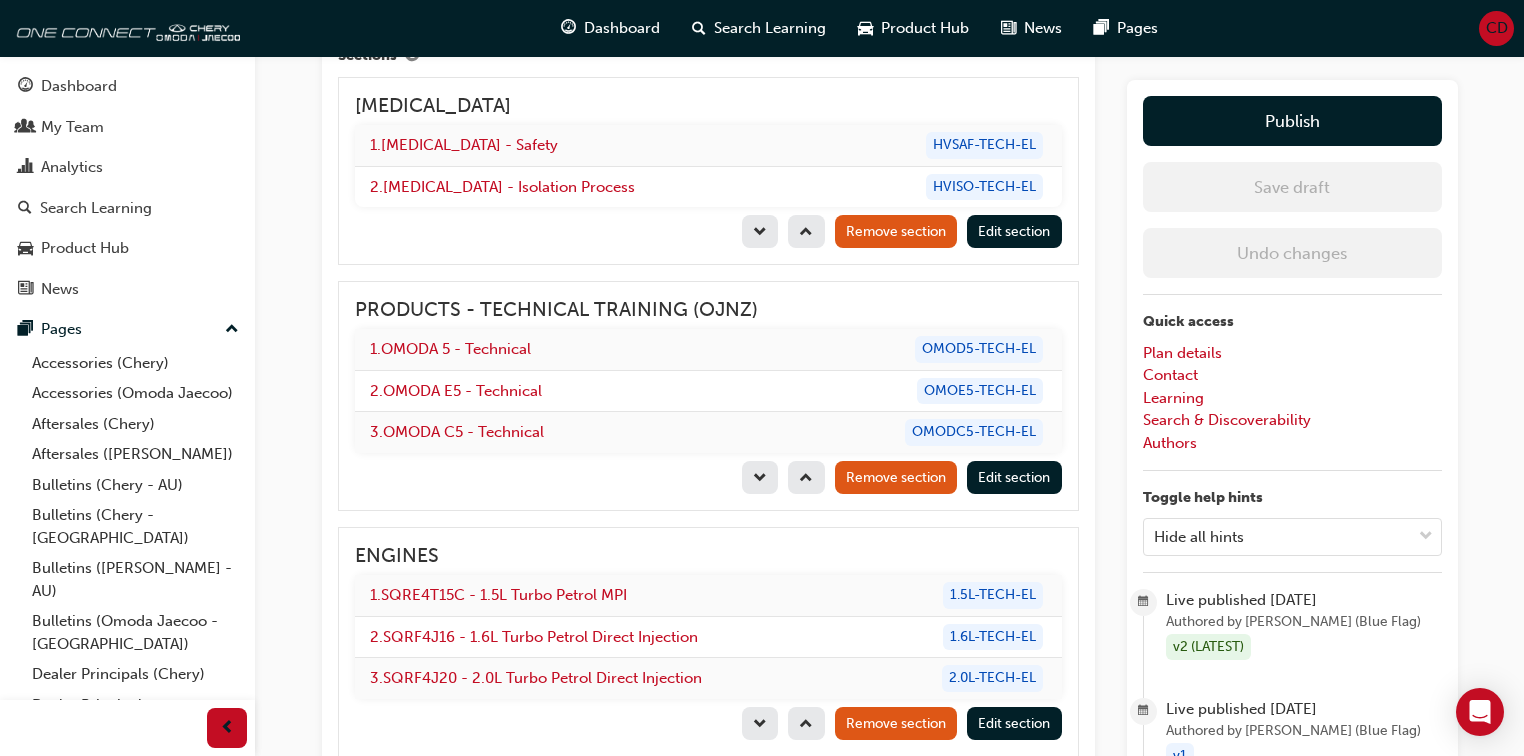 scroll, scrollTop: 1920, scrollLeft: 0, axis: vertical 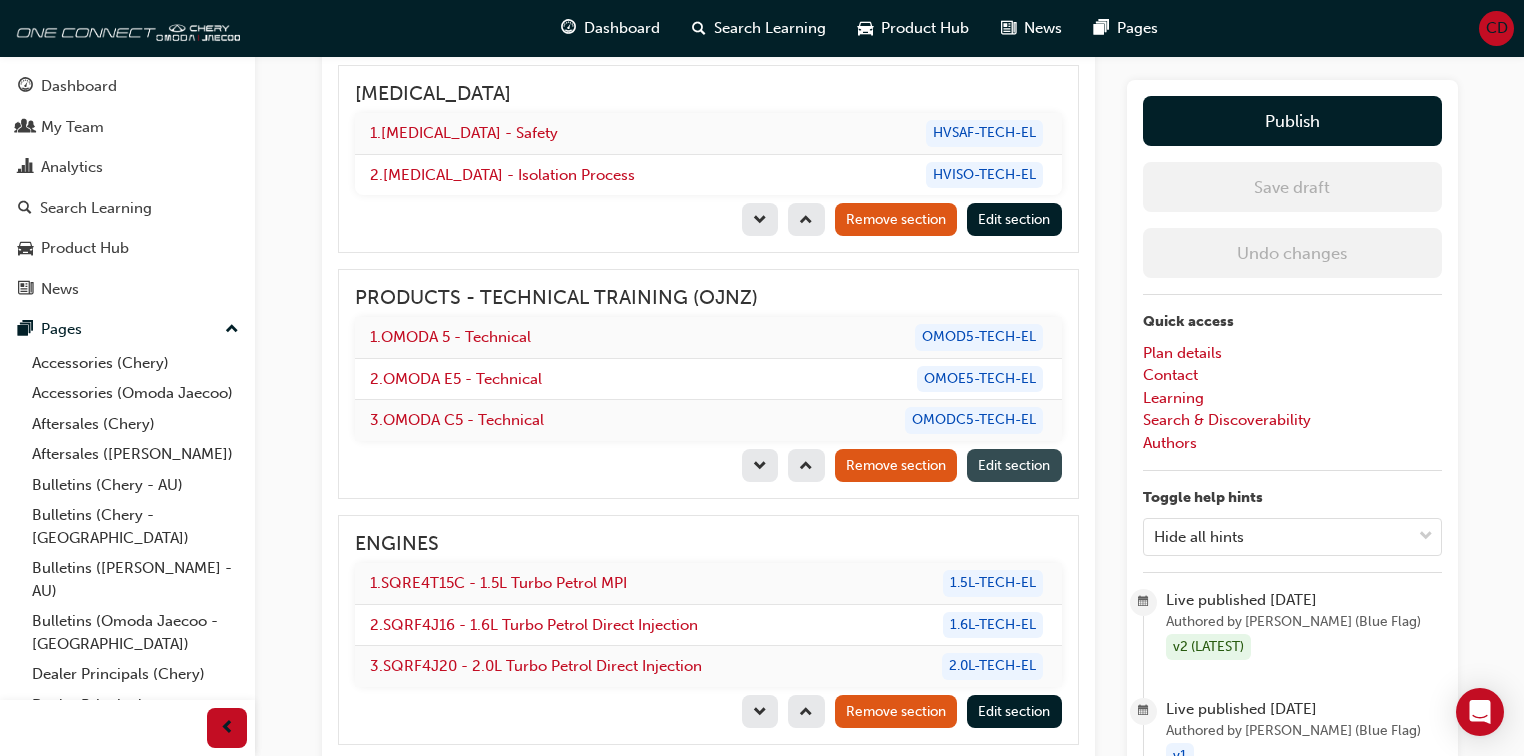 click on "Edit section" at bounding box center (1014, 465) 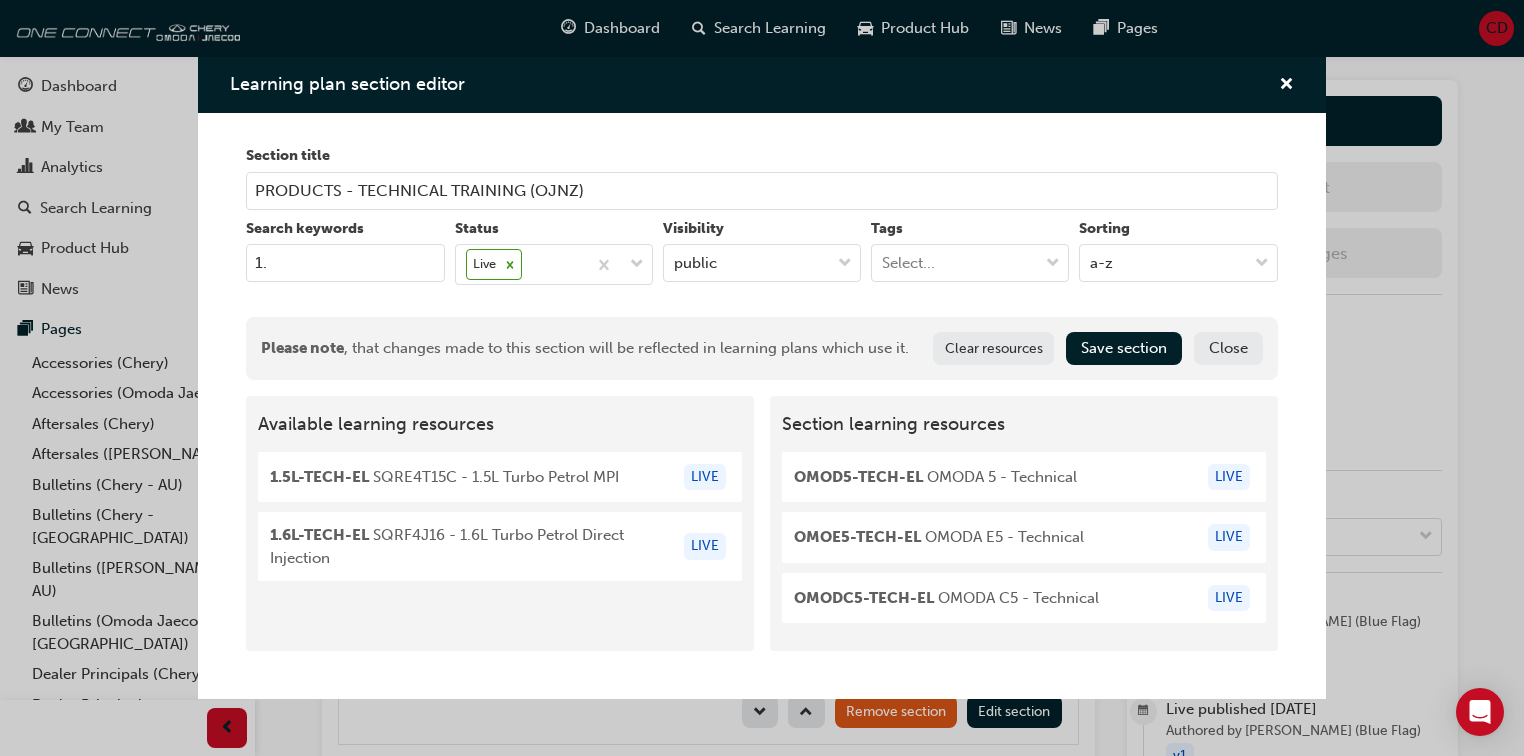 drag, startPoint x: 586, startPoint y: 193, endPoint x: 524, endPoint y: 189, distance: 62.1289 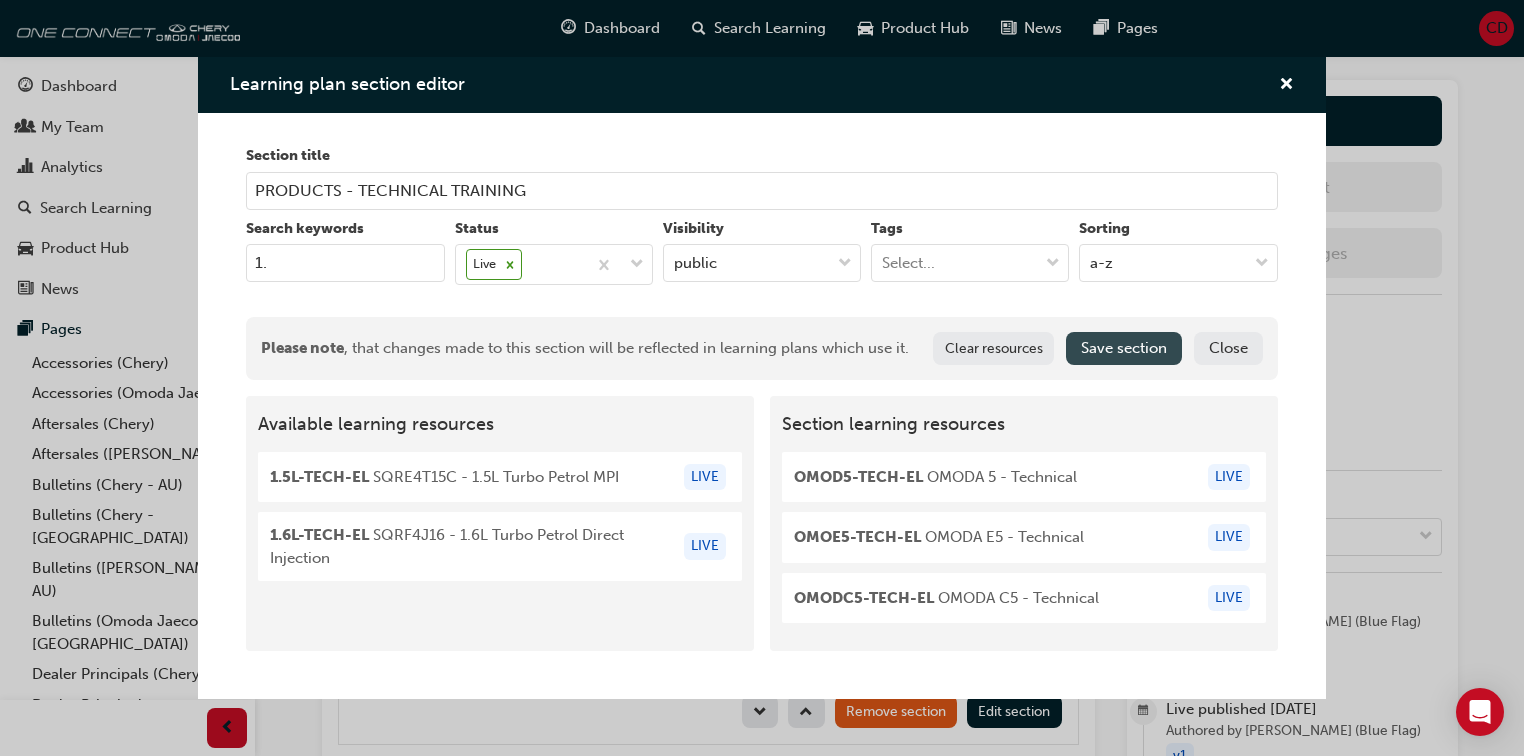 type on "PRODUCTS - TECHNICAL TRAINING" 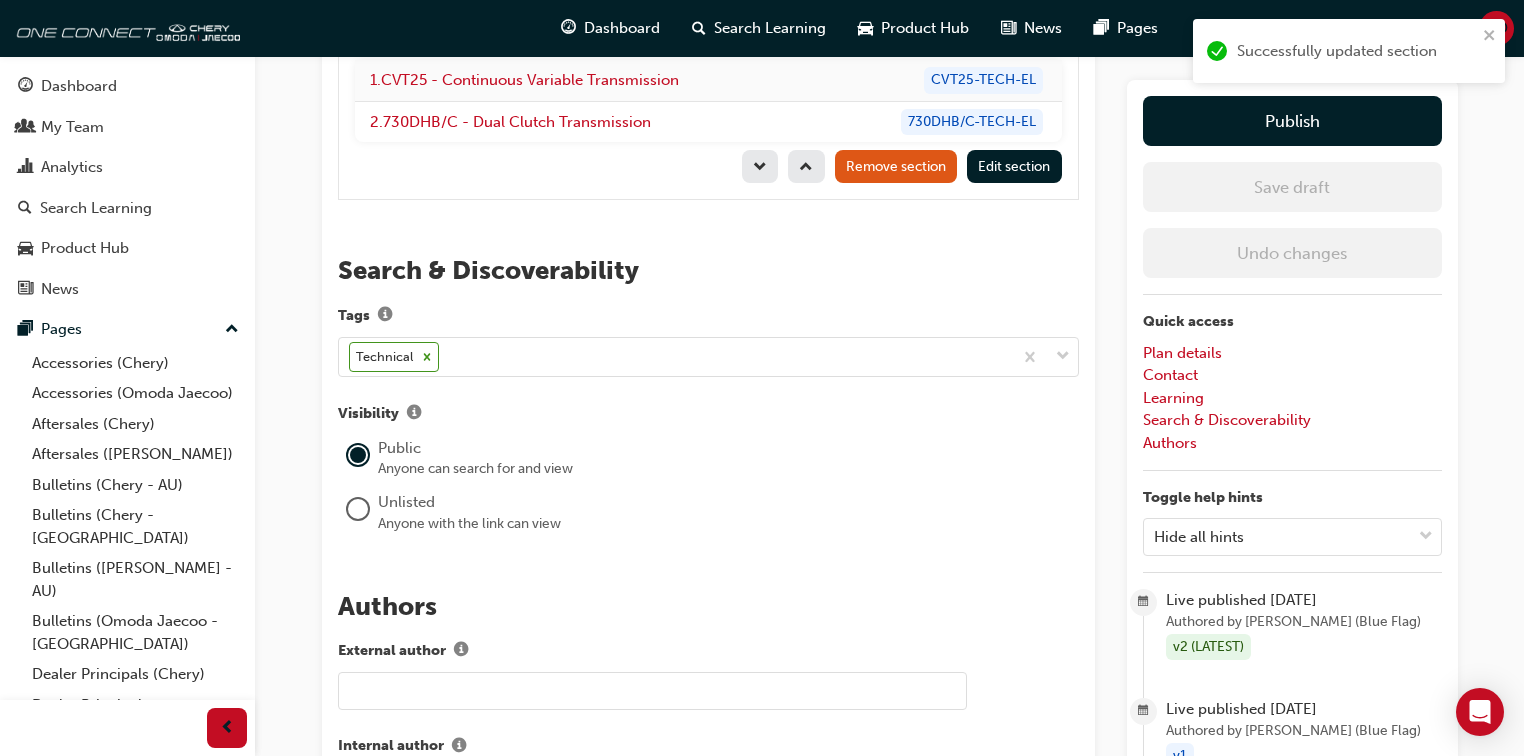 scroll, scrollTop: 2373, scrollLeft: 0, axis: vertical 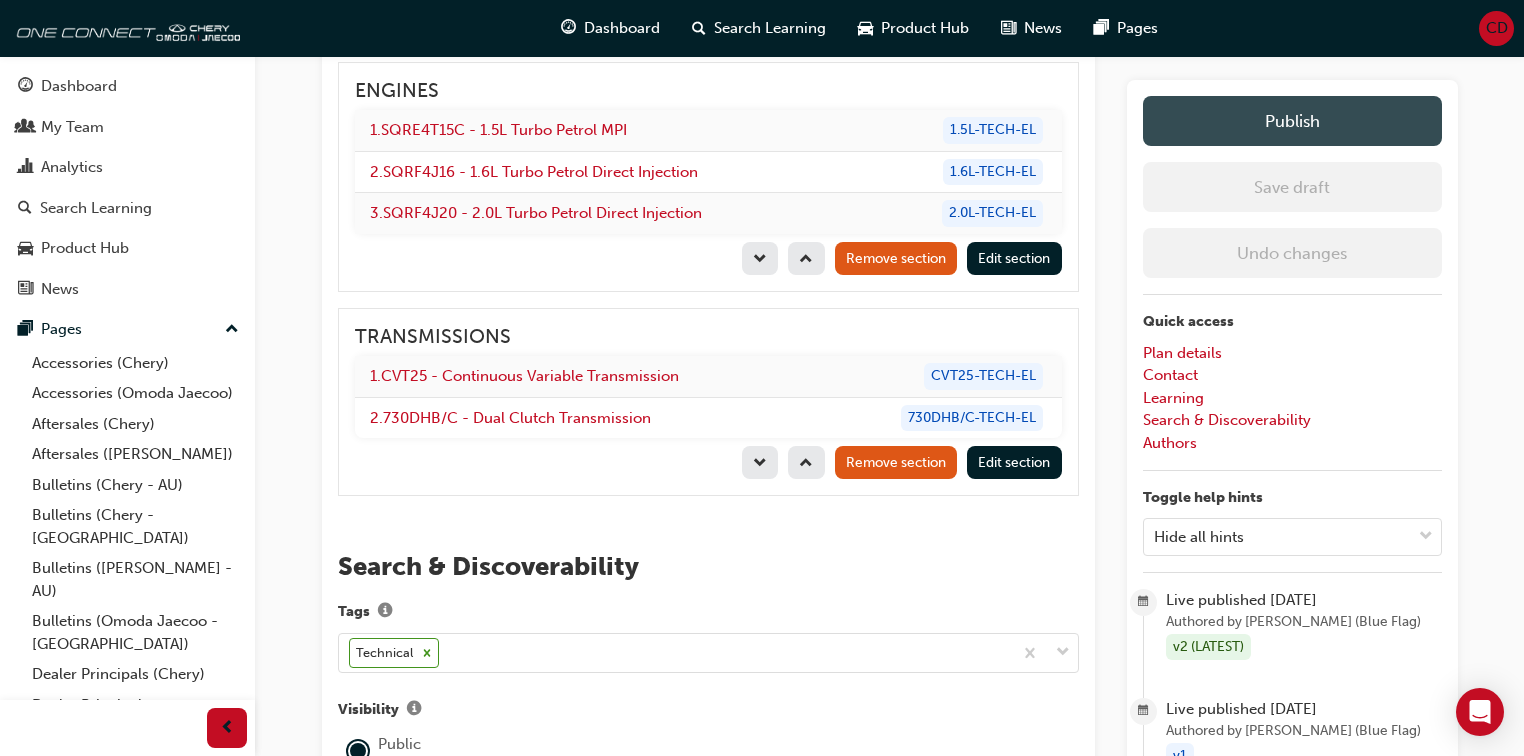 click on "Publish" at bounding box center [1292, 121] 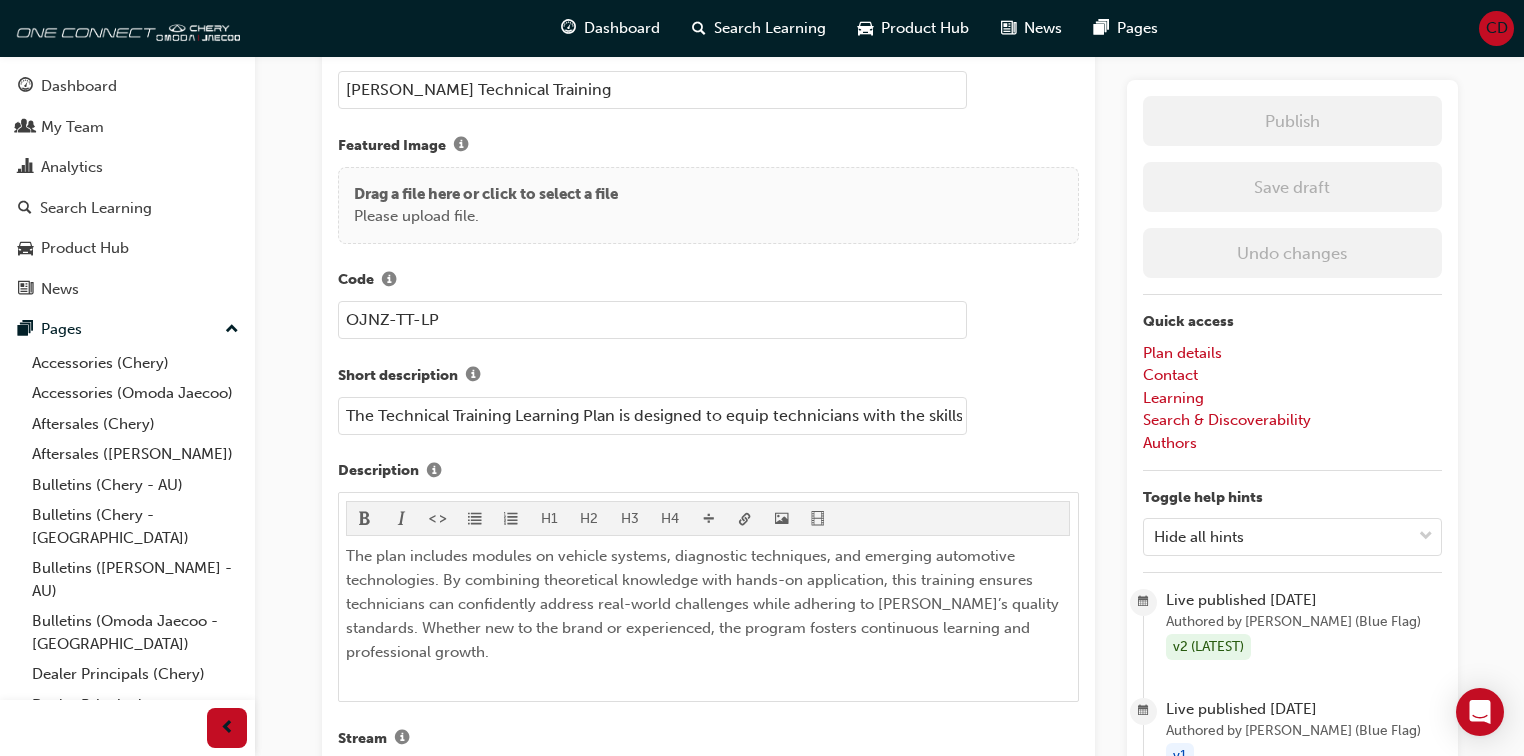 scroll, scrollTop: 0, scrollLeft: 0, axis: both 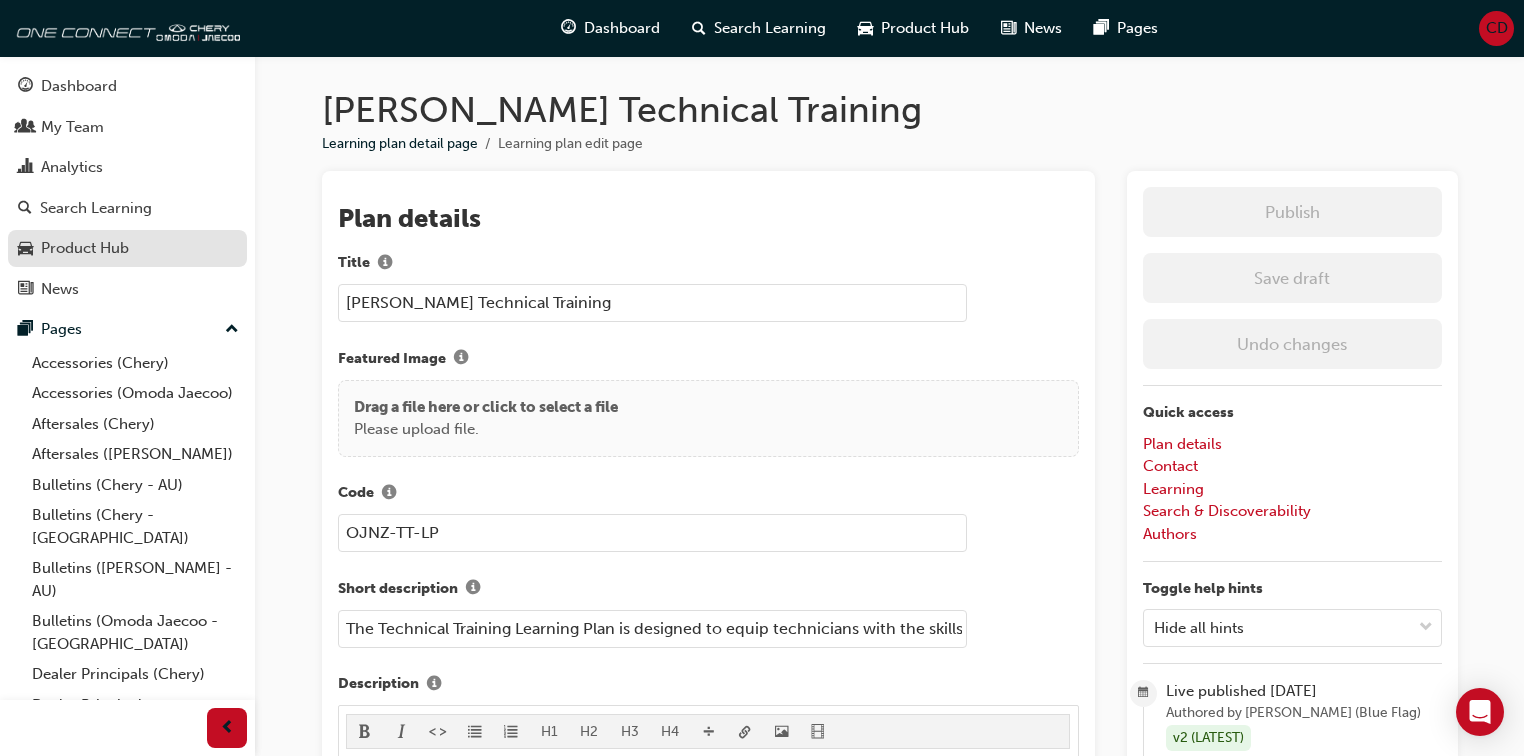 click on "Product Hub" at bounding box center [127, 248] 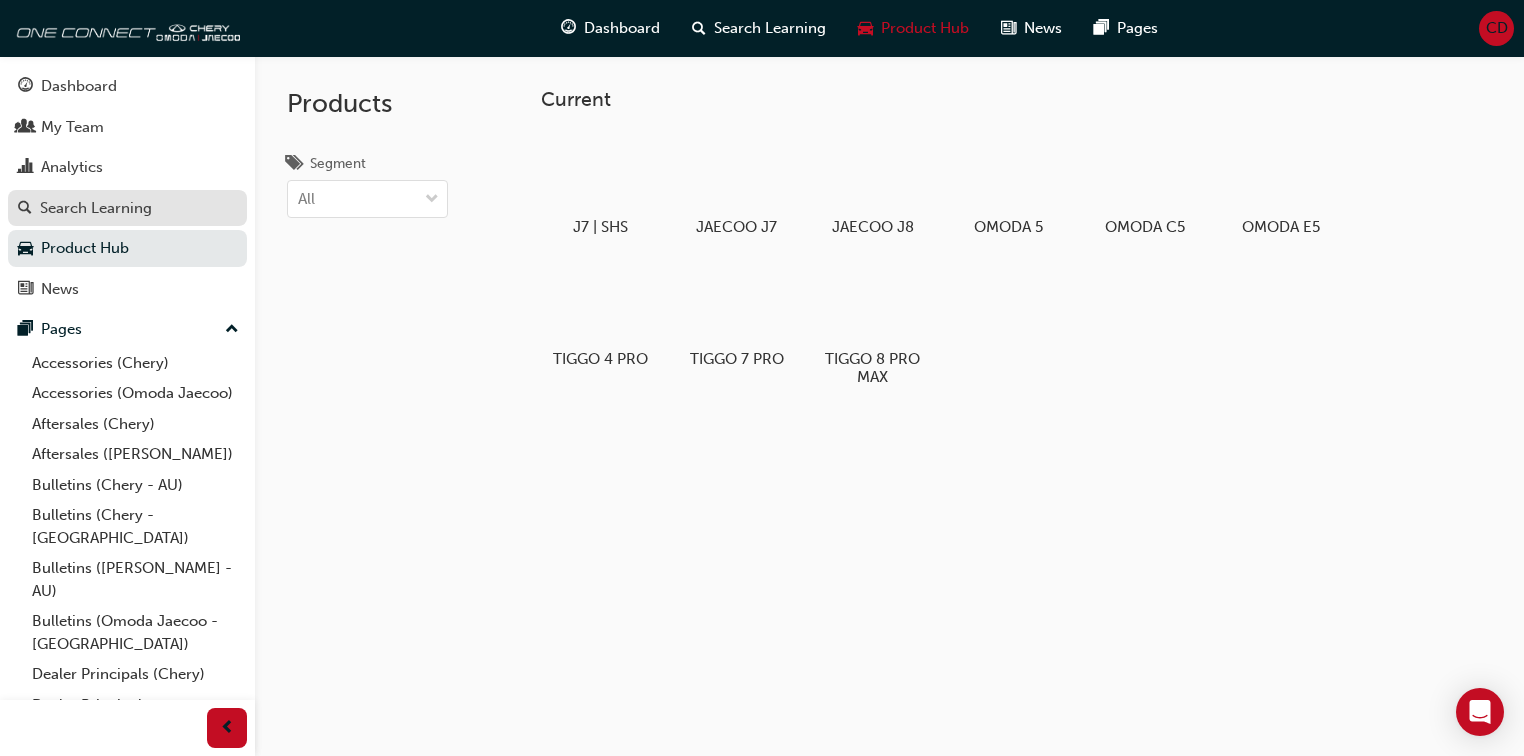 click on "Search Learning" at bounding box center (96, 208) 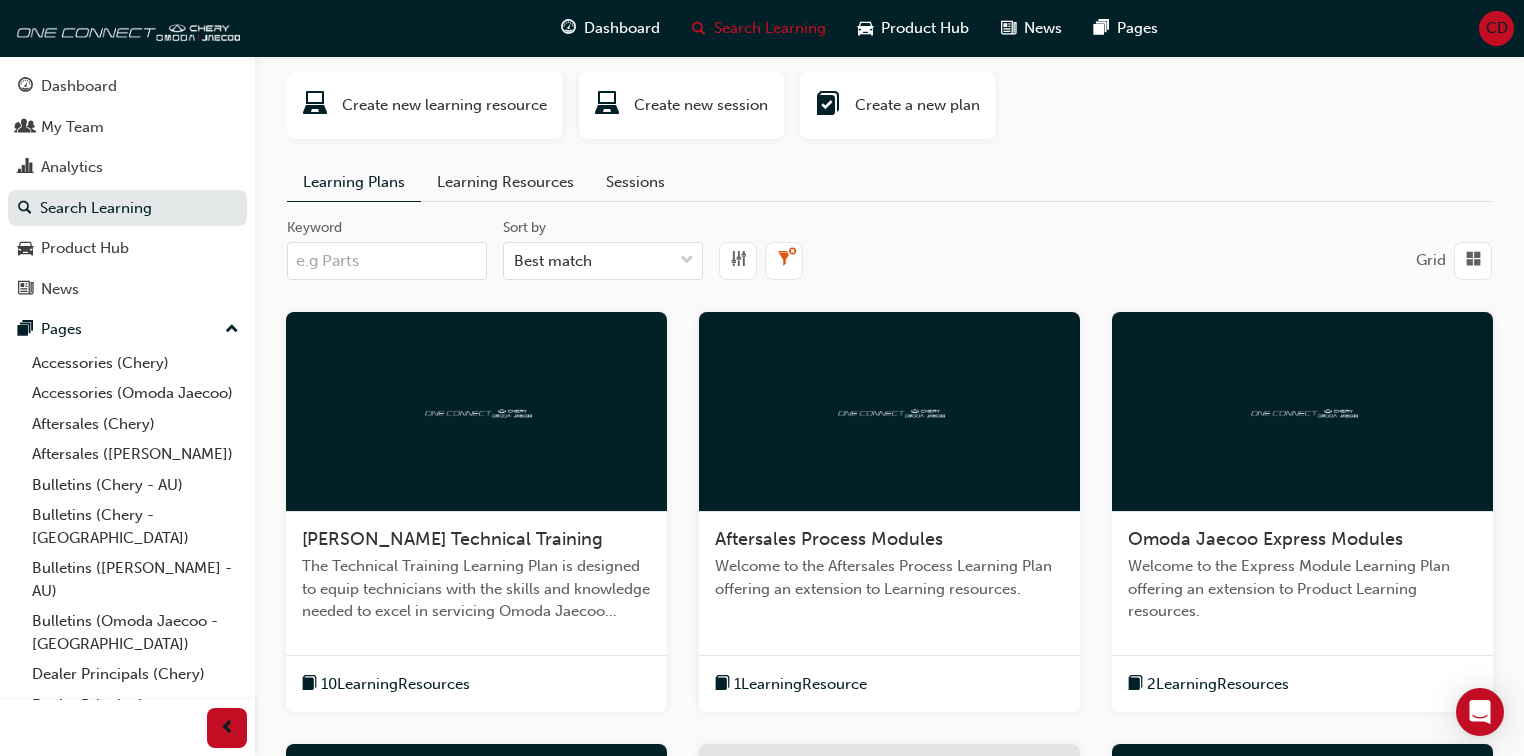 click on "Learning Resources" at bounding box center [505, 182] 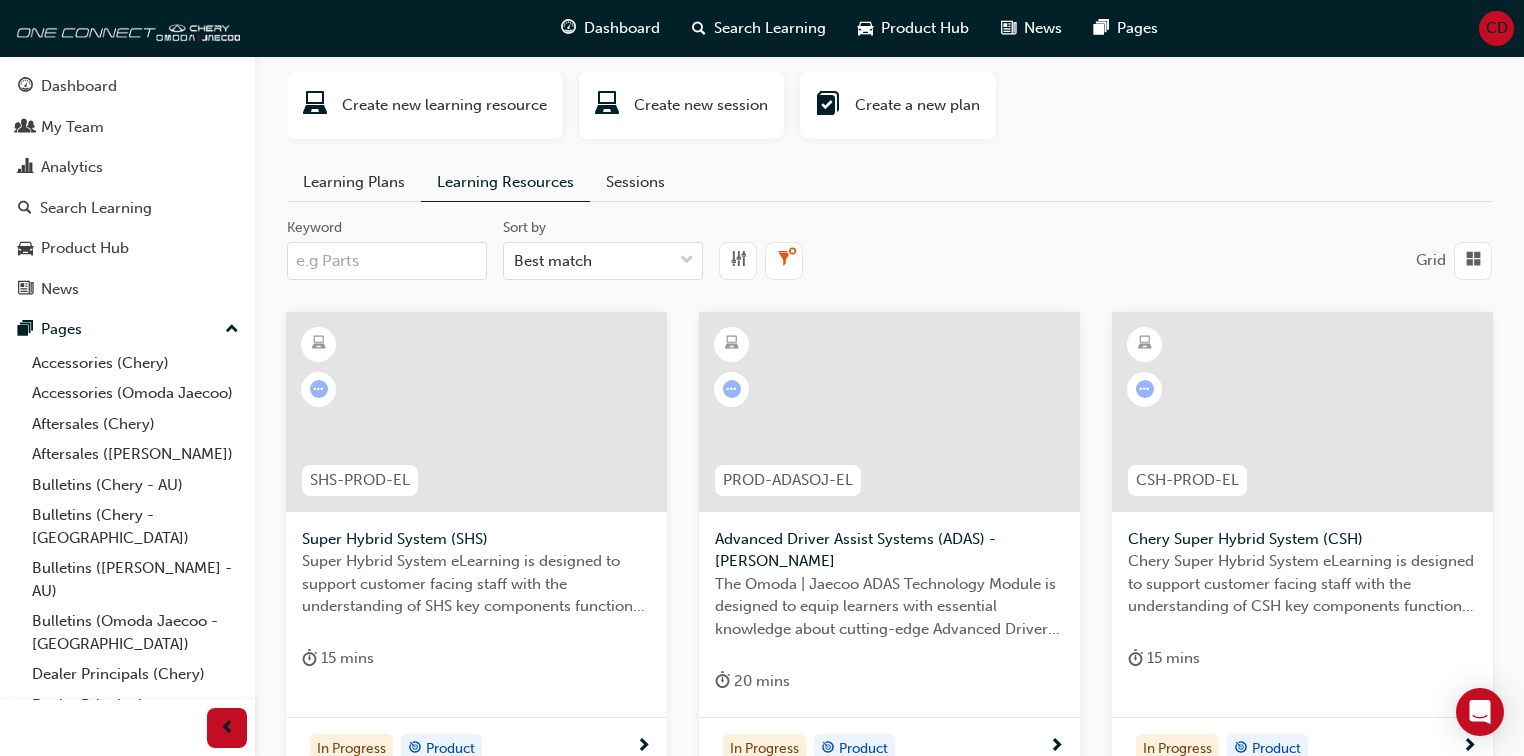 click on "Learning Plans" at bounding box center [354, 182] 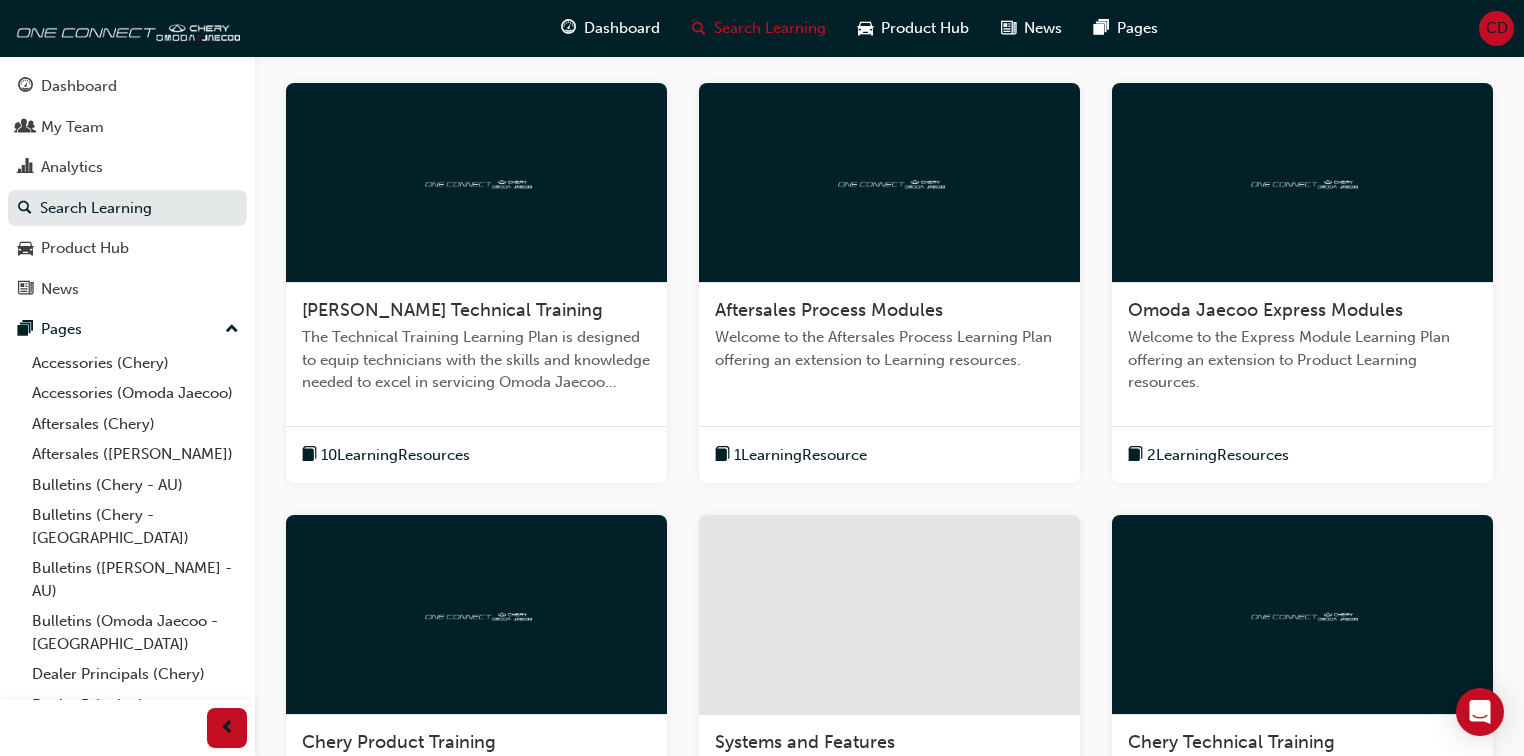 scroll, scrollTop: 480, scrollLeft: 0, axis: vertical 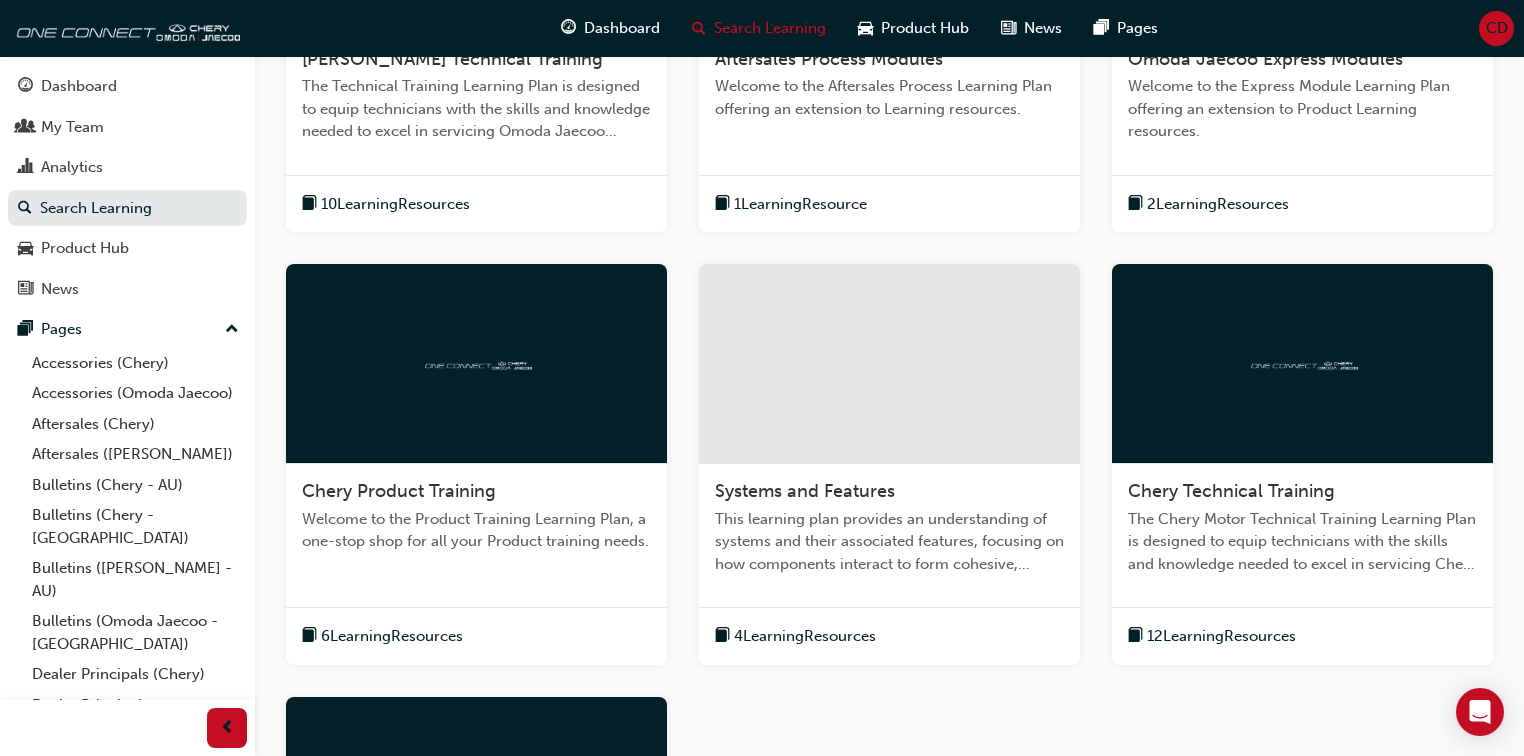 click on "Chery Product Training" at bounding box center (476, 492) 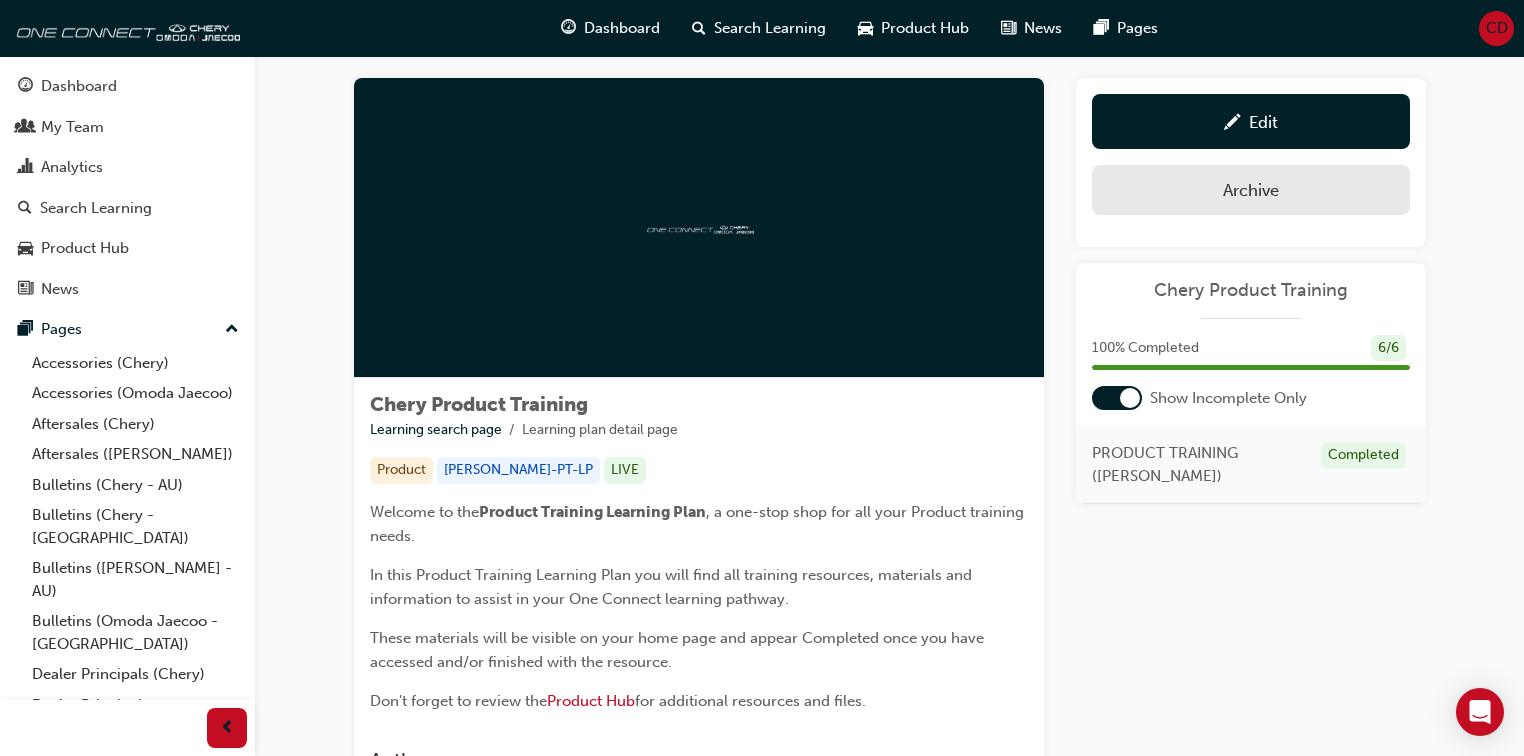 scroll, scrollTop: 25, scrollLeft: 0, axis: vertical 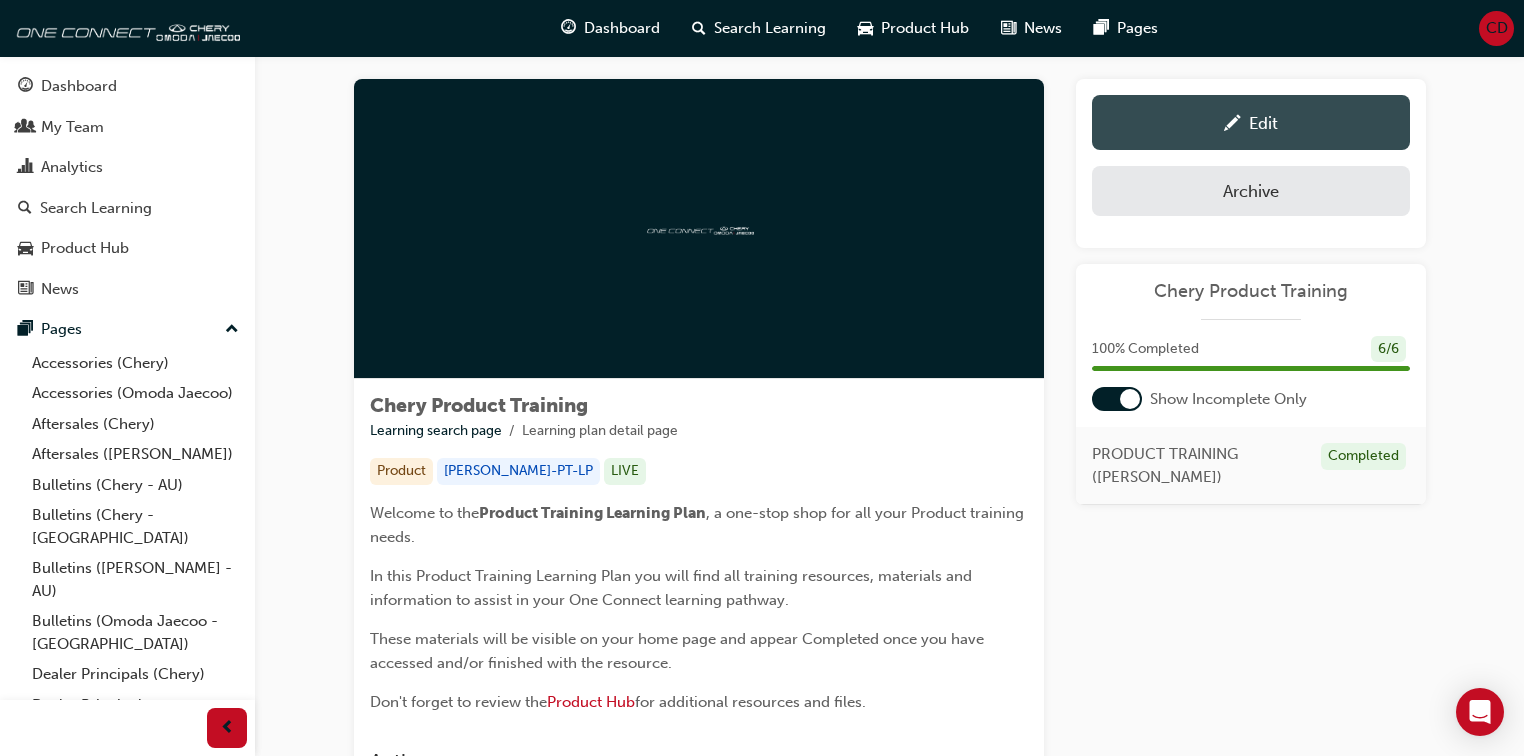 click on "Edit" at bounding box center [1251, 122] 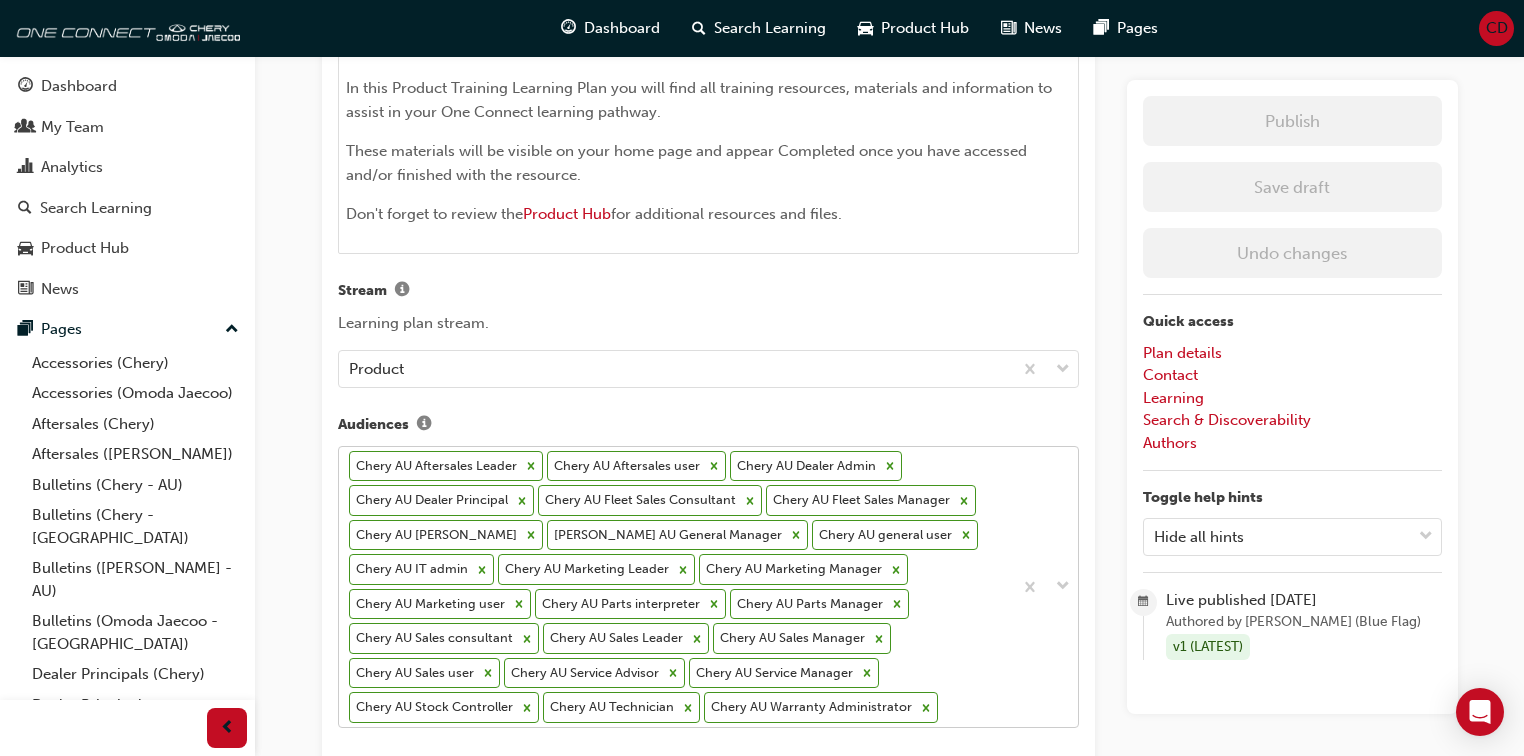 scroll, scrollTop: 880, scrollLeft: 0, axis: vertical 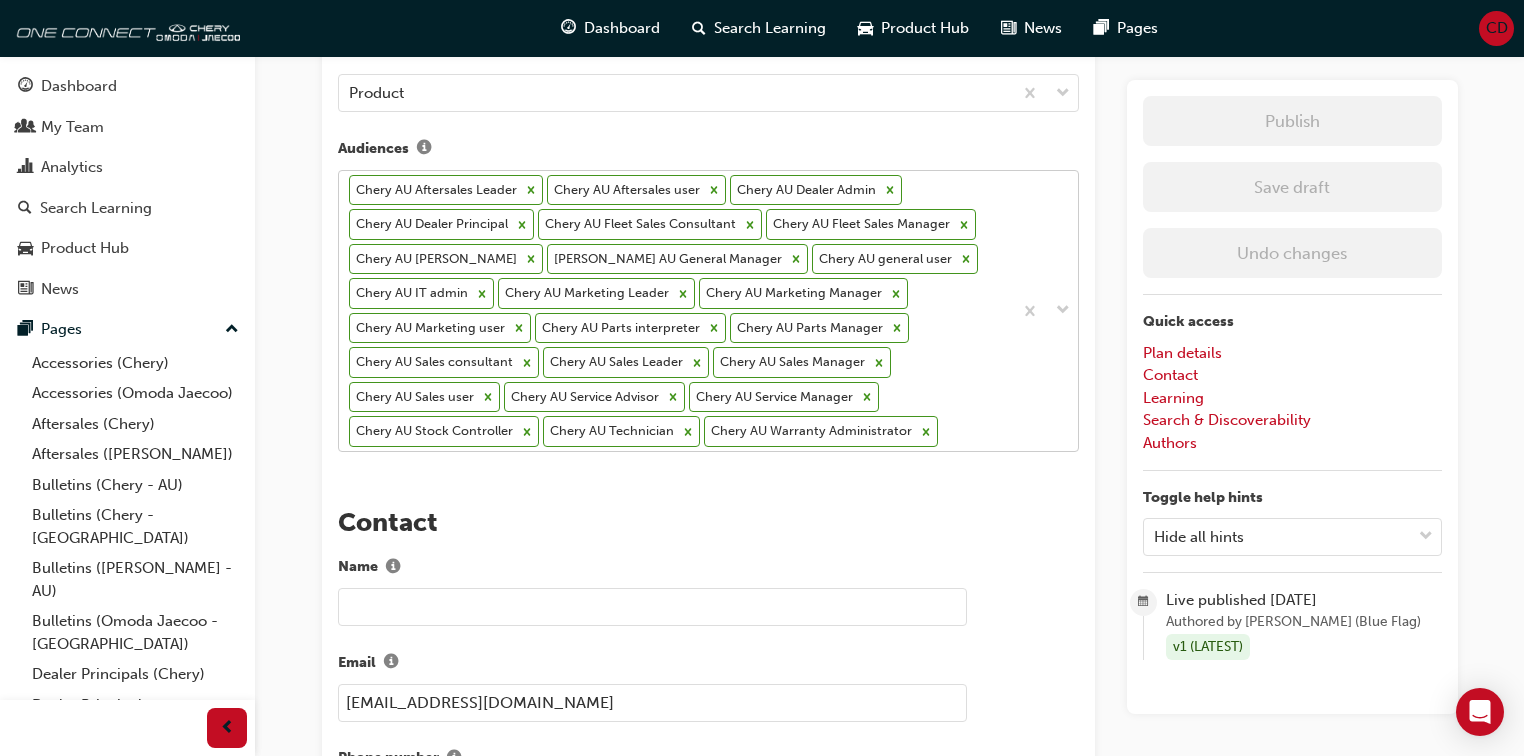 click on "Your version of Internet Explorer is outdated and not supported. Please upgrade to a  modern browser . Dashboard Search Learning Product Hub News Pages CD Dashboard My Team Analytics Search Learning Product Hub News Pages Pages Accessories (Chery) Accessories (Omoda Jaecoo) Aftersales (Chery) Aftersales (Omoda Jaecoo) Bulletins (Chery - AU) Bulletins (Chery - NZ) Bulletins (Omoda Jaecoo - AU) Bulletins (Omoda Jaecoo - NZ) Dealer Principals (Chery) Dealer Principals (Omoda Jaecoo) All Pages Chery Product Training Learning plan detail page Learning plan edit page The recent updates to learning plan sections may require  manual migration steps . We have detected this plan may require such actions. Please  click here  to get started. Plan details Title   Chery Product Training Featured Image Drag a file here or click to select a file Please upload file. Code   CHAU-PT-LP Short description   Welcome to the Product Training Learning Plan, a one-stop shop for all your Product training needs. Description   H1 H2 H3" at bounding box center [762, -618] 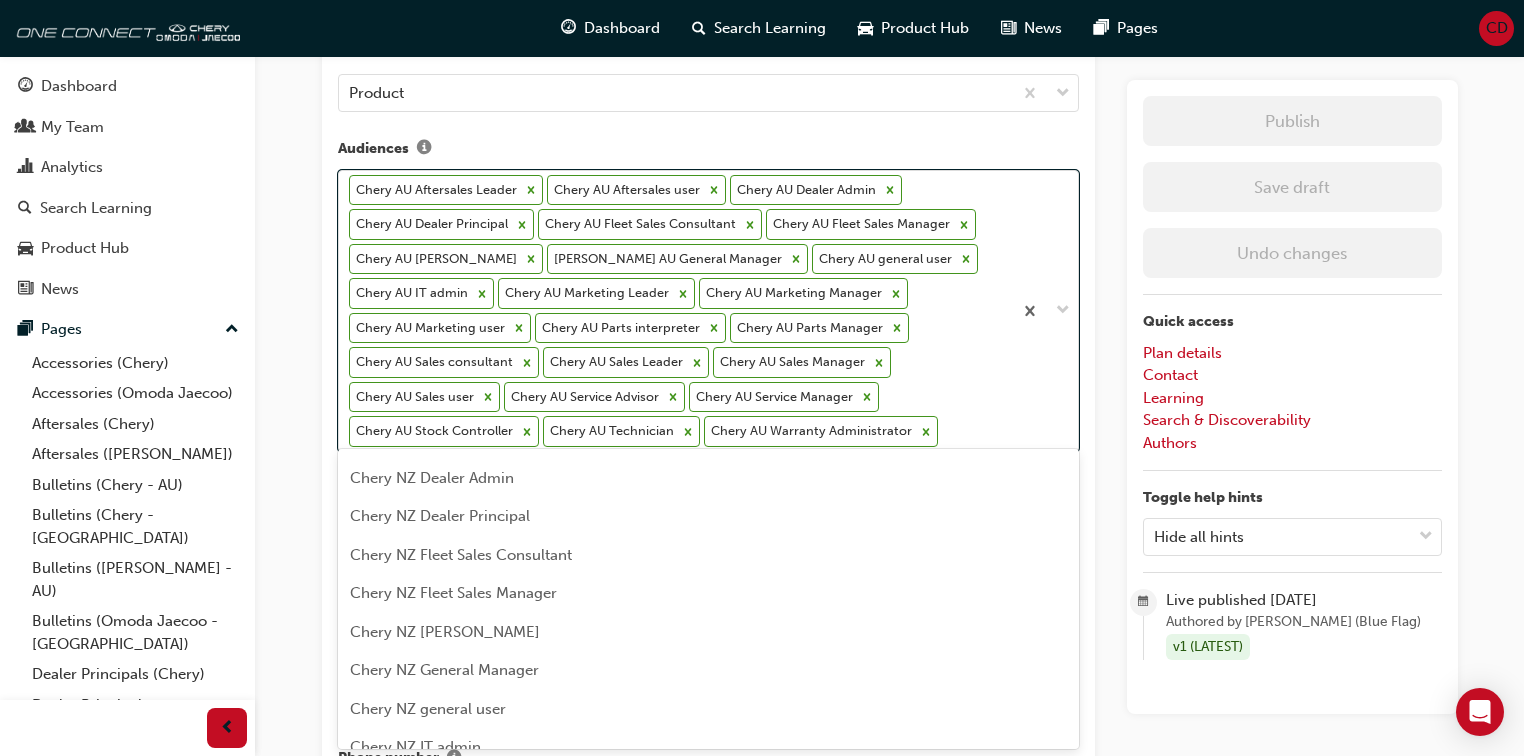 scroll, scrollTop: 0, scrollLeft: 0, axis: both 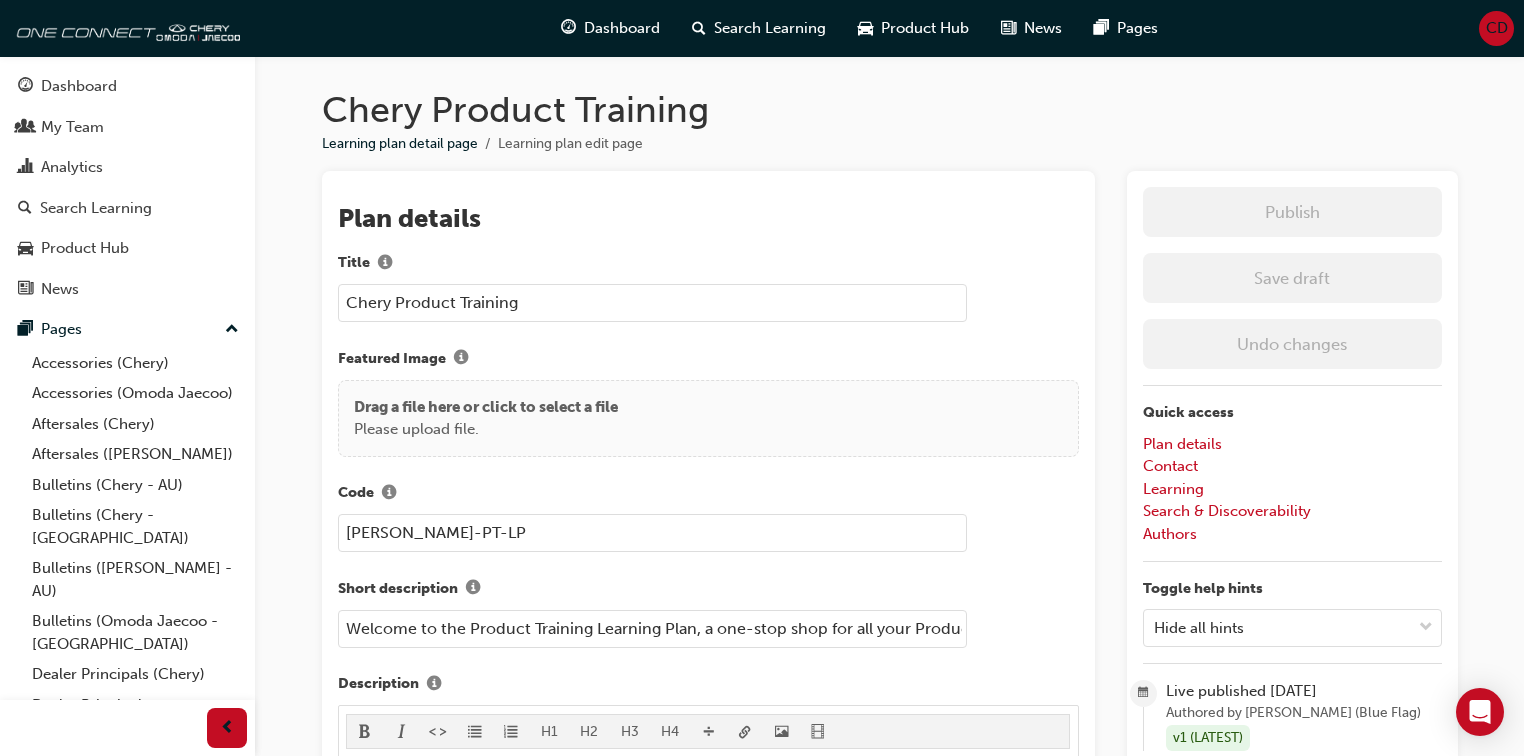 click on "Learning plan detail page Learning plan edit page" at bounding box center [890, 144] 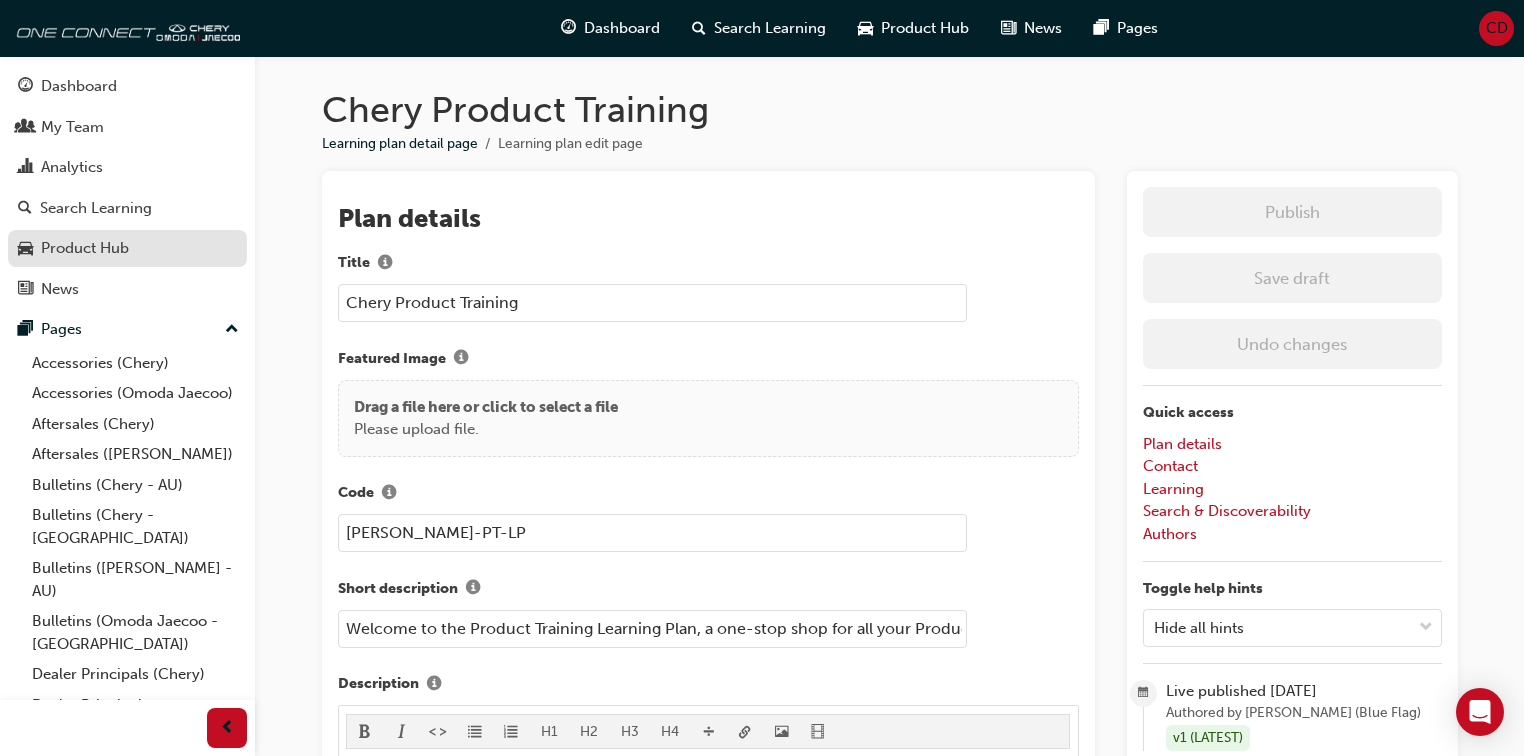 click on "Product Hub" at bounding box center [85, 248] 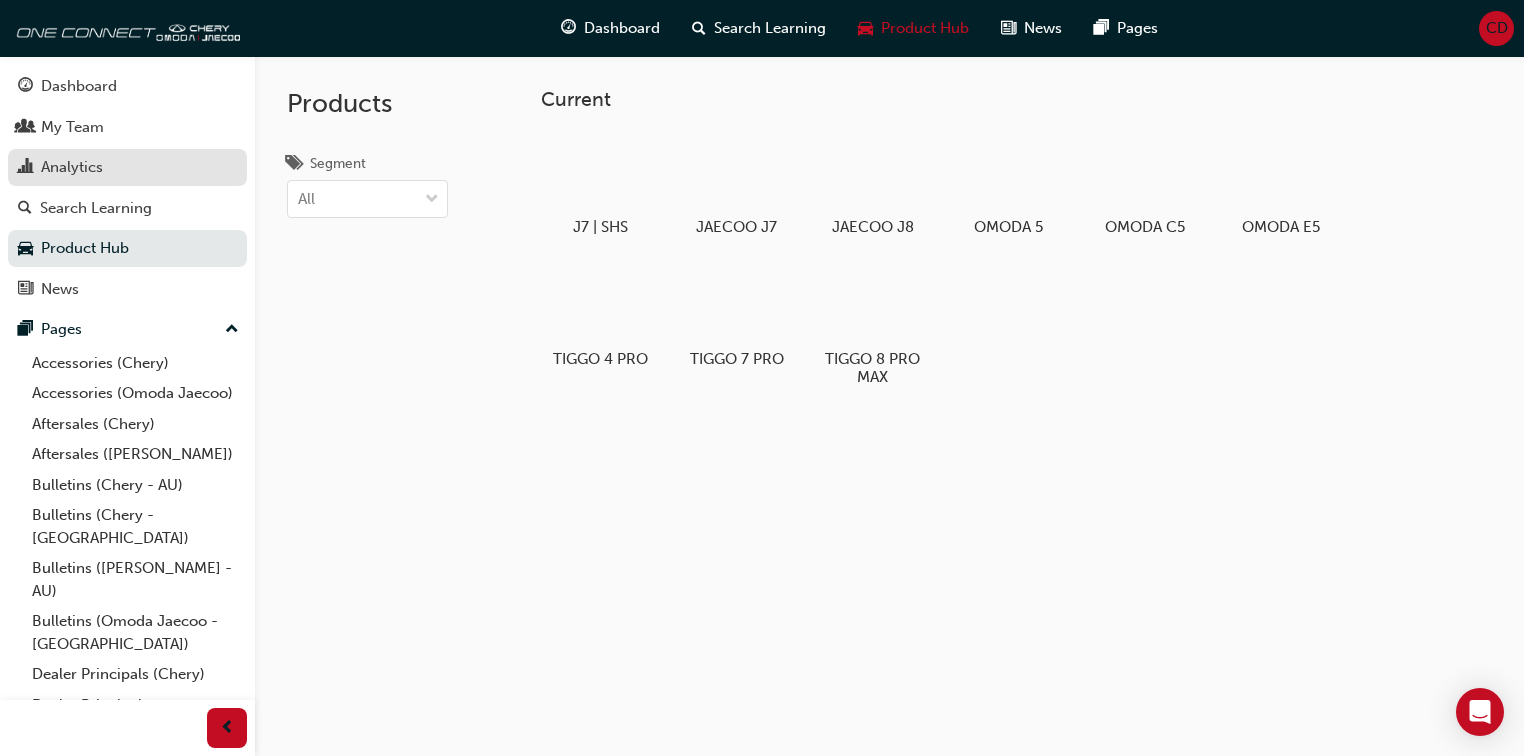 click on "Analytics" at bounding box center (72, 167) 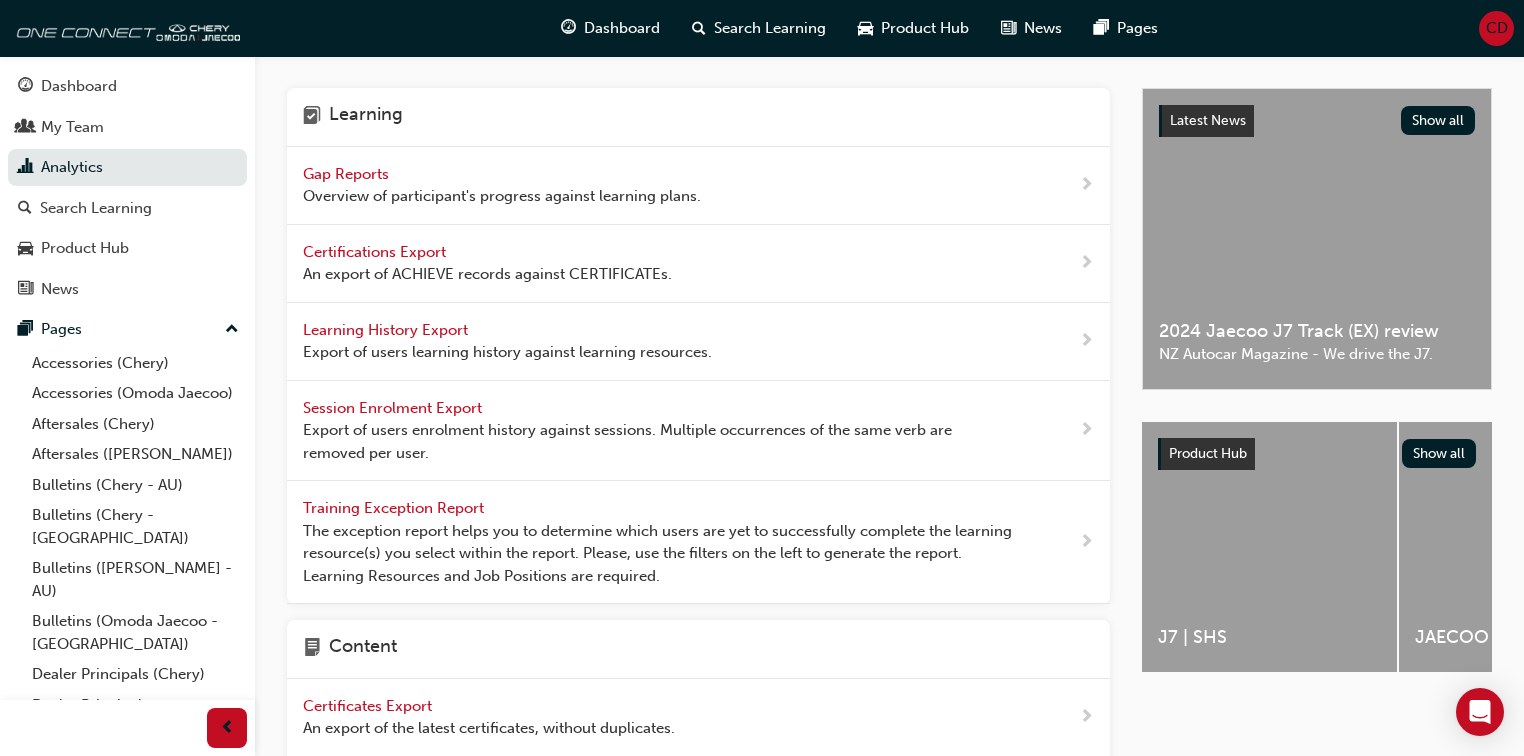 click on "Gap Reports   Overview of participant's progress against learning plans." at bounding box center [502, 185] 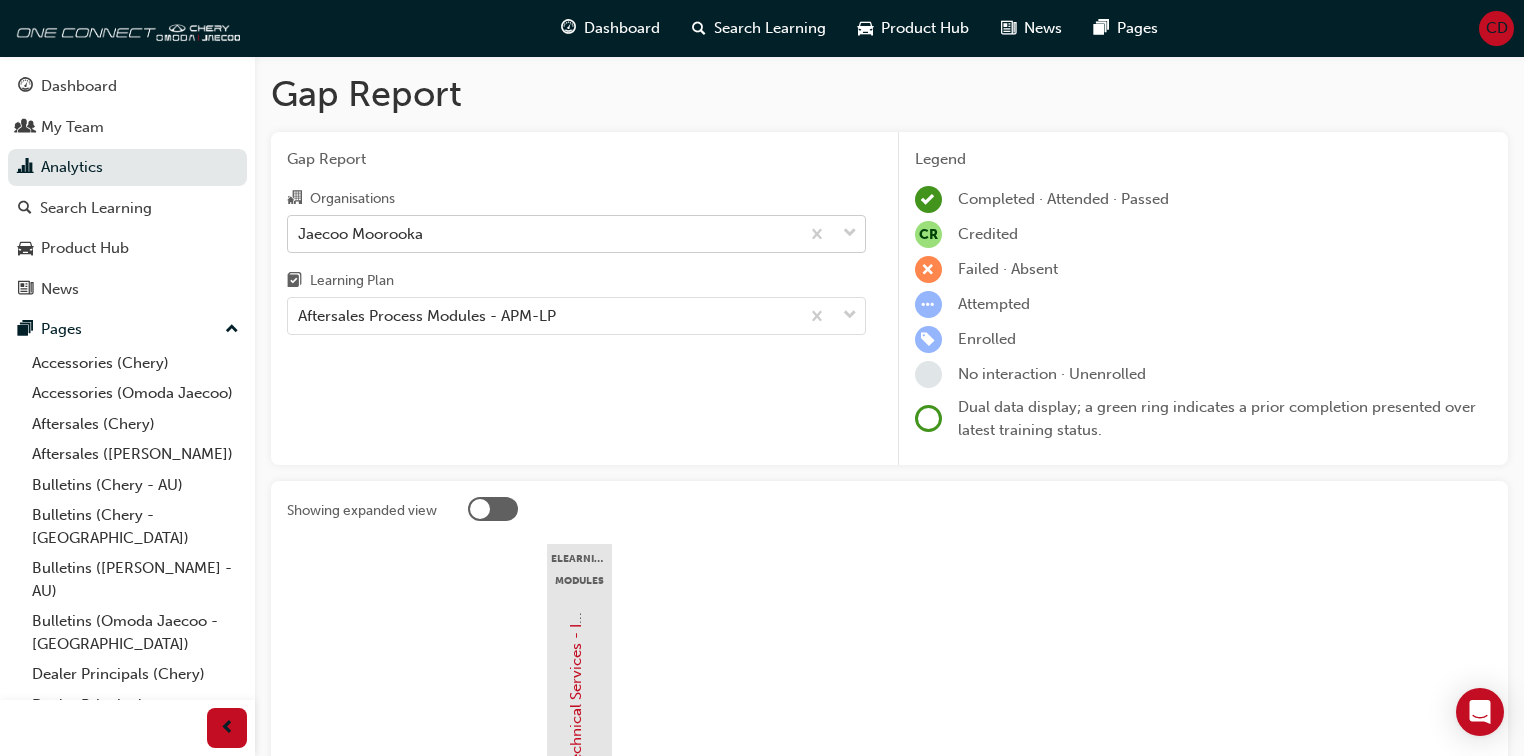 click on "Jaecoo Moorooka" at bounding box center [543, 233] 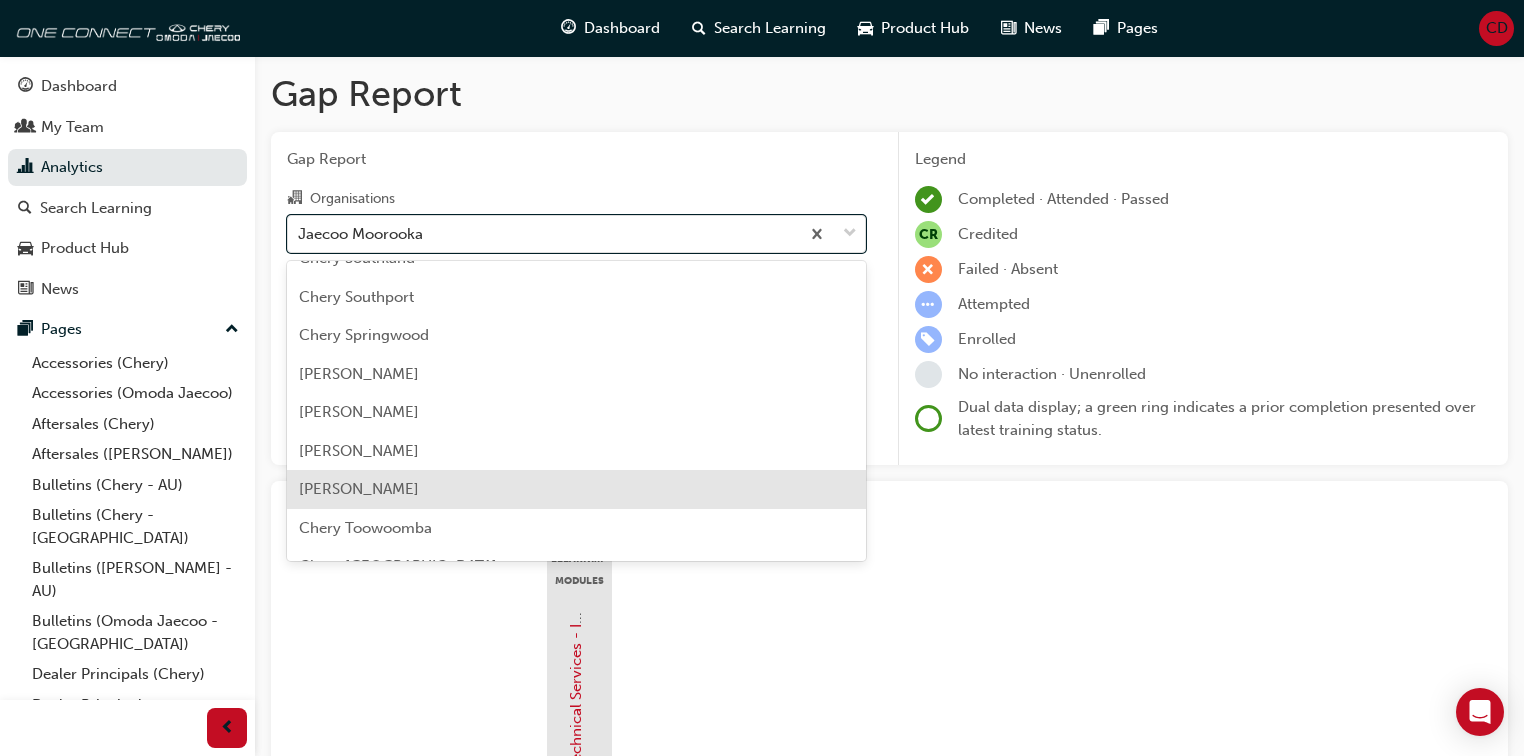 scroll, scrollTop: 2832, scrollLeft: 0, axis: vertical 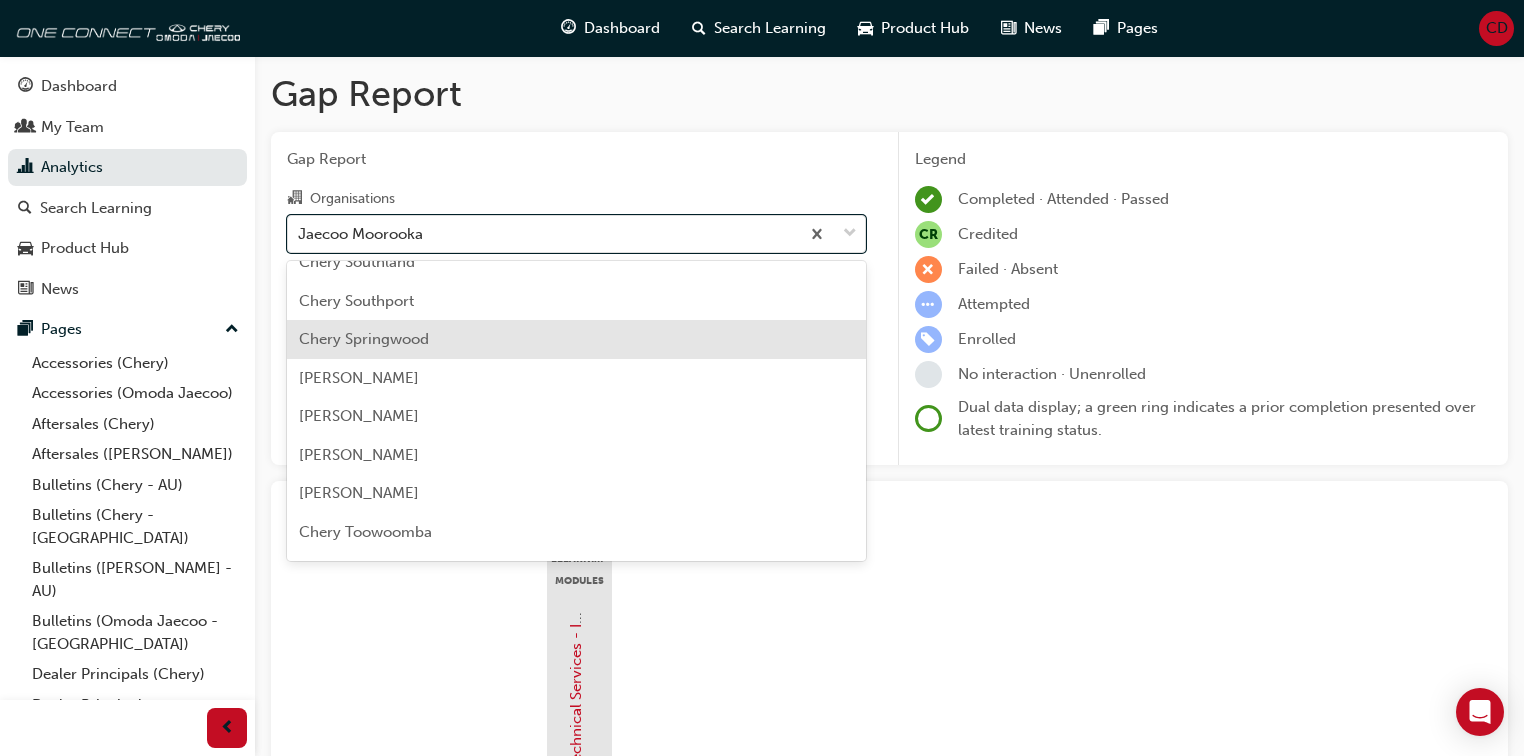 click on "Chery Springwood" at bounding box center [576, 339] 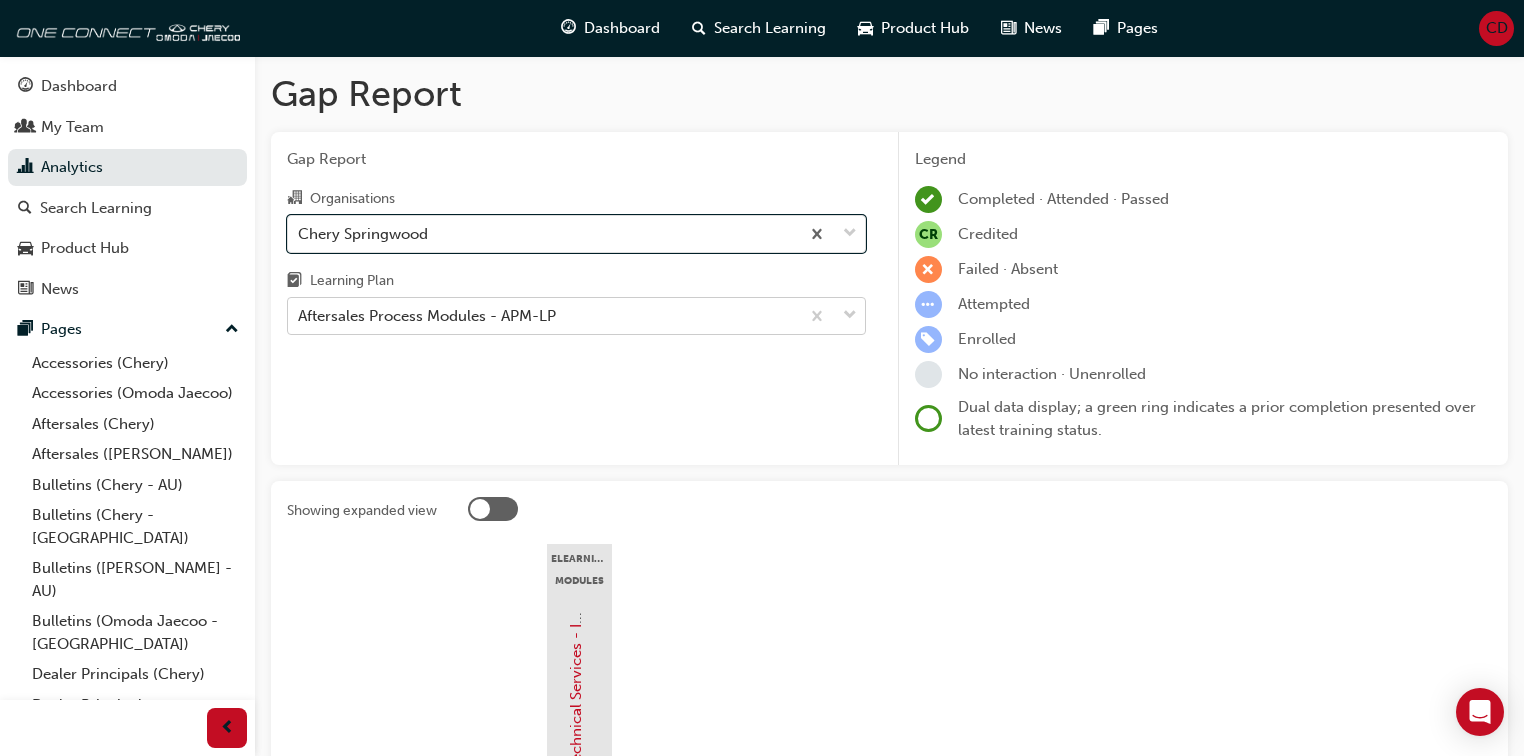 click on "Aftersales Process Modules - APM-LP" at bounding box center (427, 316) 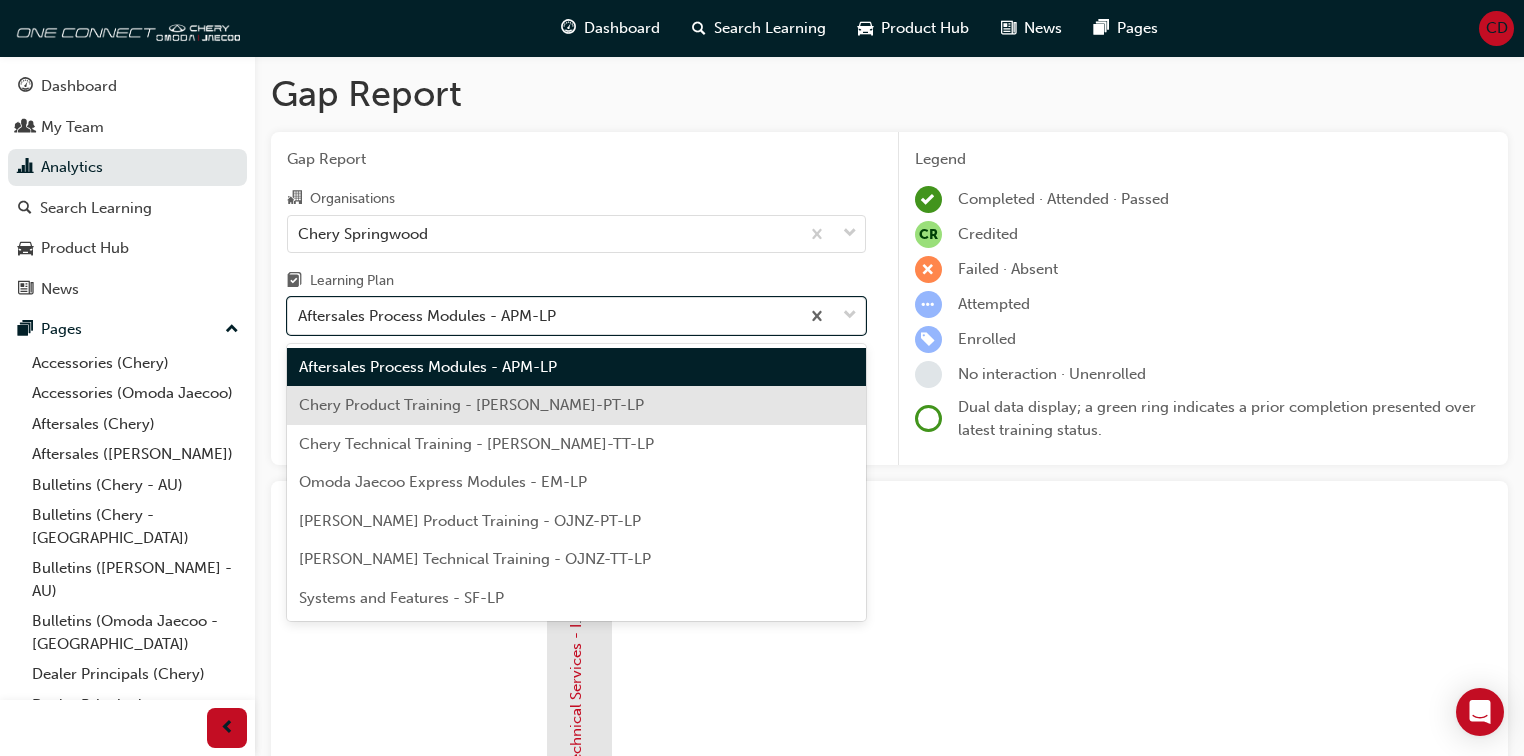 click on "Chery Product Training - [PERSON_NAME]-PT-LP" at bounding box center [471, 405] 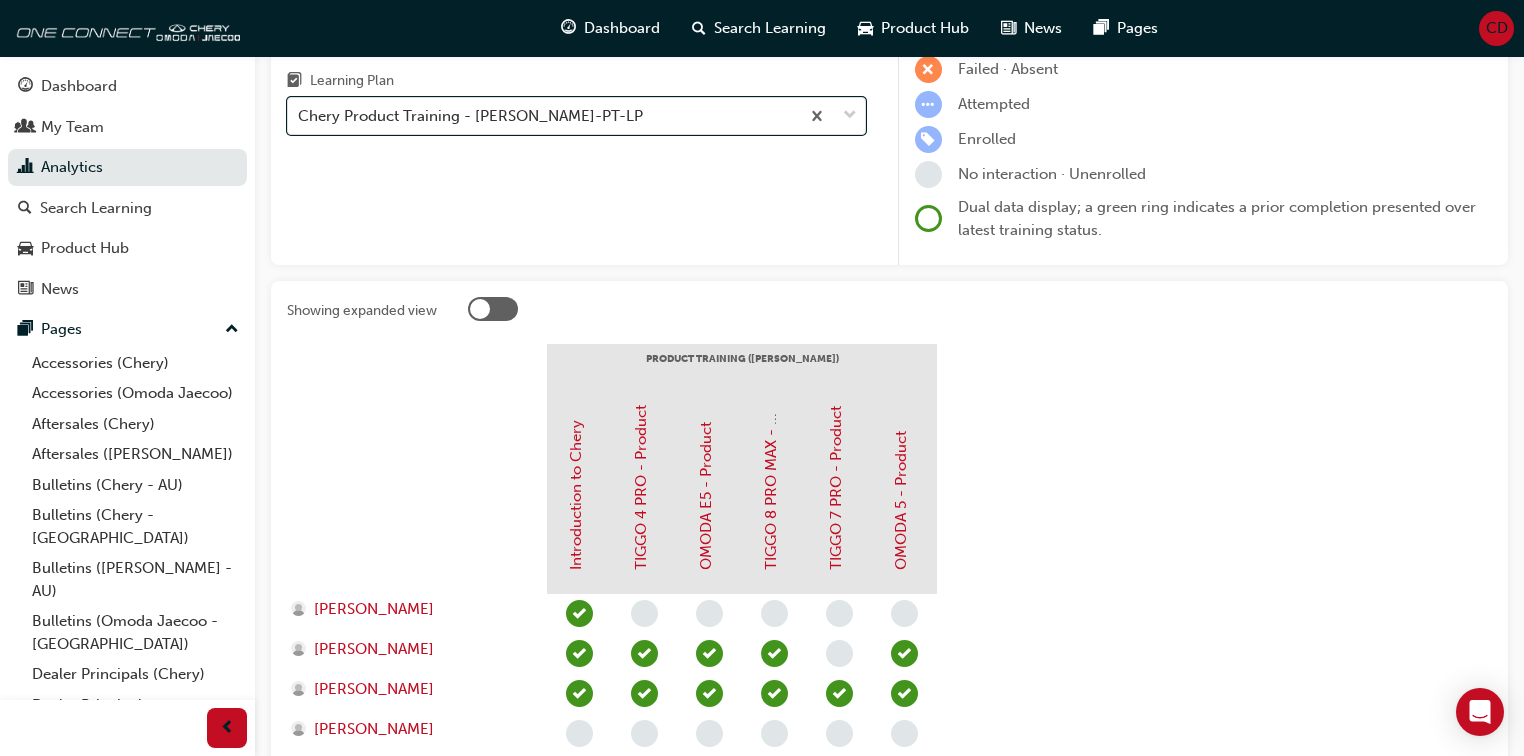 scroll, scrollTop: 0, scrollLeft: 0, axis: both 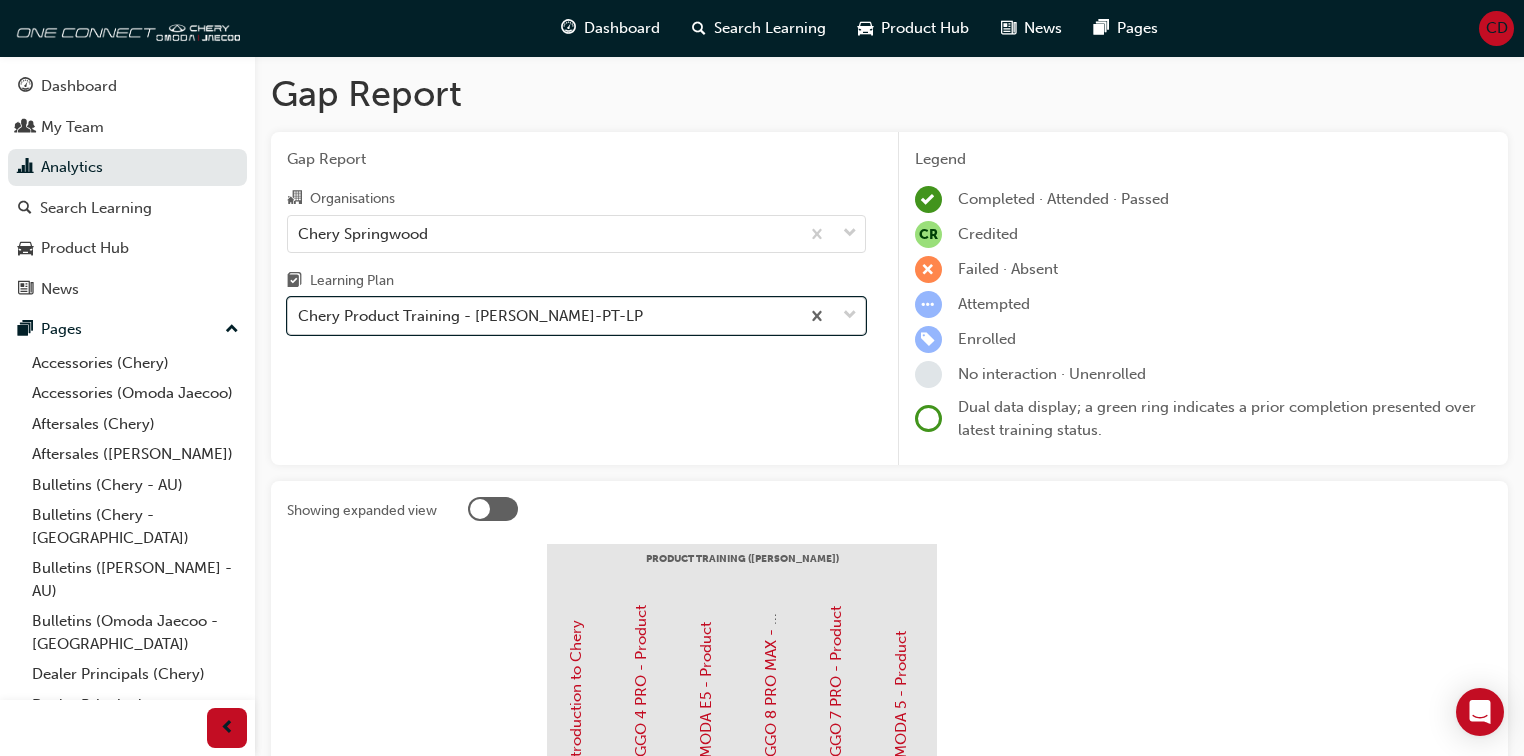 click on "Chery Product Training - [PERSON_NAME]-PT-LP" at bounding box center (470, 316) 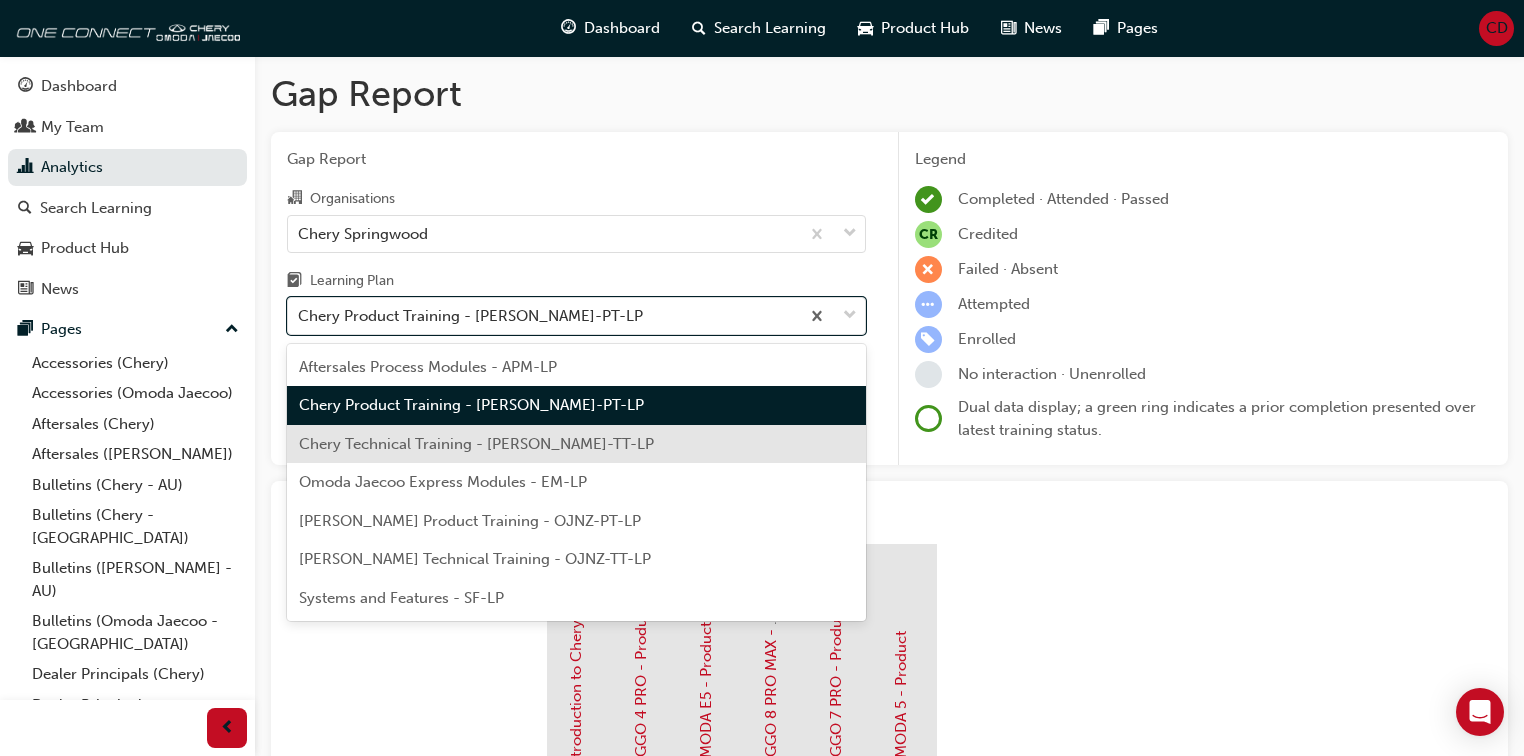 click on "Chery Technical Training - [PERSON_NAME]-TT-LP" at bounding box center [476, 444] 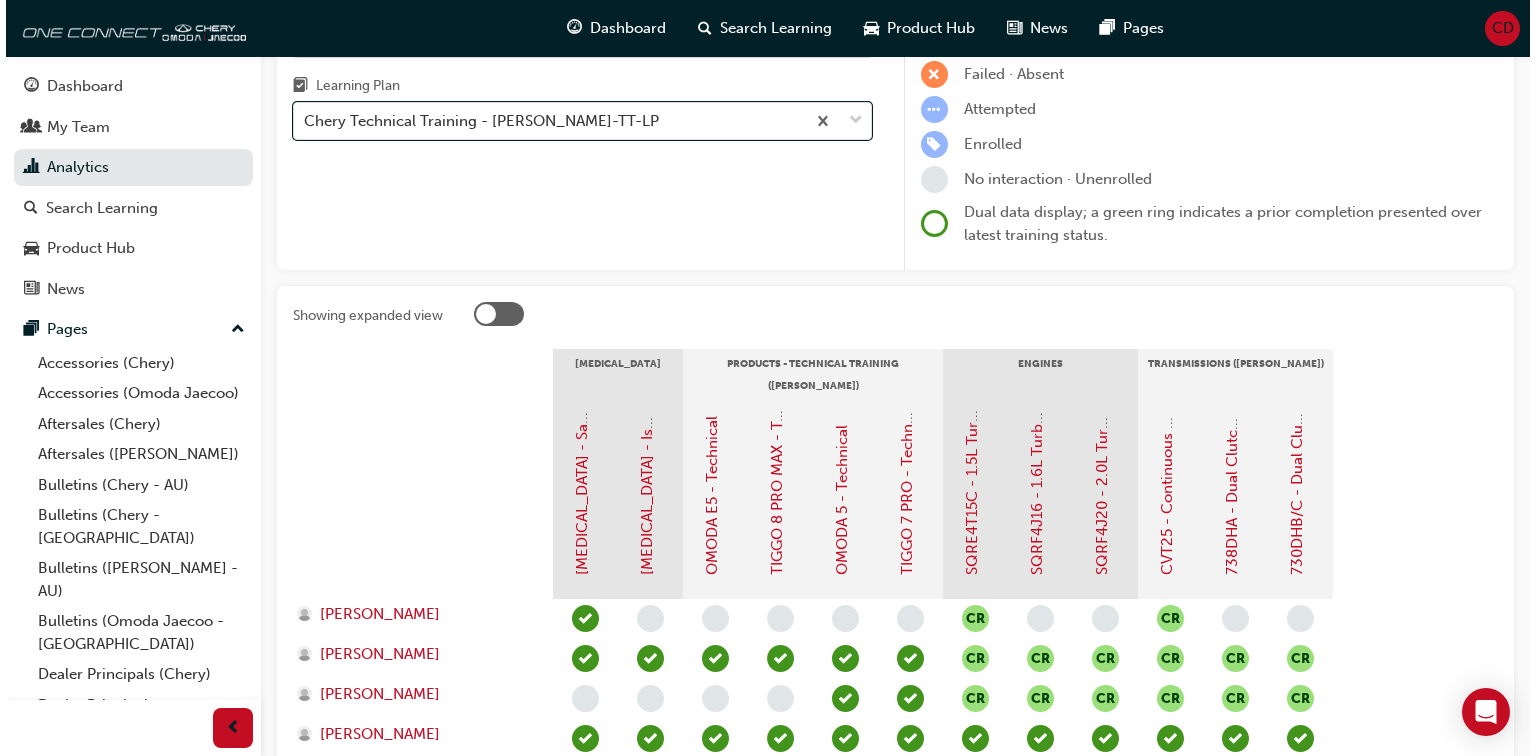 scroll, scrollTop: 0, scrollLeft: 0, axis: both 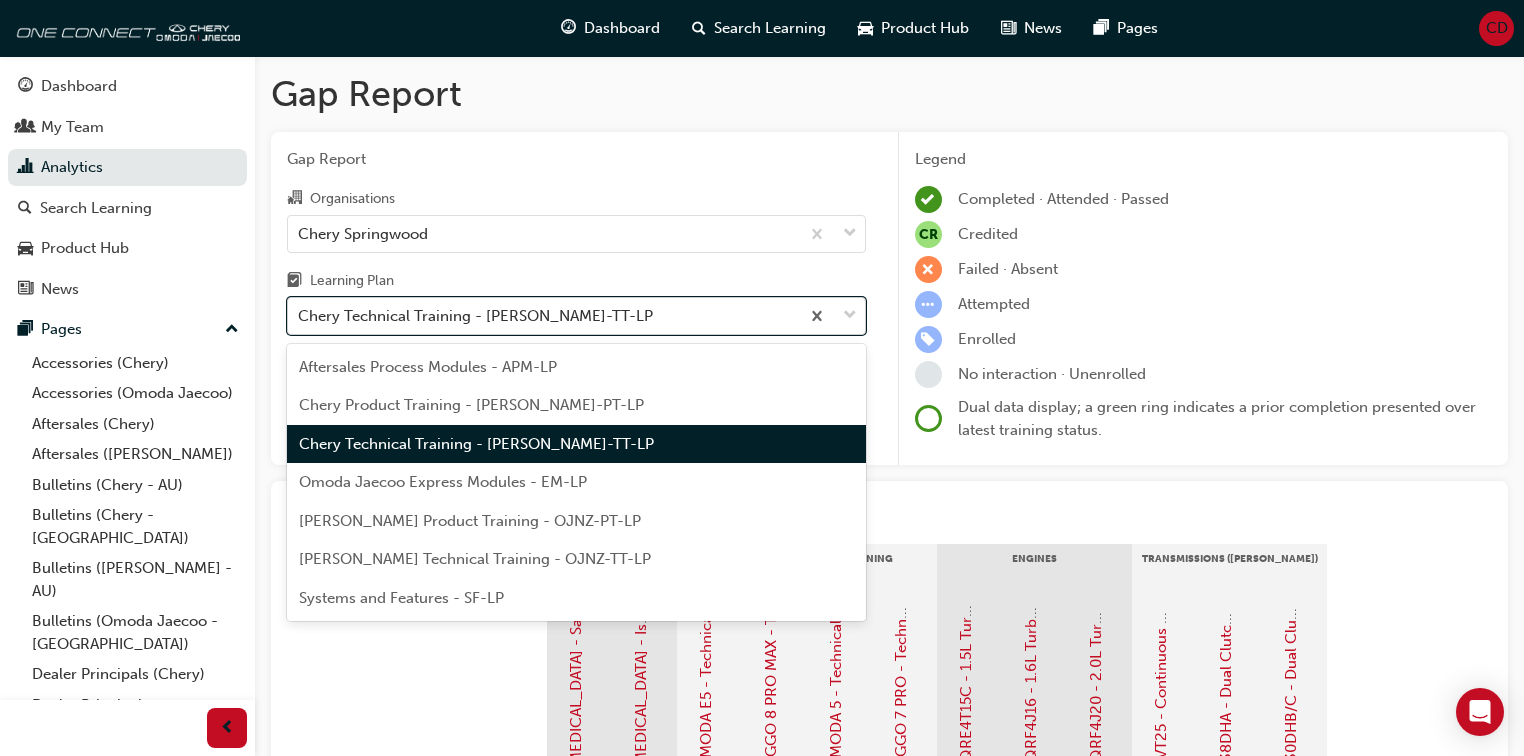 click on "Chery Technical Training - [PERSON_NAME]-TT-LP" at bounding box center [475, 316] 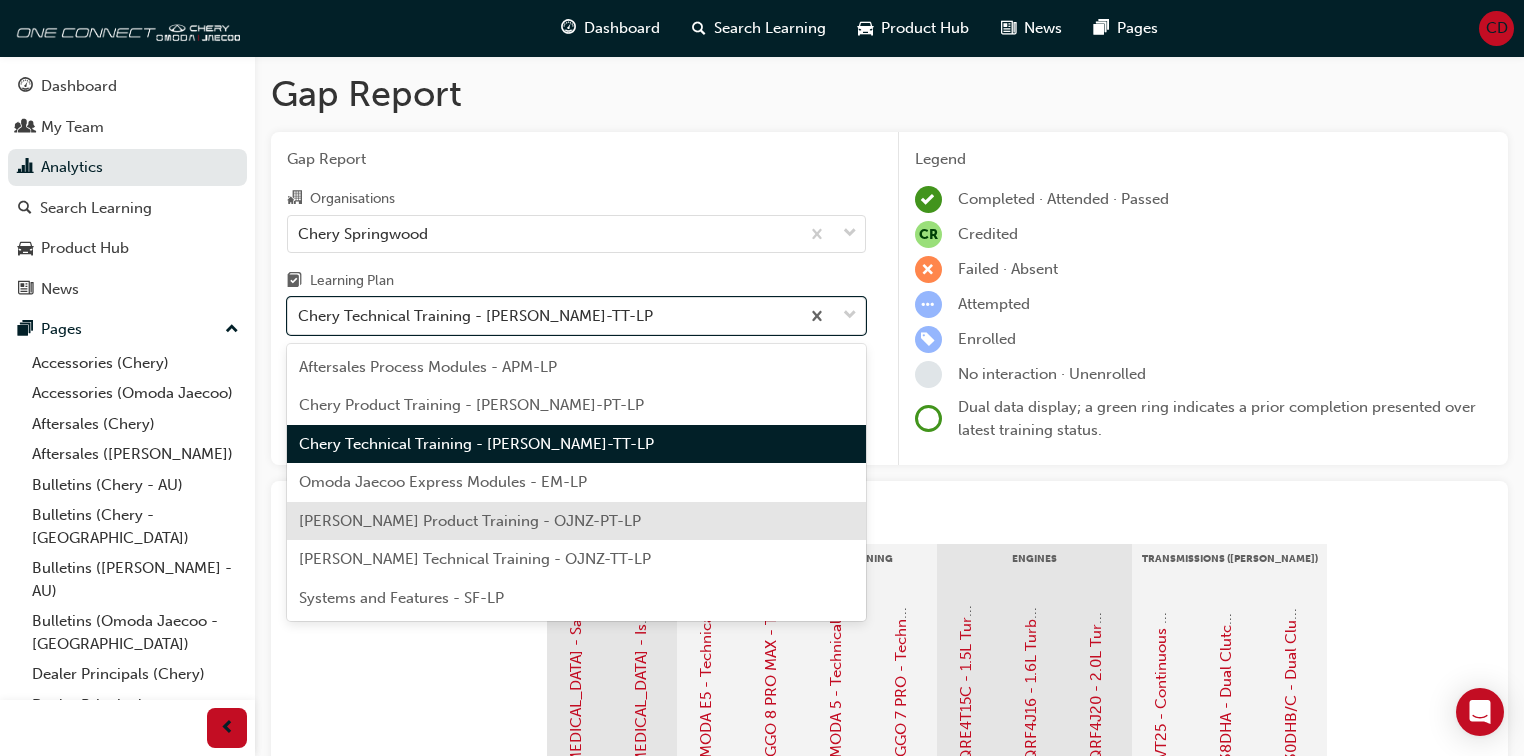 click on "[PERSON_NAME] Product Training - OJNZ-PT-LP" at bounding box center [576, 521] 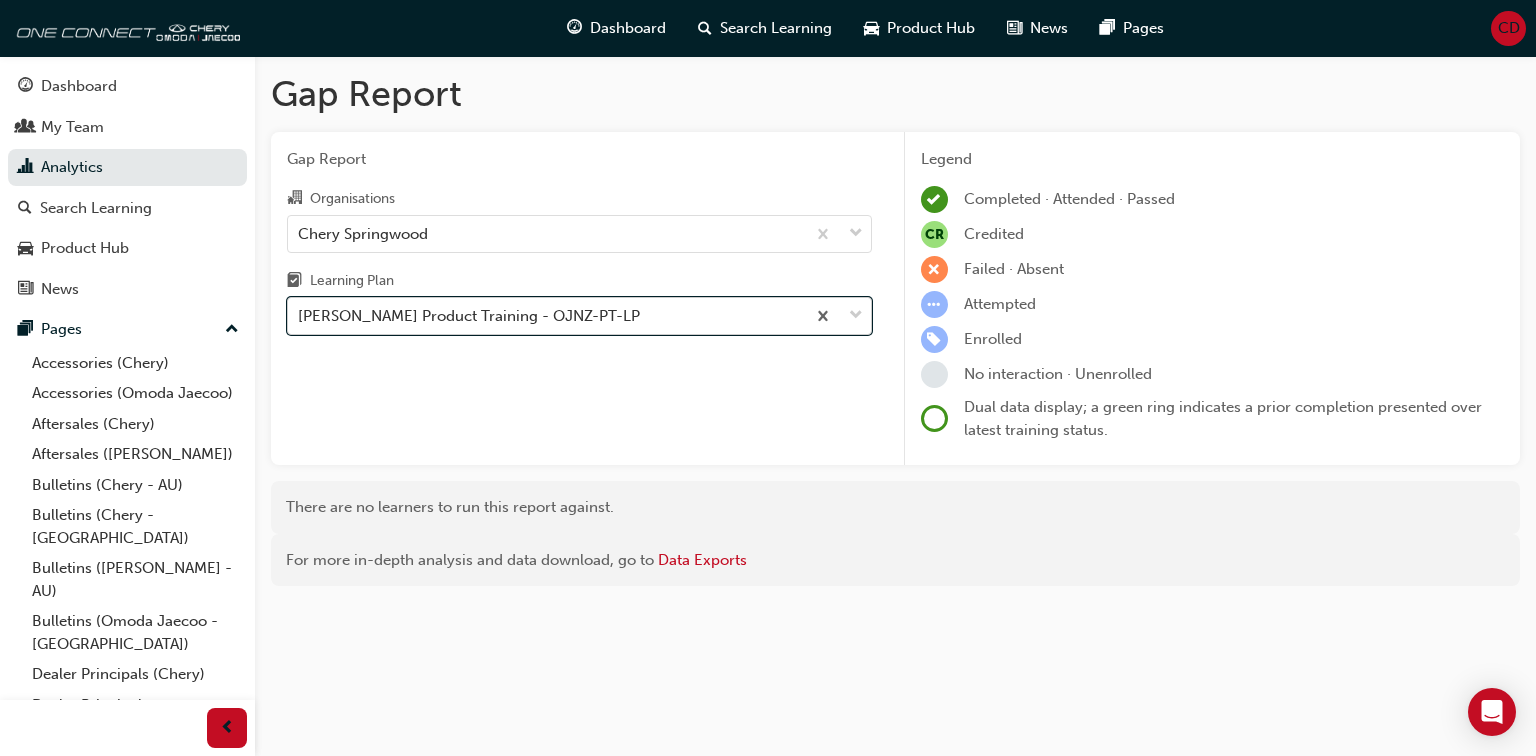 click on "[PERSON_NAME] Product Training - OJNZ-PT-LP" at bounding box center [469, 316] 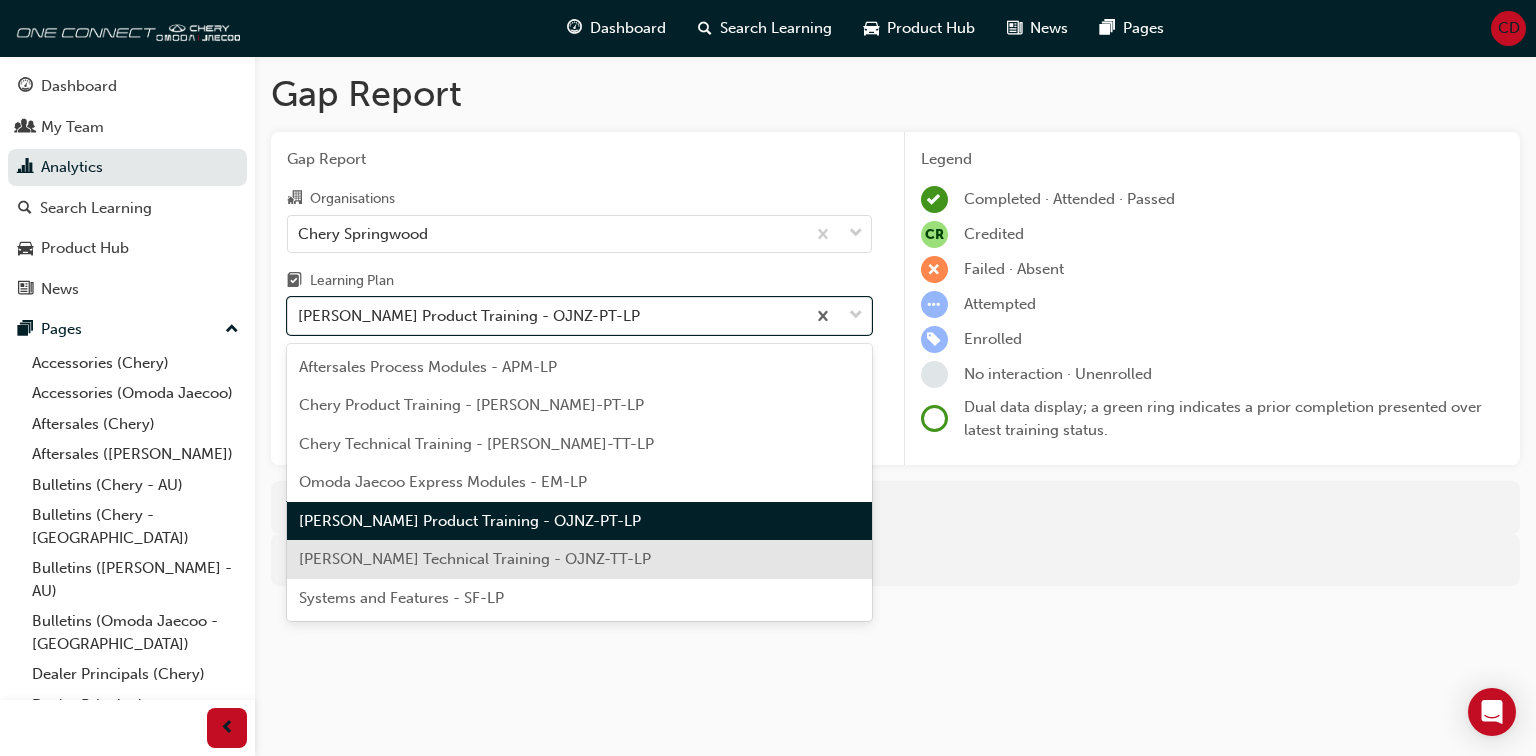 click on "[PERSON_NAME] Technical Training - OJNZ-TT-LP" at bounding box center [475, 559] 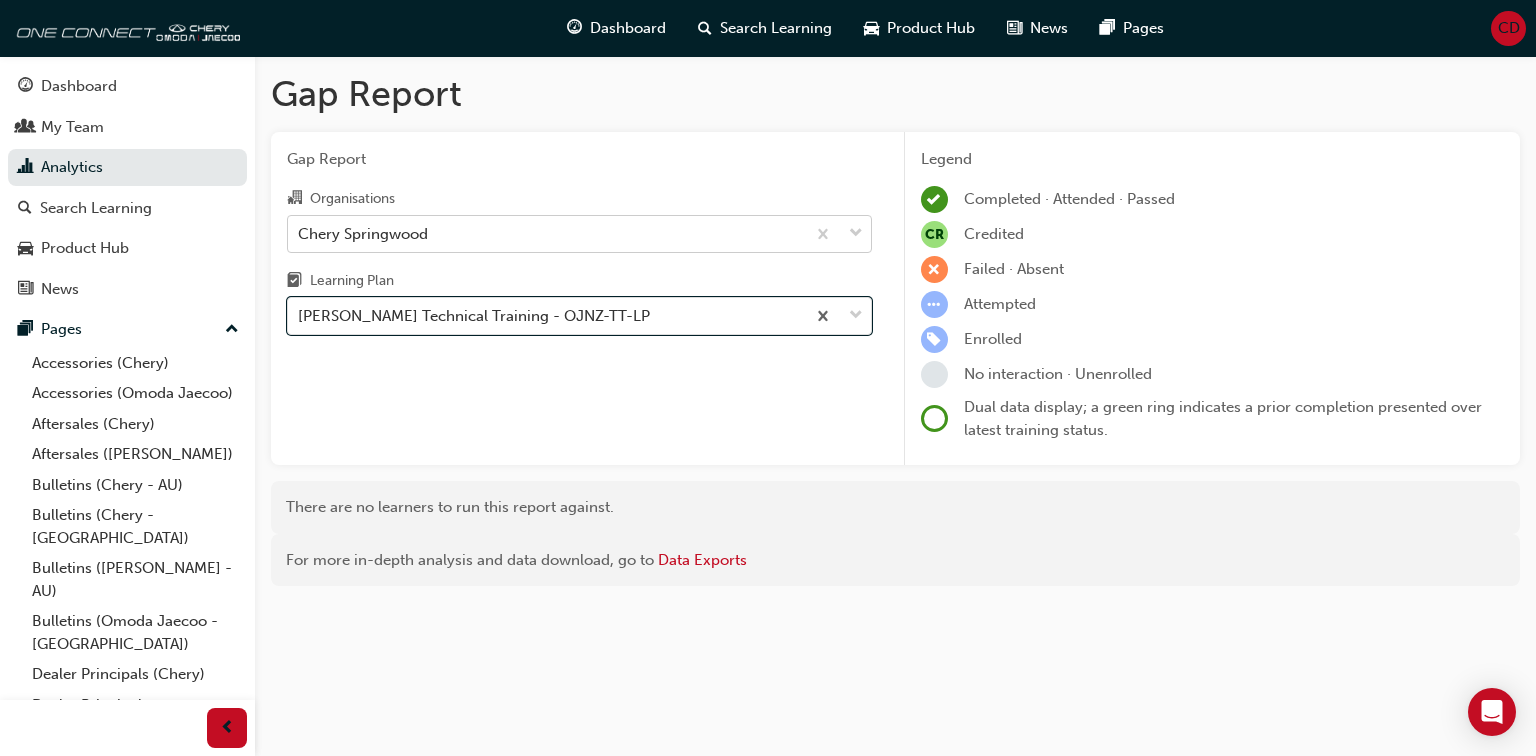click on "Chery Springwood" at bounding box center (546, 233) 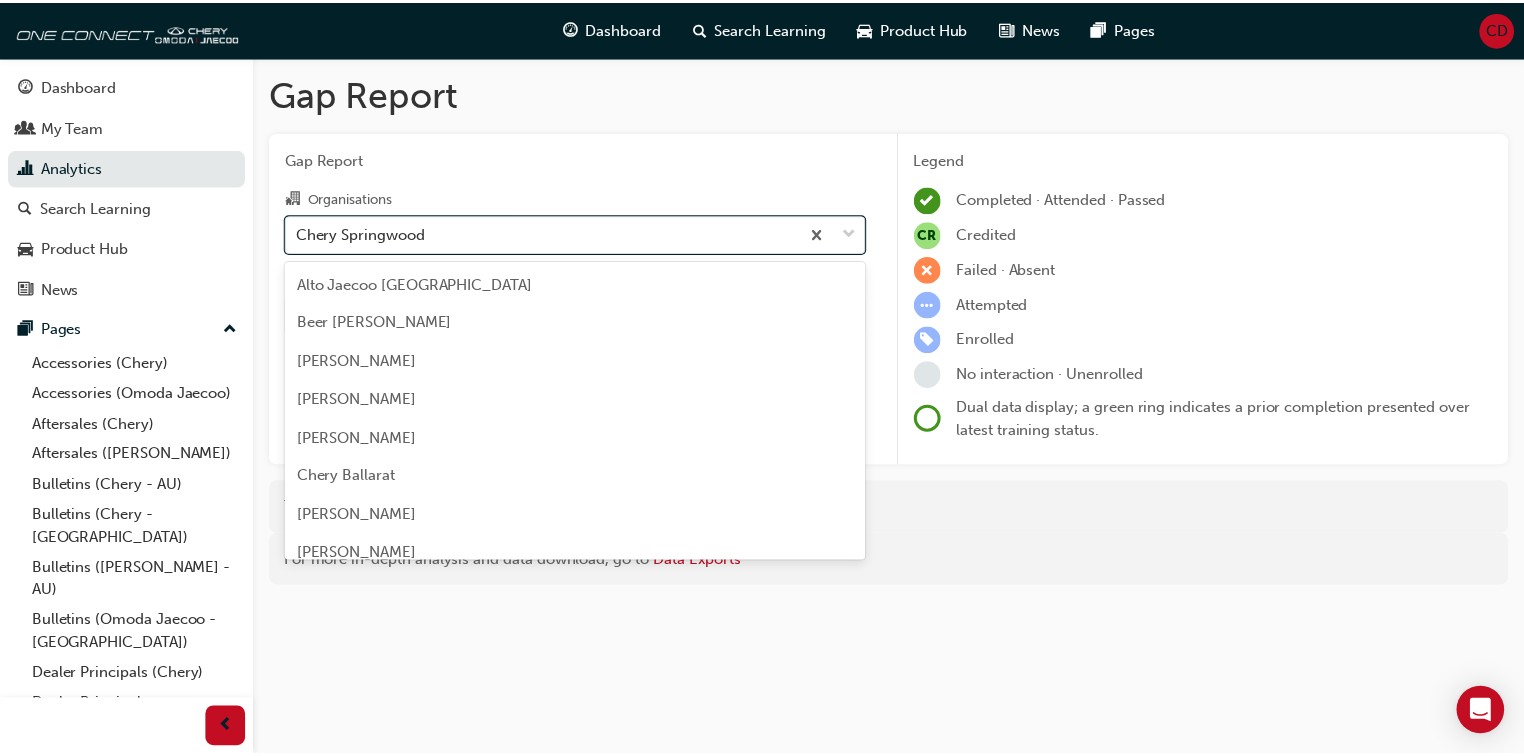 scroll, scrollTop: 2644, scrollLeft: 0, axis: vertical 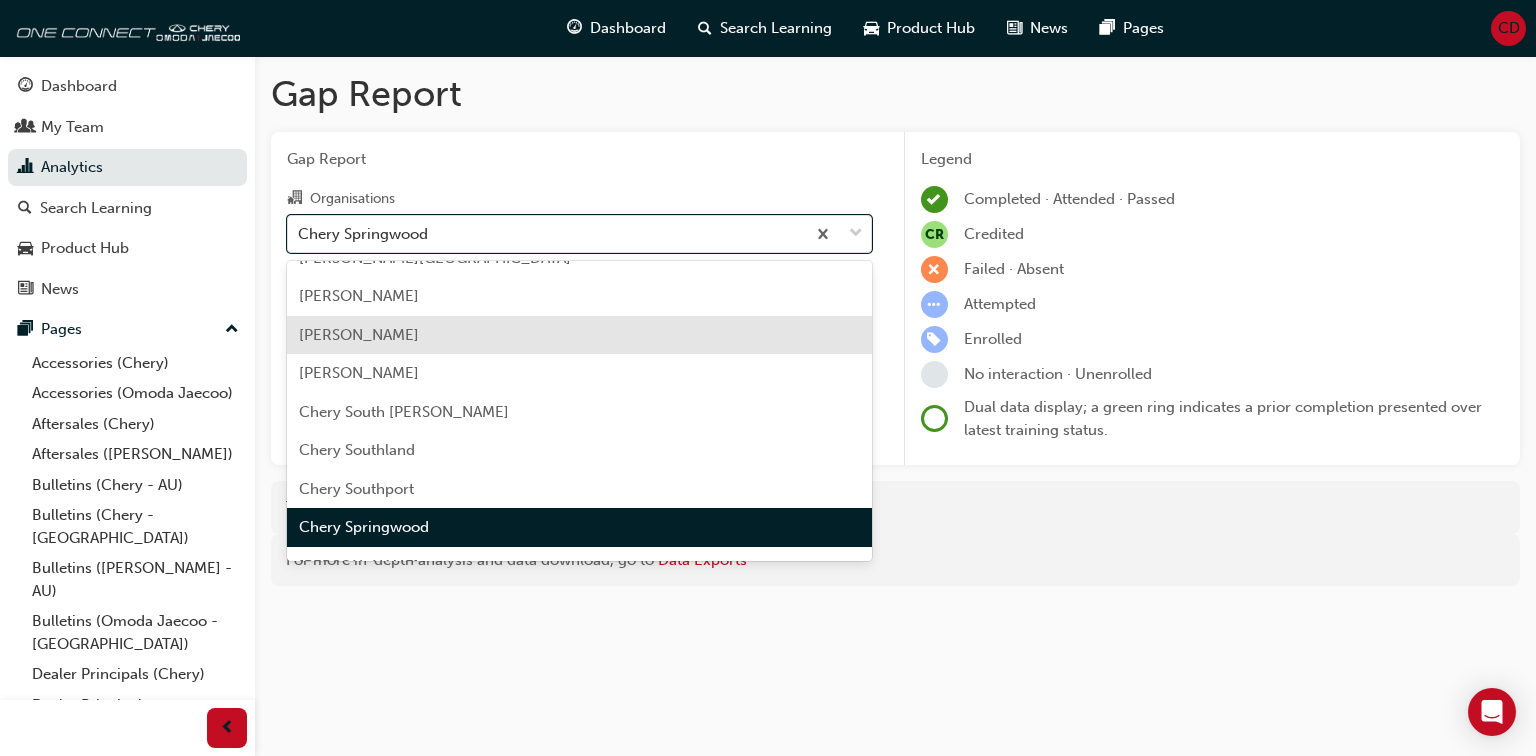 click on "[PERSON_NAME]" at bounding box center (579, 296) 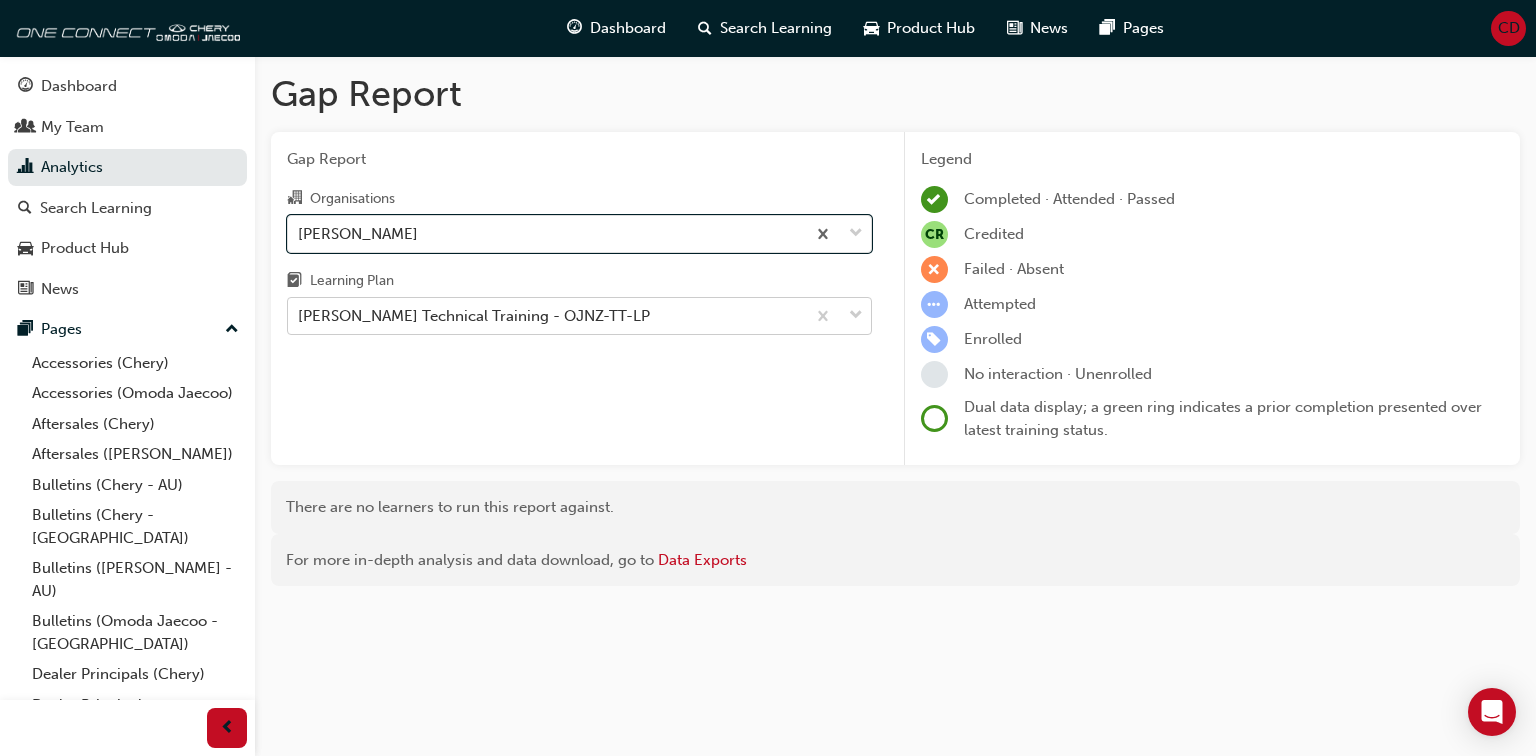 click on "[PERSON_NAME] Technical Training - OJNZ-TT-LP" at bounding box center (474, 316) 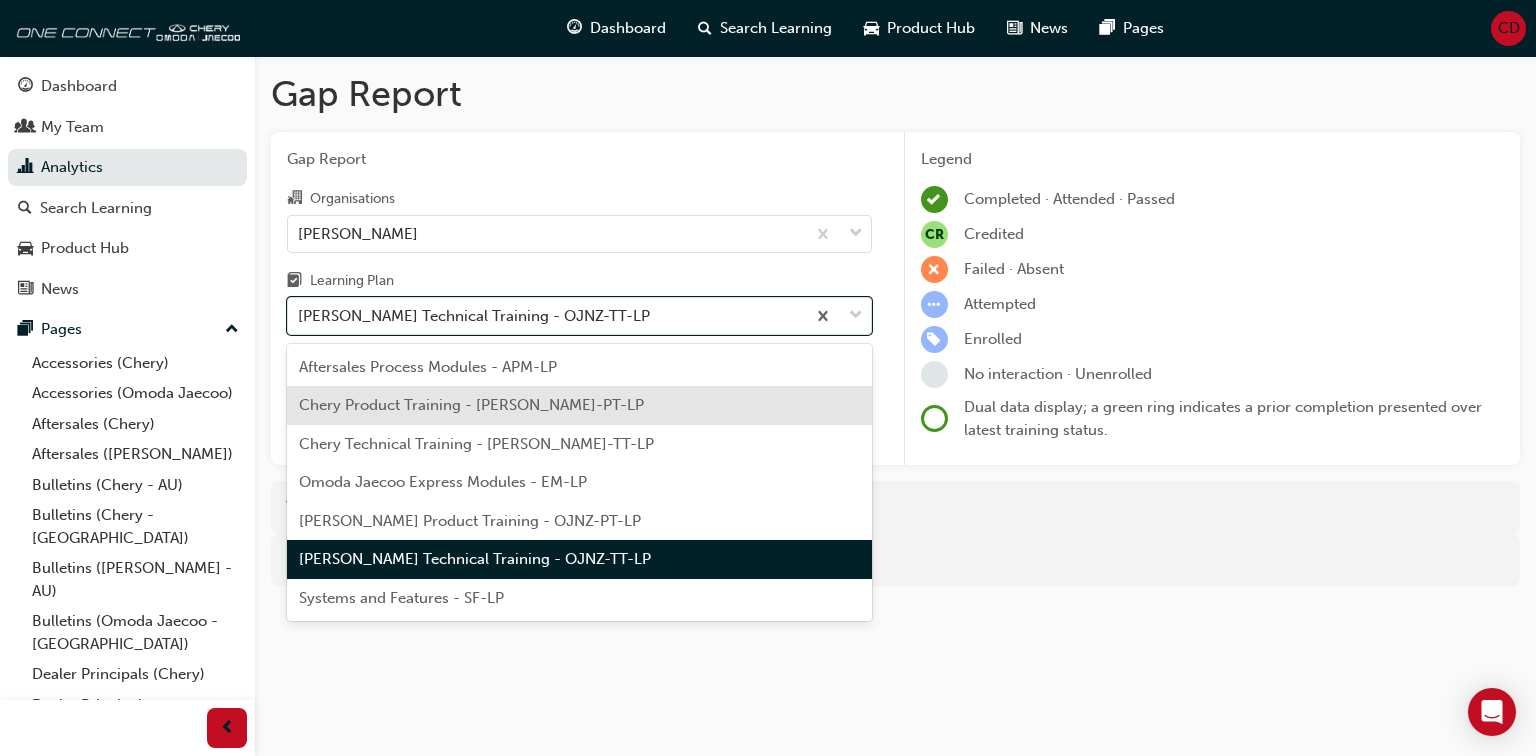 click on "Chery Product Training - [PERSON_NAME]-PT-LP" at bounding box center (471, 405) 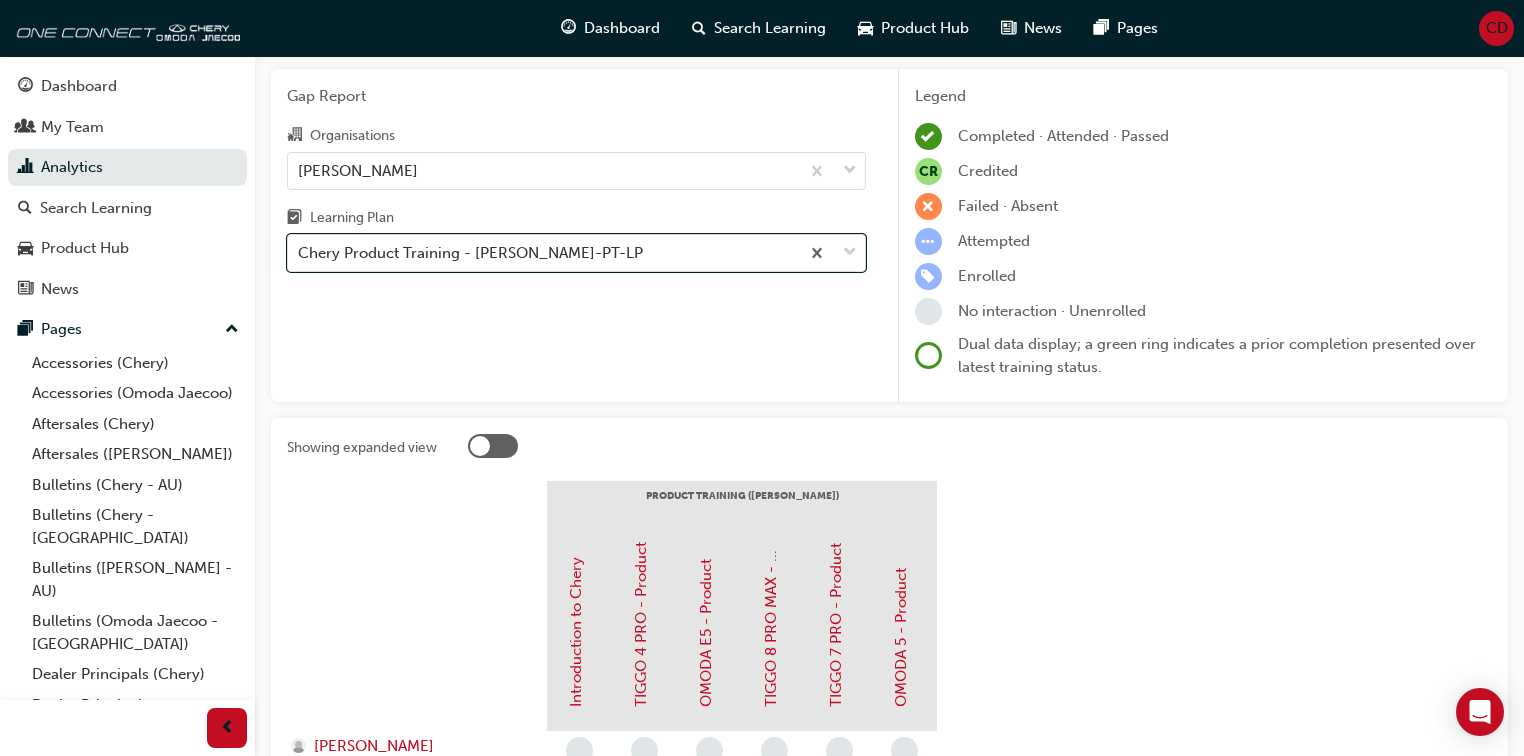 scroll, scrollTop: 0, scrollLeft: 0, axis: both 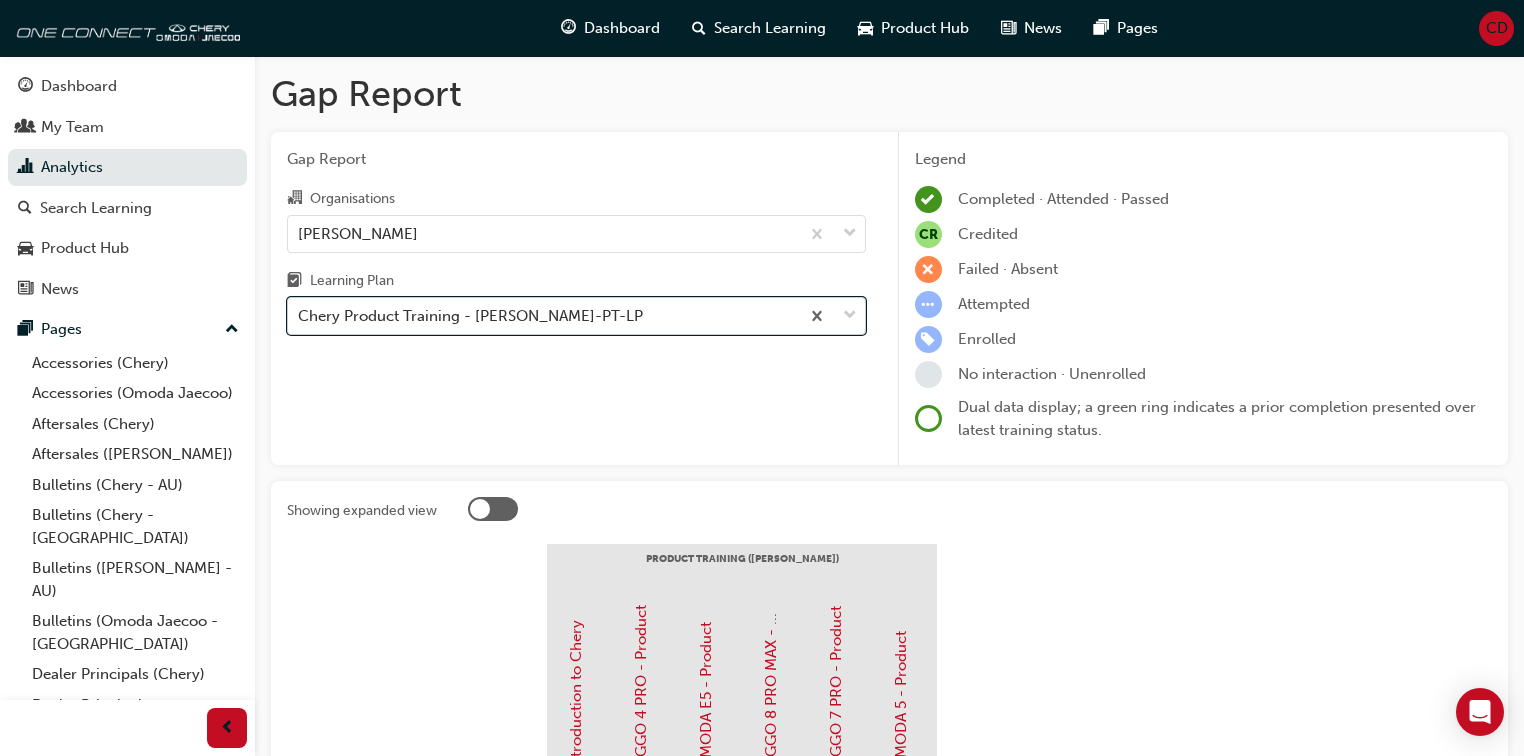 click on "Chery Product Training - [PERSON_NAME]-PT-LP" at bounding box center [470, 316] 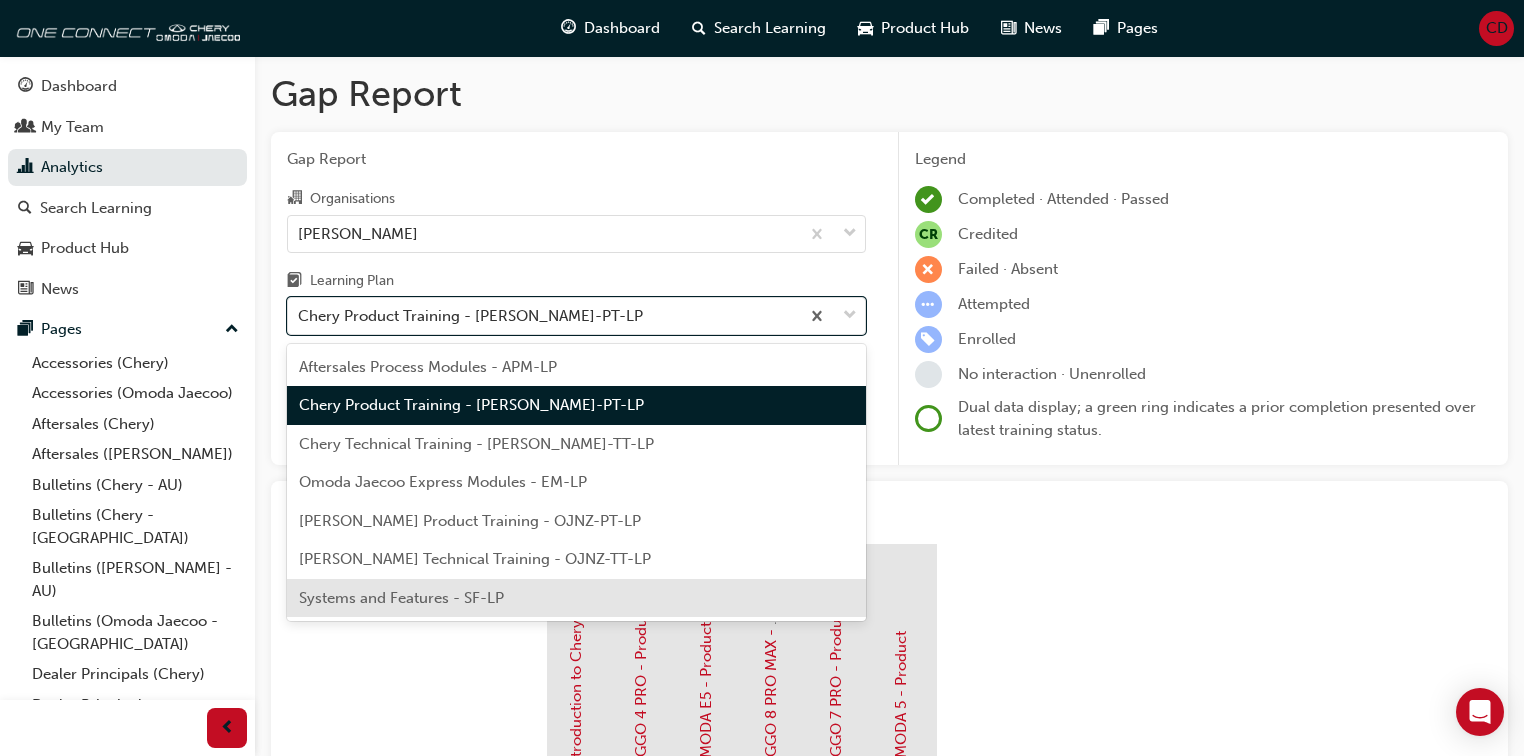 click on "Systems and Features - SF-LP" at bounding box center (401, 598) 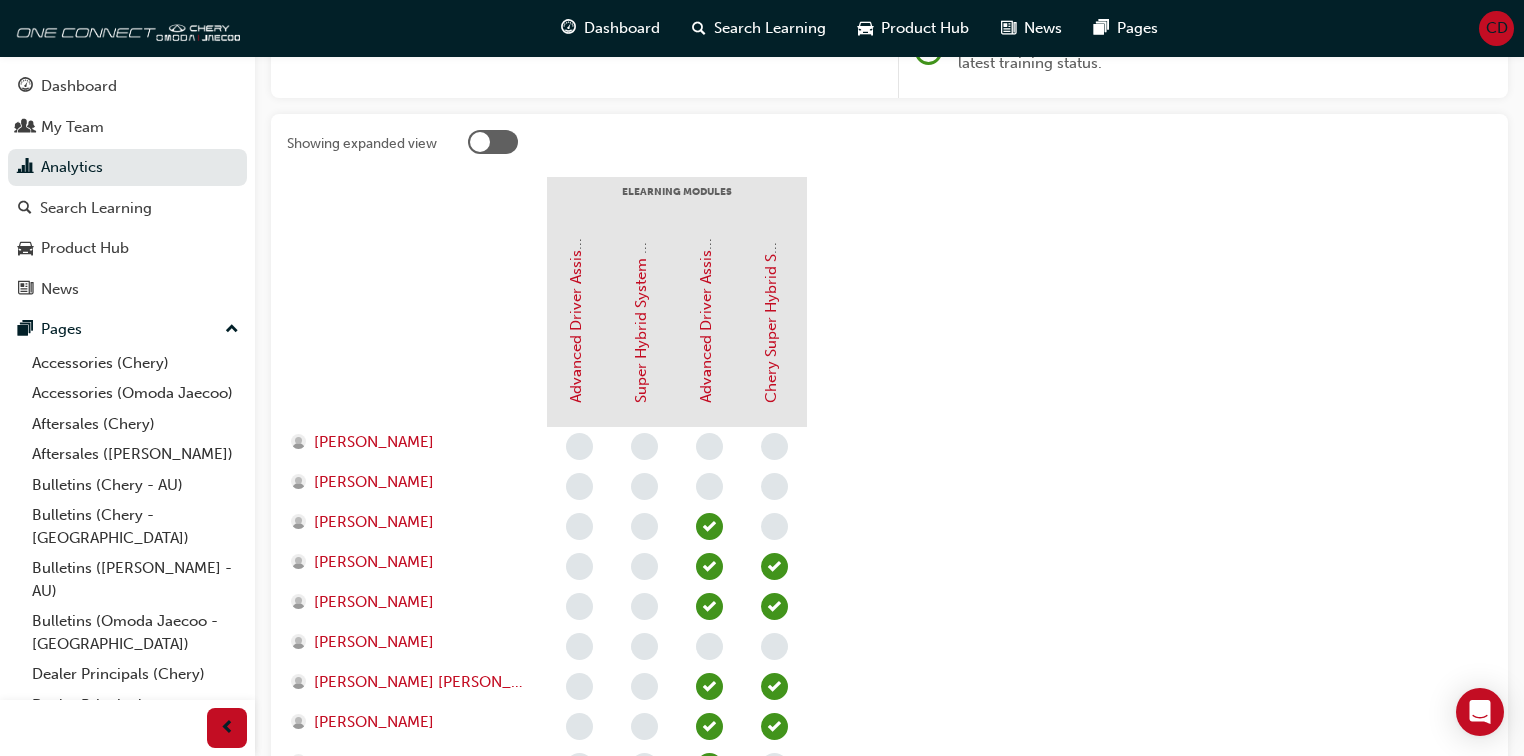 scroll, scrollTop: 348, scrollLeft: 0, axis: vertical 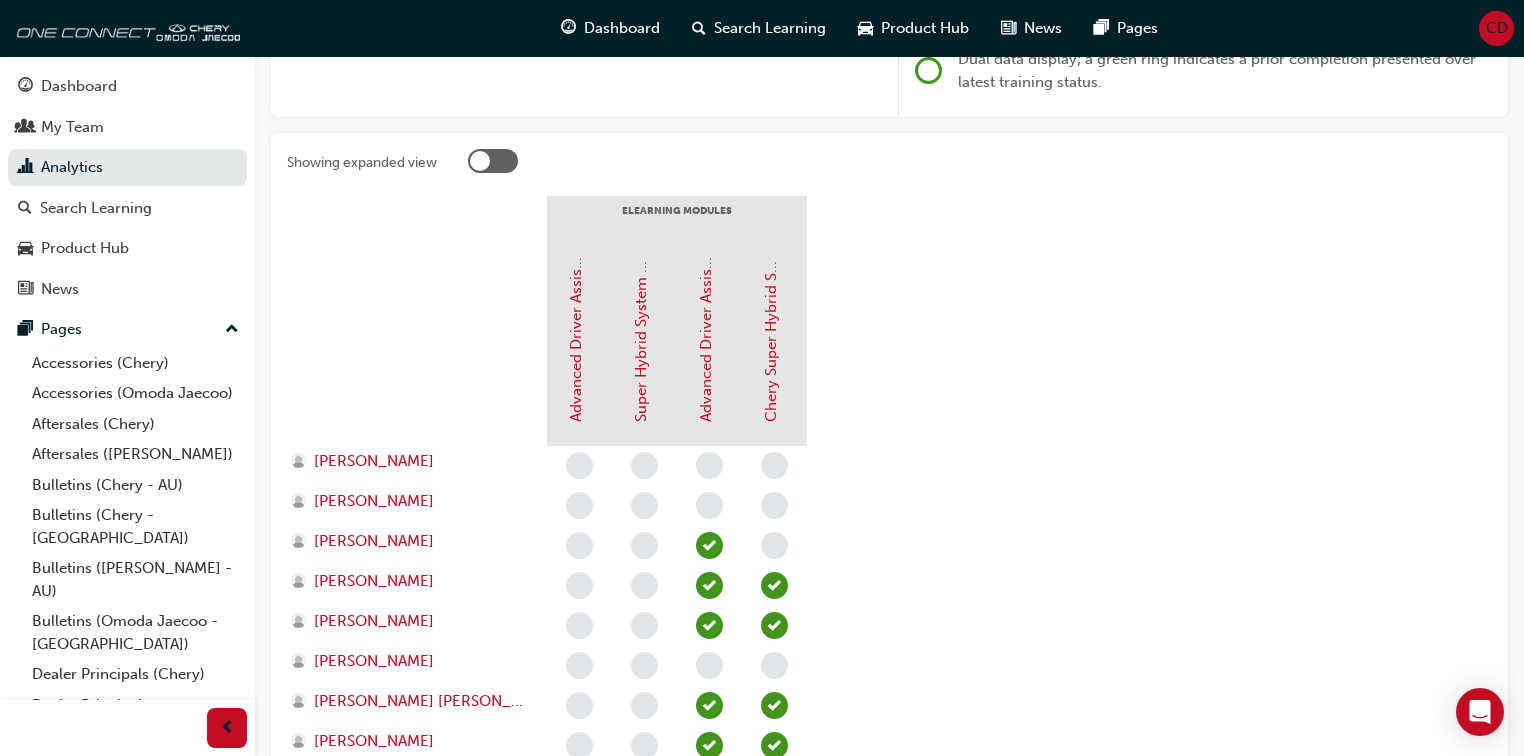 click on "eLearning Modules Advanced Driver Assist Systems (ADAS) - Omoda Jaecoo Super Hybrid System (SHS) Advanced Driver Assist Systems (ADAS) - Chery Chery Super Hybrid System (CSH) Andrew Porter Chris Gaid Dean Suttijitt Dillon Smith Frankie Perri Frederick Salonga John Dela Cruz Justin Garcia Kerim Tekyildiz Matthew Dunn Mitchell Harper Mitchell Midson Natalie Rice Nathan Waters Nicolas Martinez Oscar Halloran Rommele Espiritu Sean Beatty Timur Akintetik" at bounding box center (889, 721) 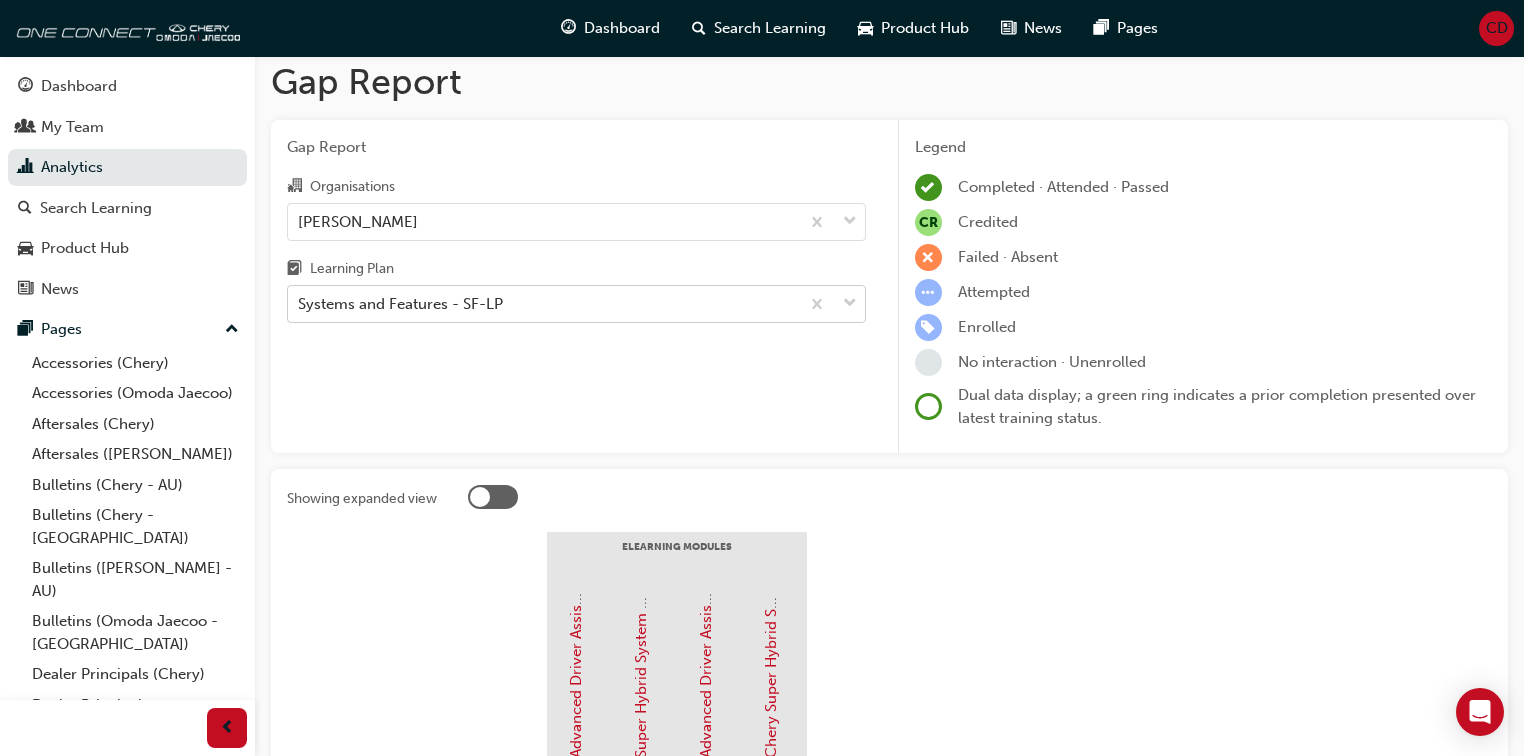 scroll, scrollTop: 0, scrollLeft: 0, axis: both 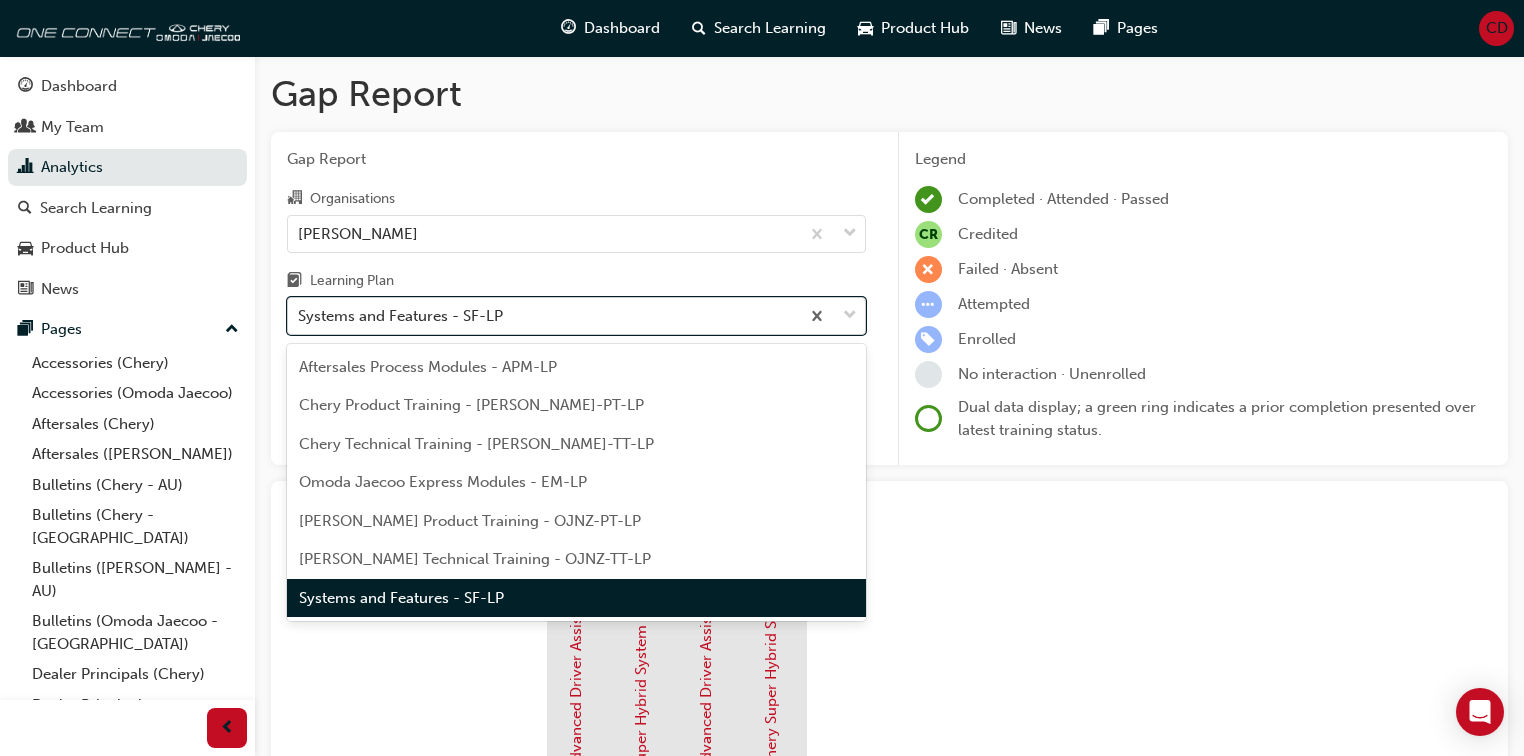 click on "Systems and Features - SF-LP" at bounding box center (543, 316) 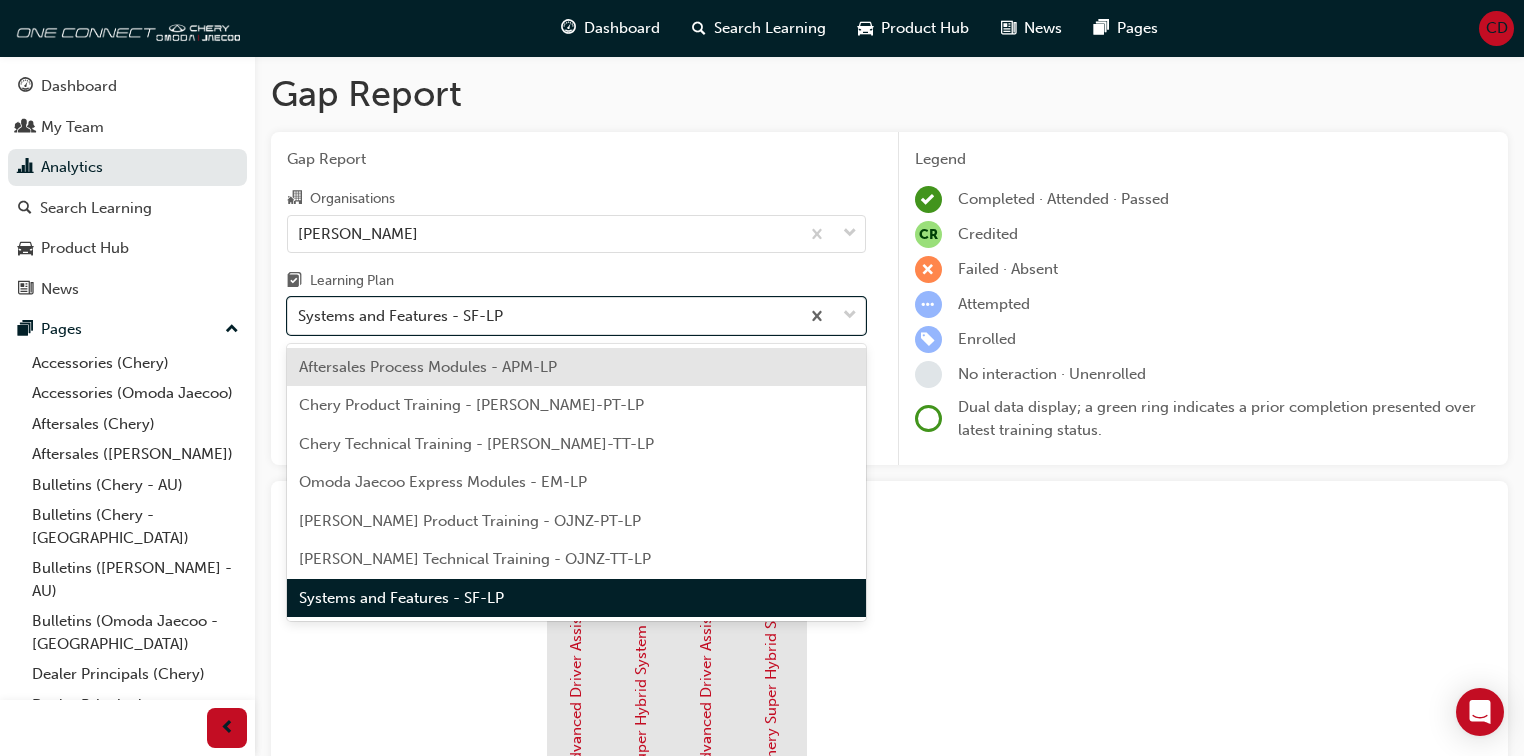 click on "Aftersales Process Modules - APM-LP" at bounding box center [428, 367] 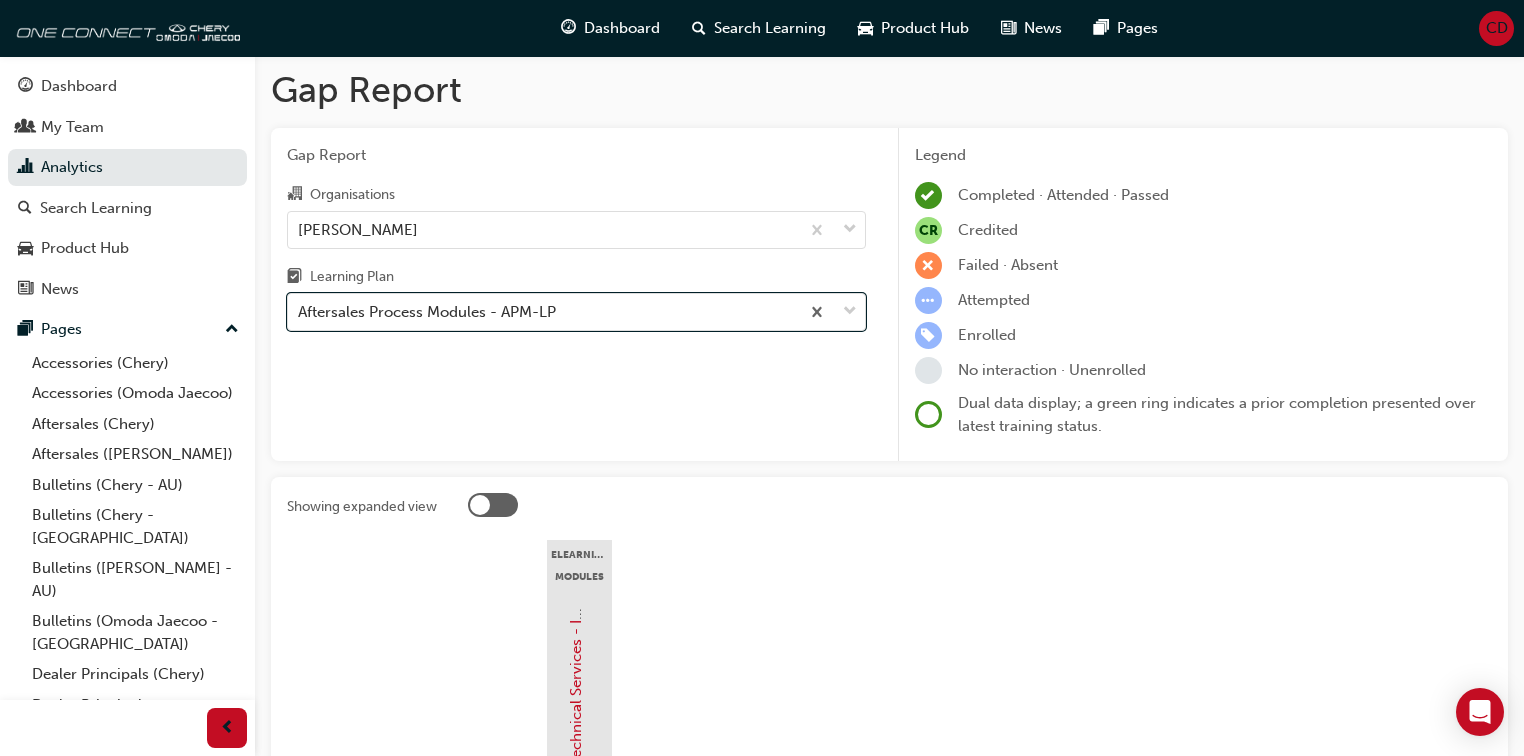 scroll, scrollTop: 0, scrollLeft: 0, axis: both 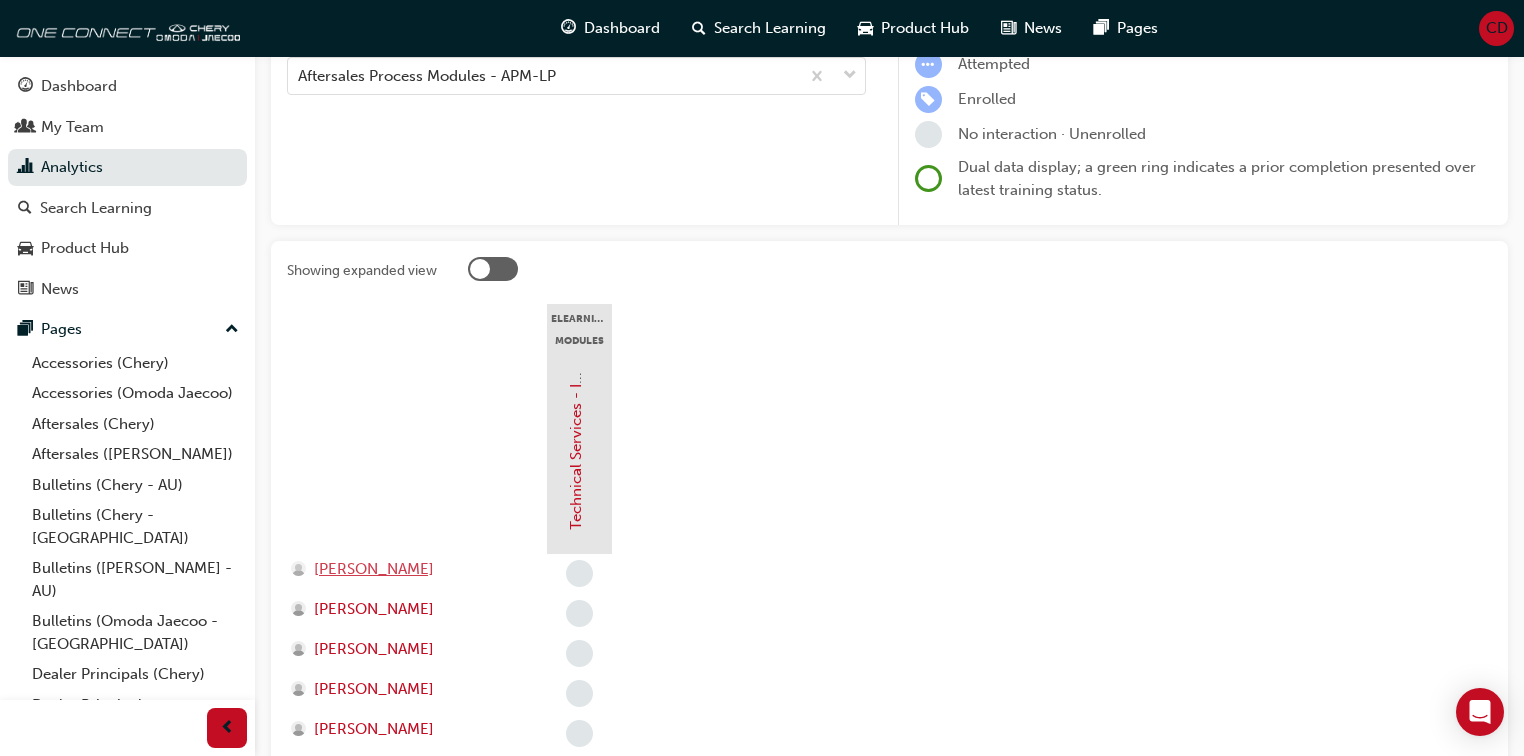 click on "Frederick Salonga" at bounding box center (374, 569) 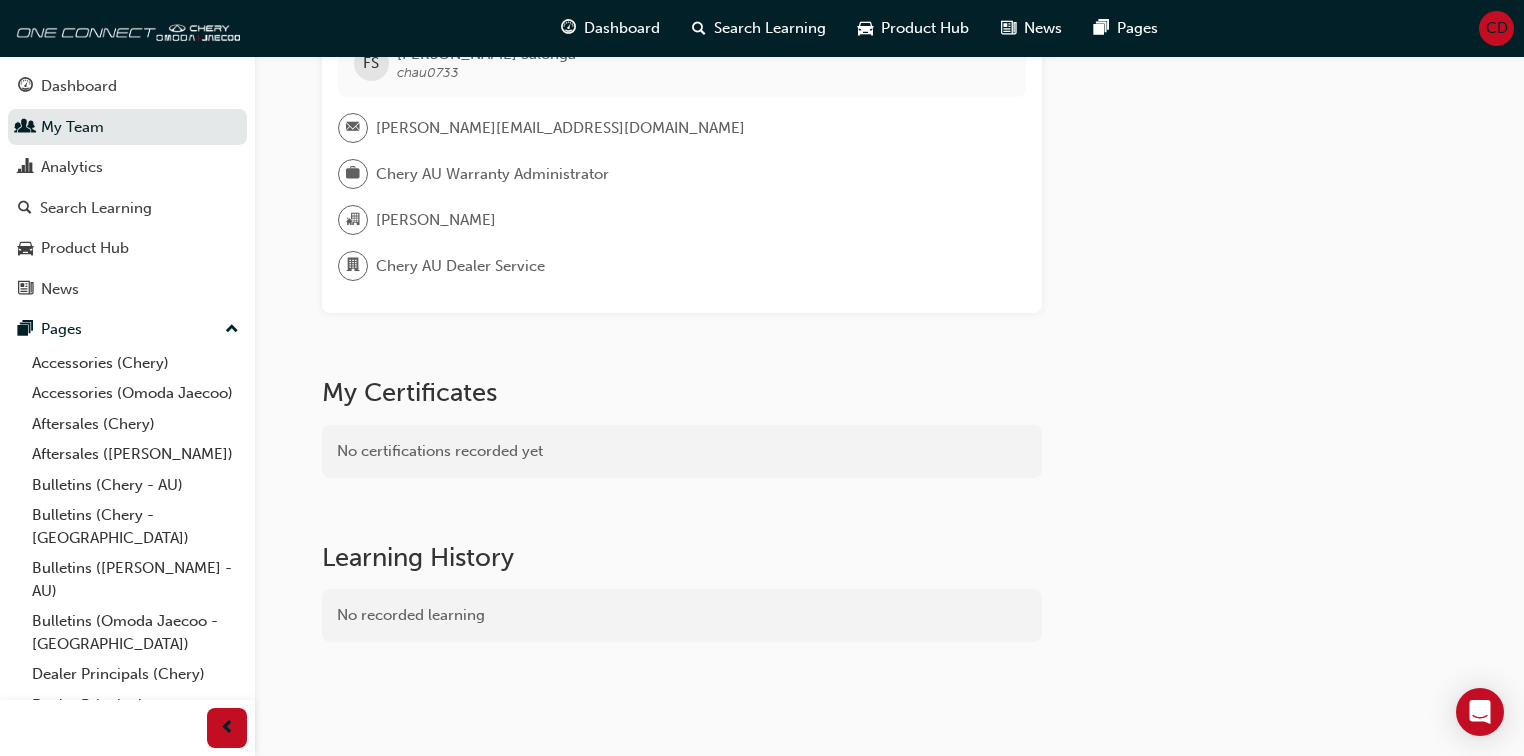 scroll, scrollTop: 74, scrollLeft: 0, axis: vertical 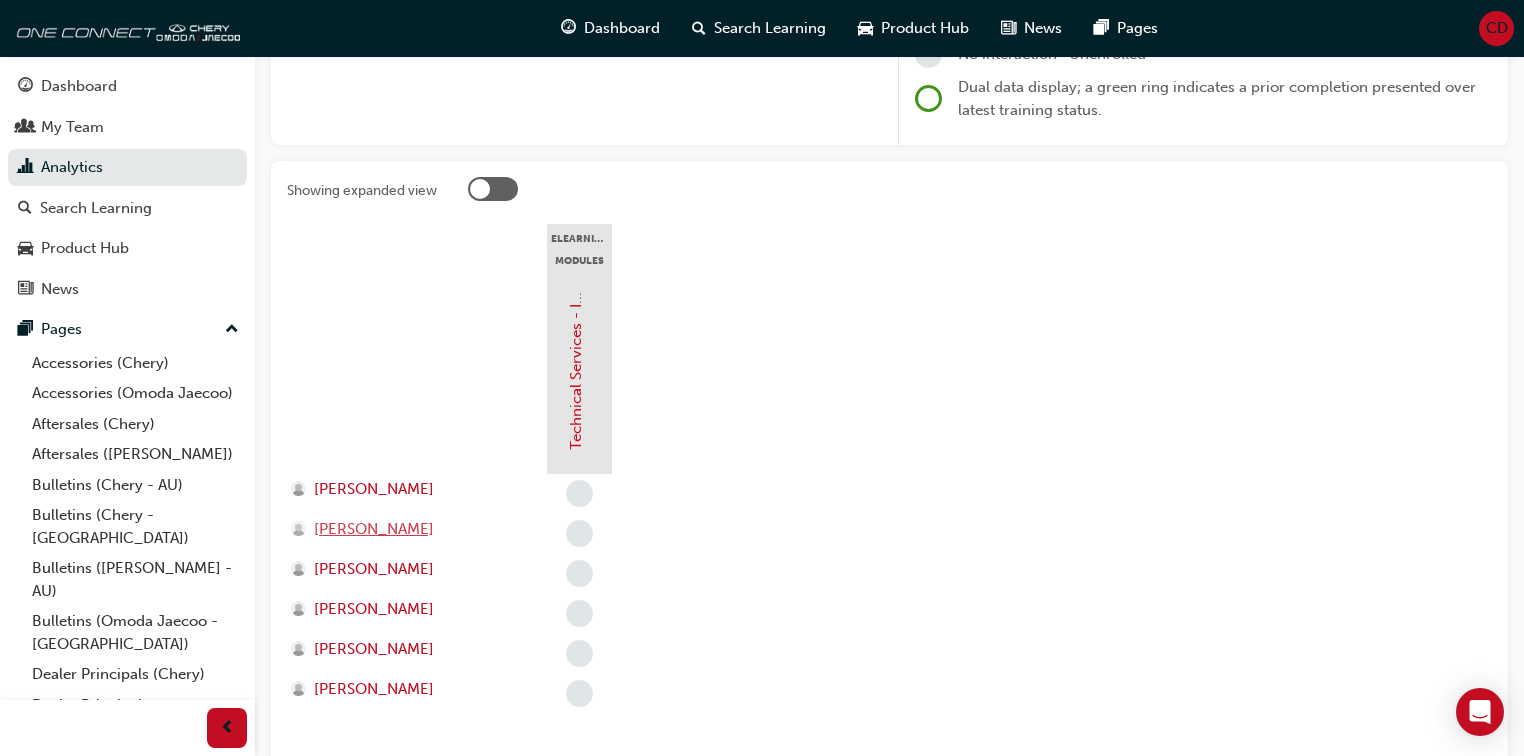 click on "Matthew Dunn" at bounding box center [374, 529] 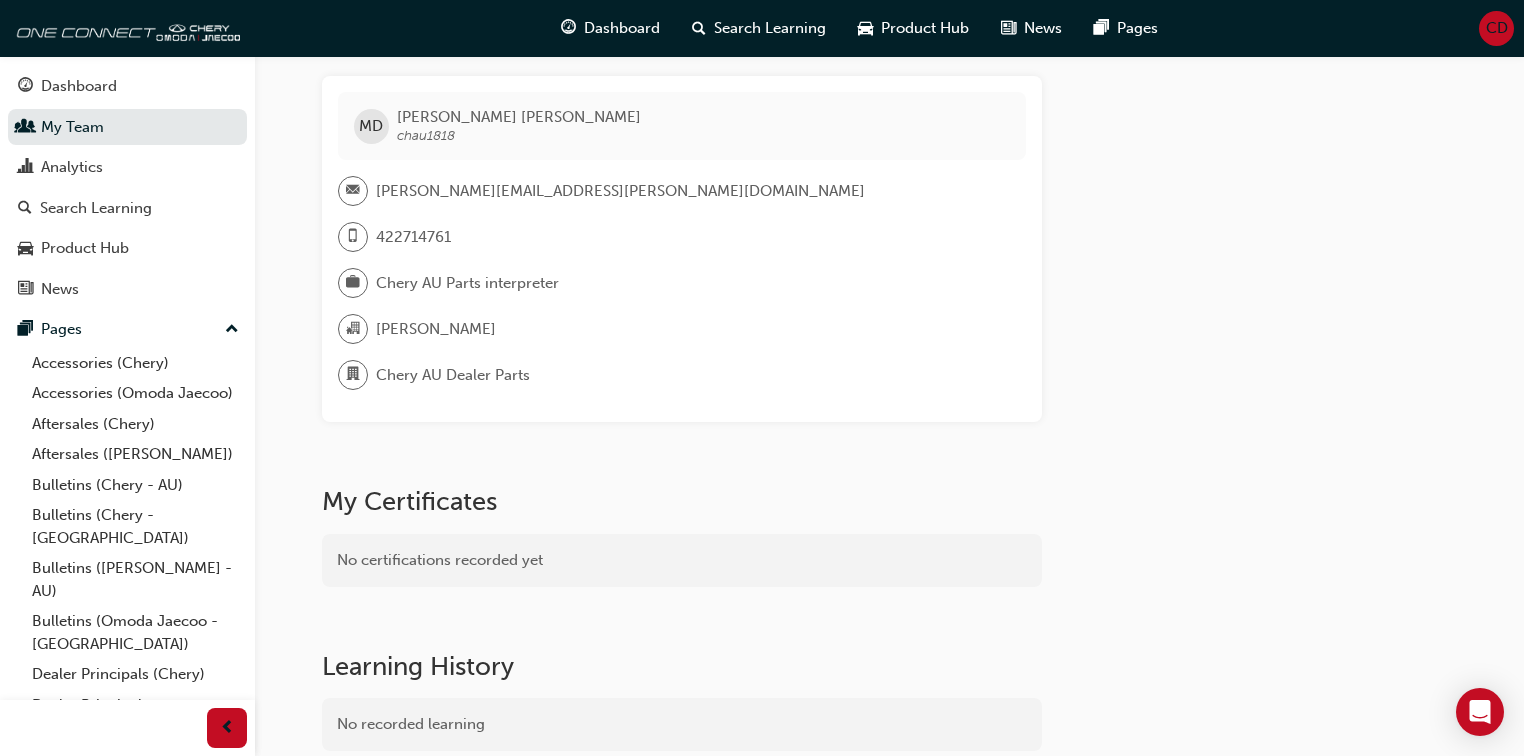 scroll, scrollTop: 0, scrollLeft: 0, axis: both 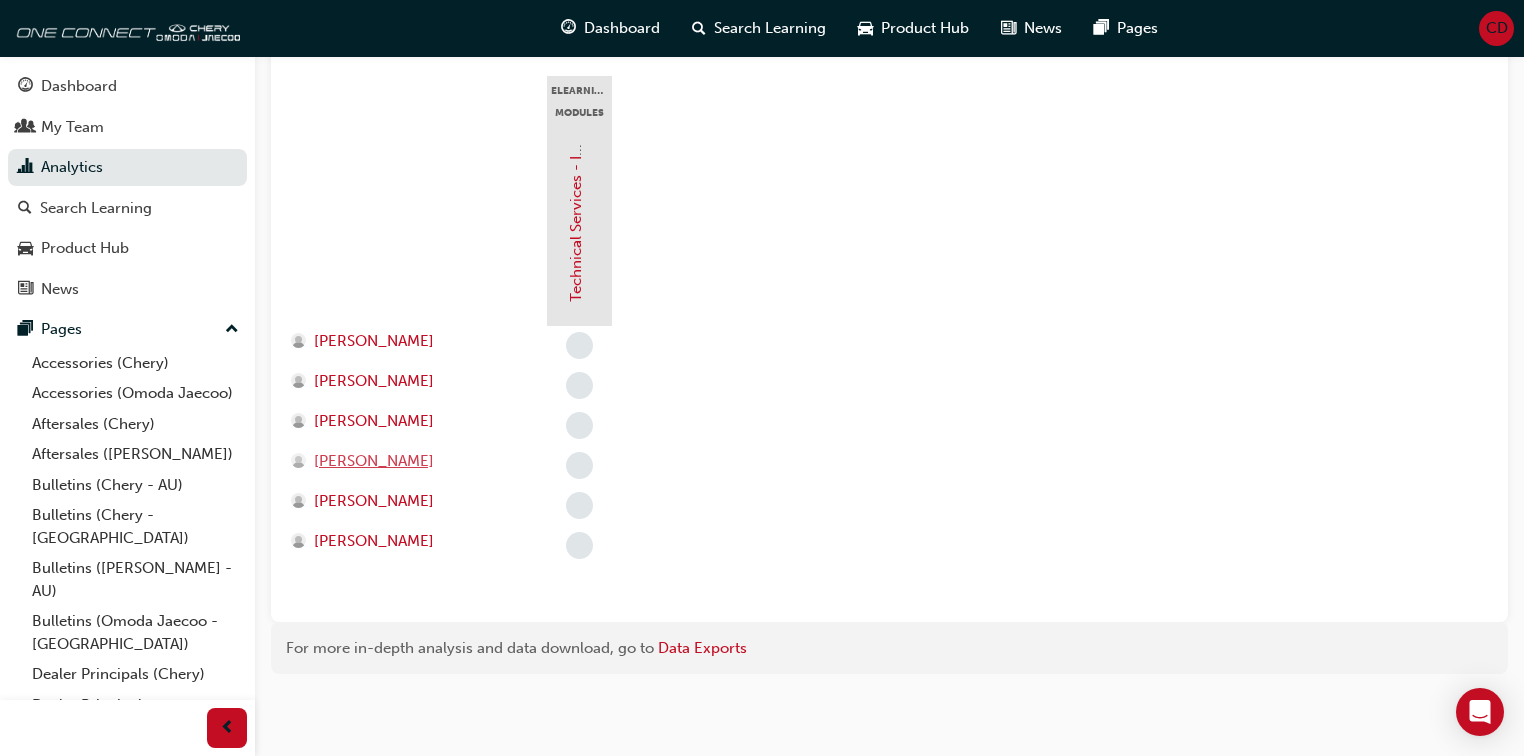 click on "Nathan Waters" at bounding box center (374, 461) 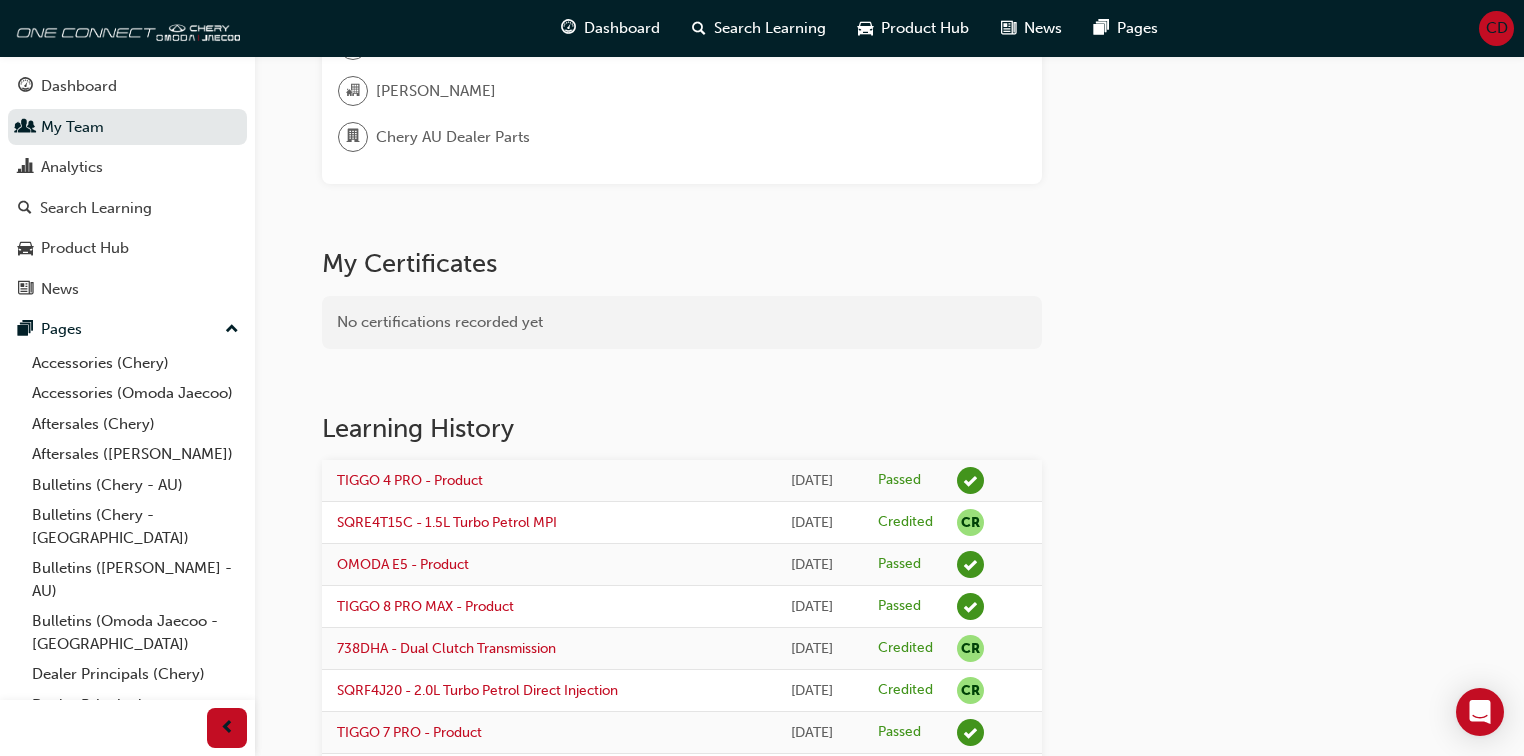 scroll, scrollTop: 0, scrollLeft: 0, axis: both 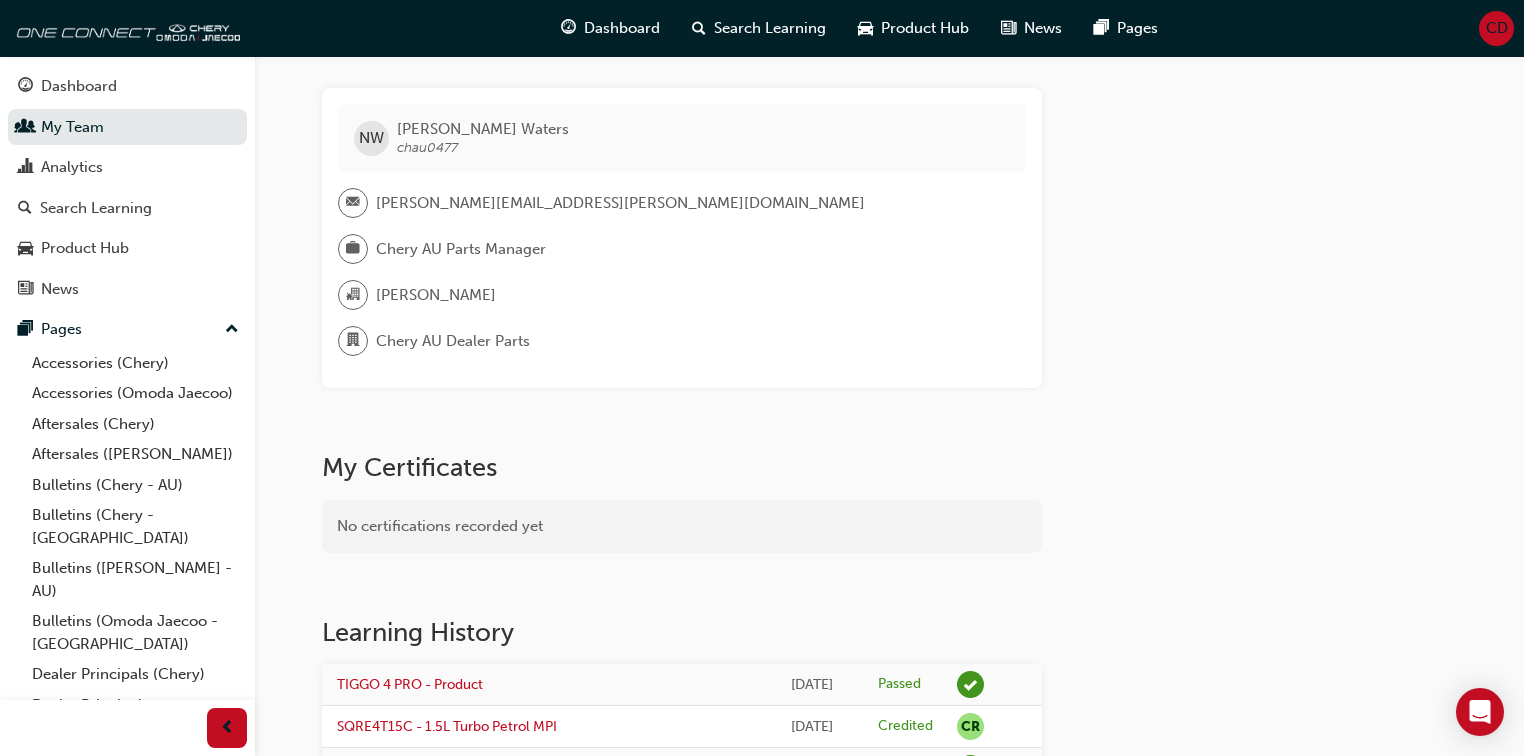 click on "NW Nathan   Waters chau0477 nathan.waters@huntermotivegroup.com.au Chery AU Parts Manager Chery Ryde Chery AU Dealer Parts This user has been inactive since Fri 4 Jul 2025 and doesn't currently have access to the platform My Certificates No certifications recorded yet Learning History TIGGO 4 PRO - Product   Tue 5 Nov 2024 Passed SQRE4T15C - 1.5L Turbo Petrol MPI    Tue 5 Nov 2024 Credited CR OMODA E5 - Product   Tue 5 Nov 2024 Passed TIGGO 8 PRO MAX - Product   Tue 18 Jun 2024 Passed 738DHA - Dual Clutch Transmission   Tue 18 Jun 2024 Credited CR SQRF4J20 - 2.0L Turbo Petrol Direct Injection   Tue 18 Jun 2024 Credited CR TIGGO 7 PRO - Product   Tue 14 Nov 2023 Passed SQRF4J16 - 1.6L Turbo Petrol Direct Injection   Tue 14 Nov 2023 Credited CR 730DHB/C - Dual Clutch Transmission   Tue 14 Nov 2023 Credited CR OMODA 5 - Product   Fri 3 Nov 2023 Passed CVT25 - Continuous Variable Transmission   Fri 3 Nov 2023 Credited CR Introduction to Chery   Fri 3 Nov 2023 Completed" at bounding box center [682, 627] 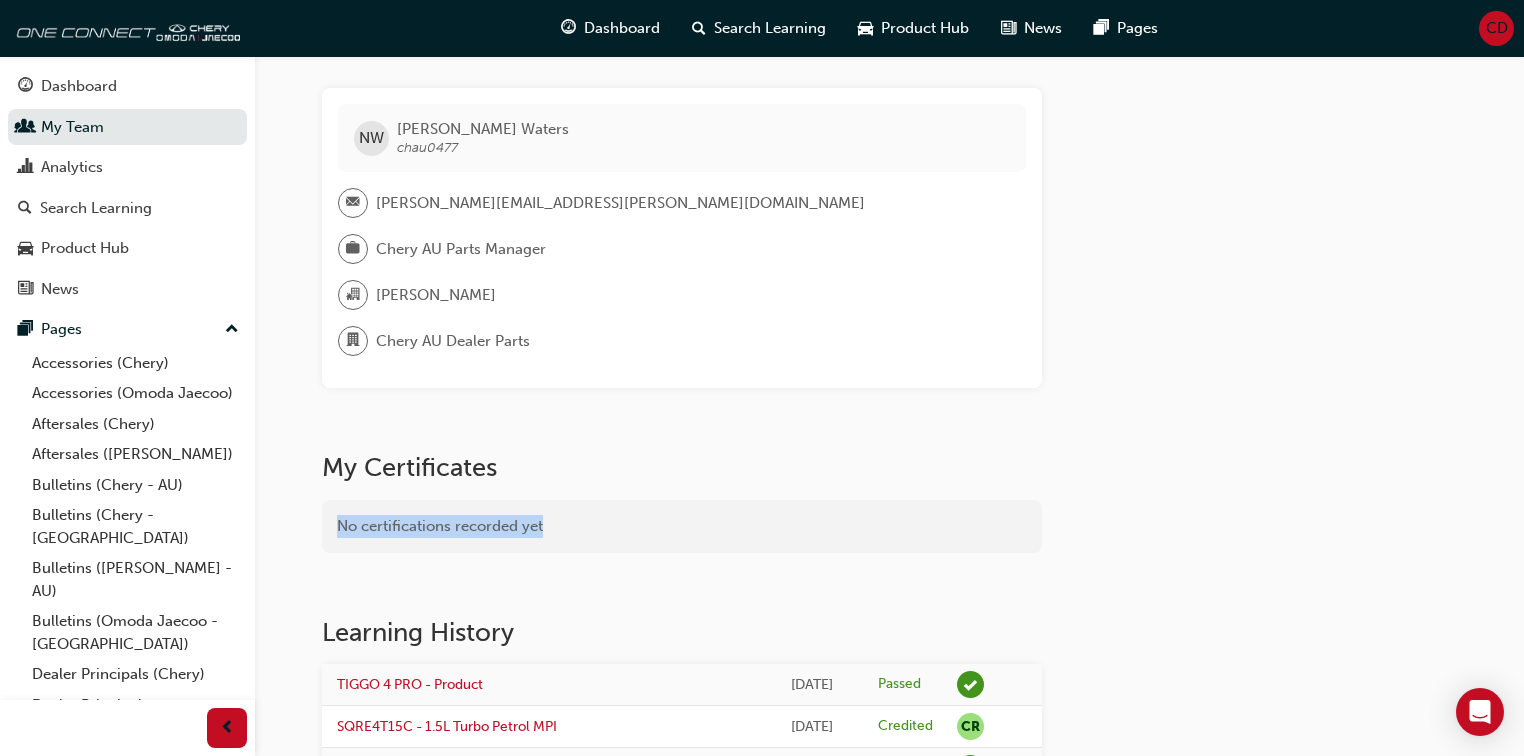 drag, startPoint x: 548, startPoint y: 527, endPoint x: 354, endPoint y: 520, distance: 194.12625 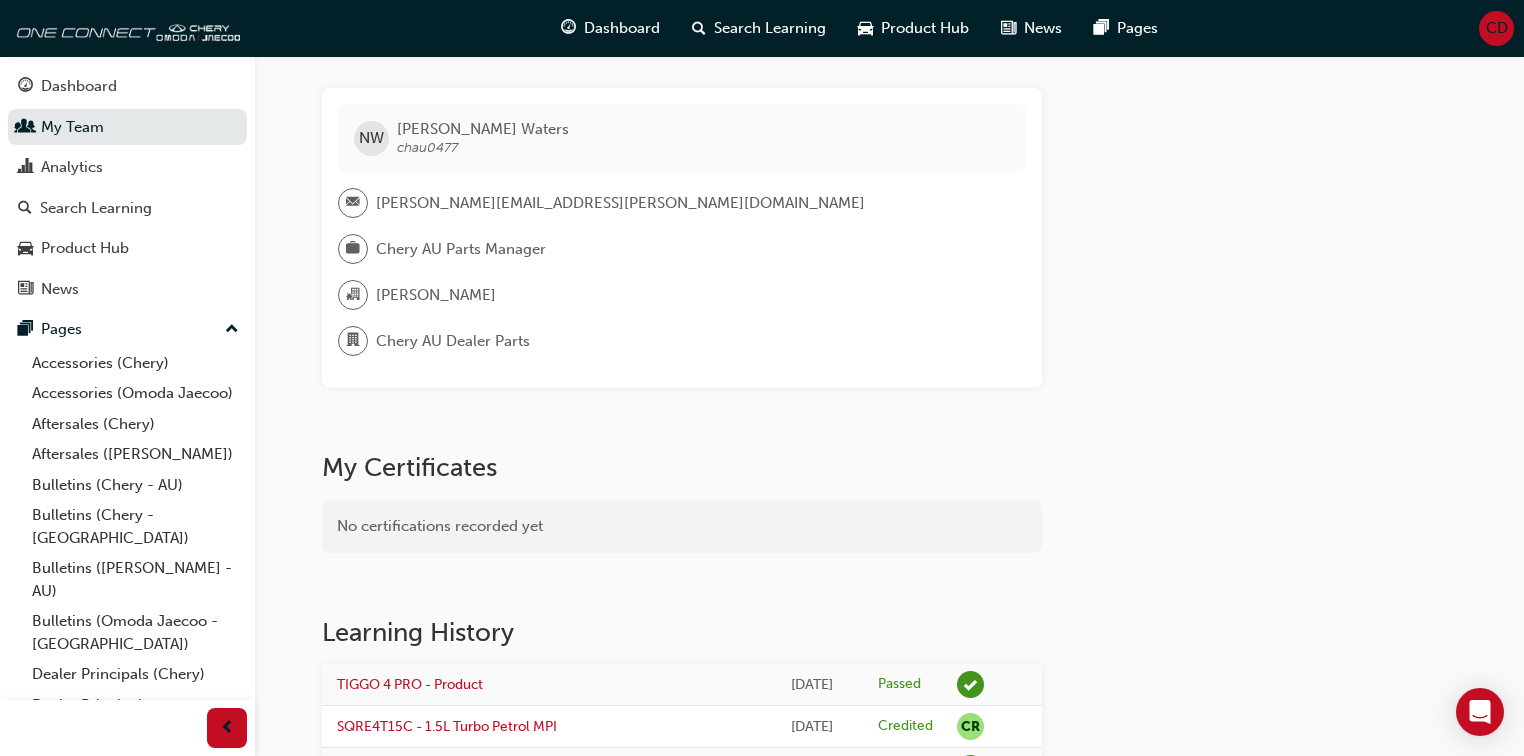 click on "NW Nathan   Waters chau0477 nathan.waters@huntermotivegroup.com.au Chery AU Parts Manager Chery Ryde Chery AU Dealer Parts This user has been inactive since Fri 4 Jul 2025 and doesn't currently have access to the platform My Certificates No certifications recorded yet Learning History TIGGO 4 PRO - Product   Tue 5 Nov 2024 Passed SQRE4T15C - 1.5L Turbo Petrol MPI    Tue 5 Nov 2024 Credited CR OMODA E5 - Product   Tue 5 Nov 2024 Passed TIGGO 8 PRO MAX - Product   Tue 18 Jun 2024 Passed 738DHA - Dual Clutch Transmission   Tue 18 Jun 2024 Credited CR SQRF4J20 - 2.0L Turbo Petrol Direct Injection   Tue 18 Jun 2024 Credited CR TIGGO 7 PRO - Product   Tue 14 Nov 2023 Passed SQRF4J16 - 1.6L Turbo Petrol Direct Injection   Tue 14 Nov 2023 Credited CR 730DHB/C - Dual Clutch Transmission   Tue 14 Nov 2023 Credited CR OMODA 5 - Product   Fri 3 Nov 2023 Passed CVT25 - Continuous Variable Transmission   Fri 3 Nov 2023 Credited CR Introduction to Chery   Fri 3 Nov 2023 Completed" at bounding box center (682, 627) 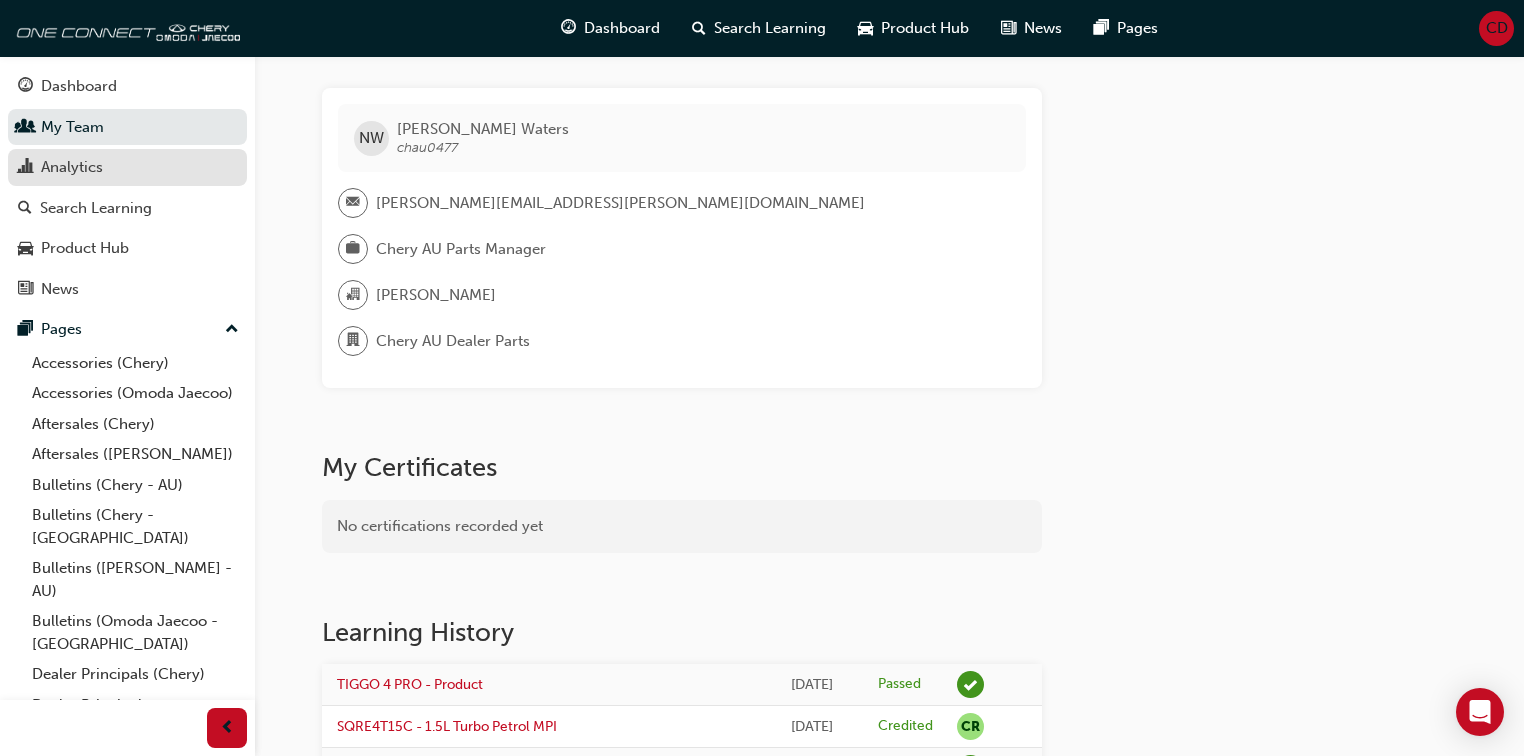 click on "Analytics" at bounding box center [72, 167] 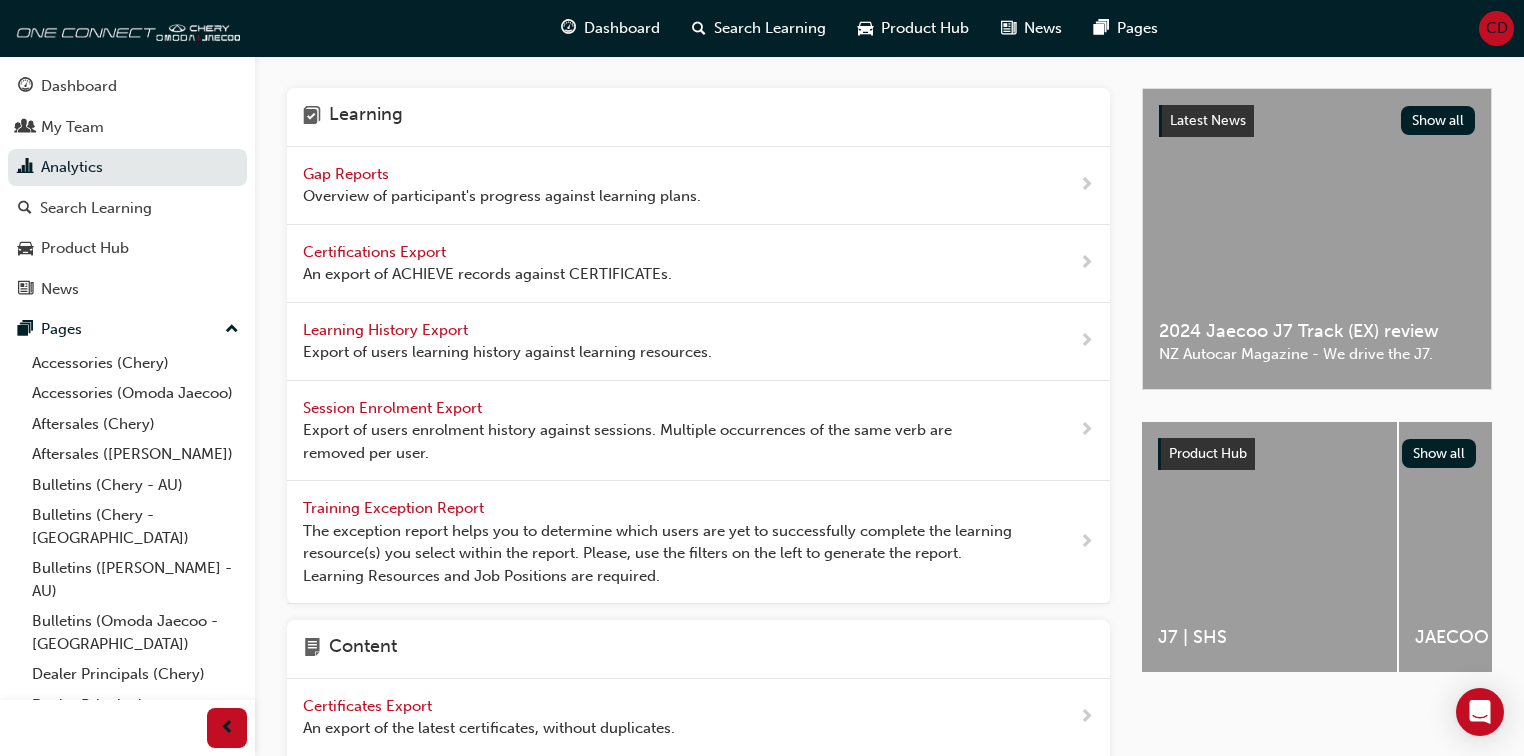 click on "Overview of participant's progress against learning plans." at bounding box center (502, 196) 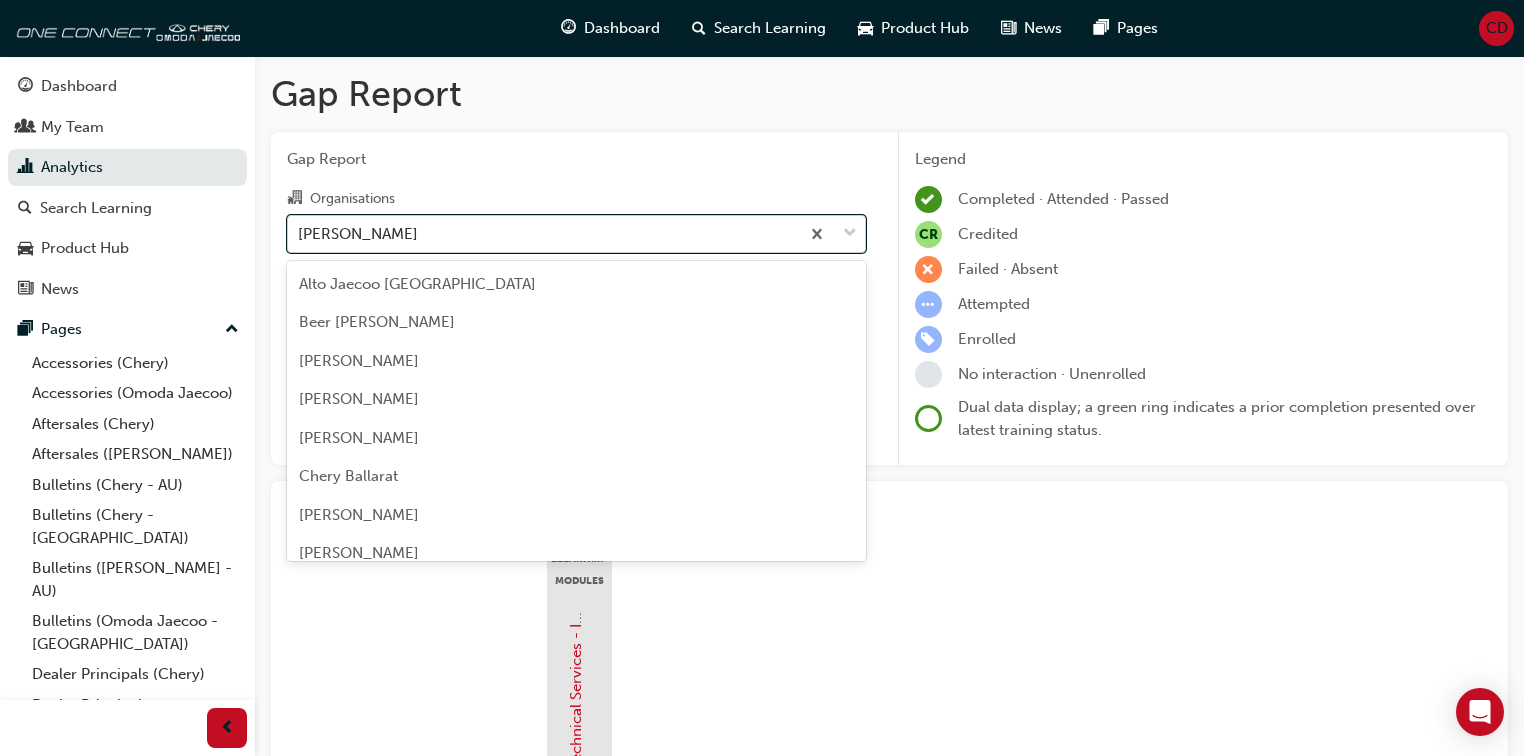 click on "[PERSON_NAME]" at bounding box center (543, 233) 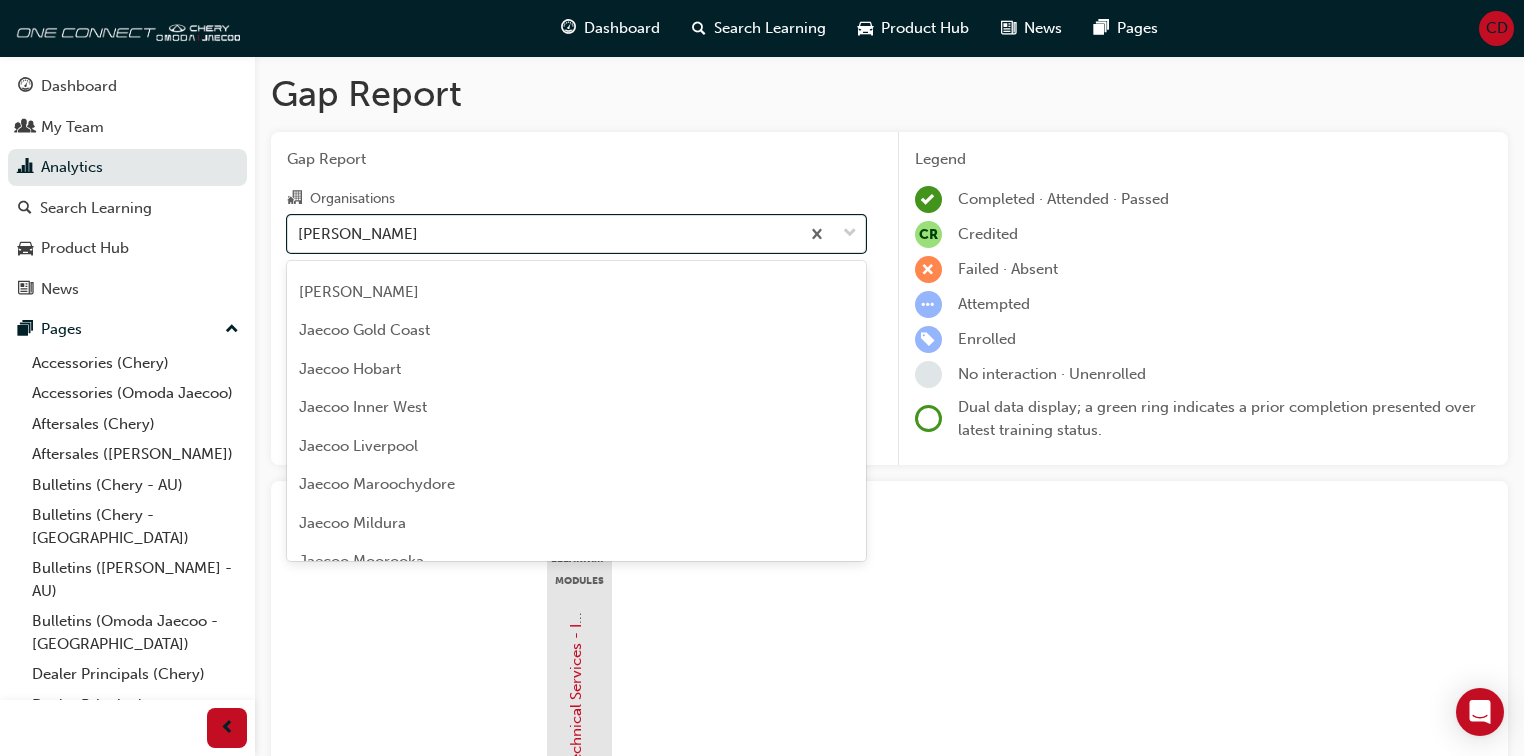 scroll, scrollTop: 4172, scrollLeft: 0, axis: vertical 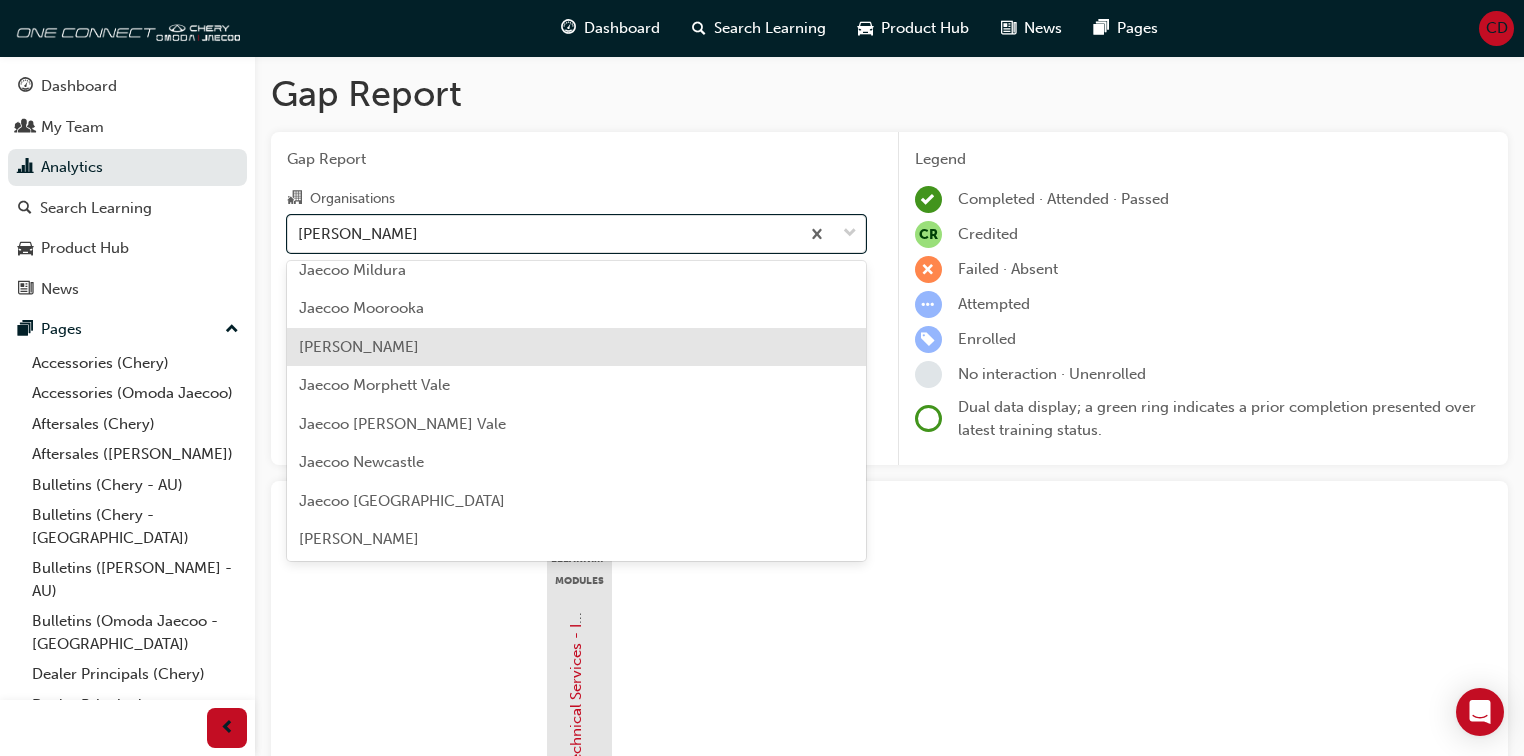 click on "[PERSON_NAME]" at bounding box center (359, 347) 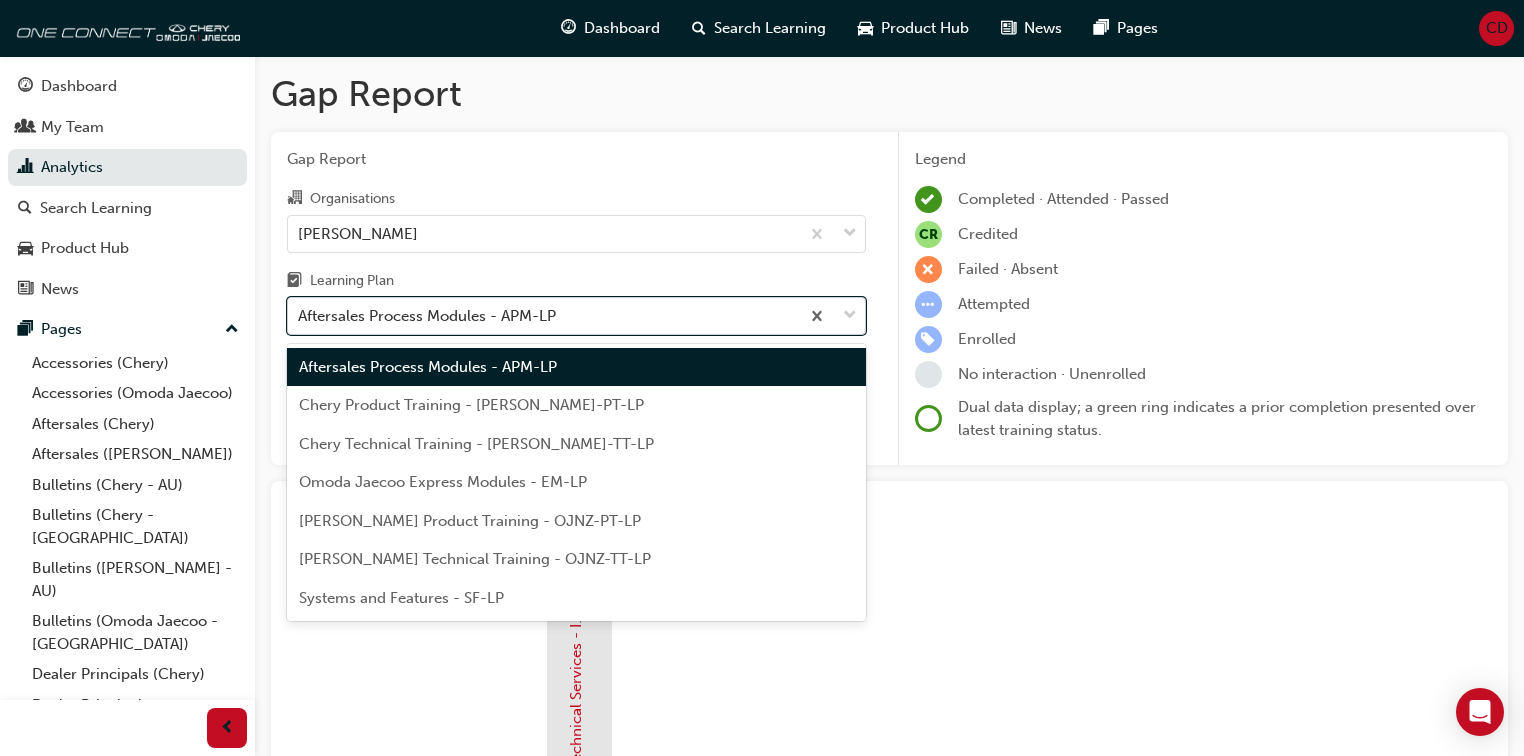 click on "Aftersales Process Modules - APM-LP" at bounding box center (427, 316) 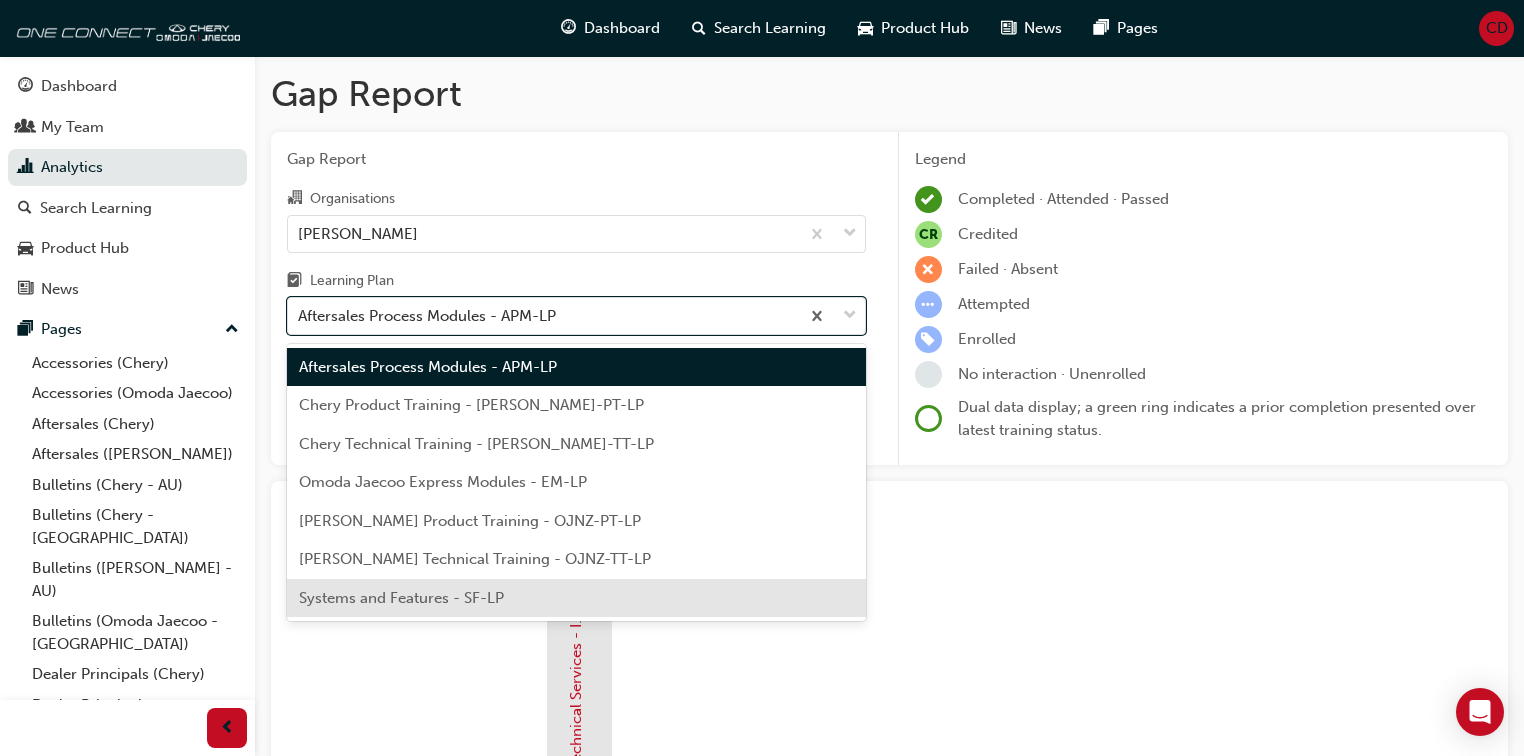 click on "Systems and Features - SF-LP" at bounding box center (401, 598) 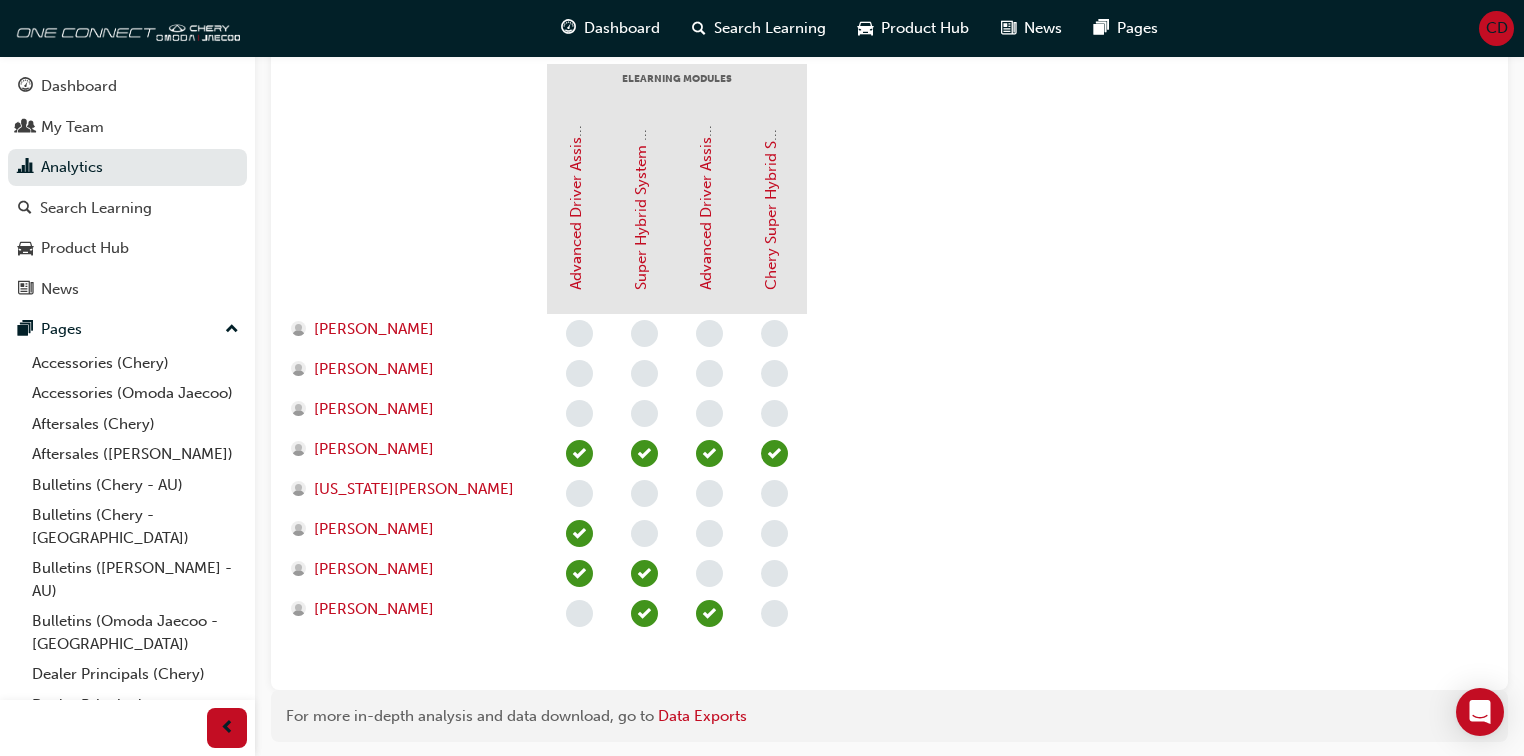 scroll, scrollTop: 0, scrollLeft: 0, axis: both 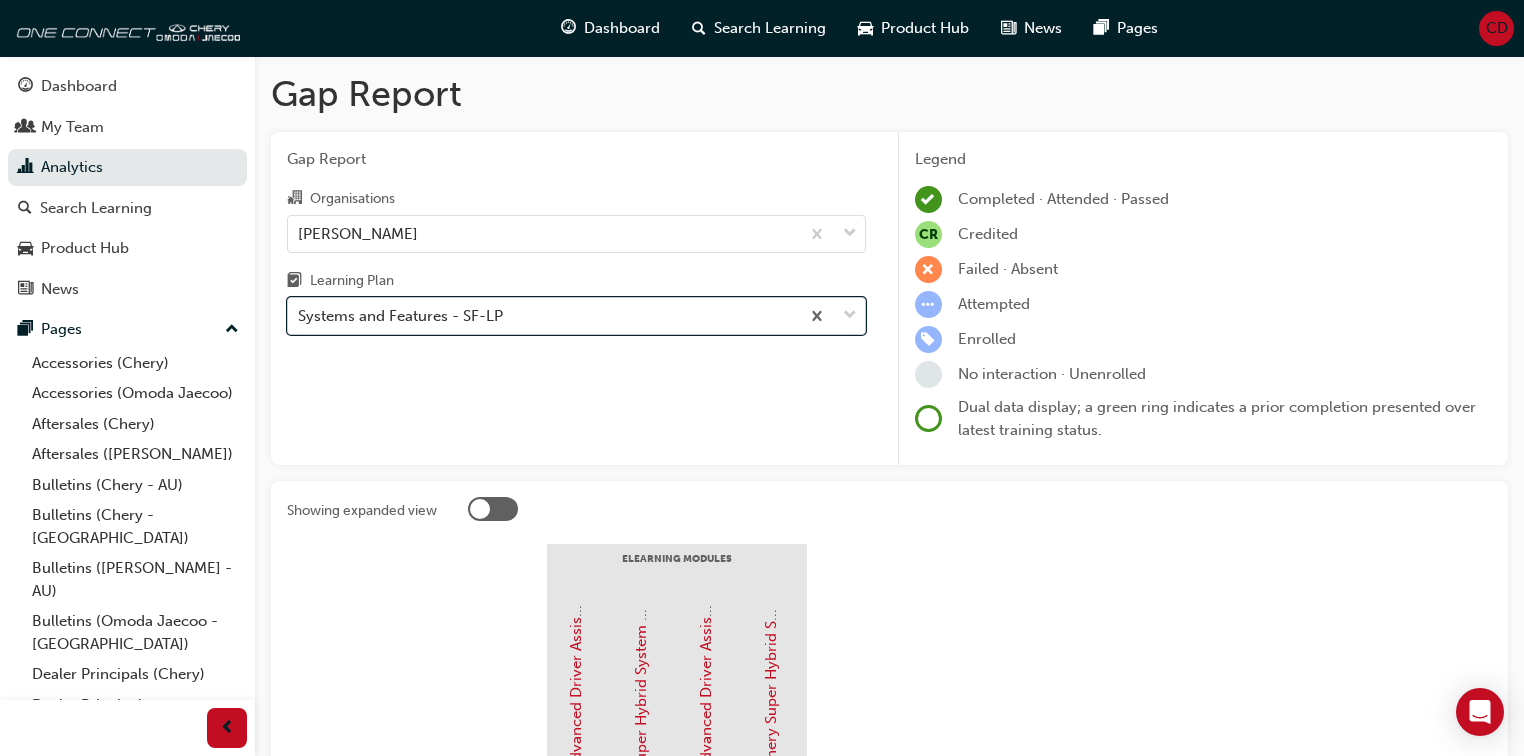 click on "Systems and Features - SF-LP" at bounding box center (400, 316) 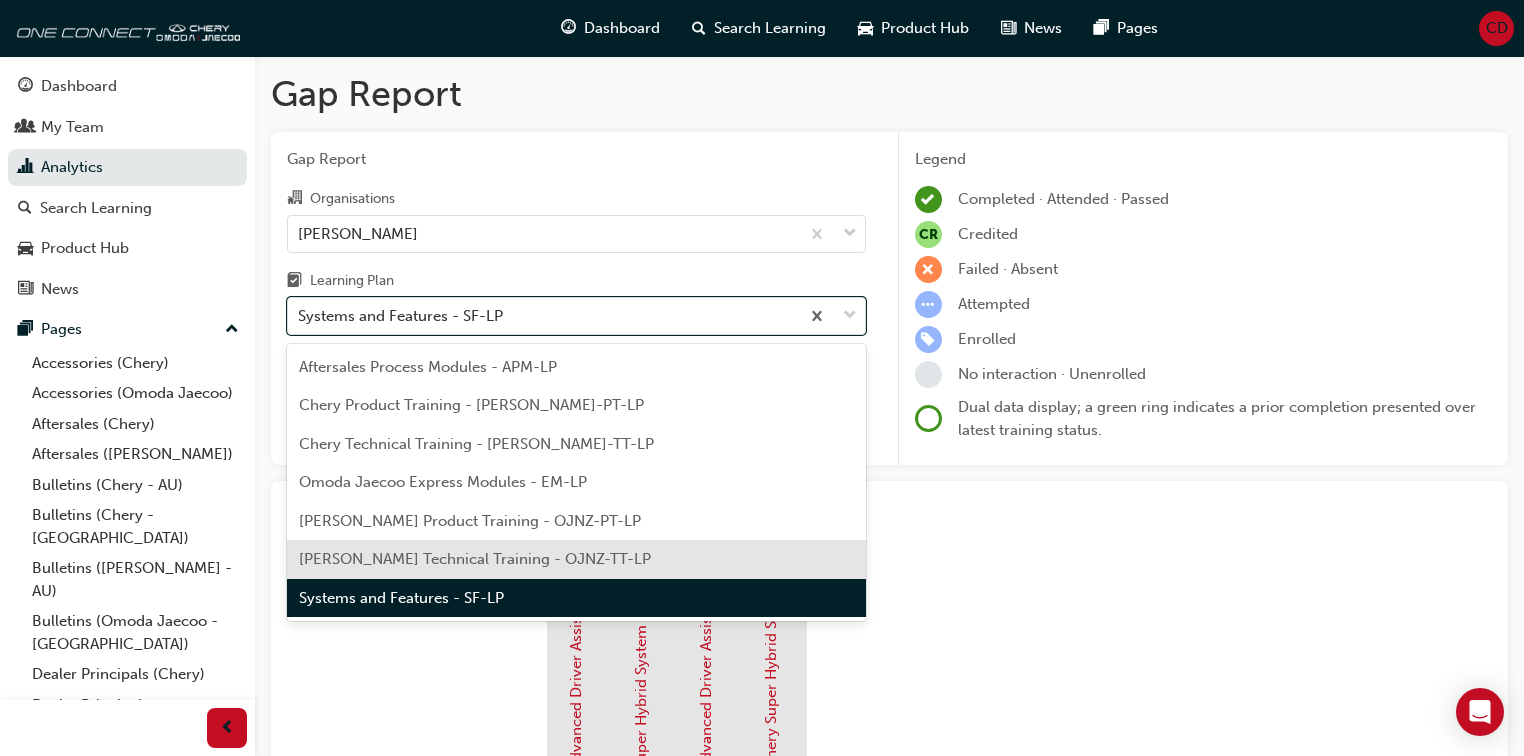 click on "[PERSON_NAME] Technical Training - OJNZ-TT-LP" at bounding box center [475, 559] 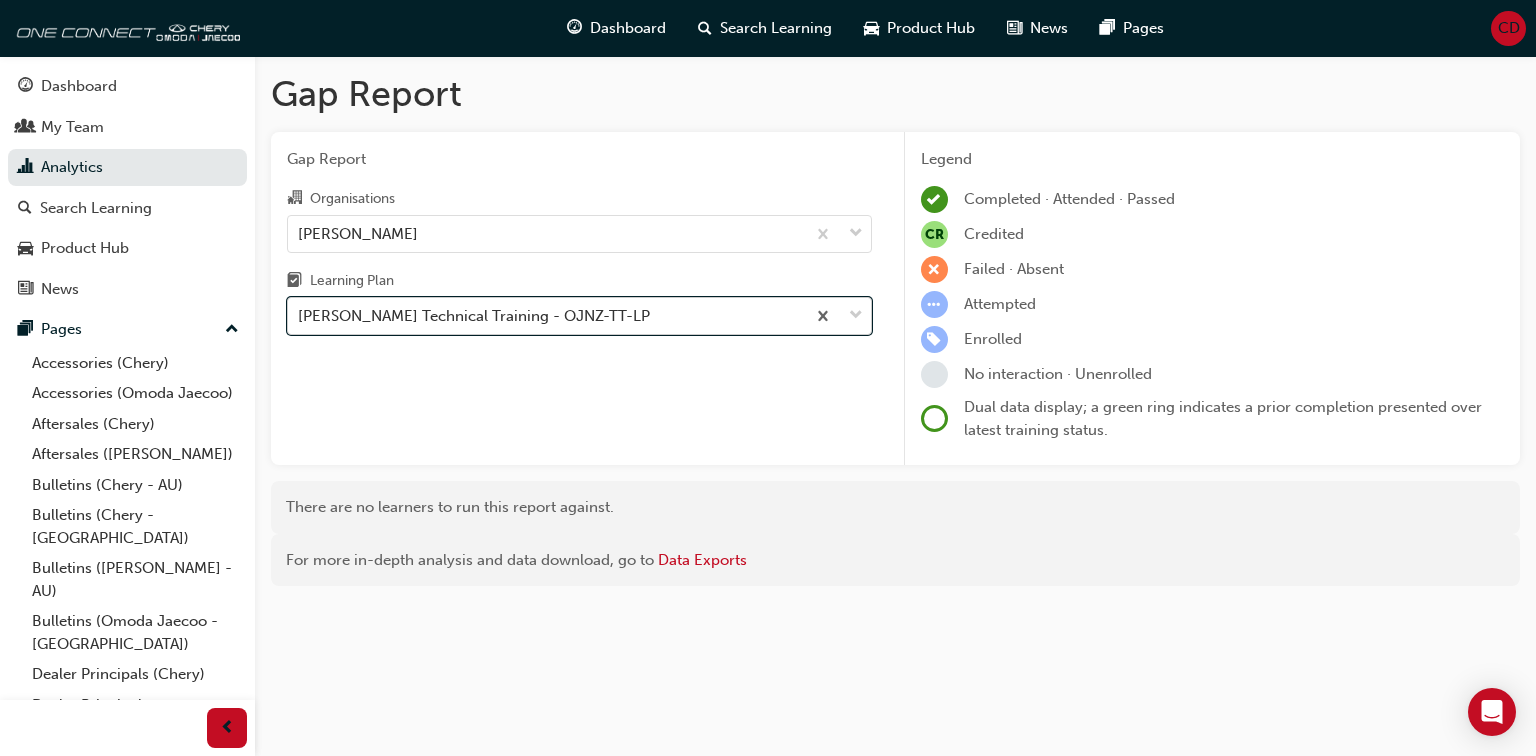 click on "[PERSON_NAME] Technical Training - OJNZ-TT-LP" at bounding box center (579, 316) 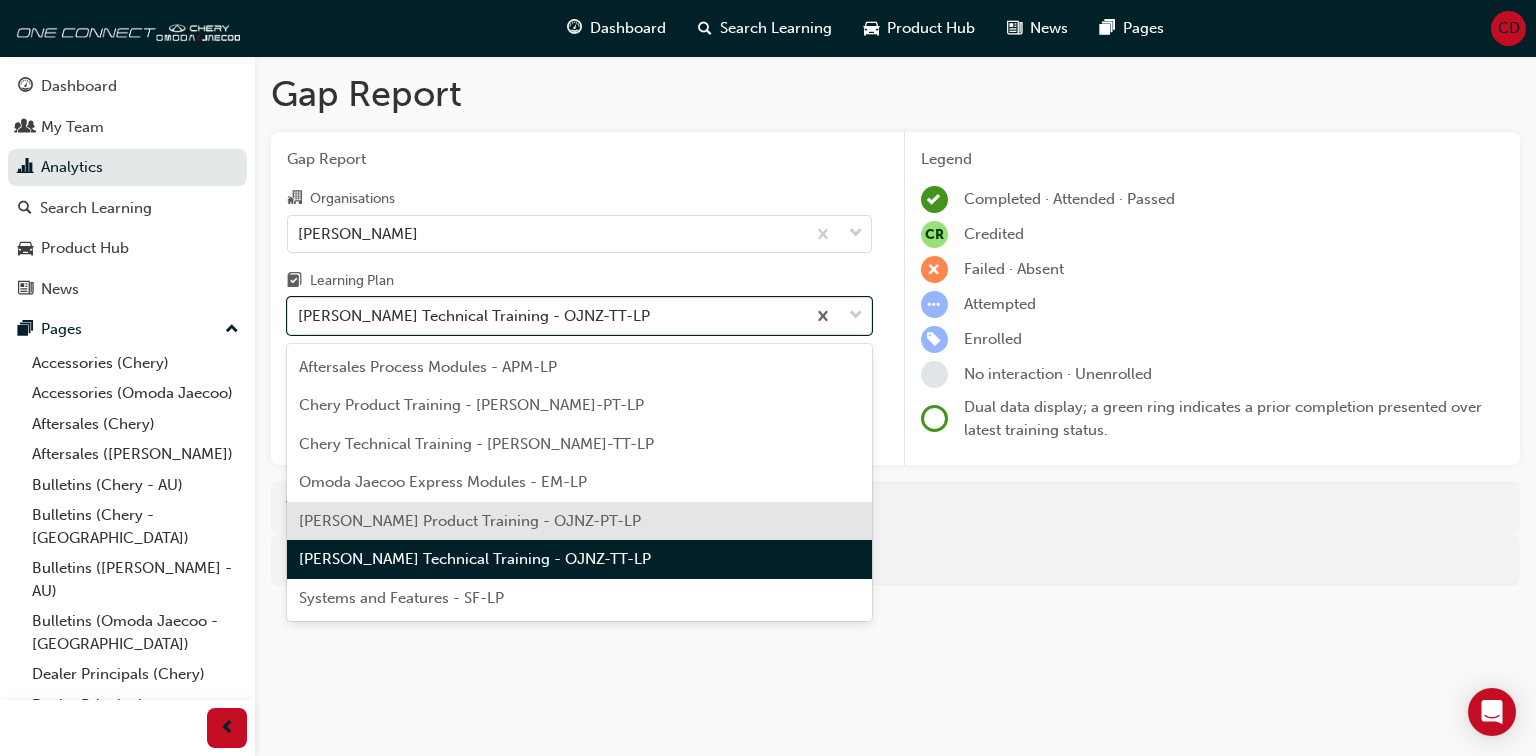 click on "[PERSON_NAME] Product Training - OJNZ-PT-LP" at bounding box center [470, 521] 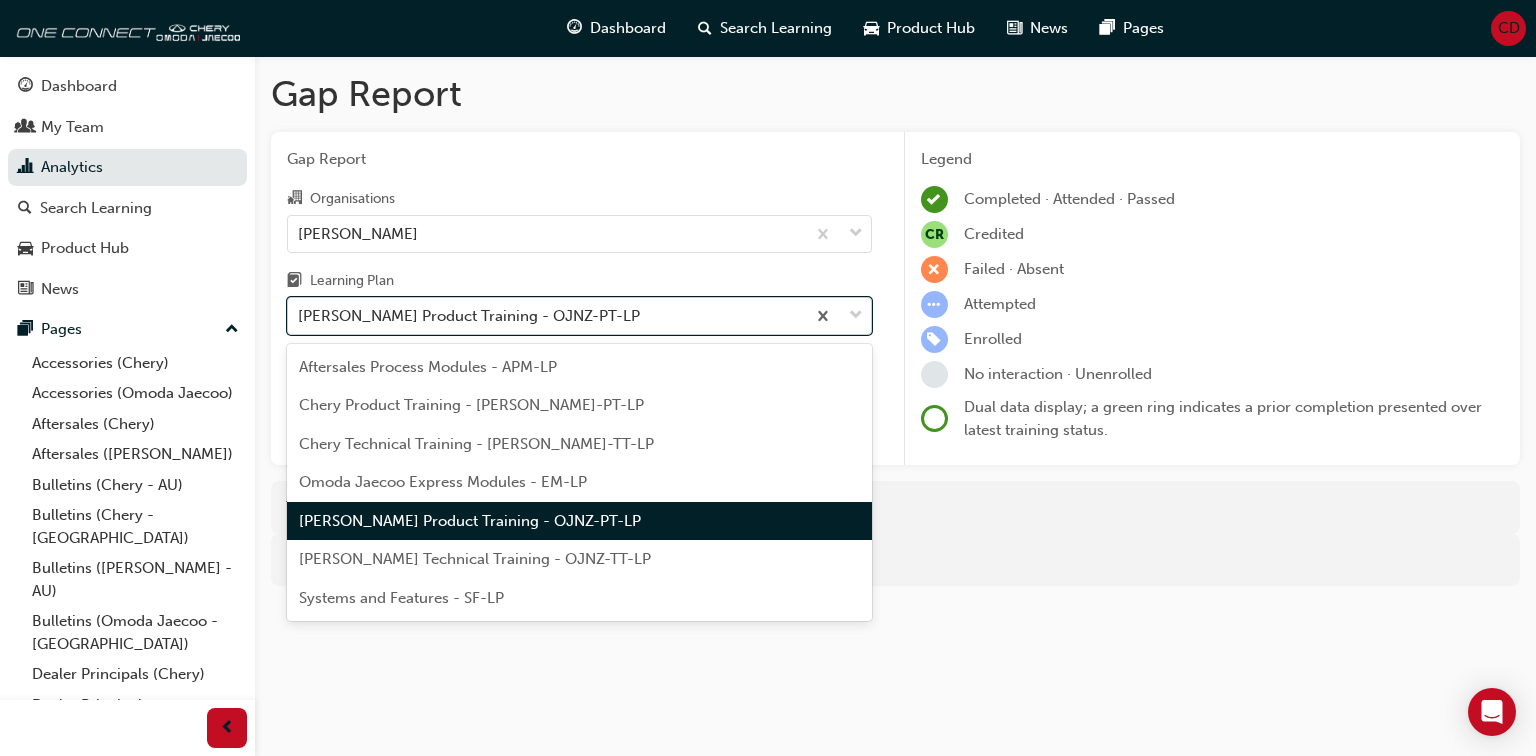 click on "[PERSON_NAME] Product Training - OJNZ-PT-LP" at bounding box center [469, 316] 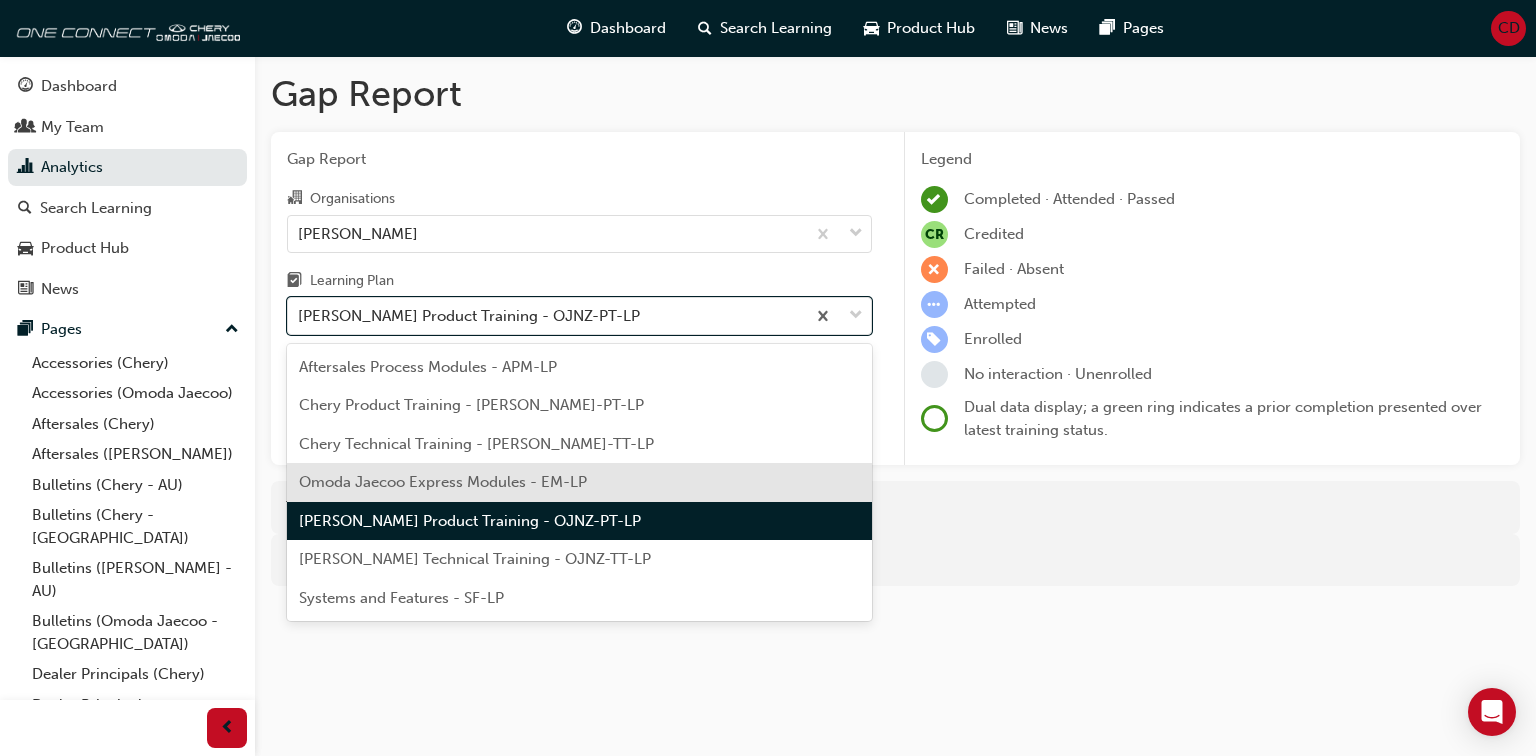 click on "Omoda Jaecoo Express Modules - EM-LP" at bounding box center (443, 482) 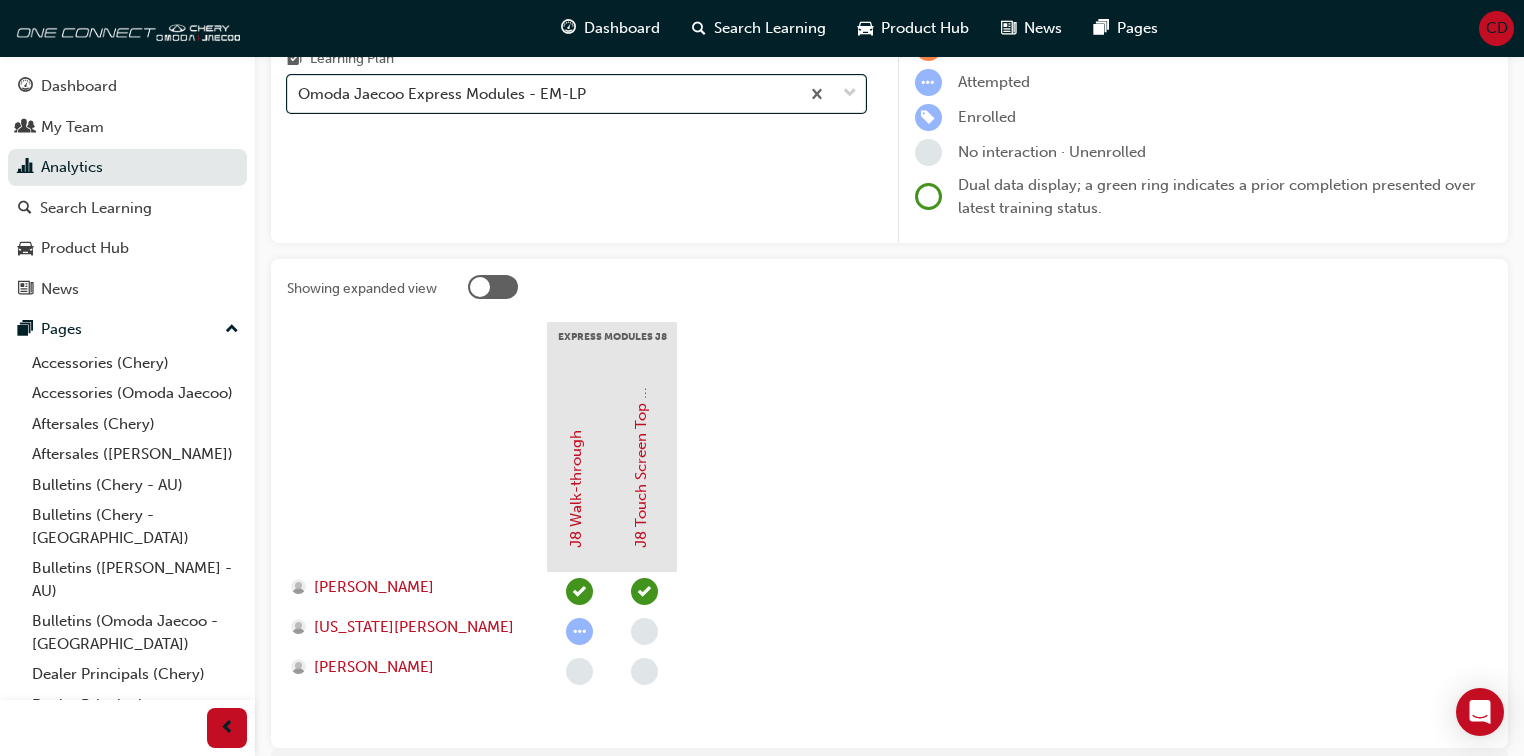 scroll, scrollTop: 0, scrollLeft: 0, axis: both 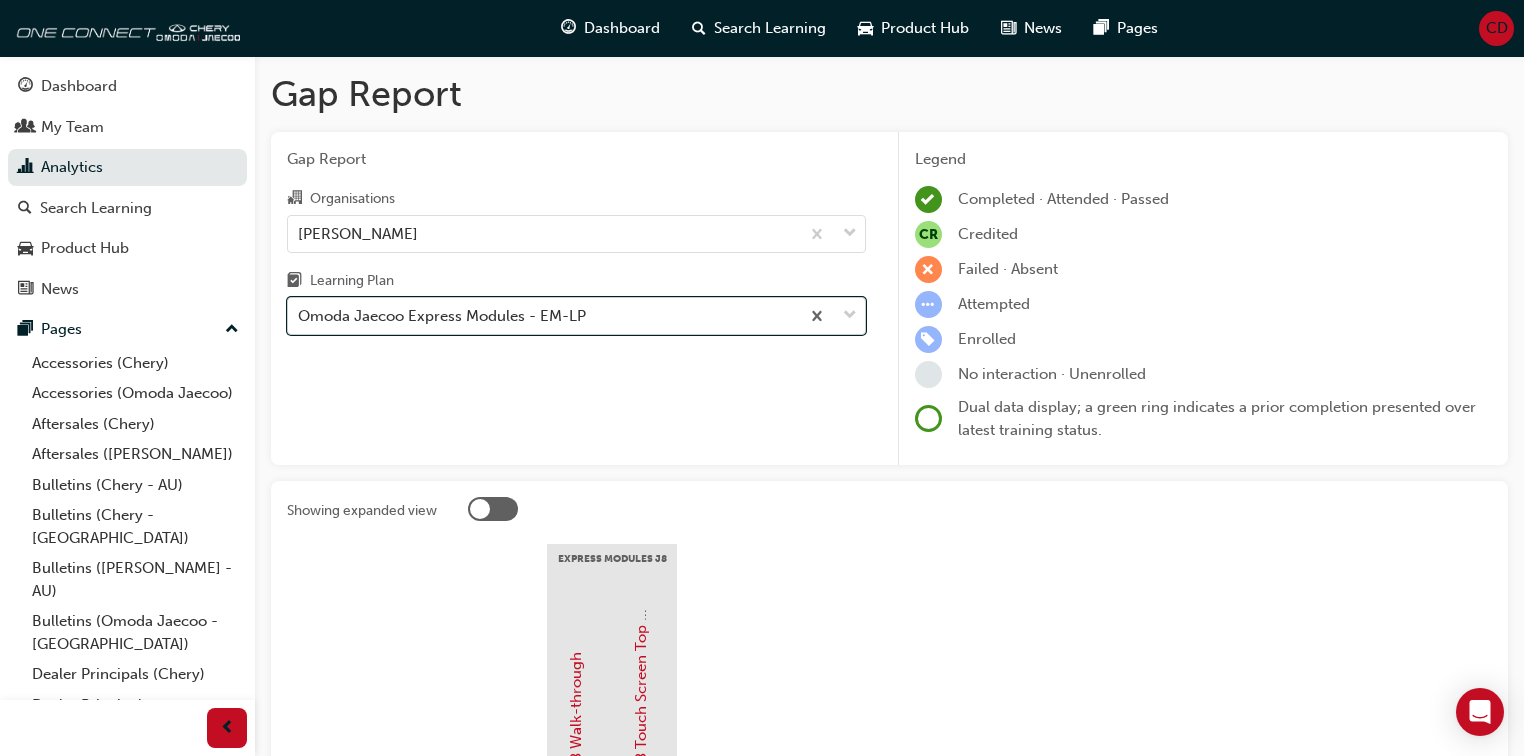 click on "Omoda Jaecoo Express Modules - EM-LP" at bounding box center [442, 316] 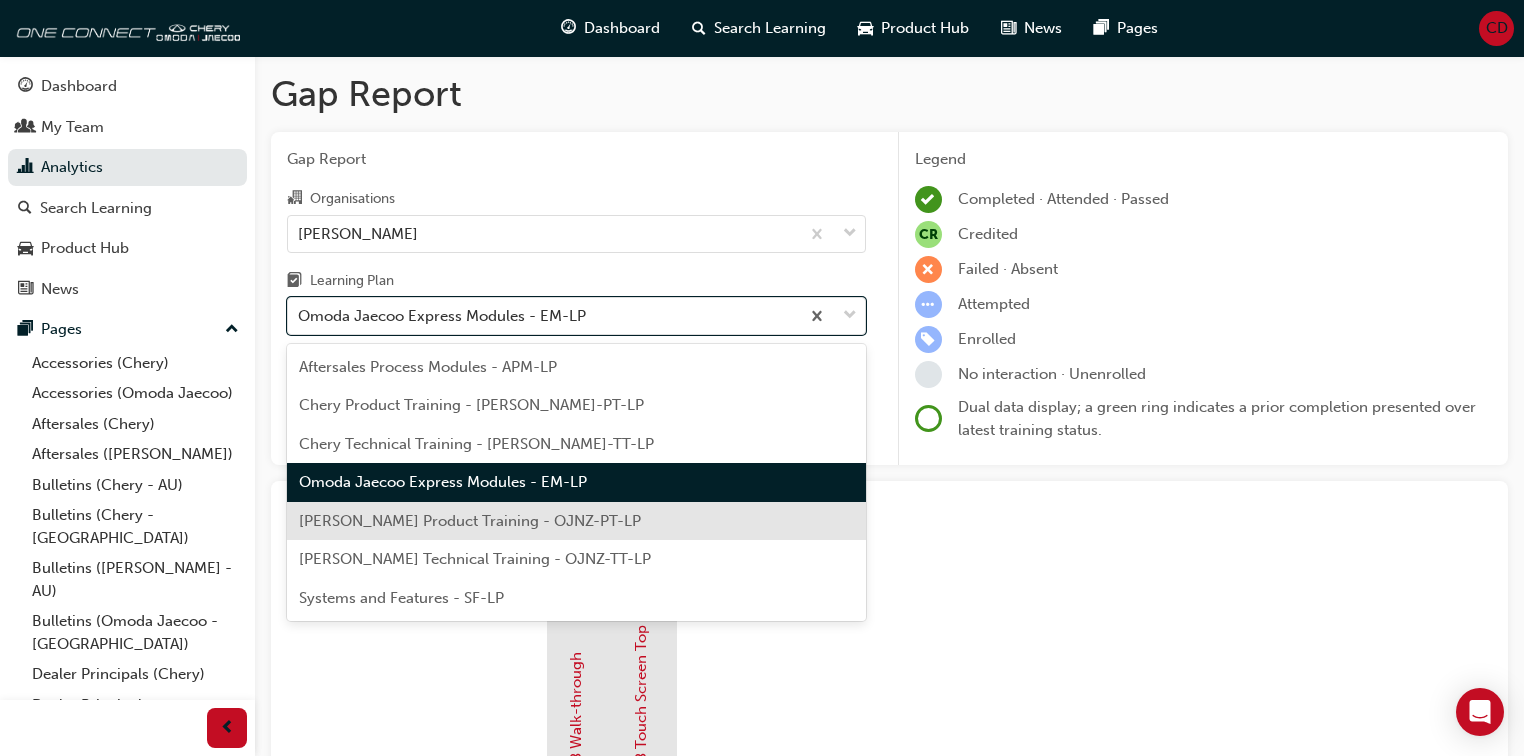 click on "[PERSON_NAME] Product Training - OJNZ-PT-LP" at bounding box center (470, 521) 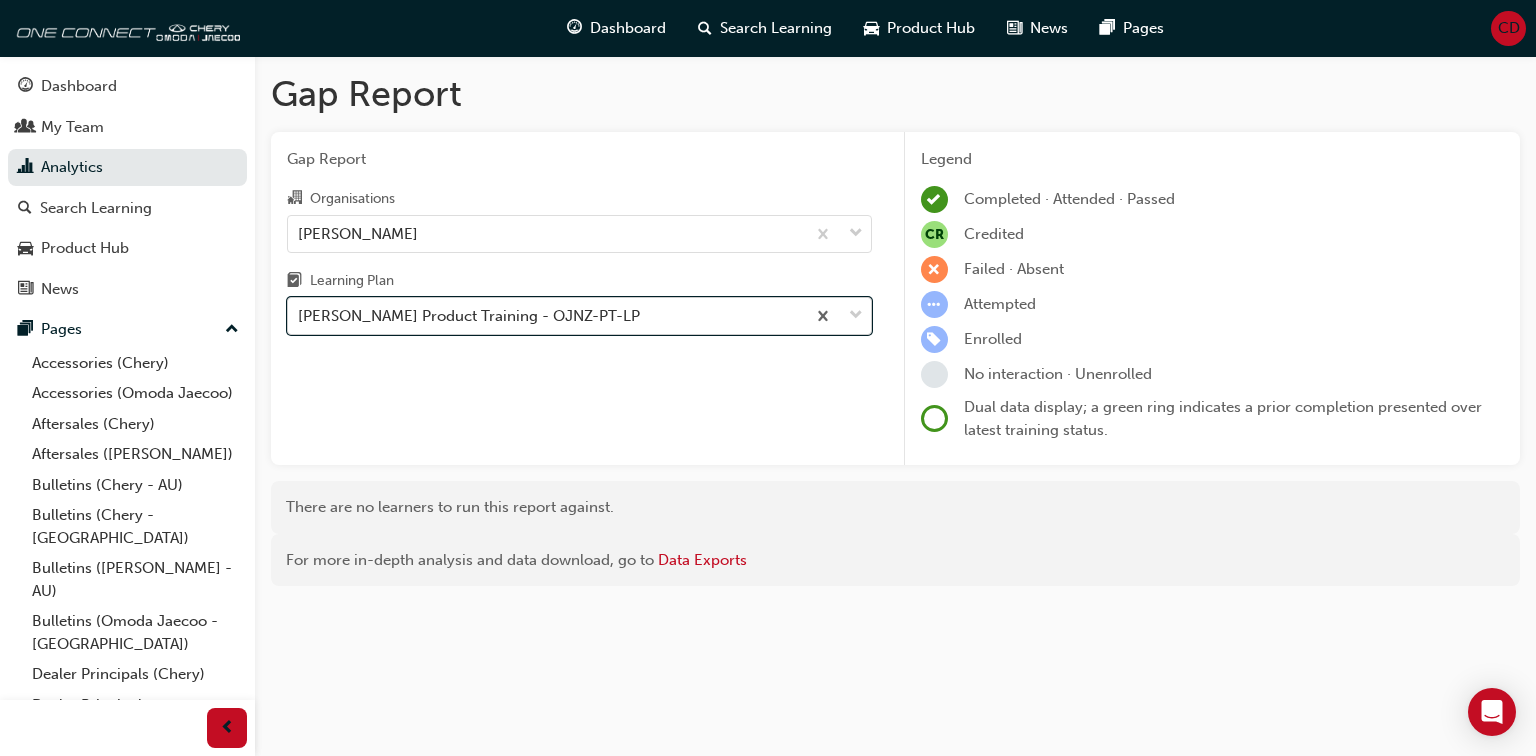 drag, startPoint x: 584, startPoint y: 320, endPoint x: 547, endPoint y: 316, distance: 37.215588 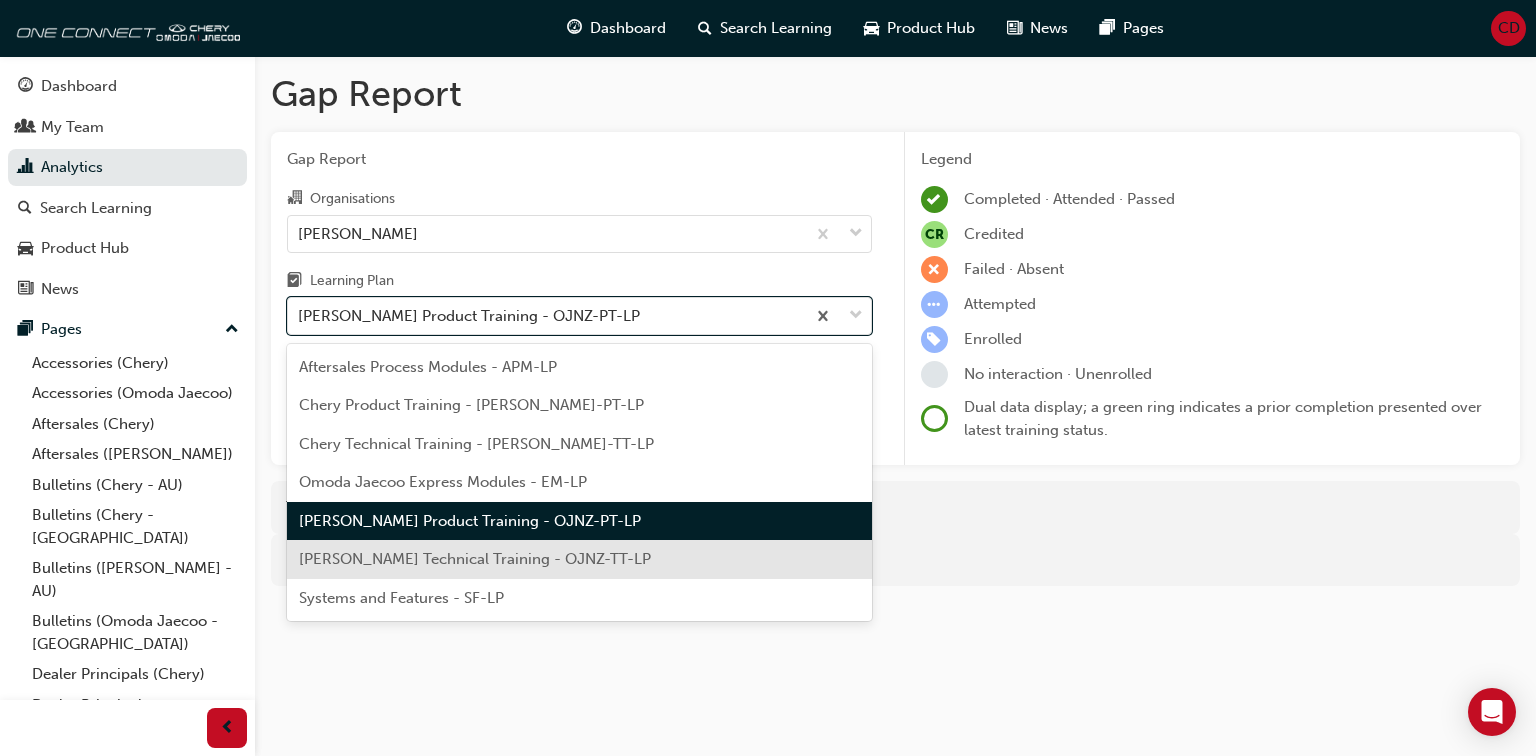 click on "Gap Report Gap Report Organisations Jaecoo Mornington Learning Plan   option Omoda Jaecoo Product Training - OJNZ-PT-LP, selected.    option Omoda Jaecoo Technical Training - OJNZ-TT-LP focused, 6 of 7. 7 results available. Use Up and Down to choose options, press Enter to select the currently focused option, press Escape to exit the menu, press Tab to select the option and exit the menu. Omoda Jaecoo Product Training - OJNZ-PT-LP Legend Completed · Attended · Passed CR Credited Failed · Absent Attempted Enrolled No interaction · Unenrolled Dual data display; a green ring indicates a prior completion presented over latest training status. There are no learners to run this report against. For more in-depth analysis and data download, go to   Data Exports" at bounding box center (895, 337) 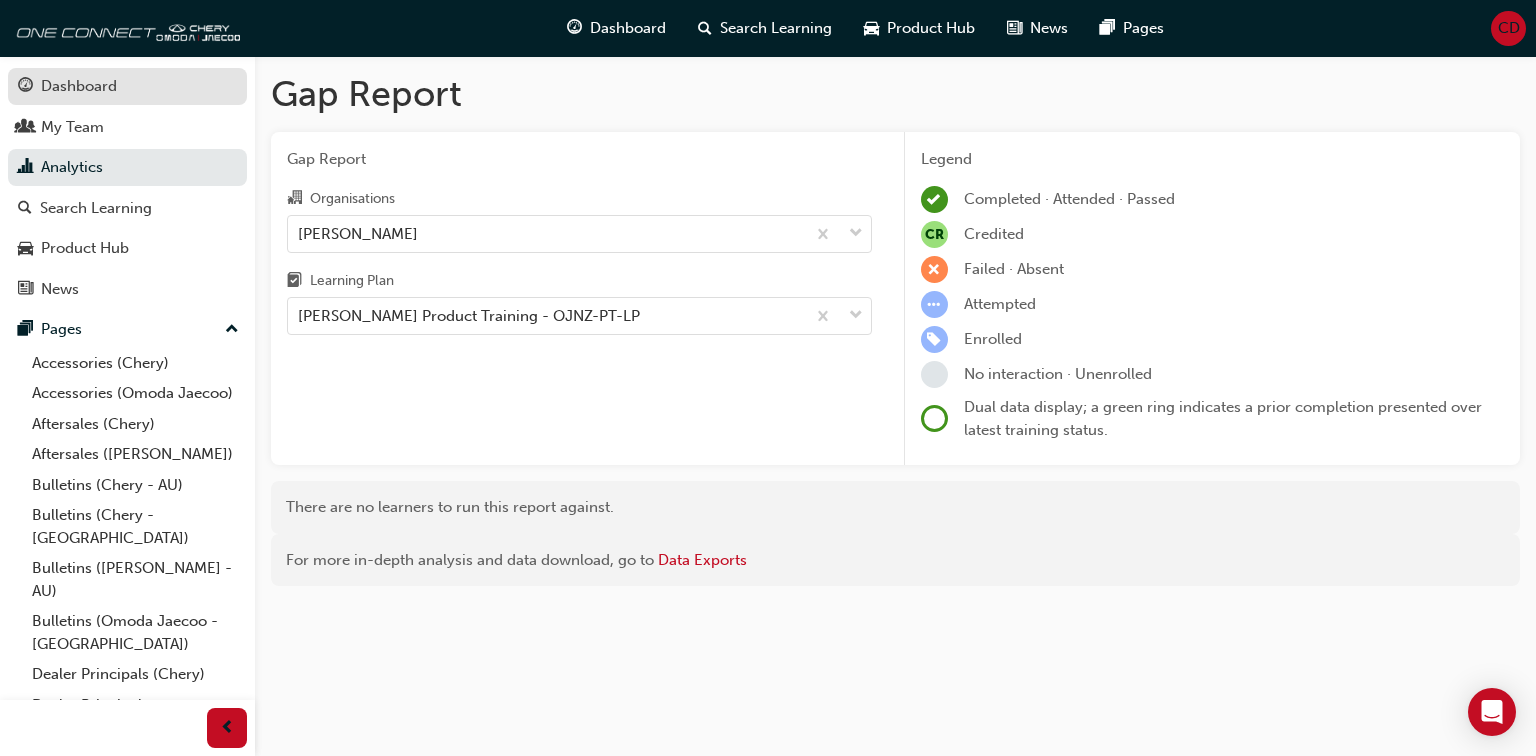click on "Dashboard" at bounding box center (79, 86) 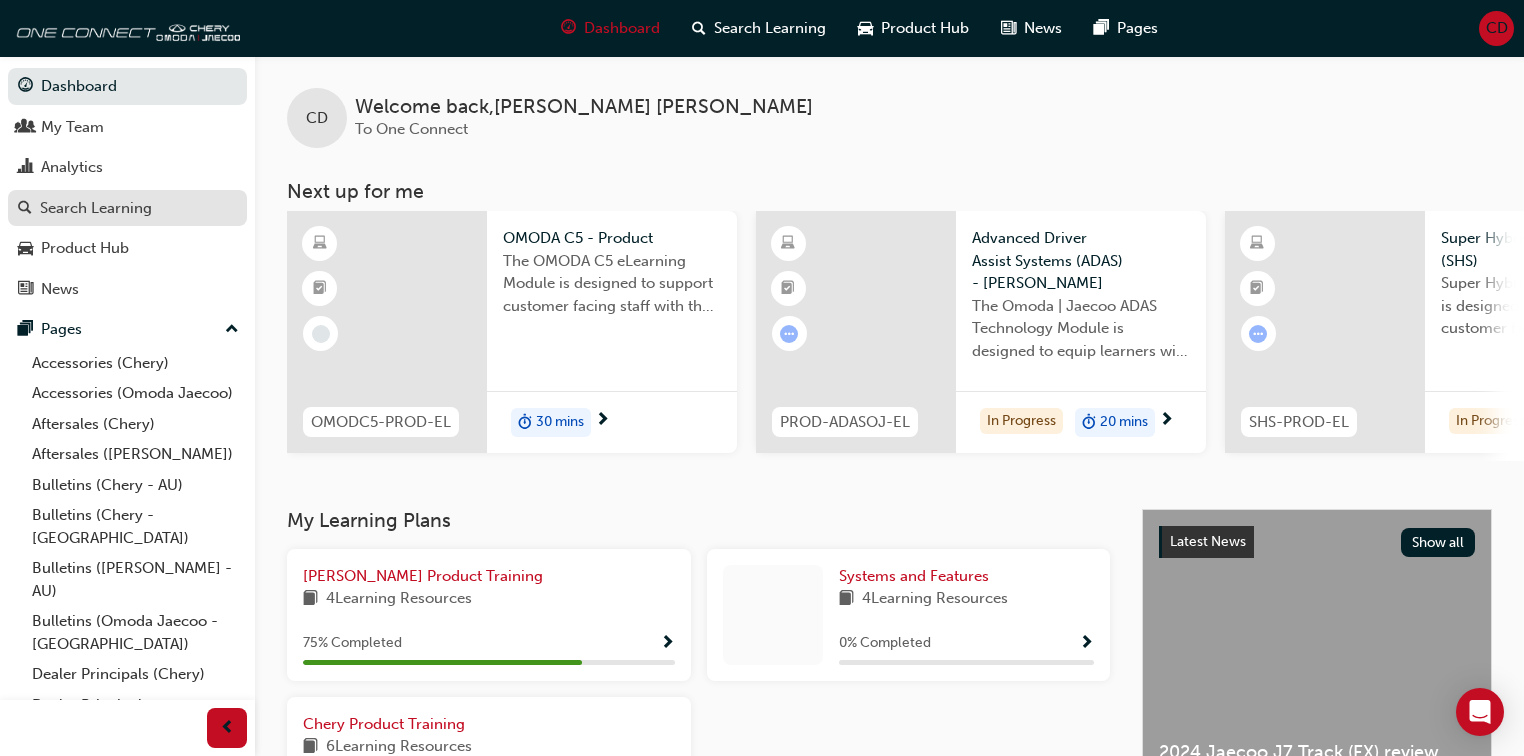 drag, startPoint x: 80, startPoint y: 209, endPoint x: 91, endPoint y: 211, distance: 11.18034 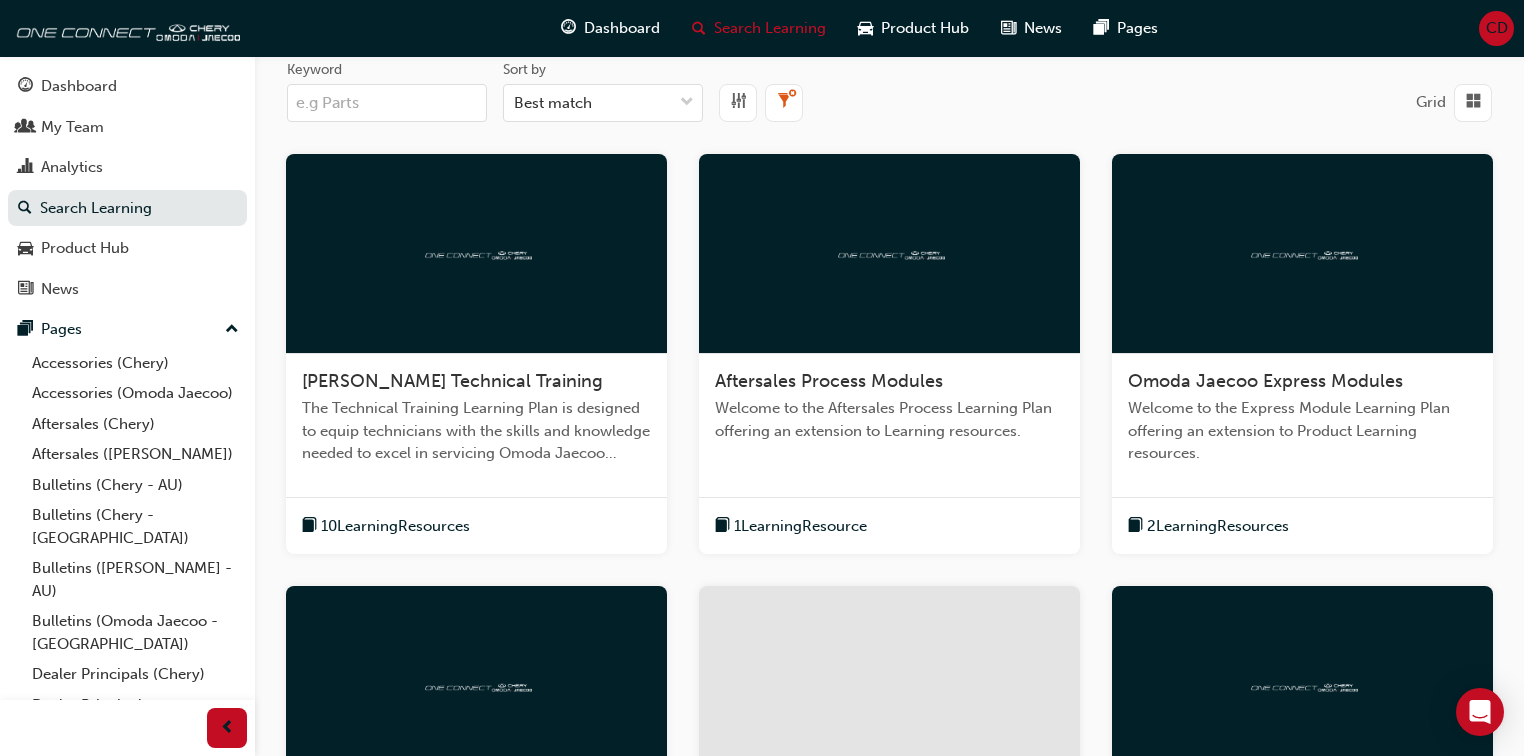 scroll, scrollTop: 160, scrollLeft: 0, axis: vertical 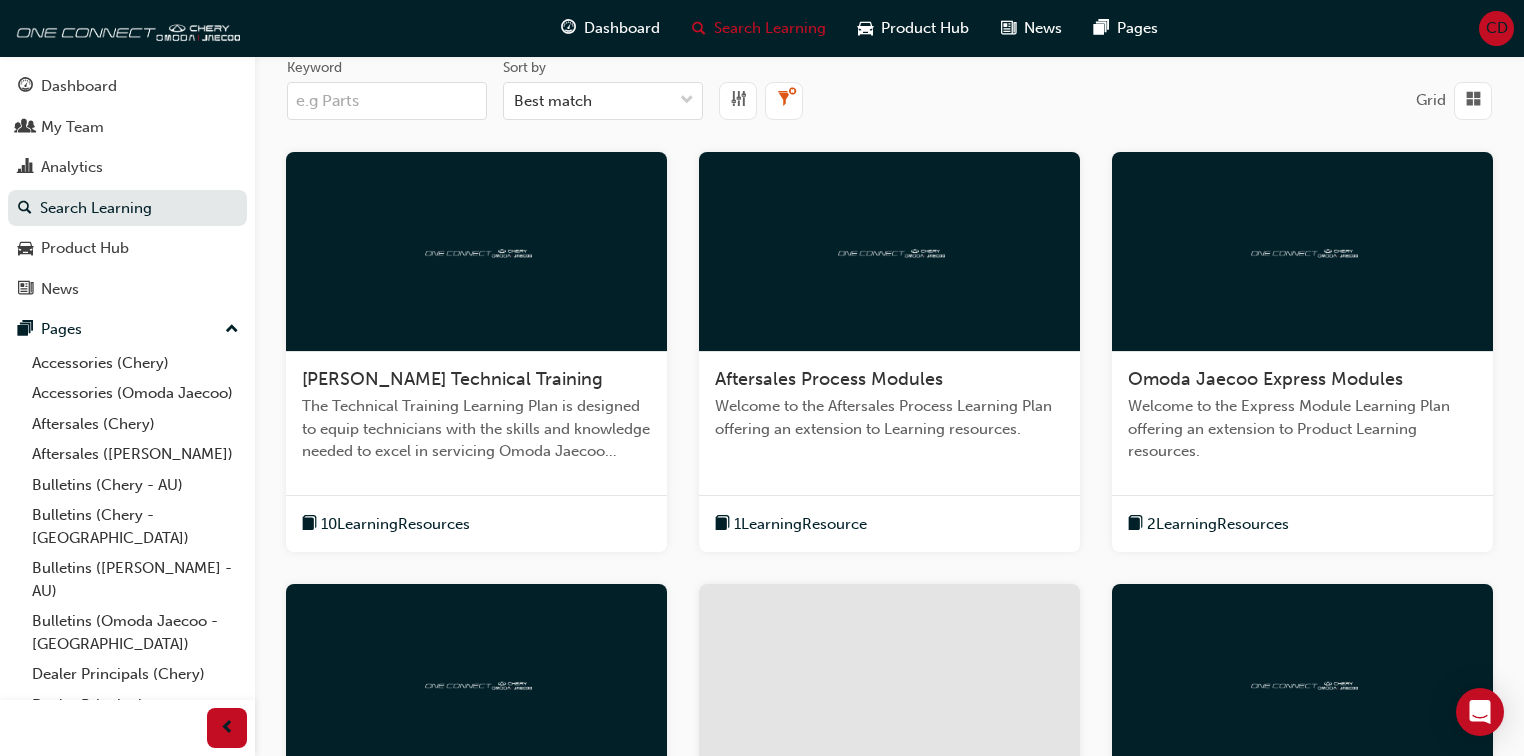 click on "The Technical Training Learning Plan is designed to equip technicians with the skills and knowledge needed to excel in servicing Omoda Jaecoo vehicles." at bounding box center (476, 429) 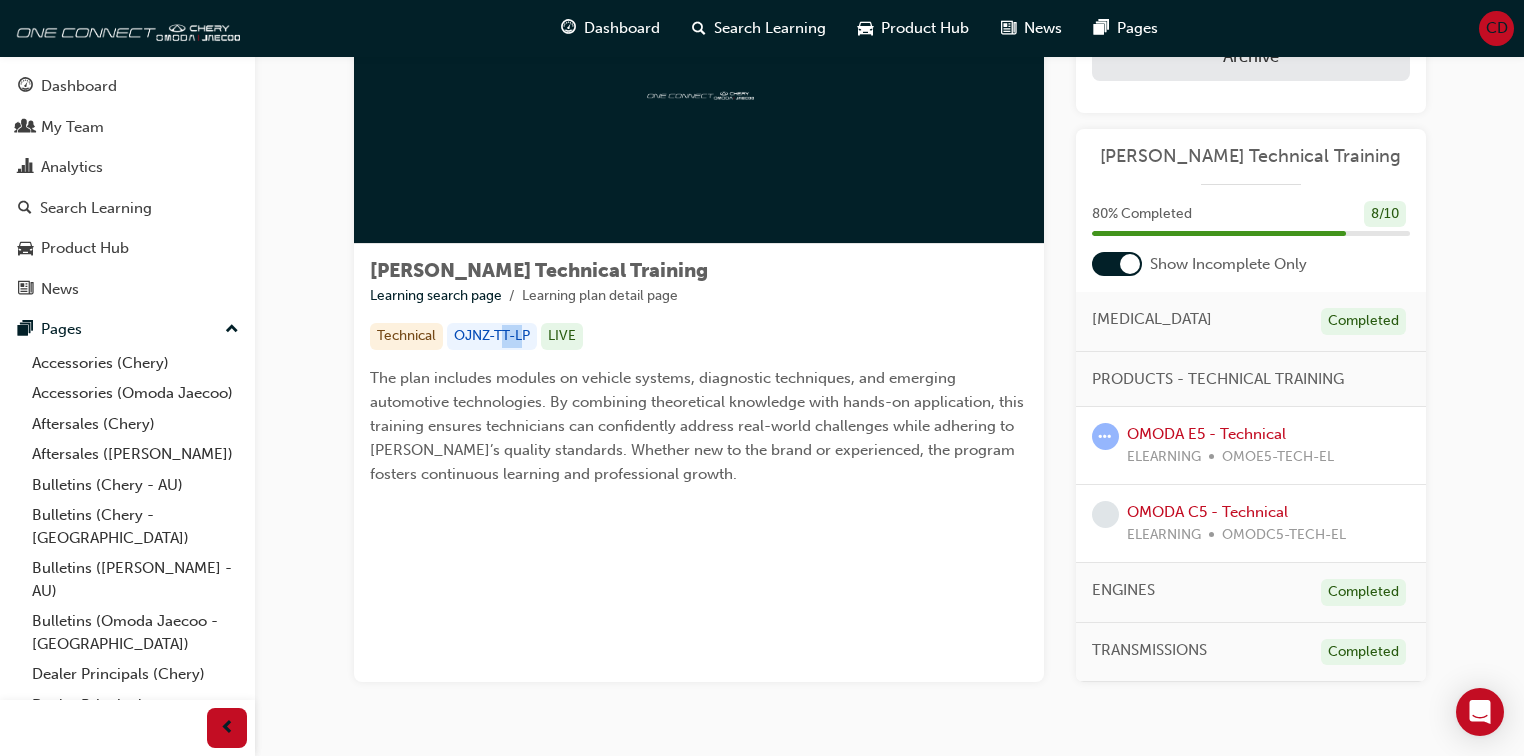 drag, startPoint x: 526, startPoint y: 330, endPoint x: 502, endPoint y: 330, distance: 24 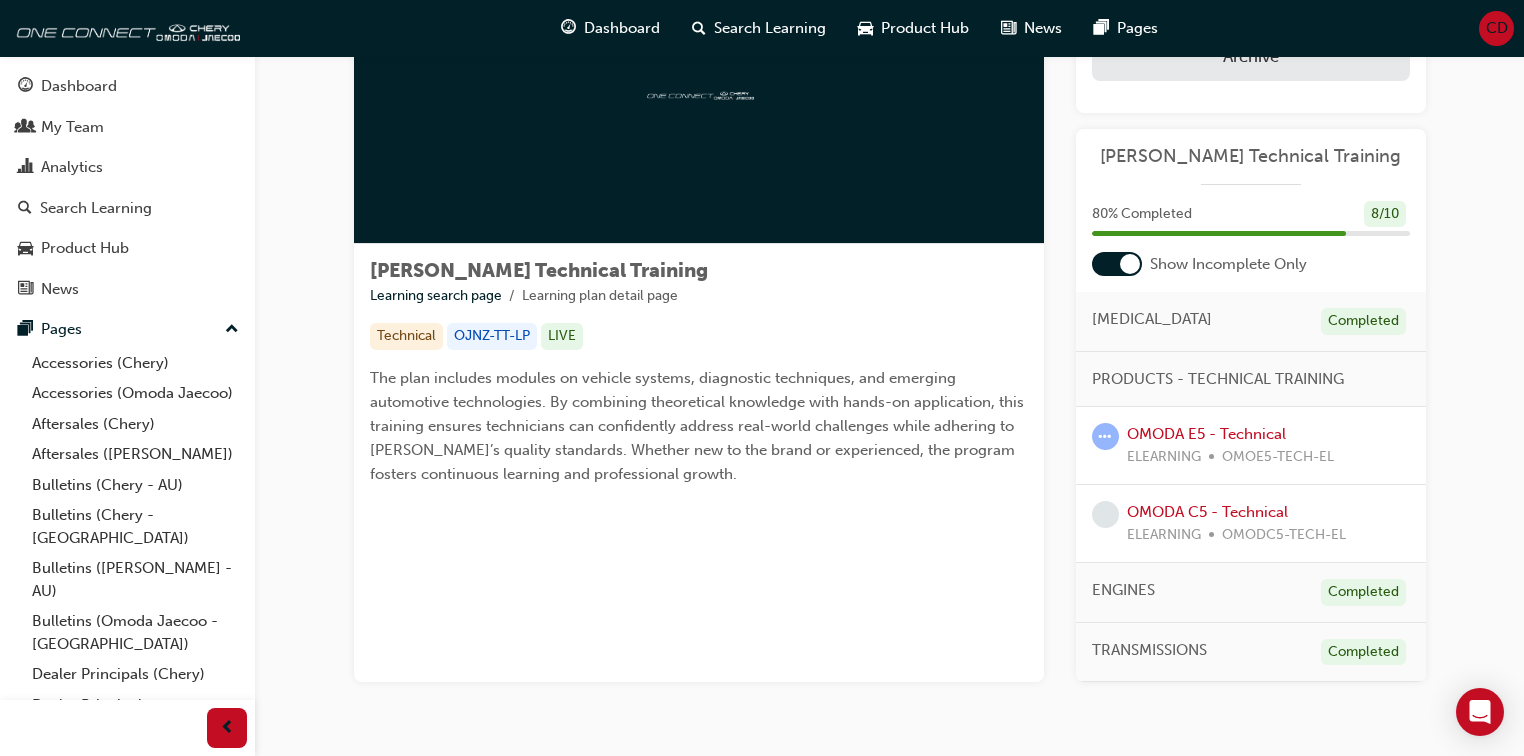 click on "The plan includes modules on vehicle systems, diagnostic techniques, and emerging automotive technologies. By combining theoretical knowledge with hands-on application, this training ensures technicians can confidently address real-world challenges while adhering to Omoda Jaecoo’s quality standards. Whether new to the brand or experienced, the program fosters continuous learning and professional growth." at bounding box center (699, 426) 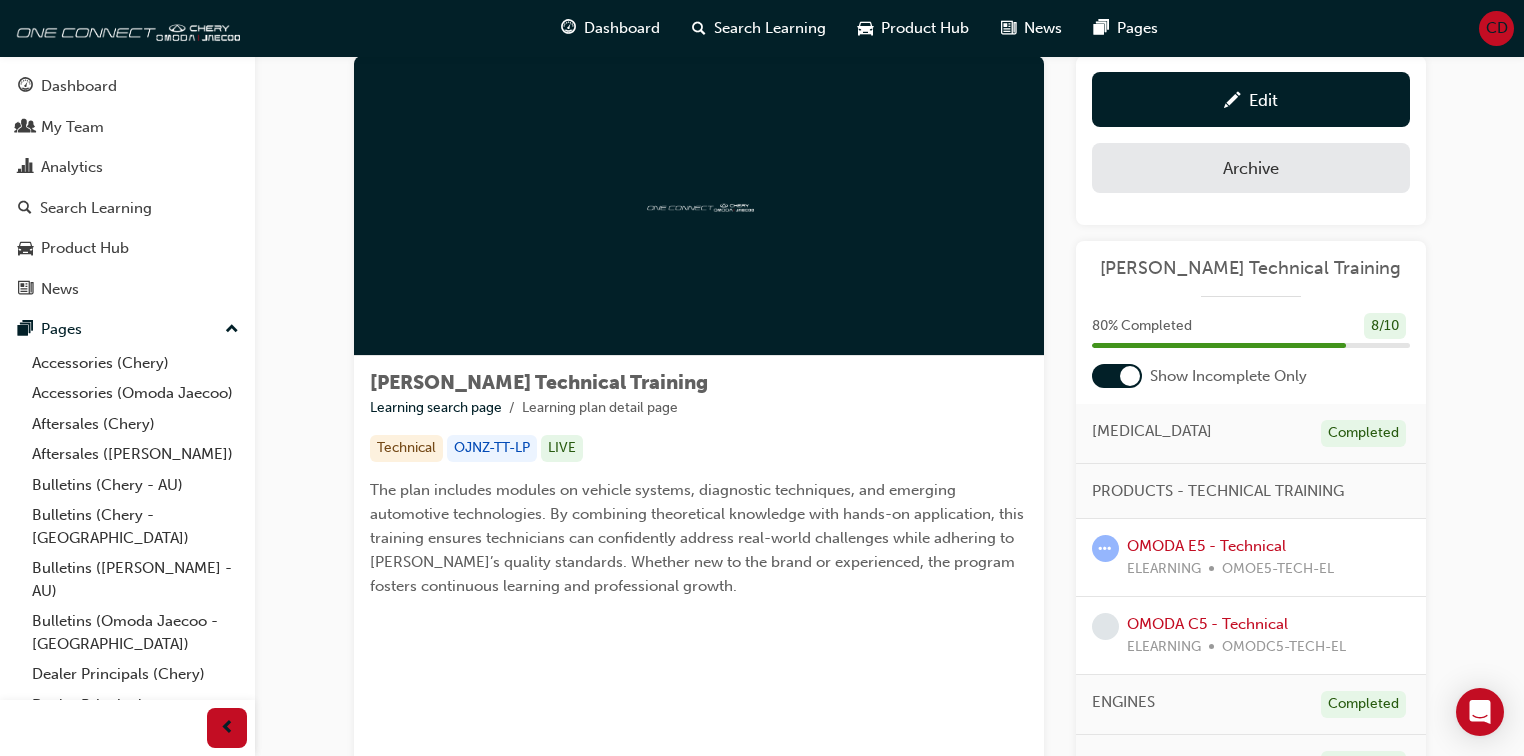 scroll, scrollTop: 0, scrollLeft: 0, axis: both 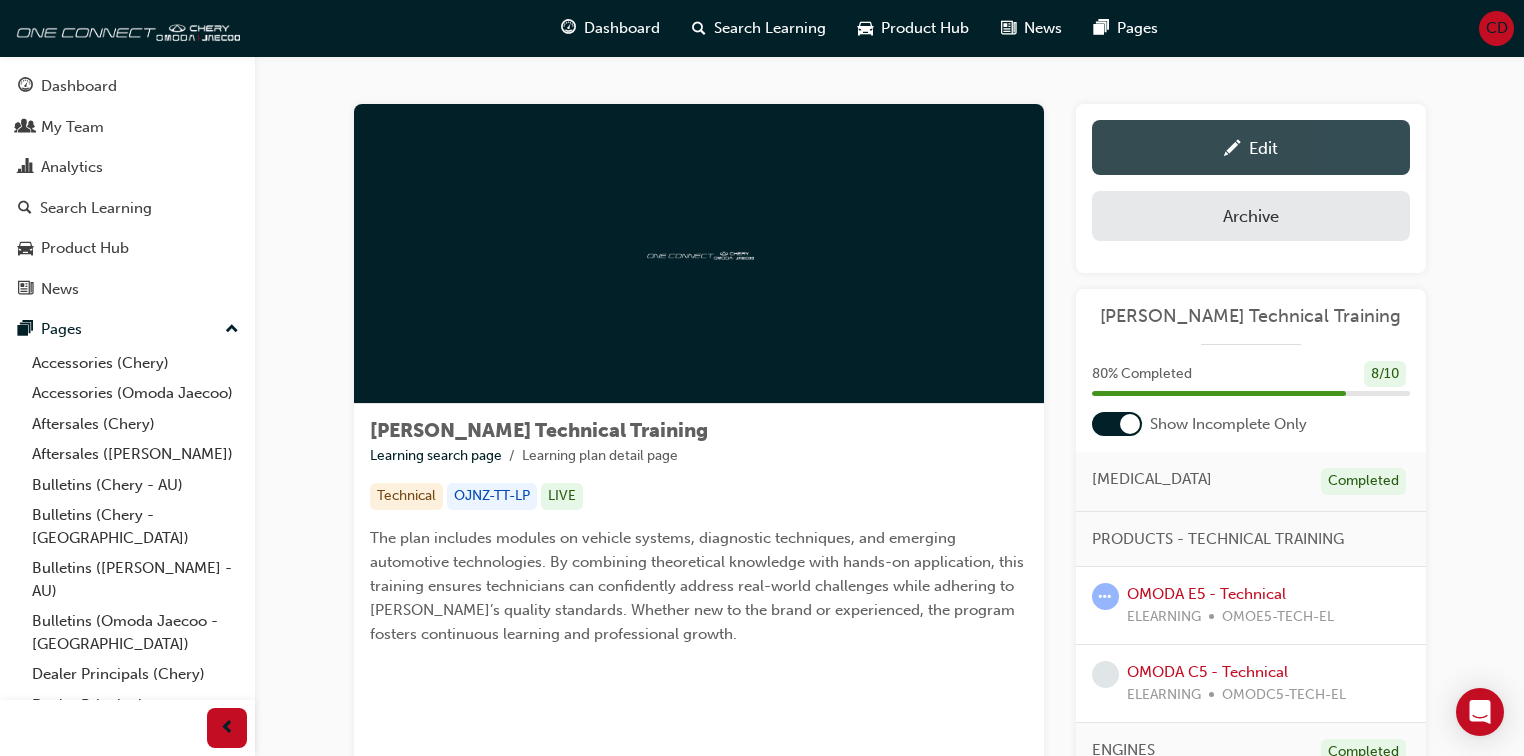 click on "Edit" at bounding box center [1263, 148] 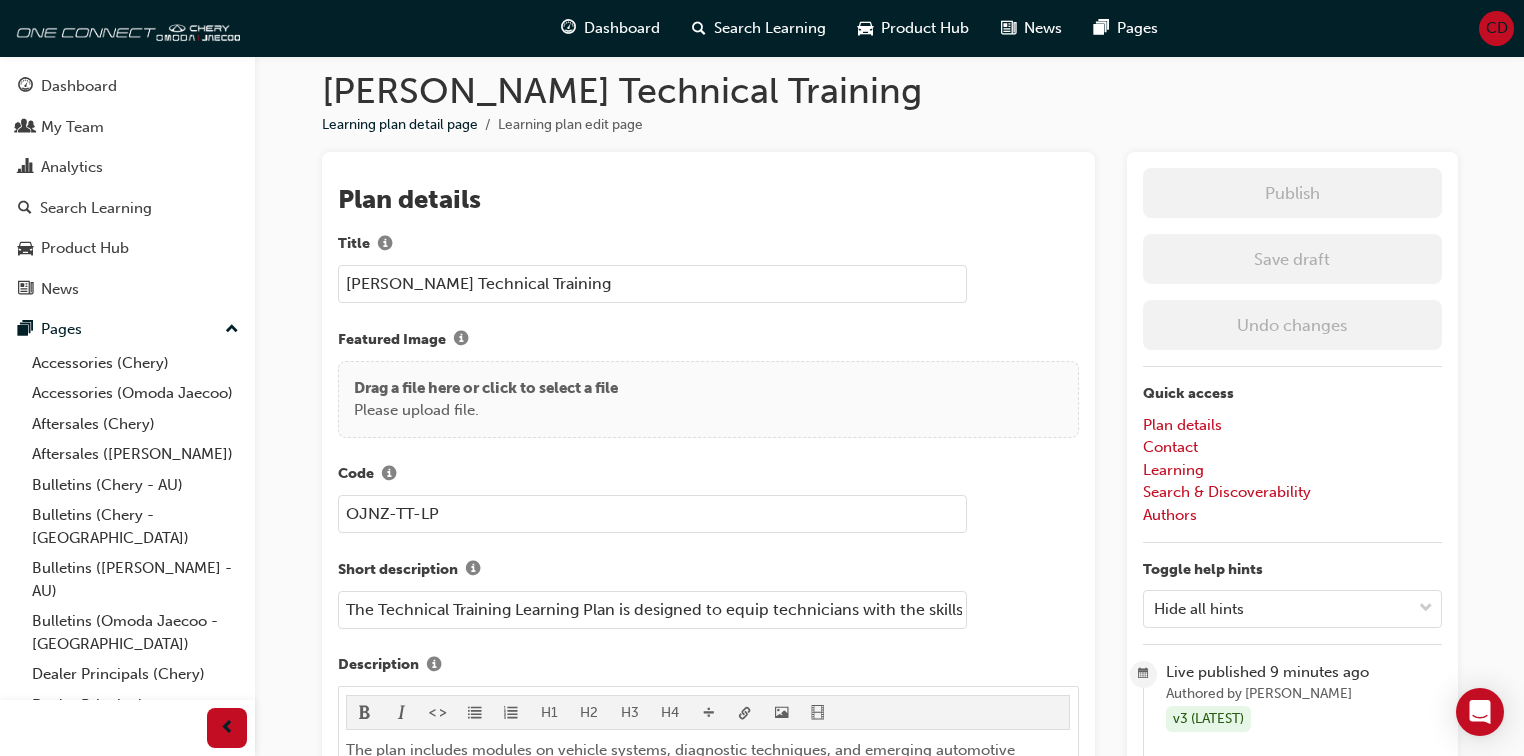scroll, scrollTop: 0, scrollLeft: 0, axis: both 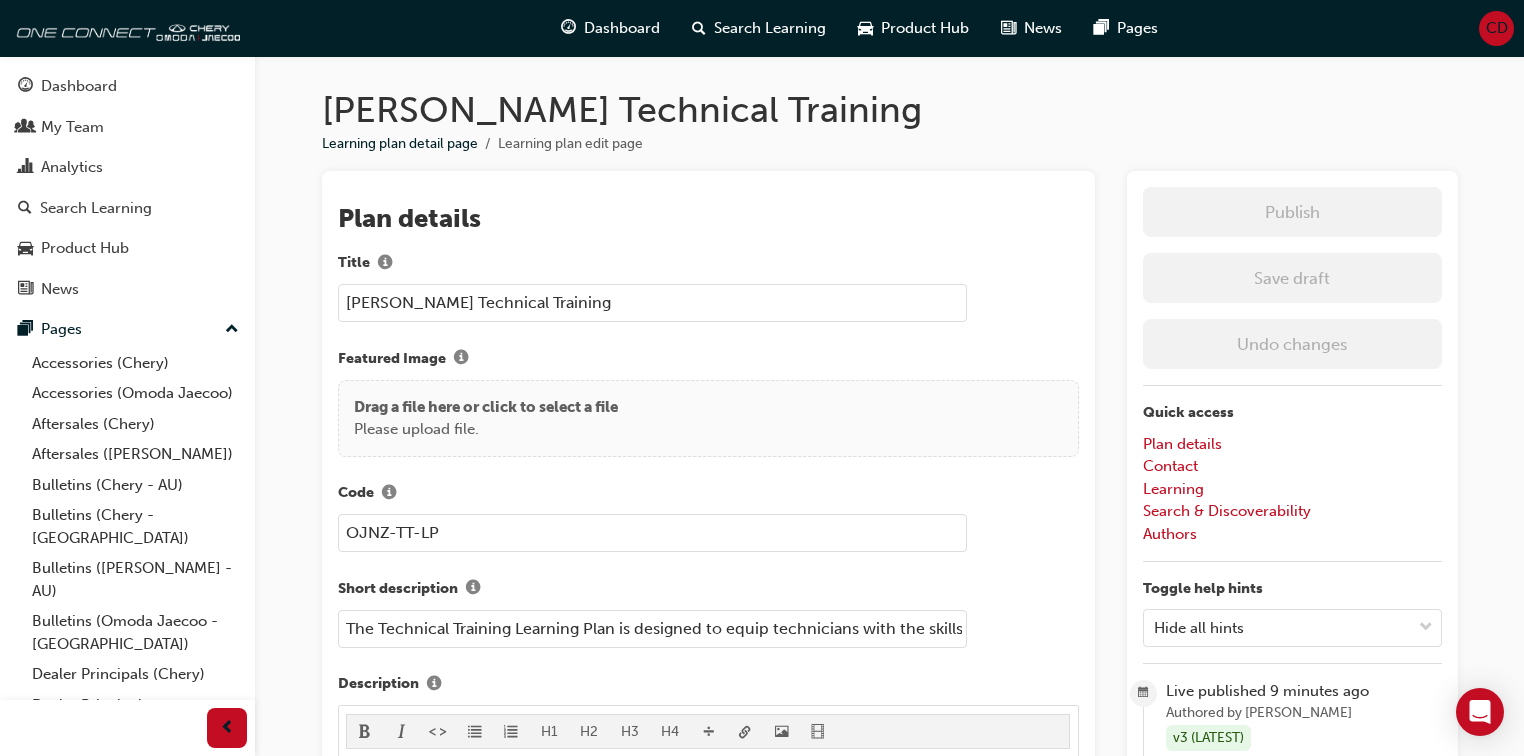 click on "OJNZ-TT-LP" at bounding box center [652, 533] 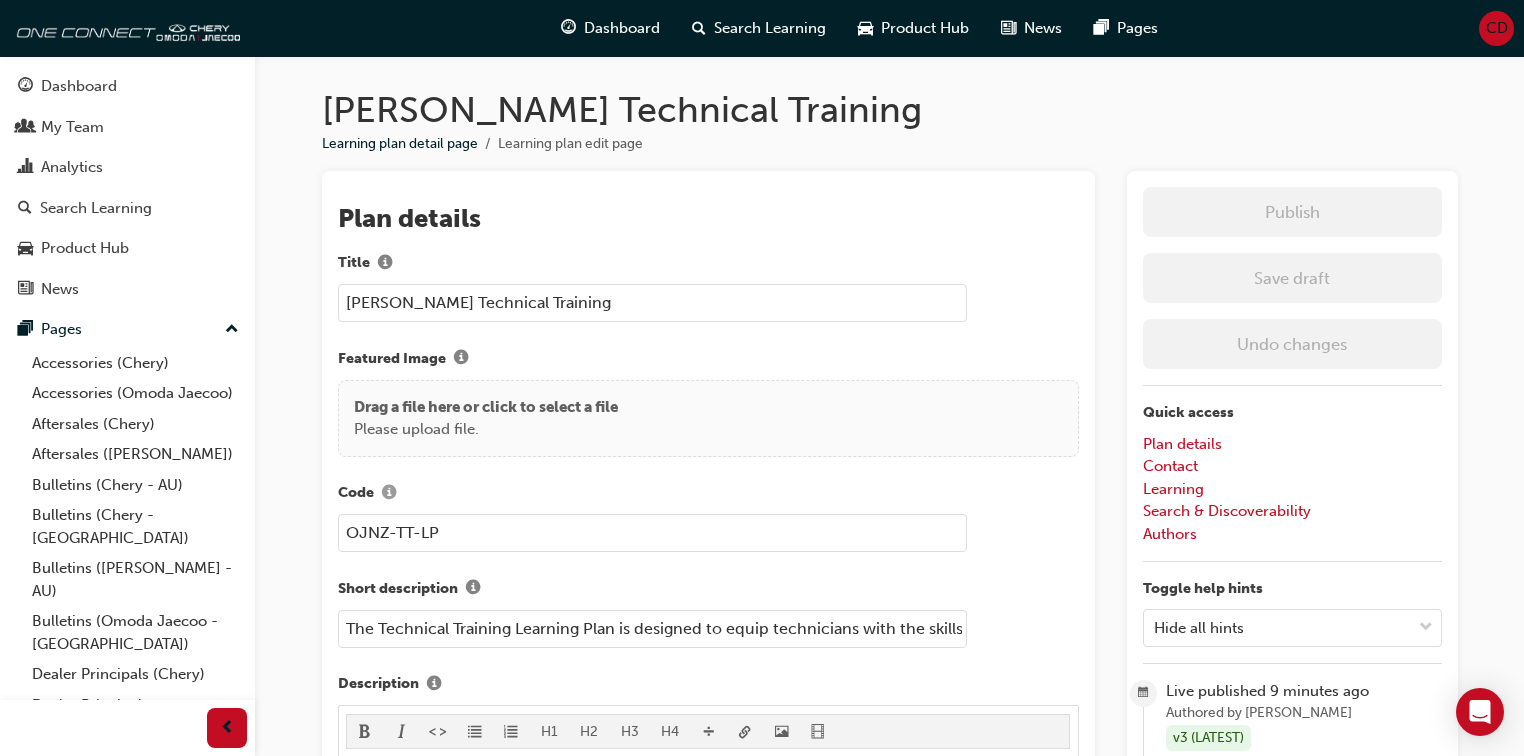 click on "Code" at bounding box center (389, 494) 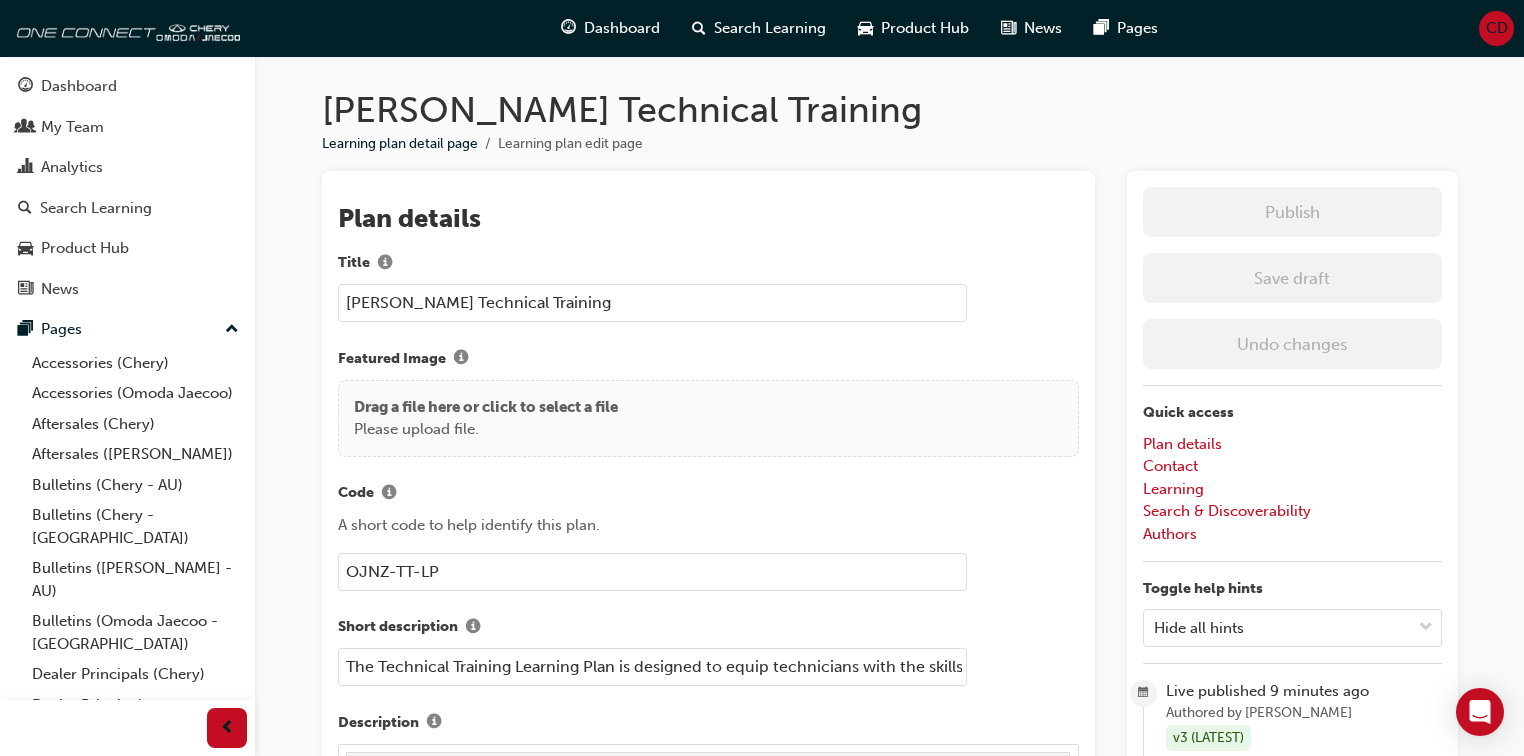 drag, startPoint x: 388, startPoint y: 571, endPoint x: 371, endPoint y: 572, distance: 17.029387 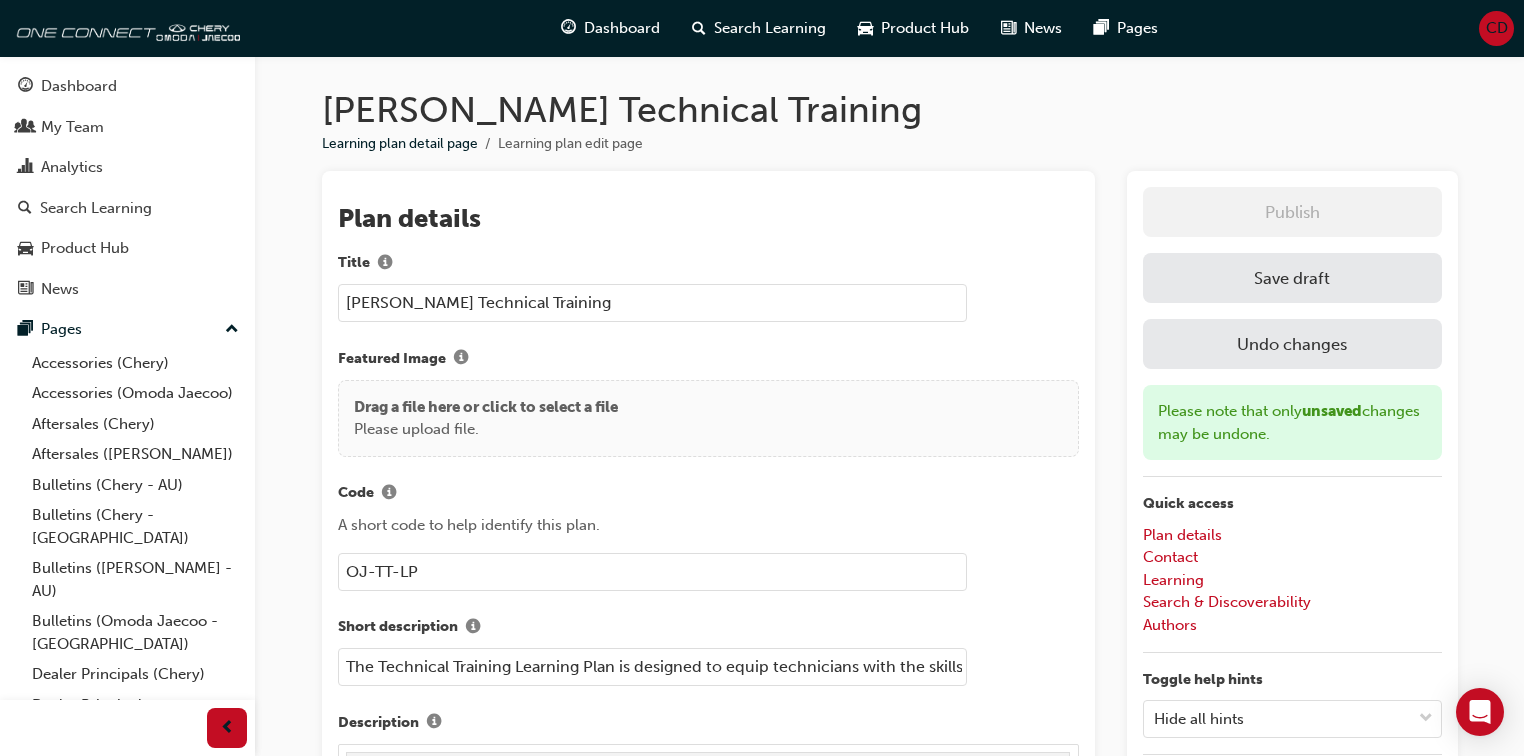 type on "OJ-TT-LP" 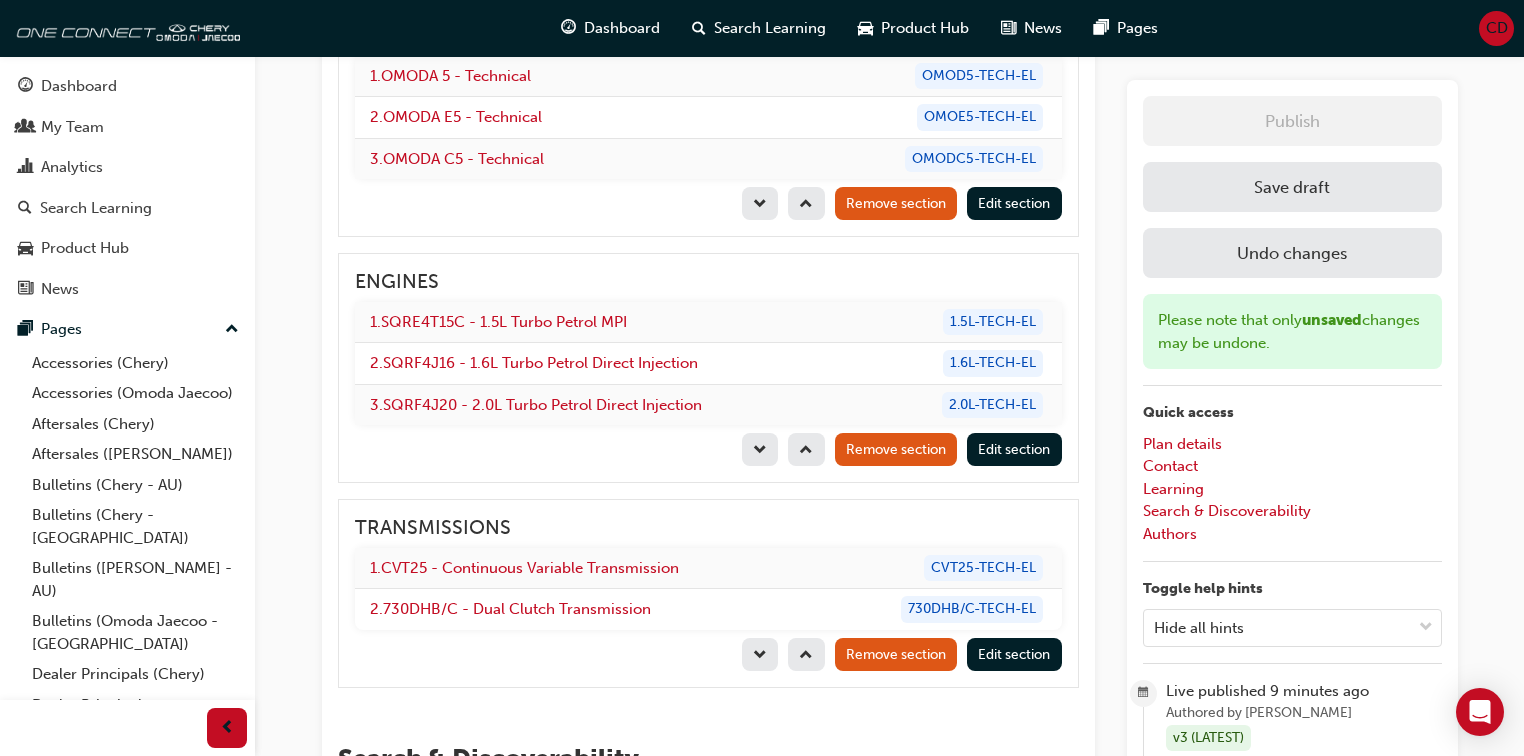 scroll, scrollTop: 1932, scrollLeft: 0, axis: vertical 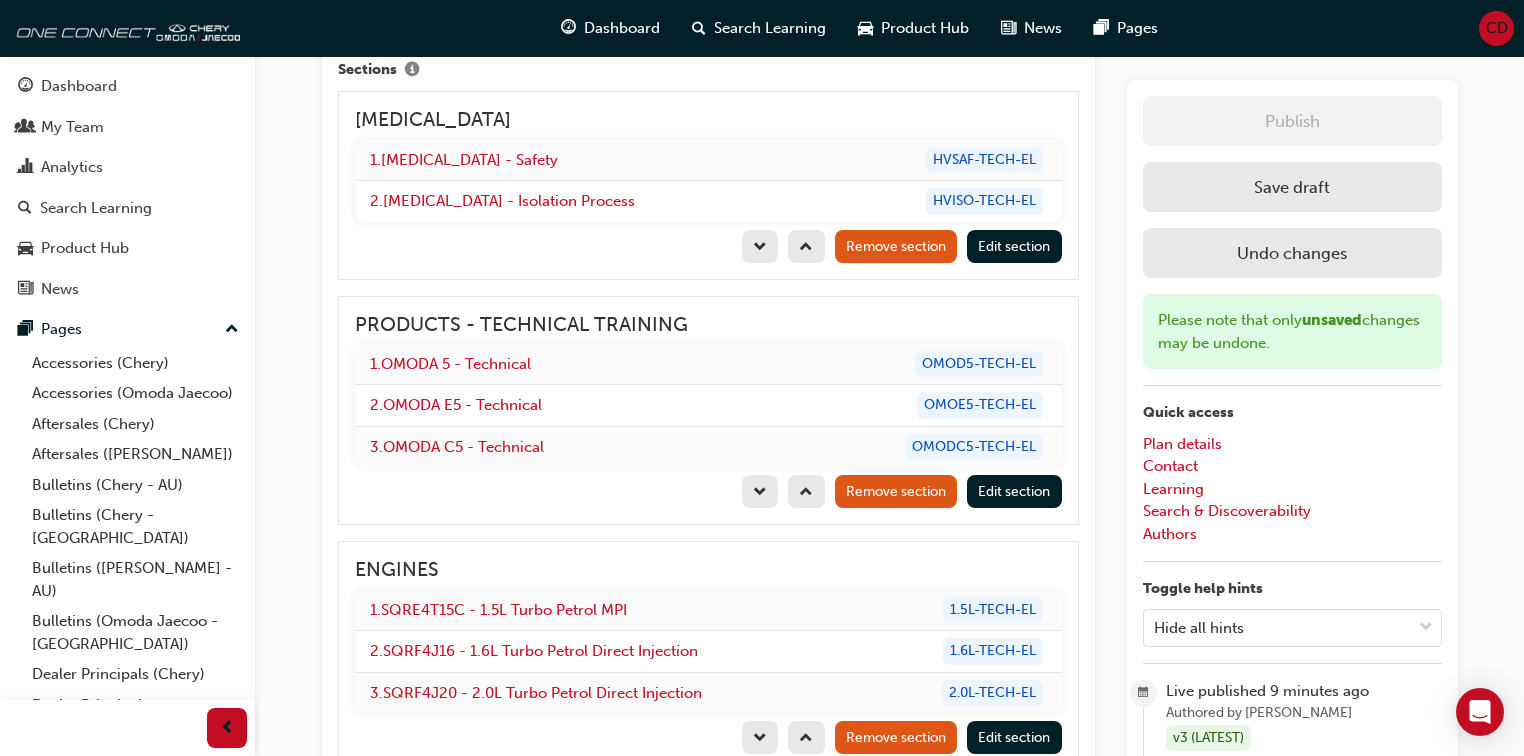 click on "Save draft" at bounding box center (1292, 187) 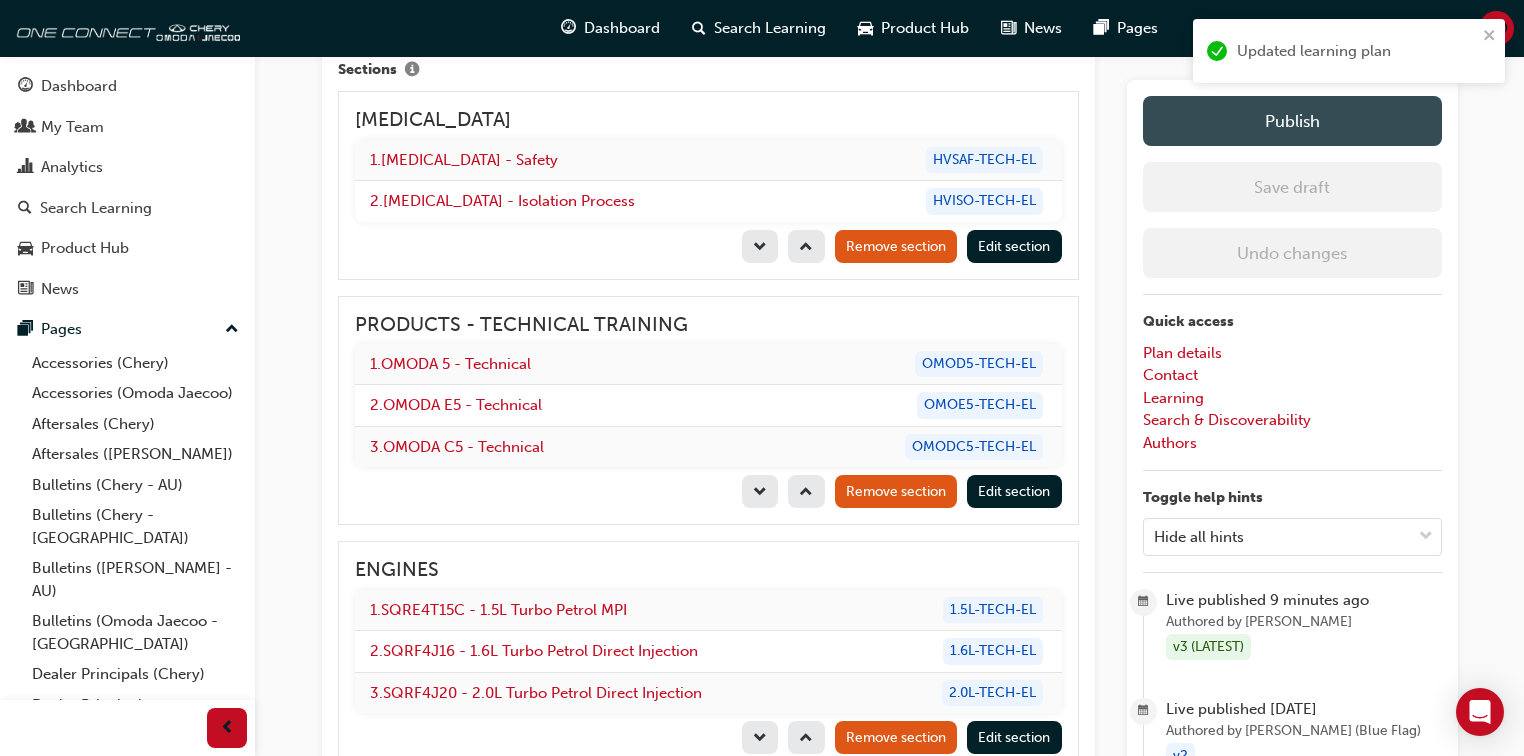 click on "Publish" at bounding box center [1292, 121] 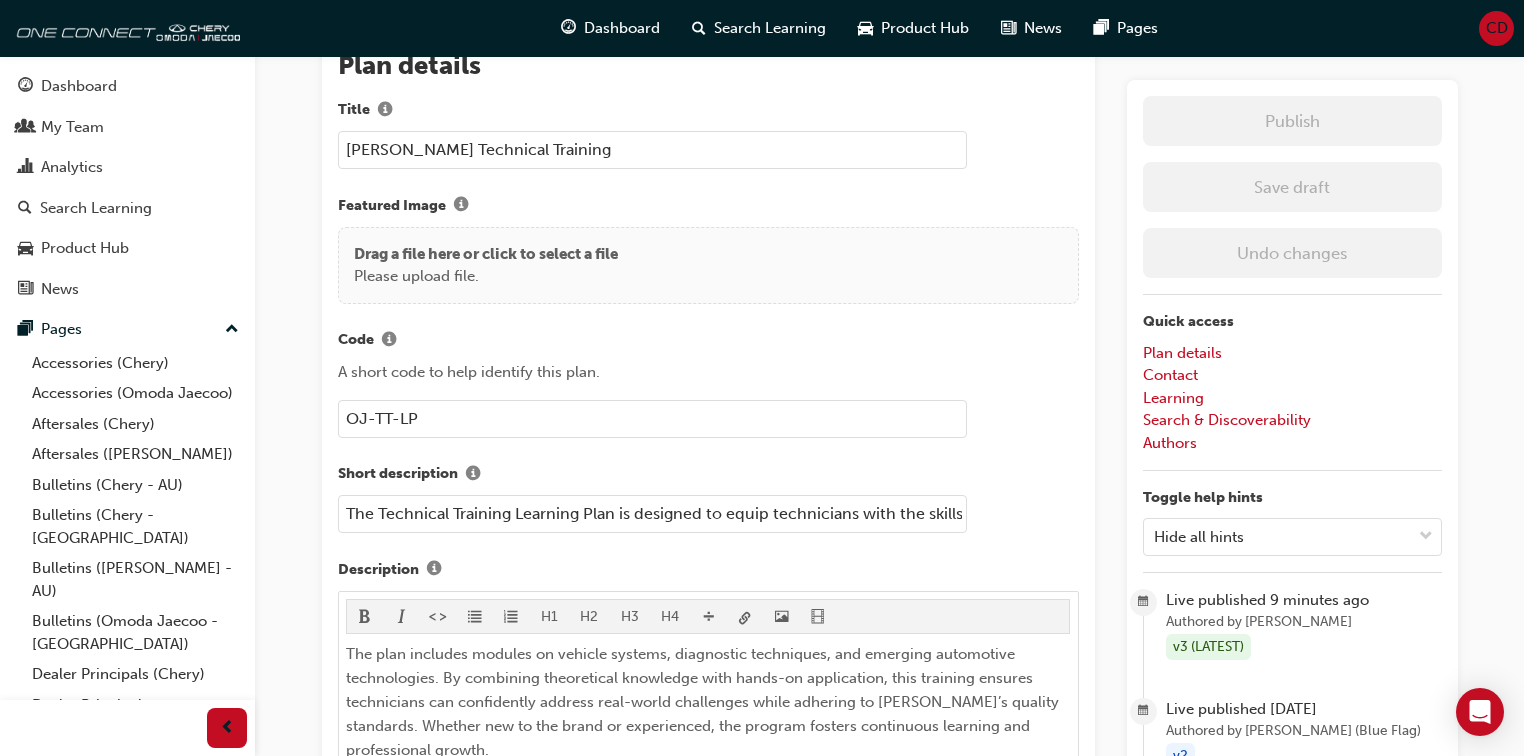 scroll, scrollTop: 0, scrollLeft: 0, axis: both 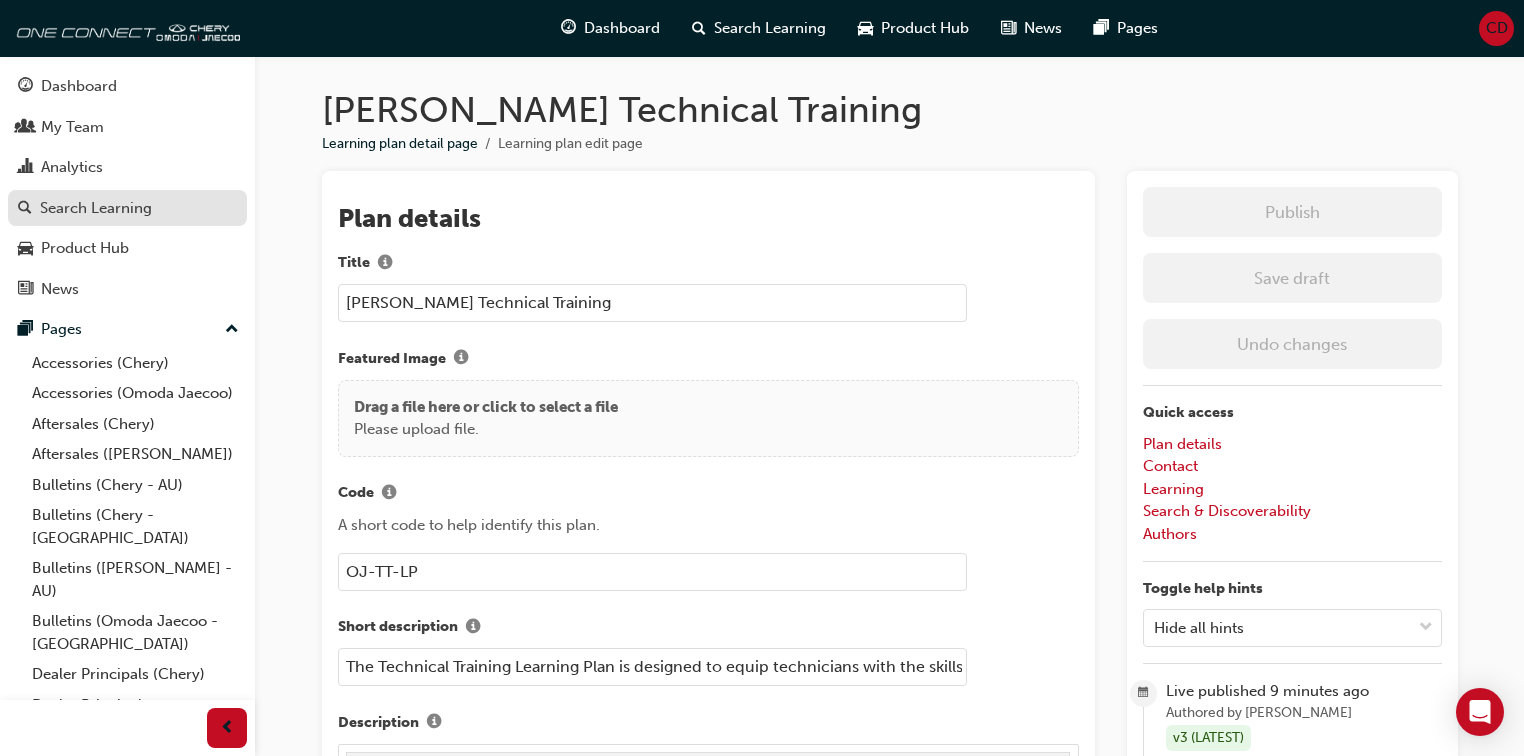 click on "Search Learning" at bounding box center (96, 208) 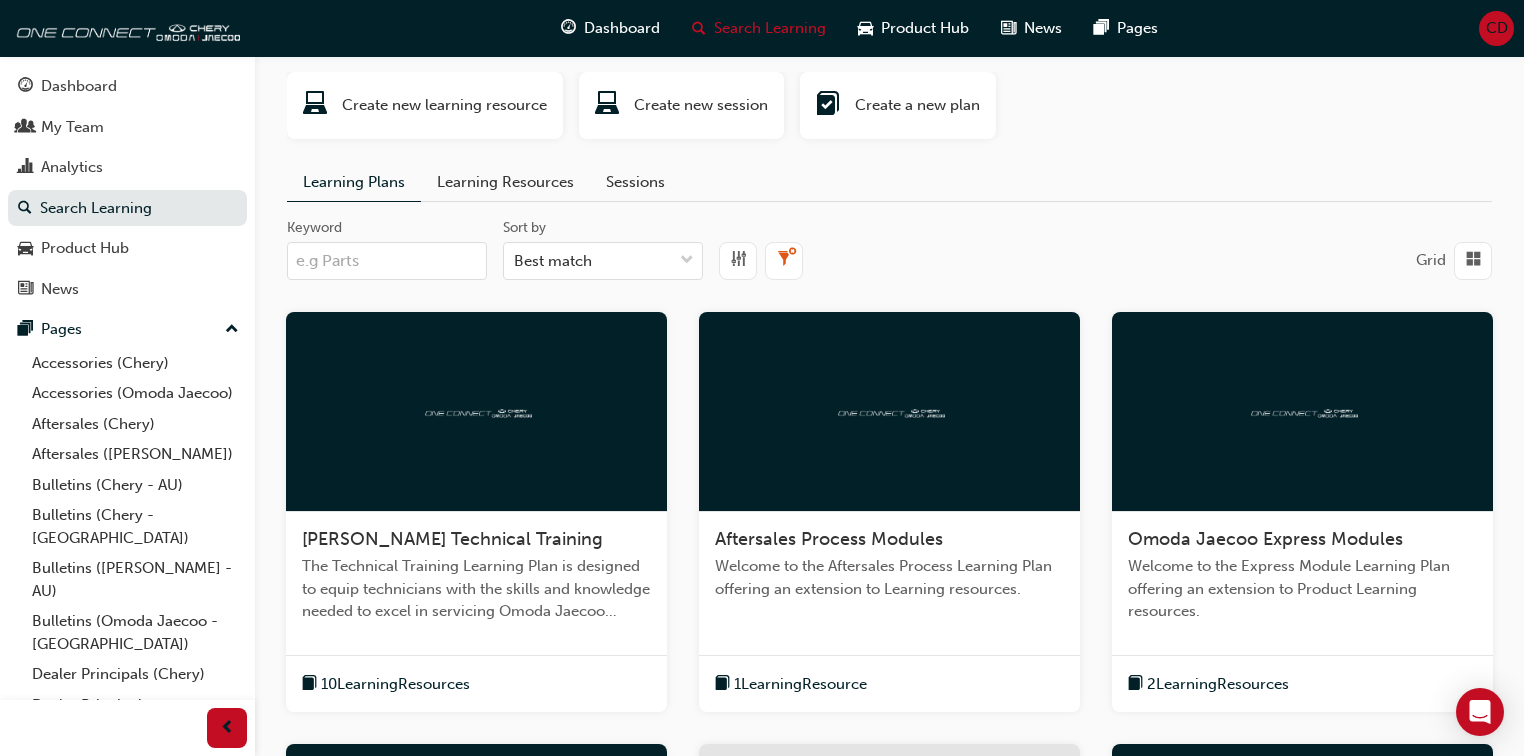 scroll, scrollTop: 80, scrollLeft: 0, axis: vertical 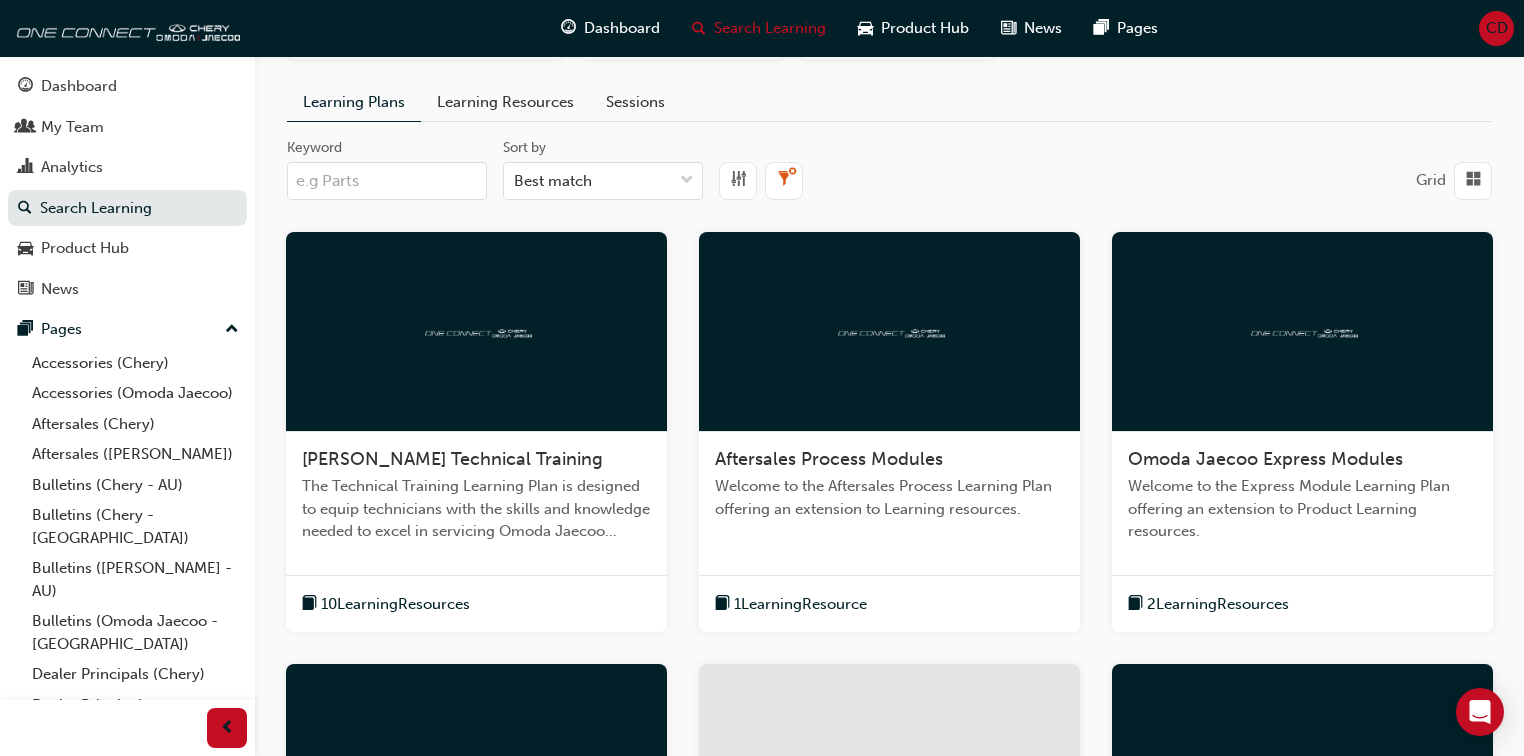 click on "Omoda Jaecoo Express Modules" at bounding box center [1265, 459] 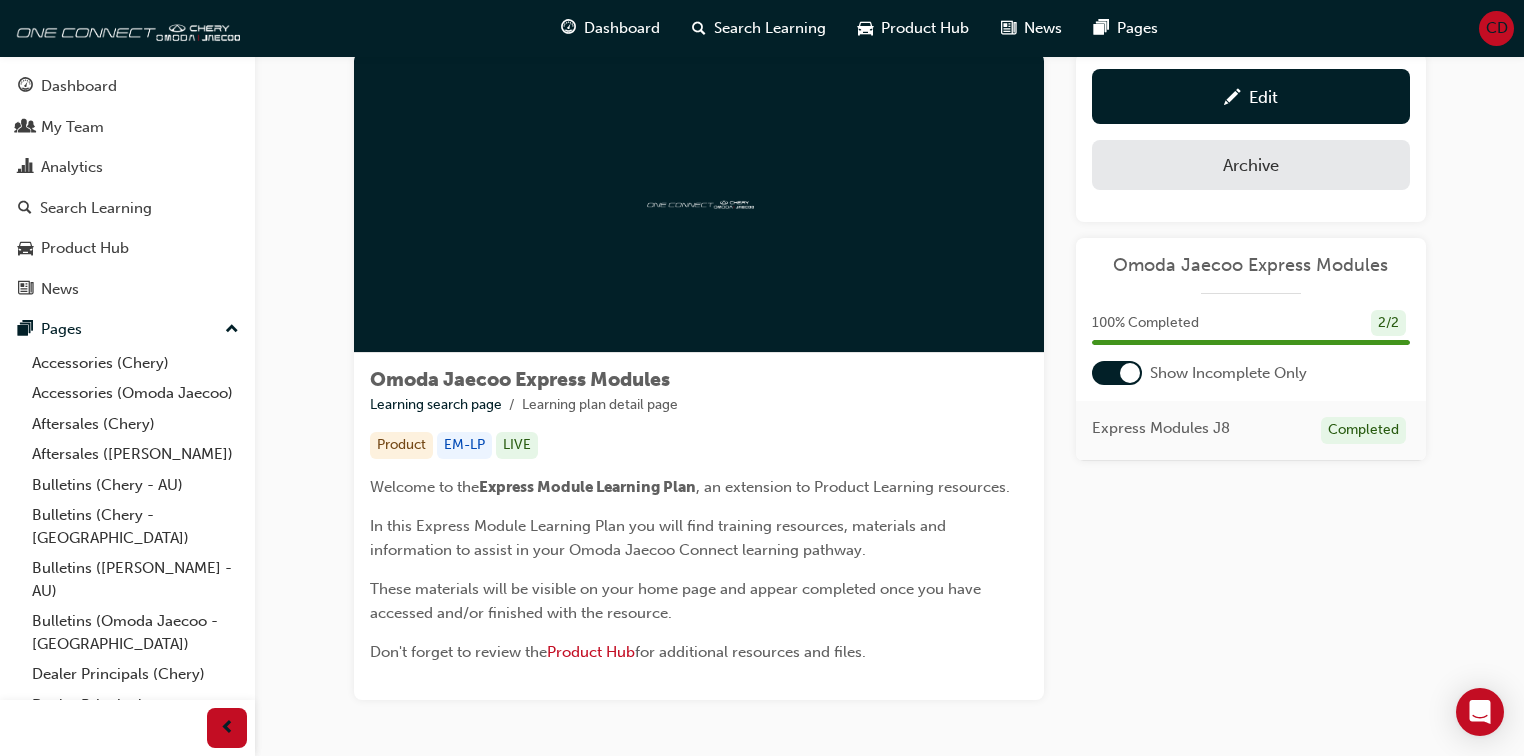 scroll, scrollTop: 80, scrollLeft: 0, axis: vertical 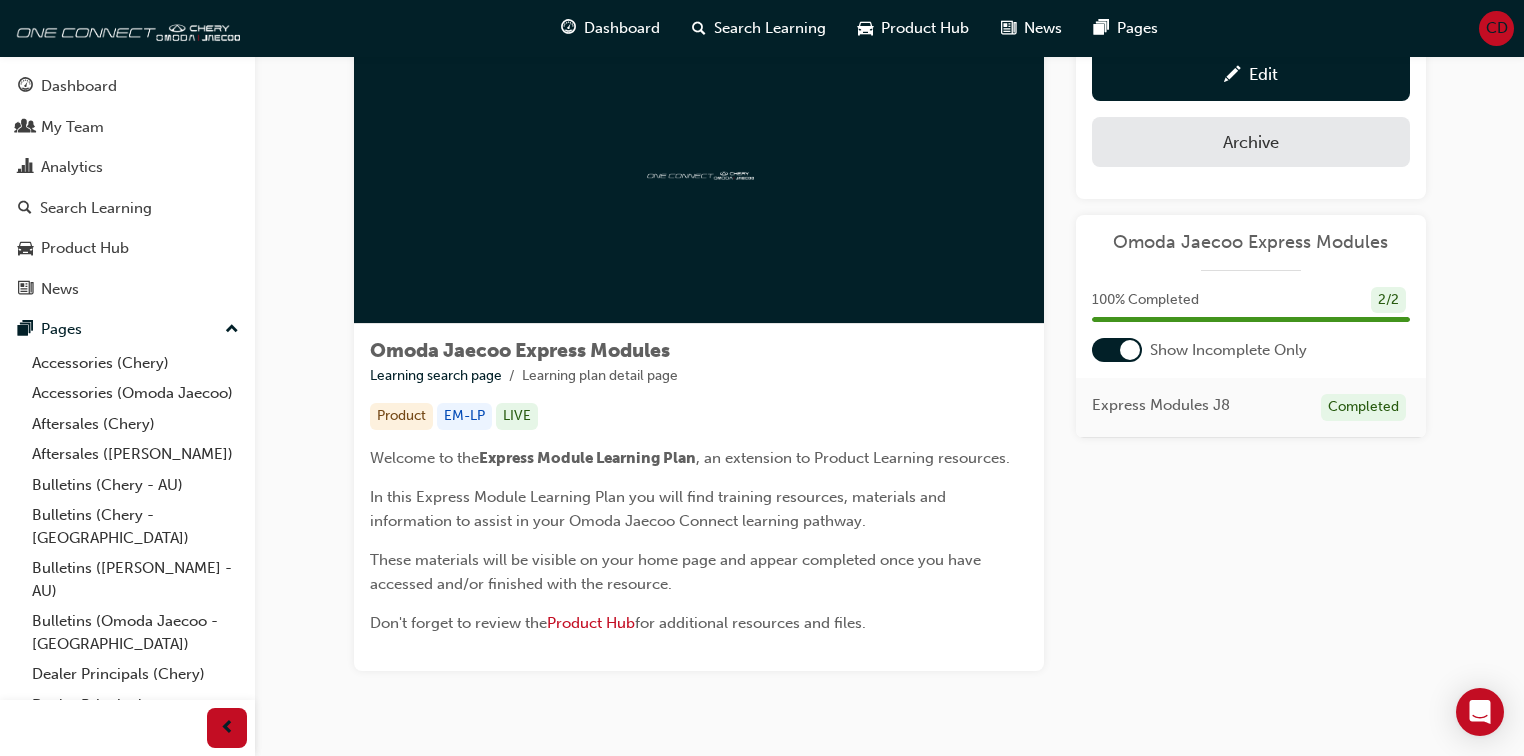 click at bounding box center [1130, 350] 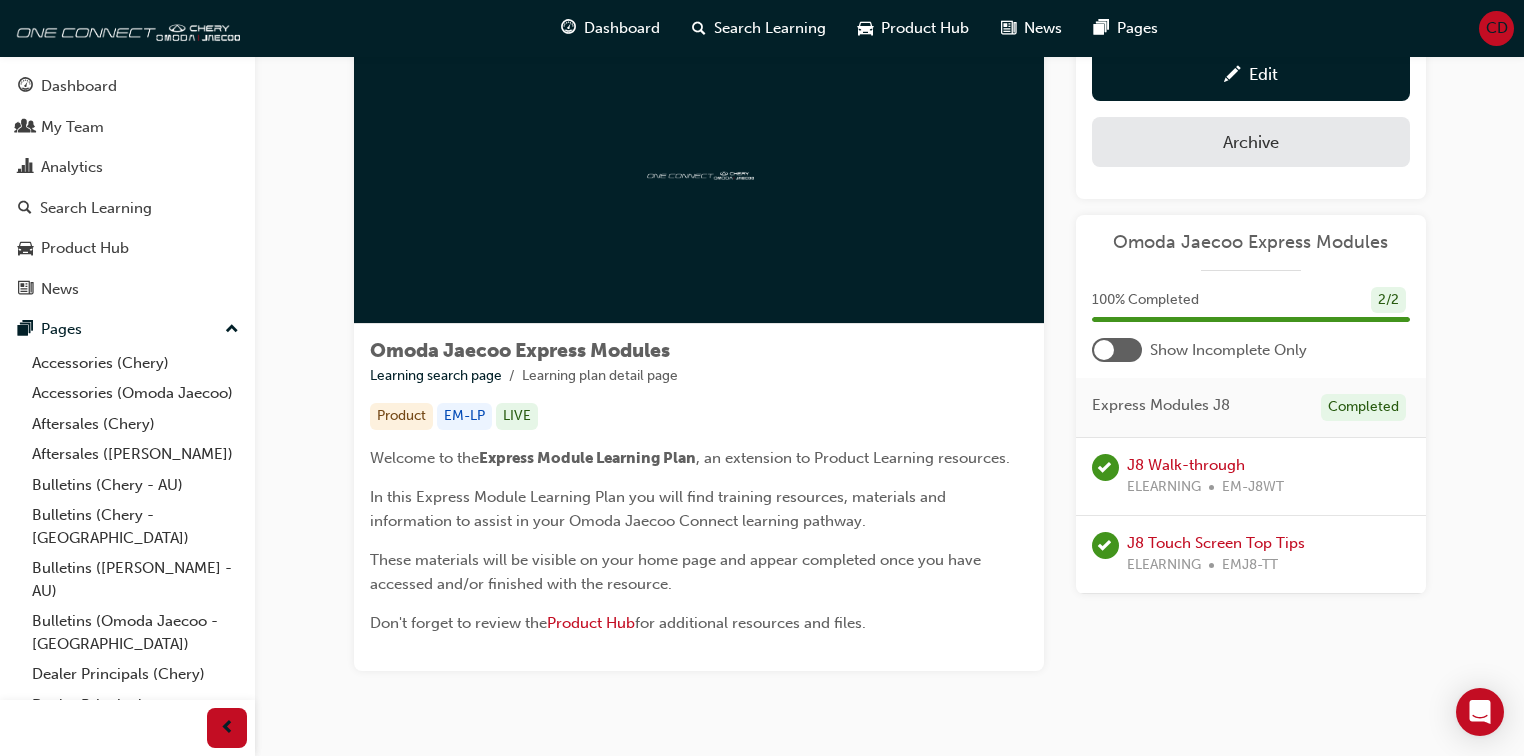 click at bounding box center [1117, 350] 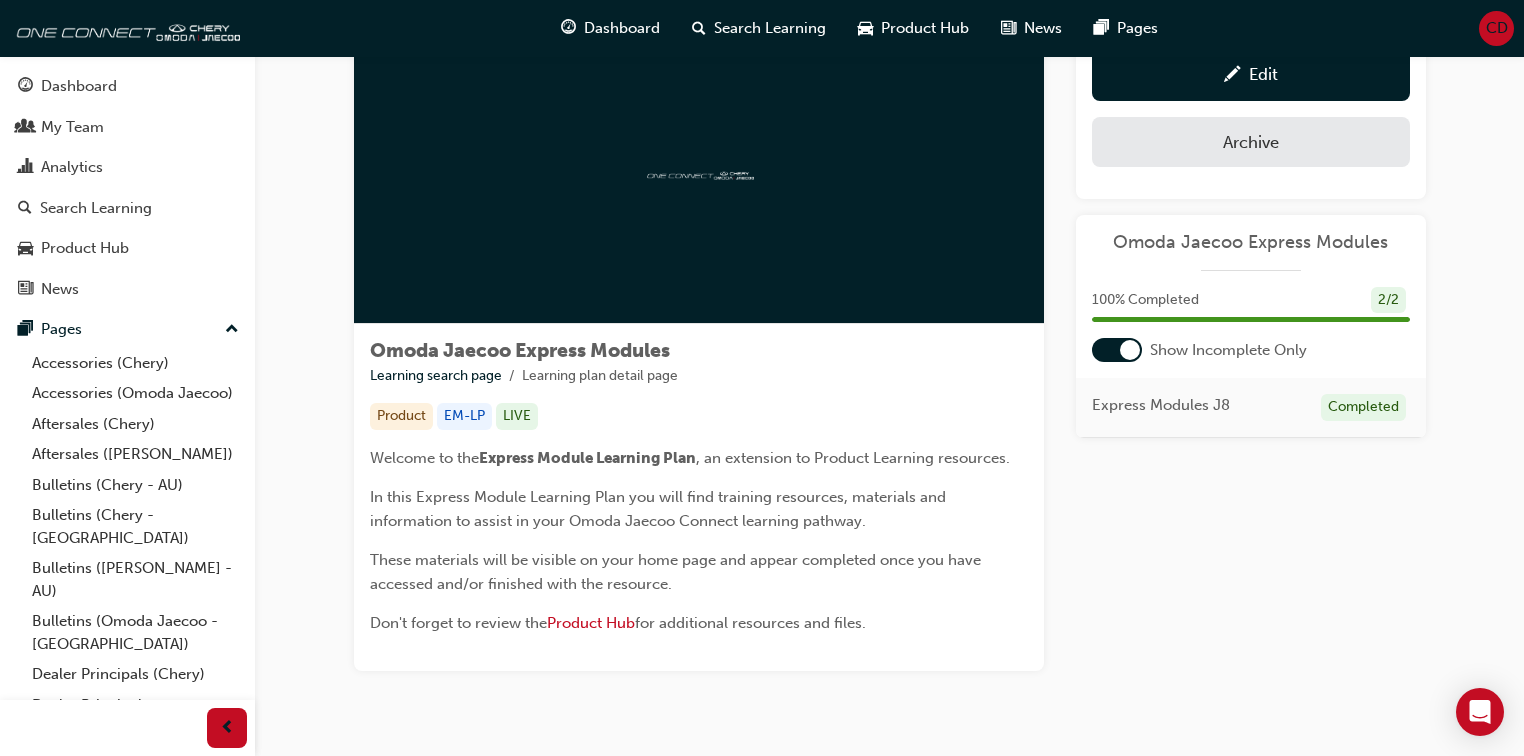 click at bounding box center (1130, 350) 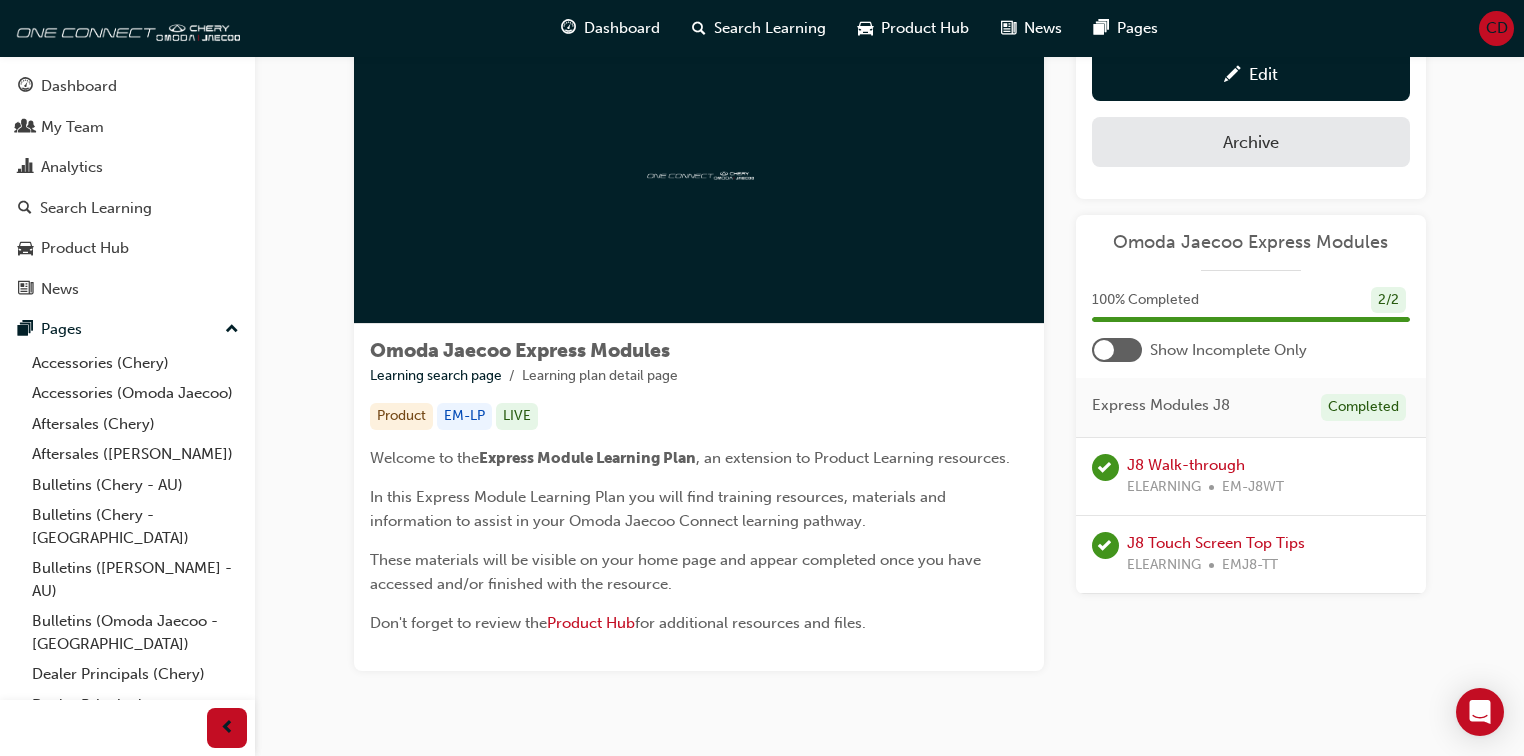 click at bounding box center (1117, 350) 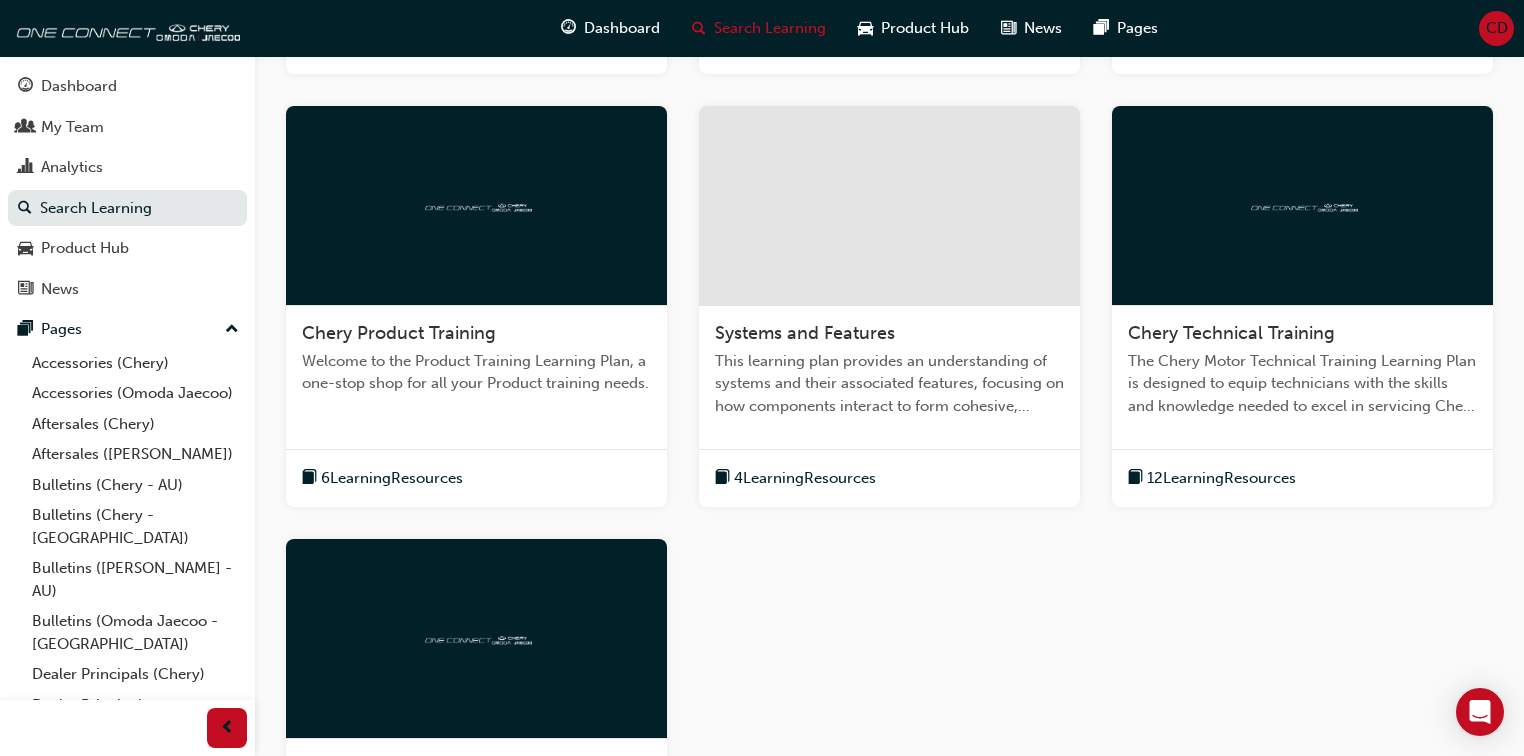 scroll, scrollTop: 640, scrollLeft: 0, axis: vertical 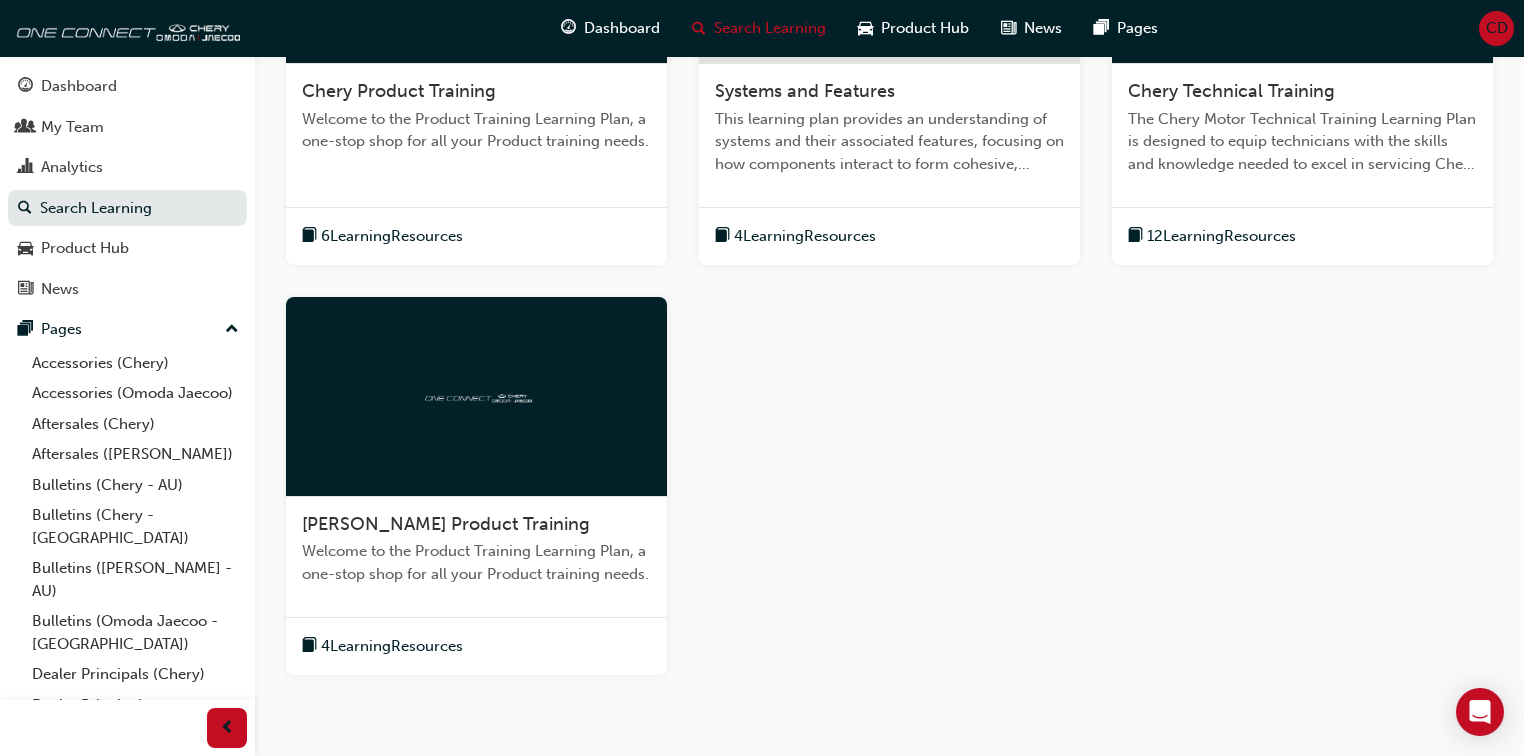 click on "[PERSON_NAME] Product Training" at bounding box center [446, 524] 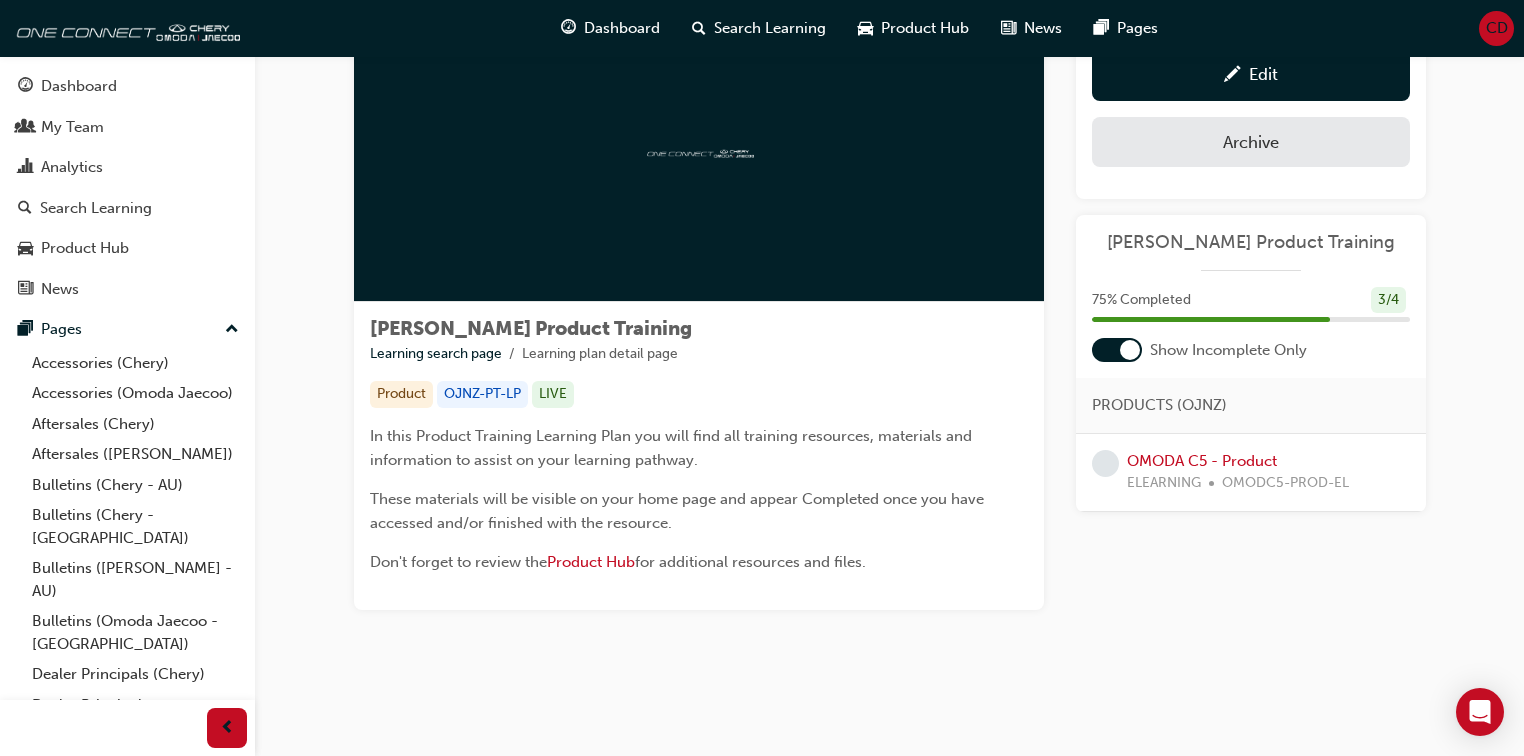 scroll, scrollTop: 100, scrollLeft: 0, axis: vertical 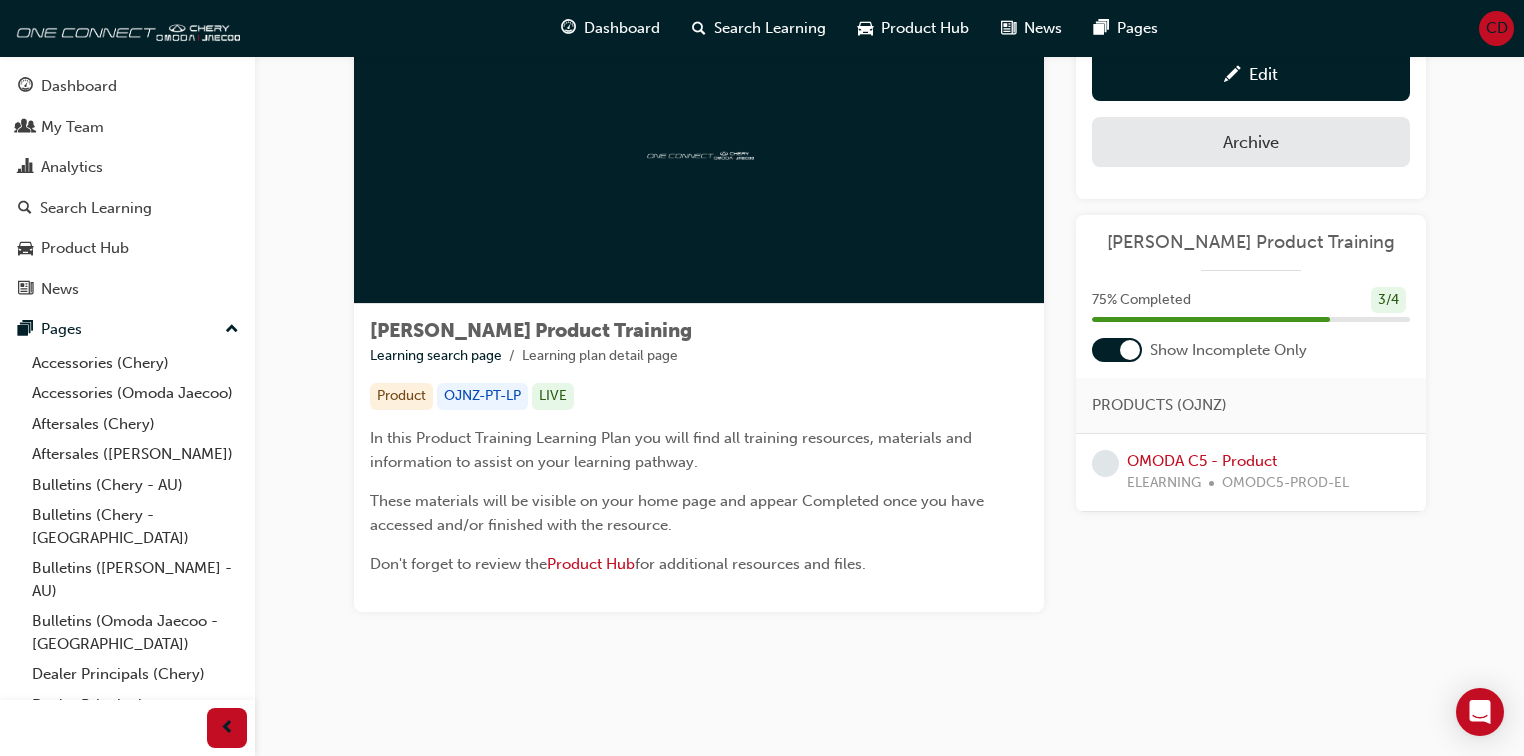 click at bounding box center (1130, 350) 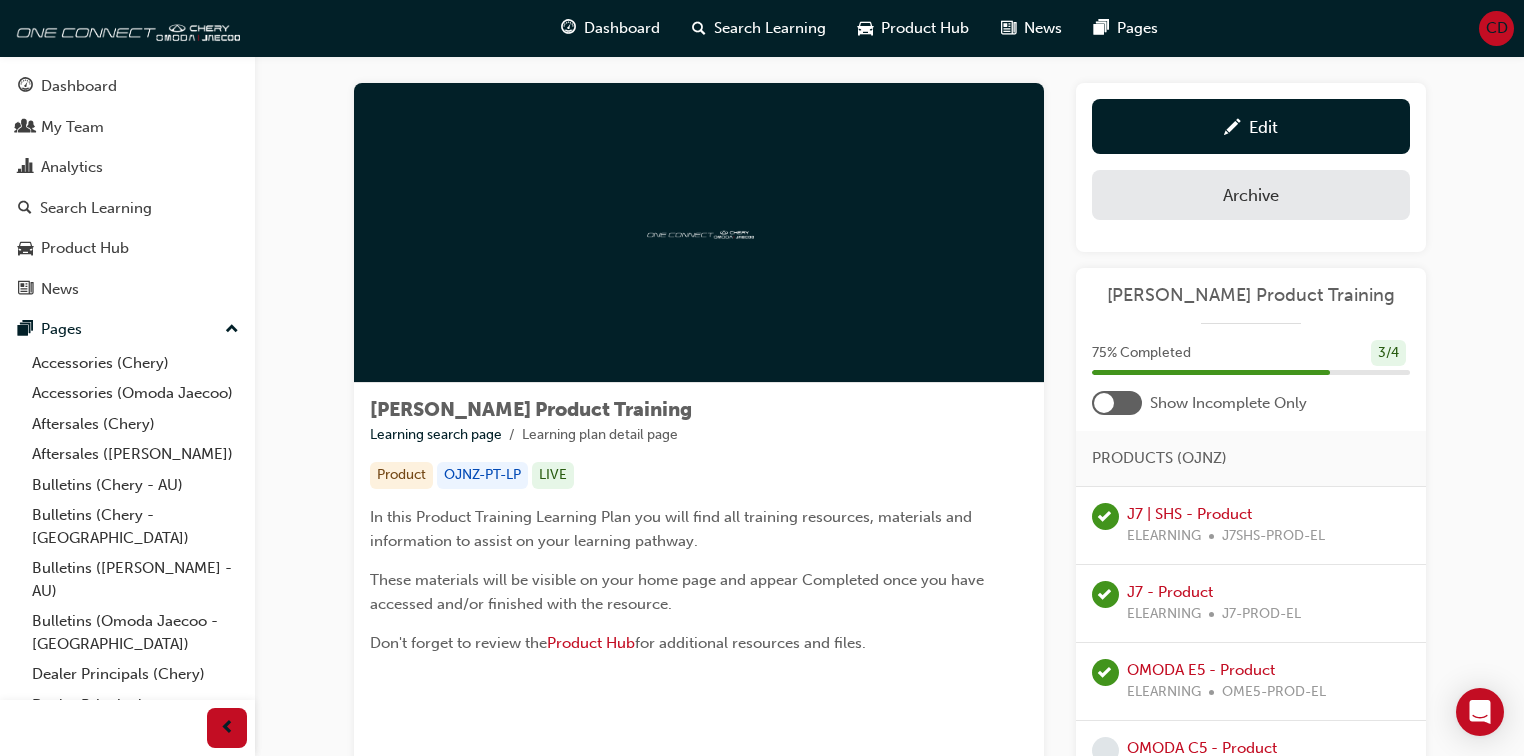 scroll, scrollTop: 0, scrollLeft: 0, axis: both 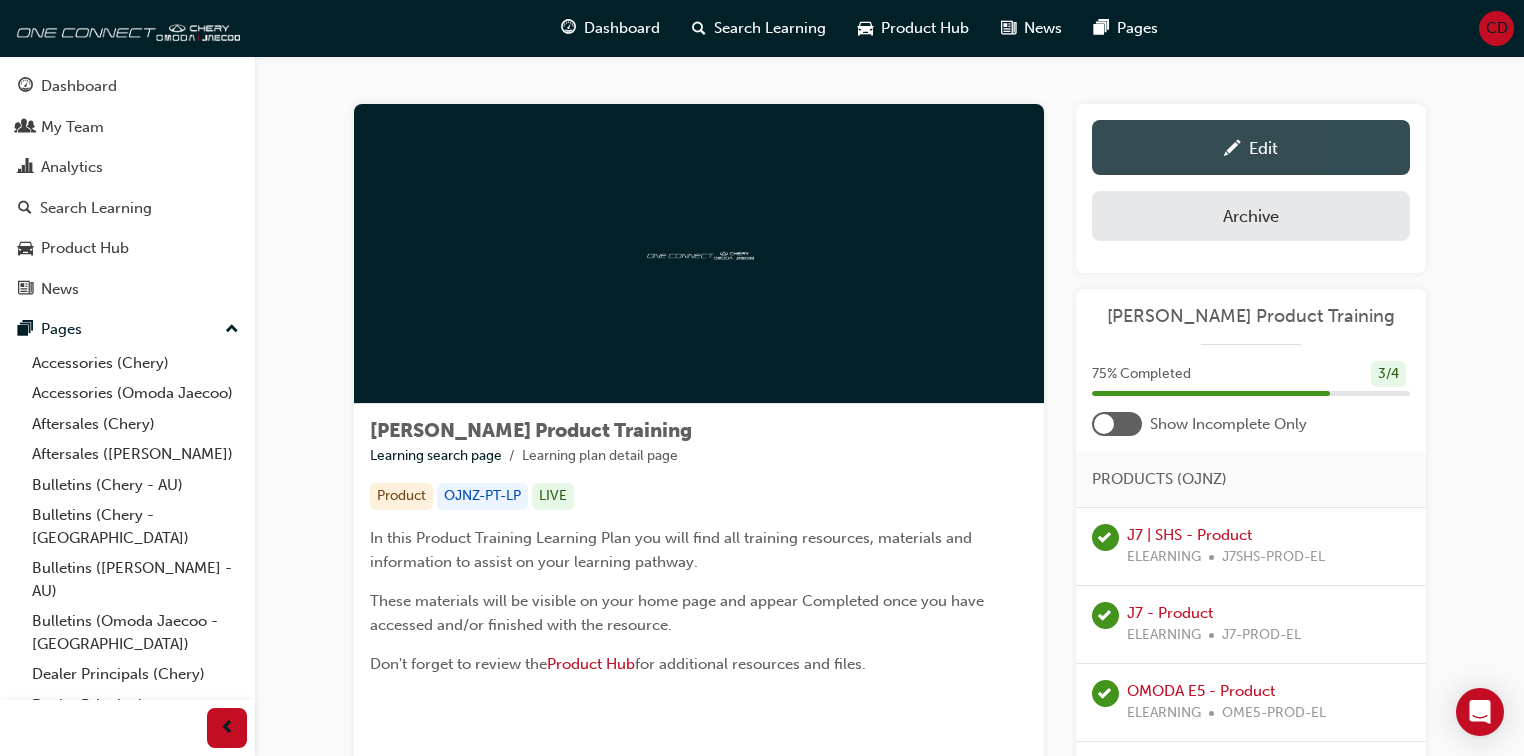 click at bounding box center [1232, 150] 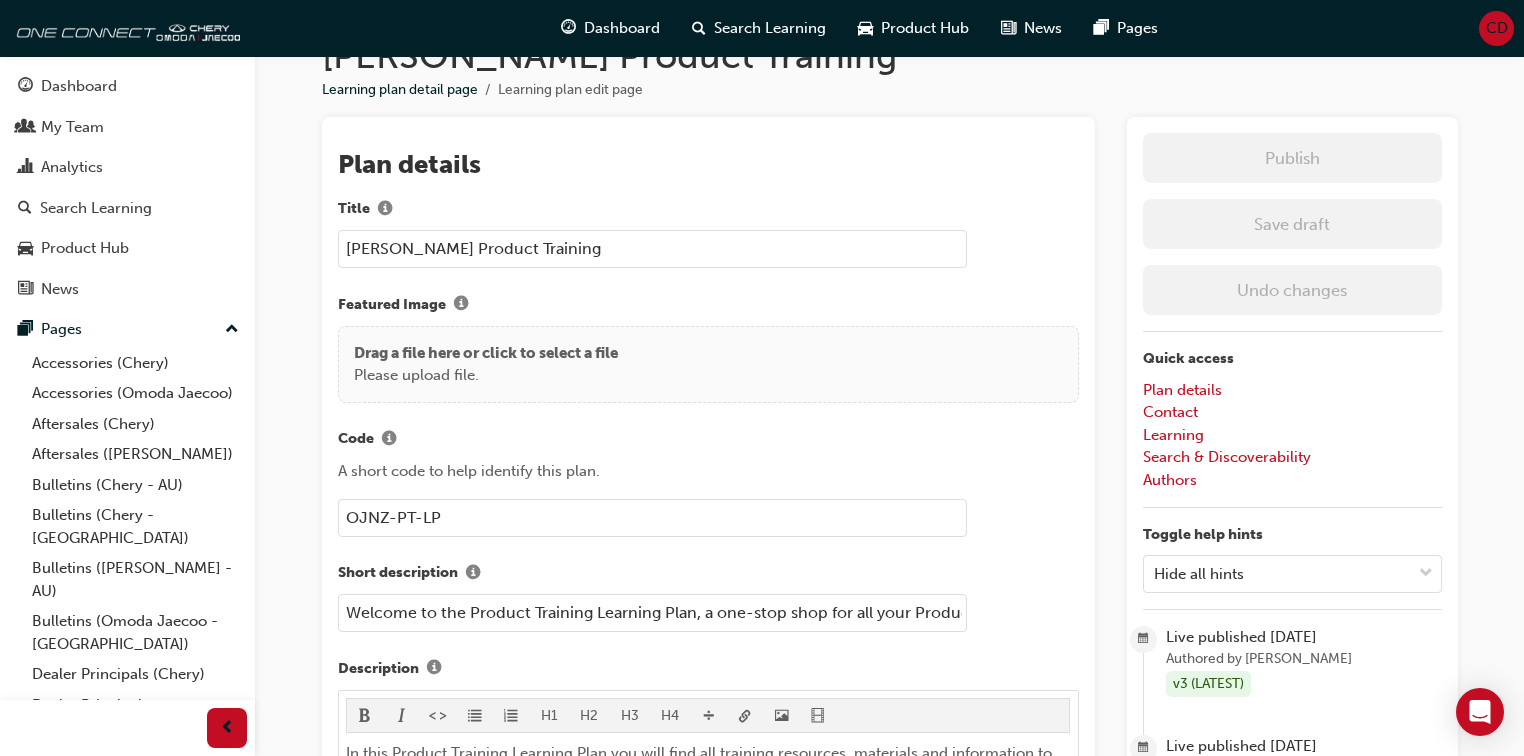 scroll, scrollTop: 80, scrollLeft: 0, axis: vertical 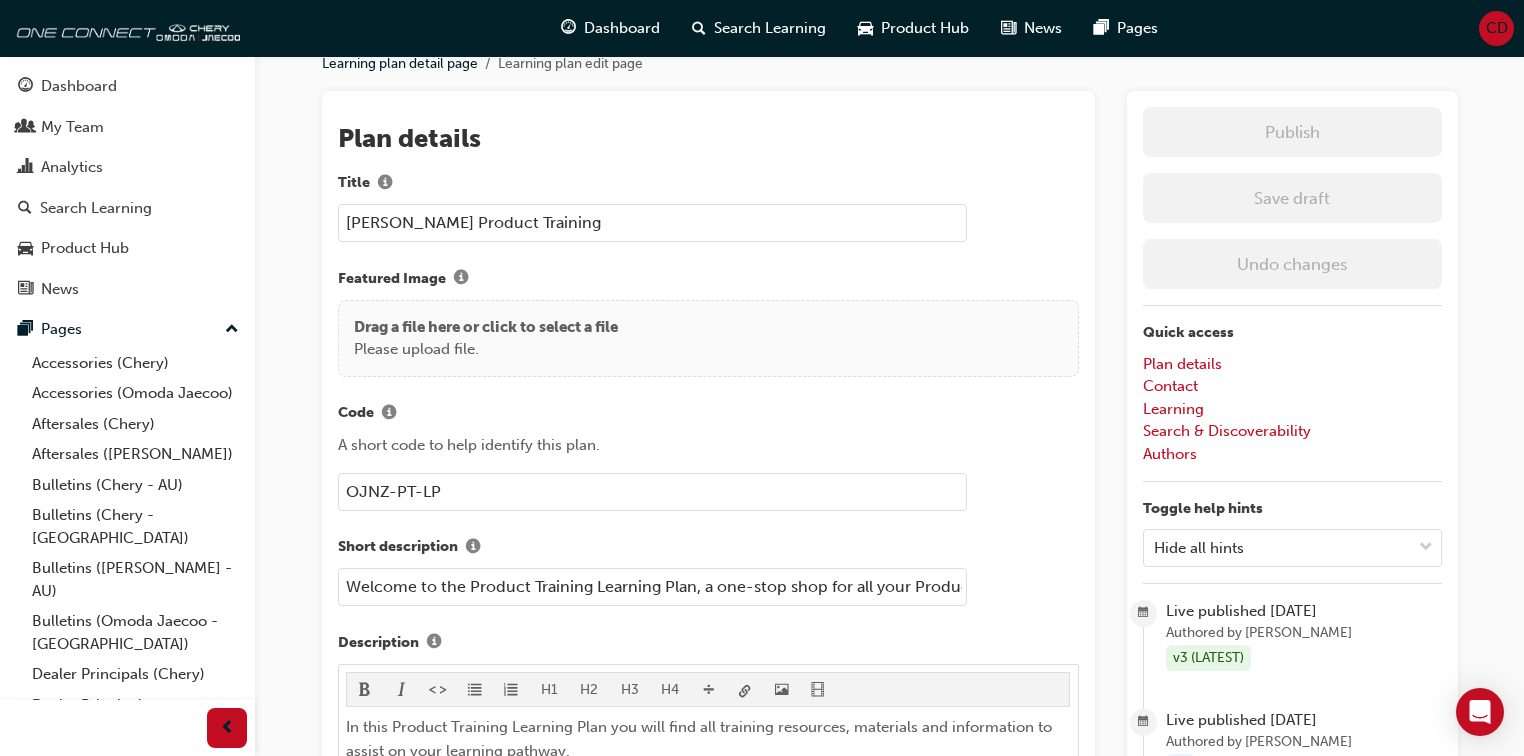 drag, startPoint x: 386, startPoint y: 488, endPoint x: 372, endPoint y: 488, distance: 14 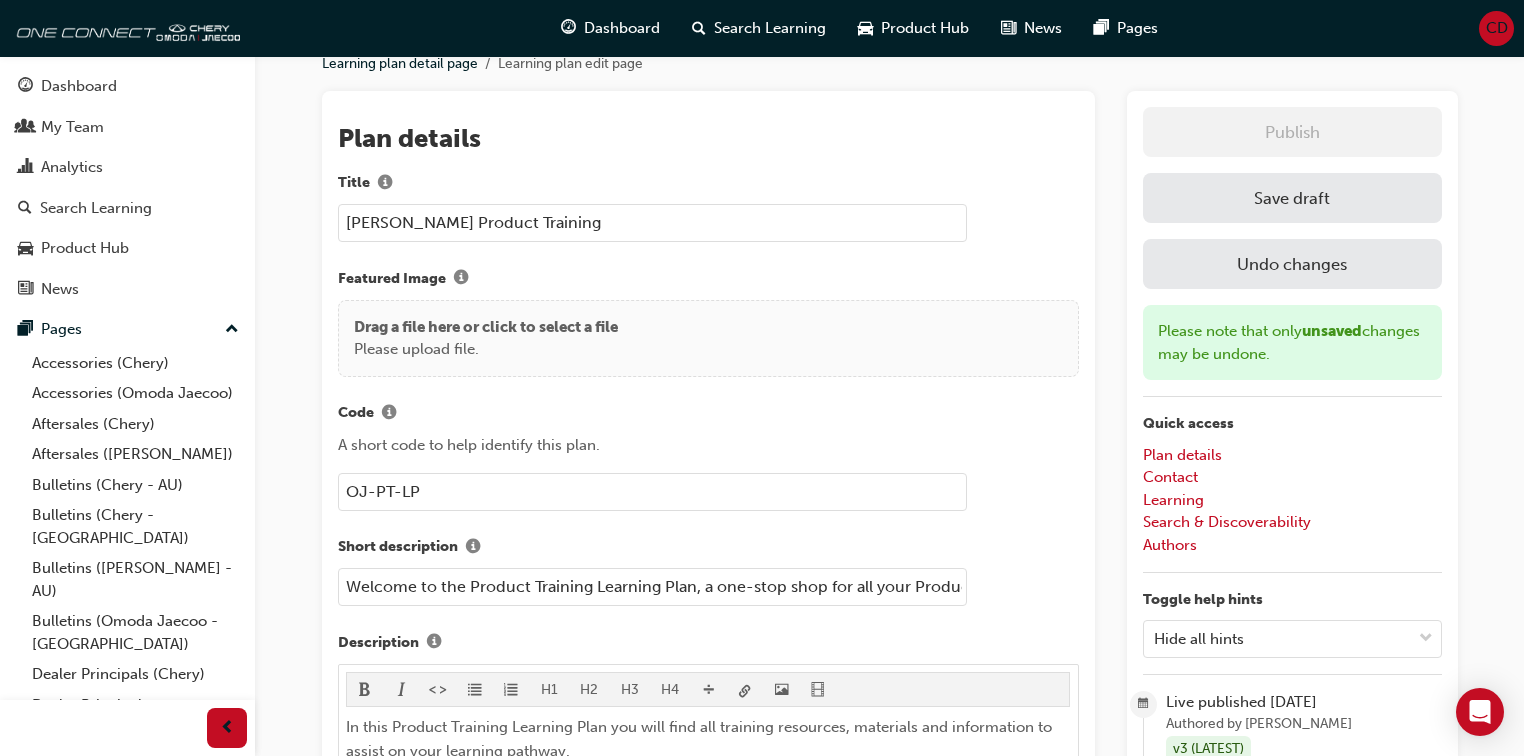 click on "OJ-PT-LP" at bounding box center (652, 492) 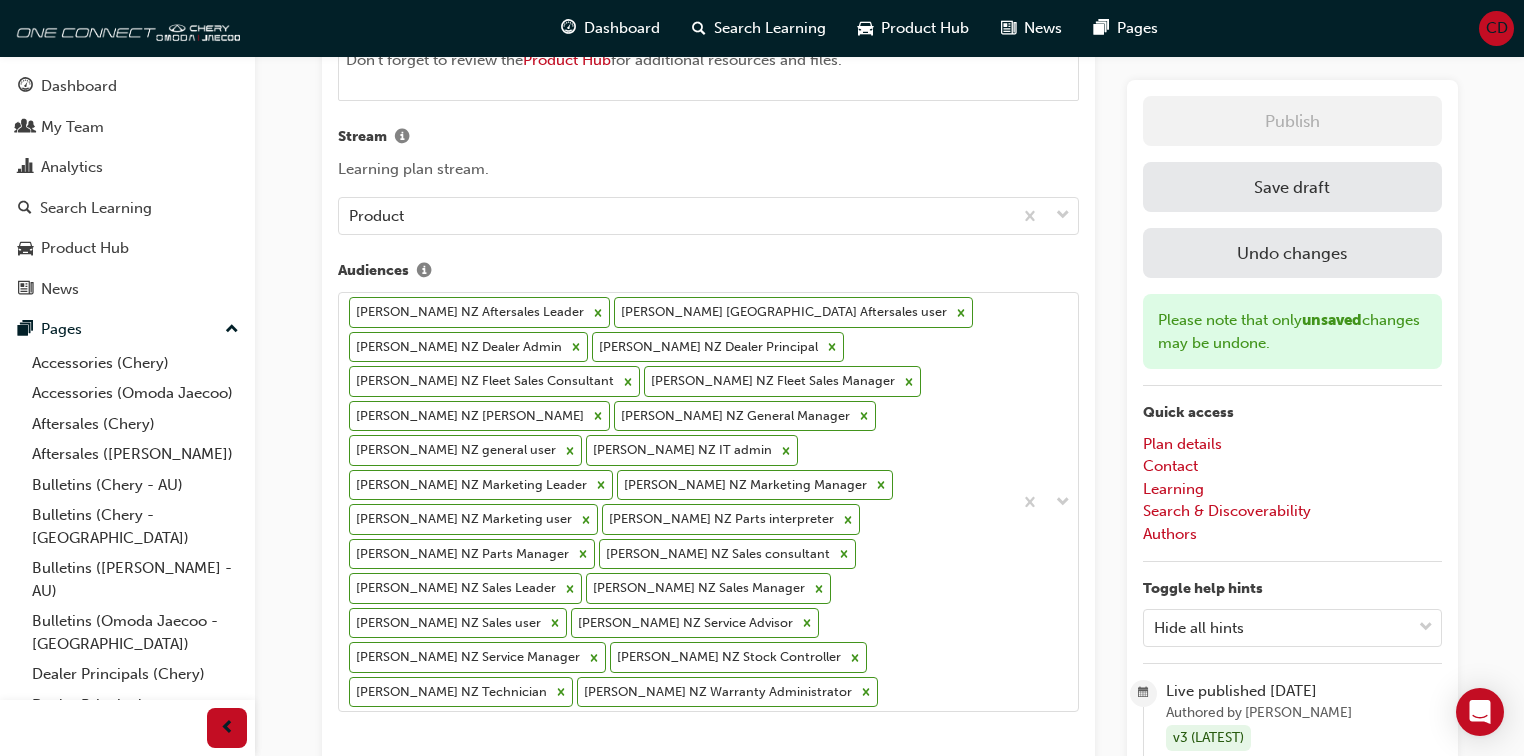 scroll, scrollTop: 880, scrollLeft: 0, axis: vertical 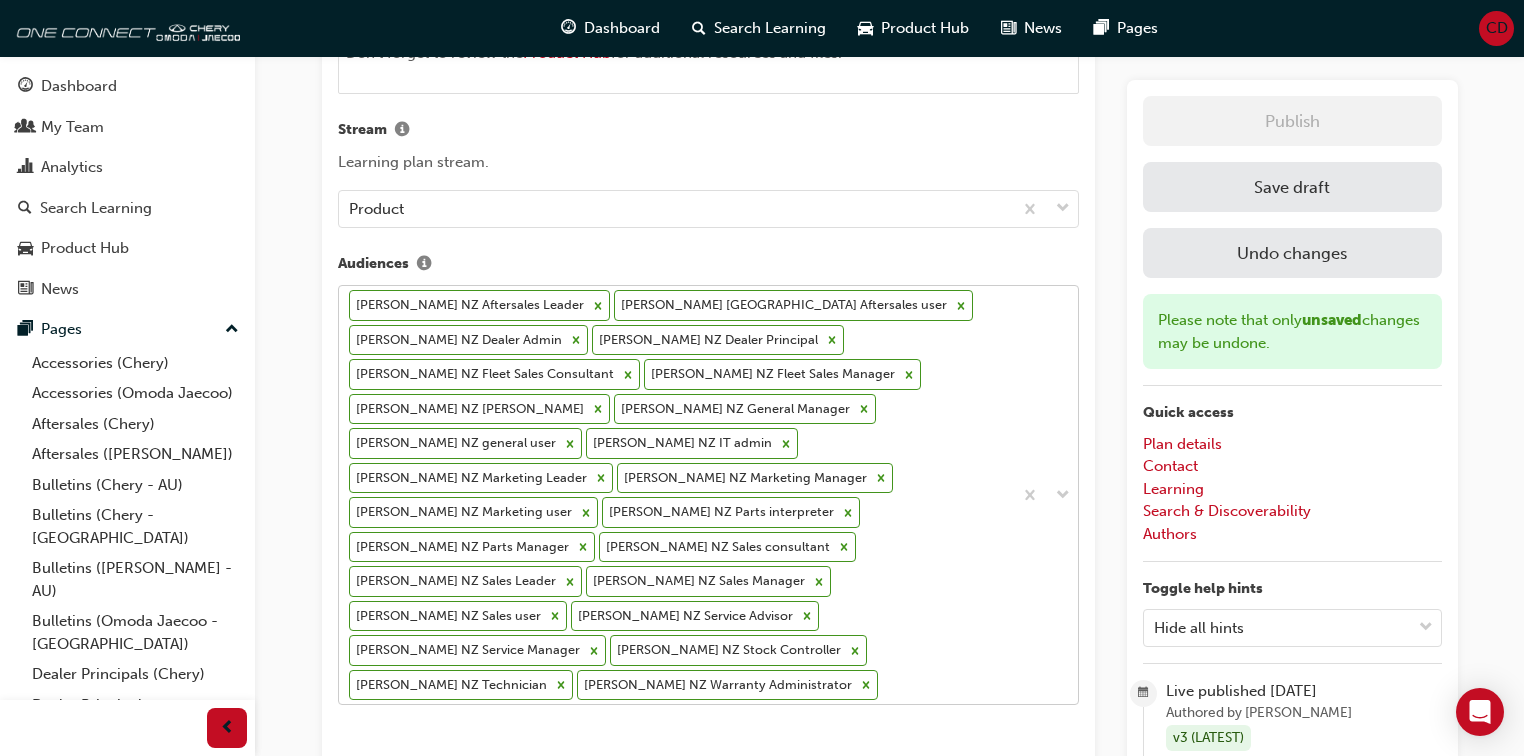 type on "OJ-PT-LP" 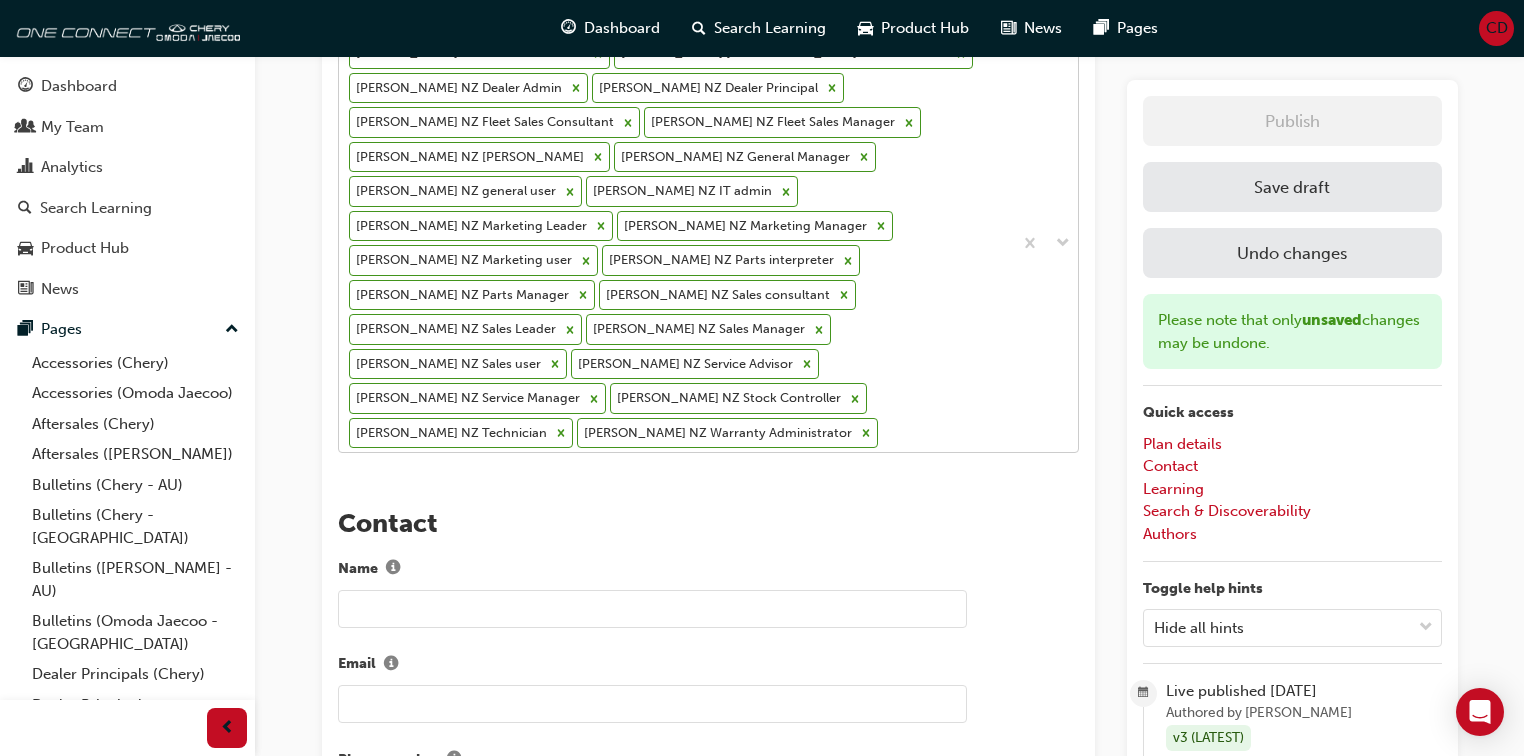 click on "Your version of Internet Explorer is outdated and not supported. Please upgrade to a  modern browser . Dashboard Search Learning Product Hub News Pages CD Dashboard My Team Analytics Search Learning Product Hub News Pages Pages Accessories (Chery) Accessories (Omoda Jaecoo) Aftersales (Chery) Aftersales (Omoda Jaecoo) Bulletins (Chery - AU) Bulletins (Chery - NZ) Bulletins (Omoda Jaecoo - AU) Bulletins (Omoda Jaecoo - NZ) Dealer Principals (Chery) Dealer Principals (Omoda Jaecoo) All Pages Omoda Jaecoo Product Training Learning plan detail page Learning plan edit page The recent updates to learning plan sections may require  manual migration steps . We have detected this plan may require such actions. Please  click here  to get started. Plan details Title   Omoda Jaecoo Product Training Featured Image Drag a file here or click to select a file Please upload file. Code   A short code to help identify this plan. OJ-PT-LP Short description   Description   H1 H2 H3 H4 Don't forget to review the    Product Hub" at bounding box center [762, -754] 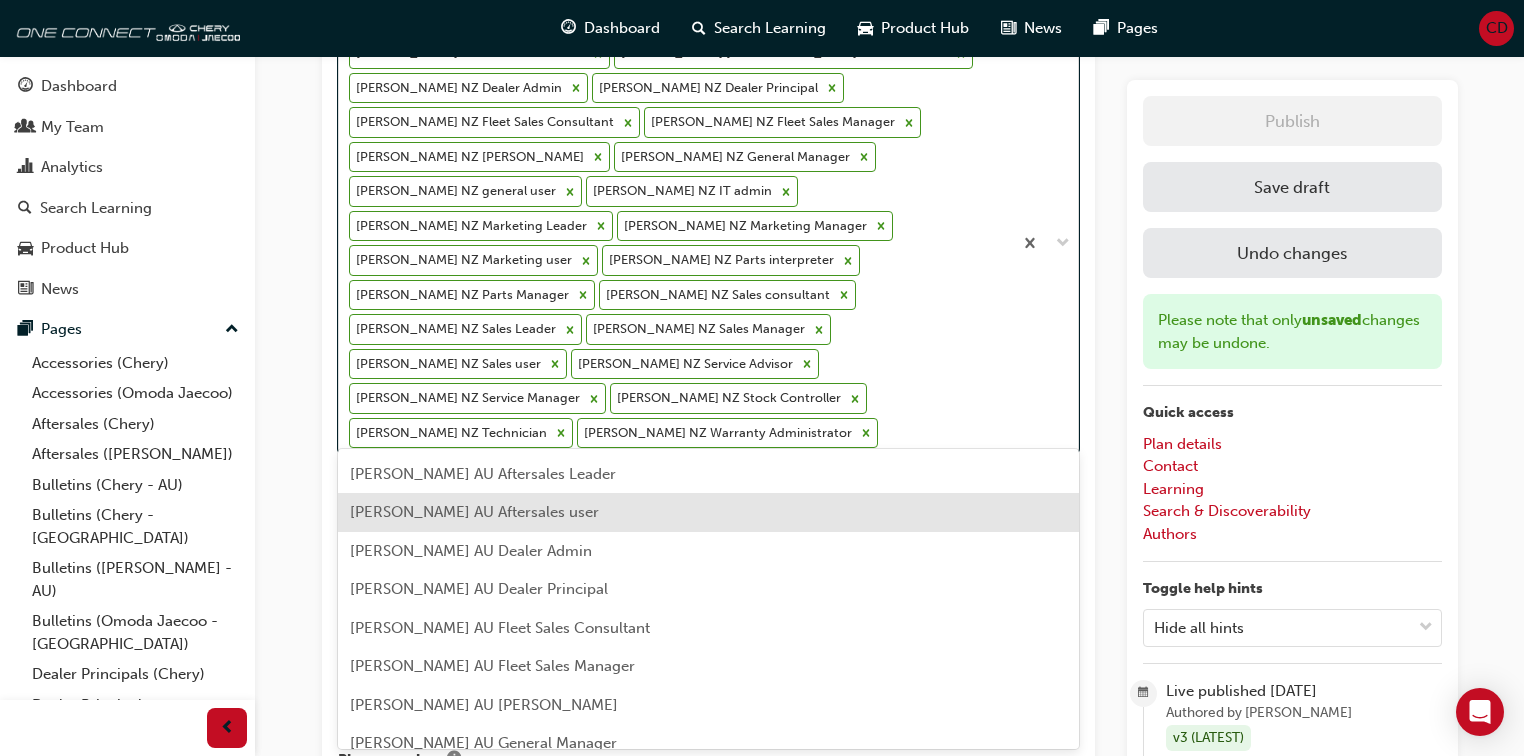 scroll, scrollTop: 1920, scrollLeft: 0, axis: vertical 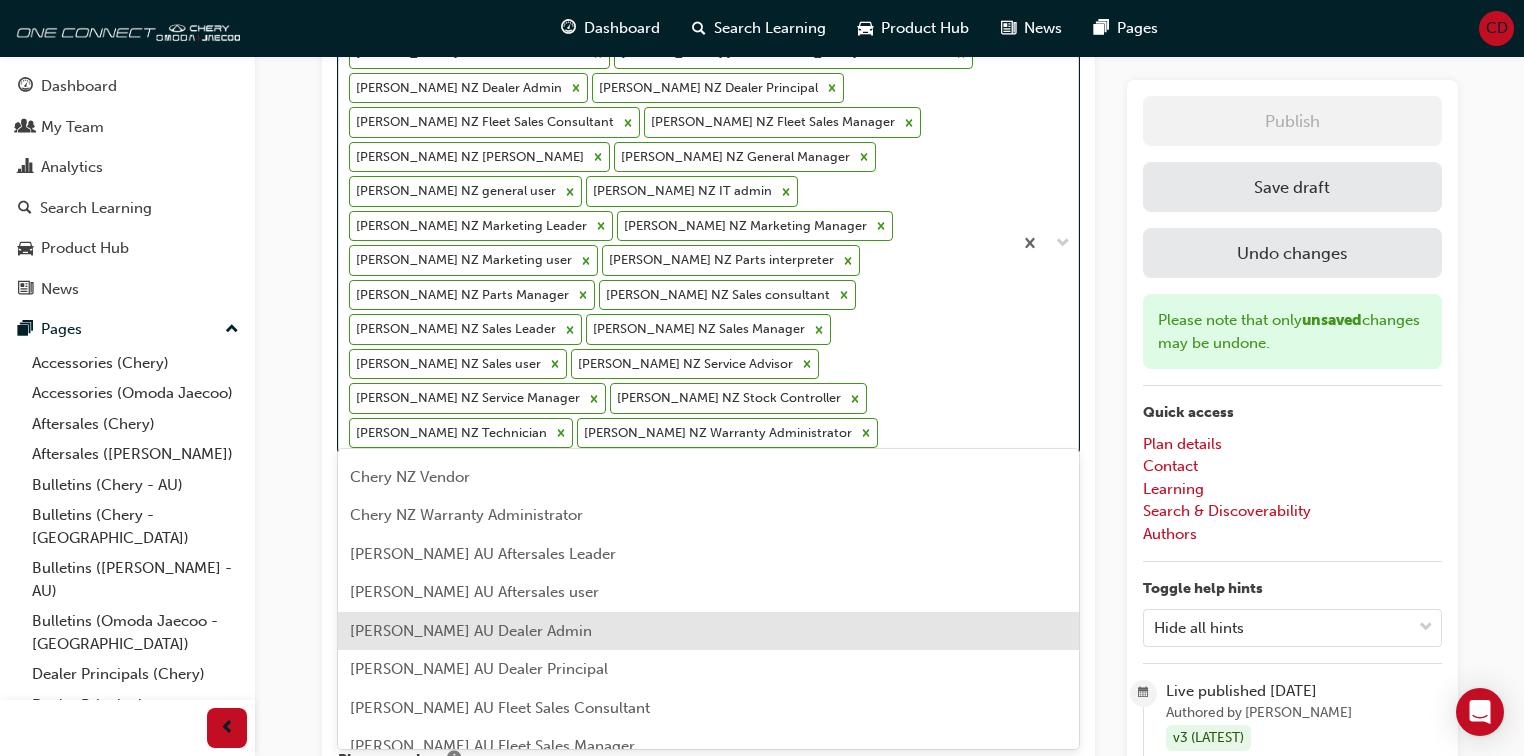 click on "Omoda Jaecoo AU Dealer Admin" at bounding box center [471, 631] 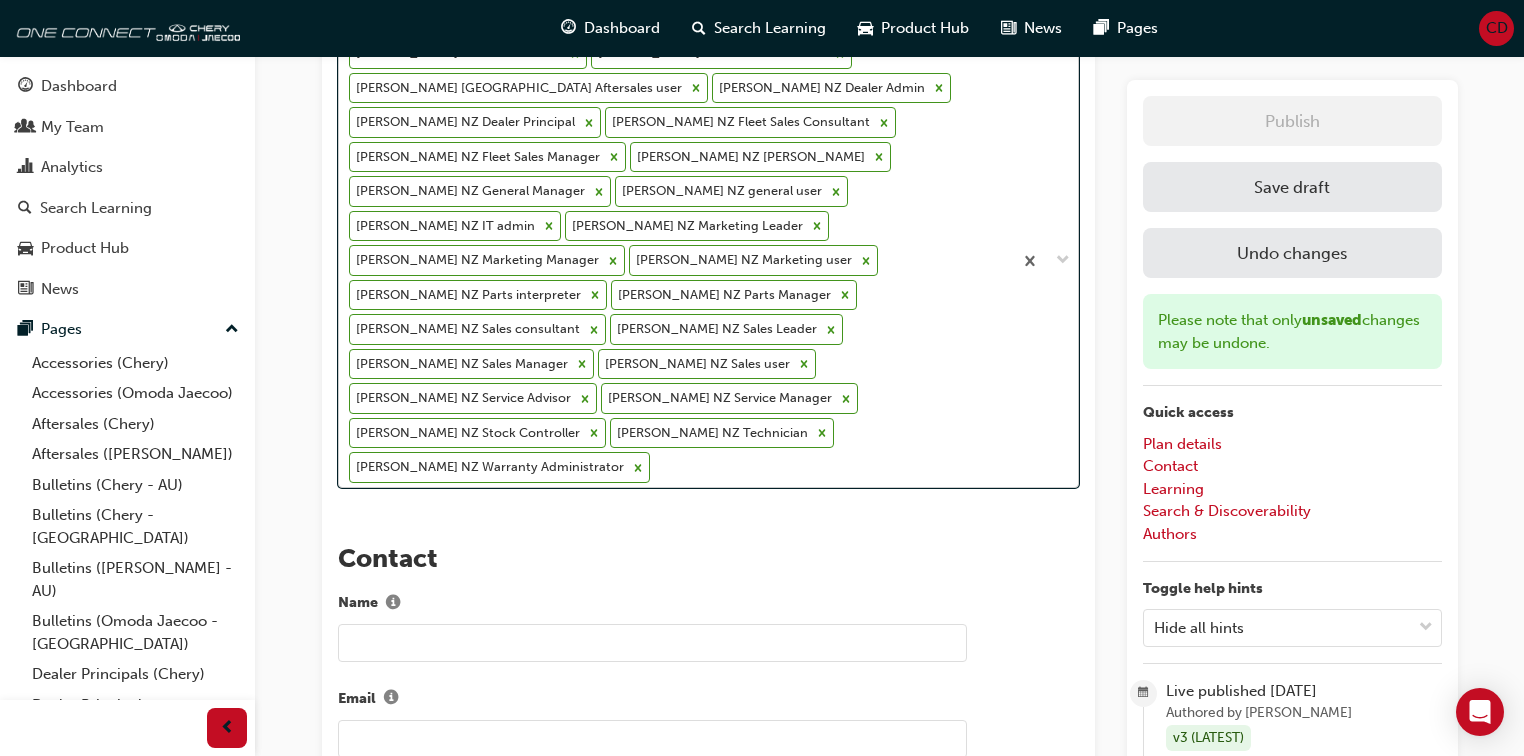 scroll, scrollTop: 1166, scrollLeft: 0, axis: vertical 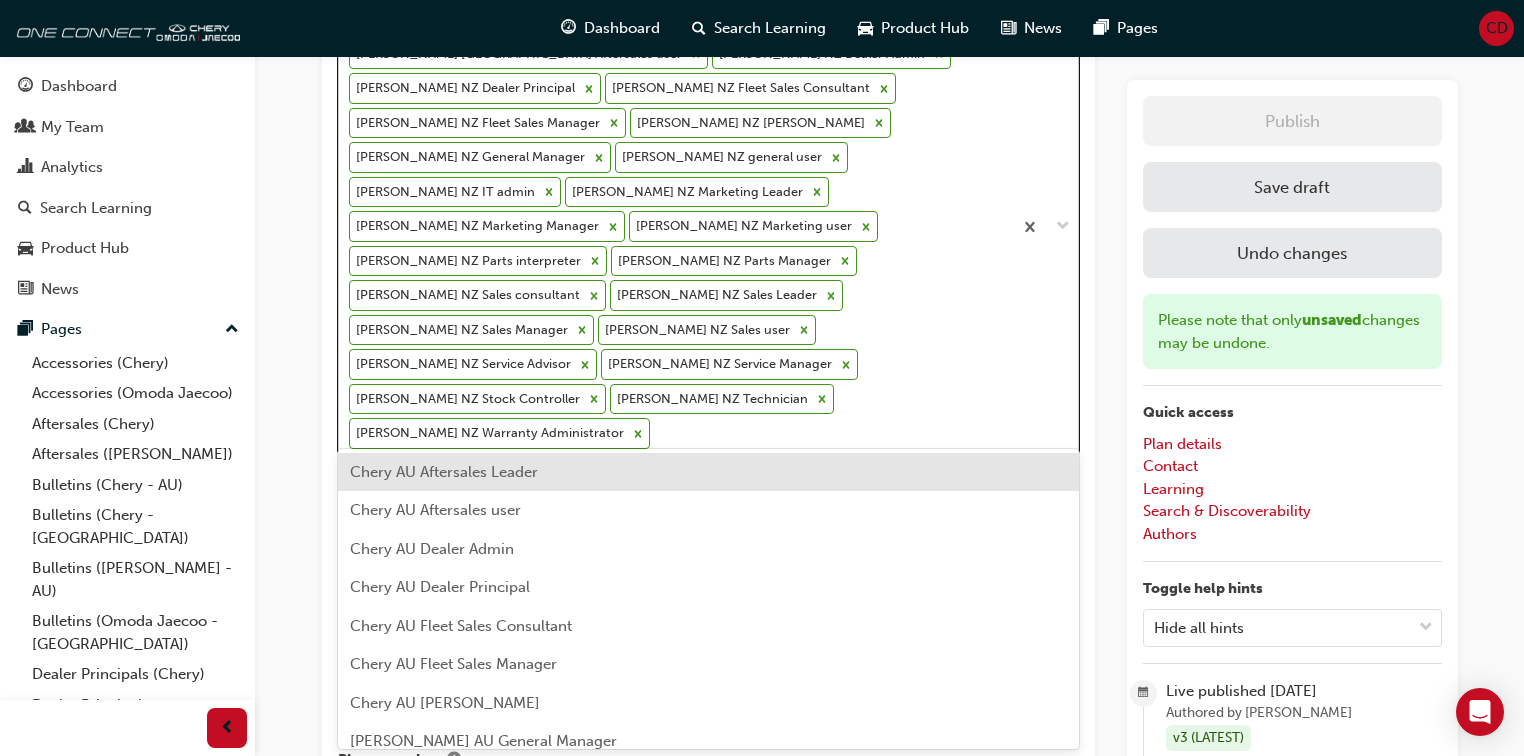 click on "Your version of Internet Explorer is outdated and not supported. Please upgrade to a  modern browser . Dashboard Search Learning Product Hub News Pages CD Dashboard My Team Analytics Search Learning Product Hub News Pages Pages Accessories (Chery) Accessories (Omoda Jaecoo) Aftersales (Chery) Aftersales (Omoda Jaecoo) Bulletins (Chery - AU) Bulletins (Chery - NZ) Bulletins (Omoda Jaecoo - AU) Bulletins (Omoda Jaecoo - NZ) Dealer Principals (Chery) Dealer Principals (Omoda Jaecoo) All Pages Omoda Jaecoo Product Training Learning plan detail page Learning plan edit page The recent updates to learning plan sections may require  manual migration steps . We have detected this plan may require such actions. Please  click here  to get started. Plan details Title   Omoda Jaecoo Product Training Featured Image Drag a file here or click to select a file Please upload file. Code   A short code to help identify this plan. OJ-PT-LP Short description   Description   H1 H2 H3 H4 Don't forget to review the    Product Hub" at bounding box center (762, -788) 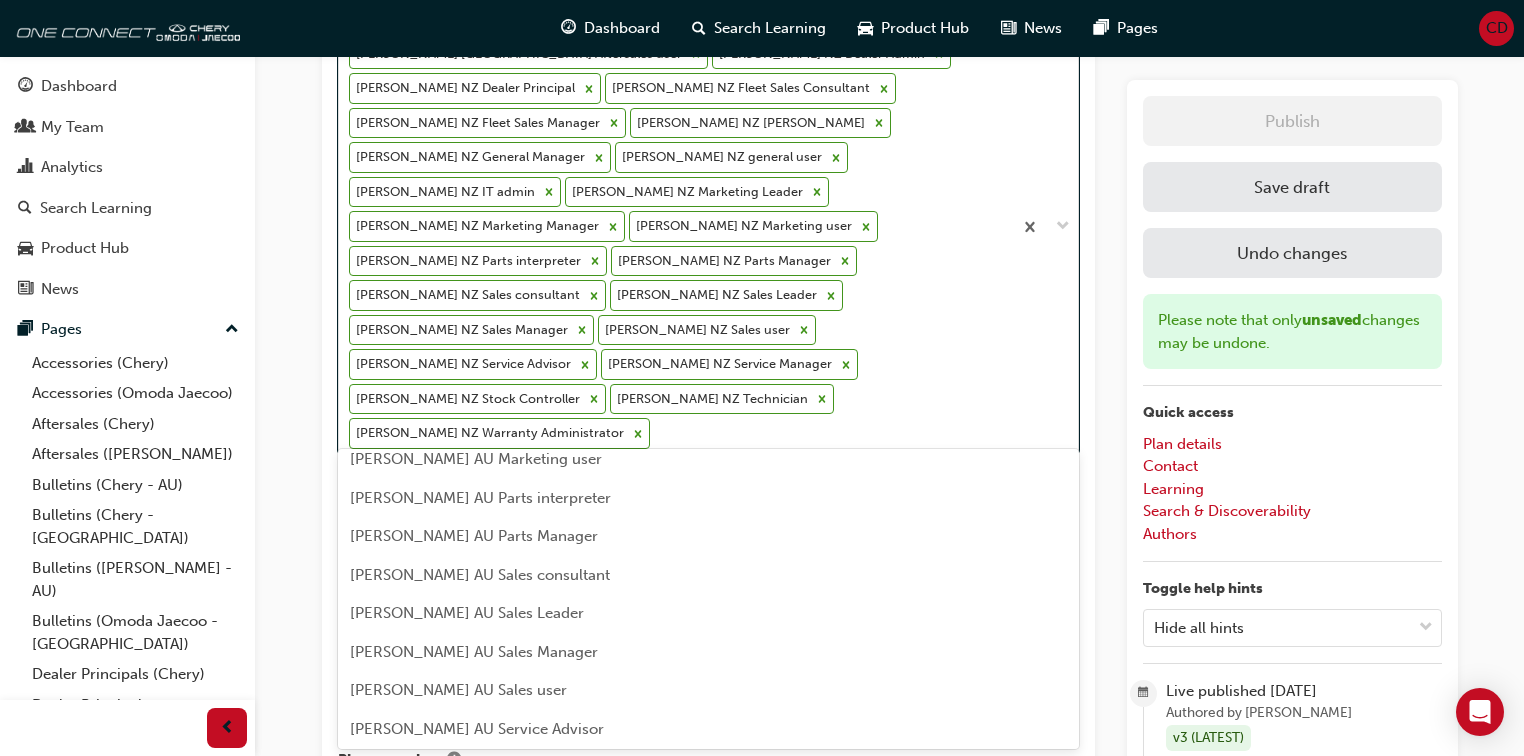 scroll, scrollTop: 2720, scrollLeft: 0, axis: vertical 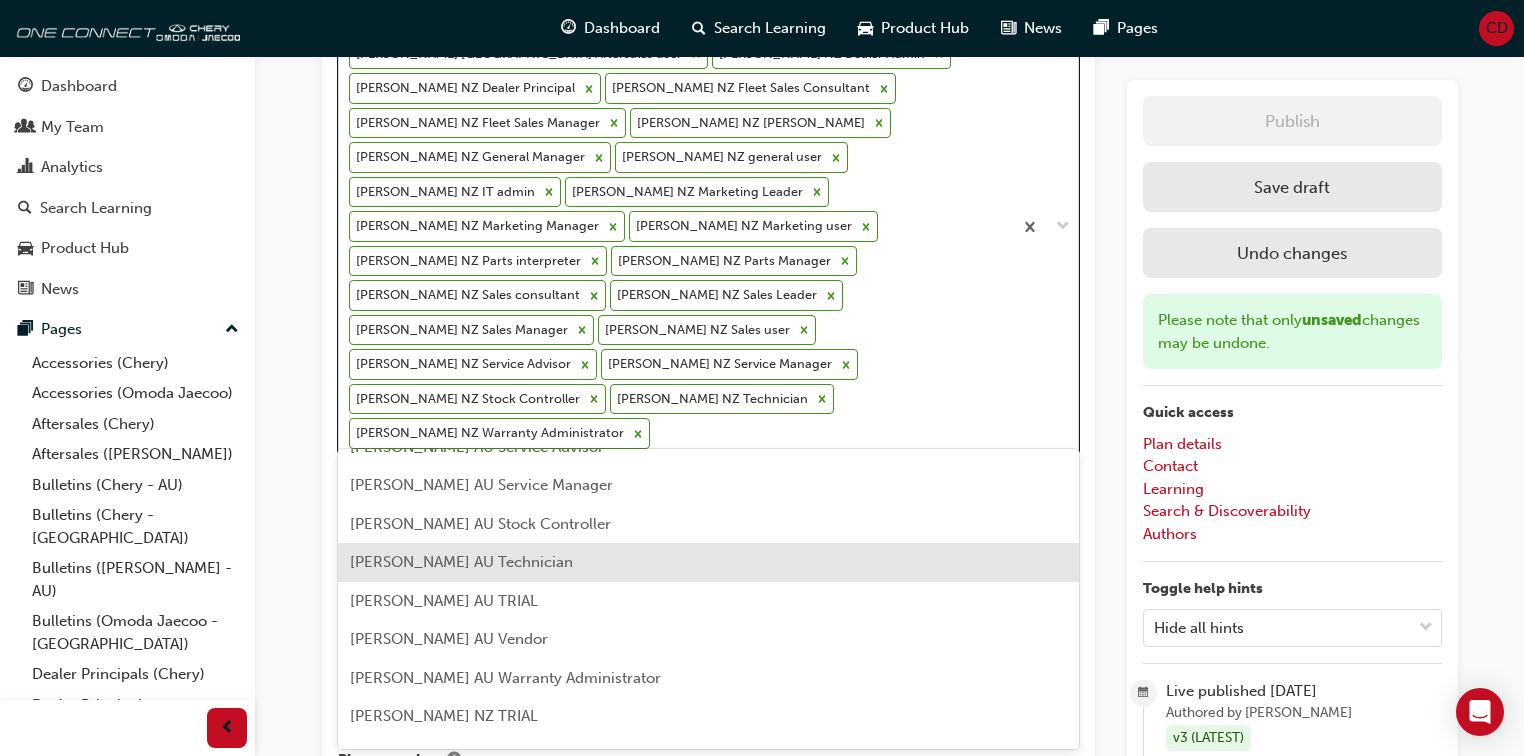 click on "Omoda Jaecoo AU Technician" at bounding box center [461, 562] 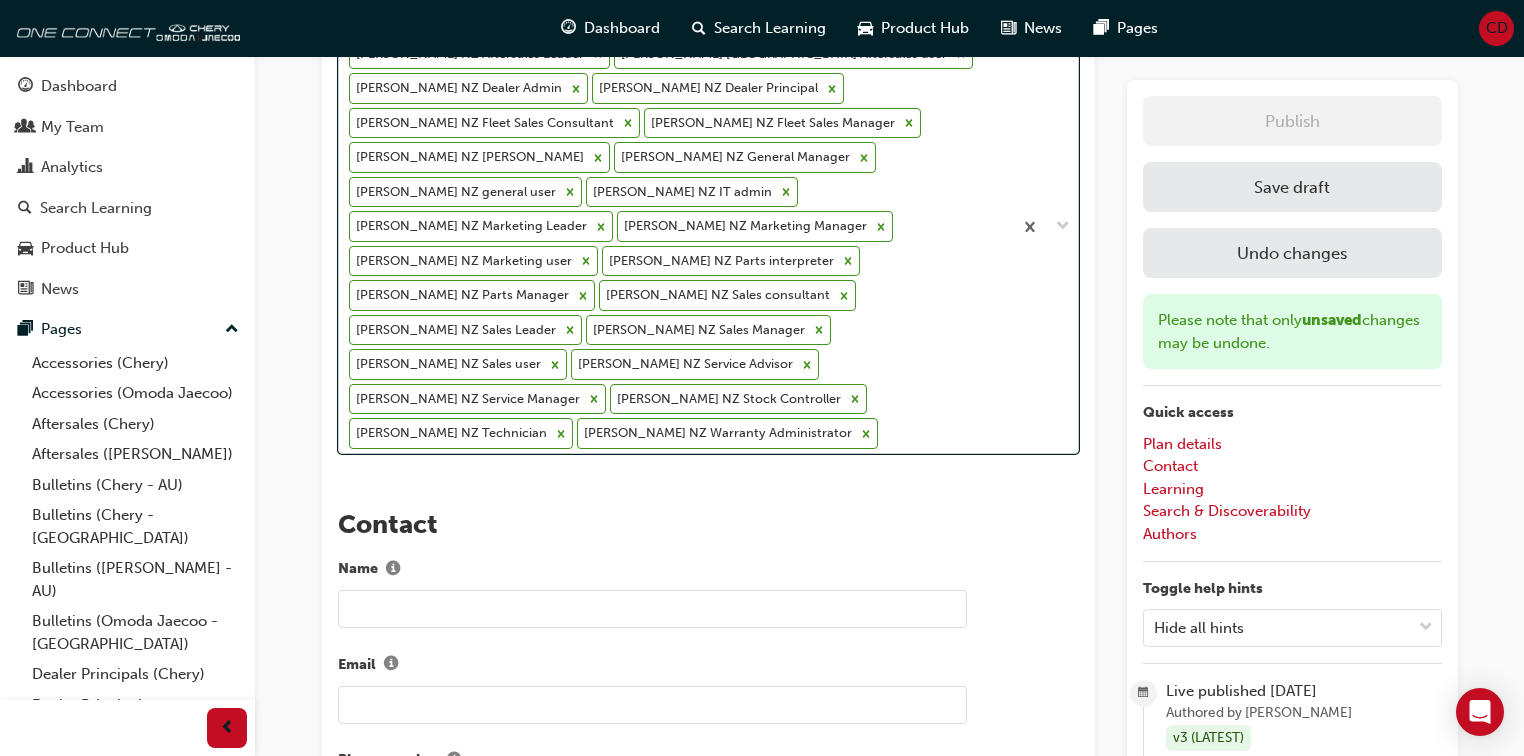 click on "Omoda Jaecoo AU Dealer Admin Omoda Jaecoo AU Technician Omoda Jaecoo NZ Aftersales Leader Omoda Jaecoo NZ Aftersales user Omoda Jaecoo NZ Dealer Admin Omoda Jaecoo NZ Dealer Principal Omoda Jaecoo NZ Fleet Sales Consultant Omoda Jaecoo NZ Fleet Sales Manager Omoda Jaecoo NZ Foreman Omoda Jaecoo NZ General Manager Omoda Jaecoo NZ general user Omoda Jaecoo NZ IT admin Omoda Jaecoo NZ Marketing Leader Omoda Jaecoo NZ Marketing Manager Omoda Jaecoo NZ Marketing user Omoda Jaecoo NZ Parts interpreter Omoda Jaecoo NZ Parts Manager Omoda Jaecoo NZ Sales consultant Omoda Jaecoo NZ Sales Leader Omoda Jaecoo NZ Sales Manager Omoda Jaecoo NZ Sales user Omoda Jaecoo NZ Service Advisor Omoda Jaecoo NZ Service Manager Omoda Jaecoo NZ Stock Controller Omoda Jaecoo NZ Technician Omoda Jaecoo NZ Warranty Administrator" at bounding box center (675, 226) 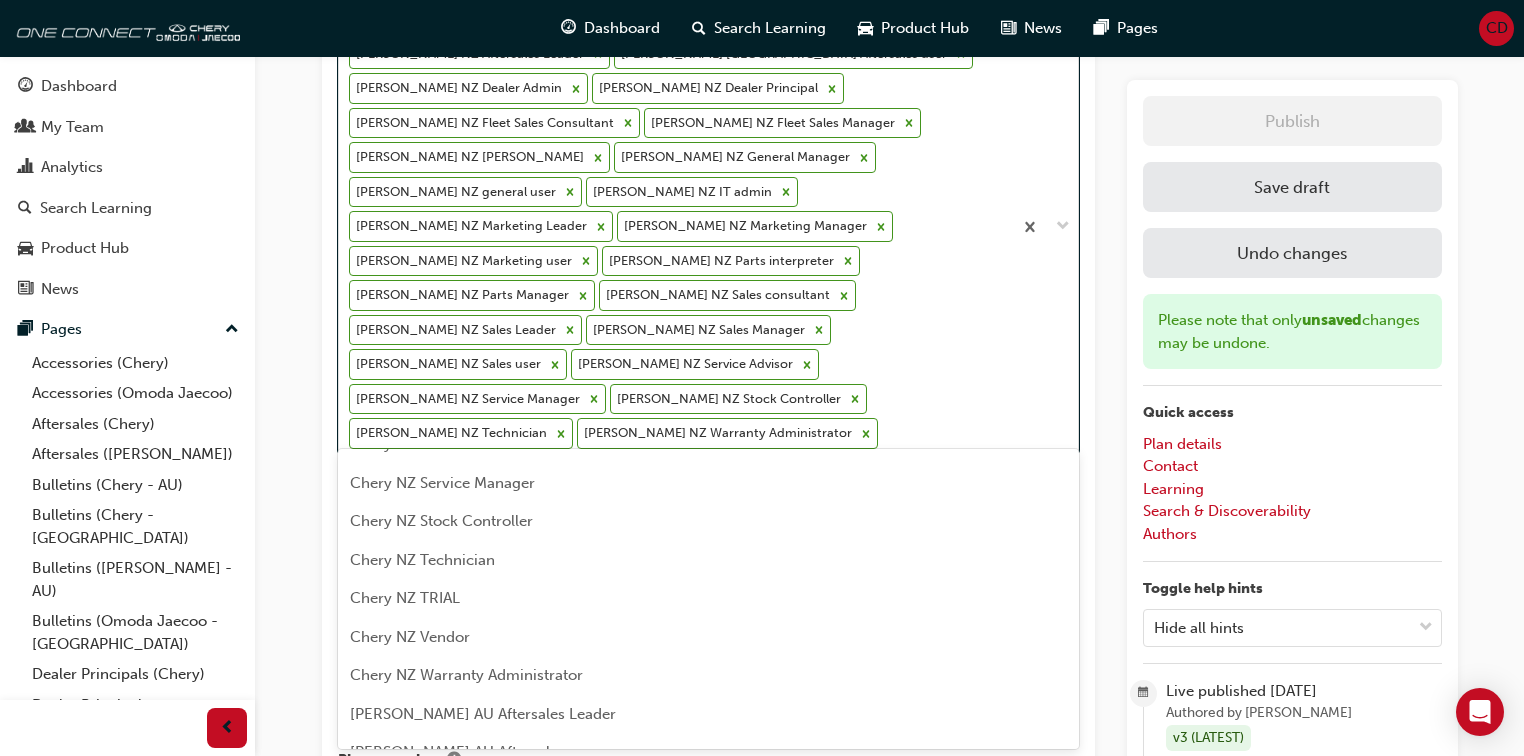 scroll, scrollTop: 2240, scrollLeft: 0, axis: vertical 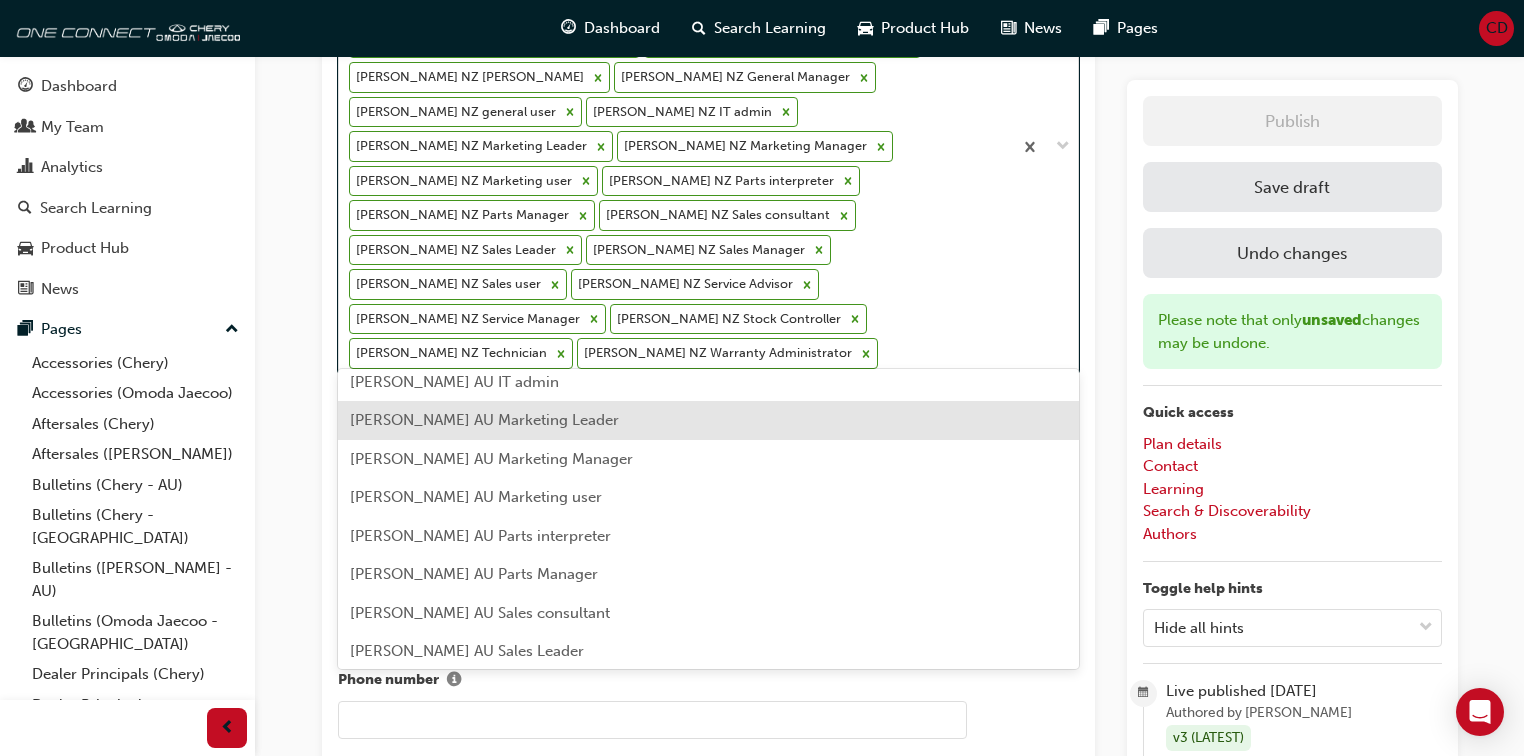 click on "Omoda Jaecoo AU Marketing Leader" at bounding box center (484, 420) 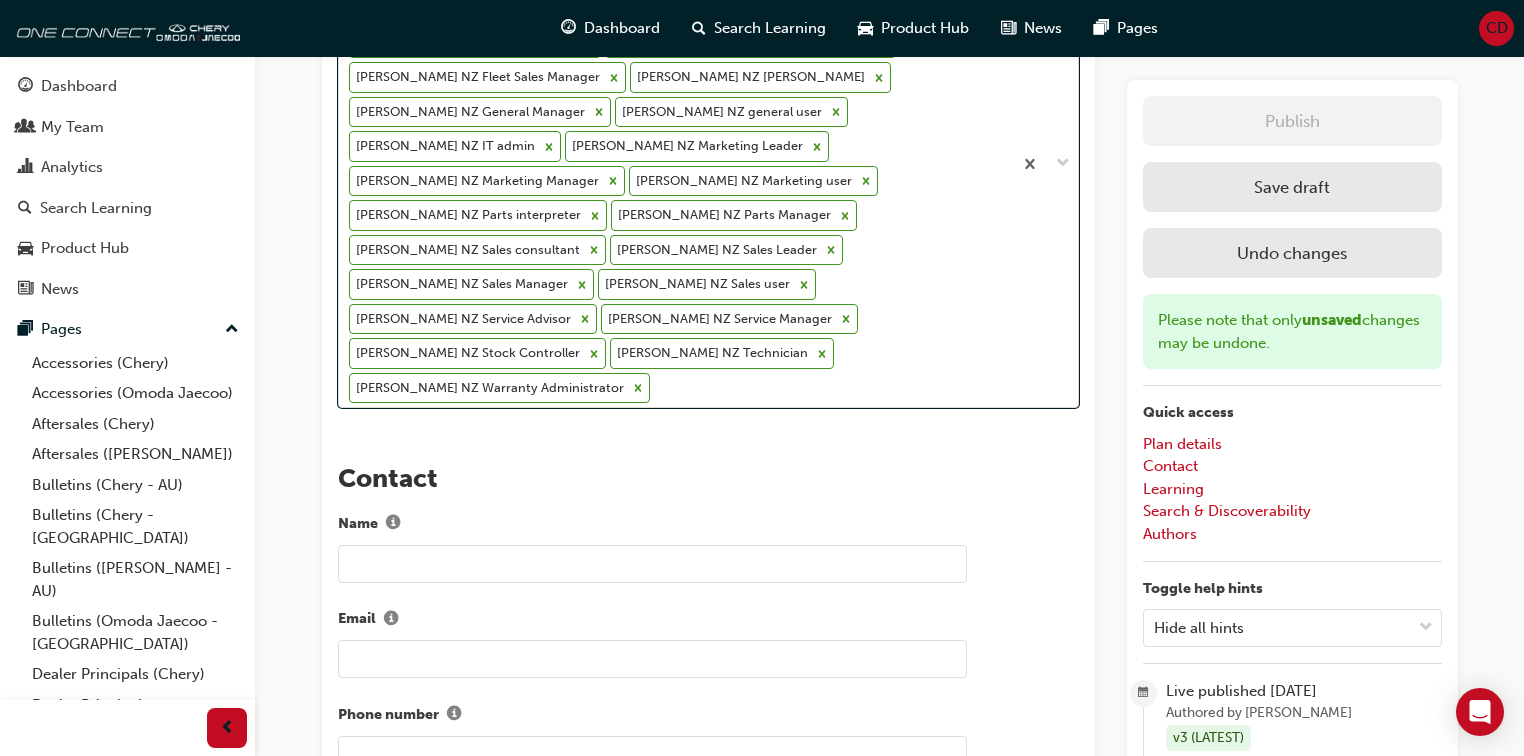 scroll, scrollTop: 1280, scrollLeft: 0, axis: vertical 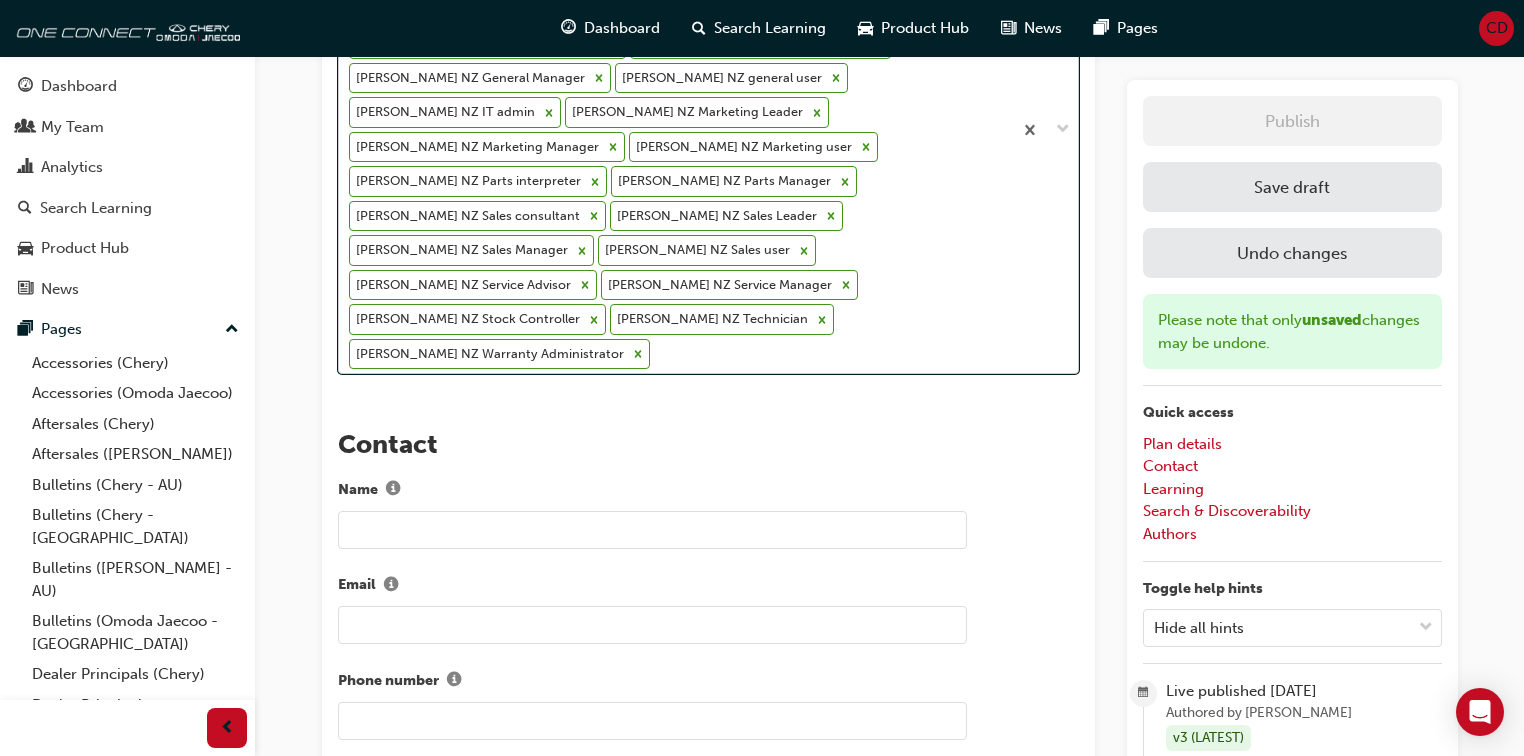 click on "Omoda Jaecoo AU Dealer Admin Omoda Jaecoo AU Marketing Leader Omoda Jaecoo AU Technician Omoda Jaecoo NZ Aftersales Leader Omoda Jaecoo NZ Aftersales user Omoda Jaecoo NZ Dealer Admin Omoda Jaecoo NZ Dealer Principal Omoda Jaecoo NZ Fleet Sales Consultant Omoda Jaecoo NZ Fleet Sales Manager Omoda Jaecoo NZ Foreman Omoda Jaecoo NZ General Manager Omoda Jaecoo NZ general user Omoda Jaecoo NZ IT admin Omoda Jaecoo NZ Marketing Leader Omoda Jaecoo NZ Marketing Manager Omoda Jaecoo NZ Marketing user Omoda Jaecoo NZ Parts interpreter Omoda Jaecoo NZ Parts Manager Omoda Jaecoo NZ Sales consultant Omoda Jaecoo NZ Sales Leader Omoda Jaecoo NZ Sales Manager Omoda Jaecoo NZ Sales user Omoda Jaecoo NZ Service Advisor Omoda Jaecoo NZ Service Manager Omoda Jaecoo NZ Stock Controller Omoda Jaecoo NZ Technician Omoda Jaecoo NZ Warranty Administrator" at bounding box center (675, 129) 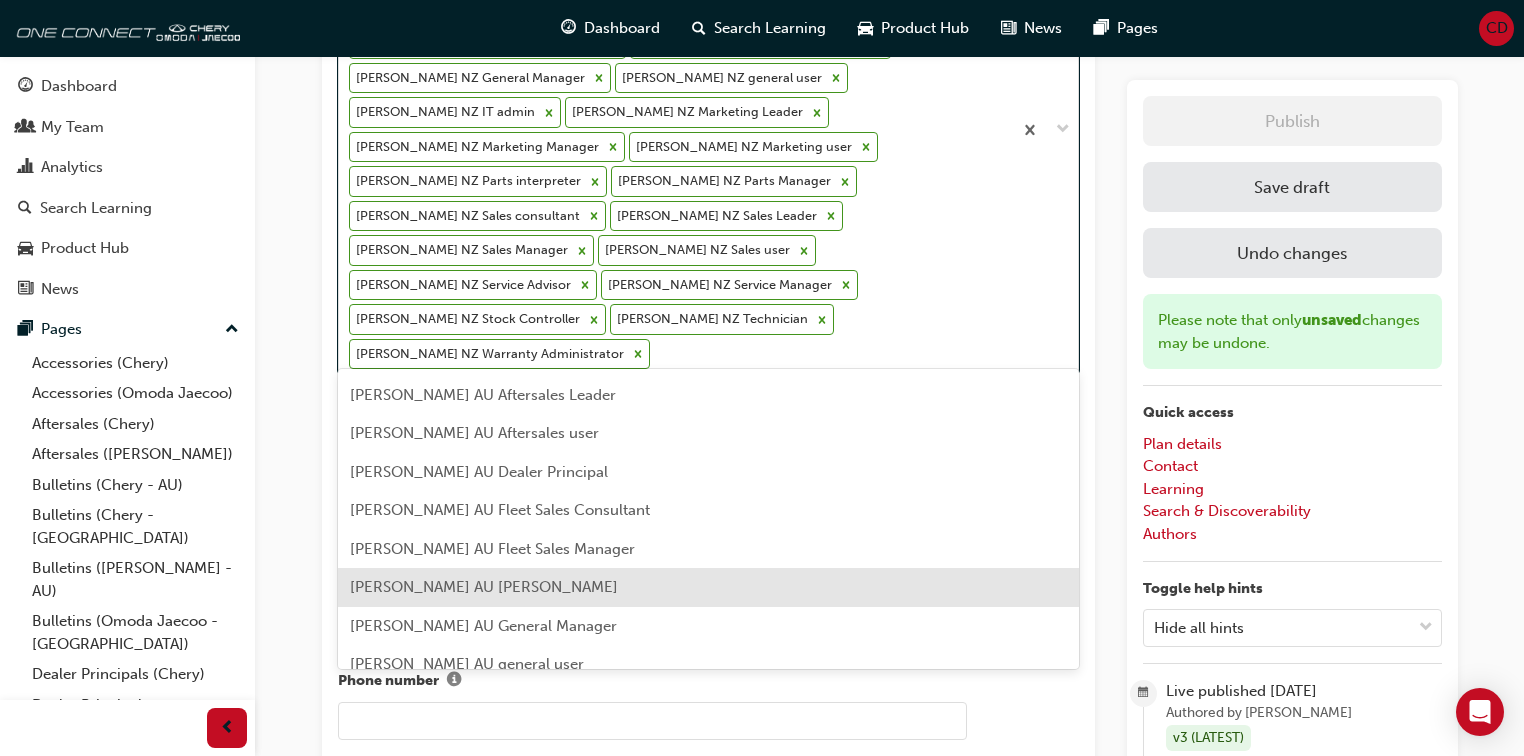 scroll, scrollTop: 2320, scrollLeft: 0, axis: vertical 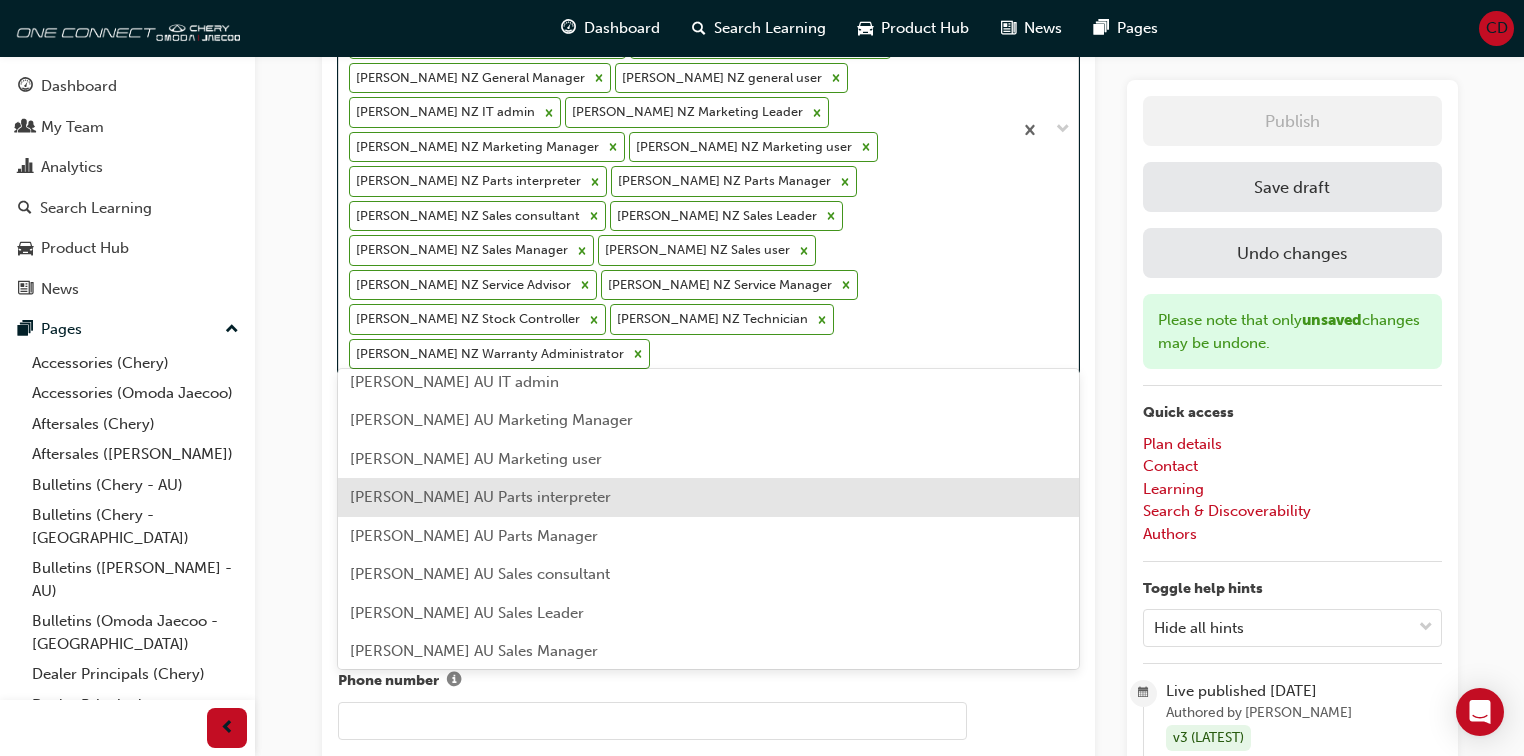 click on "Omoda Jaecoo AU Parts interpreter" at bounding box center (480, 497) 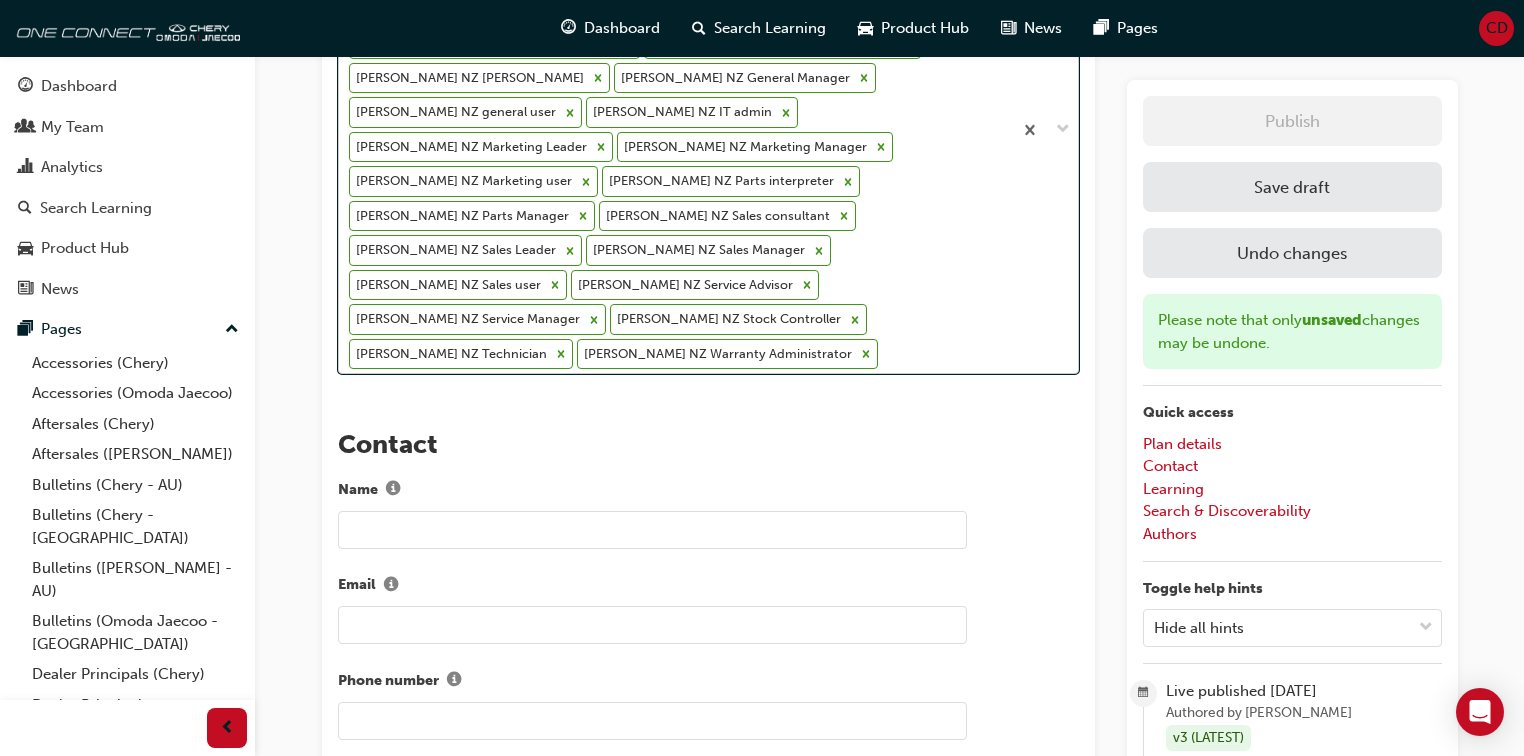 click on "Omoda Jaecoo AU Dealer Admin Omoda Jaecoo AU Marketing Leader Omoda Jaecoo AU Parts interpreter Omoda Jaecoo AU Technician Omoda Jaecoo NZ Aftersales Leader Omoda Jaecoo NZ Aftersales user Omoda Jaecoo NZ Dealer Admin Omoda Jaecoo NZ Dealer Principal Omoda Jaecoo NZ Fleet Sales Consultant Omoda Jaecoo NZ Fleet Sales Manager Omoda Jaecoo NZ Foreman Omoda Jaecoo NZ General Manager Omoda Jaecoo NZ general user Omoda Jaecoo NZ IT admin Omoda Jaecoo NZ Marketing Leader Omoda Jaecoo NZ Marketing Manager Omoda Jaecoo NZ Marketing user Omoda Jaecoo NZ Parts interpreter Omoda Jaecoo NZ Parts Manager Omoda Jaecoo NZ Sales consultant Omoda Jaecoo NZ Sales Leader Omoda Jaecoo NZ Sales Manager Omoda Jaecoo NZ Sales user Omoda Jaecoo NZ Service Advisor Omoda Jaecoo NZ Service Manager Omoda Jaecoo NZ Stock Controller Omoda Jaecoo NZ Technician Omoda Jaecoo NZ Warranty Administrator" at bounding box center [675, 129] 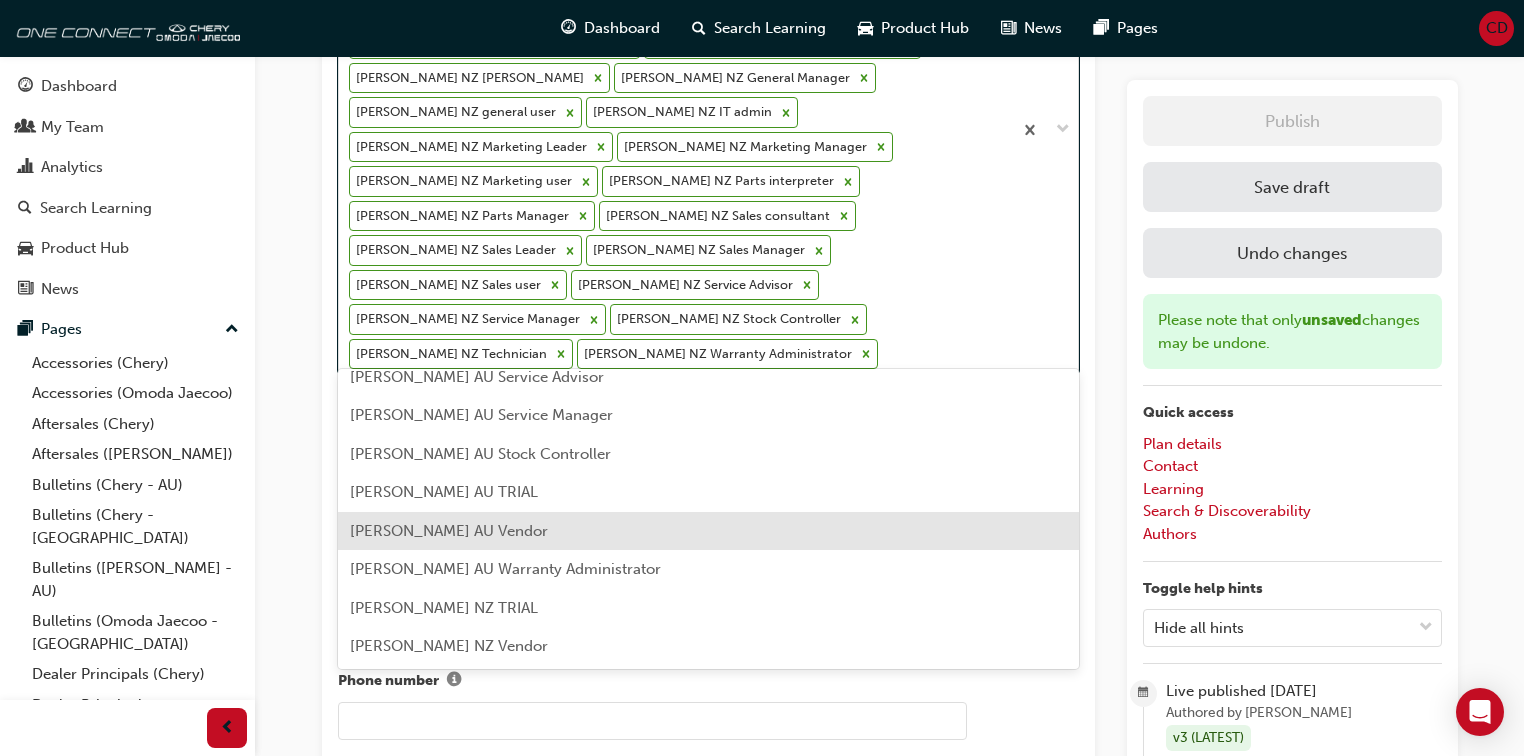 scroll, scrollTop: 2634, scrollLeft: 0, axis: vertical 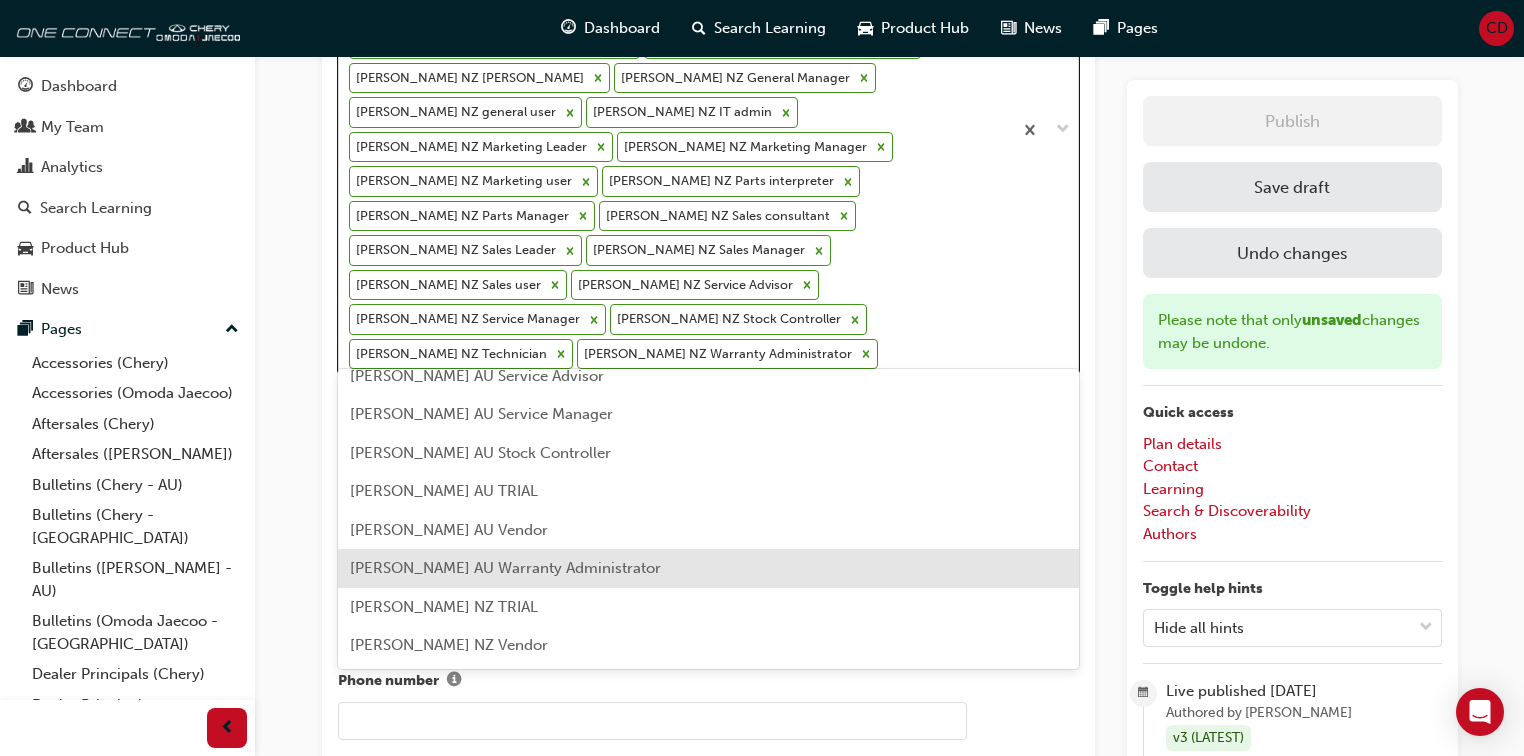click on "Omoda Jaecoo AU Warranty Administrator" at bounding box center (505, 568) 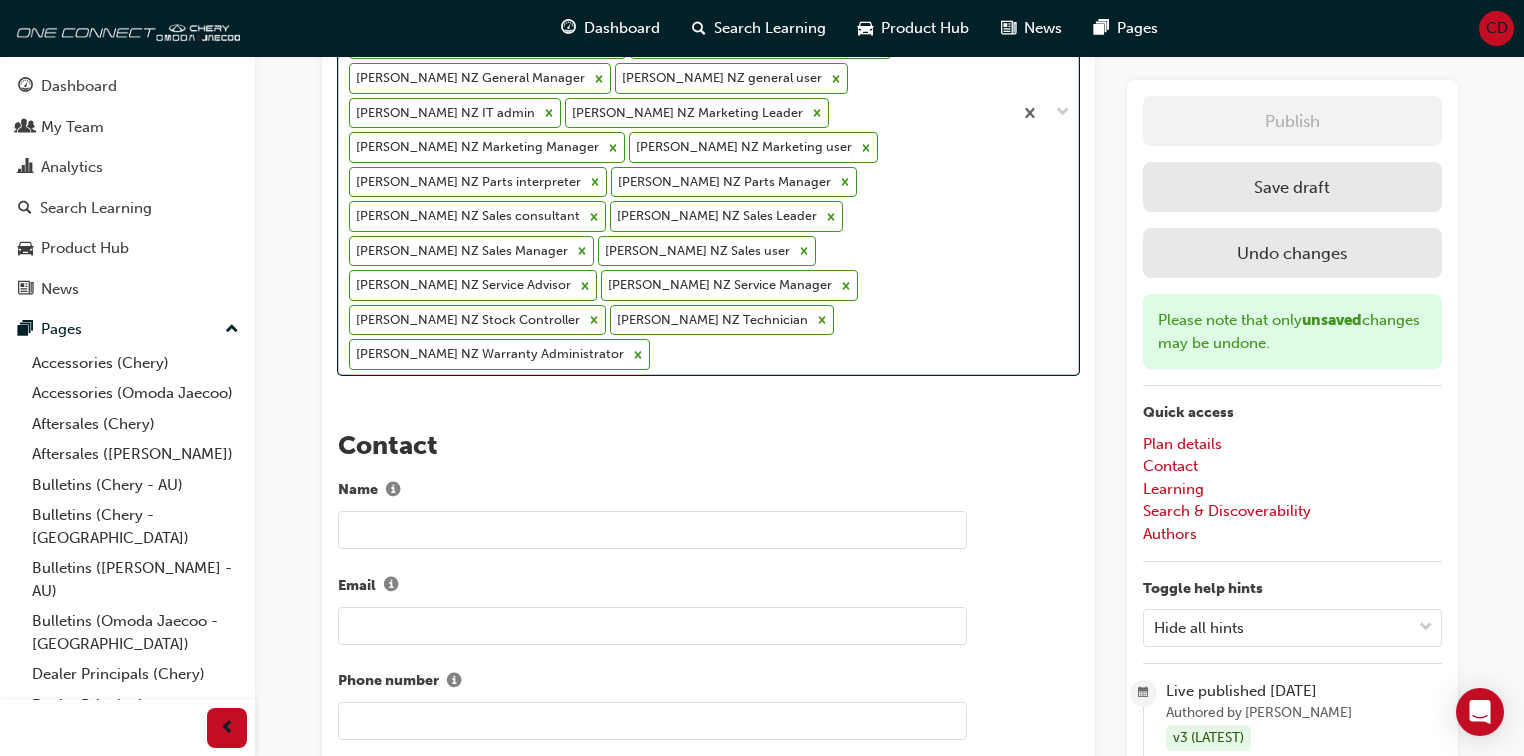 click on "Omoda Jaecoo AU Dealer Admin Omoda Jaecoo AU Marketing Leader Omoda Jaecoo AU Parts interpreter Omoda Jaecoo AU Technician Omoda Jaecoo AU Warranty Administrator Omoda Jaecoo NZ Aftersales Leader Omoda Jaecoo NZ Aftersales user Omoda Jaecoo NZ Dealer Admin Omoda Jaecoo NZ Dealer Principal Omoda Jaecoo NZ Fleet Sales Consultant Omoda Jaecoo NZ Fleet Sales Manager Omoda Jaecoo NZ Foreman Omoda Jaecoo NZ General Manager Omoda Jaecoo NZ general user Omoda Jaecoo NZ IT admin Omoda Jaecoo NZ Marketing Leader Omoda Jaecoo NZ Marketing Manager Omoda Jaecoo NZ Marketing user Omoda Jaecoo NZ Parts interpreter Omoda Jaecoo NZ Parts Manager Omoda Jaecoo NZ Sales consultant Omoda Jaecoo NZ Sales Leader Omoda Jaecoo NZ Sales Manager Omoda Jaecoo NZ Sales user Omoda Jaecoo NZ Service Advisor Omoda Jaecoo NZ Service Manager Omoda Jaecoo NZ Stock Controller Omoda Jaecoo NZ Technician Omoda Jaecoo NZ Warranty Administrator" at bounding box center (675, 113) 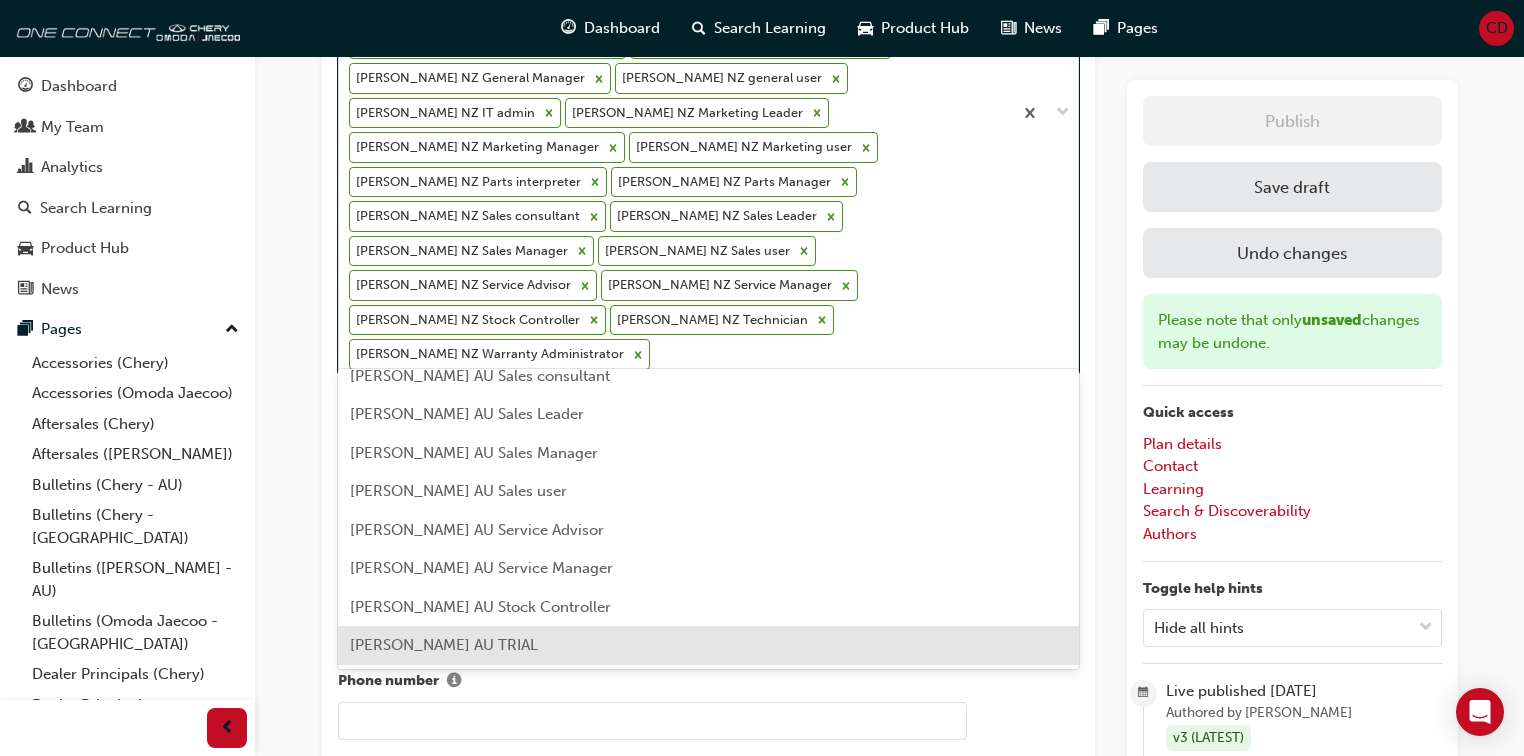 scroll, scrollTop: 2595, scrollLeft: 0, axis: vertical 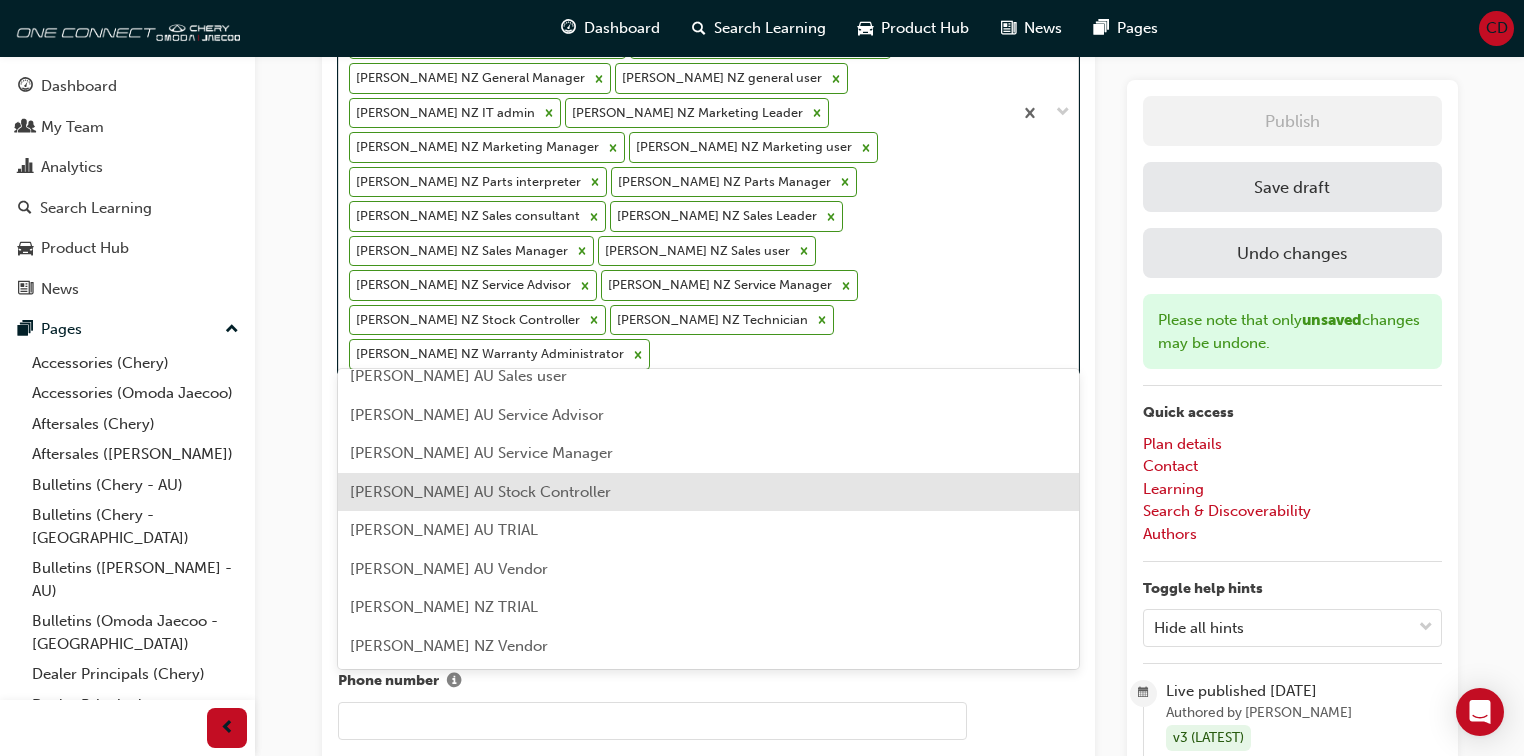 click on "Omoda Jaecoo AU Stock Controller" at bounding box center [480, 492] 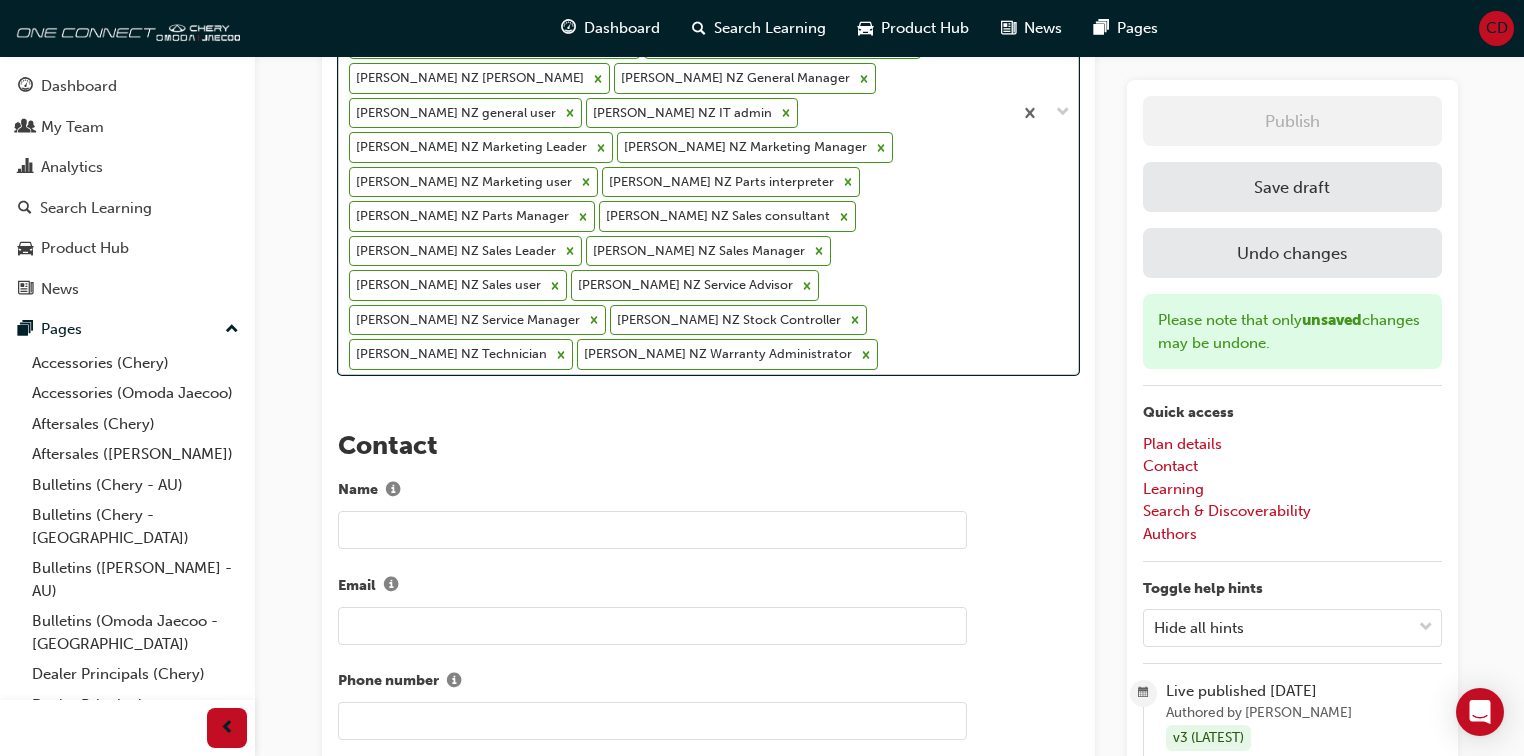 click on "Omoda Jaecoo AU Dealer Admin Omoda Jaecoo AU Marketing Leader Omoda Jaecoo AU Parts interpreter Omoda Jaecoo AU Stock Controller Omoda Jaecoo AU Technician Omoda Jaecoo AU Warranty Administrator Omoda Jaecoo NZ Aftersales Leader Omoda Jaecoo NZ Aftersales user Omoda Jaecoo NZ Dealer Admin Omoda Jaecoo NZ Dealer Principal Omoda Jaecoo NZ Fleet Sales Consultant Omoda Jaecoo NZ Fleet Sales Manager Omoda Jaecoo NZ Foreman Omoda Jaecoo NZ General Manager Omoda Jaecoo NZ general user Omoda Jaecoo NZ IT admin Omoda Jaecoo NZ Marketing Leader Omoda Jaecoo NZ Marketing Manager Omoda Jaecoo NZ Marketing user Omoda Jaecoo NZ Parts interpreter Omoda Jaecoo NZ Parts Manager Omoda Jaecoo NZ Sales consultant Omoda Jaecoo NZ Sales Leader Omoda Jaecoo NZ Sales Manager Omoda Jaecoo NZ Sales user Omoda Jaecoo NZ Service Advisor Omoda Jaecoo NZ Service Manager Omoda Jaecoo NZ Stock Controller Omoda Jaecoo NZ Technician Omoda Jaecoo NZ Warranty Administrator" at bounding box center [675, 113] 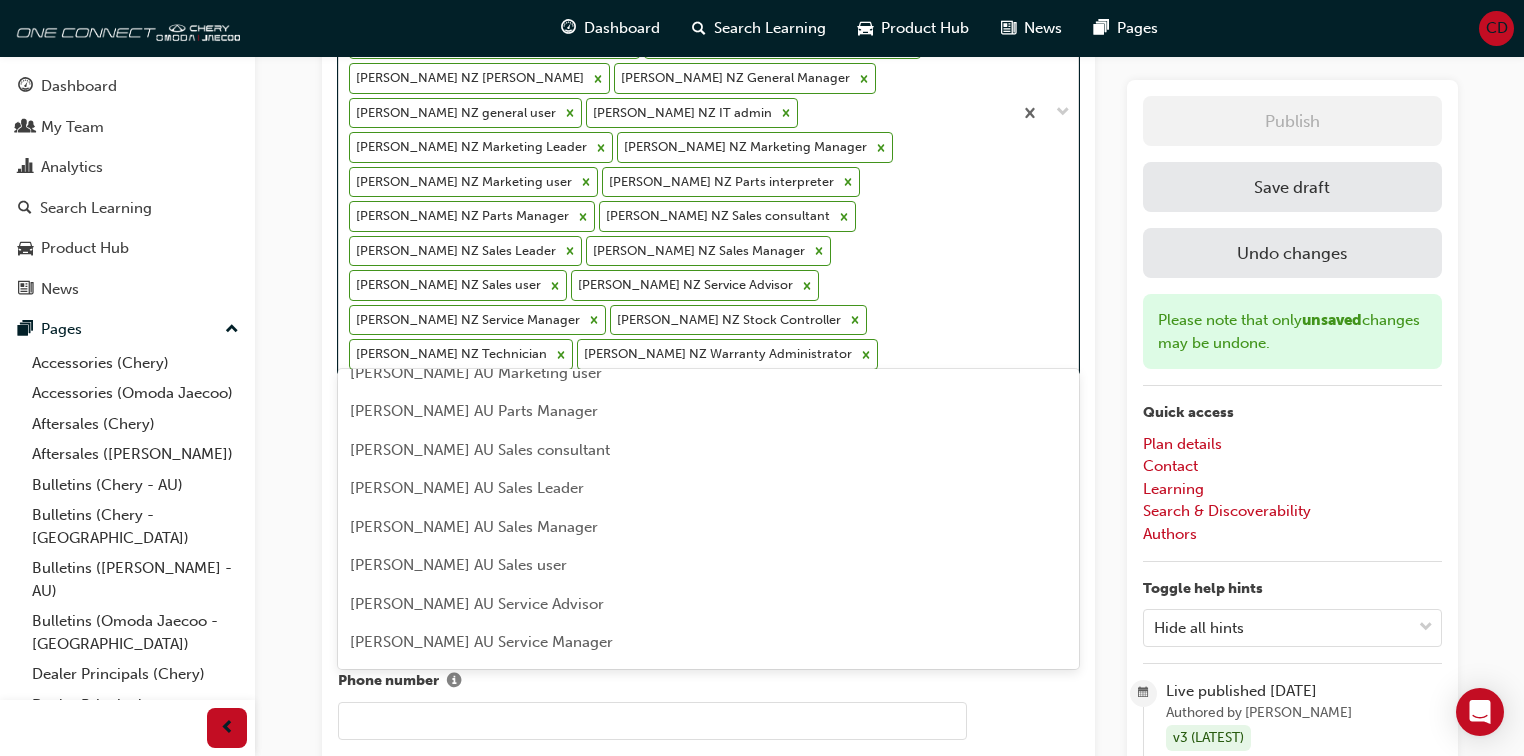 scroll, scrollTop: 2556, scrollLeft: 0, axis: vertical 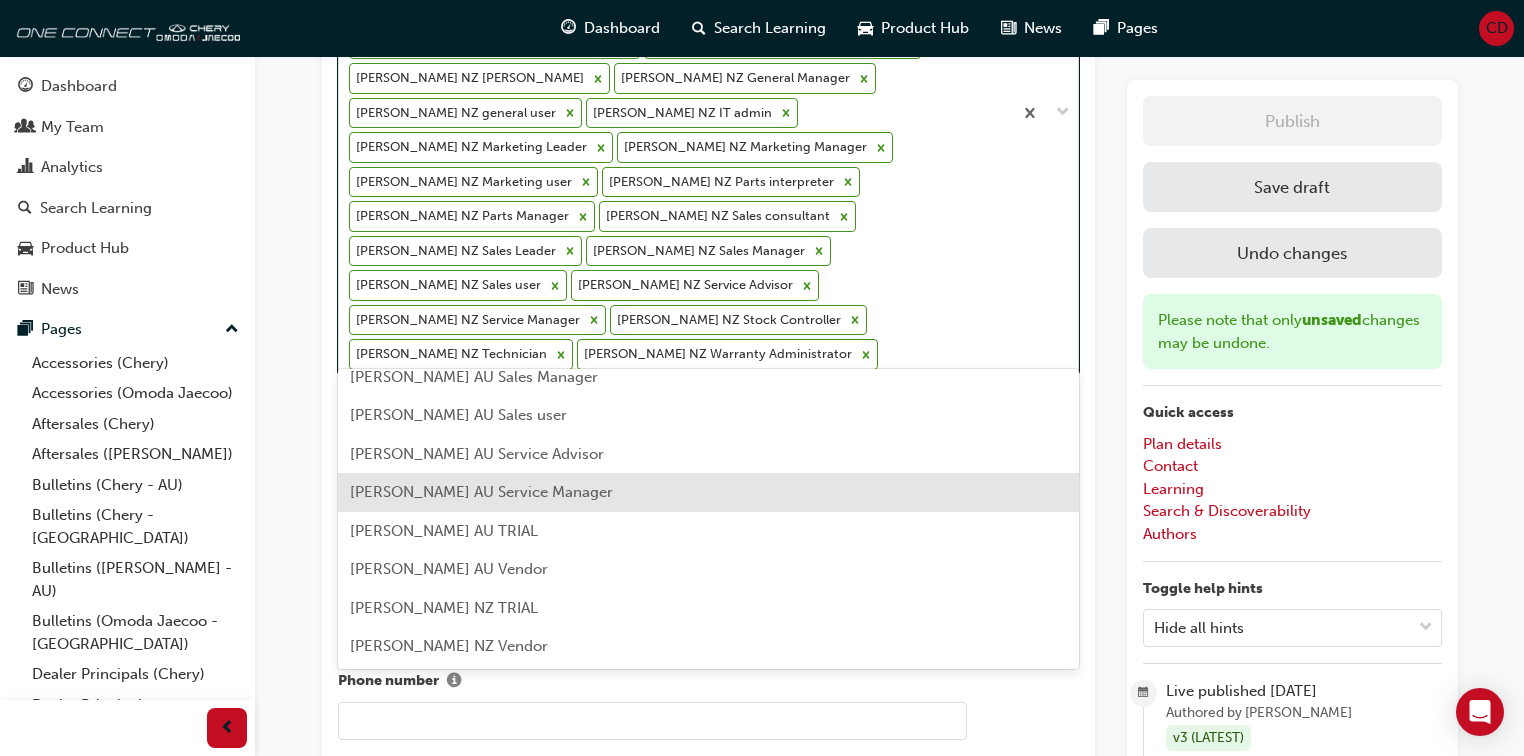 click on "Omoda Jaecoo AU Service Manager" at bounding box center [481, 492] 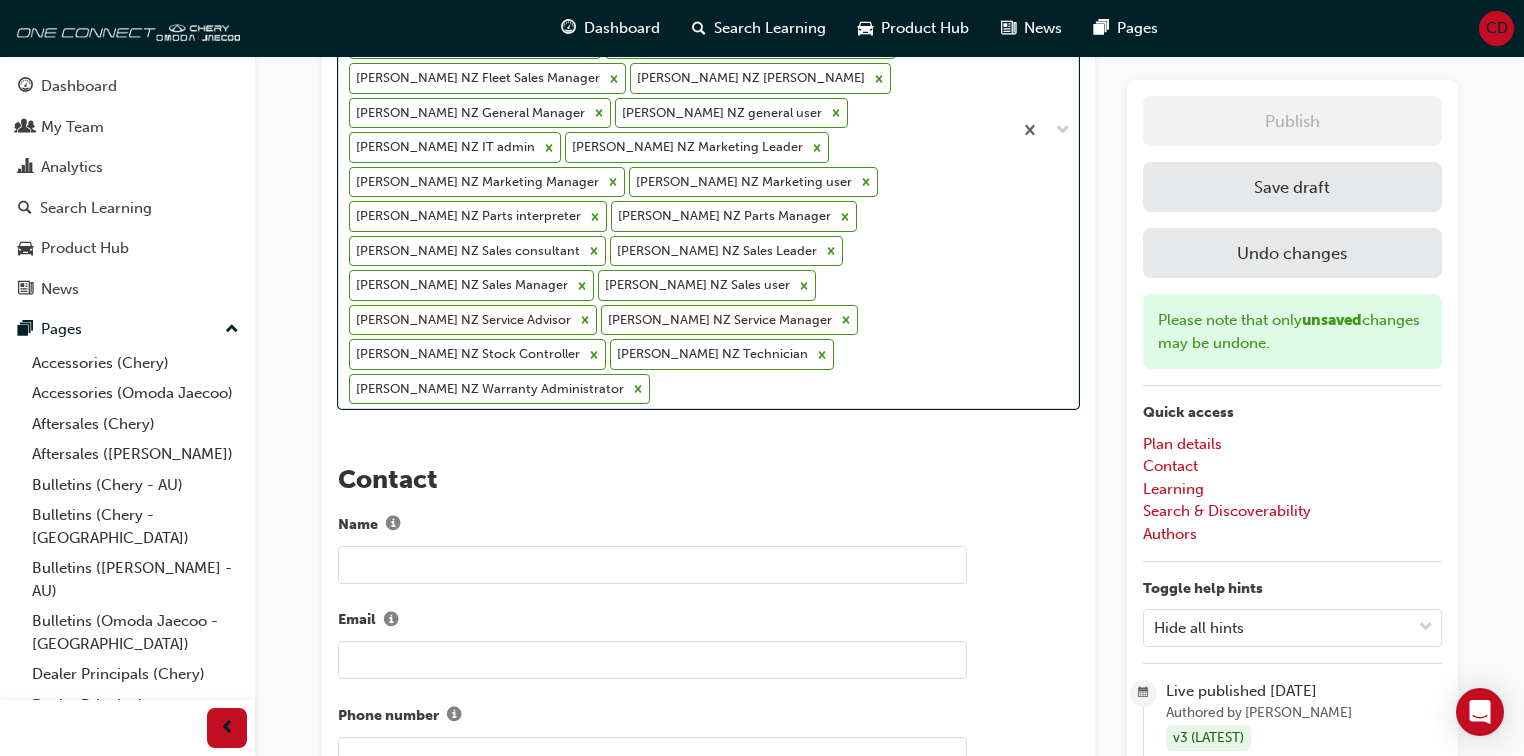 scroll, scrollTop: 1348, scrollLeft: 0, axis: vertical 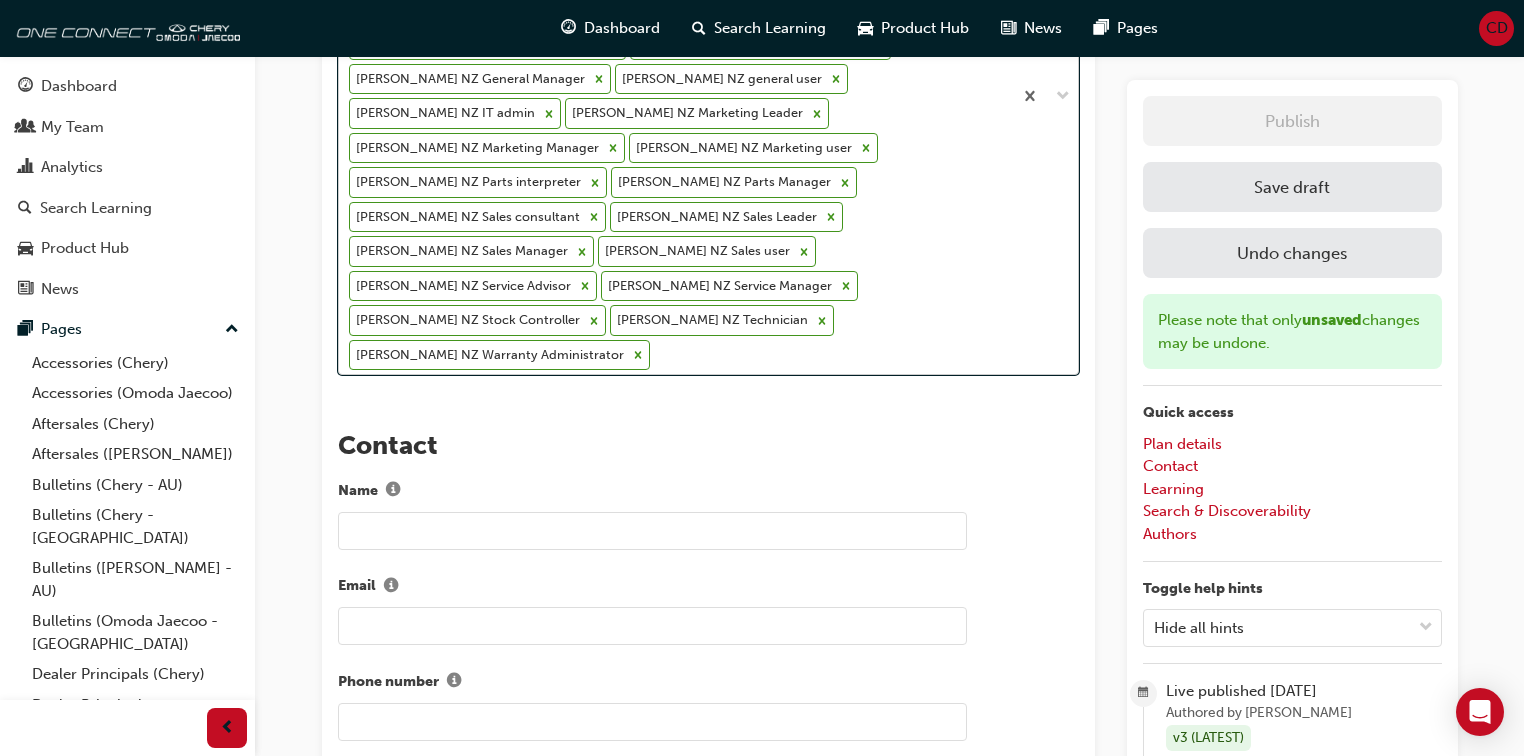 click on "Omoda Jaecoo AU Dealer Admin Omoda Jaecoo AU Marketing Leader Omoda Jaecoo AU Parts interpreter Omoda Jaecoo AU Service Manager Omoda Jaecoo AU Stock Controller Omoda Jaecoo AU Technician Omoda Jaecoo AU Warranty Administrator Omoda Jaecoo NZ Aftersales Leader Omoda Jaecoo NZ Aftersales user Omoda Jaecoo NZ Dealer Admin Omoda Jaecoo NZ Dealer Principal Omoda Jaecoo NZ Fleet Sales Consultant Omoda Jaecoo NZ Fleet Sales Manager Omoda Jaecoo NZ Foreman Omoda Jaecoo NZ General Manager Omoda Jaecoo NZ general user Omoda Jaecoo NZ IT admin Omoda Jaecoo NZ Marketing Leader Omoda Jaecoo NZ Marketing Manager Omoda Jaecoo NZ Marketing user Omoda Jaecoo NZ Parts interpreter Omoda Jaecoo NZ Parts Manager Omoda Jaecoo NZ Sales consultant Omoda Jaecoo NZ Sales Leader Omoda Jaecoo NZ Sales Manager Omoda Jaecoo NZ Sales user Omoda Jaecoo NZ Service Advisor Omoda Jaecoo NZ Service Manager Omoda Jaecoo NZ Stock Controller Omoda Jaecoo NZ Technician Omoda Jaecoo NZ Warranty Administrator" at bounding box center [675, 96] 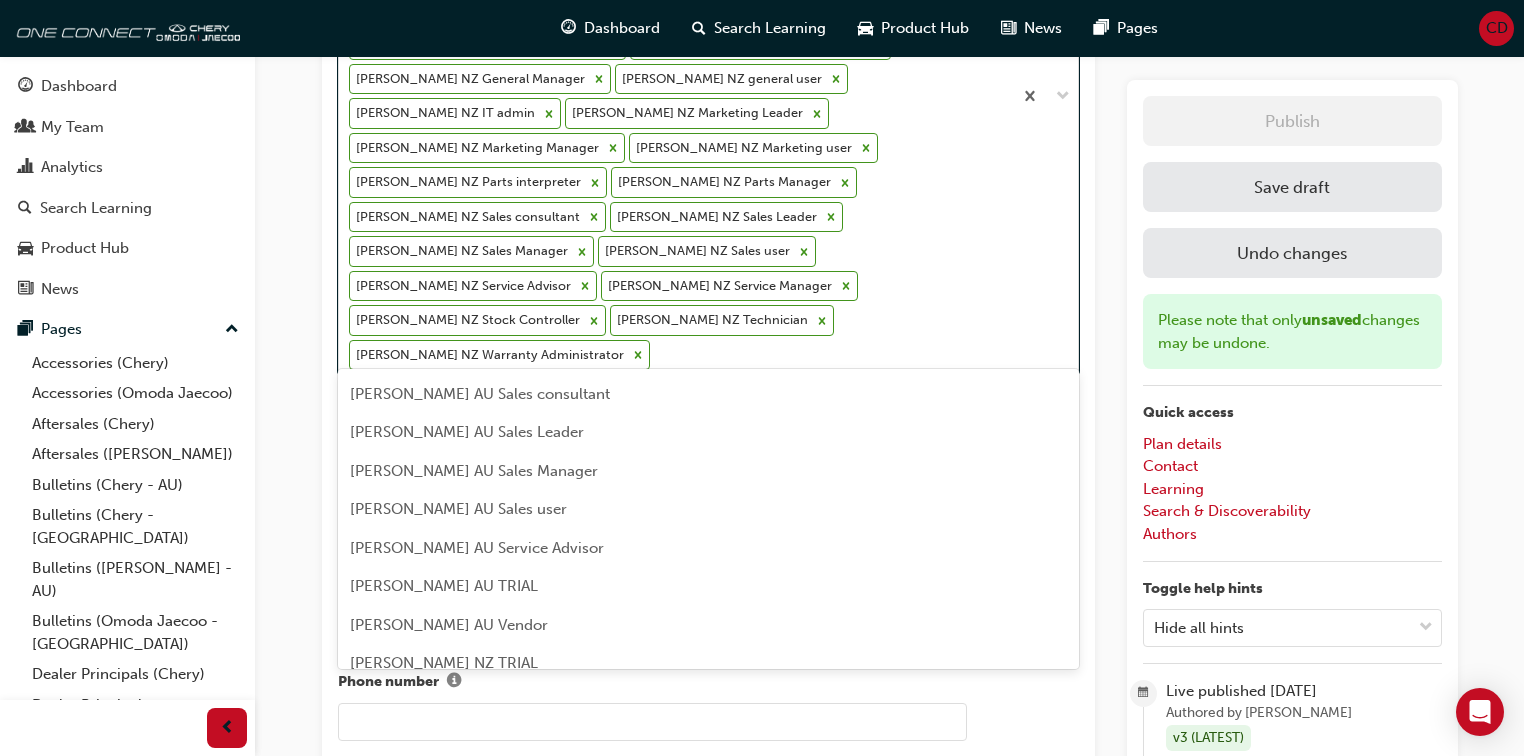 scroll, scrollTop: 2518, scrollLeft: 0, axis: vertical 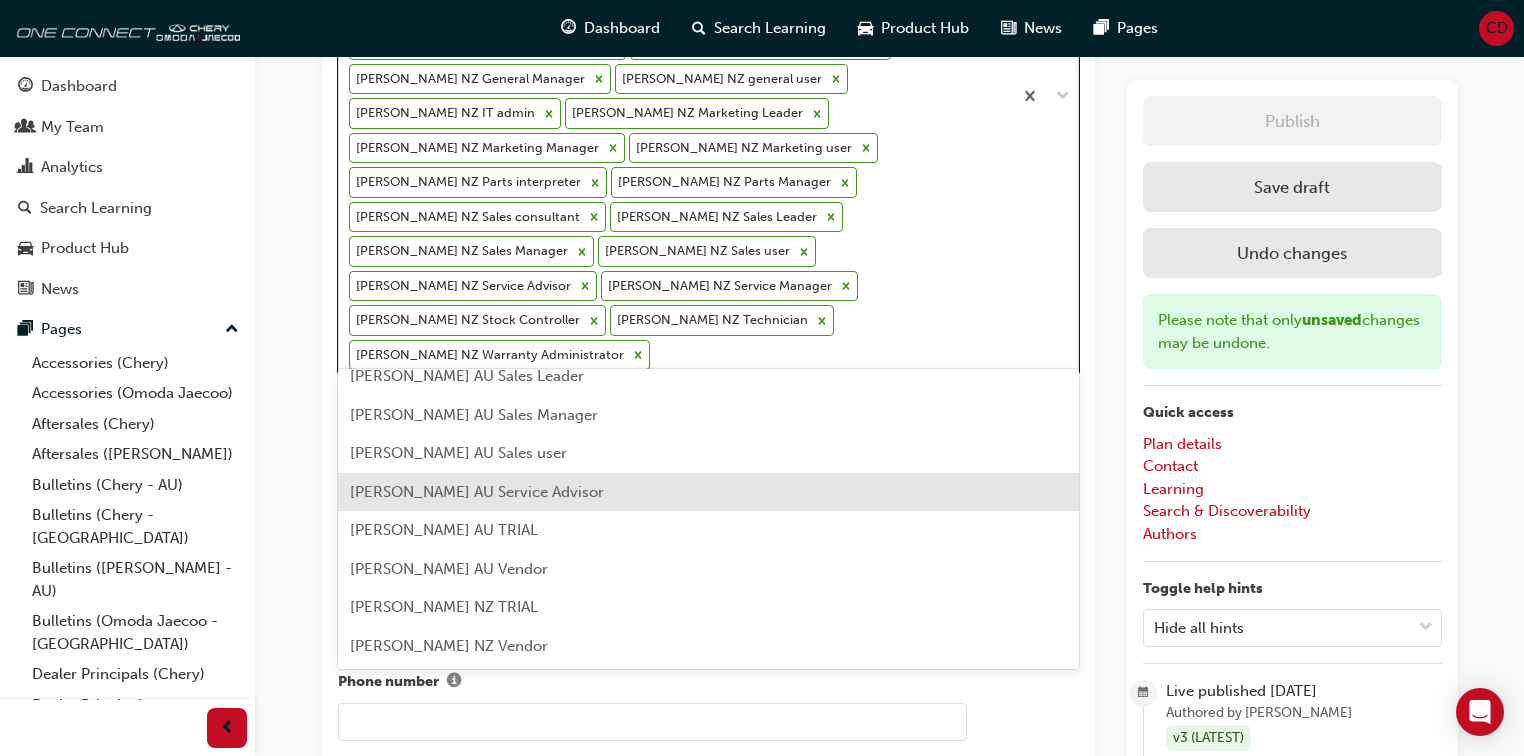 click on "Omoda Jaecoo AU Service Advisor" at bounding box center (477, 492) 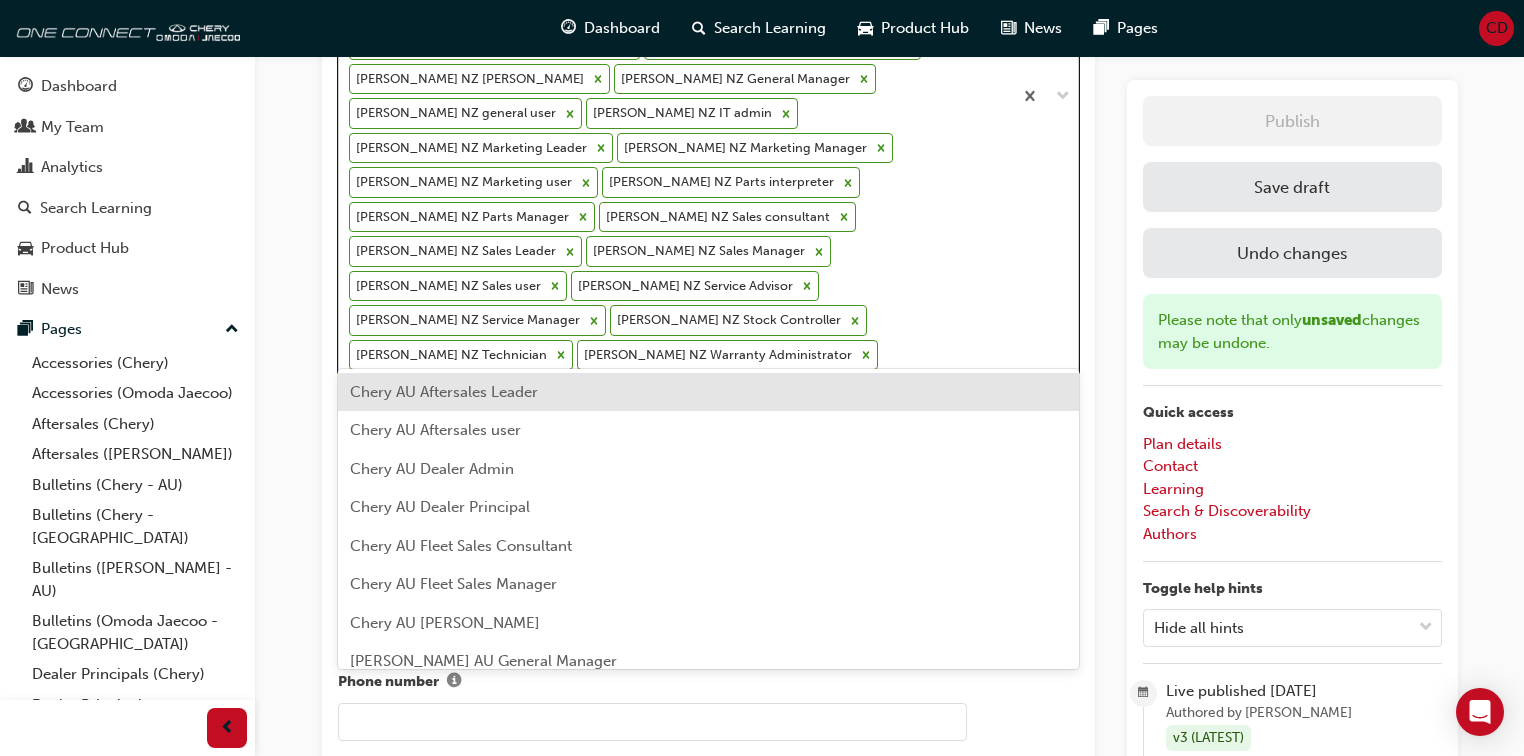 click on "Omoda Jaecoo AU Dealer Admin Omoda Jaecoo AU Marketing Leader Omoda Jaecoo AU Parts interpreter Omoda Jaecoo AU Service Advisor Omoda Jaecoo AU Service Manager Omoda Jaecoo AU Stock Controller Omoda Jaecoo AU Technician Omoda Jaecoo AU Warranty Administrator Omoda Jaecoo NZ Aftersales Leader Omoda Jaecoo NZ Aftersales user Omoda Jaecoo NZ Dealer Admin Omoda Jaecoo NZ Dealer Principal Omoda Jaecoo NZ Fleet Sales Consultant Omoda Jaecoo NZ Fleet Sales Manager Omoda Jaecoo NZ Foreman Omoda Jaecoo NZ General Manager Omoda Jaecoo NZ general user Omoda Jaecoo NZ IT admin Omoda Jaecoo NZ Marketing Leader Omoda Jaecoo NZ Marketing Manager Omoda Jaecoo NZ Marketing user Omoda Jaecoo NZ Parts interpreter Omoda Jaecoo NZ Parts Manager Omoda Jaecoo NZ Sales consultant Omoda Jaecoo NZ Sales Leader Omoda Jaecoo NZ Sales Manager Omoda Jaecoo NZ Sales user Omoda Jaecoo NZ Service Advisor Omoda Jaecoo NZ Service Manager Omoda Jaecoo NZ Stock Controller Omoda Jaecoo NZ Technician Omoda Jaecoo NZ Warranty Administrator" at bounding box center [675, 96] 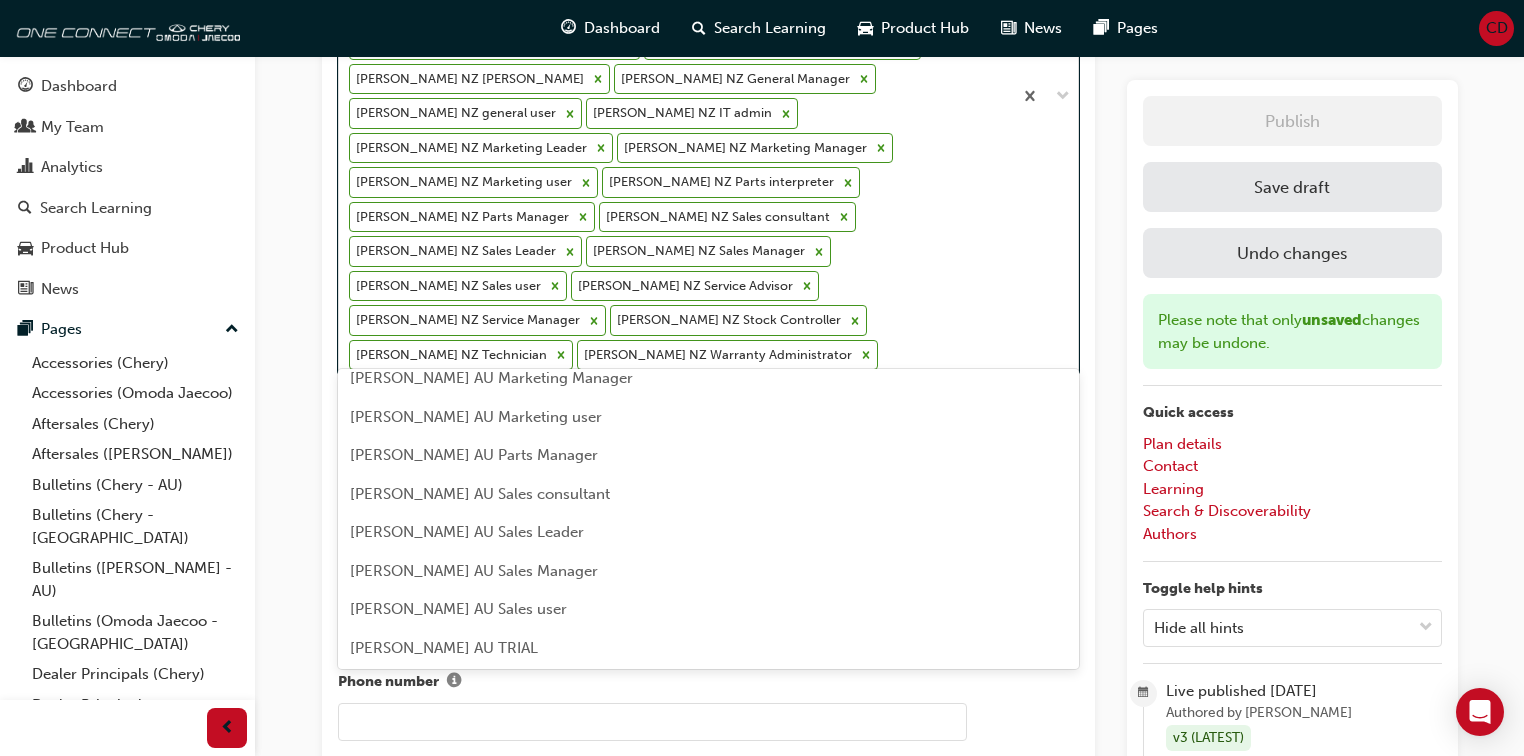 scroll, scrollTop: 2480, scrollLeft: 0, axis: vertical 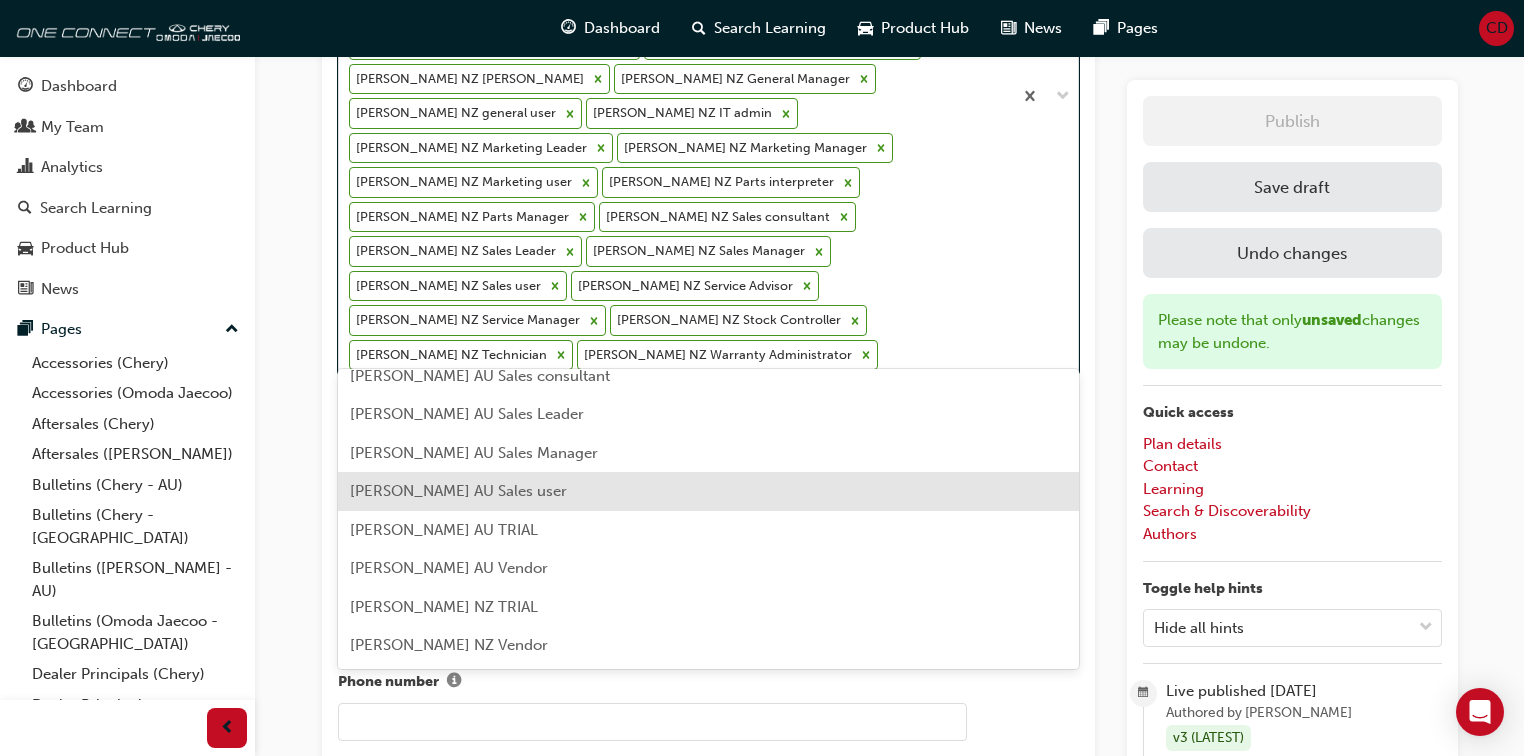 click on "Omoda Jaecoo AU Sales user" at bounding box center (708, 491) 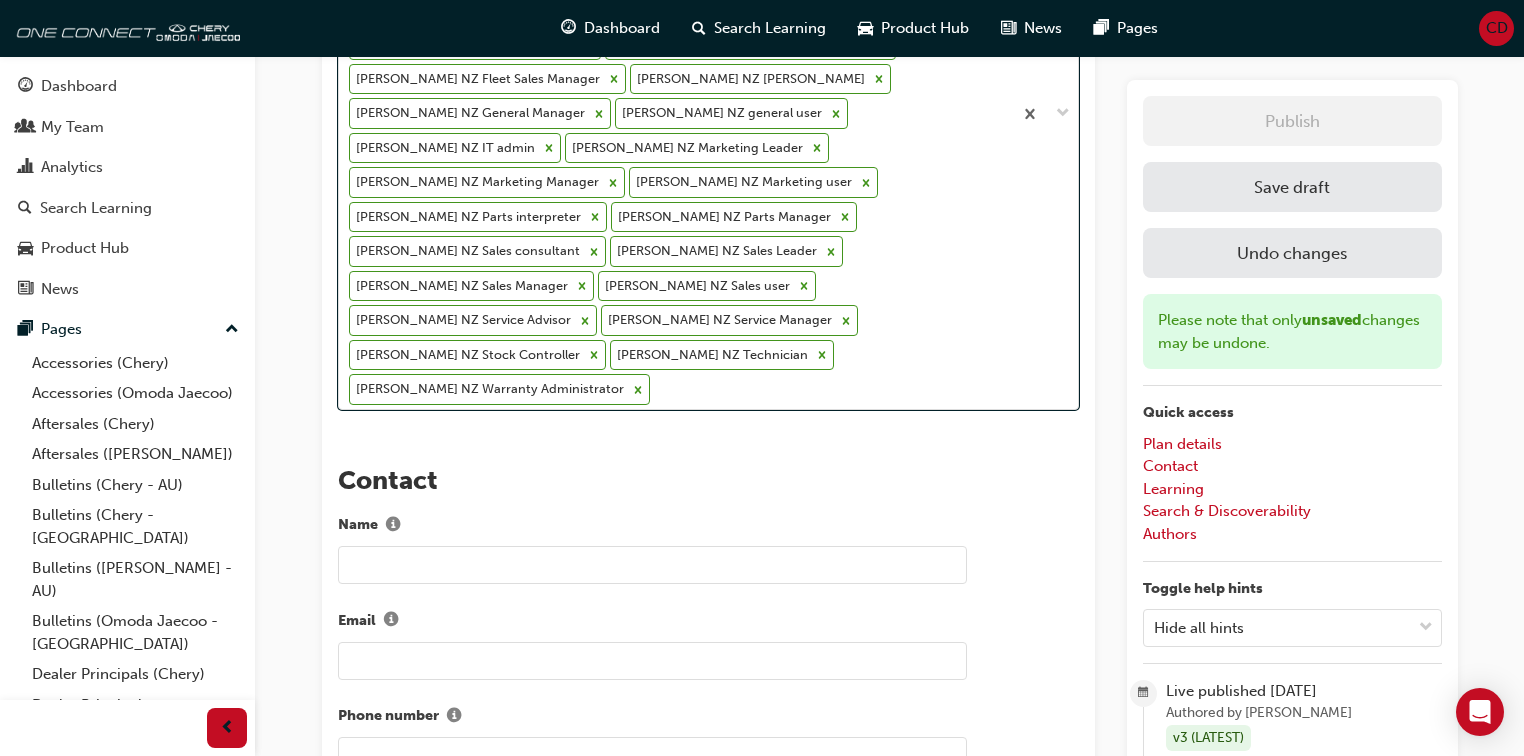 scroll, scrollTop: 1382, scrollLeft: 0, axis: vertical 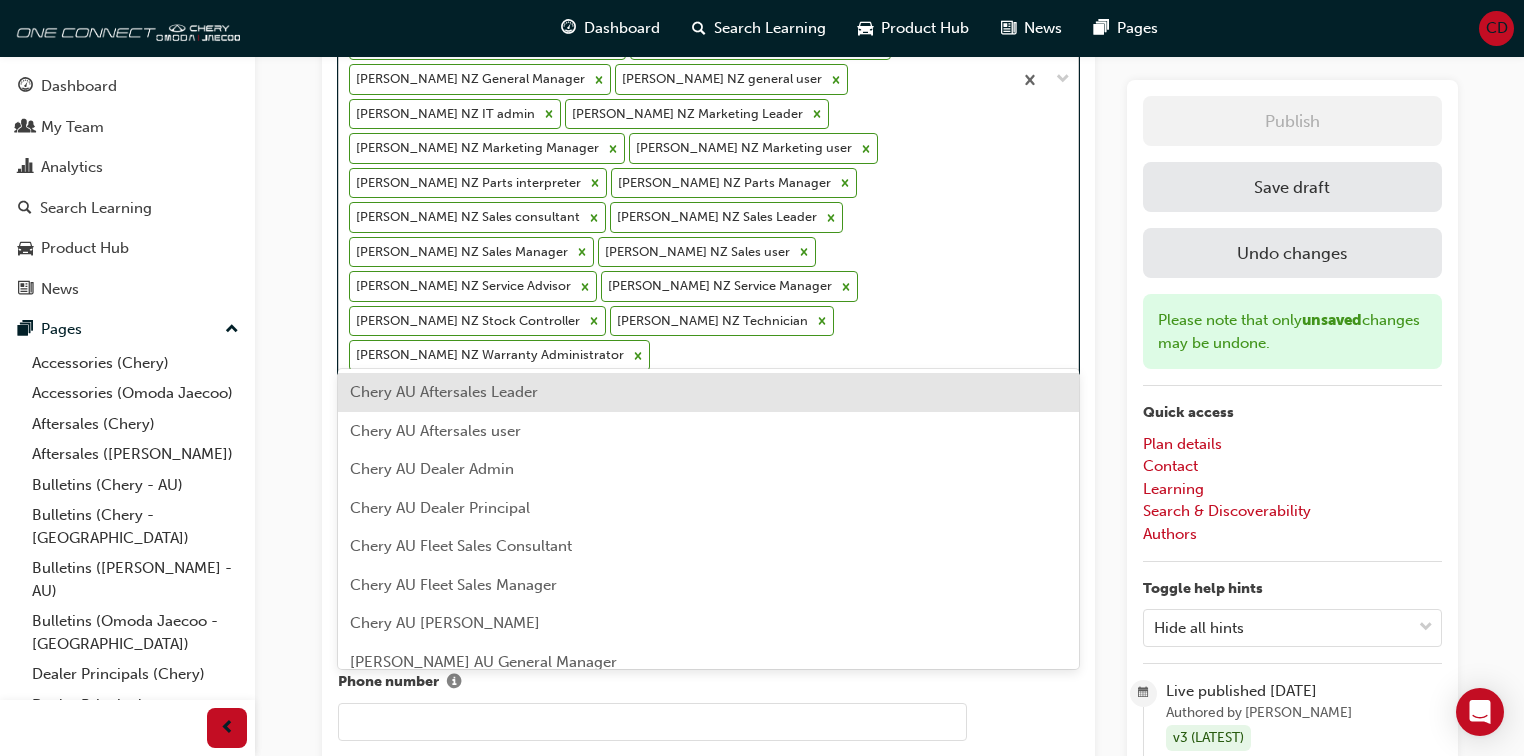 click on "Omoda Jaecoo AU Dealer Admin Omoda Jaecoo AU Marketing Leader Omoda Jaecoo AU Parts interpreter Omoda Jaecoo AU Sales user Omoda Jaecoo AU Service Advisor Omoda Jaecoo AU Service Manager Omoda Jaecoo AU Stock Controller Omoda Jaecoo AU Technician Omoda Jaecoo AU Warranty Administrator Omoda Jaecoo NZ Aftersales Leader Omoda Jaecoo NZ Aftersales user Omoda Jaecoo NZ Dealer Admin Omoda Jaecoo NZ Dealer Principal Omoda Jaecoo NZ Fleet Sales Consultant Omoda Jaecoo NZ Fleet Sales Manager Omoda Jaecoo NZ Foreman Omoda Jaecoo NZ General Manager Omoda Jaecoo NZ general user Omoda Jaecoo NZ IT admin Omoda Jaecoo NZ Marketing Leader Omoda Jaecoo NZ Marketing Manager Omoda Jaecoo NZ Marketing user Omoda Jaecoo NZ Parts interpreter Omoda Jaecoo NZ Parts Manager Omoda Jaecoo NZ Sales consultant Omoda Jaecoo NZ Sales Leader Omoda Jaecoo NZ Sales Manager Omoda Jaecoo NZ Sales user Omoda Jaecoo NZ Service Advisor Omoda Jaecoo NZ Service Manager Omoda Jaecoo NZ Stock Controller Omoda Jaecoo NZ Technician" at bounding box center (675, 79) 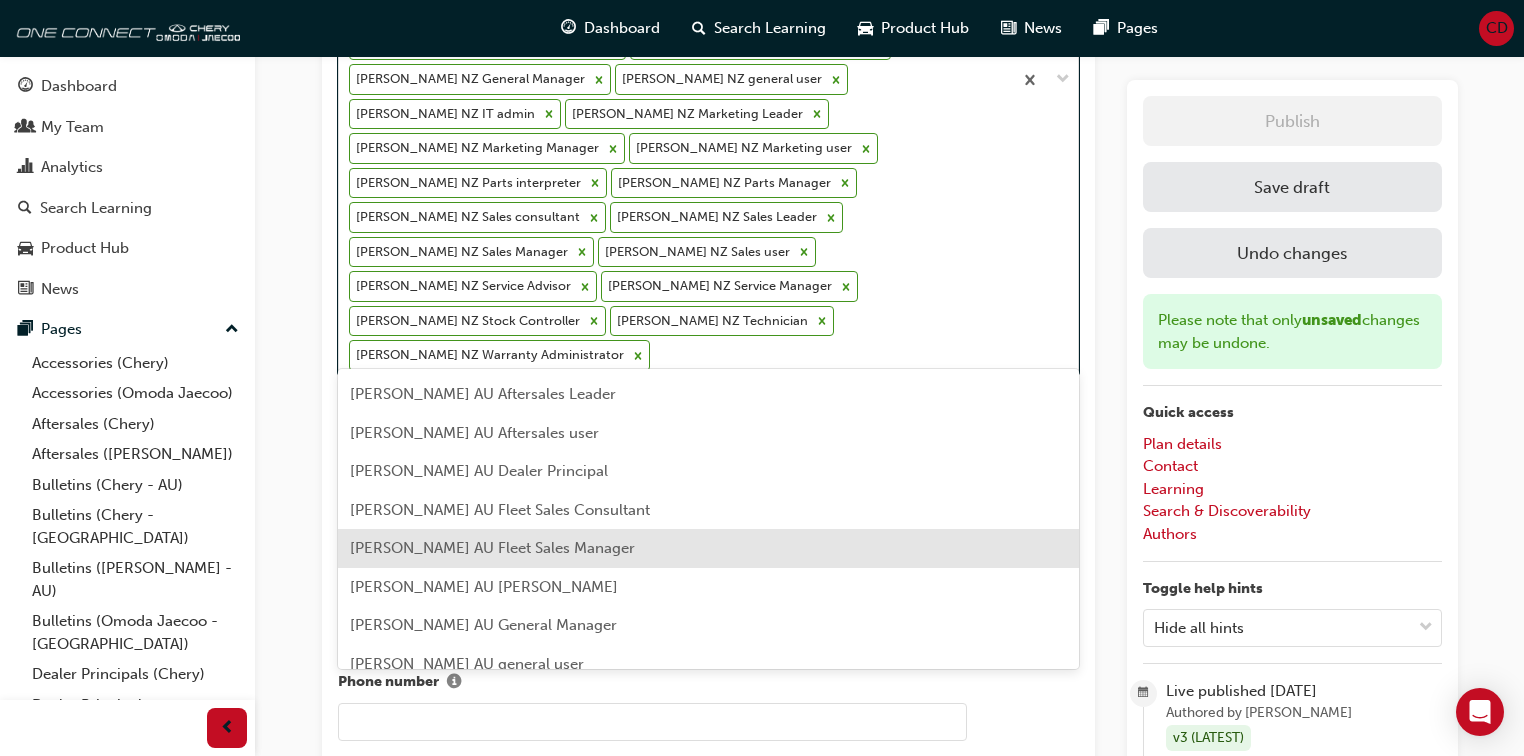 scroll, scrollTop: 2441, scrollLeft: 0, axis: vertical 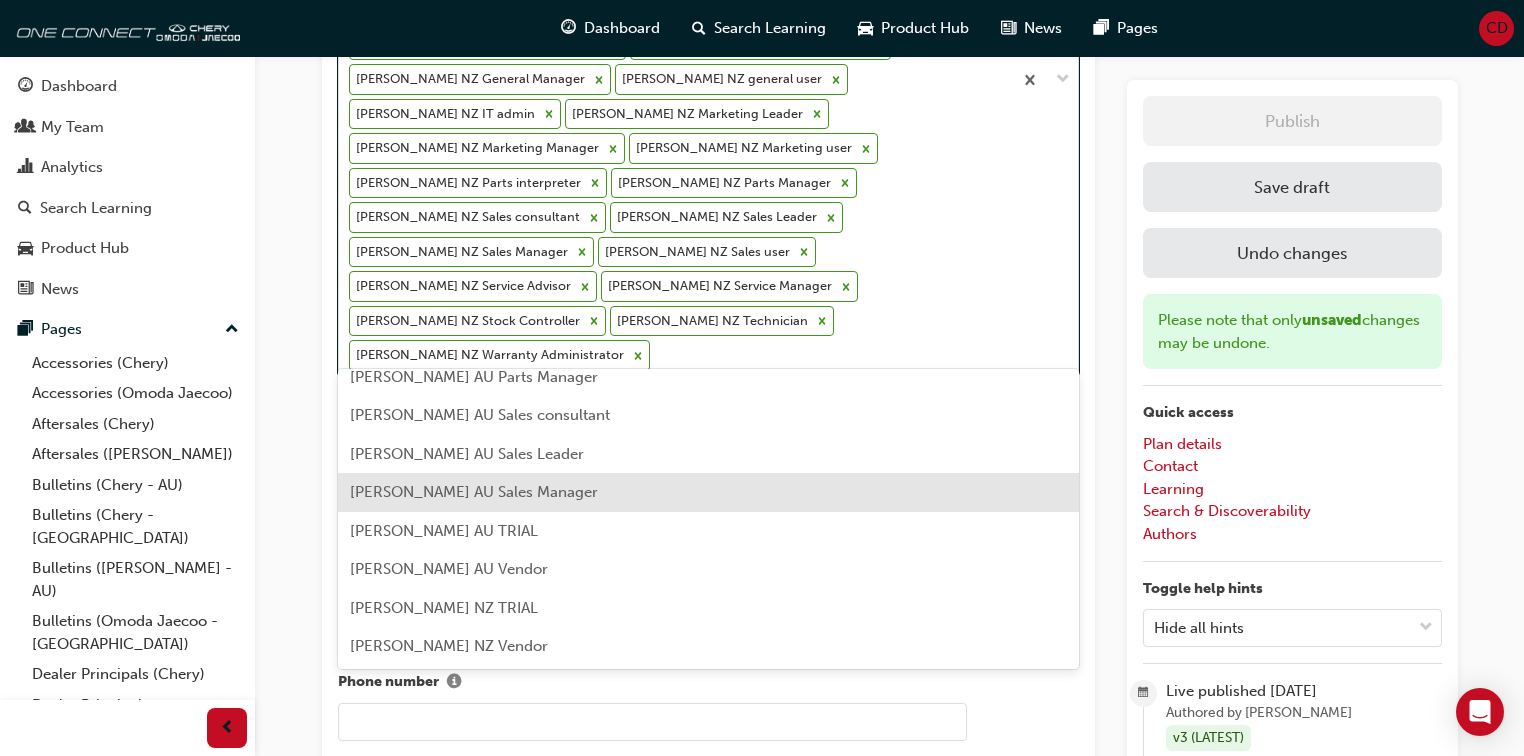 click on "Omoda Jaecoo AU Sales Manager" at bounding box center [474, 492] 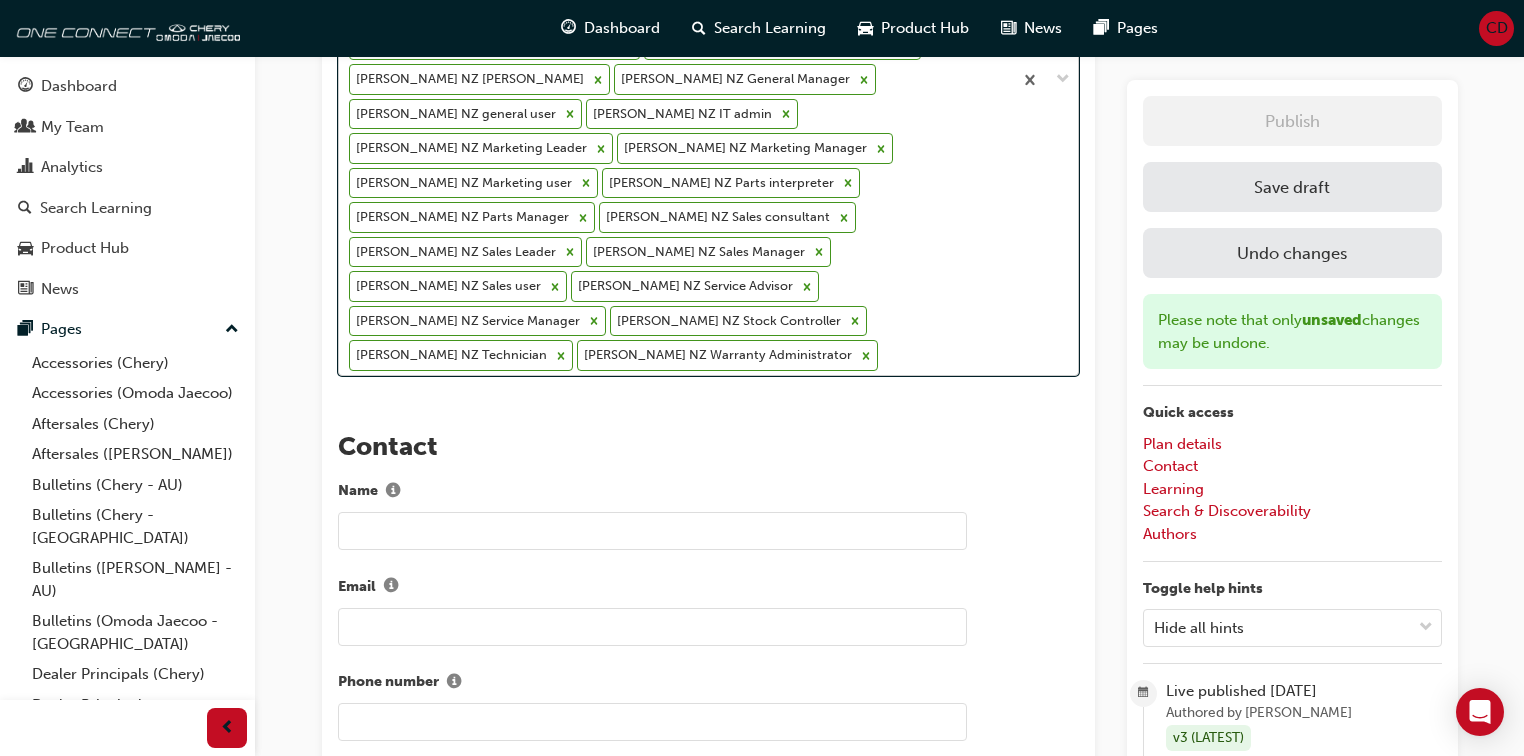 click on "Omoda Jaecoo AU Dealer Admin Omoda Jaecoo AU Marketing Leader Omoda Jaecoo AU Parts interpreter Omoda Jaecoo AU Sales Manager Omoda Jaecoo AU Sales user Omoda Jaecoo AU Service Advisor Omoda Jaecoo AU Service Manager Omoda Jaecoo AU Stock Controller Omoda Jaecoo AU Technician Omoda Jaecoo AU Warranty Administrator Omoda Jaecoo NZ Aftersales Leader Omoda Jaecoo NZ Aftersales user Omoda Jaecoo NZ Dealer Admin Omoda Jaecoo NZ Dealer Principal Omoda Jaecoo NZ Fleet Sales Consultant Omoda Jaecoo NZ Fleet Sales Manager Omoda Jaecoo NZ Foreman Omoda Jaecoo NZ General Manager Omoda Jaecoo NZ general user Omoda Jaecoo NZ IT admin Omoda Jaecoo NZ Marketing Leader Omoda Jaecoo NZ Marketing Manager Omoda Jaecoo NZ Marketing user Omoda Jaecoo NZ Parts interpreter Omoda Jaecoo NZ Parts Manager Omoda Jaecoo NZ Sales consultant Omoda Jaecoo NZ Sales Leader Omoda Jaecoo NZ Sales Manager Omoda Jaecoo NZ Sales user Omoda Jaecoo NZ Service Advisor Omoda Jaecoo NZ Service Manager Omoda Jaecoo NZ Stock Controller" at bounding box center [675, 79] 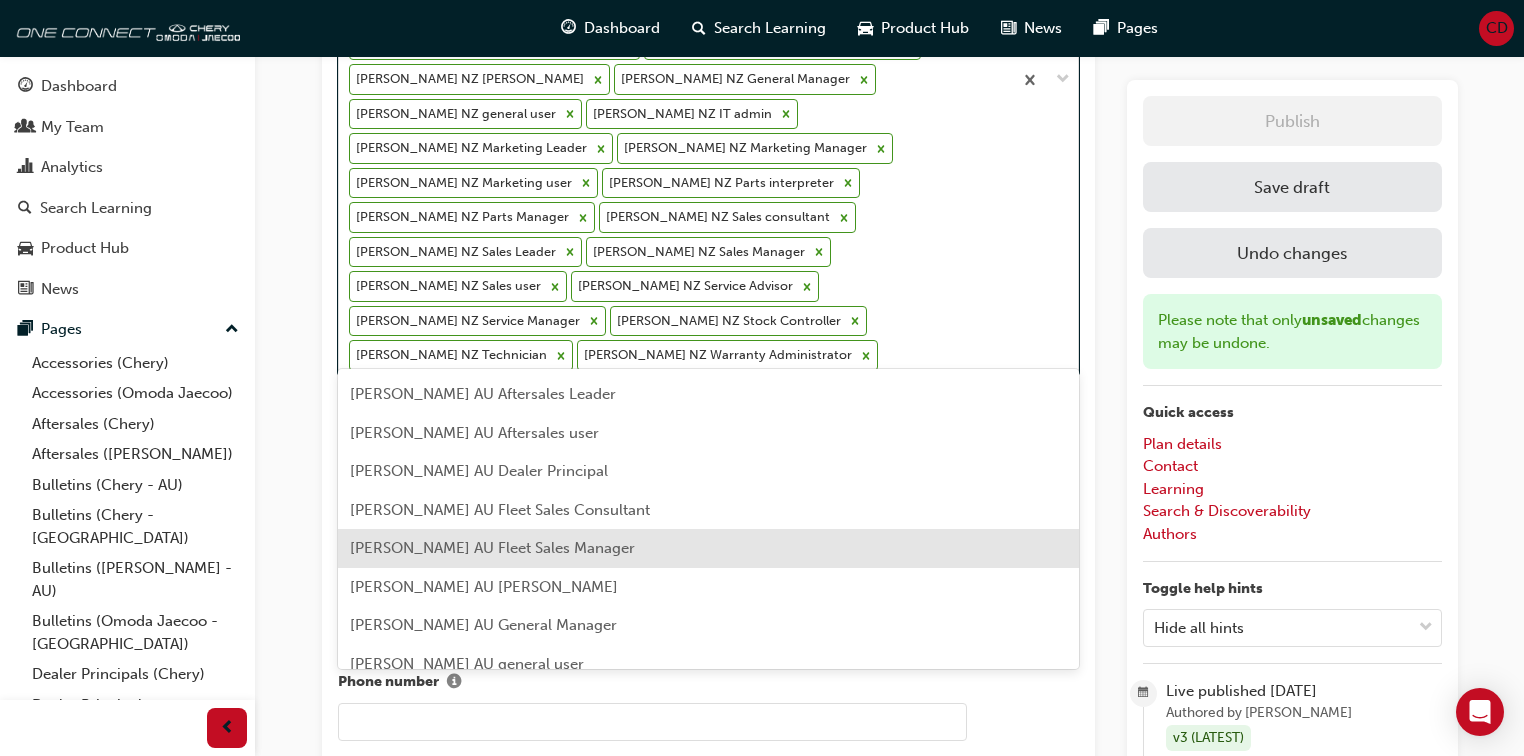 scroll, scrollTop: 2403, scrollLeft: 0, axis: vertical 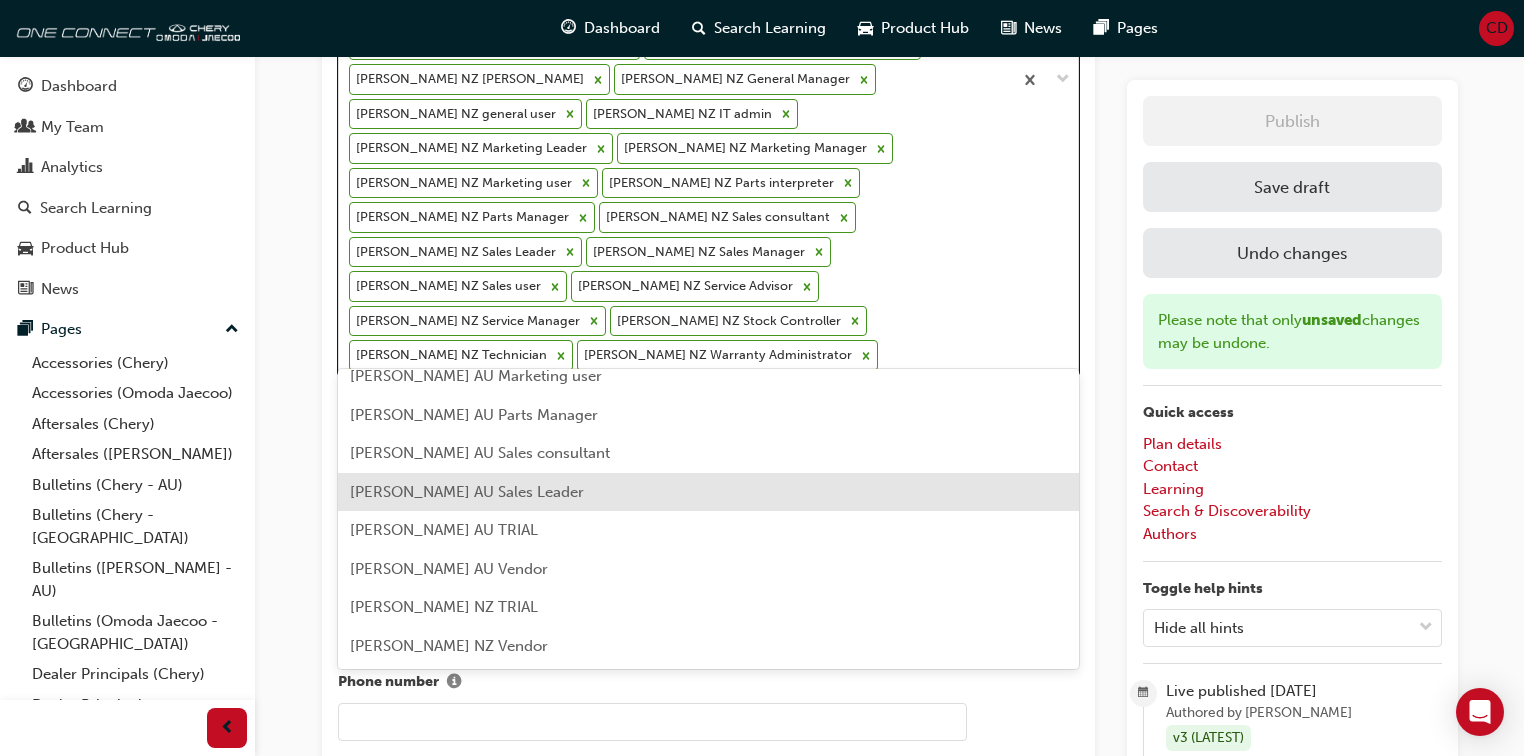 click on "Omoda Jaecoo AU Sales Leader" at bounding box center (467, 492) 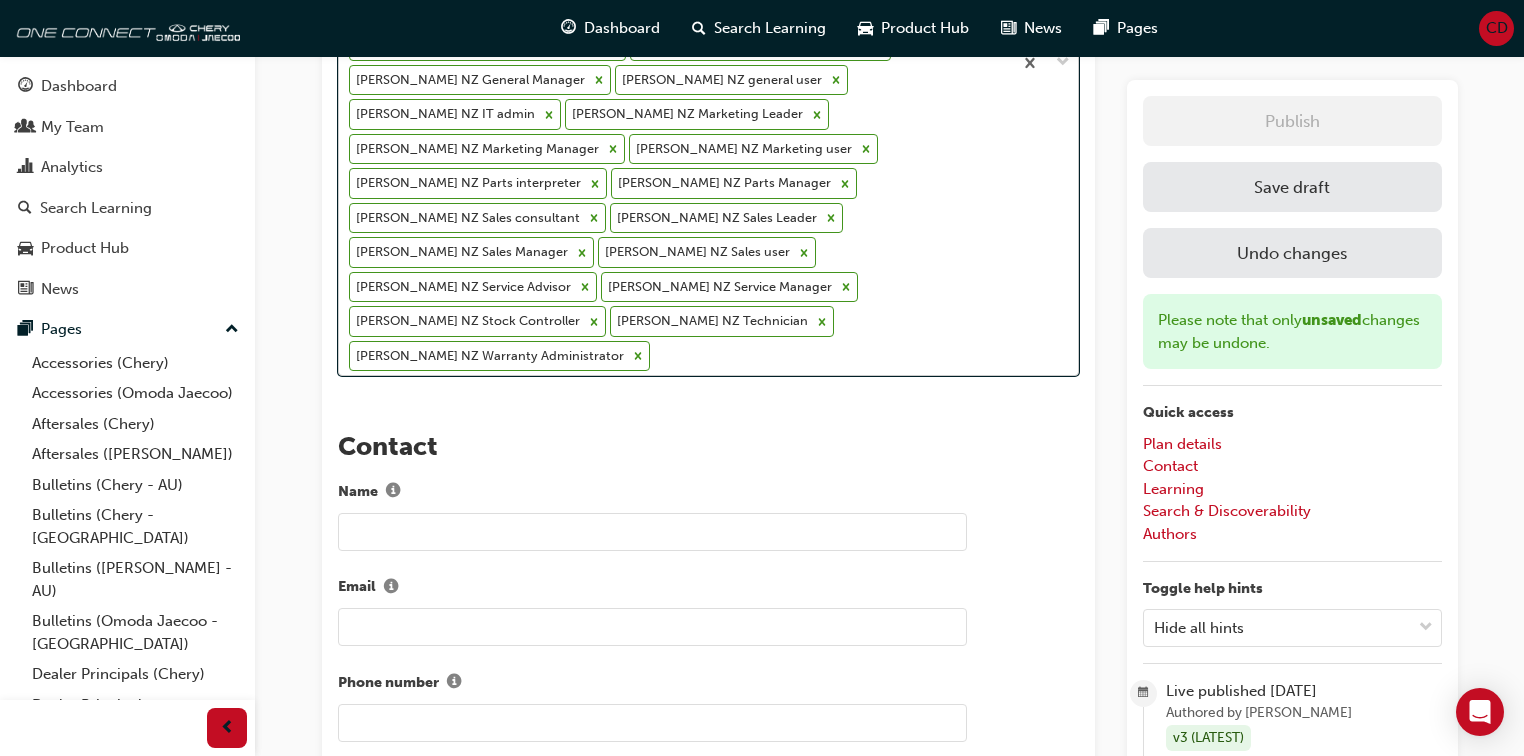 click on "Omoda Jaecoo AU Dealer Admin Omoda Jaecoo AU Marketing Leader Omoda Jaecoo AU Parts interpreter Omoda Jaecoo AU Sales Leader Omoda Jaecoo AU Sales Manager Omoda Jaecoo AU Sales user Omoda Jaecoo AU Service Advisor Omoda Jaecoo AU Service Manager Omoda Jaecoo AU Stock Controller Omoda Jaecoo AU Technician Omoda Jaecoo AU Warranty Administrator Omoda Jaecoo NZ Aftersales Leader Omoda Jaecoo NZ Aftersales user Omoda Jaecoo NZ Dealer Admin Omoda Jaecoo NZ Dealer Principal Omoda Jaecoo NZ Fleet Sales Consultant Omoda Jaecoo NZ Fleet Sales Manager Omoda Jaecoo NZ Foreman Omoda Jaecoo NZ General Manager Omoda Jaecoo NZ general user Omoda Jaecoo NZ IT admin Omoda Jaecoo NZ Marketing Leader Omoda Jaecoo NZ Marketing Manager Omoda Jaecoo NZ Marketing user Omoda Jaecoo NZ Parts interpreter Omoda Jaecoo NZ Parts Manager Omoda Jaecoo NZ Sales consultant Omoda Jaecoo NZ Sales Leader Omoda Jaecoo NZ Sales Manager Omoda Jaecoo NZ Sales user Omoda Jaecoo NZ Service Advisor Omoda Jaecoo NZ Service Manager" at bounding box center (675, 62) 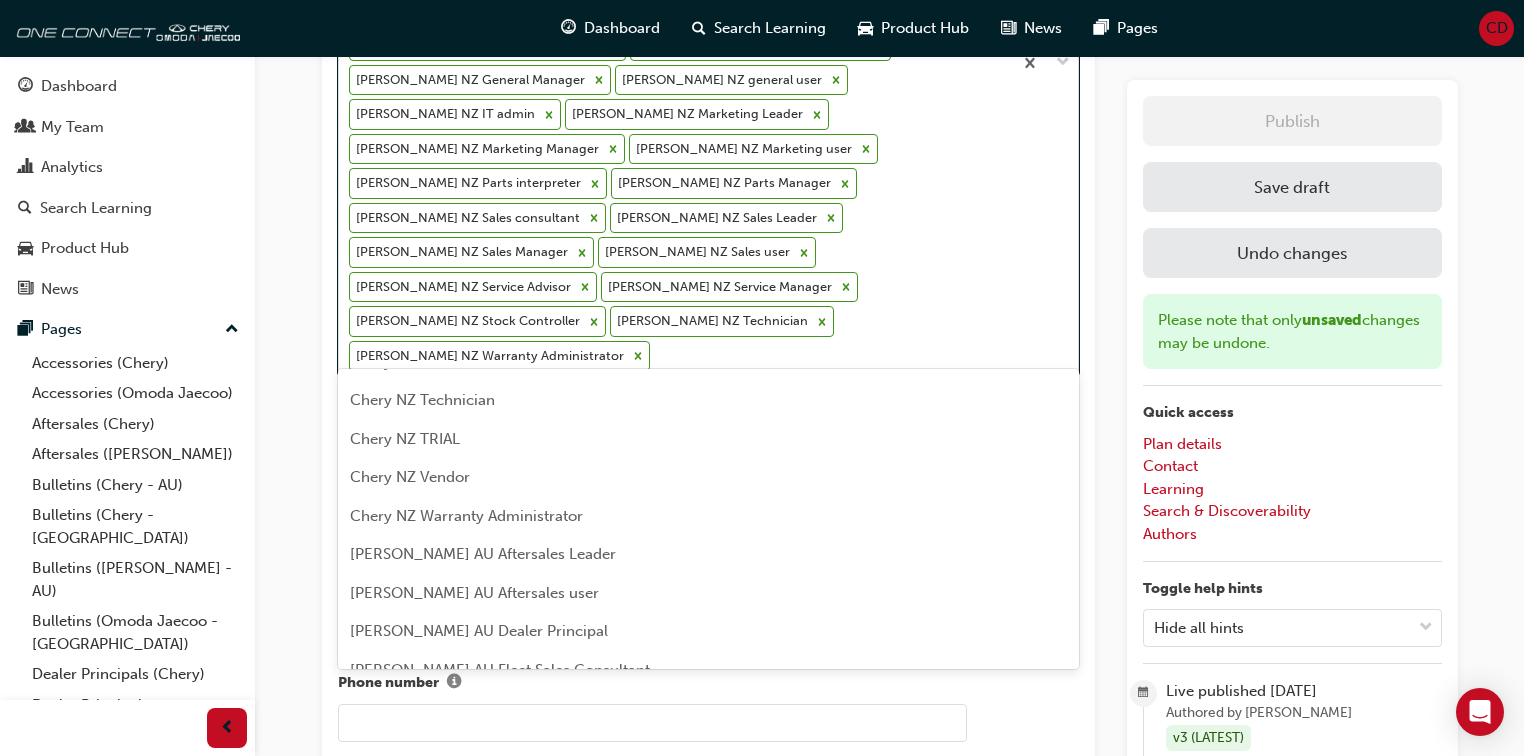 scroll, scrollTop: 2364, scrollLeft: 0, axis: vertical 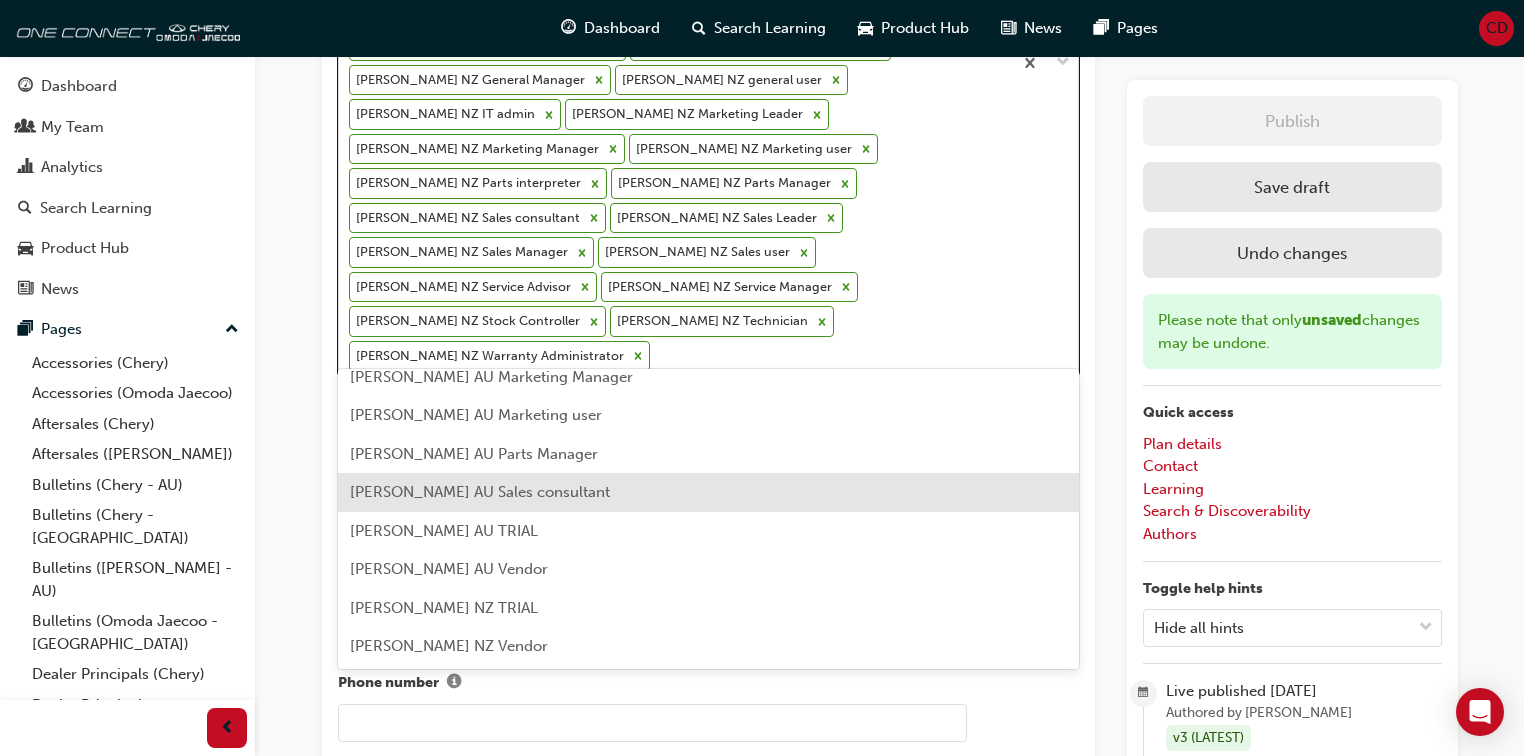 click on "Omoda Jaecoo AU Sales consultant" at bounding box center (480, 492) 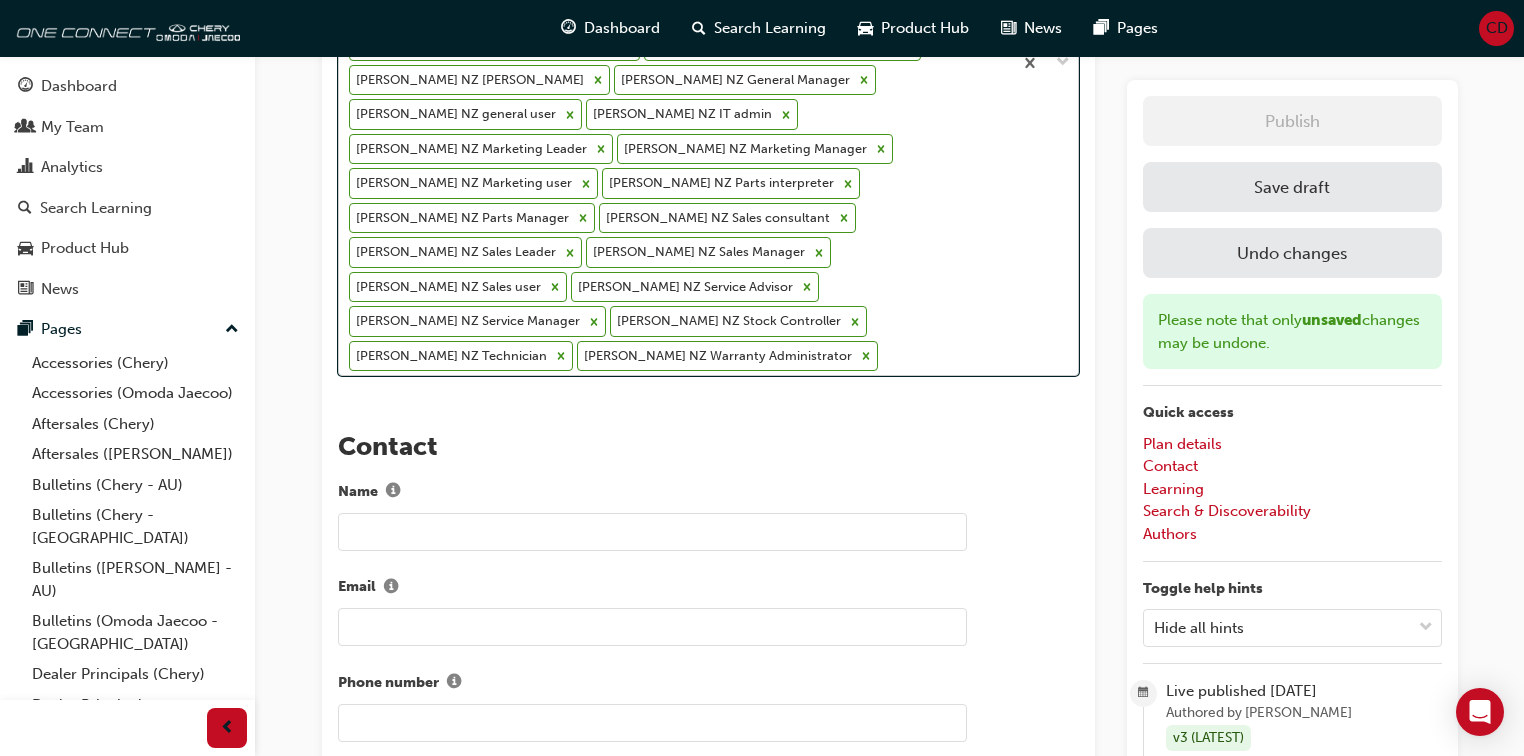 click on "Omoda Jaecoo AU Dealer Admin Omoda Jaecoo AU Marketing Leader Omoda Jaecoo AU Parts interpreter Omoda Jaecoo AU Sales consultant Omoda Jaecoo AU Sales Leader Omoda Jaecoo AU Sales Manager Omoda Jaecoo AU Sales user Omoda Jaecoo AU Service Advisor Omoda Jaecoo AU Service Manager Omoda Jaecoo AU Stock Controller Omoda Jaecoo AU Technician Omoda Jaecoo AU Warranty Administrator Omoda Jaecoo NZ Aftersales Leader Omoda Jaecoo NZ Aftersales user Omoda Jaecoo NZ Dealer Admin Omoda Jaecoo NZ Dealer Principal Omoda Jaecoo NZ Fleet Sales Consultant Omoda Jaecoo NZ Fleet Sales Manager Omoda Jaecoo NZ Foreman Omoda Jaecoo NZ General Manager Omoda Jaecoo NZ general user Omoda Jaecoo NZ IT admin Omoda Jaecoo NZ Marketing Leader Omoda Jaecoo NZ Marketing Manager Omoda Jaecoo NZ Marketing user Omoda Jaecoo NZ Parts interpreter Omoda Jaecoo NZ Parts Manager Omoda Jaecoo NZ Sales consultant Omoda Jaecoo NZ Sales Leader Omoda Jaecoo NZ Sales Manager Omoda Jaecoo NZ Sales user Omoda Jaecoo NZ Service Advisor" at bounding box center [675, 62] 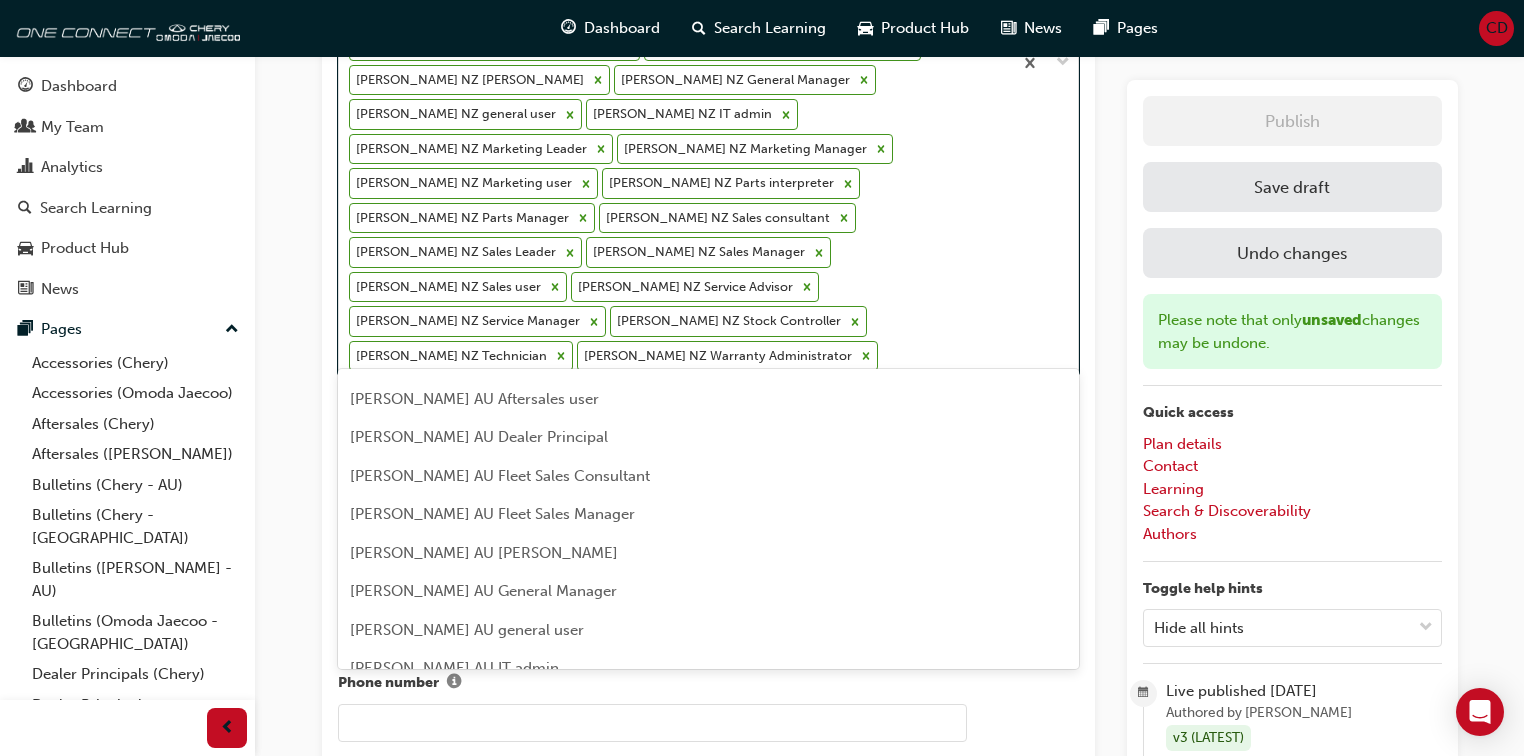 scroll, scrollTop: 2326, scrollLeft: 0, axis: vertical 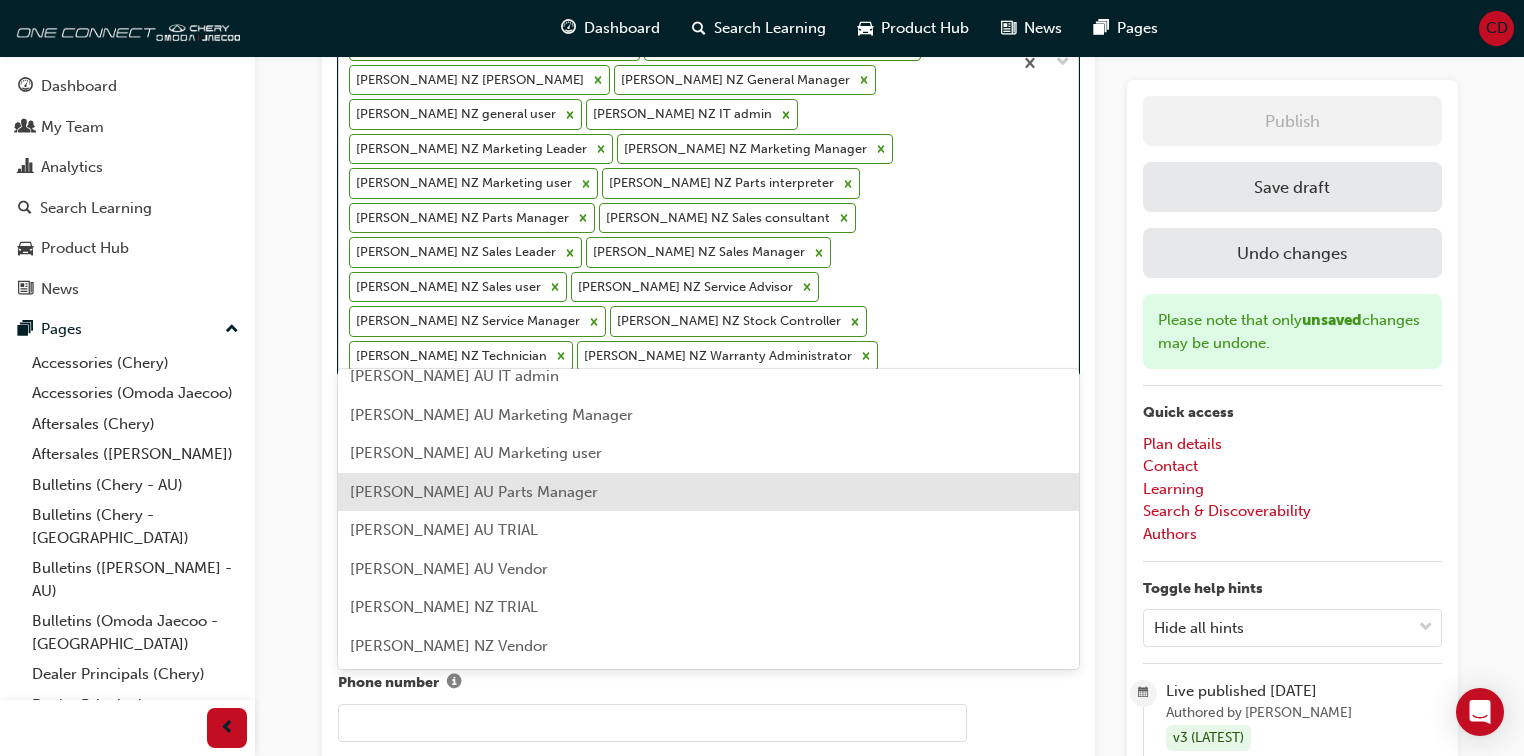 click on "Omoda Jaecoo AU Parts Manager" at bounding box center [474, 492] 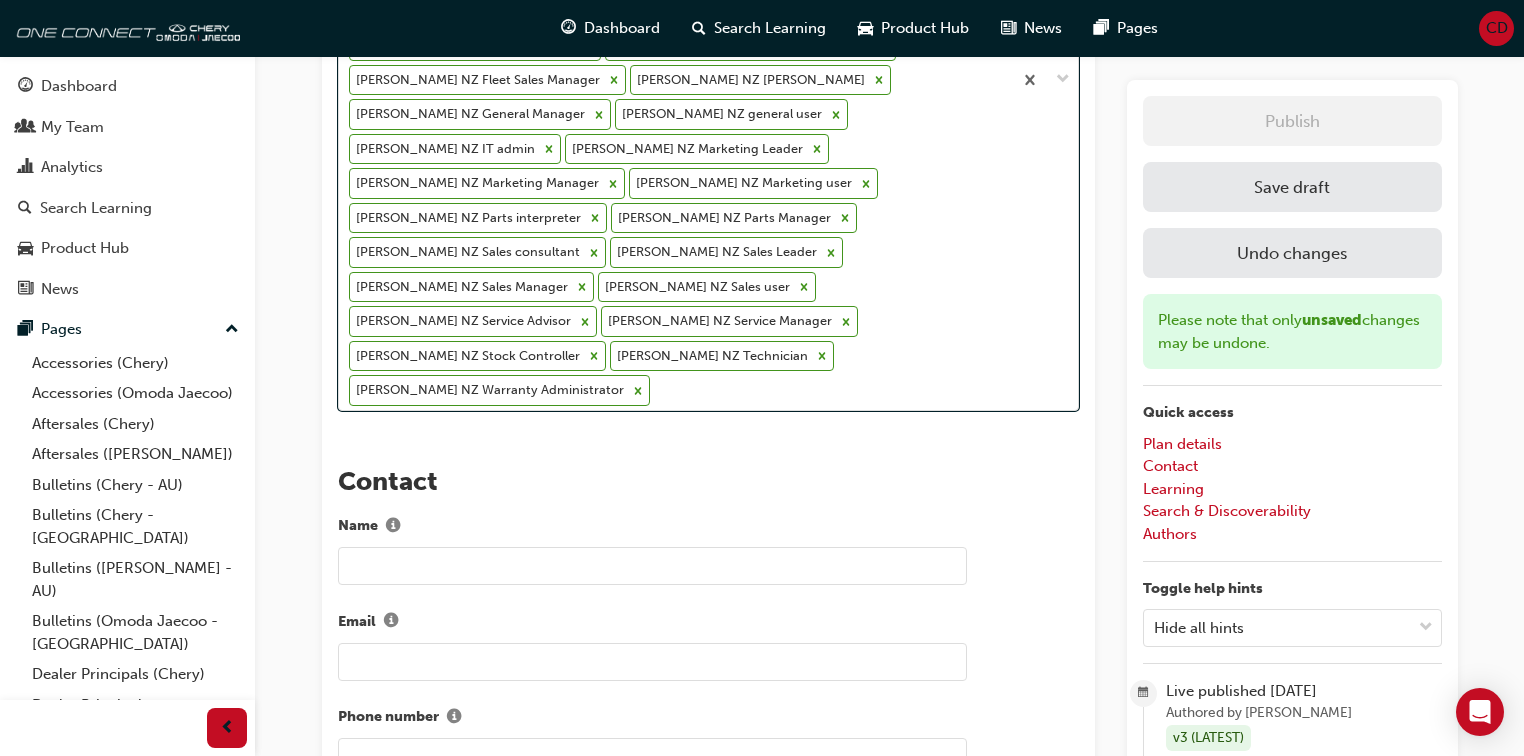 scroll, scrollTop: 1451, scrollLeft: 0, axis: vertical 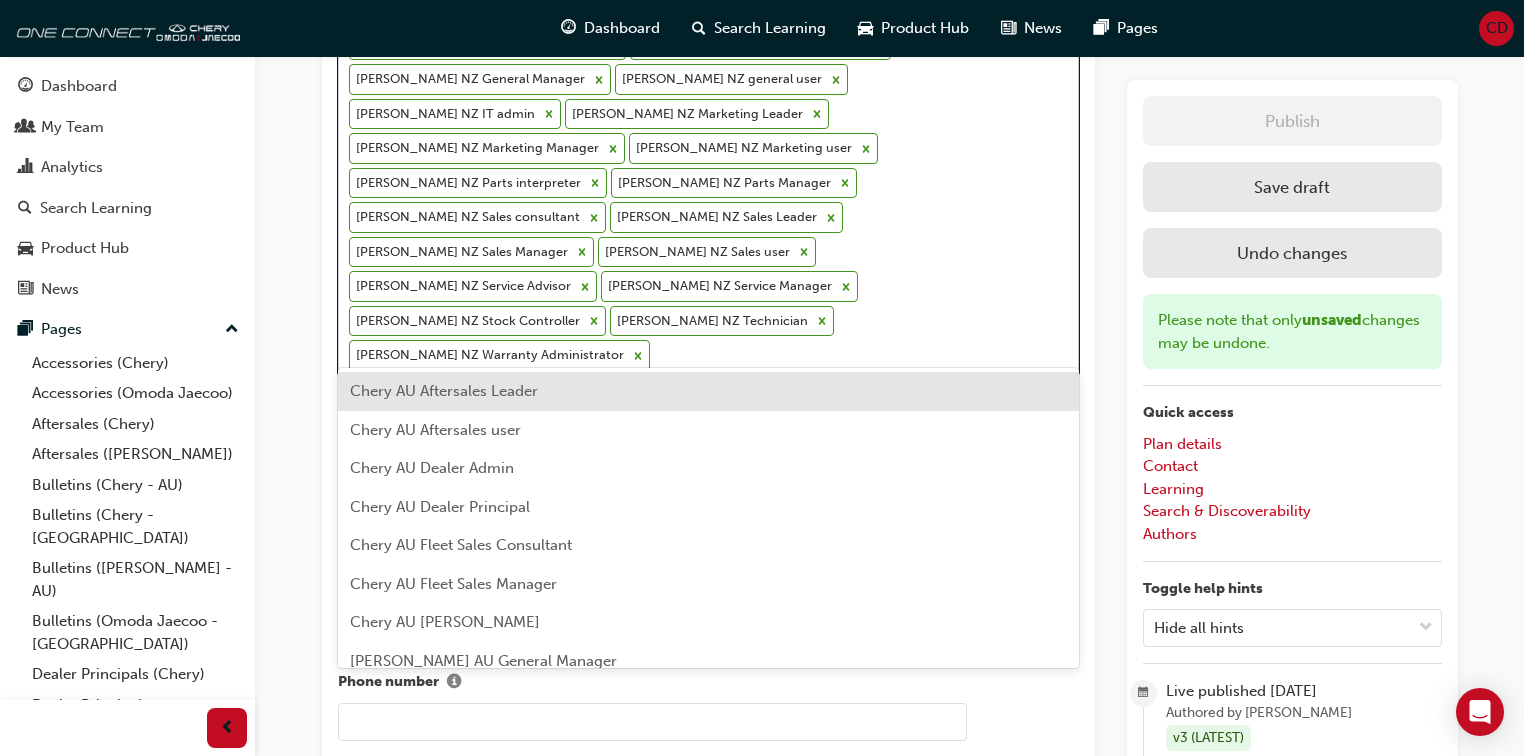 click on "Omoda Jaecoo AU Dealer Admin Omoda Jaecoo AU Marketing Leader Omoda Jaecoo AU Parts interpreter Omoda Jaecoo AU Parts Manager Omoda Jaecoo AU Sales consultant Omoda Jaecoo AU Sales Leader Omoda Jaecoo AU Sales Manager Omoda Jaecoo AU Sales user Omoda Jaecoo AU Service Advisor Omoda Jaecoo AU Service Manager Omoda Jaecoo AU Stock Controller Omoda Jaecoo AU Technician Omoda Jaecoo AU Warranty Administrator Omoda Jaecoo NZ Aftersales Leader Omoda Jaecoo NZ Aftersales user Omoda Jaecoo NZ Dealer Admin Omoda Jaecoo NZ Dealer Principal Omoda Jaecoo NZ Fleet Sales Consultant Omoda Jaecoo NZ Fleet Sales Manager Omoda Jaecoo NZ Foreman Omoda Jaecoo NZ General Manager Omoda Jaecoo NZ general user Omoda Jaecoo NZ IT admin Omoda Jaecoo NZ Marketing Leader Omoda Jaecoo NZ Marketing Manager Omoda Jaecoo NZ Marketing user Omoda Jaecoo NZ Parts interpreter Omoda Jaecoo NZ Parts Manager Omoda Jaecoo NZ Sales consultant Omoda Jaecoo NZ Sales Leader Omoda Jaecoo NZ Sales Manager Omoda Jaecoo NZ Sales user" at bounding box center (675, 45) 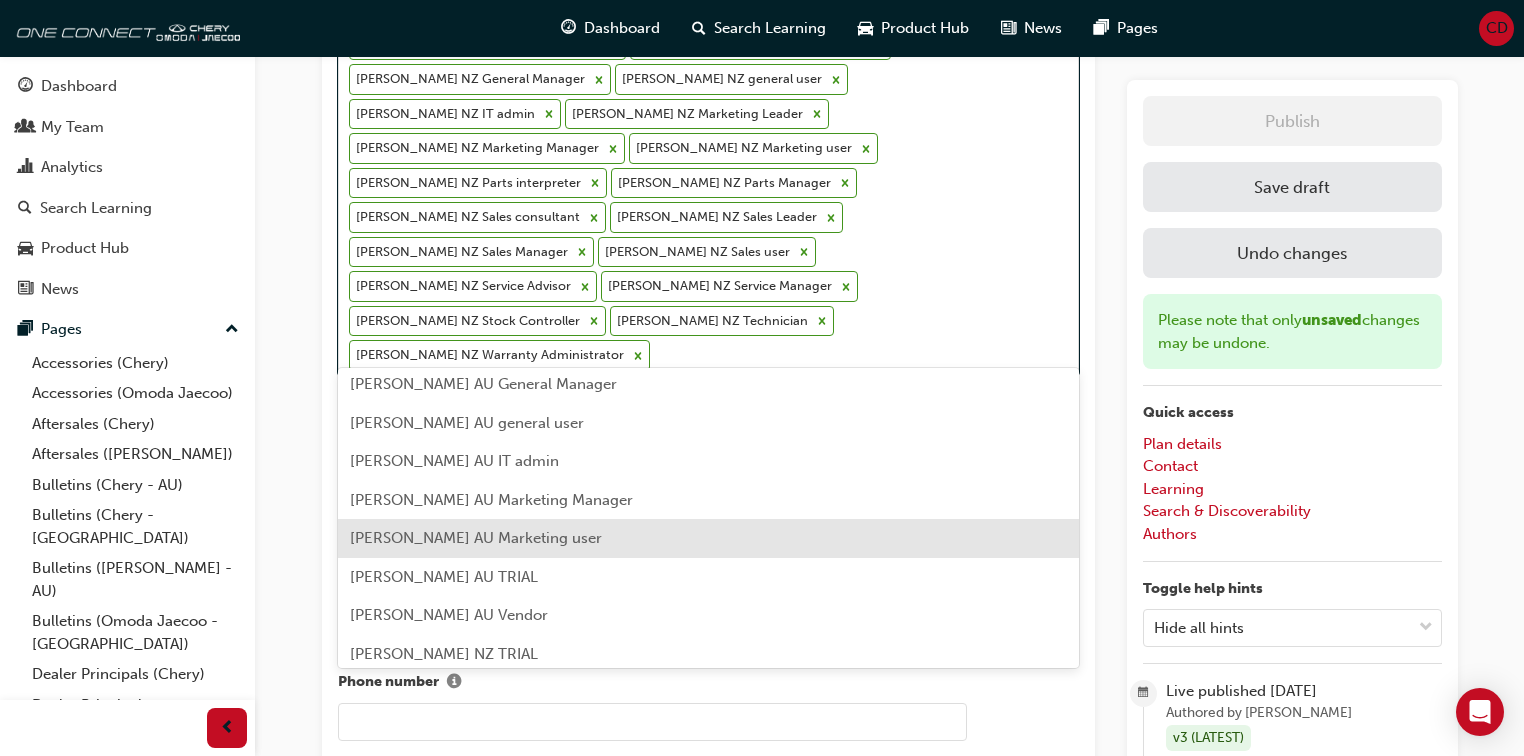 scroll, scrollTop: 2287, scrollLeft: 0, axis: vertical 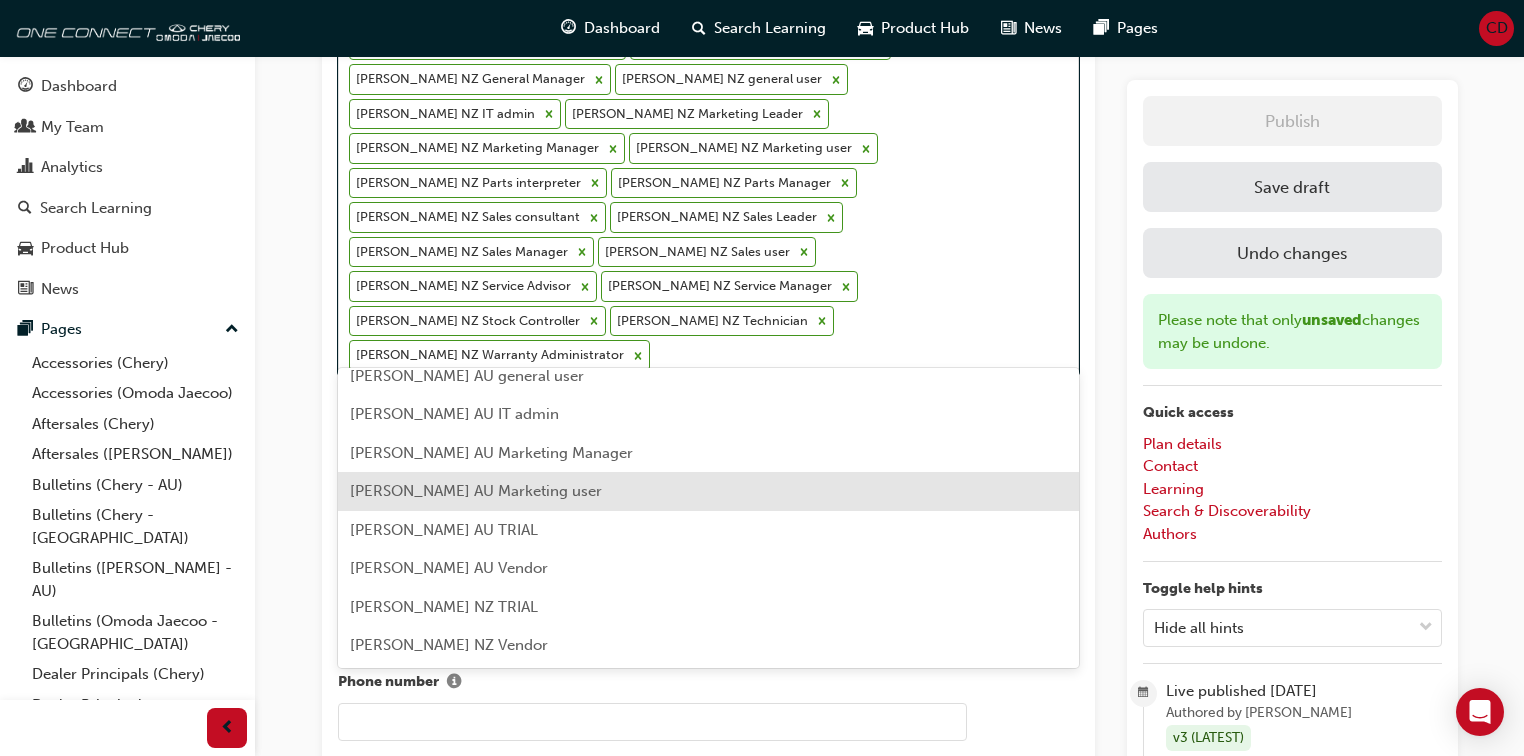click on "Omoda Jaecoo AU Marketing user" at bounding box center (476, 491) 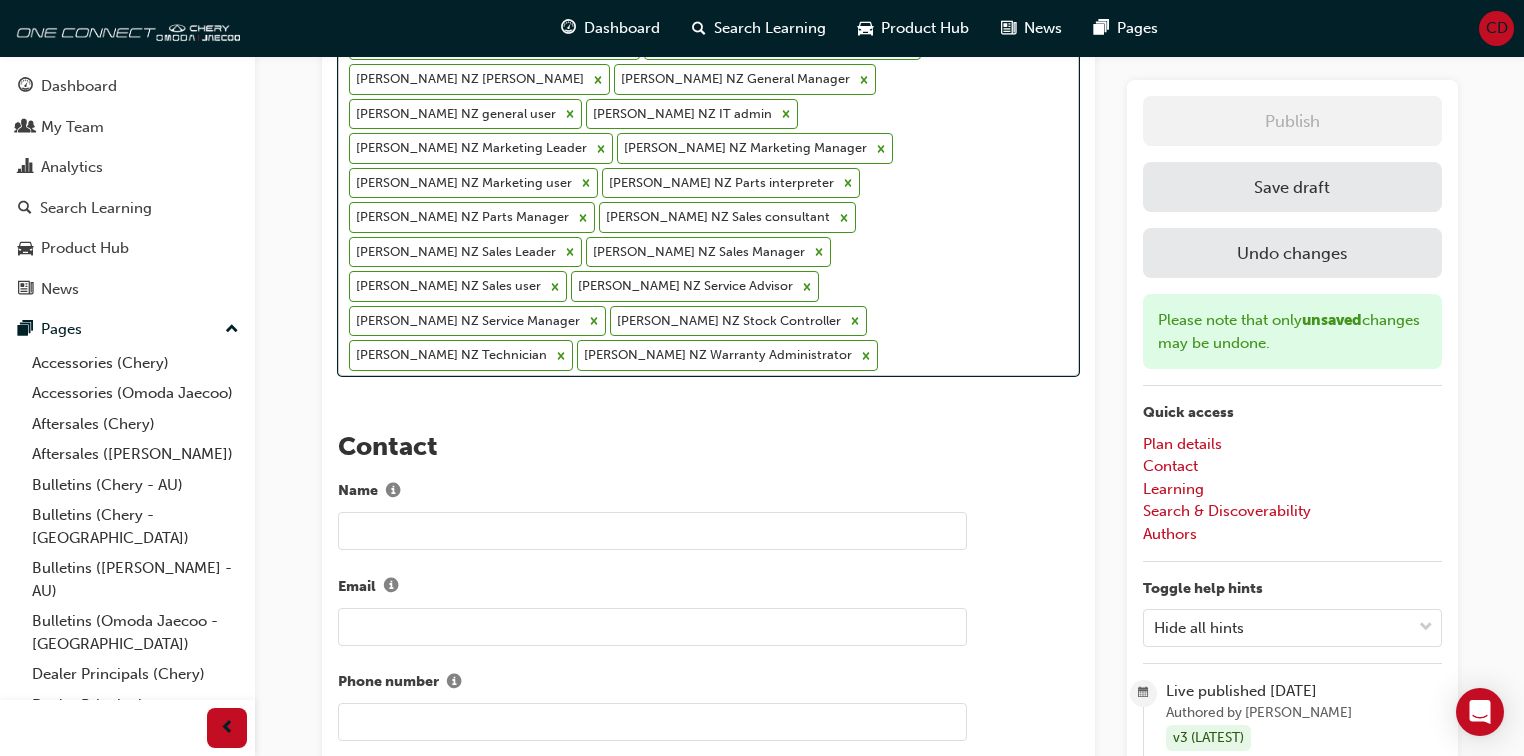 click on "Omoda Jaecoo AU Dealer Admin Omoda Jaecoo AU Marketing Leader Omoda Jaecoo AU Marketing user Omoda Jaecoo AU Parts interpreter Omoda Jaecoo AU Parts Manager Omoda Jaecoo AU Sales consultant Omoda Jaecoo AU Sales Leader Omoda Jaecoo AU Sales Manager Omoda Jaecoo AU Sales user Omoda Jaecoo AU Service Advisor Omoda Jaecoo AU Service Manager Omoda Jaecoo AU Stock Controller Omoda Jaecoo AU Technician Omoda Jaecoo AU Warranty Administrator Omoda Jaecoo NZ Aftersales Leader Omoda Jaecoo NZ Aftersales user Omoda Jaecoo NZ Dealer Admin Omoda Jaecoo NZ Dealer Principal Omoda Jaecoo NZ Fleet Sales Consultant Omoda Jaecoo NZ Fleet Sales Manager Omoda Jaecoo NZ Foreman Omoda Jaecoo NZ General Manager Omoda Jaecoo NZ general user Omoda Jaecoo NZ IT admin Omoda Jaecoo NZ Marketing Leader Omoda Jaecoo NZ Marketing Manager Omoda Jaecoo NZ Marketing user Omoda Jaecoo NZ Parts interpreter Omoda Jaecoo NZ Parts Manager Omoda Jaecoo NZ Sales consultant Omoda Jaecoo NZ Sales Leader Omoda Jaecoo NZ Sales Manager" at bounding box center (675, 45) 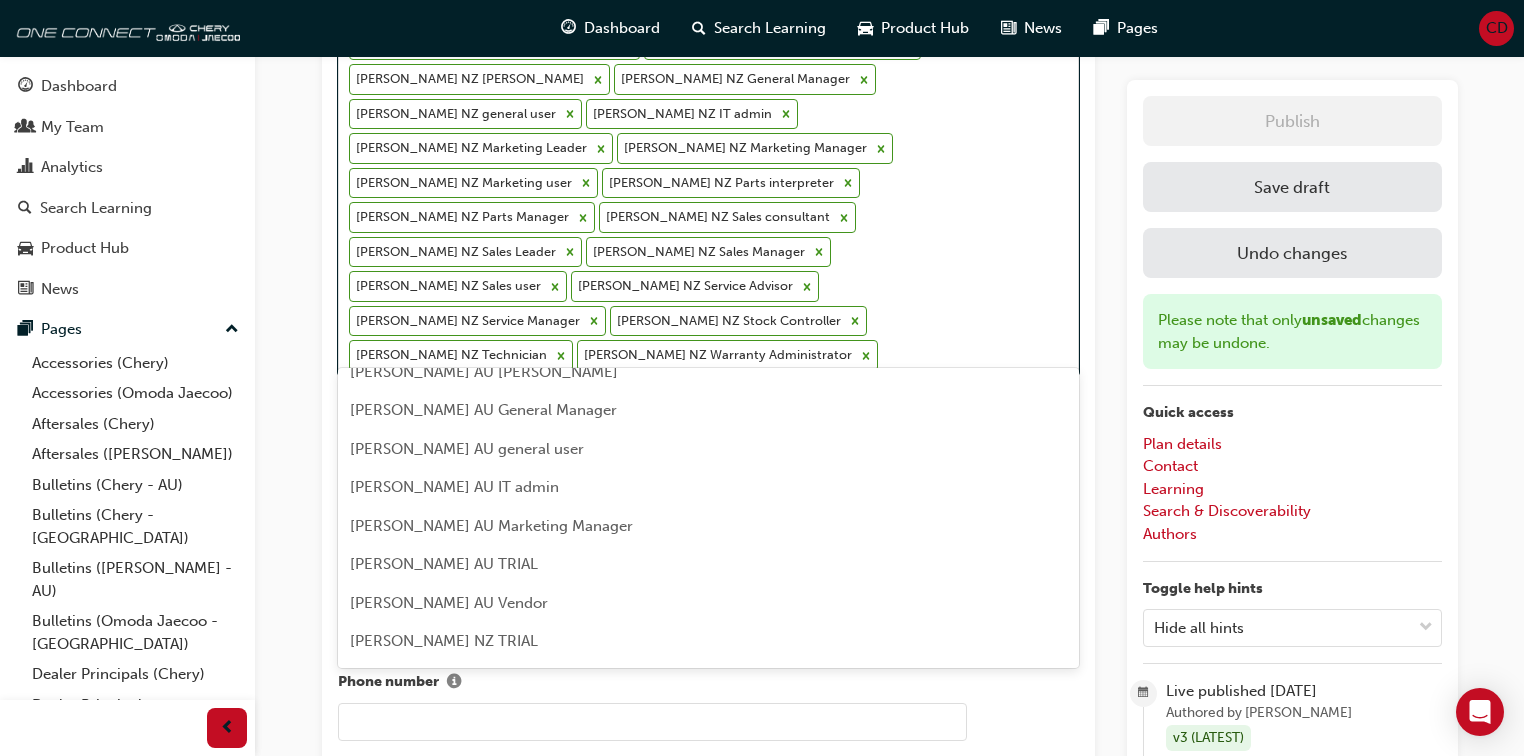 scroll, scrollTop: 2248, scrollLeft: 0, axis: vertical 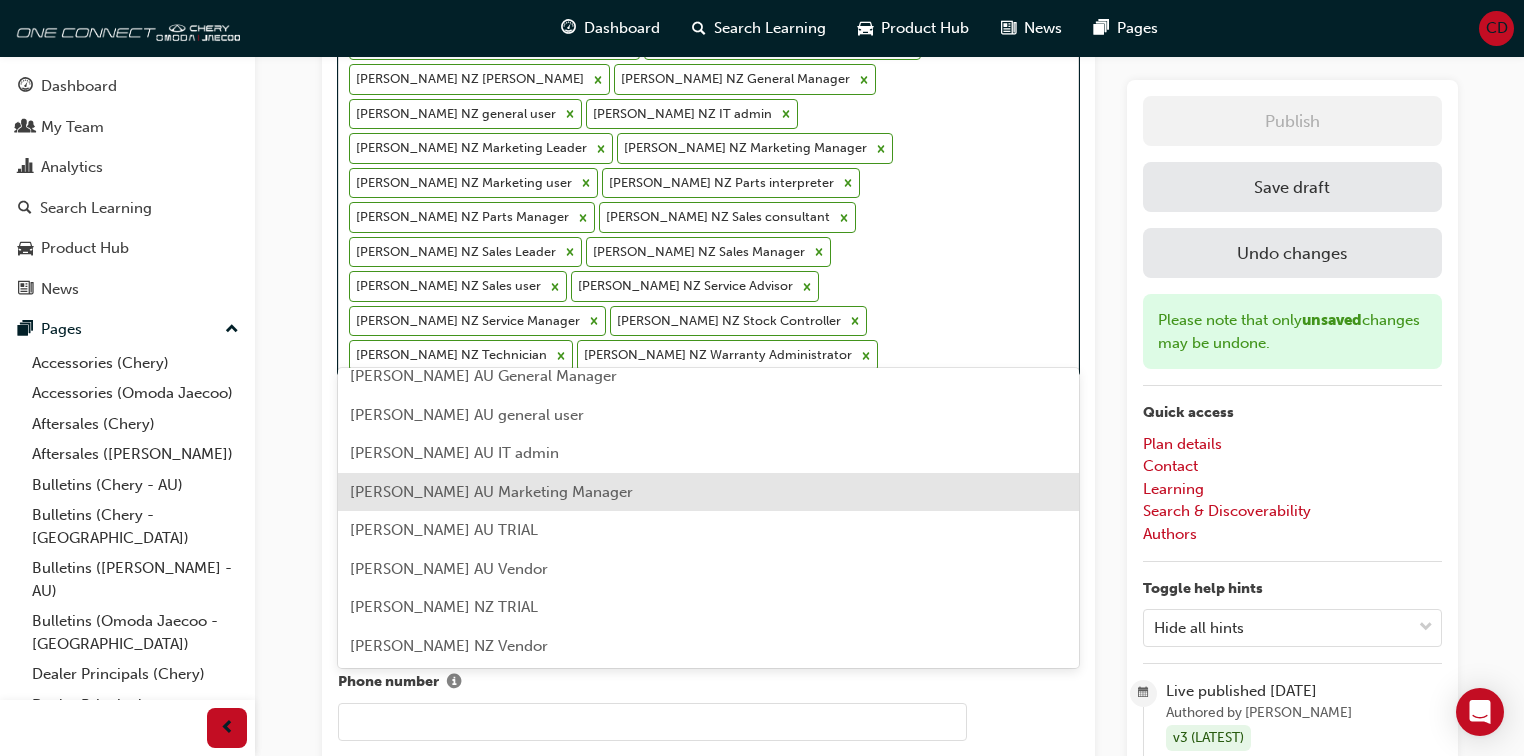 click on "Omoda Jaecoo AU Marketing Manager" at bounding box center [491, 492] 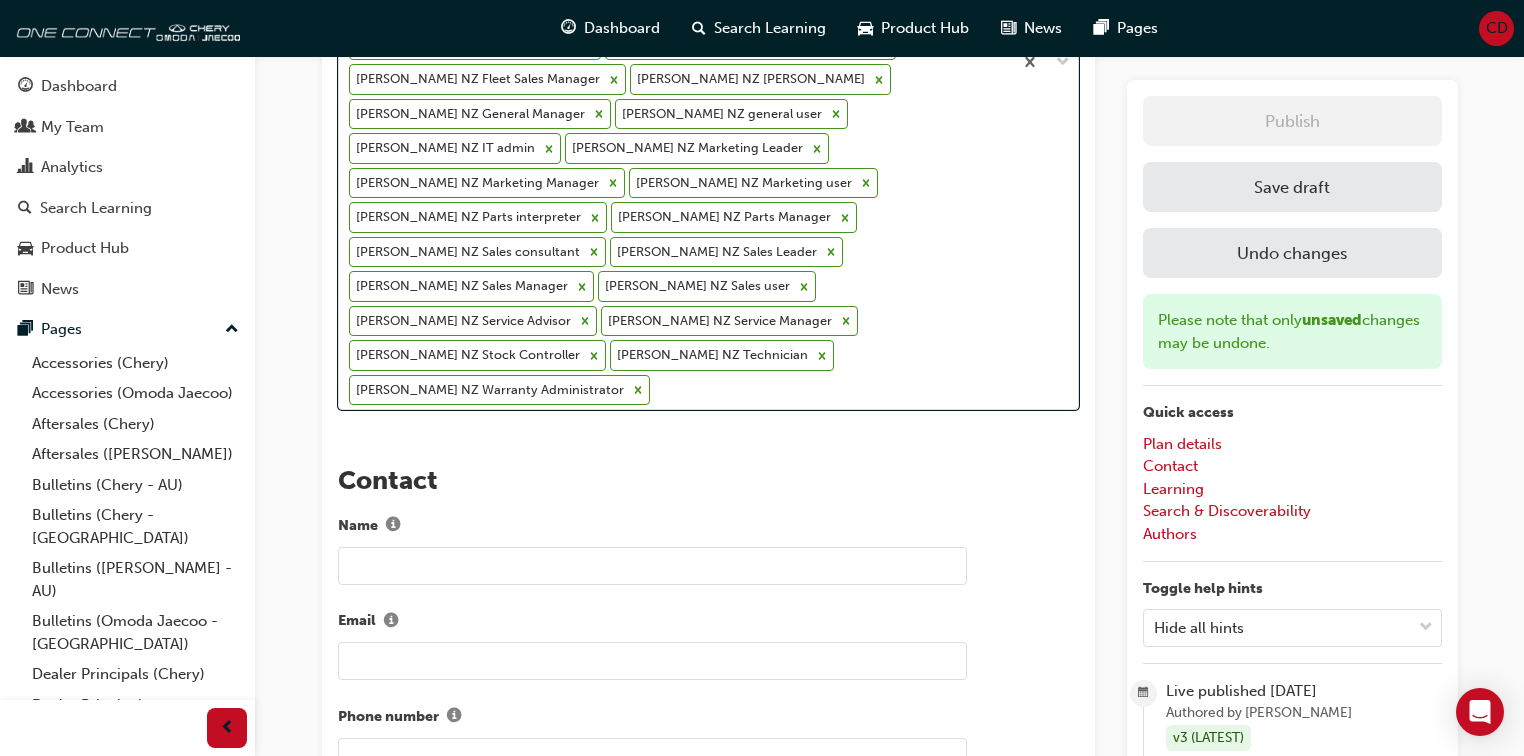 scroll, scrollTop: 1484, scrollLeft: 0, axis: vertical 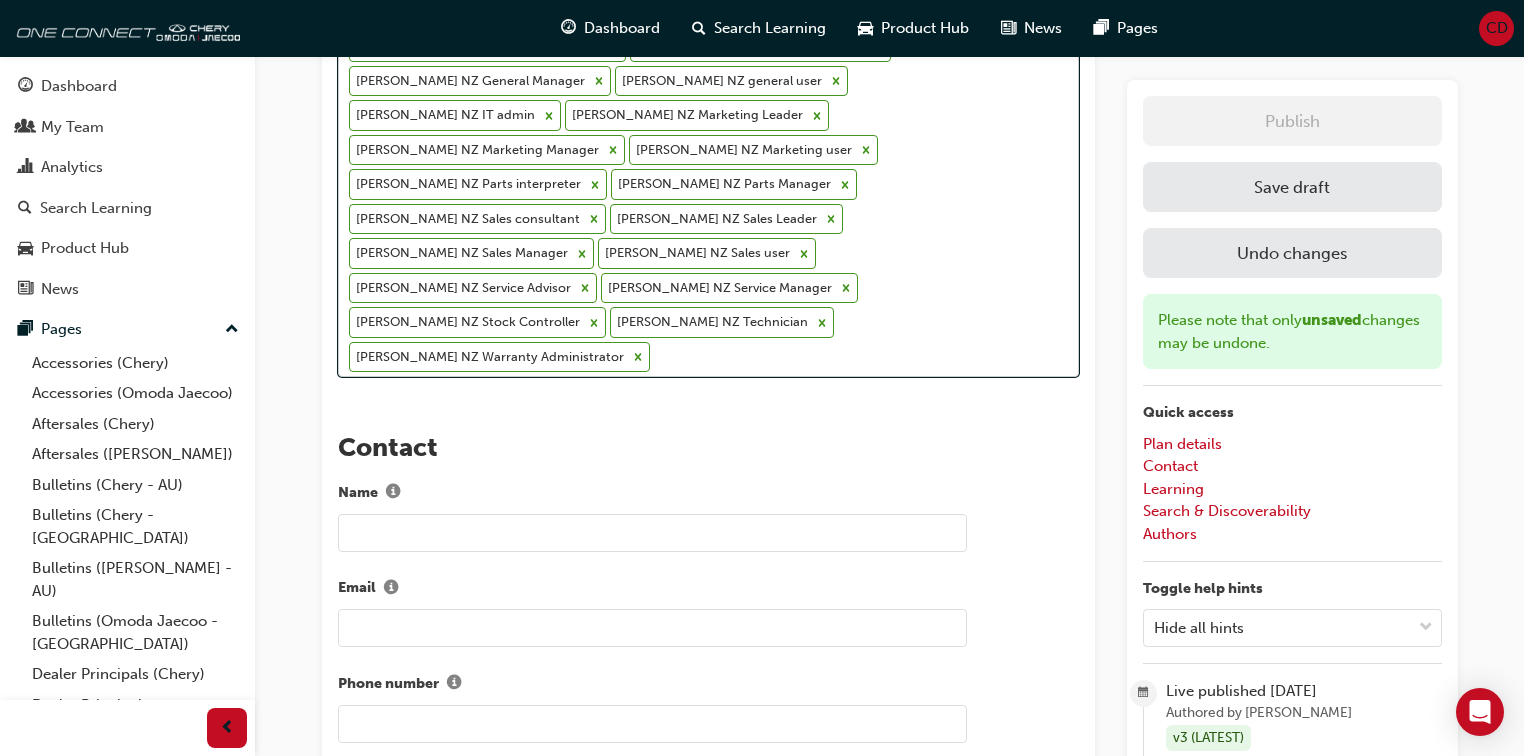 click on "Omoda Jaecoo AU Dealer Admin Omoda Jaecoo AU Marketing Leader Omoda Jaecoo AU Marketing Manager Omoda Jaecoo AU Marketing user Omoda Jaecoo AU Parts interpreter Omoda Jaecoo AU Parts Manager Omoda Jaecoo AU Sales consultant Omoda Jaecoo AU Sales Leader Omoda Jaecoo AU Sales Manager Omoda Jaecoo AU Sales user Omoda Jaecoo AU Service Advisor Omoda Jaecoo AU Service Manager Omoda Jaecoo AU Stock Controller Omoda Jaecoo AU Technician Omoda Jaecoo AU Warranty Administrator Omoda Jaecoo NZ Aftersales Leader Omoda Jaecoo NZ Aftersales user Omoda Jaecoo NZ Dealer Admin Omoda Jaecoo NZ Dealer Principal Omoda Jaecoo NZ Fleet Sales Consultant Omoda Jaecoo NZ Fleet Sales Manager Omoda Jaecoo NZ Foreman Omoda Jaecoo NZ General Manager Omoda Jaecoo NZ general user Omoda Jaecoo NZ IT admin Omoda Jaecoo NZ Marketing Leader Omoda Jaecoo NZ Marketing Manager Omoda Jaecoo NZ Marketing user Omoda Jaecoo NZ Parts interpreter Omoda Jaecoo NZ Parts Manager Omoda Jaecoo NZ Sales consultant Omoda Jaecoo NZ Sales Leader" at bounding box center [675, 29] 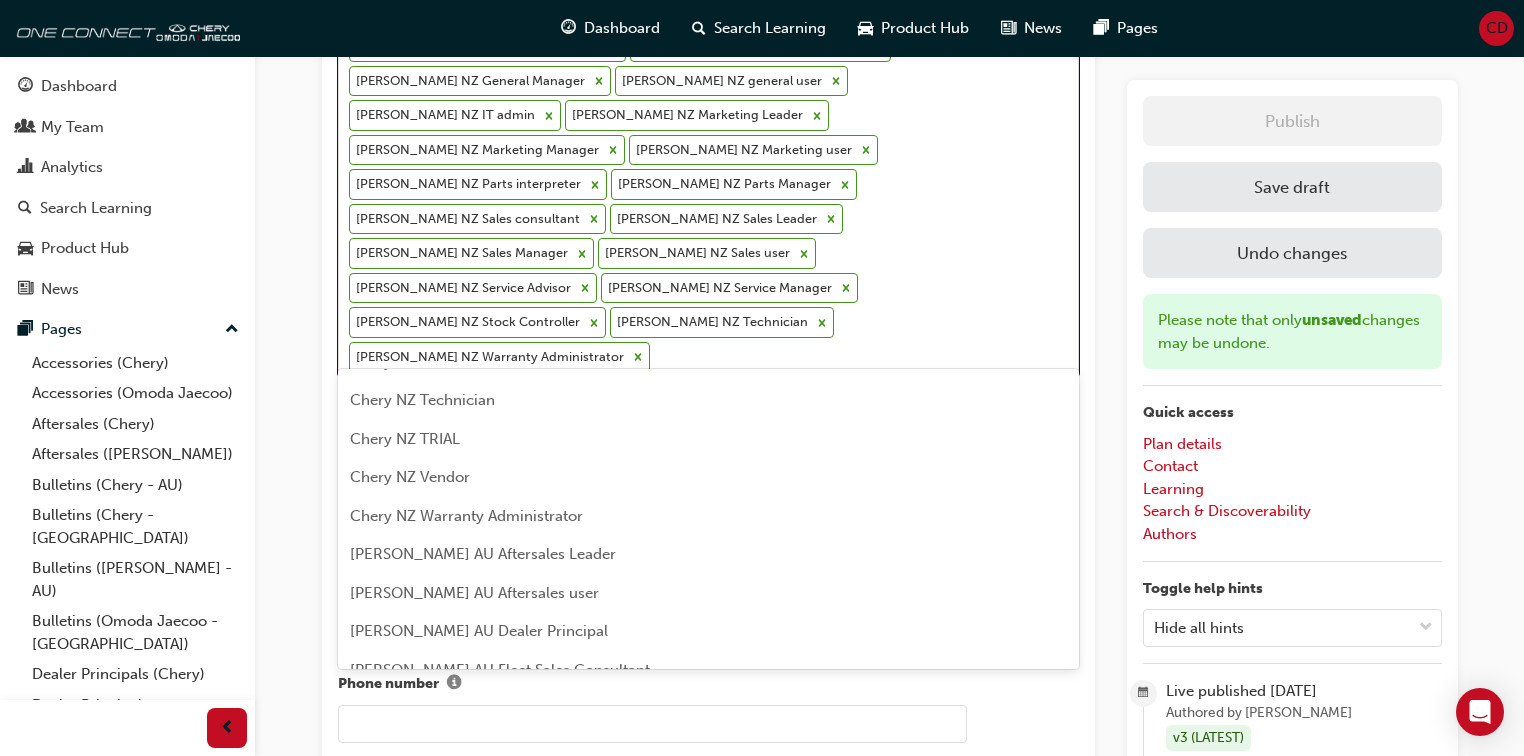 scroll, scrollTop: 2210, scrollLeft: 0, axis: vertical 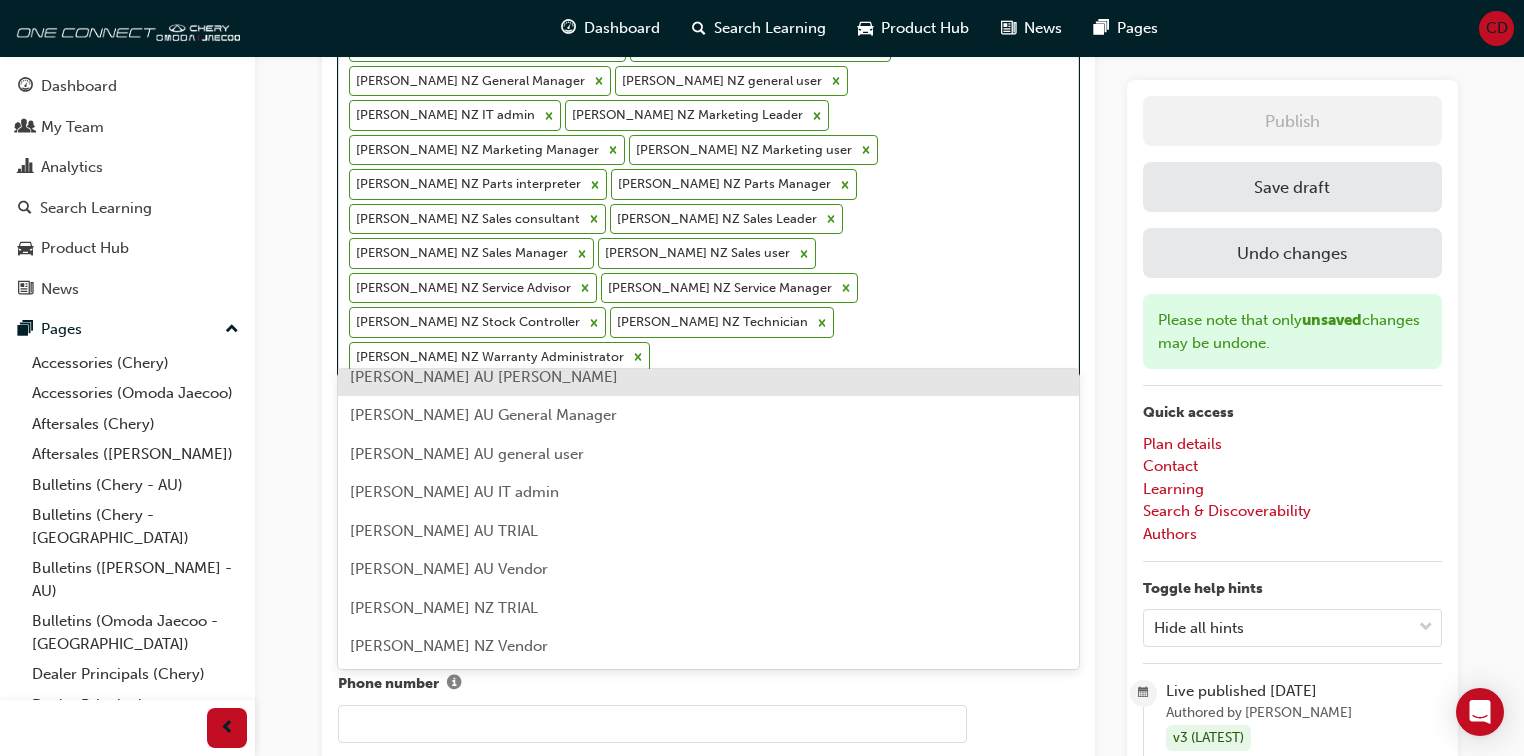 click on "Omoda Jaecoo AU Foreman" at bounding box center [484, 377] 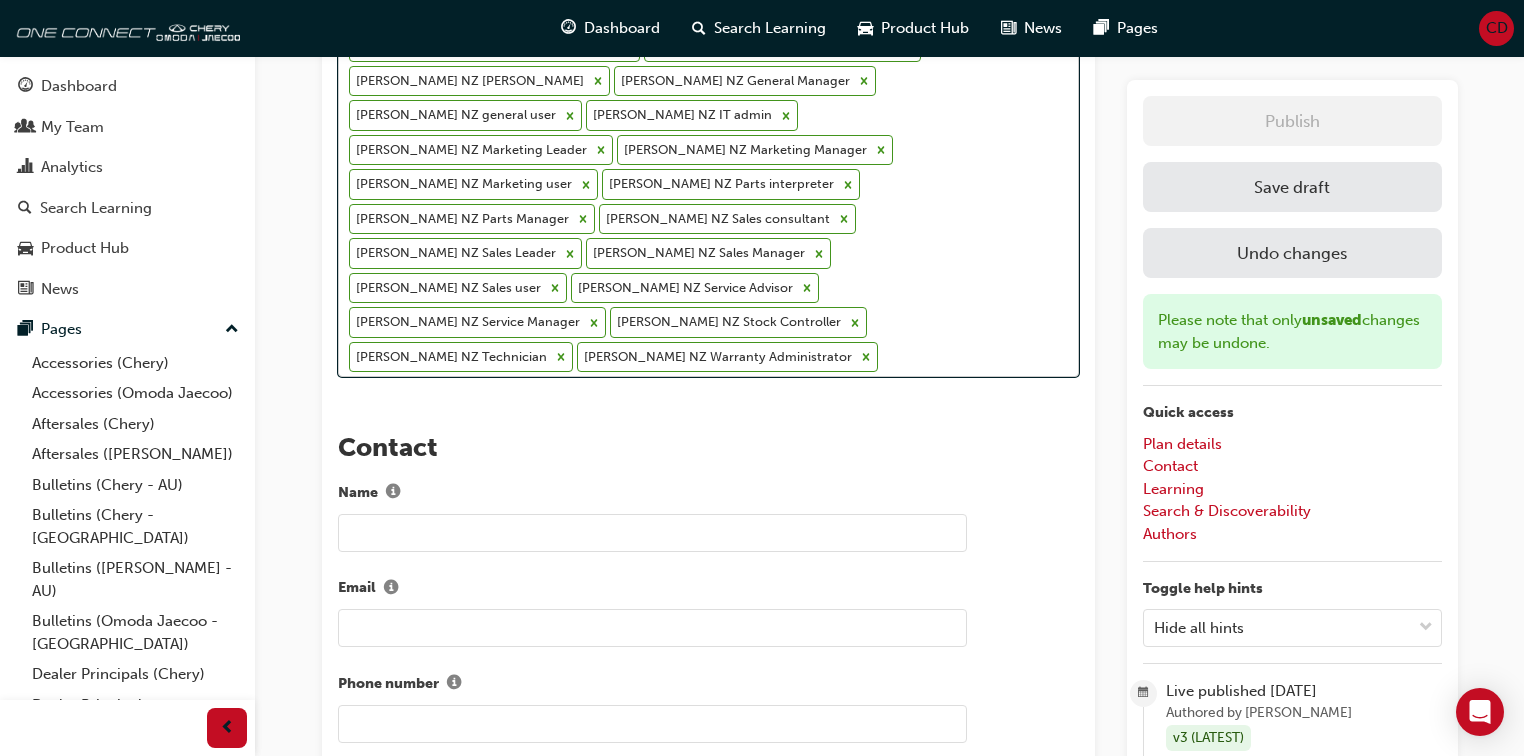 click on "Omoda Jaecoo AU Dealer Admin Omoda Jaecoo AU Foreman Omoda Jaecoo AU Marketing Leader Omoda Jaecoo AU Marketing Manager Omoda Jaecoo AU Marketing user Omoda Jaecoo AU Parts interpreter Omoda Jaecoo AU Parts Manager Omoda Jaecoo AU Sales consultant Omoda Jaecoo AU Sales Leader Omoda Jaecoo AU Sales Manager Omoda Jaecoo AU Sales user Omoda Jaecoo AU Service Advisor Omoda Jaecoo AU Service Manager Omoda Jaecoo AU Stock Controller Omoda Jaecoo AU Technician Omoda Jaecoo AU Warranty Administrator Omoda Jaecoo NZ Aftersales Leader Omoda Jaecoo NZ Aftersales user Omoda Jaecoo NZ Dealer Admin Omoda Jaecoo NZ Dealer Principal Omoda Jaecoo NZ Fleet Sales Consultant Omoda Jaecoo NZ Fleet Sales Manager Omoda Jaecoo NZ Foreman Omoda Jaecoo NZ General Manager Omoda Jaecoo NZ general user Omoda Jaecoo NZ IT admin Omoda Jaecoo NZ Marketing Leader Omoda Jaecoo NZ Marketing Manager Omoda Jaecoo NZ Marketing user Omoda Jaecoo NZ Parts interpreter Omoda Jaecoo NZ Parts Manager Omoda Jaecoo NZ Sales consultant" at bounding box center (675, 29) 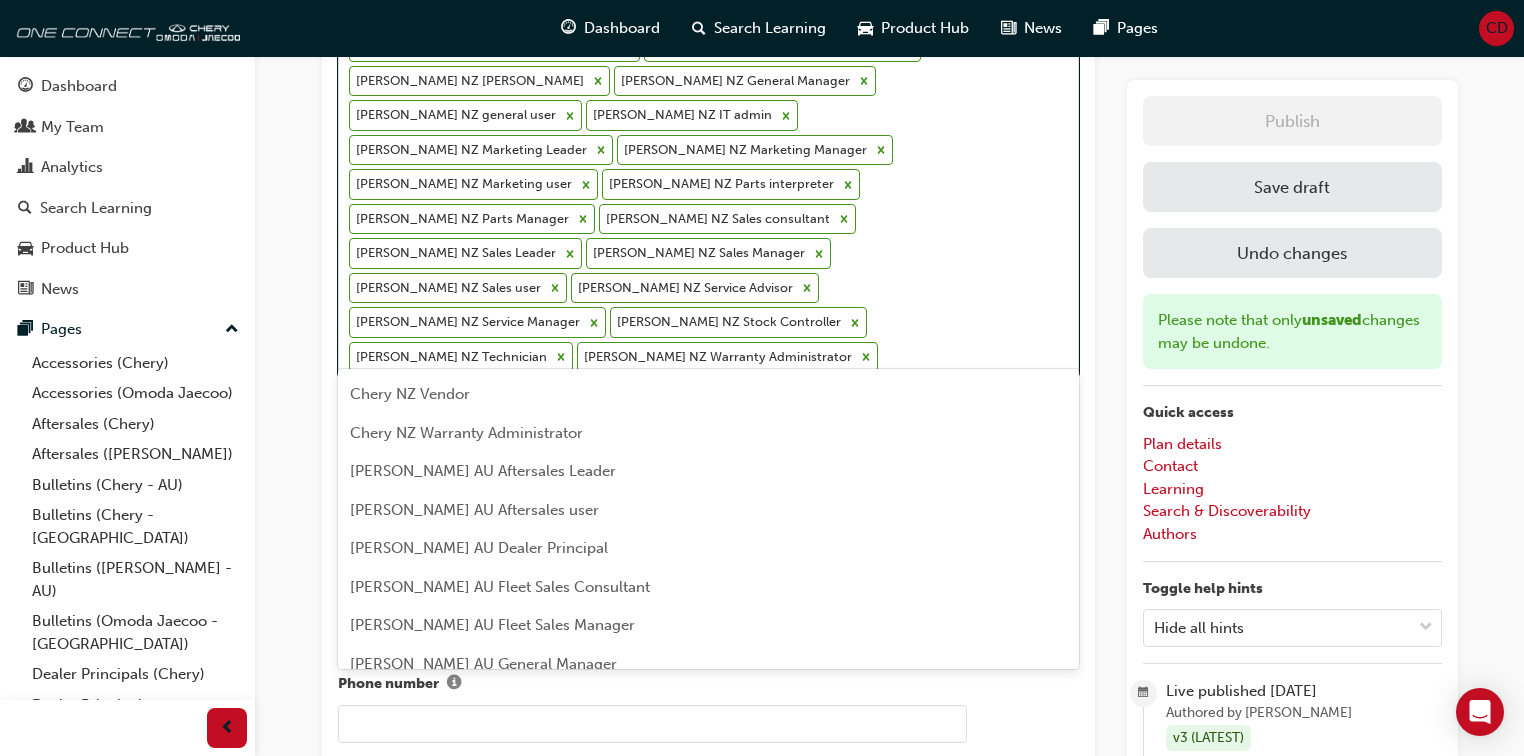 scroll, scrollTop: 2172, scrollLeft: 0, axis: vertical 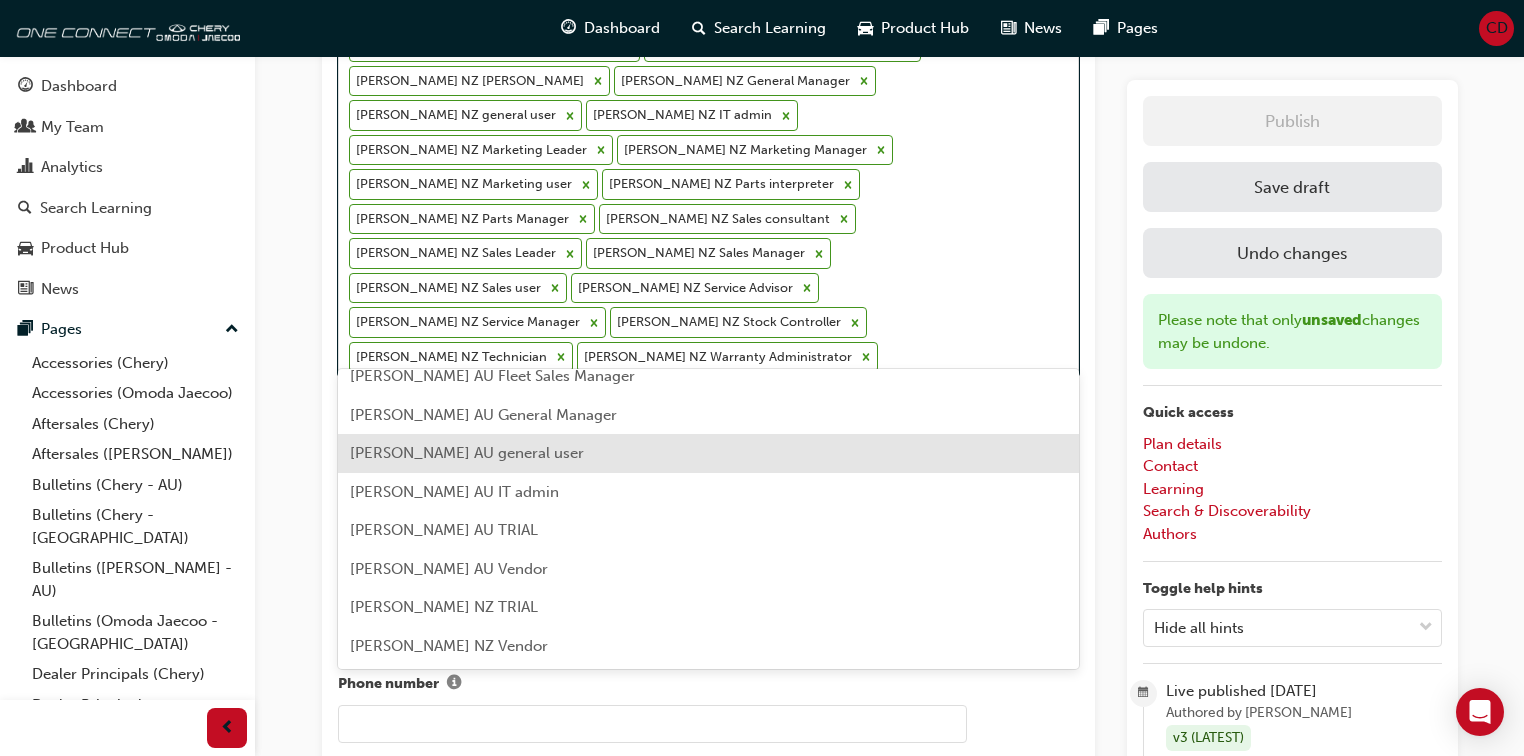 click on "Omoda Jaecoo AU general user" at bounding box center (708, 453) 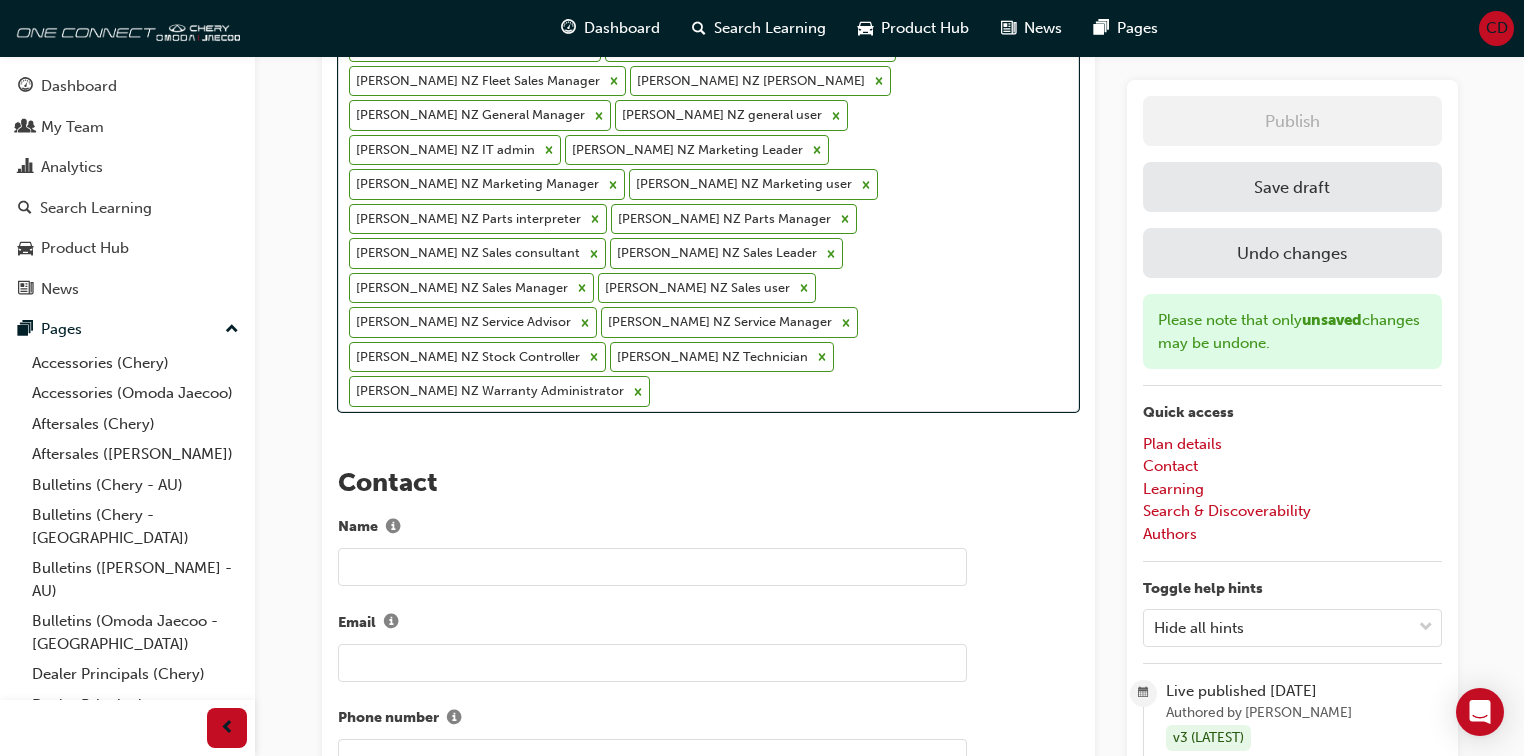 scroll, scrollTop: 1519, scrollLeft: 0, axis: vertical 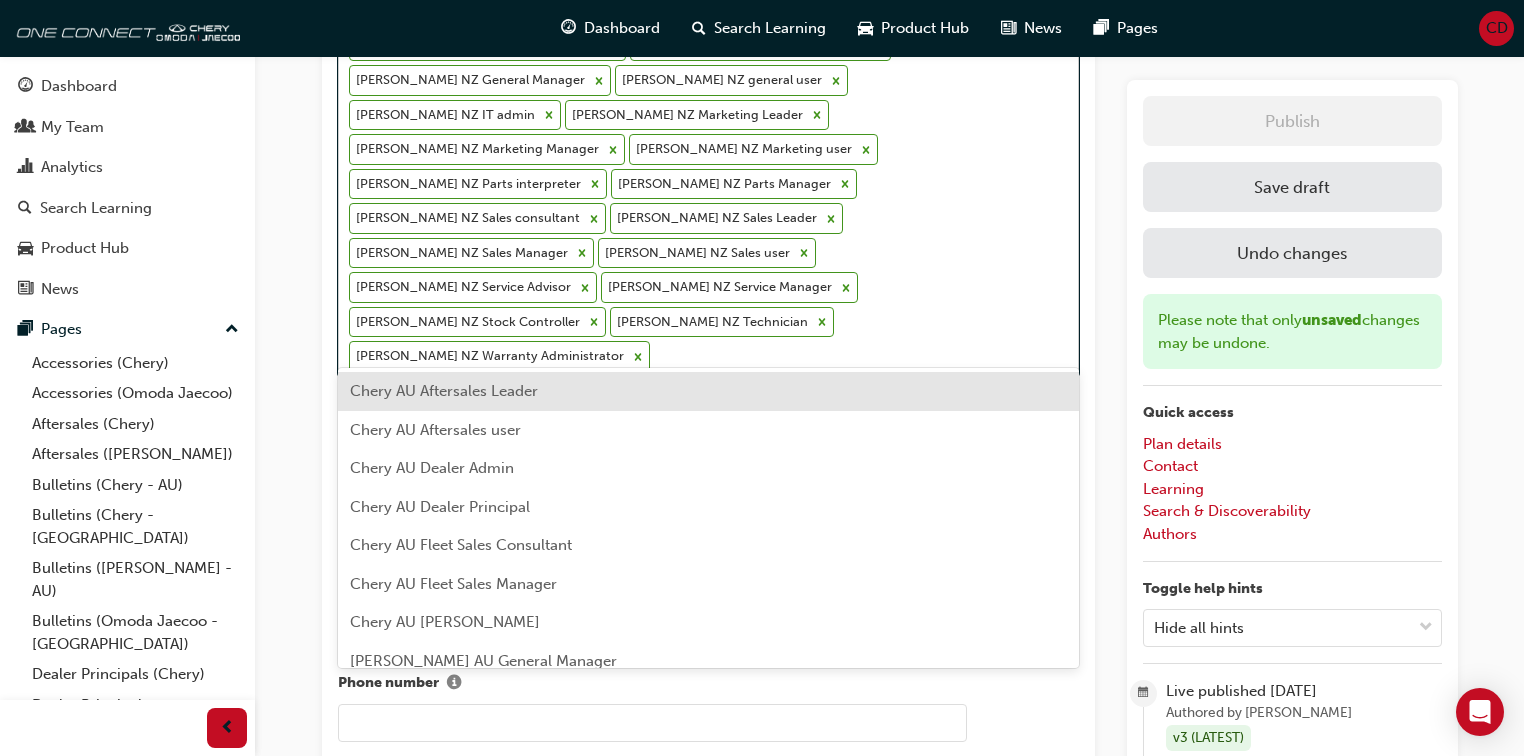 click on "Omoda Jaecoo AU Dealer Admin Omoda Jaecoo AU Foreman Omoda Jaecoo AU general user Omoda Jaecoo AU Marketing Leader Omoda Jaecoo AU Marketing Manager Omoda Jaecoo AU Marketing user Omoda Jaecoo AU Parts interpreter Omoda Jaecoo AU Parts Manager Omoda Jaecoo AU Sales consultant Omoda Jaecoo AU Sales Leader Omoda Jaecoo AU Sales Manager Omoda Jaecoo AU Sales user Omoda Jaecoo AU Service Advisor Omoda Jaecoo AU Service Manager Omoda Jaecoo AU Stock Controller Omoda Jaecoo AU Technician Omoda Jaecoo AU Warranty Administrator Omoda Jaecoo NZ Aftersales Leader Omoda Jaecoo NZ Aftersales user Omoda Jaecoo NZ Dealer Admin Omoda Jaecoo NZ Dealer Principal Omoda Jaecoo NZ Fleet Sales Consultant Omoda Jaecoo NZ Fleet Sales Manager Omoda Jaecoo NZ Foreman Omoda Jaecoo NZ General Manager Omoda Jaecoo NZ general user Omoda Jaecoo NZ IT admin Omoda Jaecoo NZ Marketing Leader Omoda Jaecoo NZ Marketing Manager Omoda Jaecoo NZ Marketing user Omoda Jaecoo NZ Parts interpreter Omoda Jaecoo NZ Parts Manager" at bounding box center [675, 11] 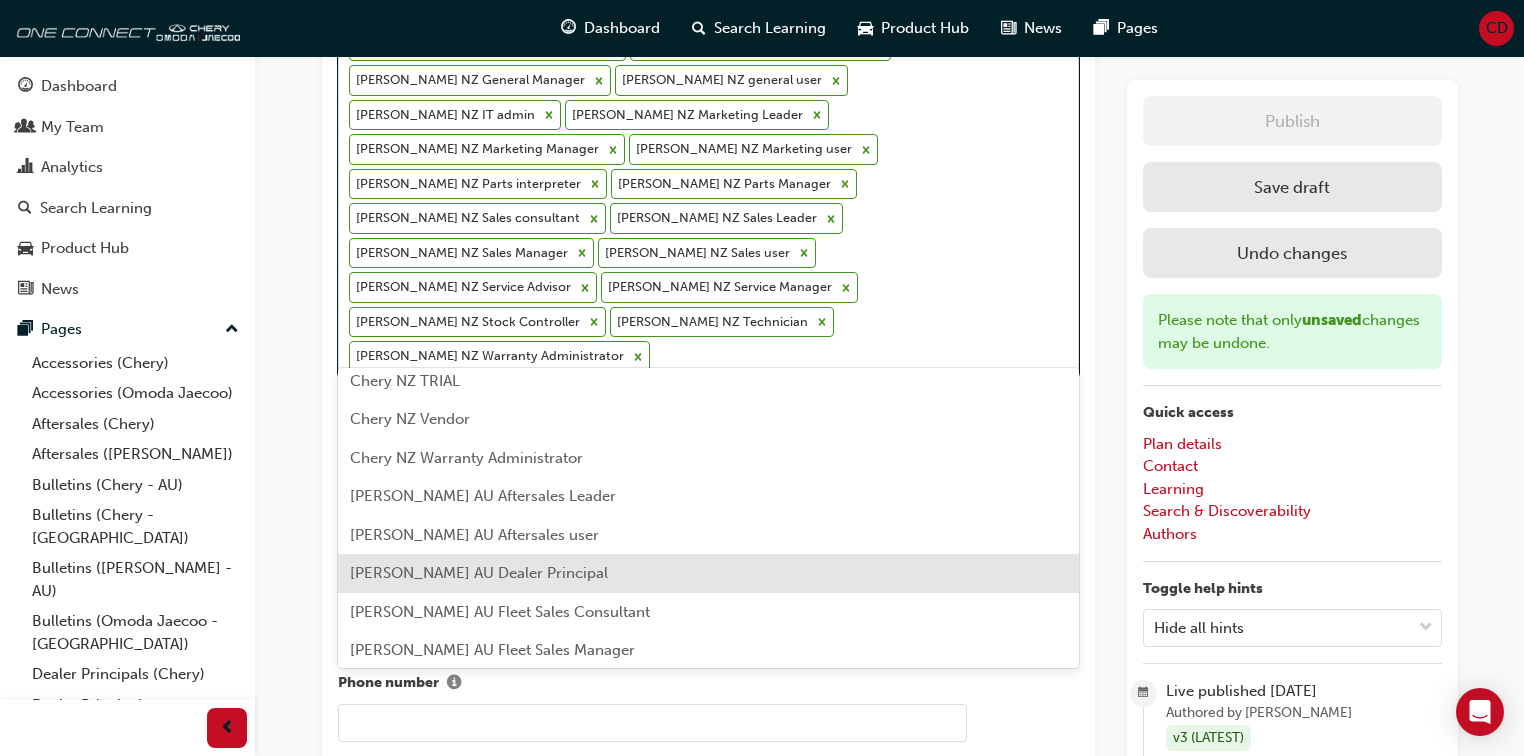scroll, scrollTop: 2133, scrollLeft: 0, axis: vertical 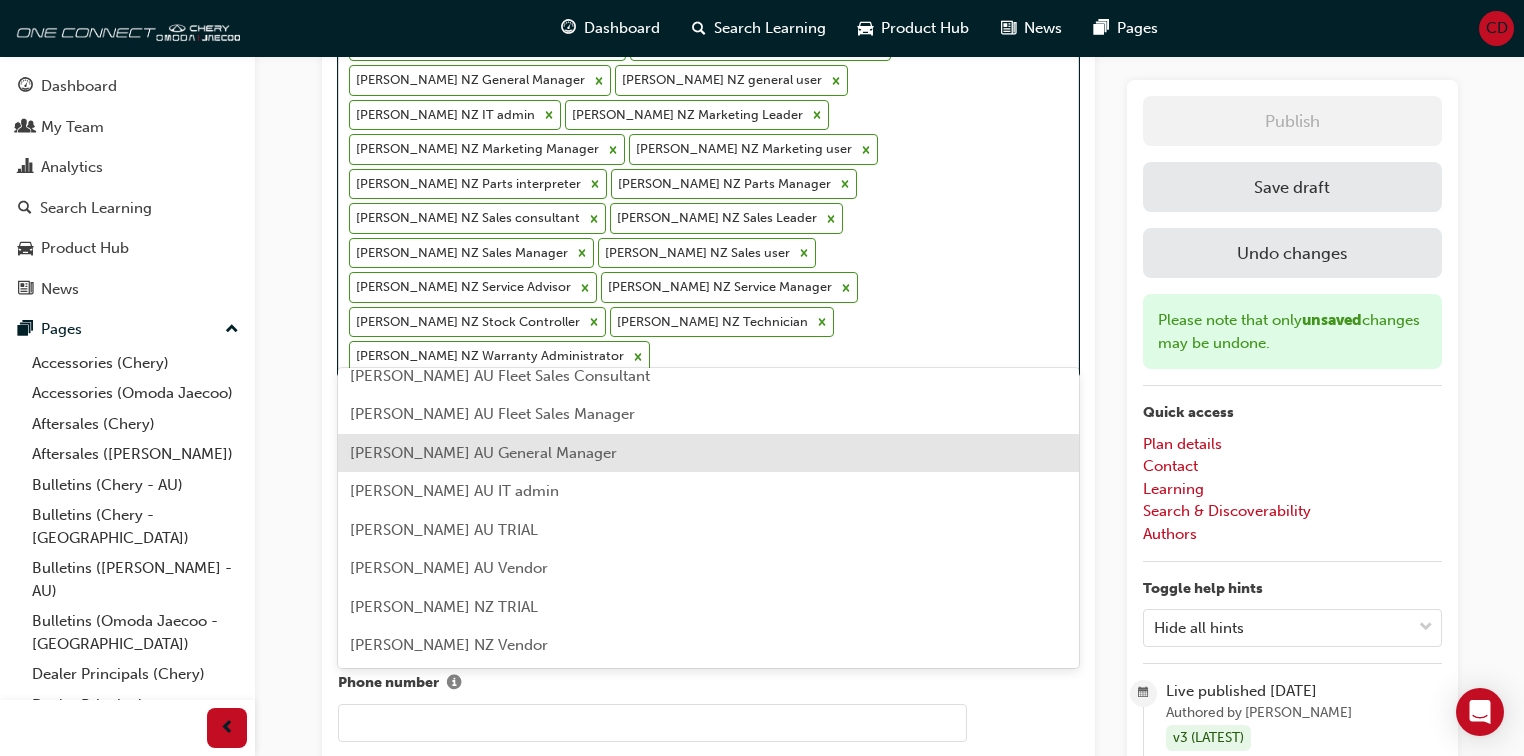 click on "Omoda Jaecoo AU General Manager" at bounding box center [483, 453] 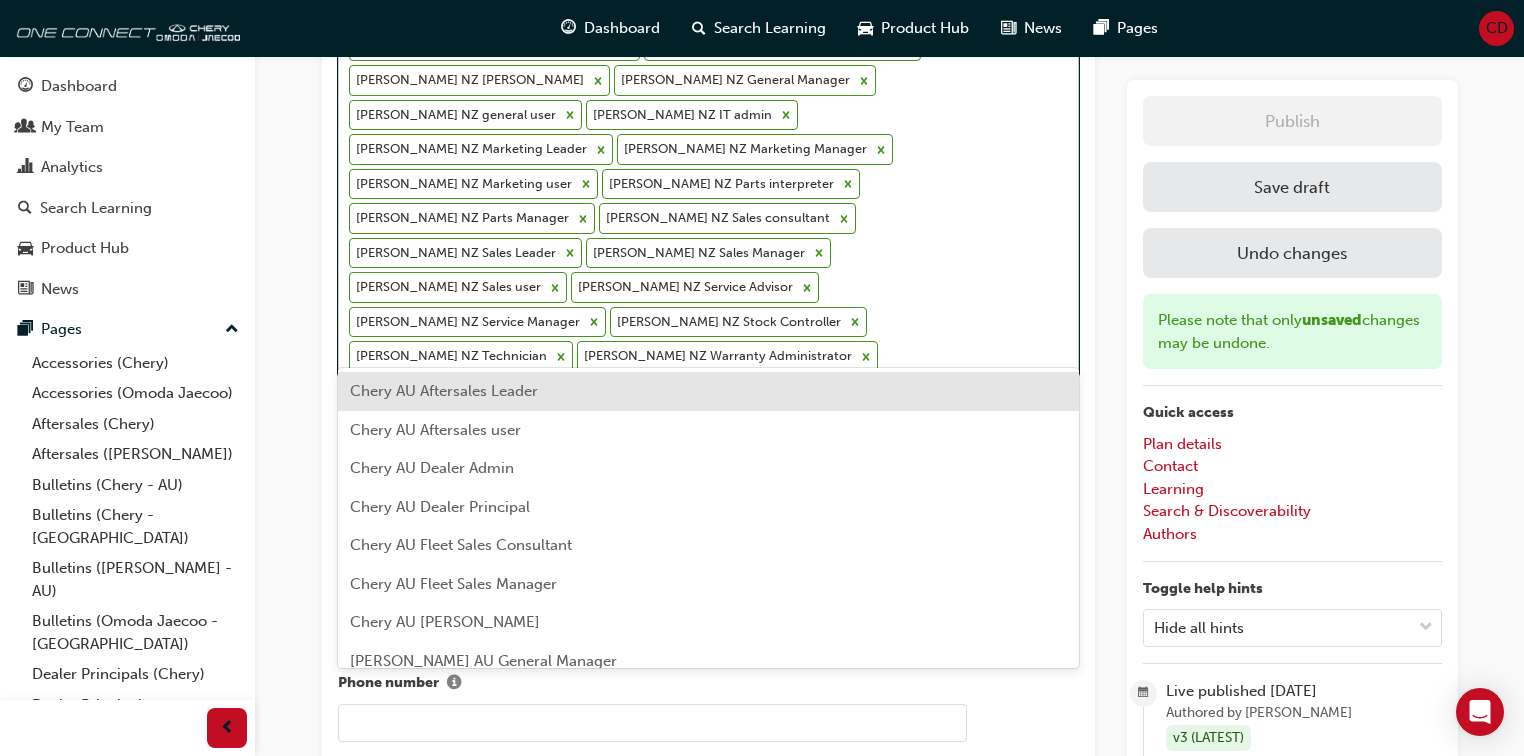 click on "Omoda Jaecoo AU Dealer Admin Omoda Jaecoo AU Foreman Omoda Jaecoo AU General Manager Omoda Jaecoo AU general user Omoda Jaecoo AU Marketing Leader Omoda Jaecoo AU Marketing Manager Omoda Jaecoo AU Marketing user Omoda Jaecoo AU Parts interpreter Omoda Jaecoo AU Parts Manager Omoda Jaecoo AU Sales consultant Omoda Jaecoo AU Sales Leader Omoda Jaecoo AU Sales Manager Omoda Jaecoo AU Sales user Omoda Jaecoo AU Service Advisor Omoda Jaecoo AU Service Manager Omoda Jaecoo AU Stock Controller Omoda Jaecoo AU Technician Omoda Jaecoo AU Warranty Administrator Omoda Jaecoo NZ Aftersales Leader Omoda Jaecoo NZ Aftersales user Omoda Jaecoo NZ Dealer Admin Omoda Jaecoo NZ Dealer Principal Omoda Jaecoo NZ Fleet Sales Consultant Omoda Jaecoo NZ Fleet Sales Manager Omoda Jaecoo NZ Foreman Omoda Jaecoo NZ General Manager Omoda Jaecoo NZ general user Omoda Jaecoo NZ IT admin Omoda Jaecoo NZ Marketing Leader Omoda Jaecoo NZ Marketing Manager Omoda Jaecoo NZ Marketing user Omoda Jaecoo NZ Parts interpreter" at bounding box center [675, 11] 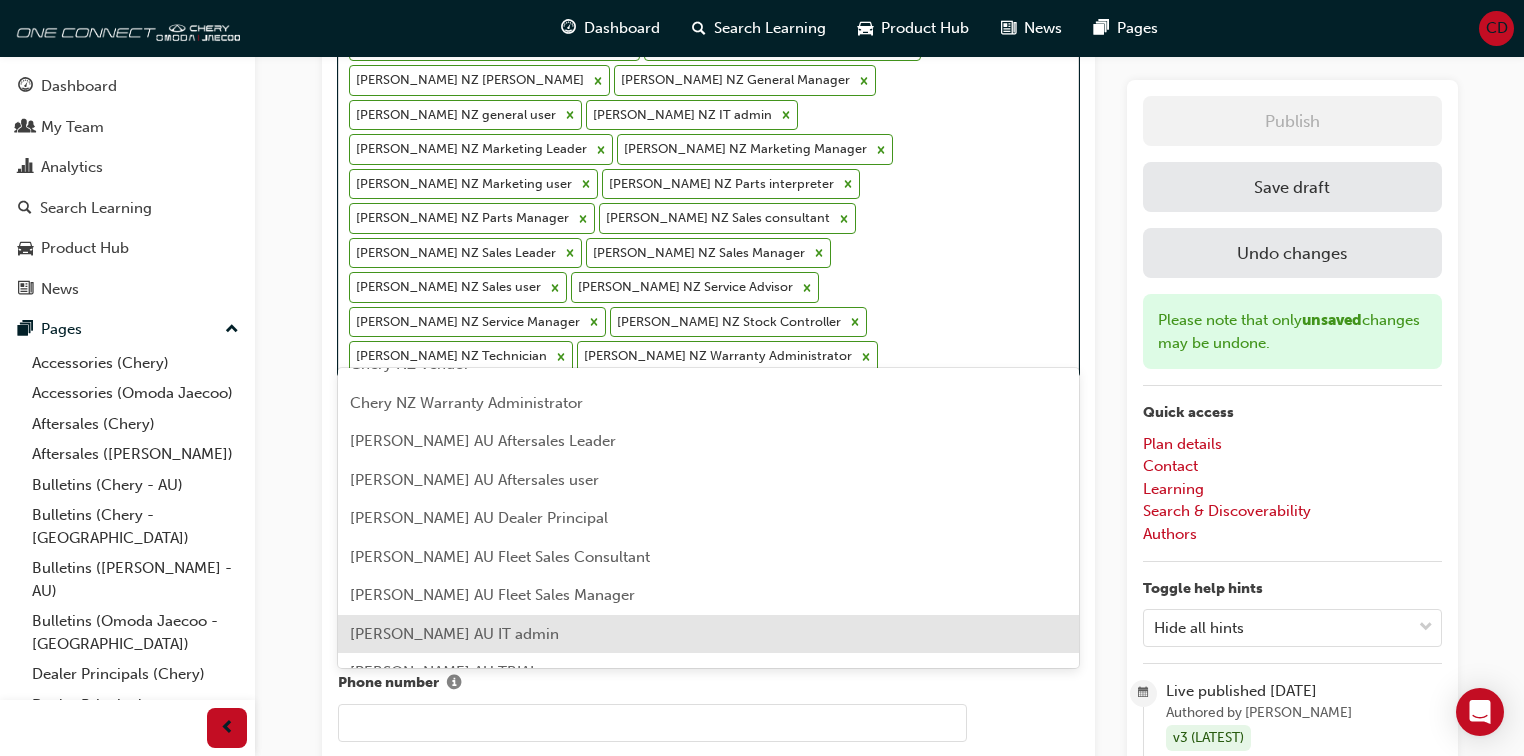 scroll, scrollTop: 1935, scrollLeft: 0, axis: vertical 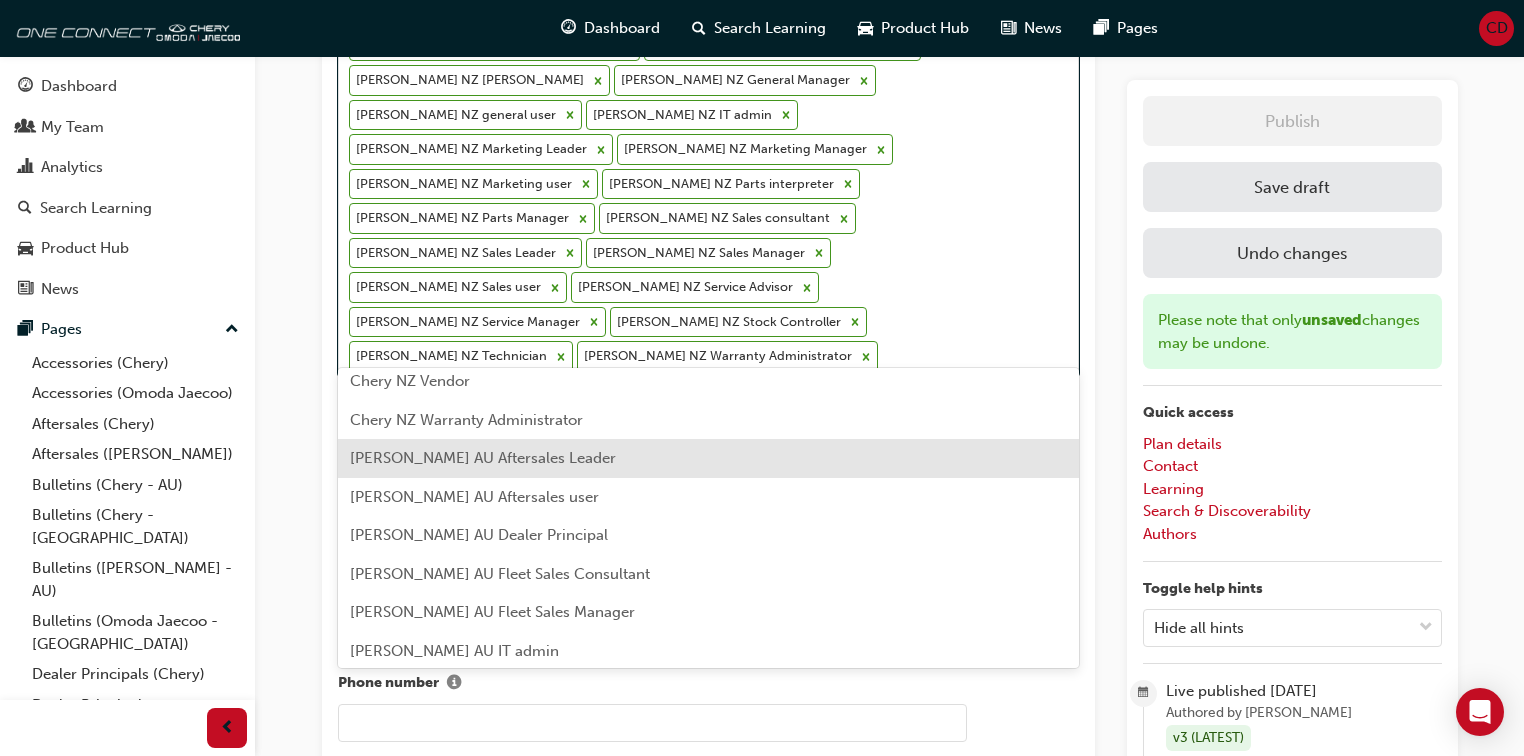 click on "Omoda Jaecoo AU Aftersales Leader" at bounding box center [483, 458] 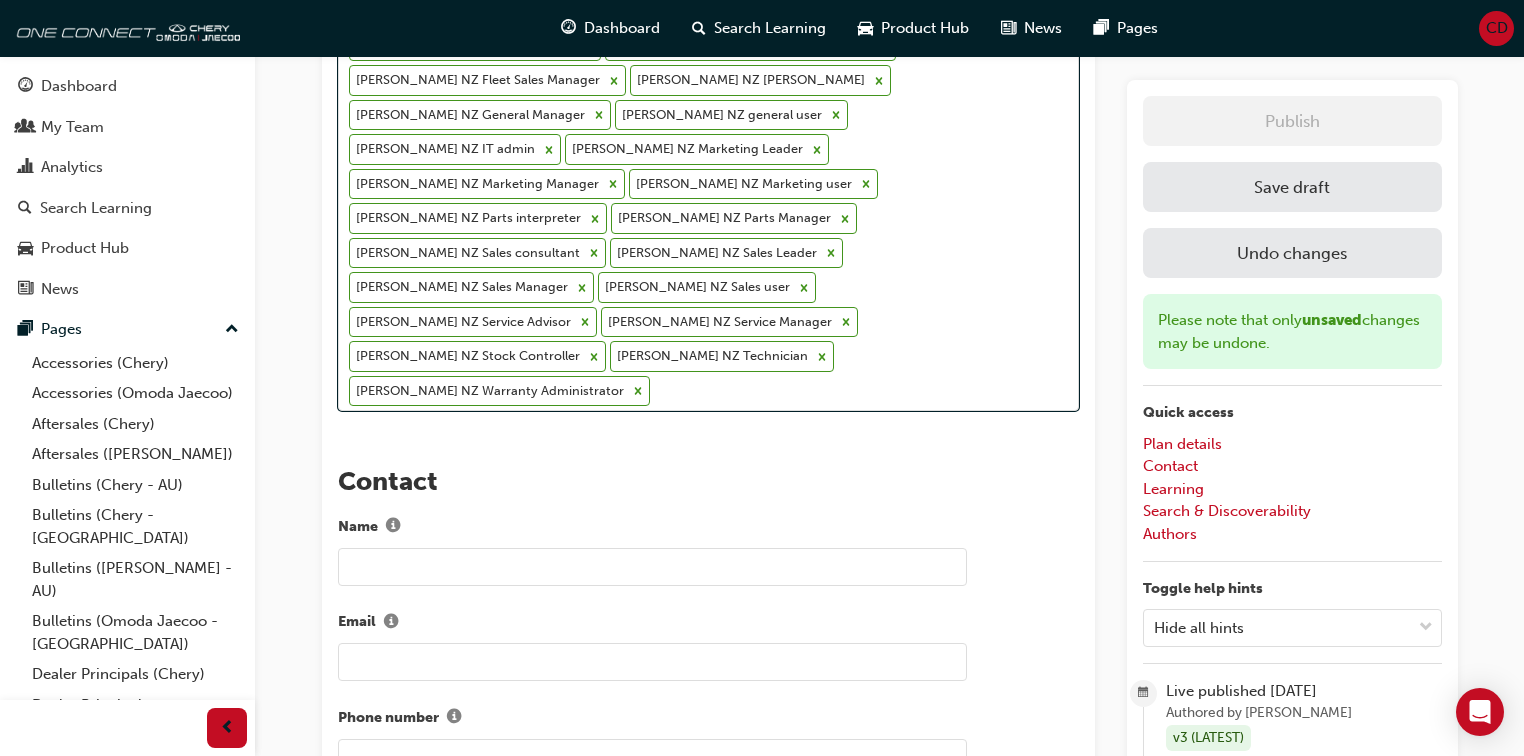 scroll, scrollTop: 1553, scrollLeft: 0, axis: vertical 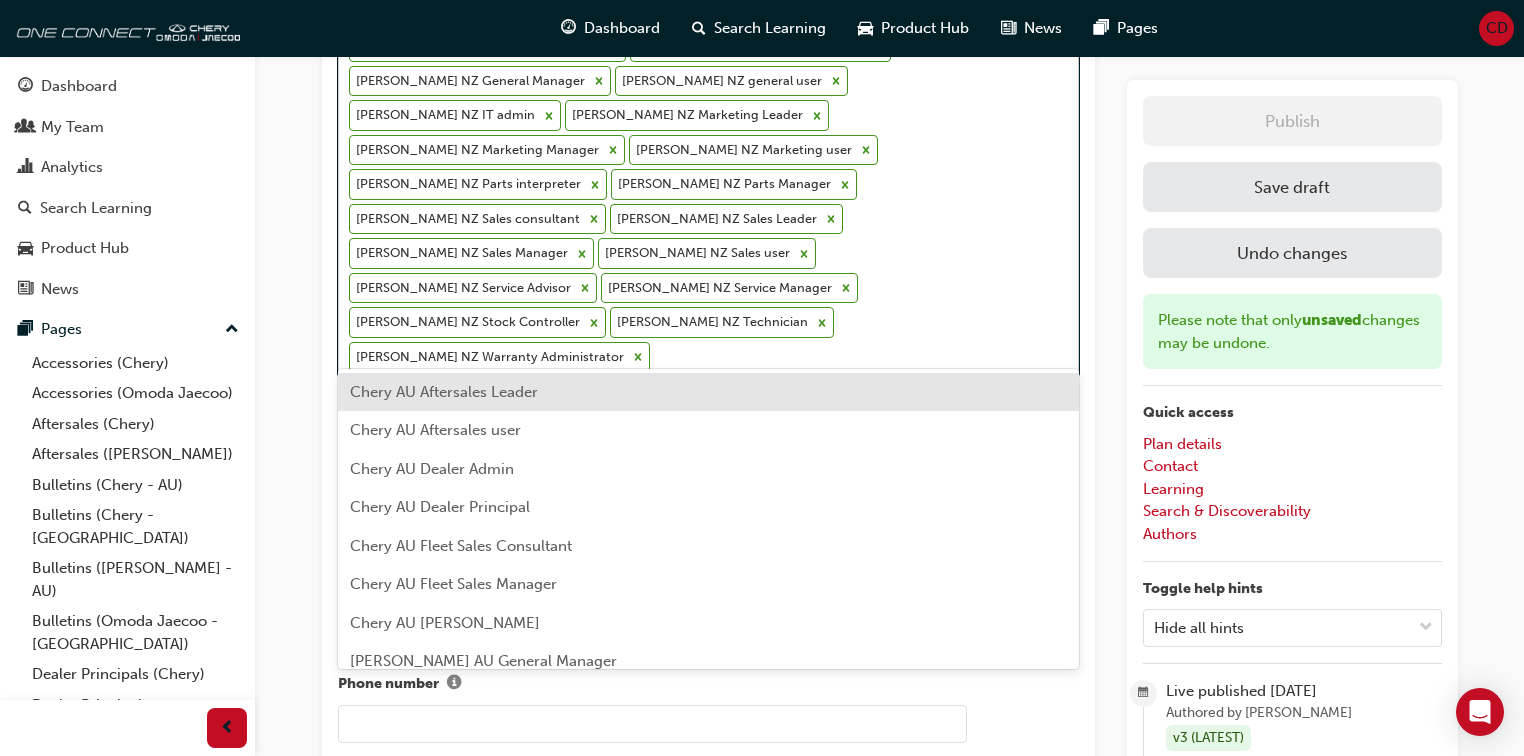 click on "Omoda Jaecoo AU Aftersales Leader Omoda Jaecoo AU Dealer Admin Omoda Jaecoo AU Foreman Omoda Jaecoo AU General Manager Omoda Jaecoo AU general user Omoda Jaecoo AU Marketing Leader Omoda Jaecoo AU Marketing Manager Omoda Jaecoo AU Marketing user Omoda Jaecoo AU Parts interpreter Omoda Jaecoo AU Parts Manager Omoda Jaecoo AU Sales consultant Omoda Jaecoo AU Sales Leader Omoda Jaecoo AU Sales Manager Omoda Jaecoo AU Sales user Omoda Jaecoo AU Service Advisor Omoda Jaecoo AU Service Manager Omoda Jaecoo AU Stock Controller Omoda Jaecoo AU Technician Omoda Jaecoo AU Warranty Administrator Omoda Jaecoo NZ Aftersales Leader Omoda Jaecoo NZ Aftersales user Omoda Jaecoo NZ Dealer Admin Omoda Jaecoo NZ Dealer Principal Omoda Jaecoo NZ Fleet Sales Consultant Omoda Jaecoo NZ Fleet Sales Manager Omoda Jaecoo NZ Foreman Omoda Jaecoo NZ General Manager Omoda Jaecoo NZ general user Omoda Jaecoo NZ IT admin Omoda Jaecoo NZ Marketing Leader Omoda Jaecoo NZ Marketing Manager Omoda Jaecoo NZ Marketing user" at bounding box center (675, -6) 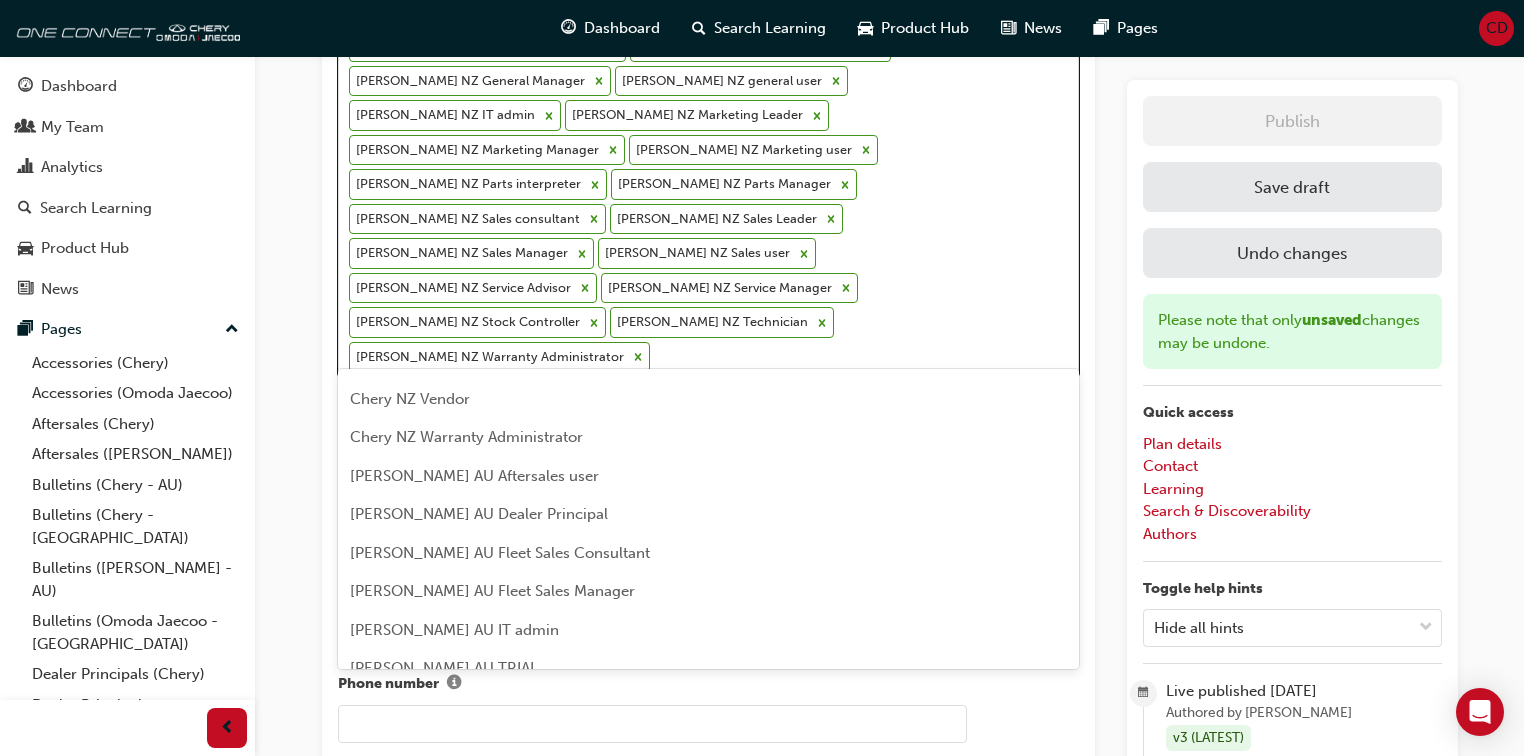 scroll, scrollTop: 2056, scrollLeft: 0, axis: vertical 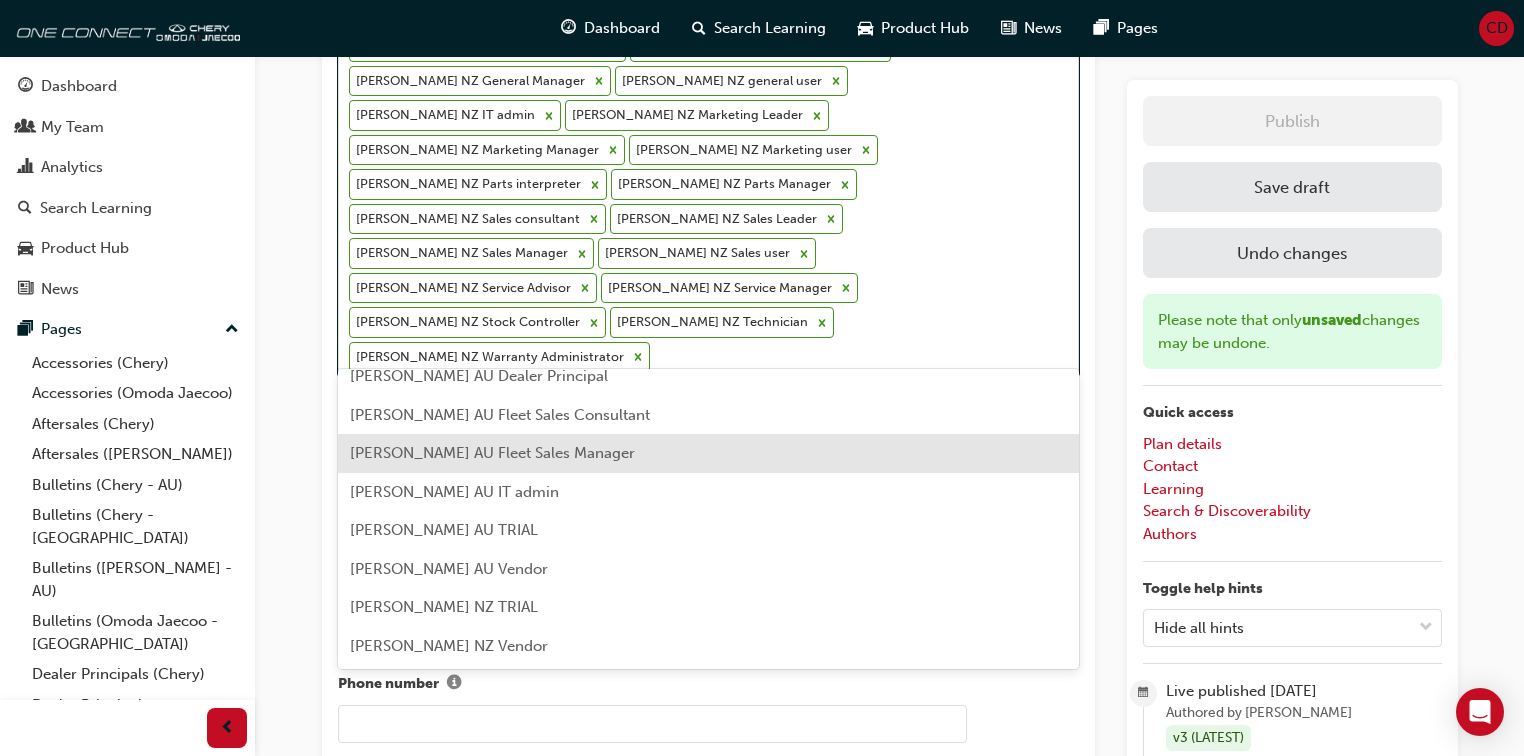click on "Omoda Jaecoo AU Fleet Sales Manager" at bounding box center (492, 453) 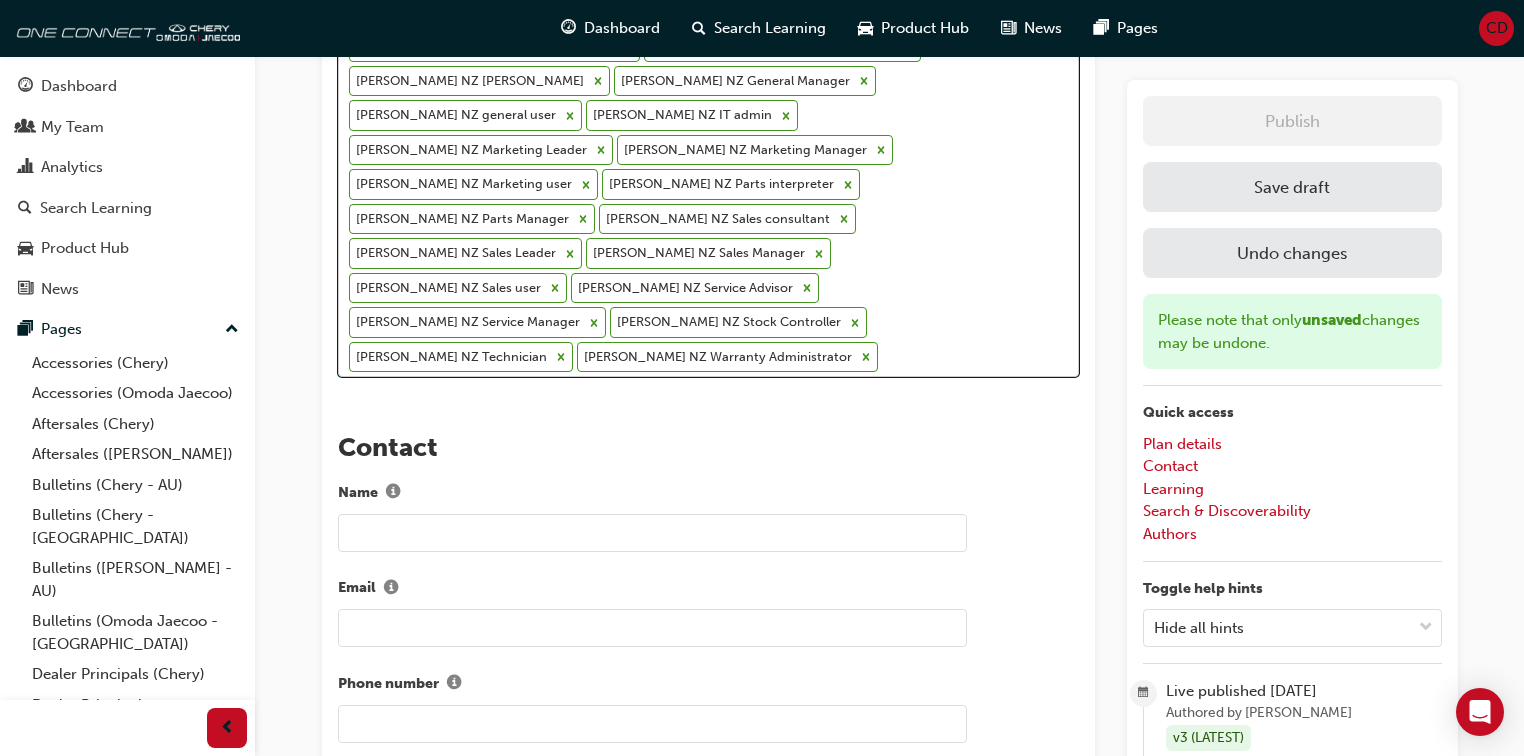 click on "Omoda Jaecoo AU Aftersales Leader Omoda Jaecoo AU Dealer Admin Omoda Jaecoo AU Fleet Sales Manager Omoda Jaecoo AU Foreman Omoda Jaecoo AU General Manager Omoda Jaecoo AU general user Omoda Jaecoo AU Marketing Leader Omoda Jaecoo AU Marketing Manager Omoda Jaecoo AU Marketing user Omoda Jaecoo AU Parts interpreter Omoda Jaecoo AU Parts Manager Omoda Jaecoo AU Sales consultant Omoda Jaecoo AU Sales Leader Omoda Jaecoo AU Sales Manager Omoda Jaecoo AU Sales user Omoda Jaecoo AU Service Advisor Omoda Jaecoo AU Service Manager Omoda Jaecoo AU Stock Controller Omoda Jaecoo AU Technician Omoda Jaecoo AU Warranty Administrator Omoda Jaecoo NZ Aftersales Leader Omoda Jaecoo NZ Aftersales user Omoda Jaecoo NZ Dealer Admin Omoda Jaecoo NZ Dealer Principal Omoda Jaecoo NZ Fleet Sales Consultant Omoda Jaecoo NZ Fleet Sales Manager Omoda Jaecoo NZ Foreman Omoda Jaecoo NZ General Manager Omoda Jaecoo NZ general user Omoda Jaecoo NZ IT admin Omoda Jaecoo NZ Marketing Leader Omoda Jaecoo NZ Marketing Manager" at bounding box center (675, -6) 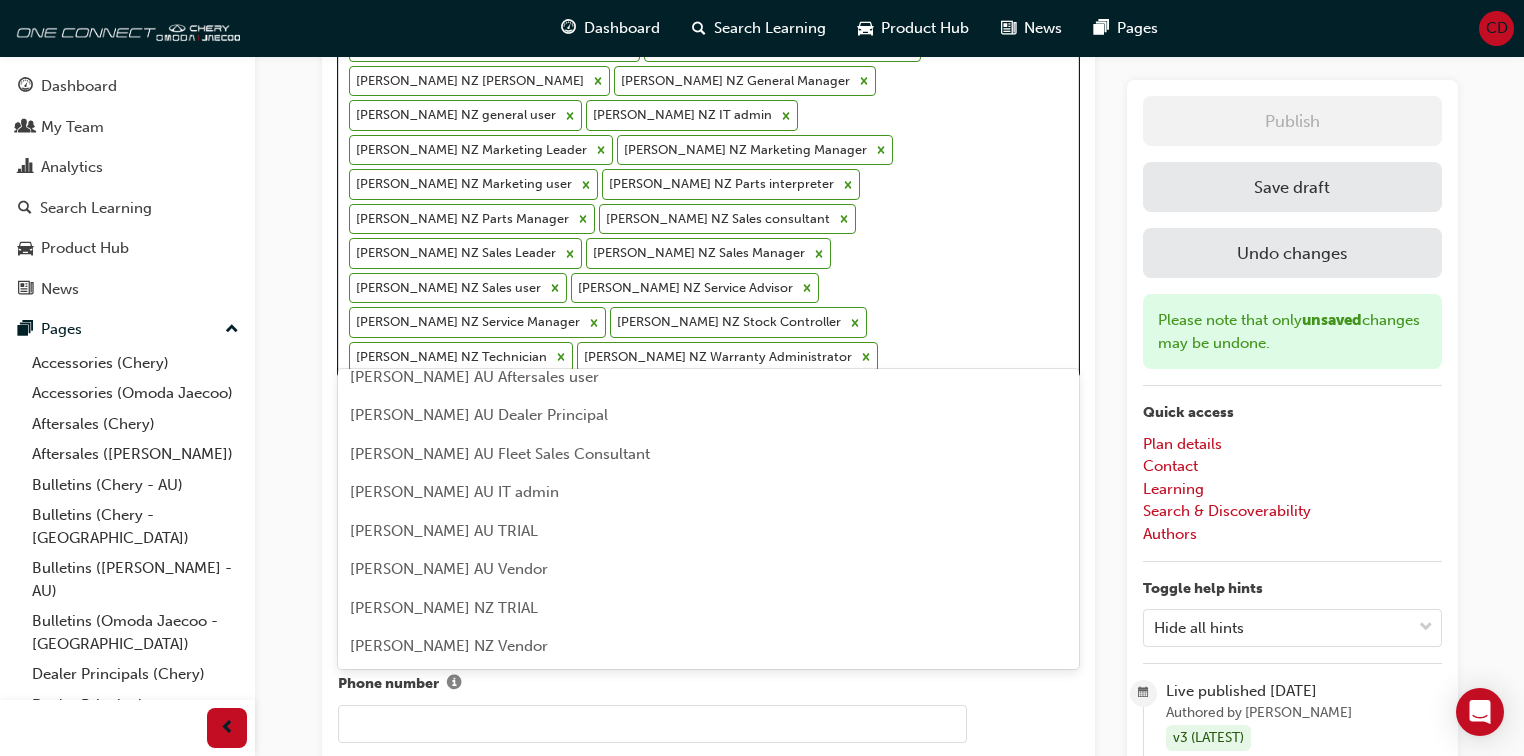 scroll, scrollTop: 2017, scrollLeft: 0, axis: vertical 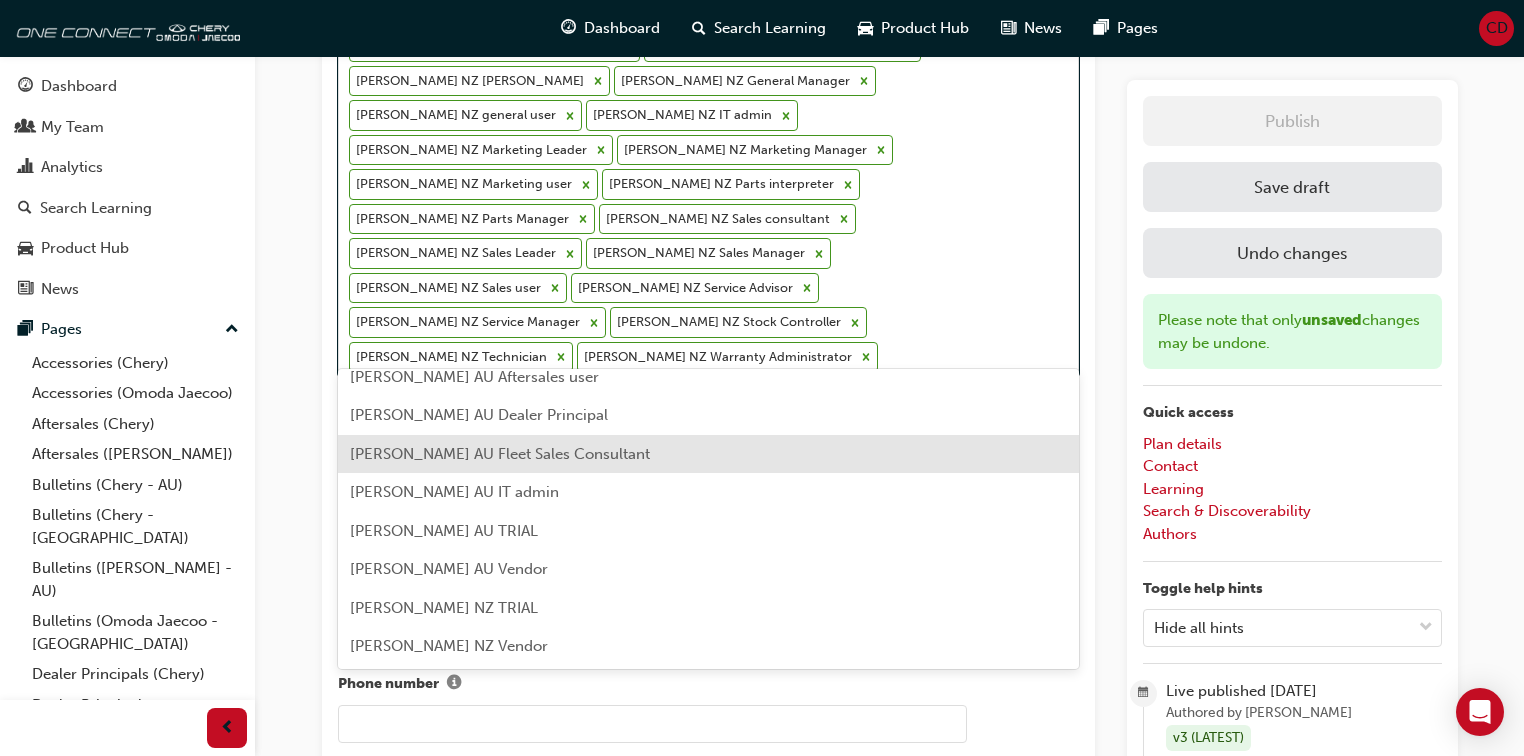 click on "Omoda Jaecoo AU Fleet Sales Consultant" at bounding box center (500, 454) 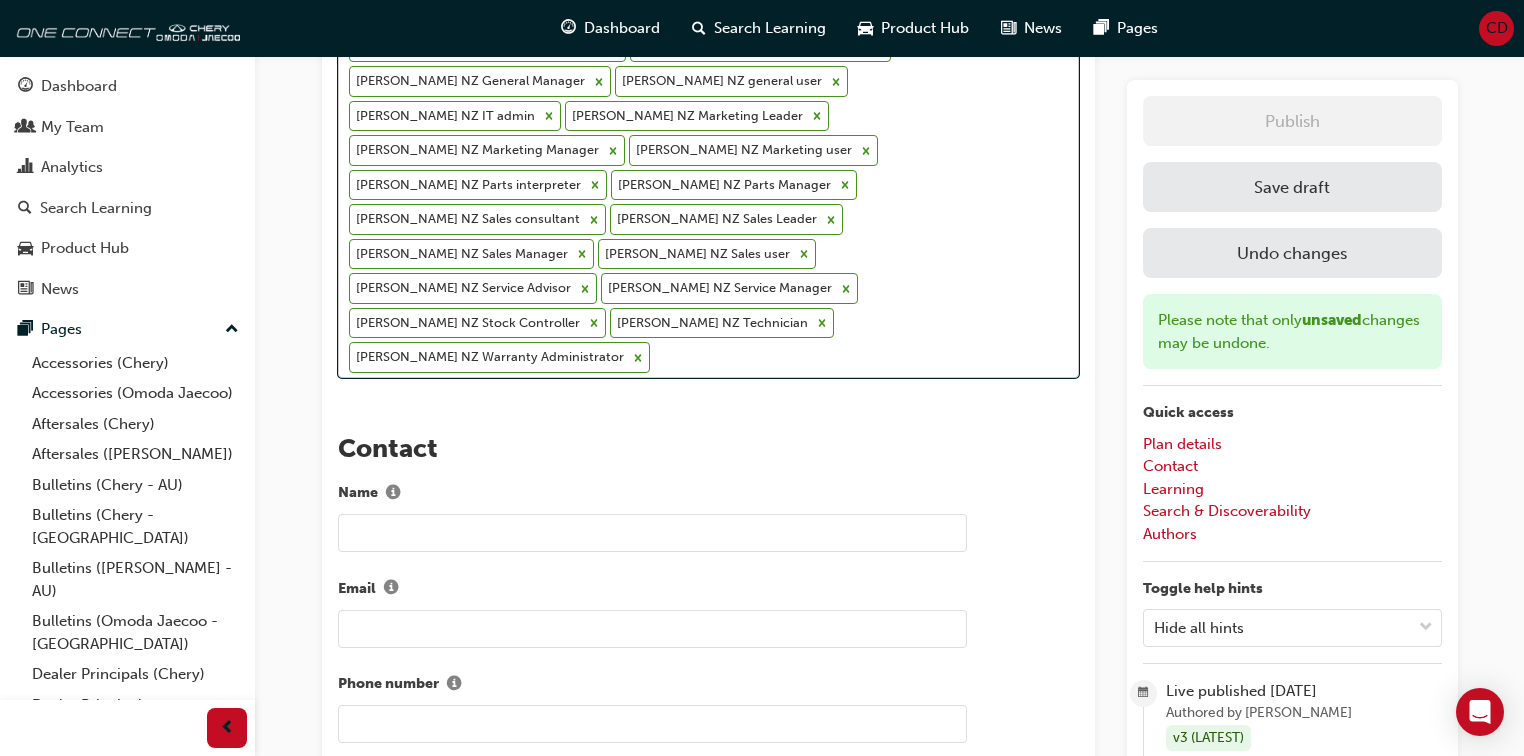 click on "Omoda Jaecoo AU Aftersales Leader Omoda Jaecoo AU Dealer Admin Omoda Jaecoo AU Fleet Sales Consultant Omoda Jaecoo AU Fleet Sales Manager Omoda Jaecoo AU Foreman Omoda Jaecoo AU General Manager Omoda Jaecoo AU general user Omoda Jaecoo AU Marketing Leader Omoda Jaecoo AU Marketing Manager Omoda Jaecoo AU Marketing user Omoda Jaecoo AU Parts interpreter Omoda Jaecoo AU Parts Manager Omoda Jaecoo AU Sales consultant Omoda Jaecoo AU Sales Leader Omoda Jaecoo AU Sales Manager Omoda Jaecoo AU Sales user Omoda Jaecoo AU Service Advisor Omoda Jaecoo AU Service Manager Omoda Jaecoo AU Stock Controller Omoda Jaecoo AU Technician Omoda Jaecoo AU Warranty Administrator Omoda Jaecoo NZ Aftersales Leader Omoda Jaecoo NZ Aftersales user Omoda Jaecoo NZ Dealer Admin Omoda Jaecoo NZ Dealer Principal Omoda Jaecoo NZ Fleet Sales Consultant Omoda Jaecoo NZ Fleet Sales Manager Omoda Jaecoo NZ Foreman Omoda Jaecoo NZ General Manager Omoda Jaecoo NZ general user Omoda Jaecoo NZ IT admin Omoda Jaecoo NZ Marketing Leader" at bounding box center (675, -22) 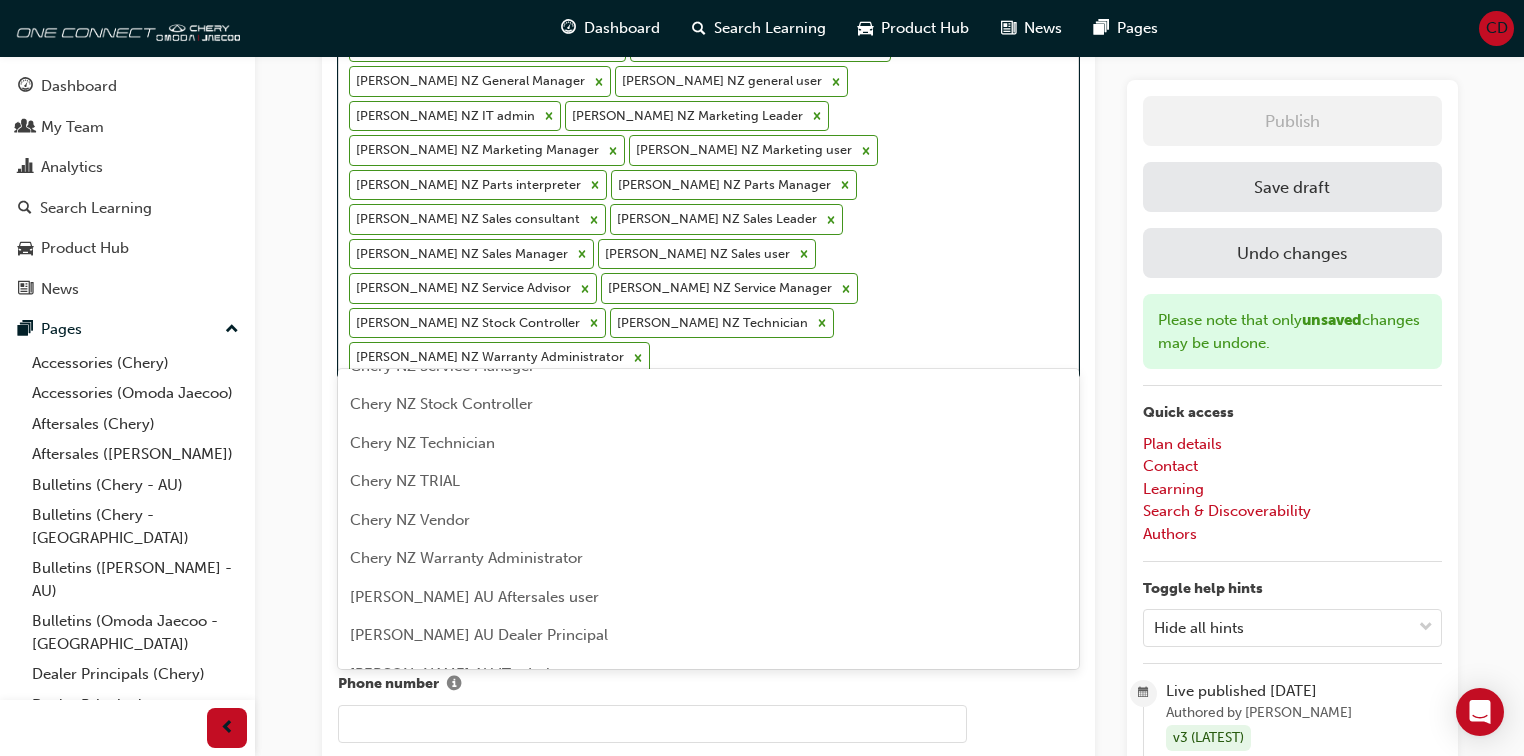 scroll, scrollTop: 1979, scrollLeft: 0, axis: vertical 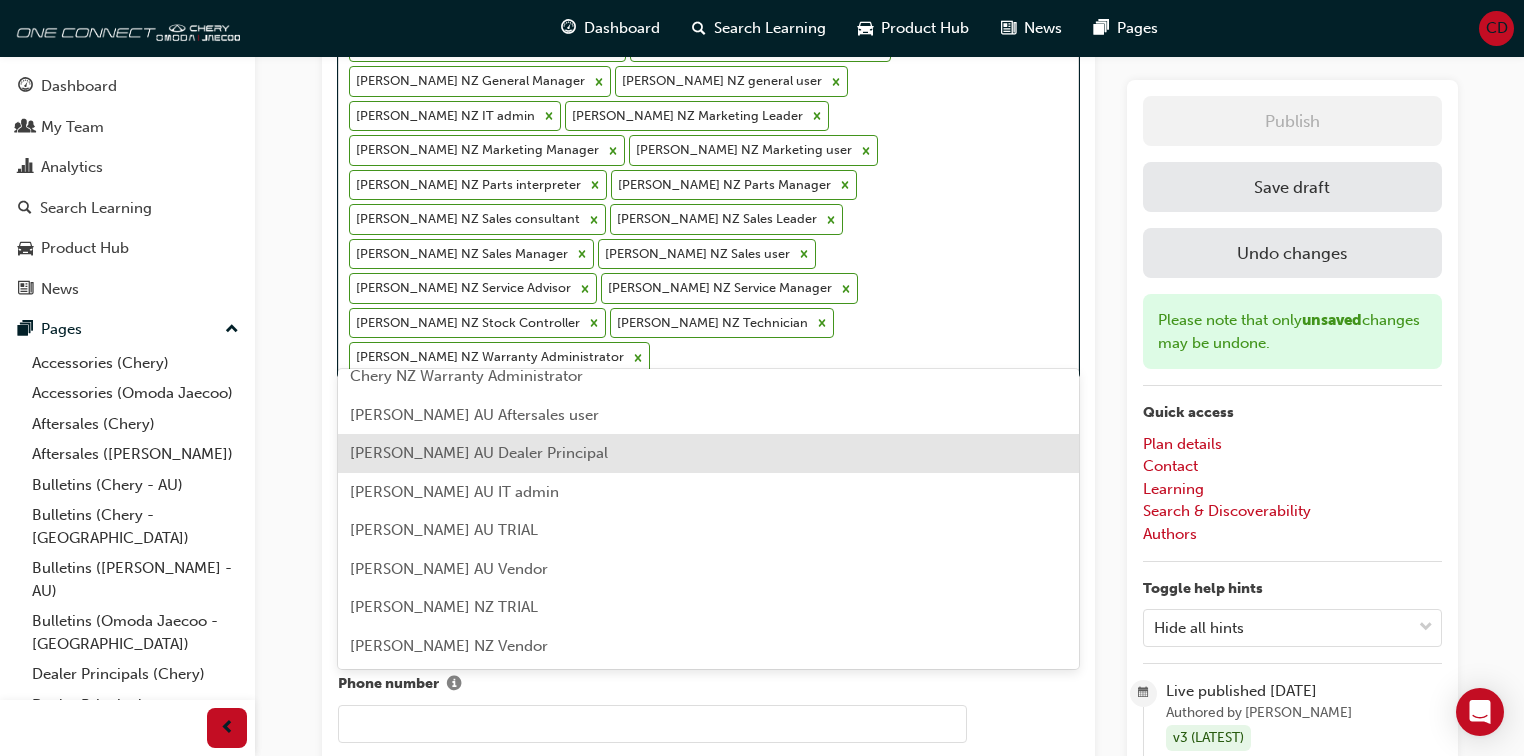 click on "Omoda Jaecoo AU Dealer Principal" at bounding box center [479, 453] 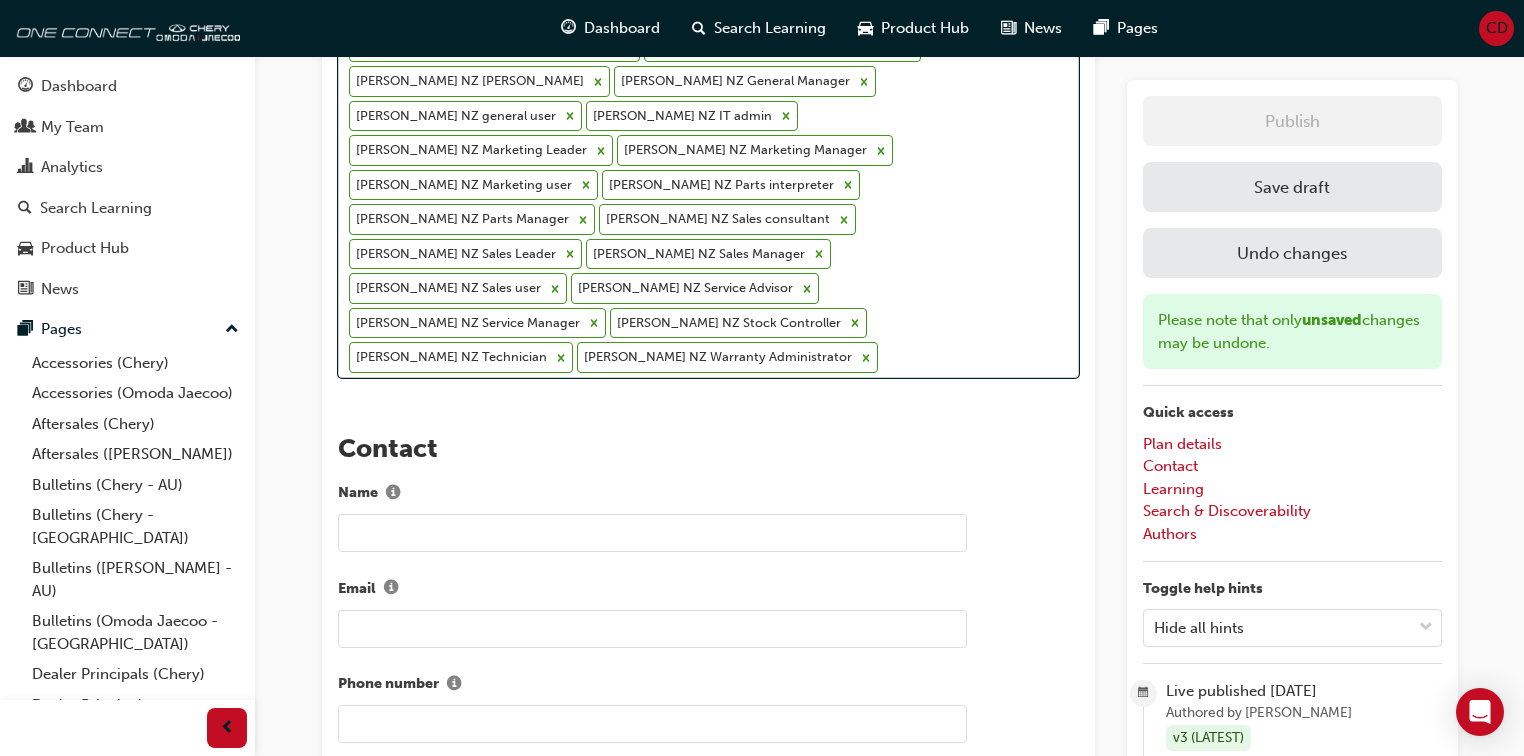 click on "Omoda Jaecoo AU Aftersales Leader Omoda Jaecoo AU Dealer Admin Omoda Jaecoo AU Dealer Principal Omoda Jaecoo AU Fleet Sales Consultant Omoda Jaecoo AU Fleet Sales Manager Omoda Jaecoo AU Foreman Omoda Jaecoo AU General Manager Omoda Jaecoo AU general user Omoda Jaecoo AU Marketing Leader Omoda Jaecoo AU Marketing Manager Omoda Jaecoo AU Marketing user Omoda Jaecoo AU Parts interpreter Omoda Jaecoo AU Parts Manager Omoda Jaecoo AU Sales consultant Omoda Jaecoo AU Sales Leader Omoda Jaecoo AU Sales Manager Omoda Jaecoo AU Sales user Omoda Jaecoo AU Service Advisor Omoda Jaecoo AU Service Manager Omoda Jaecoo AU Stock Controller Omoda Jaecoo AU Technician Omoda Jaecoo AU Warranty Administrator Omoda Jaecoo NZ Aftersales Leader Omoda Jaecoo NZ Aftersales user Omoda Jaecoo NZ Dealer Admin Omoda Jaecoo NZ Dealer Principal Omoda Jaecoo NZ Fleet Sales Consultant Omoda Jaecoo NZ Fleet Sales Manager Omoda Jaecoo NZ Foreman Omoda Jaecoo NZ General Manager Omoda Jaecoo NZ general user Omoda Jaecoo NZ IT admin" at bounding box center (675, -22) 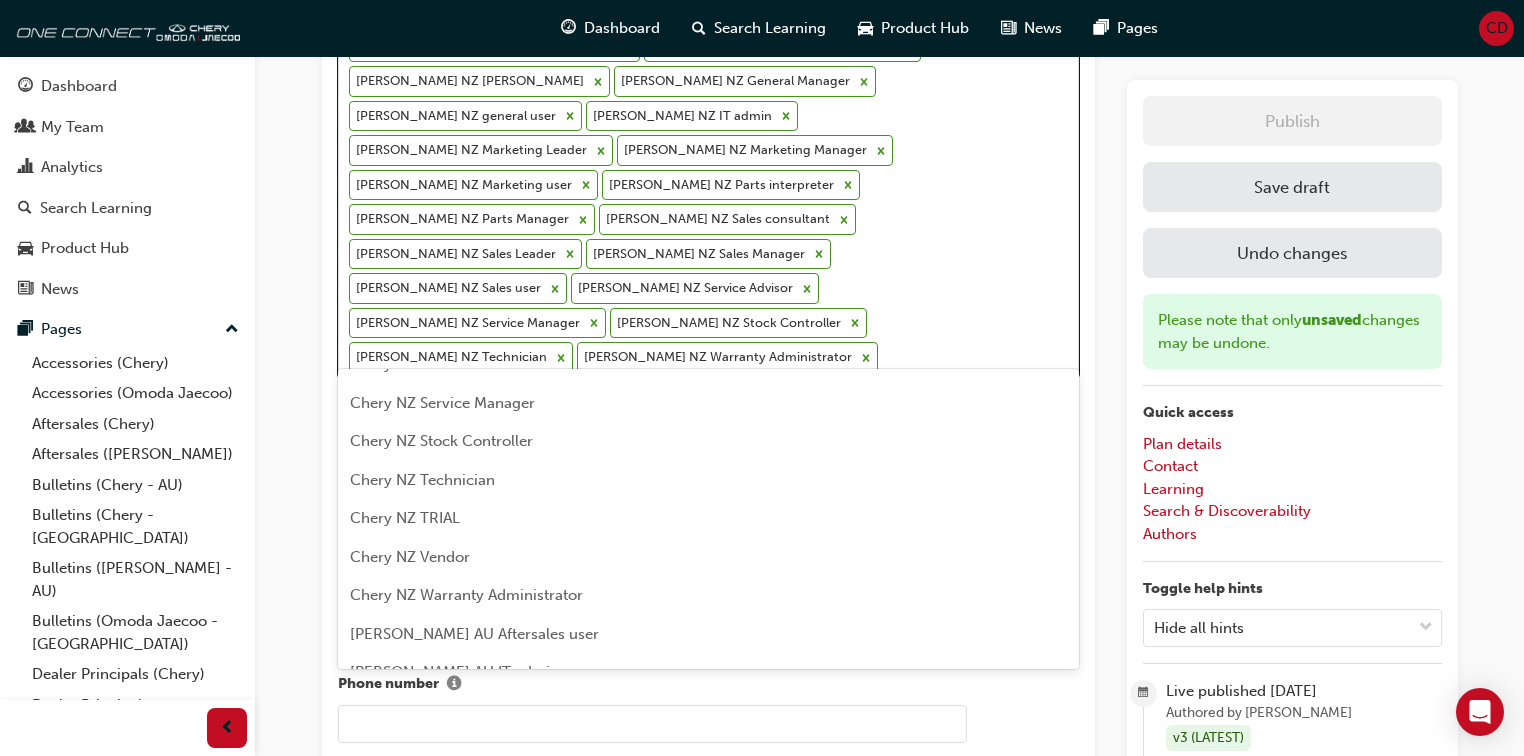 scroll, scrollTop: 1940, scrollLeft: 0, axis: vertical 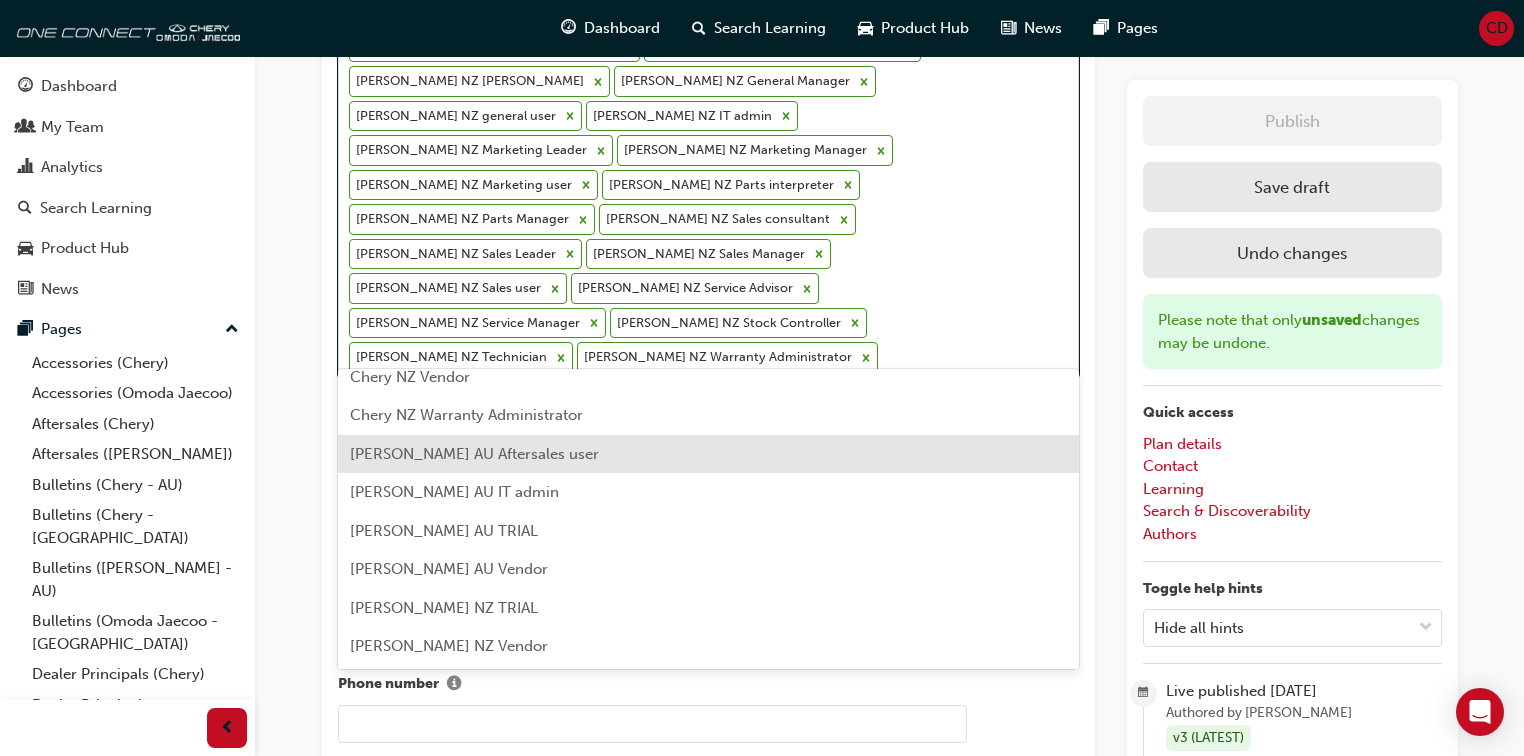 click on "Omoda Jaecoo AU Aftersales user" at bounding box center (474, 454) 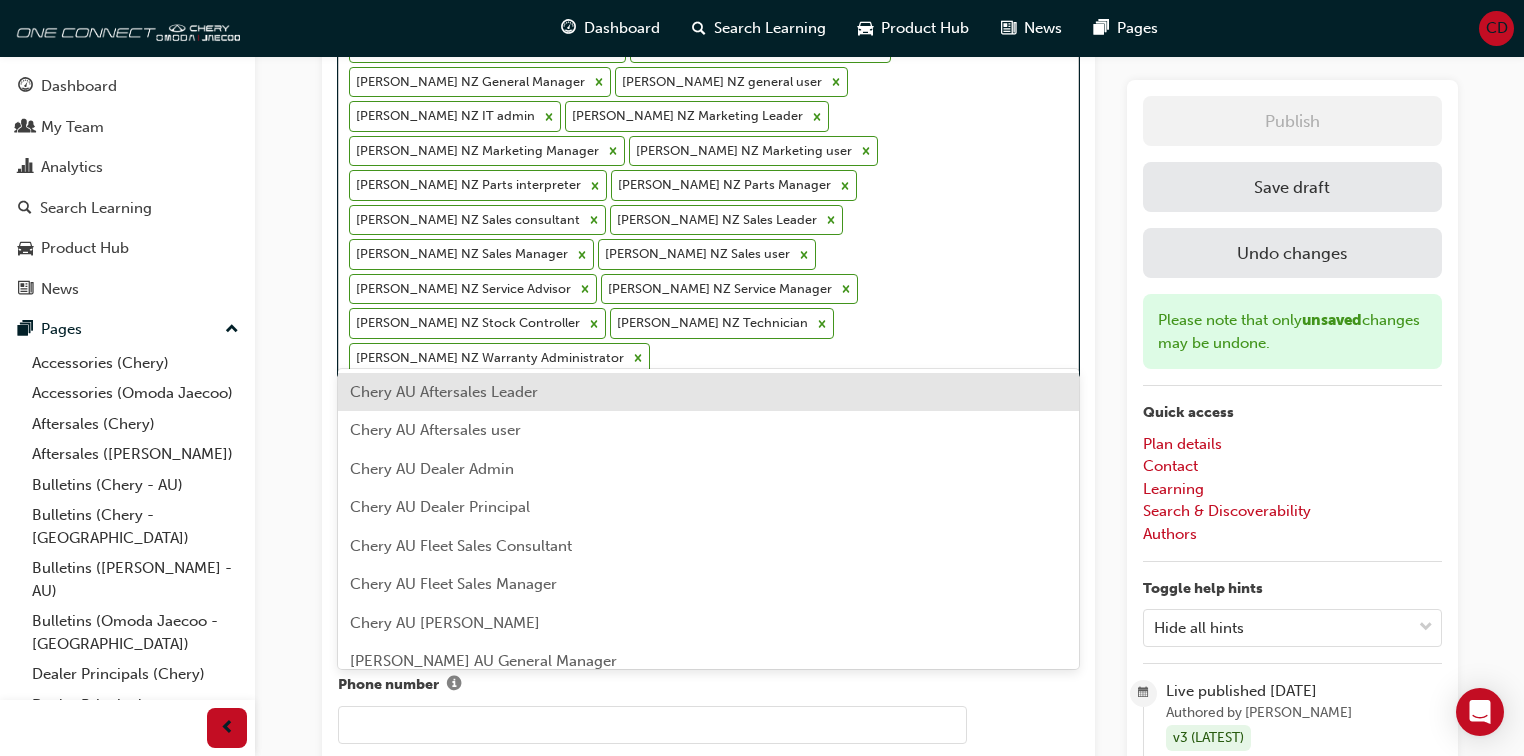 click on "Omoda Jaecoo AU Aftersales Leader Omoda Jaecoo AU Aftersales user Omoda Jaecoo AU Dealer Admin Omoda Jaecoo AU Dealer Principal Omoda Jaecoo AU Fleet Sales Consultant Omoda Jaecoo AU Fleet Sales Manager Omoda Jaecoo AU Foreman Omoda Jaecoo AU General Manager Omoda Jaecoo AU general user Omoda Jaecoo AU Marketing Leader Omoda Jaecoo AU Marketing Manager Omoda Jaecoo AU Marketing user Omoda Jaecoo AU Parts interpreter Omoda Jaecoo AU Parts Manager Omoda Jaecoo AU Sales consultant Omoda Jaecoo AU Sales Leader Omoda Jaecoo AU Sales Manager Omoda Jaecoo AU Sales user Omoda Jaecoo AU Service Advisor Omoda Jaecoo AU Service Manager Omoda Jaecoo AU Stock Controller Omoda Jaecoo AU Technician Omoda Jaecoo AU Warranty Administrator Omoda Jaecoo NZ Aftersales Leader Omoda Jaecoo NZ Aftersales user Omoda Jaecoo NZ Dealer Admin Omoda Jaecoo NZ Dealer Principal Omoda Jaecoo NZ Fleet Sales Consultant Omoda Jaecoo NZ Fleet Sales Manager Omoda Jaecoo NZ Foreman Omoda Jaecoo NZ General Manager Omoda Jaecoo NZ general user" at bounding box center [675, -39] 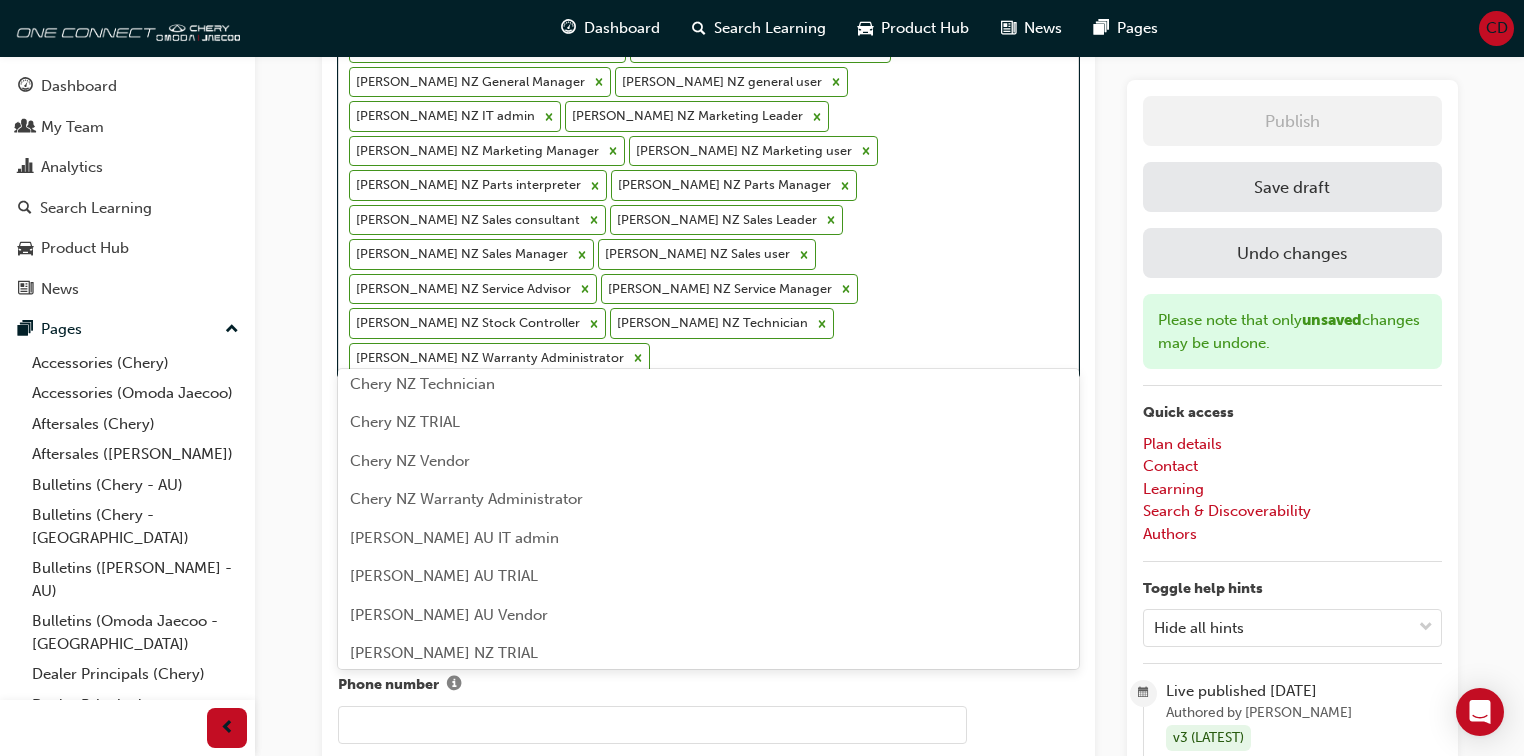 scroll, scrollTop: 1902, scrollLeft: 0, axis: vertical 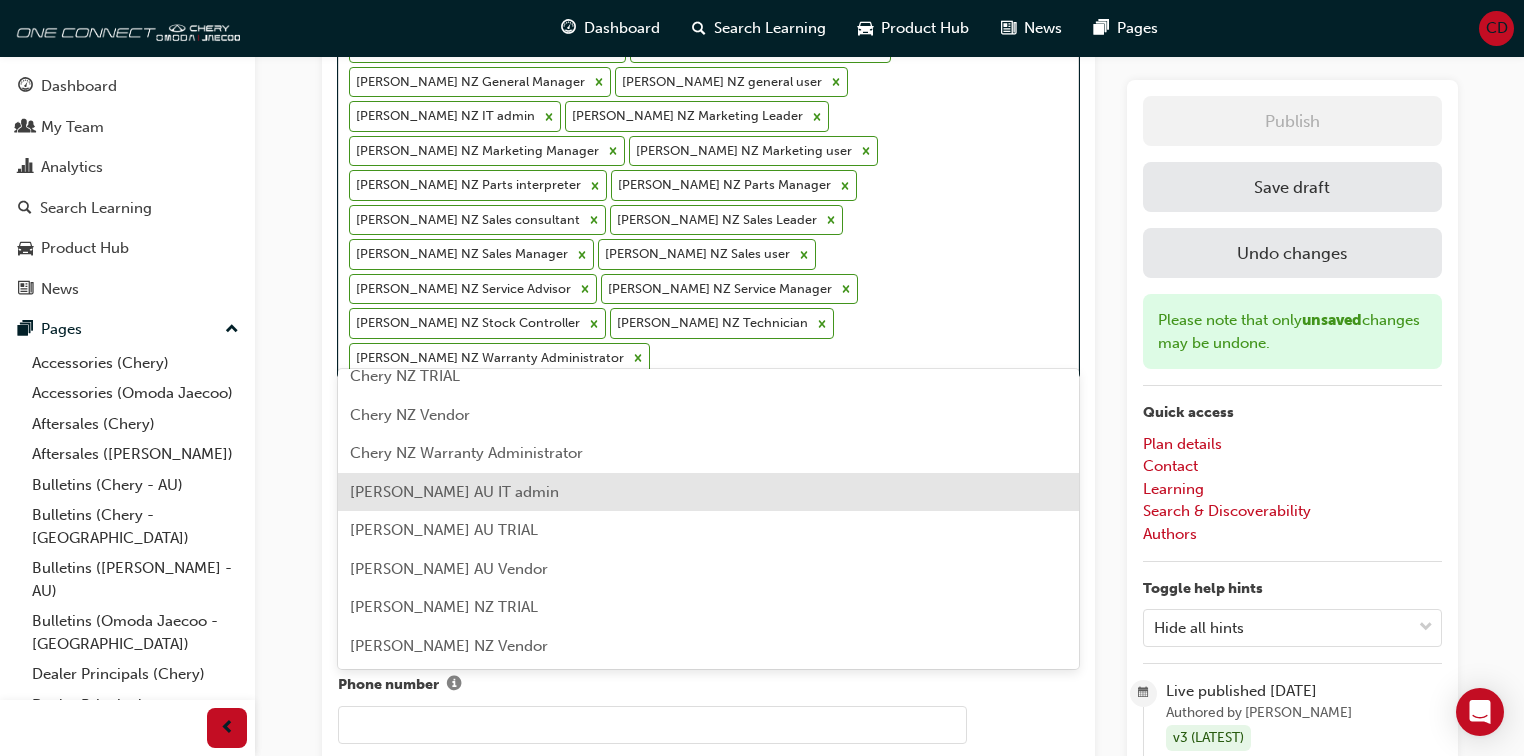 click on "Omoda Jaecoo AU IT admin" at bounding box center (708, 492) 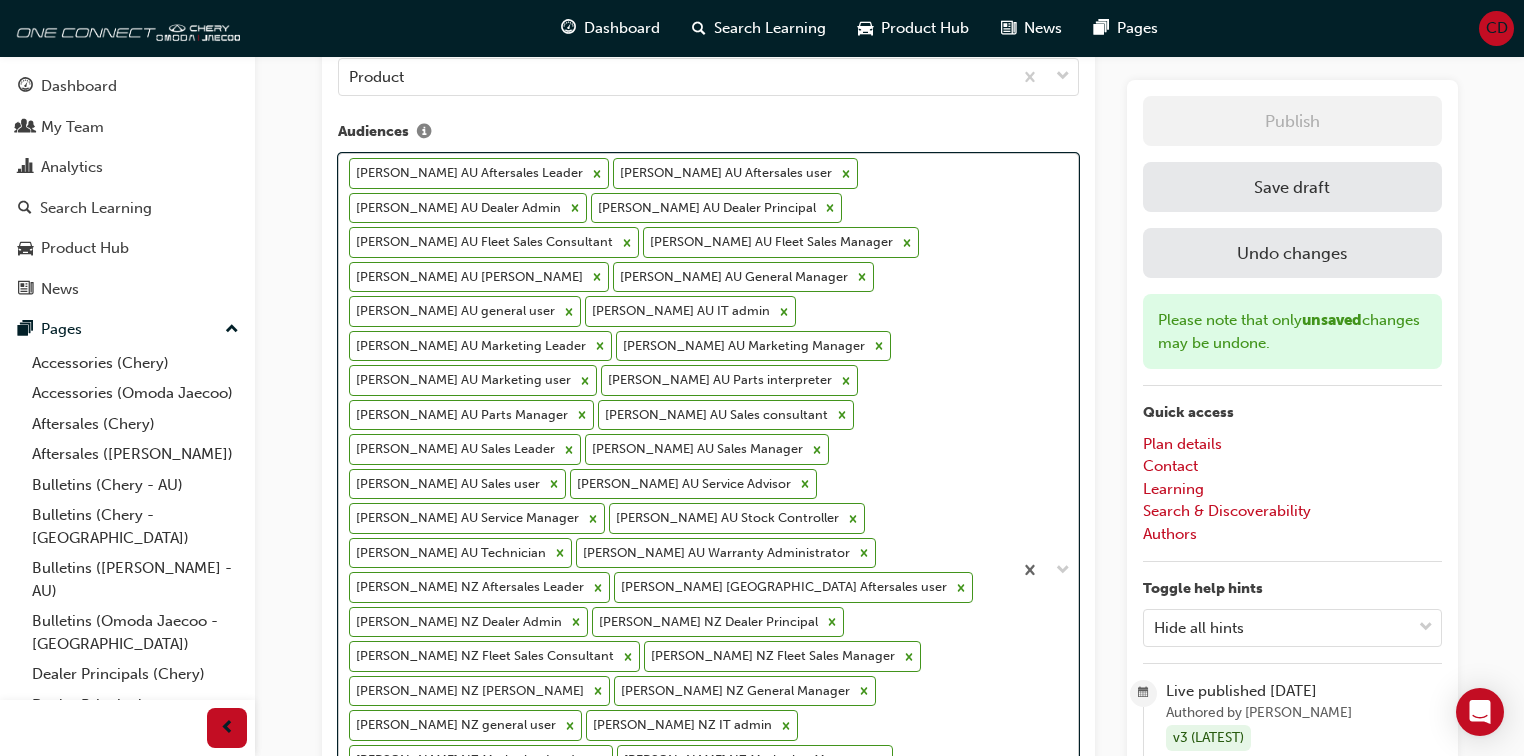 scroll, scrollTop: 981, scrollLeft: 0, axis: vertical 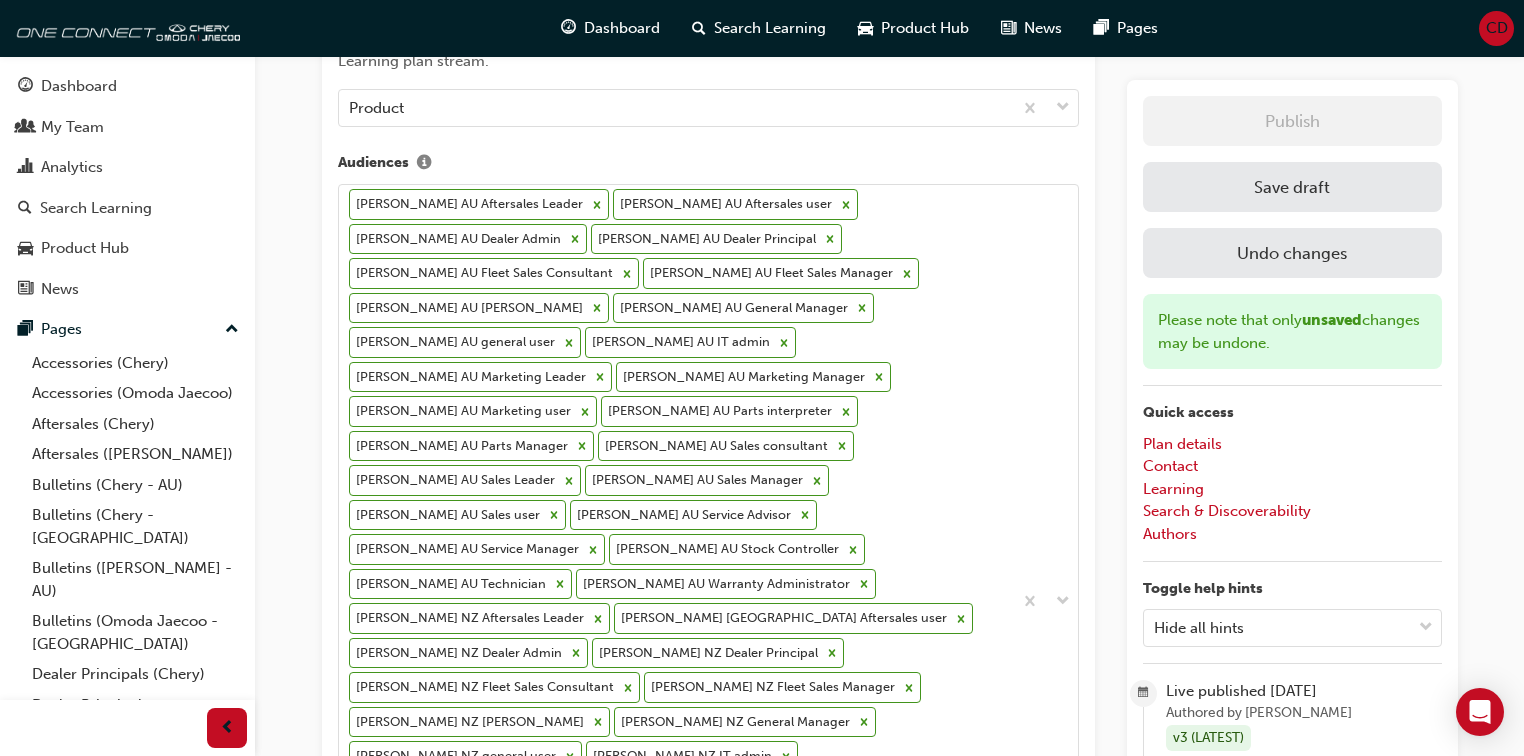 click on "Save draft" at bounding box center [1292, 187] 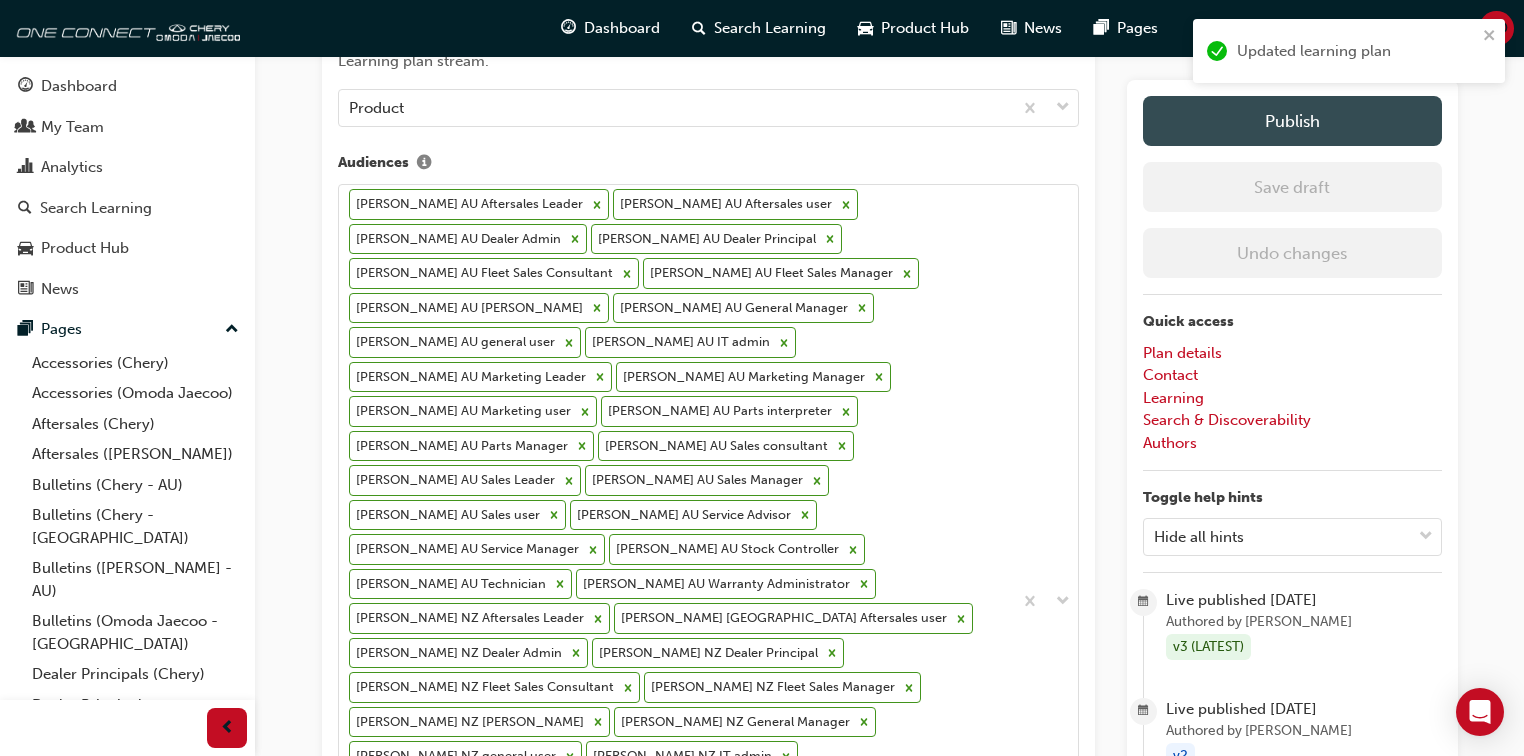 click on "Publish" at bounding box center (1292, 121) 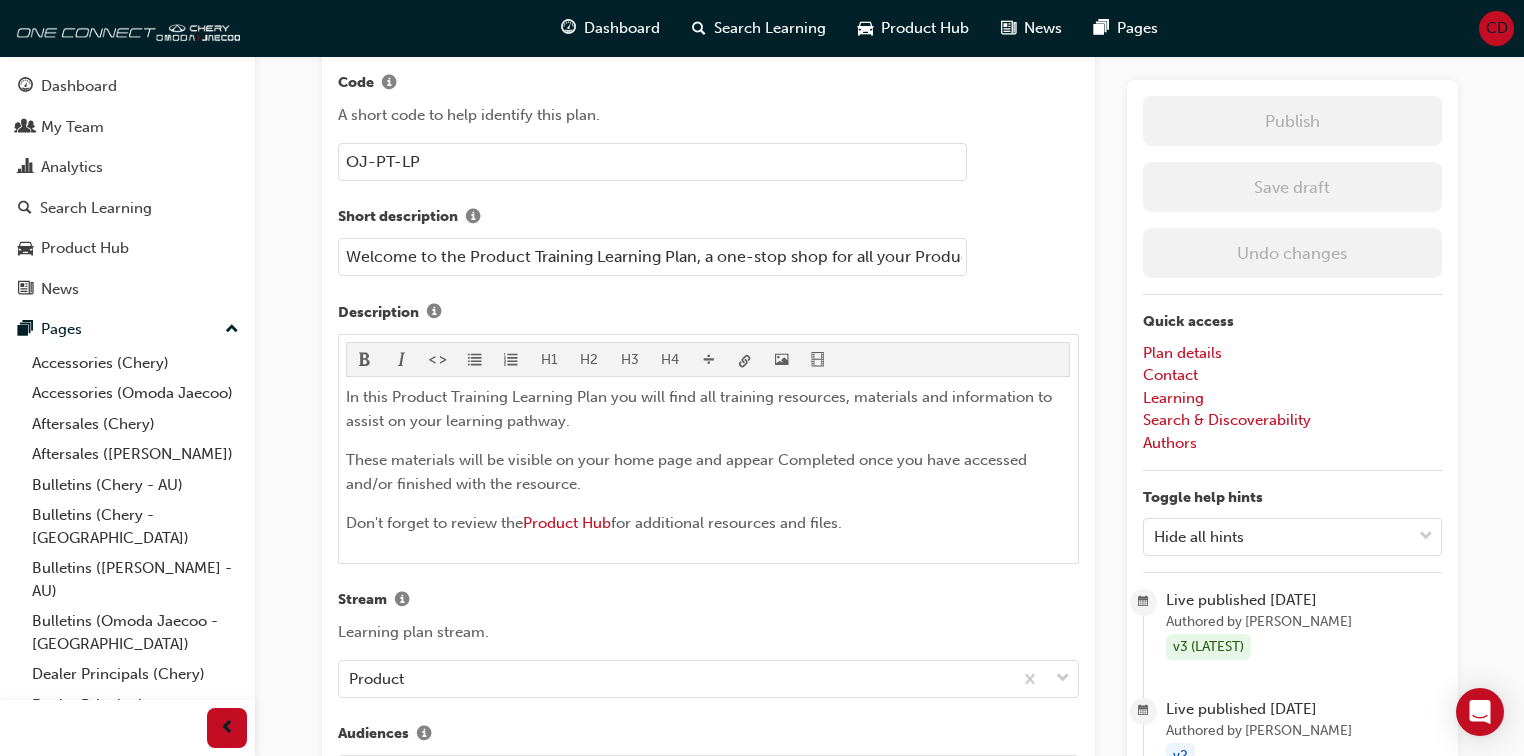 scroll, scrollTop: 0, scrollLeft: 0, axis: both 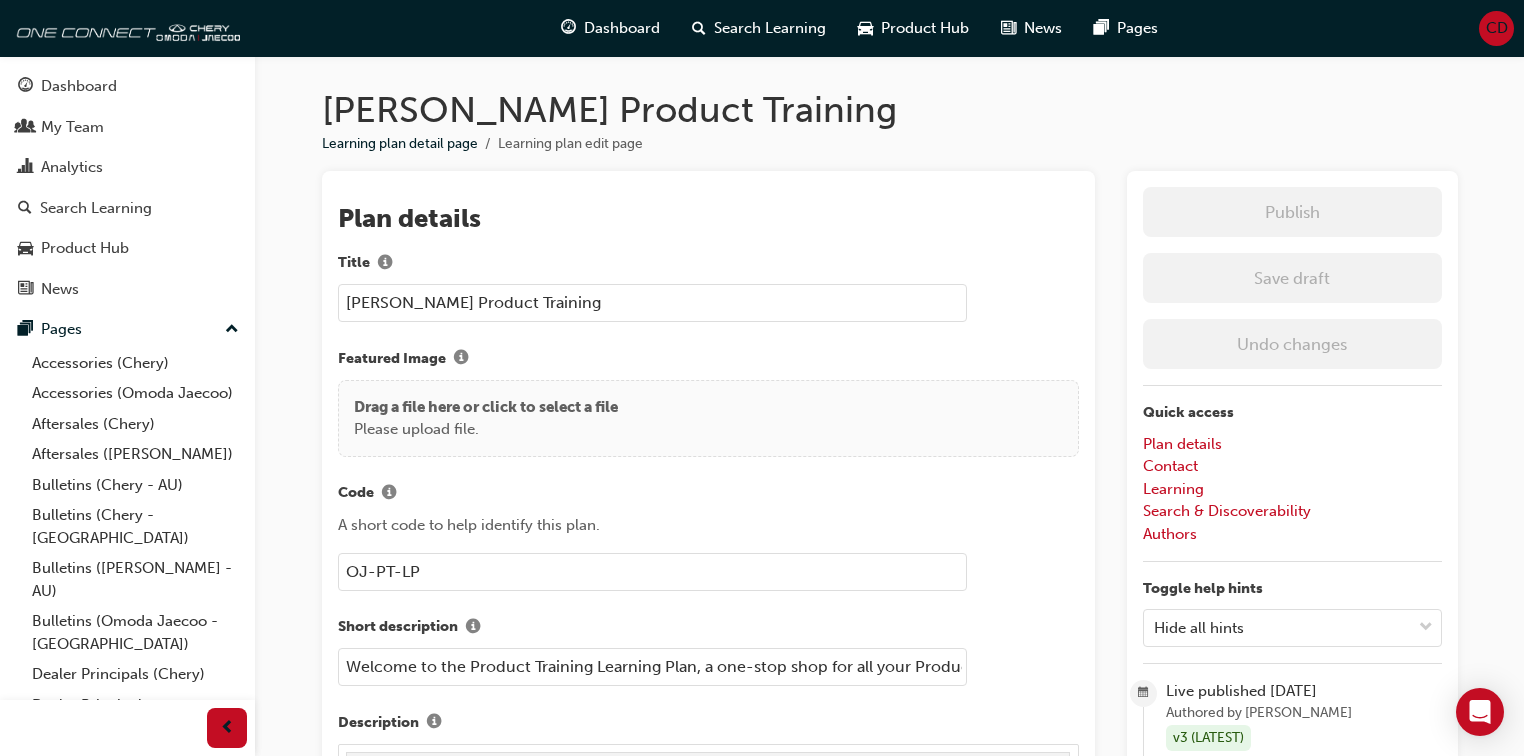 click on "[PERSON_NAME] Product Training" at bounding box center [890, 110] 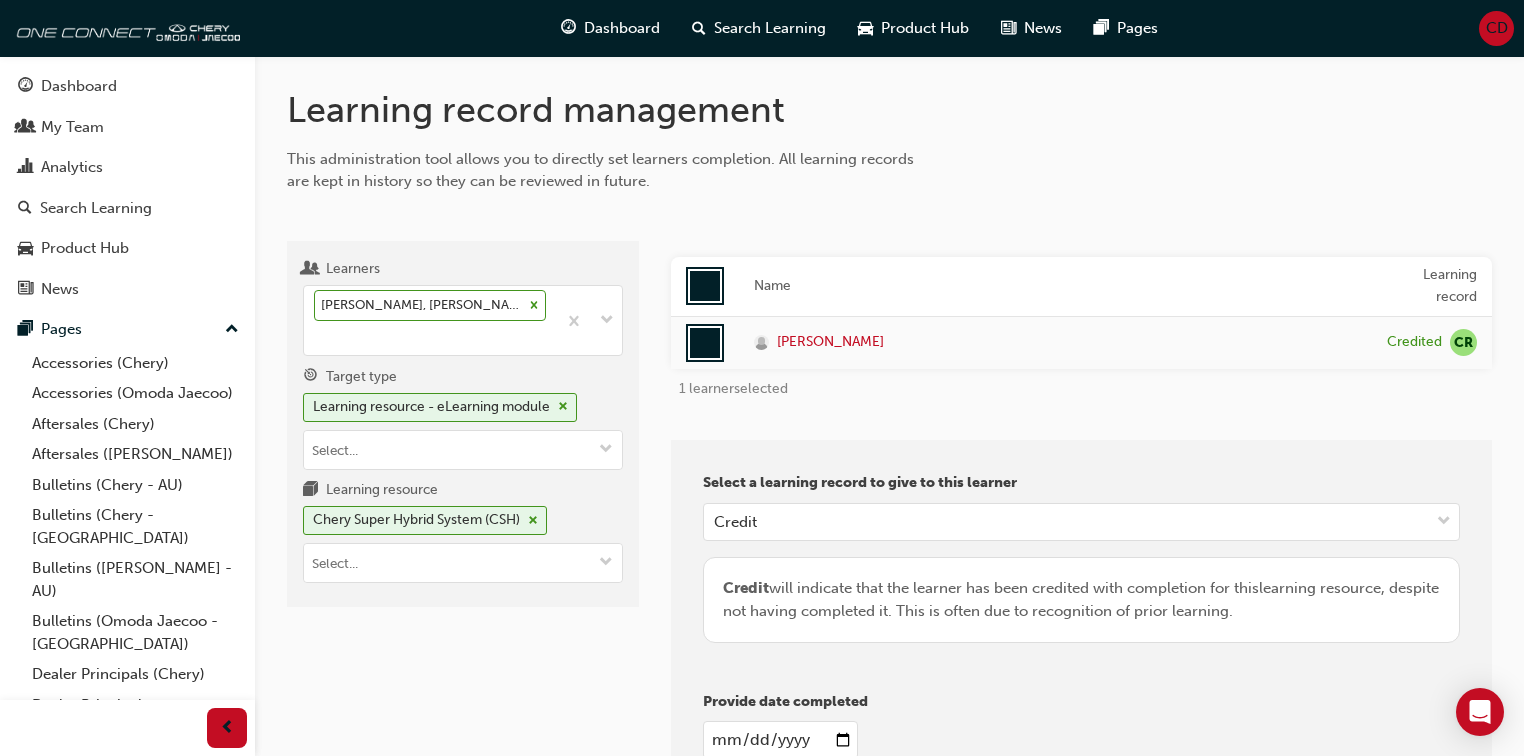 scroll, scrollTop: 0, scrollLeft: 0, axis: both 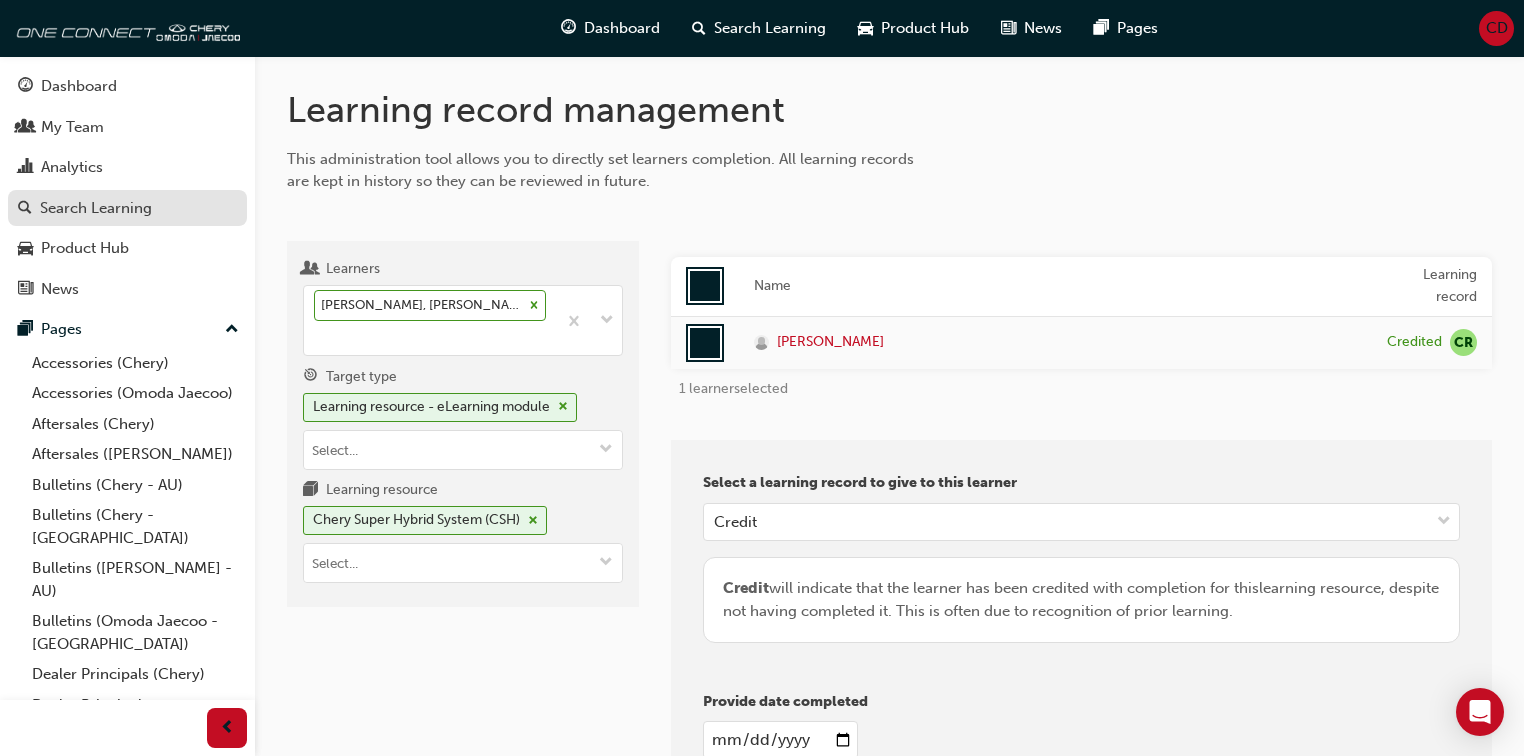 click on "Search Learning" at bounding box center (96, 208) 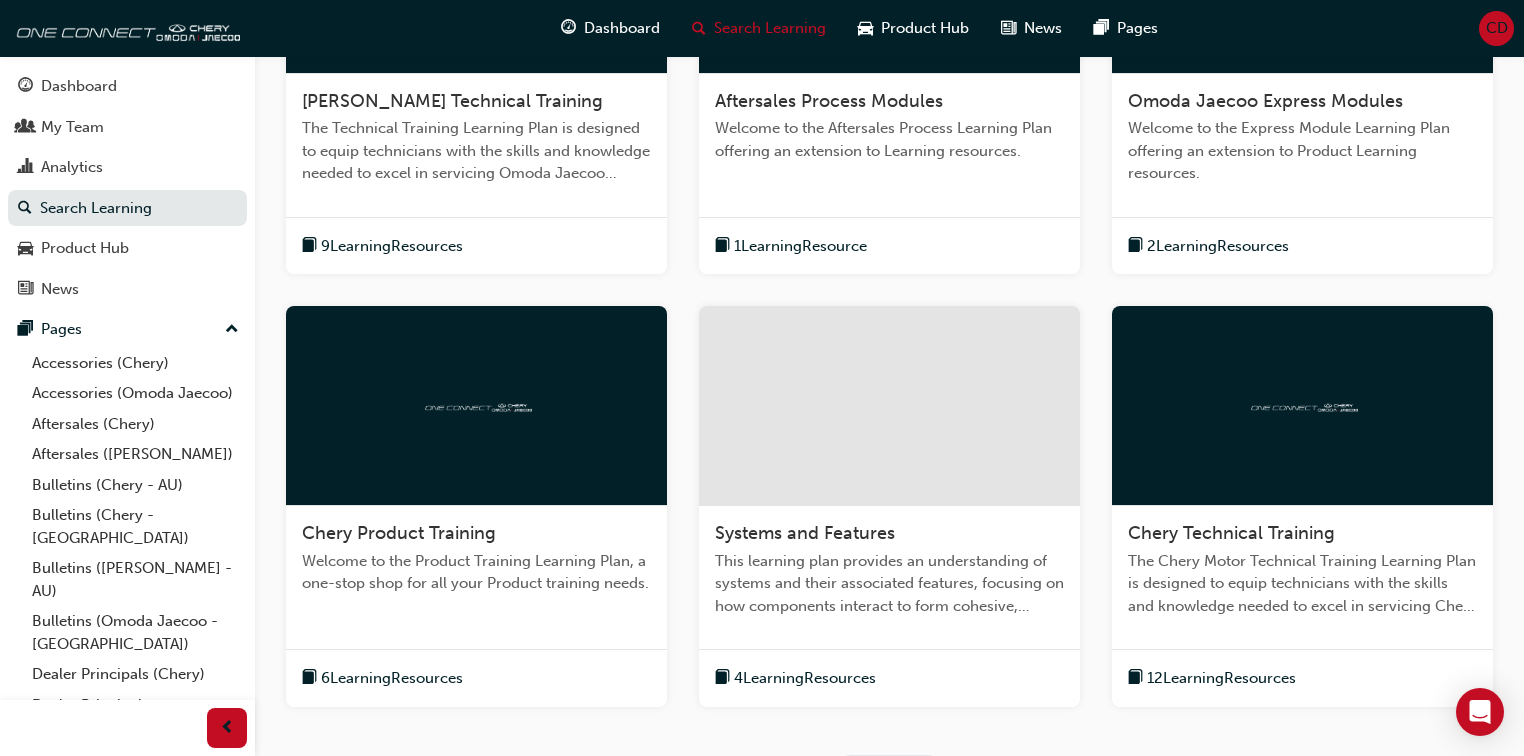 scroll, scrollTop: 616, scrollLeft: 0, axis: vertical 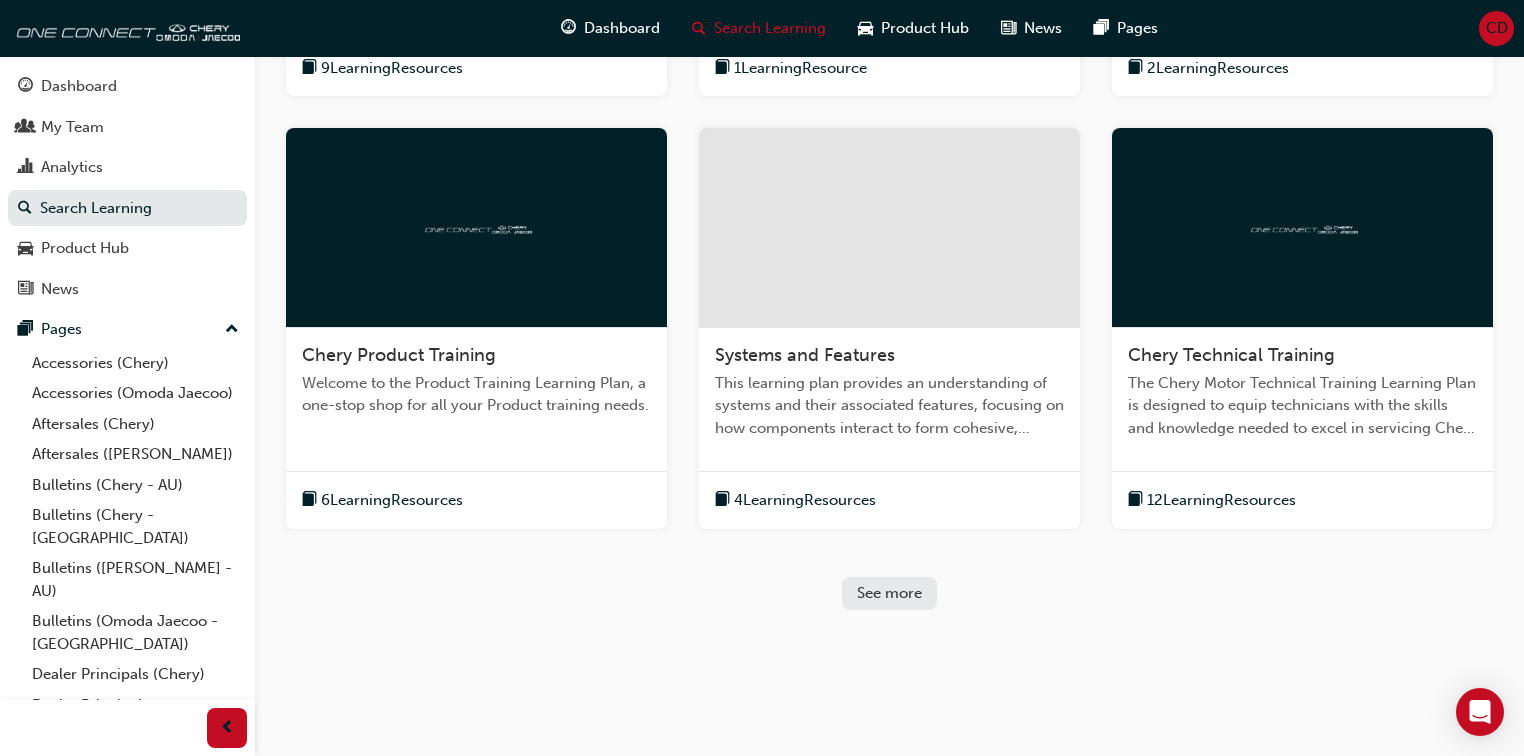 click on "See more" at bounding box center [889, 593] 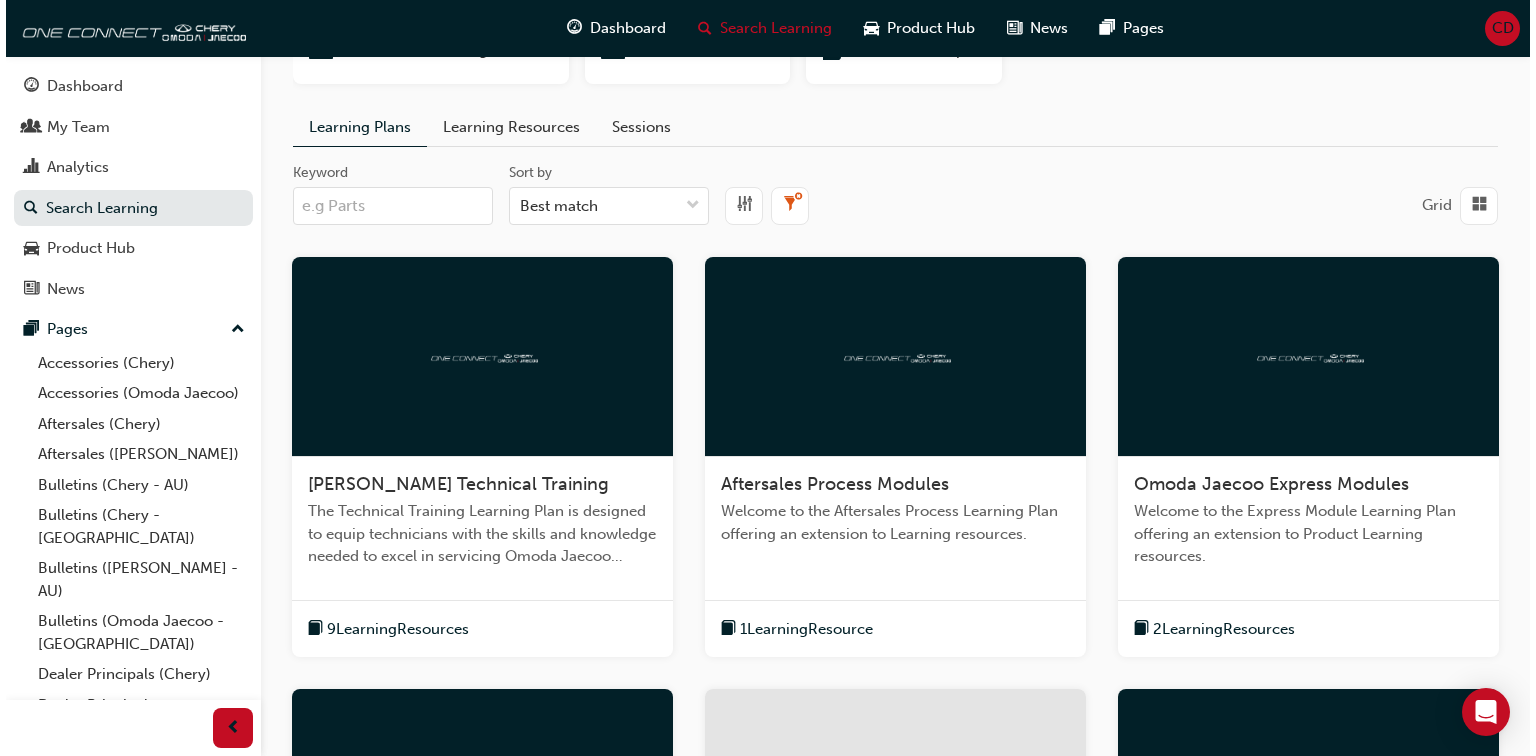 scroll, scrollTop: 0, scrollLeft: 0, axis: both 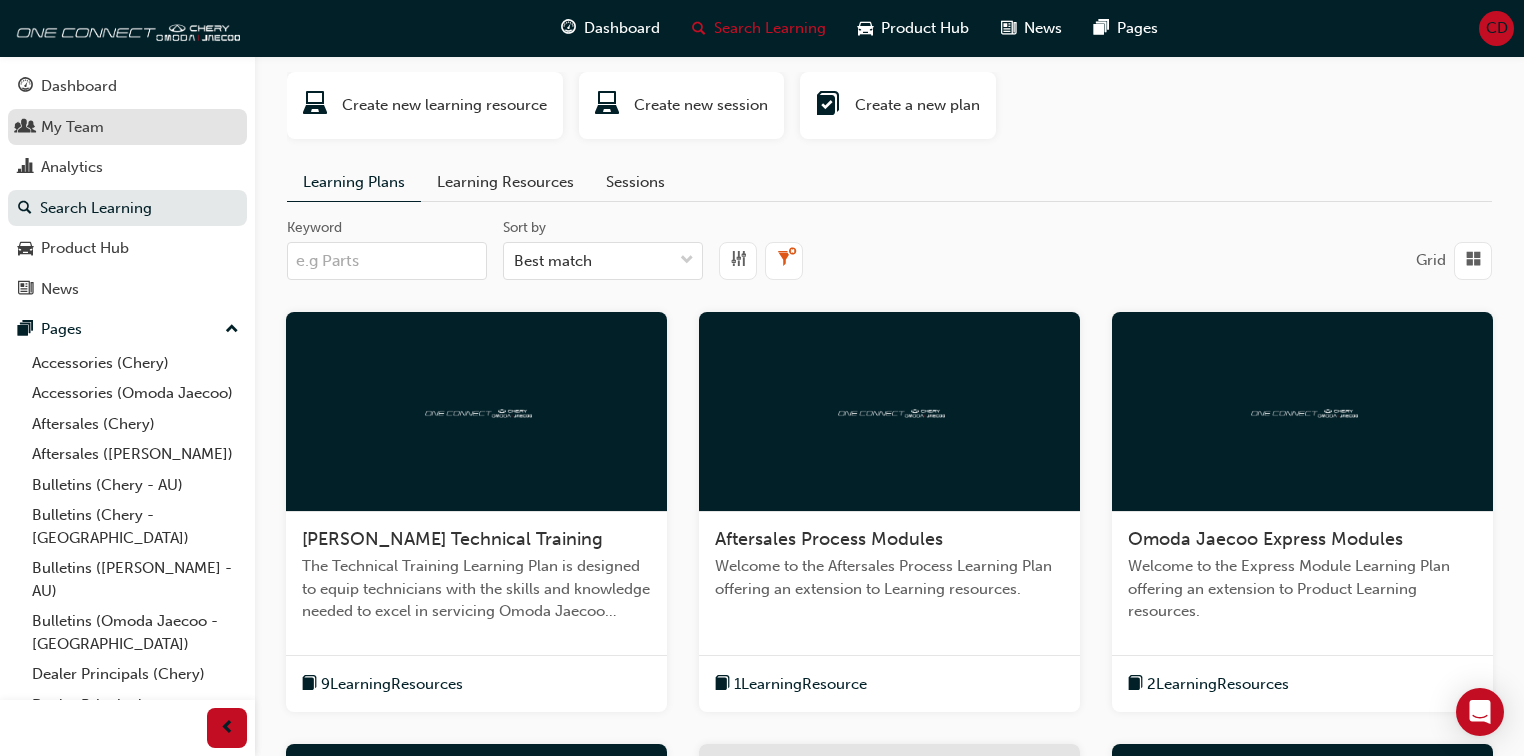 click on "My Team" at bounding box center [72, 127] 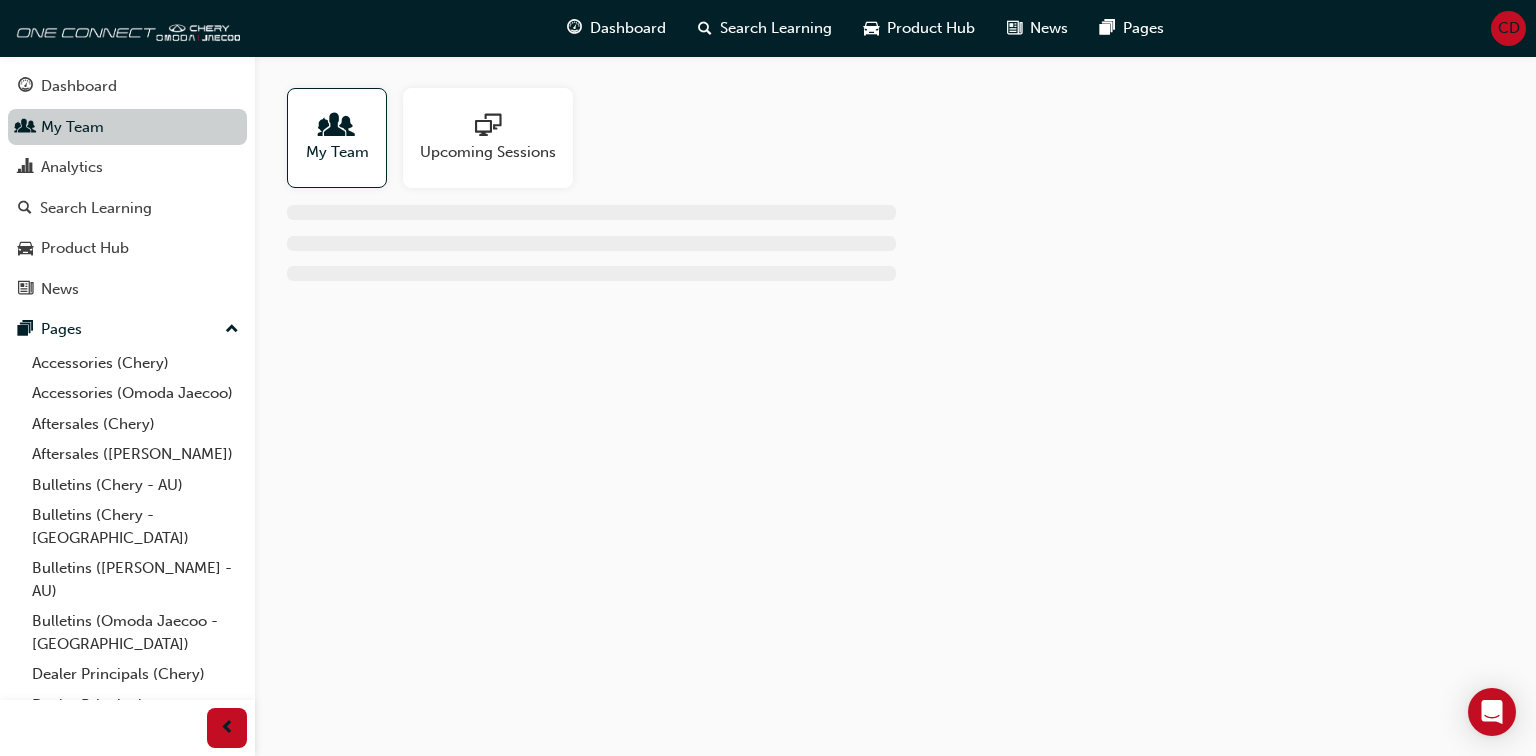 click on "My Team" at bounding box center (127, 127) 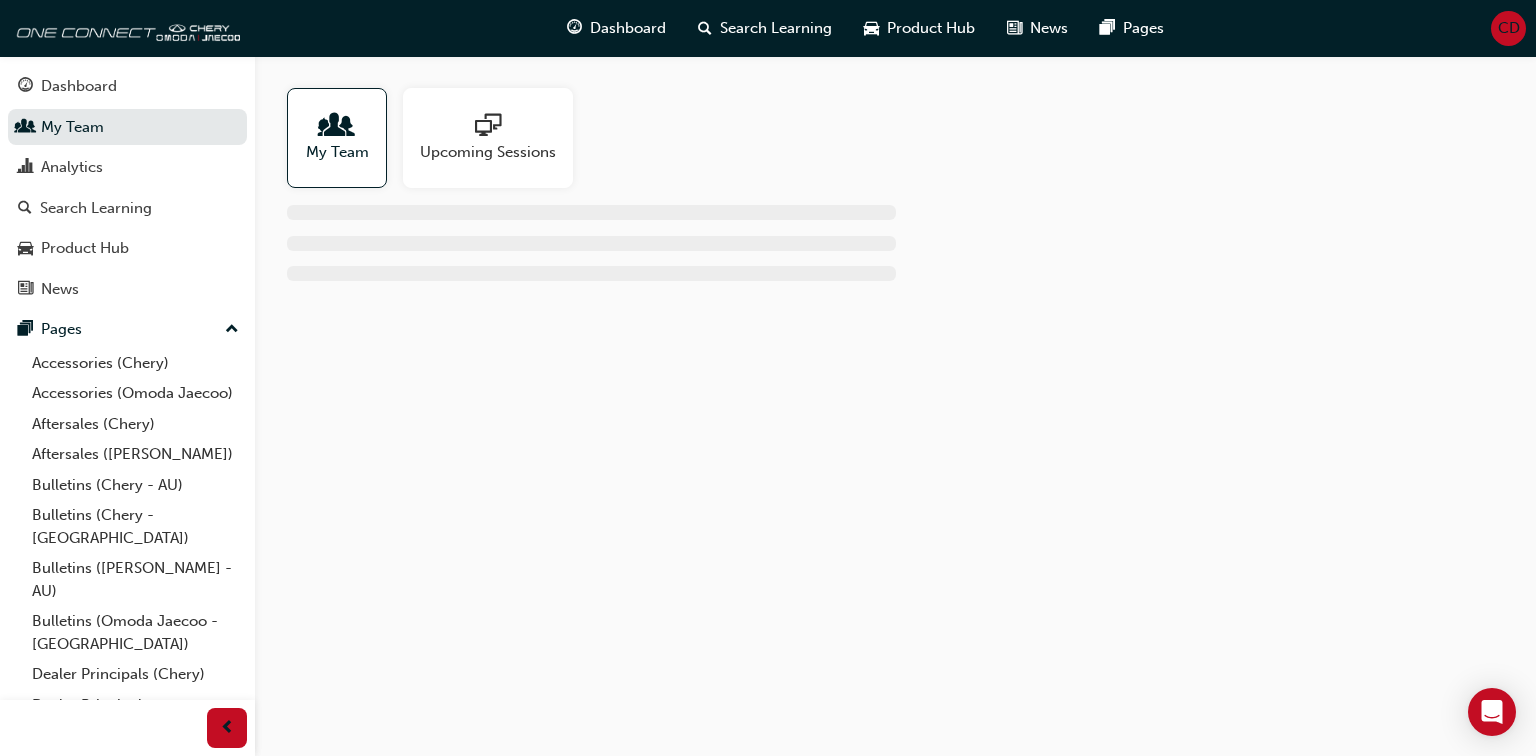 click on "My Team" at bounding box center [337, 152] 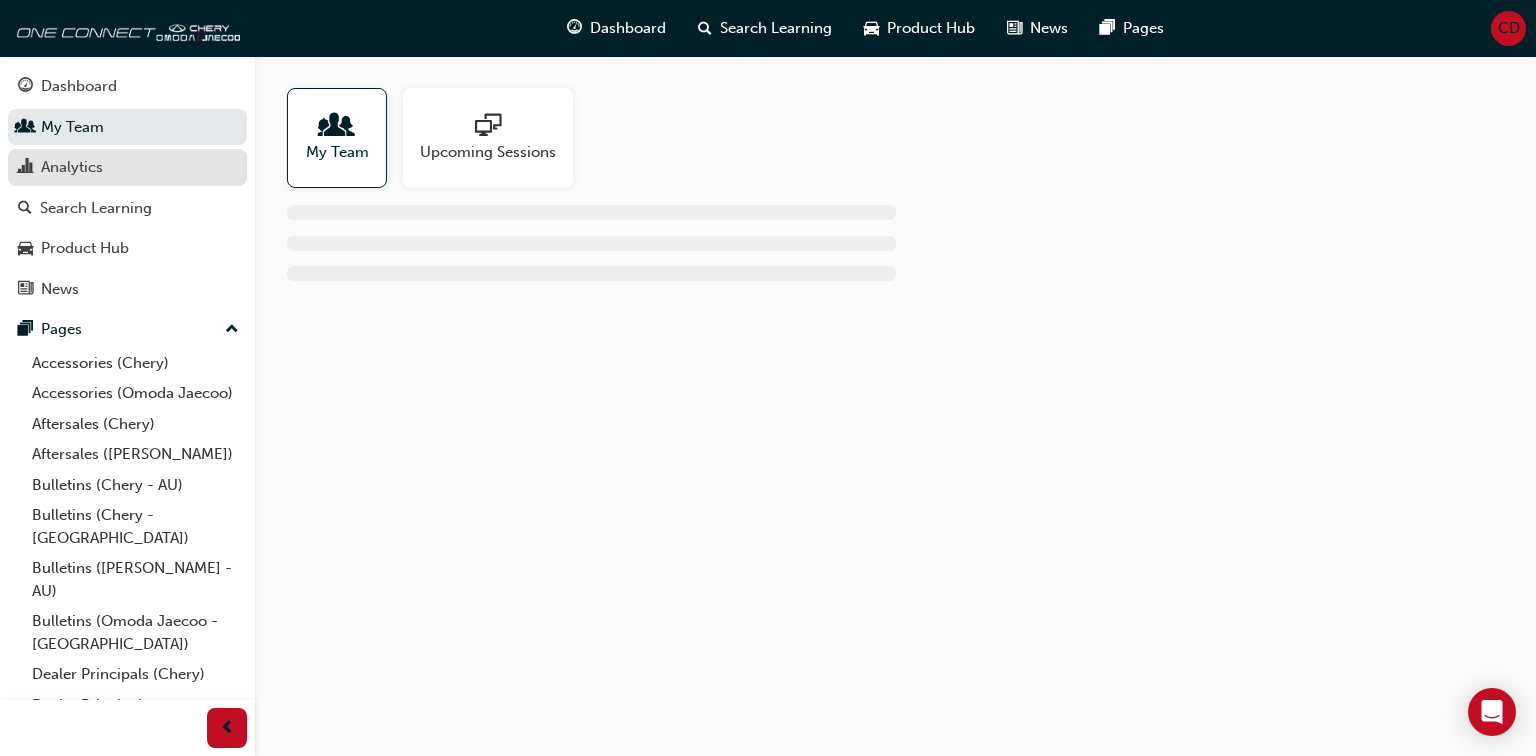 click on "Analytics" at bounding box center (72, 167) 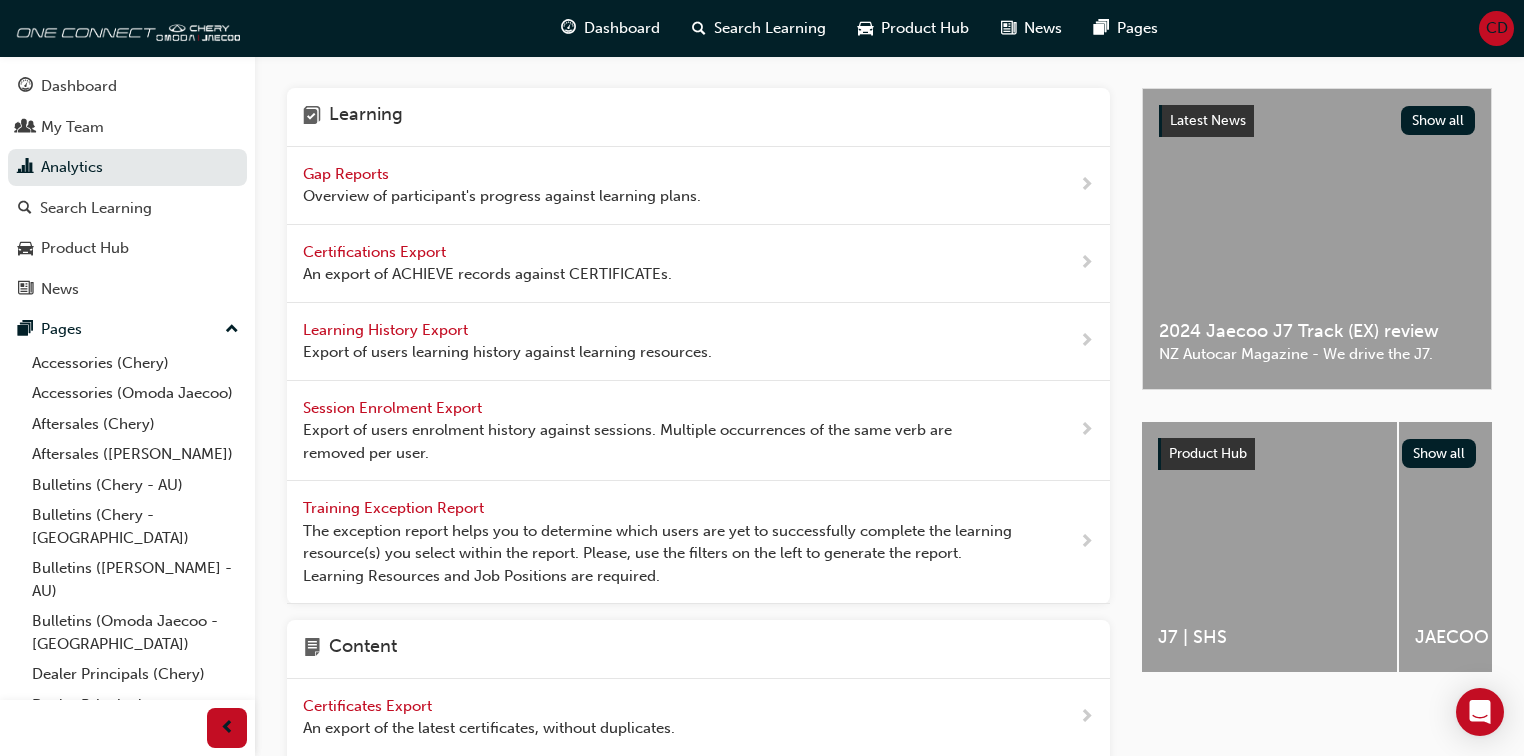 click on "Gap Reports" at bounding box center (348, 174) 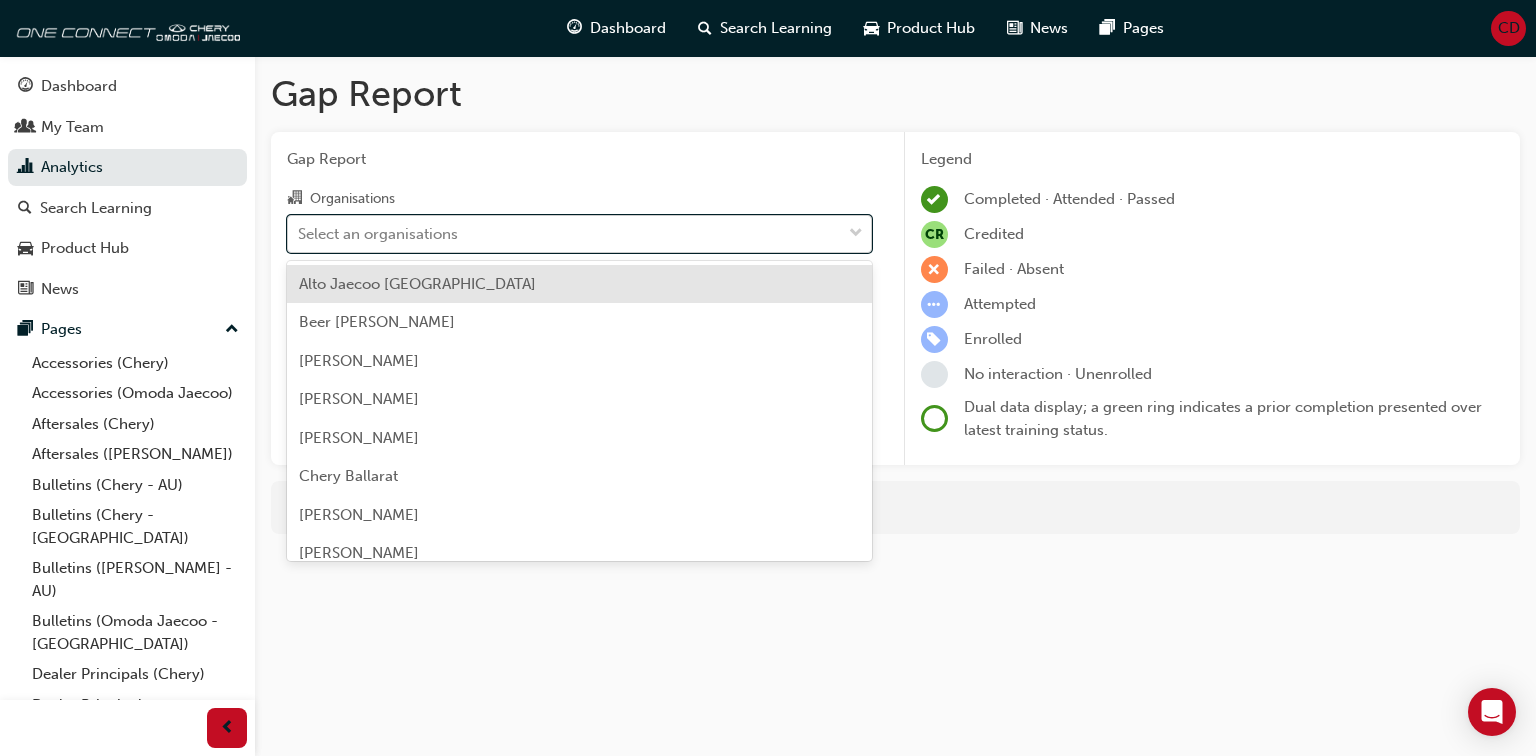 click on "Select an organisations" at bounding box center [564, 233] 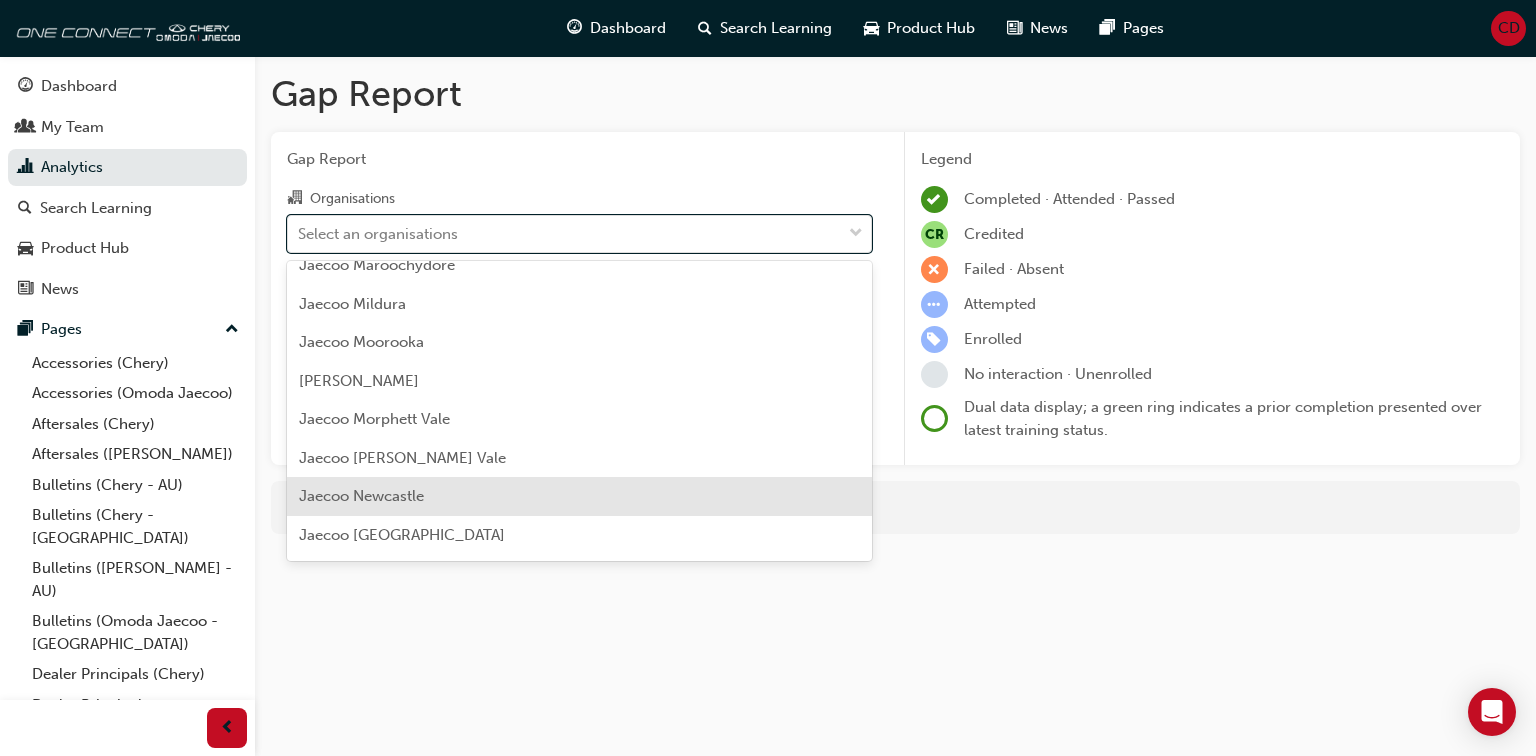 scroll, scrollTop: 4058, scrollLeft: 0, axis: vertical 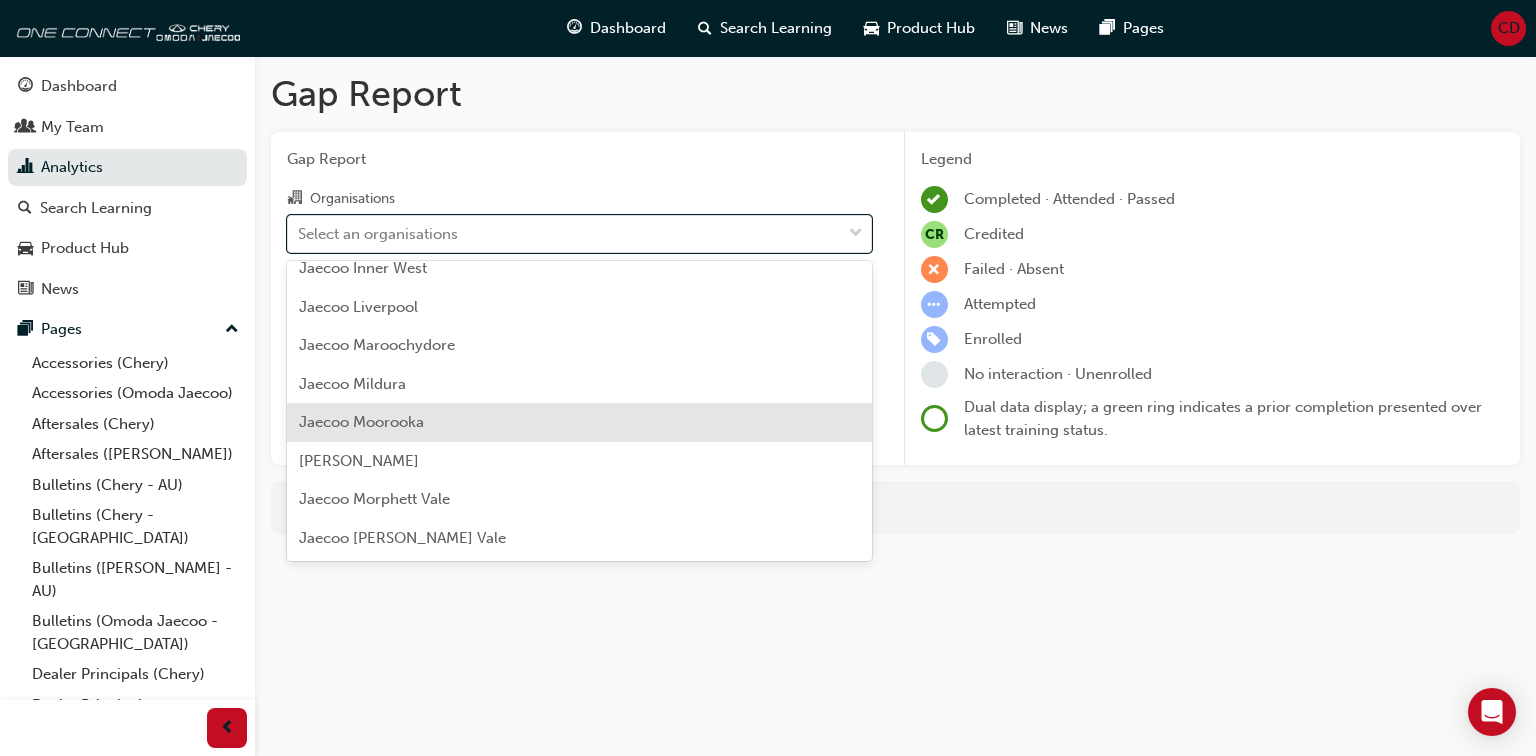 click on "Jaecoo Moorooka" at bounding box center (361, 422) 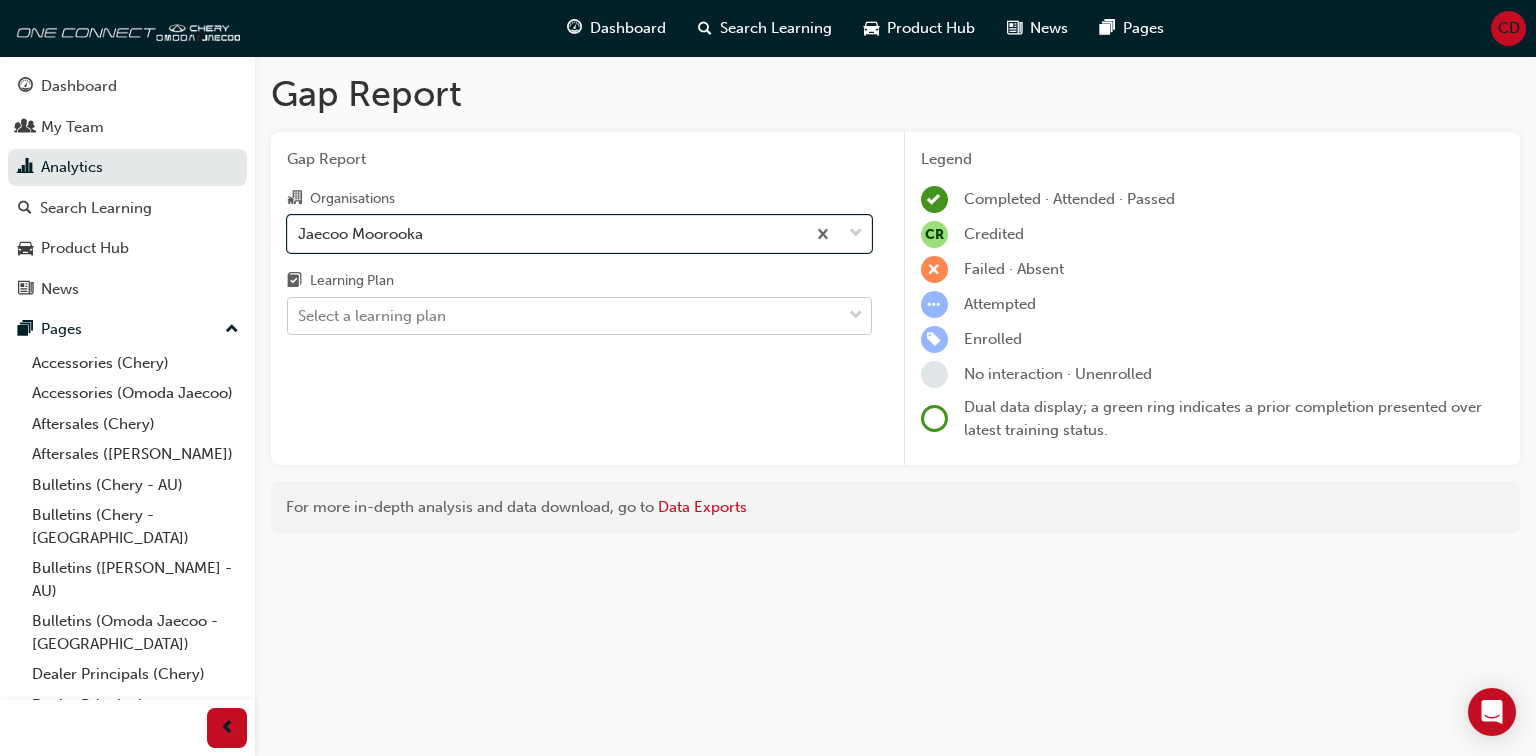 click on "Select a learning plan" at bounding box center (564, 316) 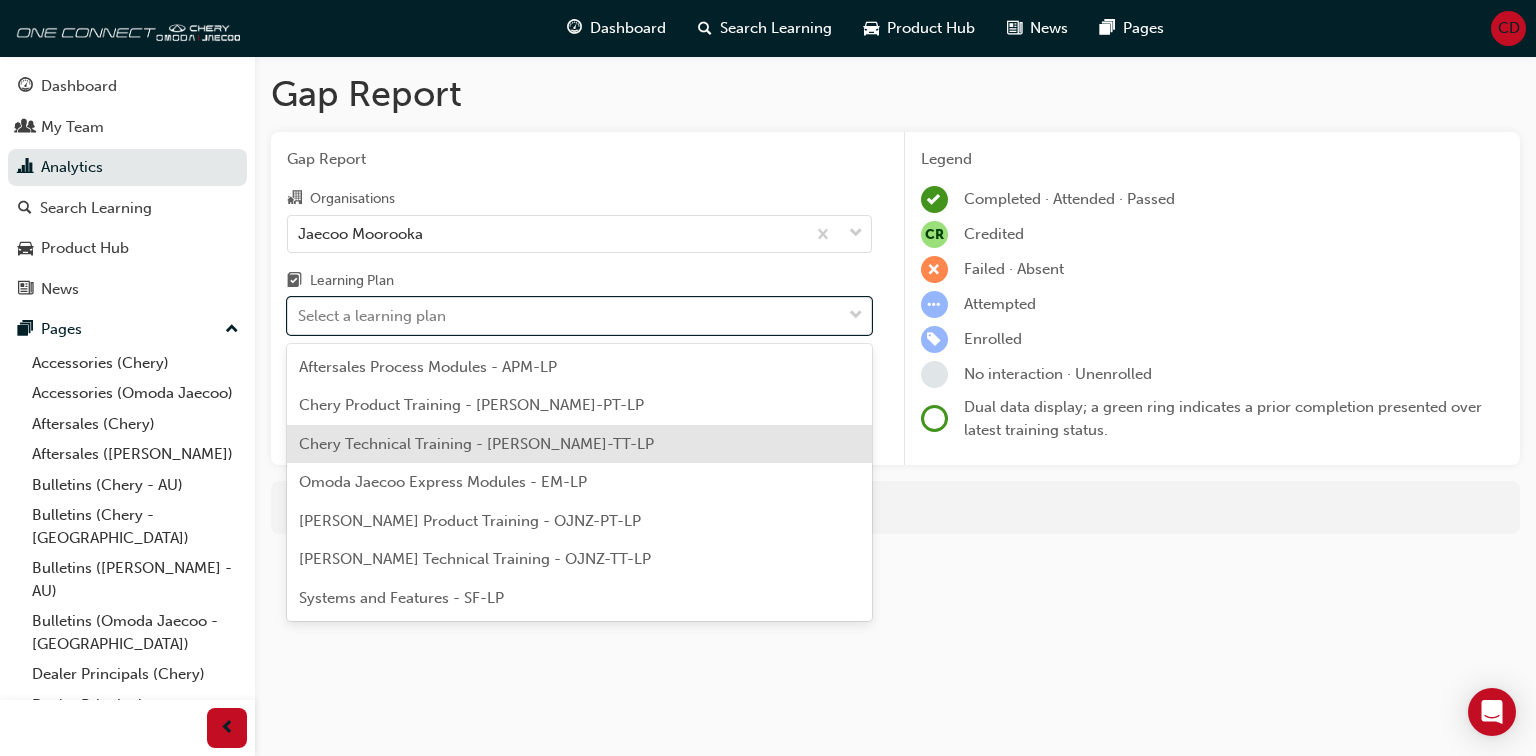 click on "Chery Technical Training - [PERSON_NAME]-TT-LP" at bounding box center [476, 444] 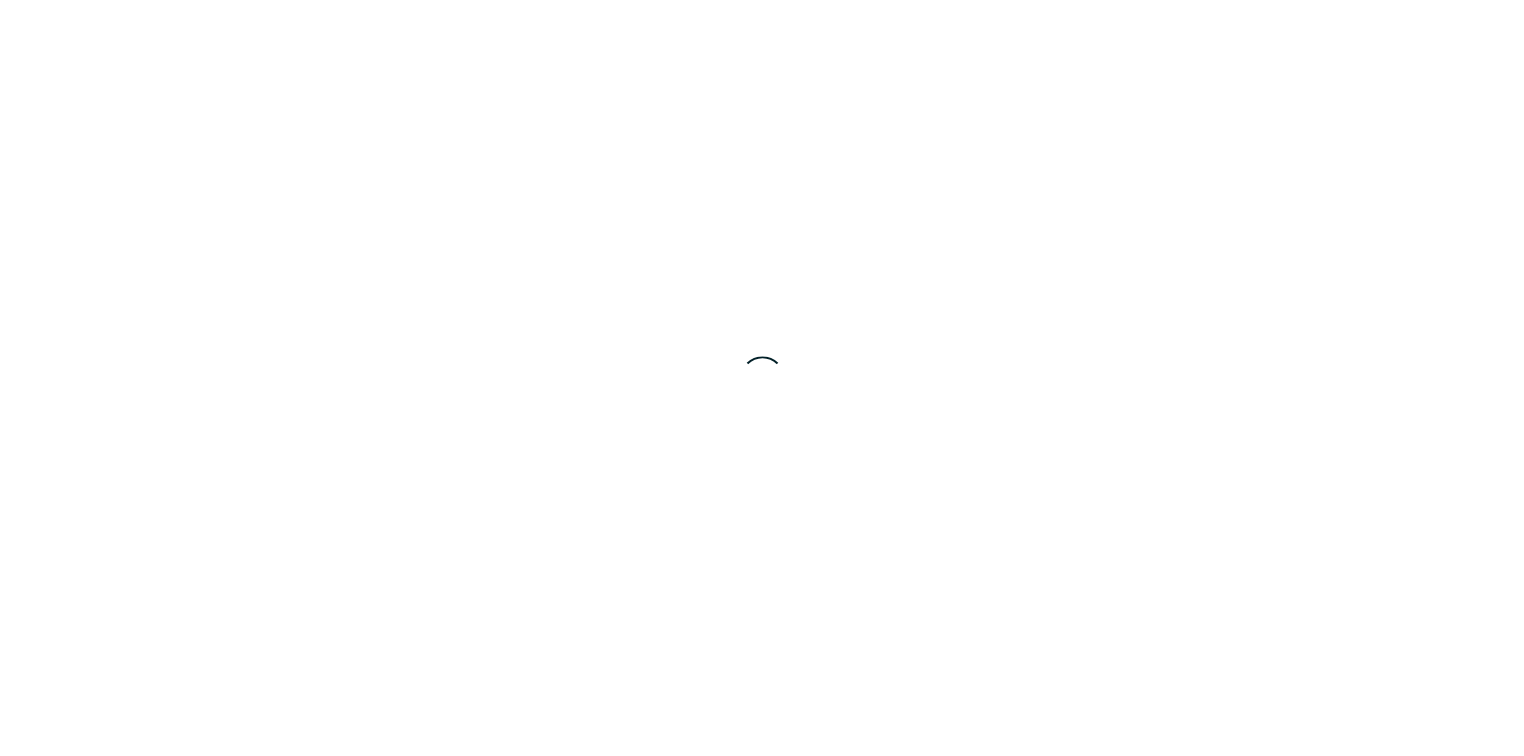 scroll, scrollTop: 0, scrollLeft: 0, axis: both 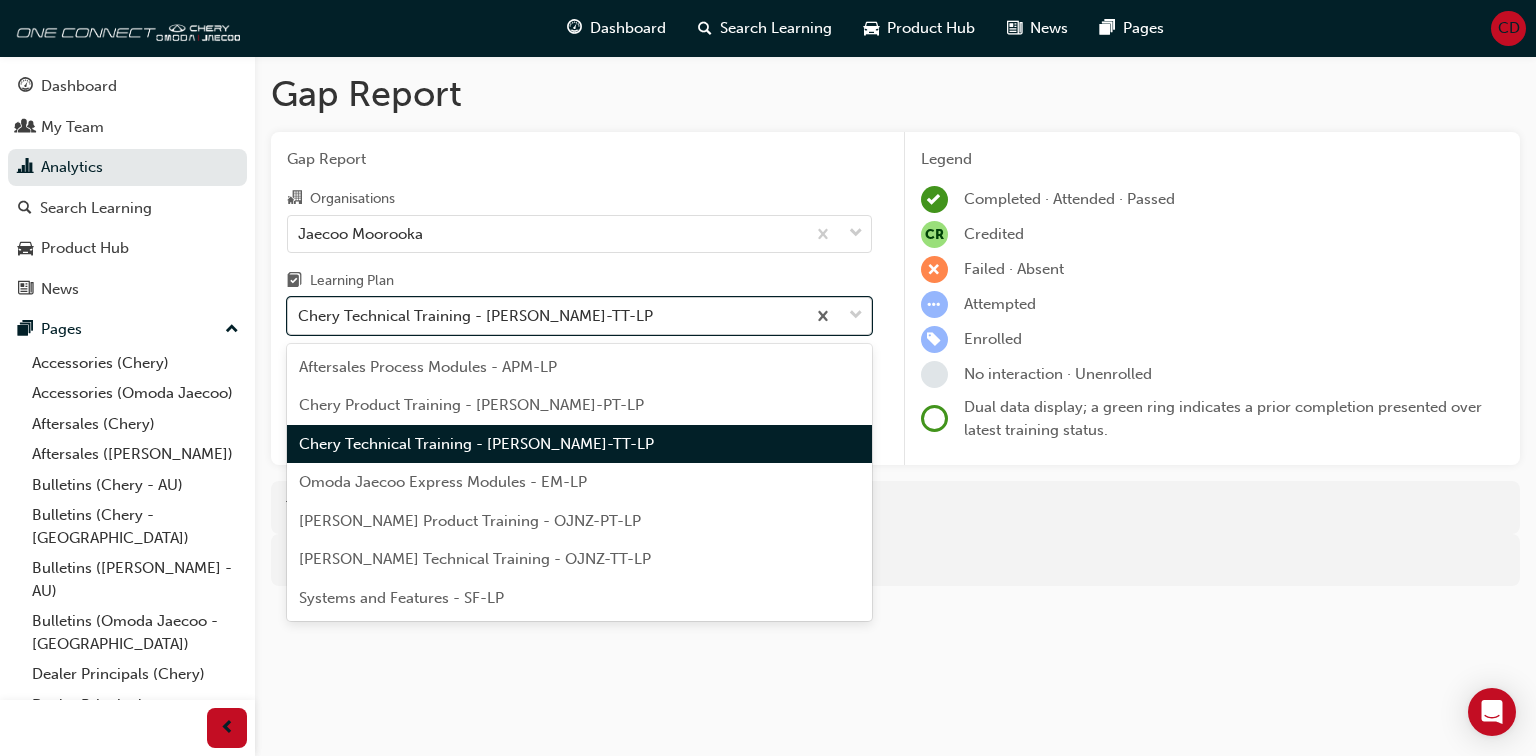 click on "Chery Technical Training - CHAU-TT-LP" at bounding box center [546, 316] 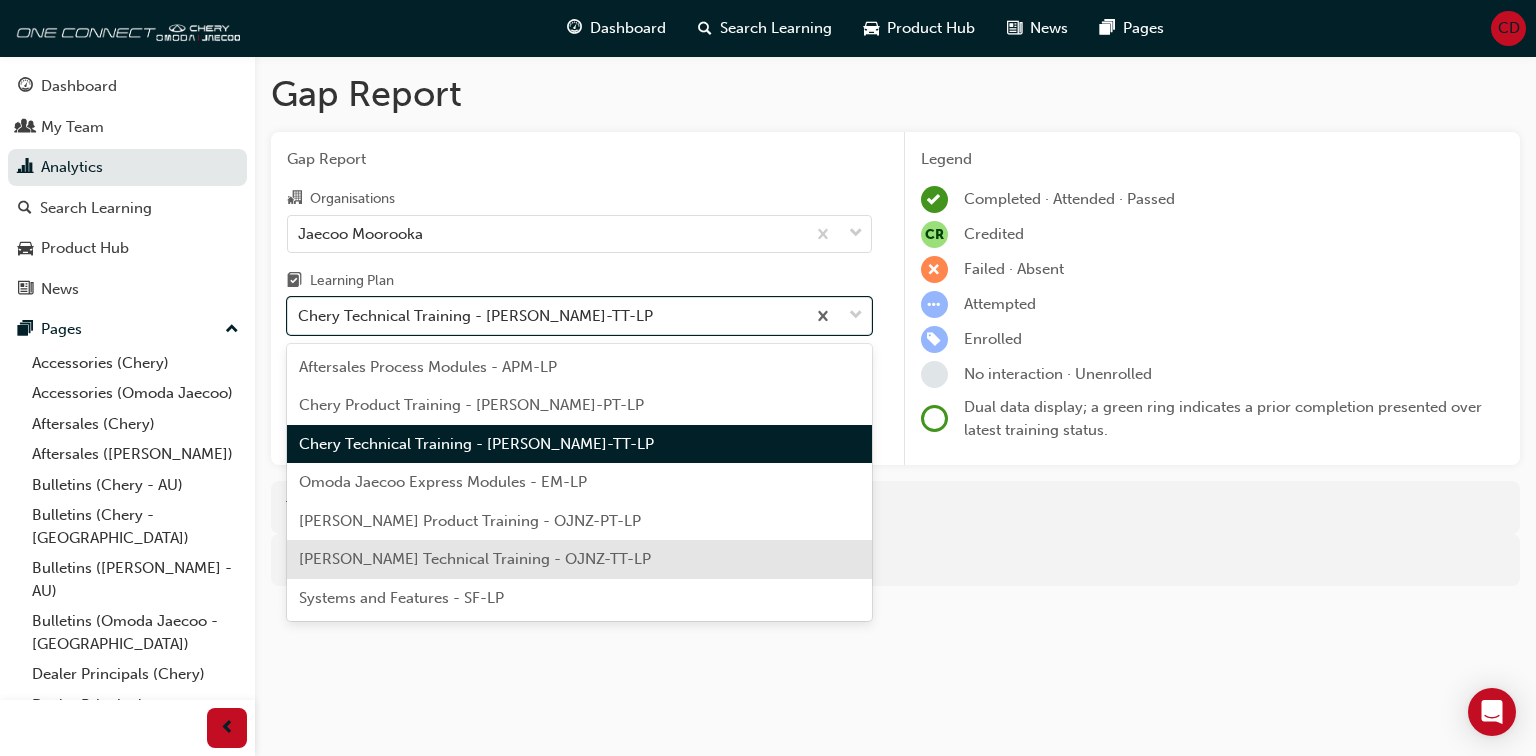click on "Omoda Jaecoo Technical Training - OJNZ-TT-LP" at bounding box center (475, 559) 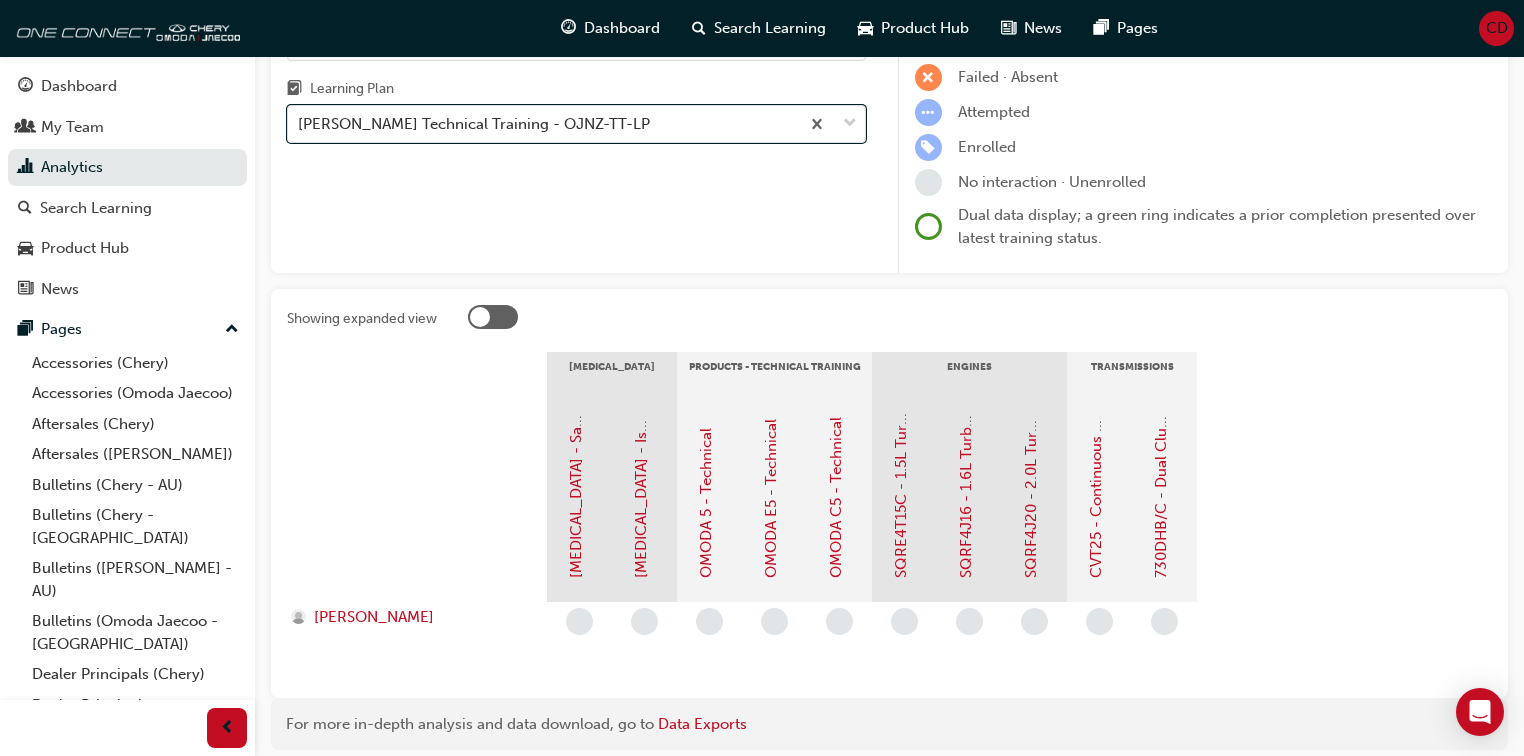 scroll, scrollTop: 108, scrollLeft: 0, axis: vertical 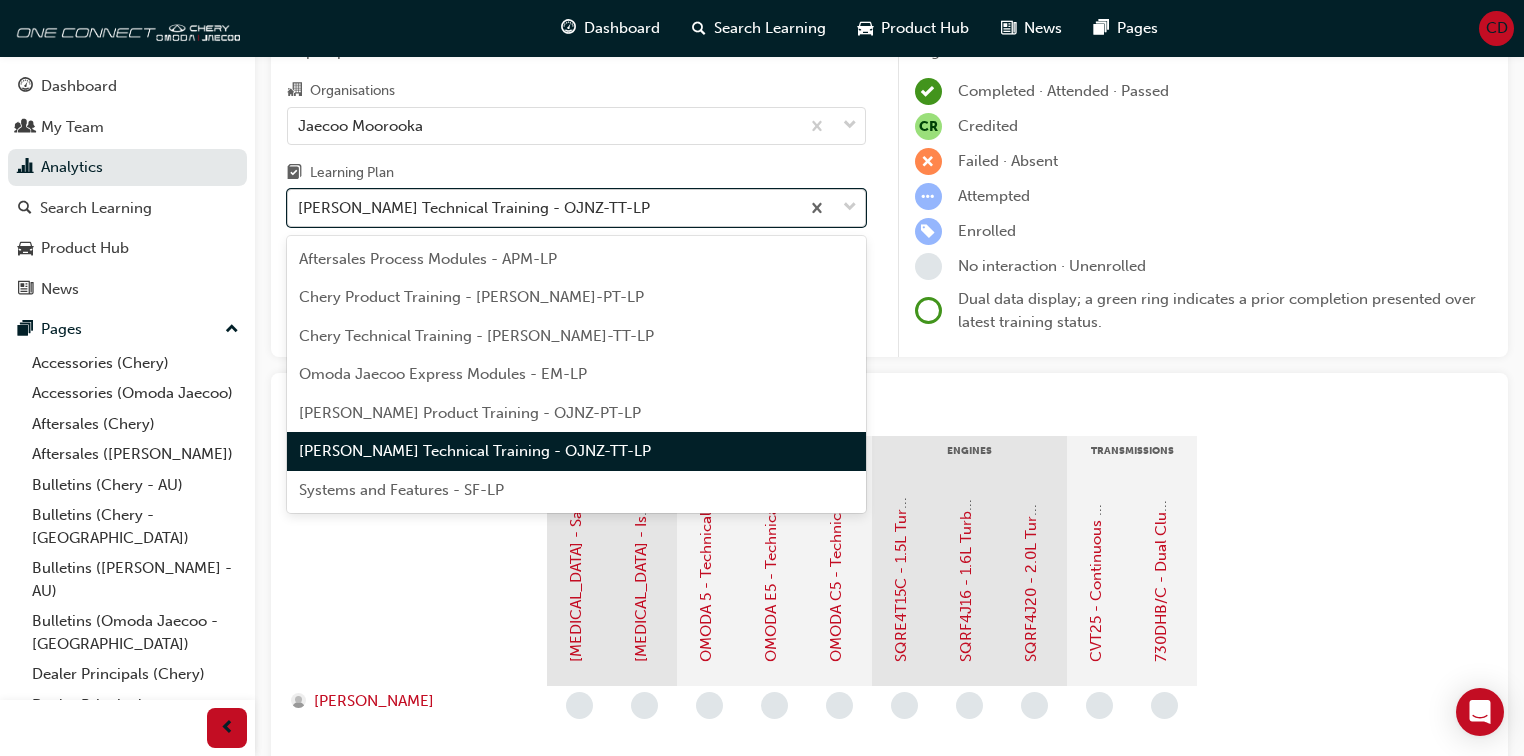 click on "[PERSON_NAME] Technical Training - OJNZ-TT-LP" at bounding box center [474, 208] 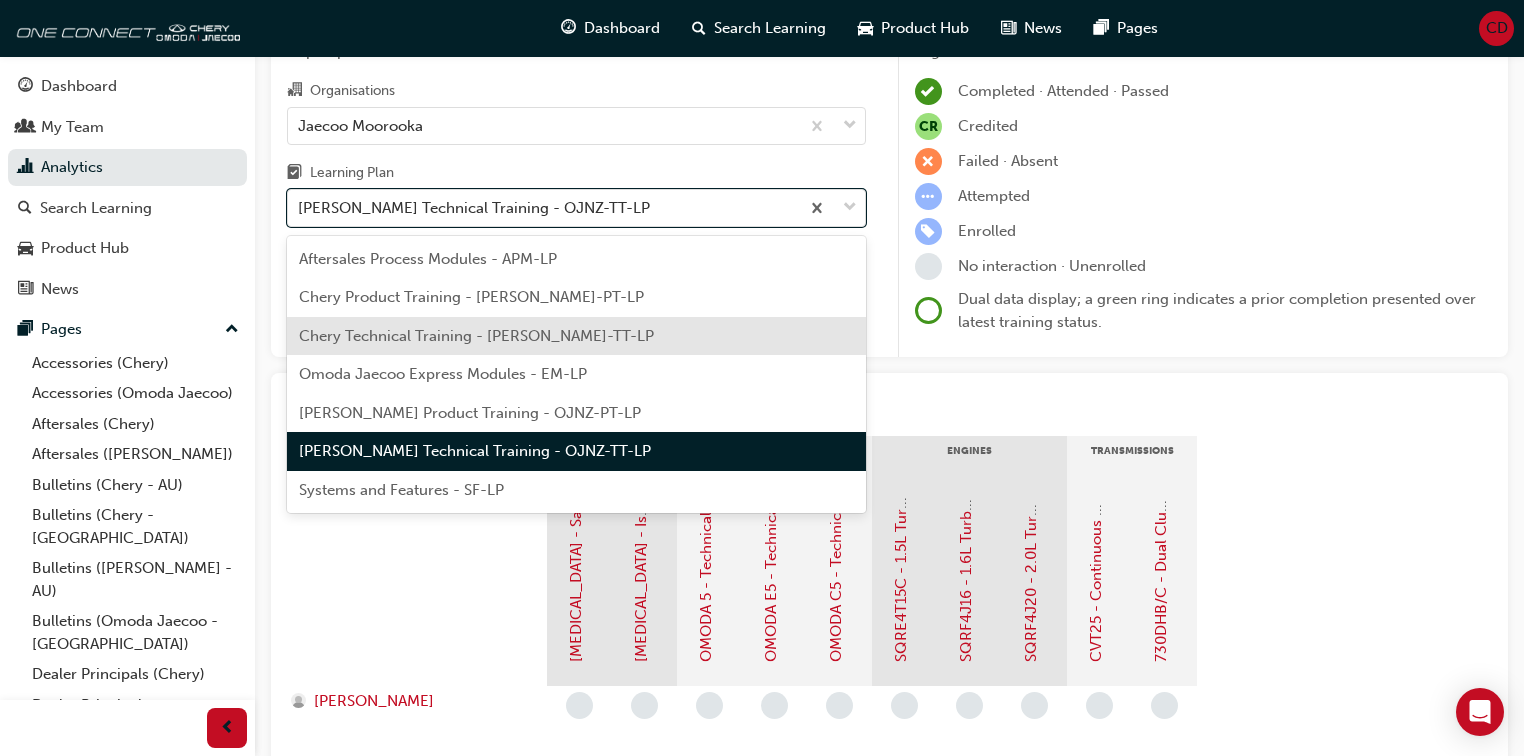 click on "Chery Technical Training - [PERSON_NAME]-TT-LP" at bounding box center (476, 336) 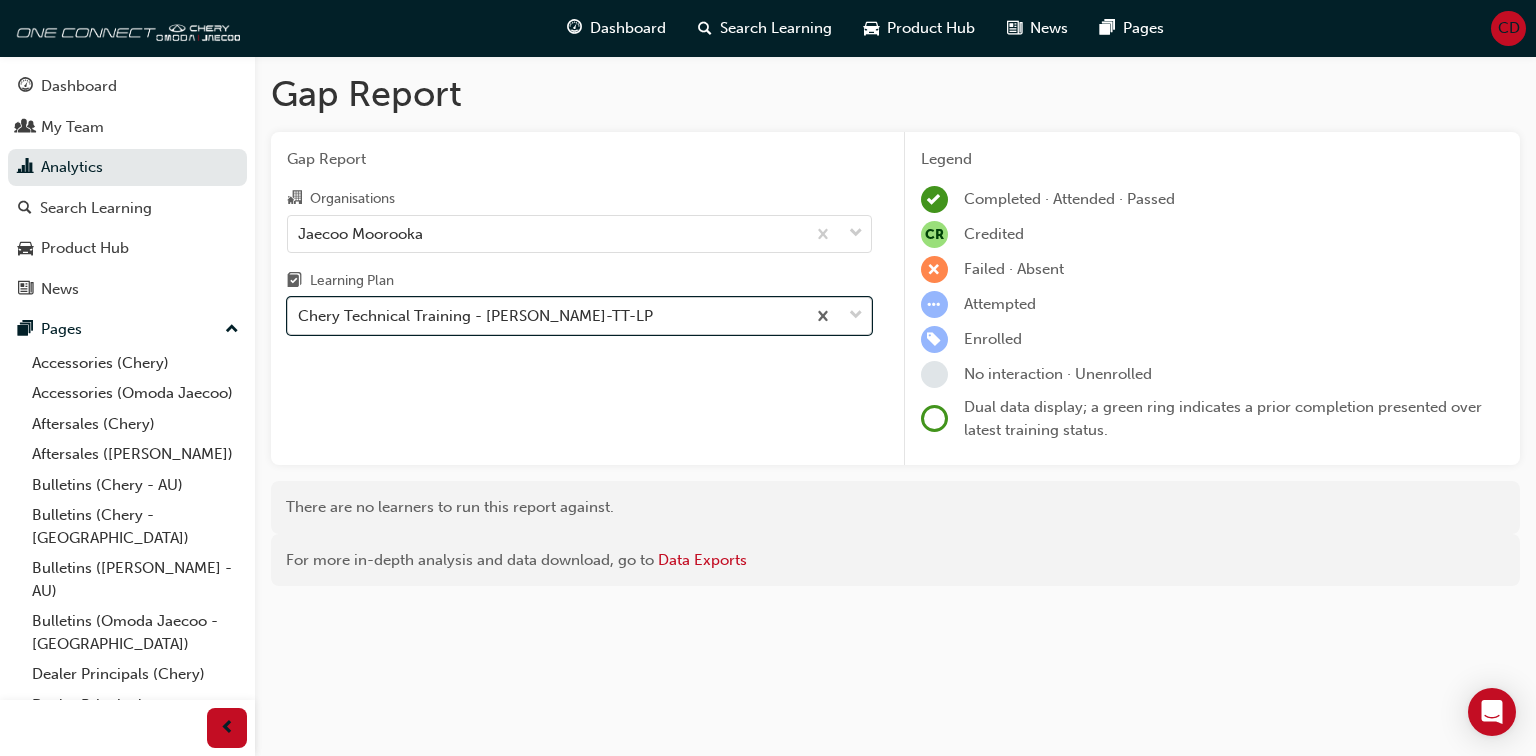 click on "Chery Technical Training - [PERSON_NAME]-TT-LP" at bounding box center (475, 316) 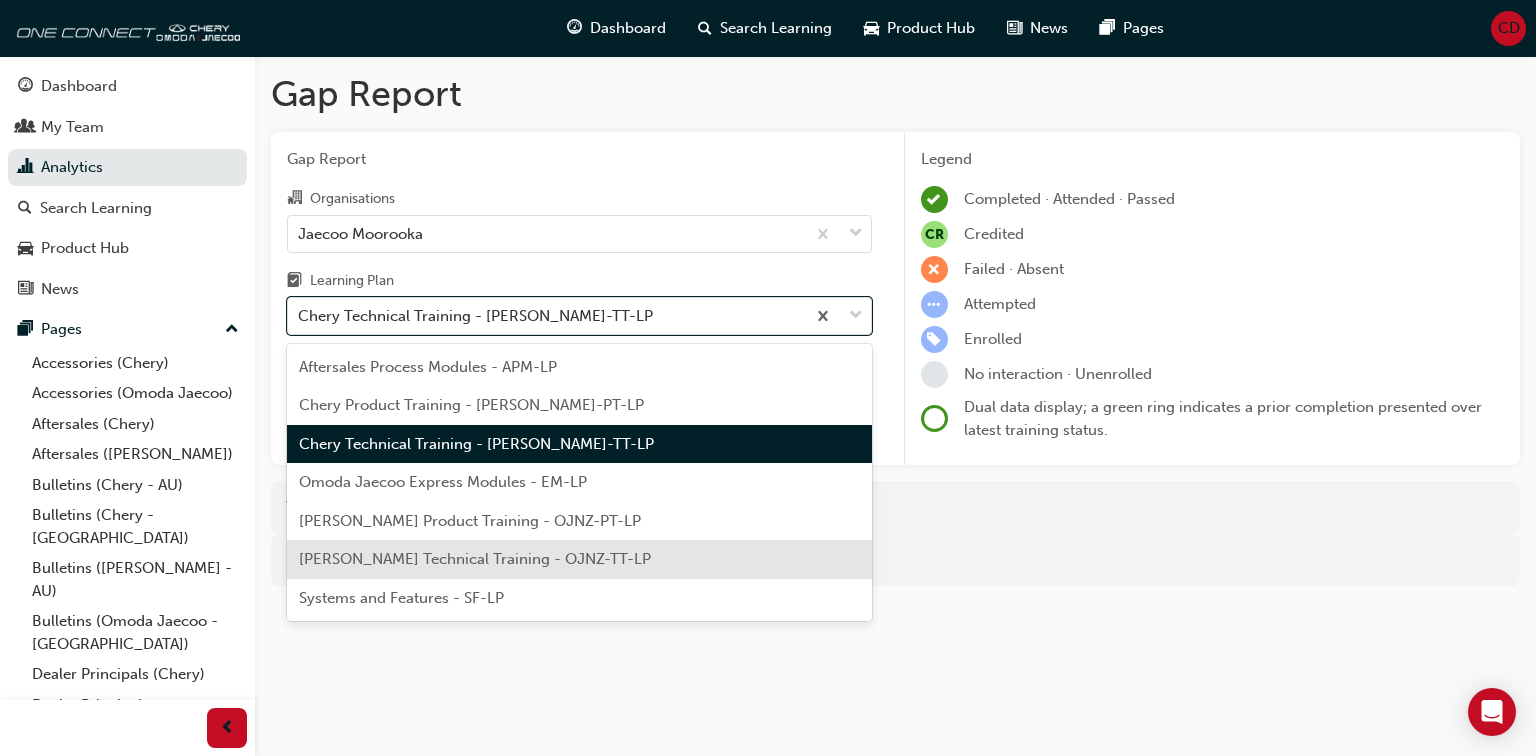 click on "[PERSON_NAME] Technical Training - OJNZ-TT-LP" at bounding box center [475, 559] 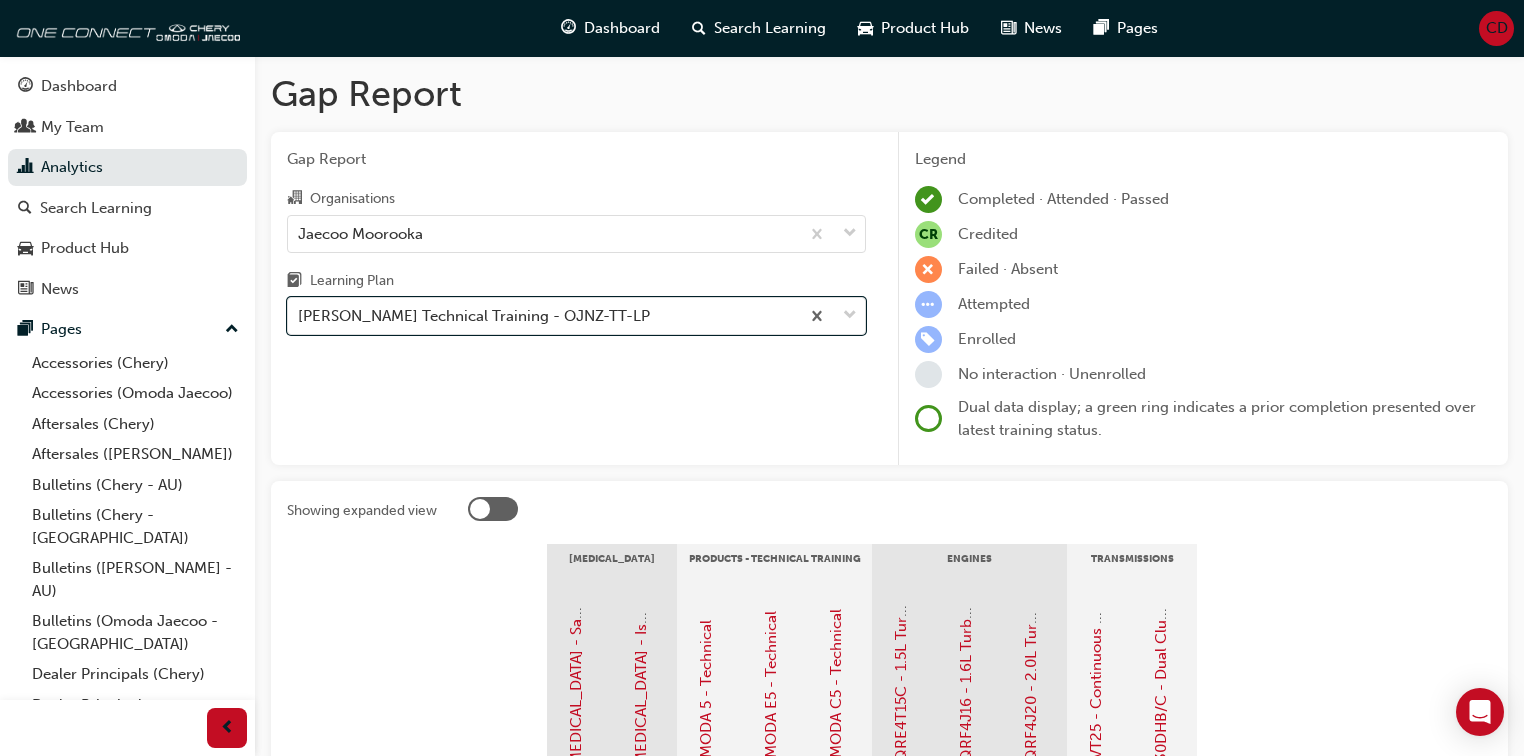 scroll, scrollTop: 160, scrollLeft: 0, axis: vertical 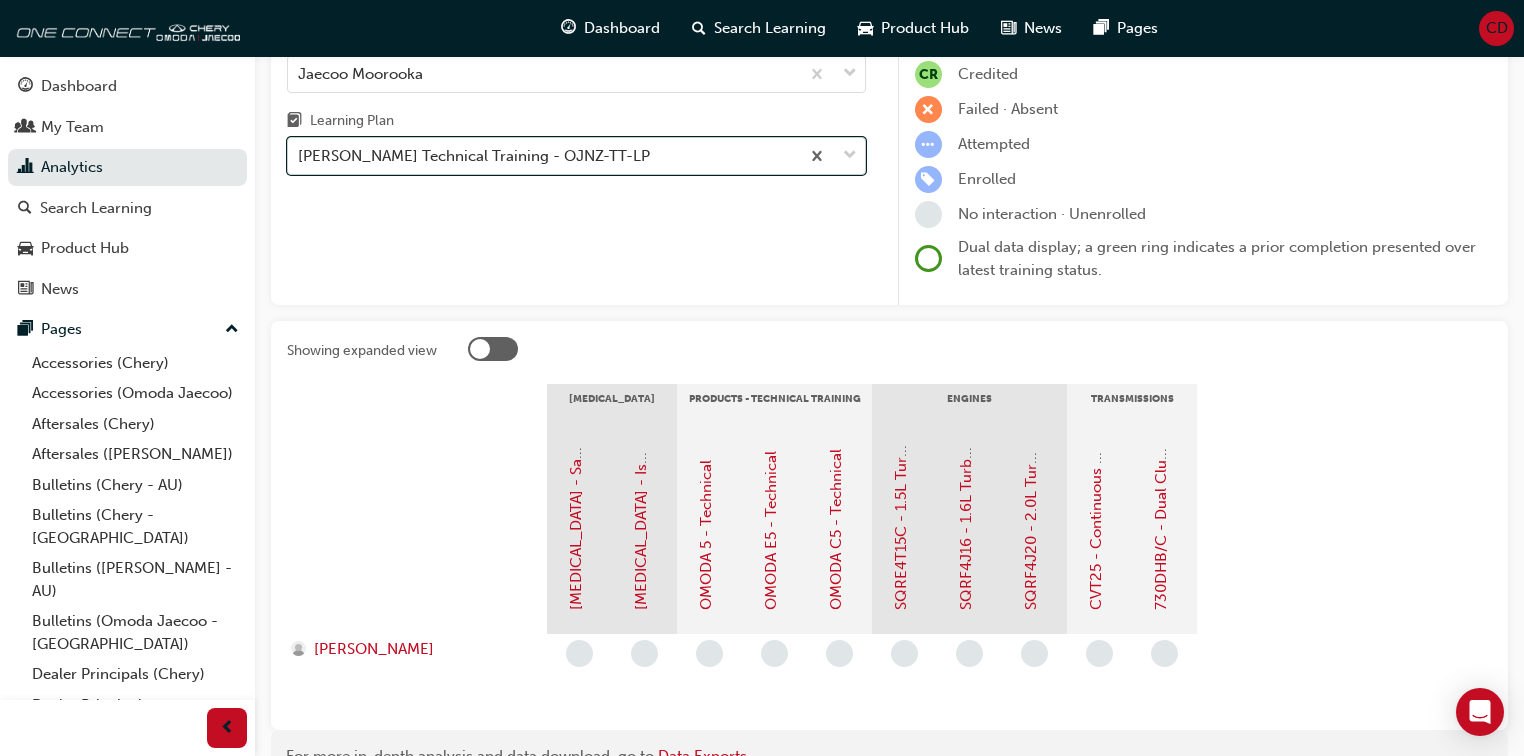 click on "[PERSON_NAME] Technical Training - OJNZ-TT-LP" at bounding box center (474, 156) 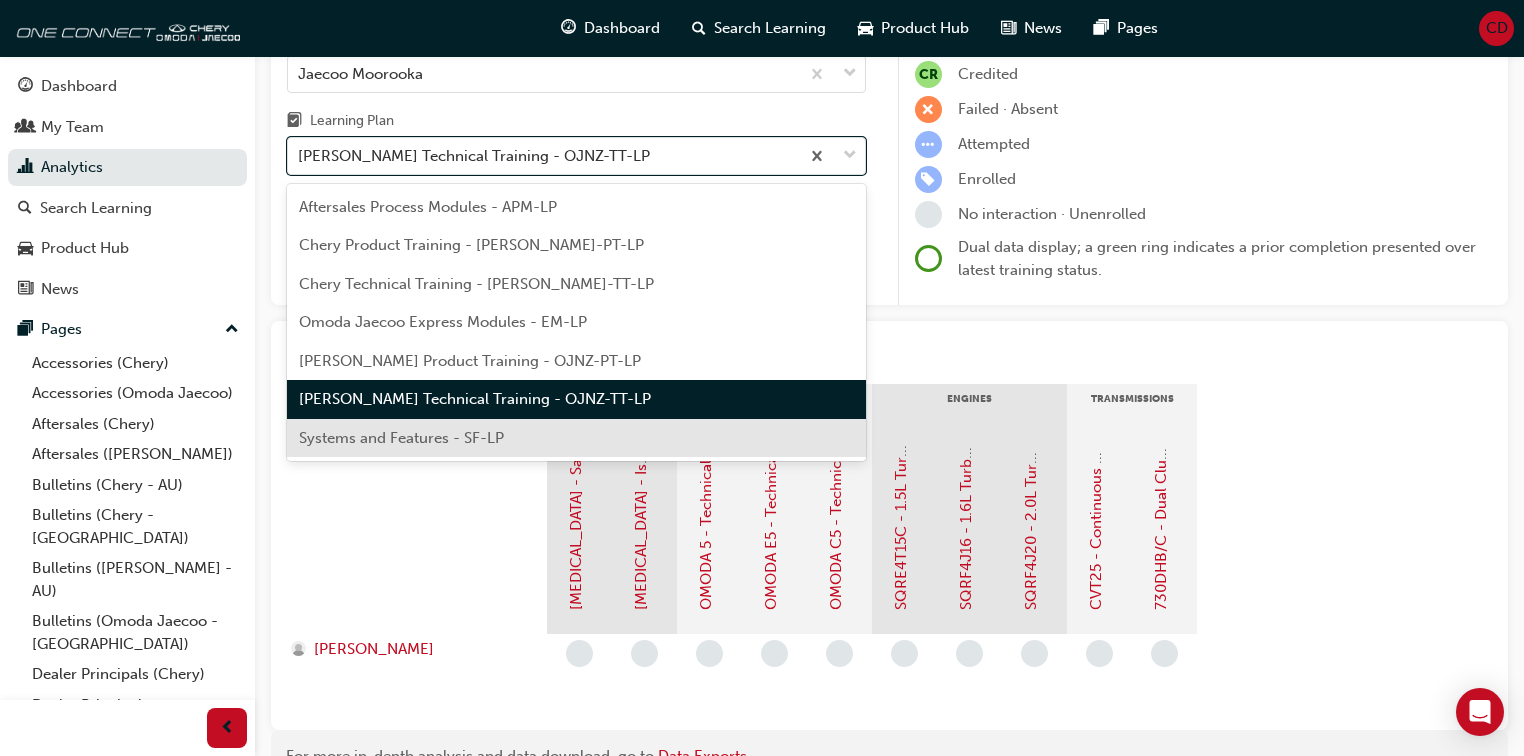click on "Systems and Features - SF-LP" at bounding box center (401, 438) 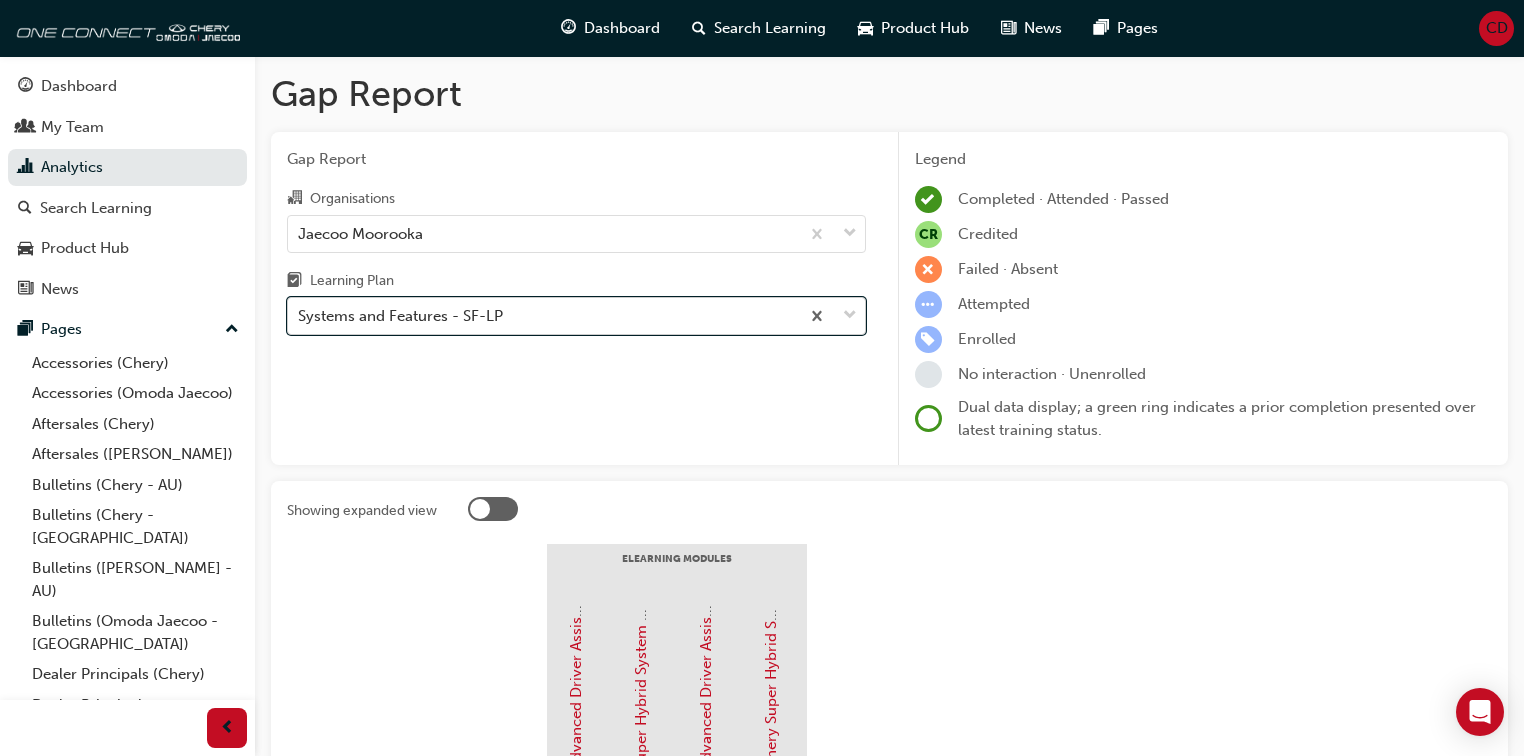 click on "Systems and Features - SF-LP" at bounding box center [400, 316] 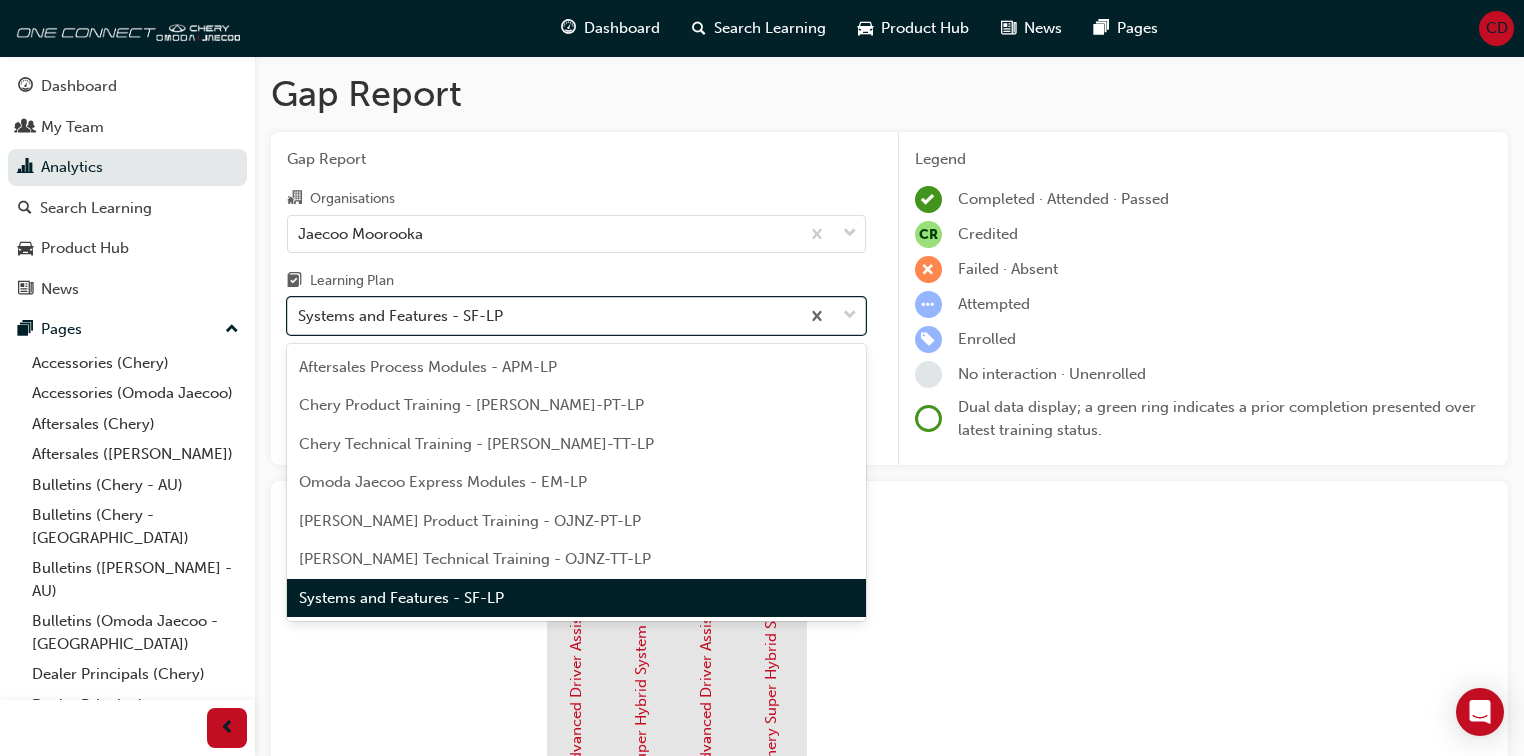 click on "Systems and Features - SF-LP" at bounding box center [400, 316] 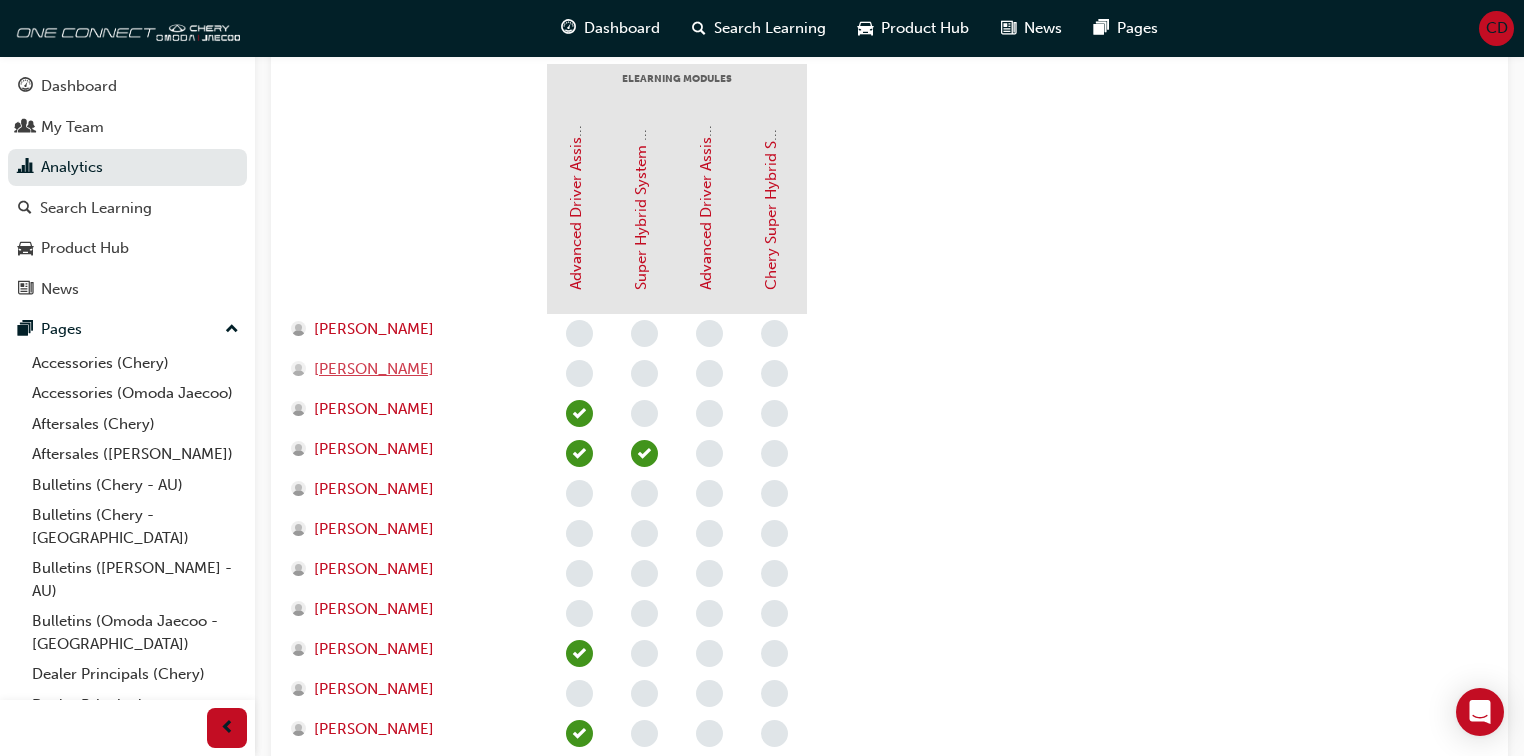scroll, scrollTop: 0, scrollLeft: 0, axis: both 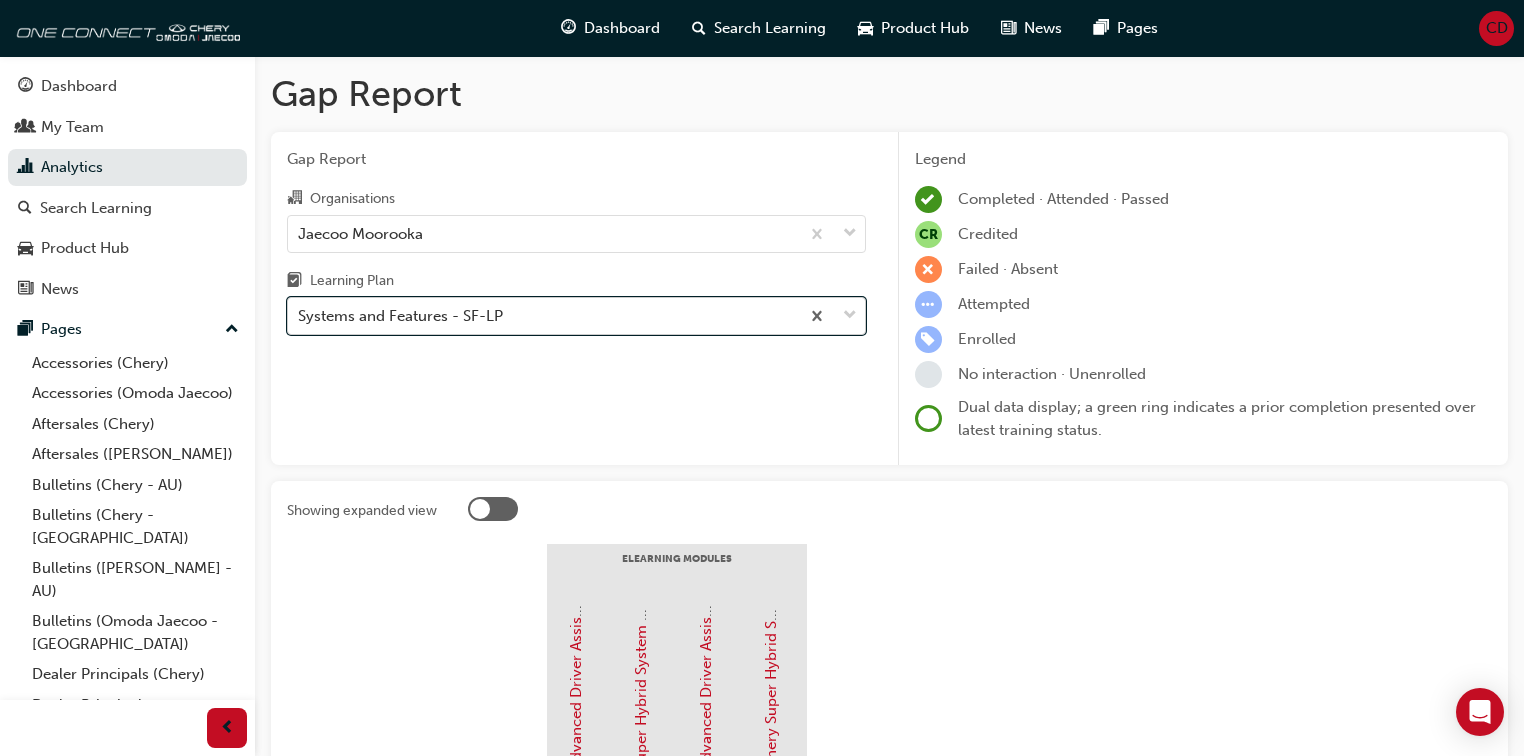 click on "Systems and Features - SF-LP" at bounding box center [400, 316] 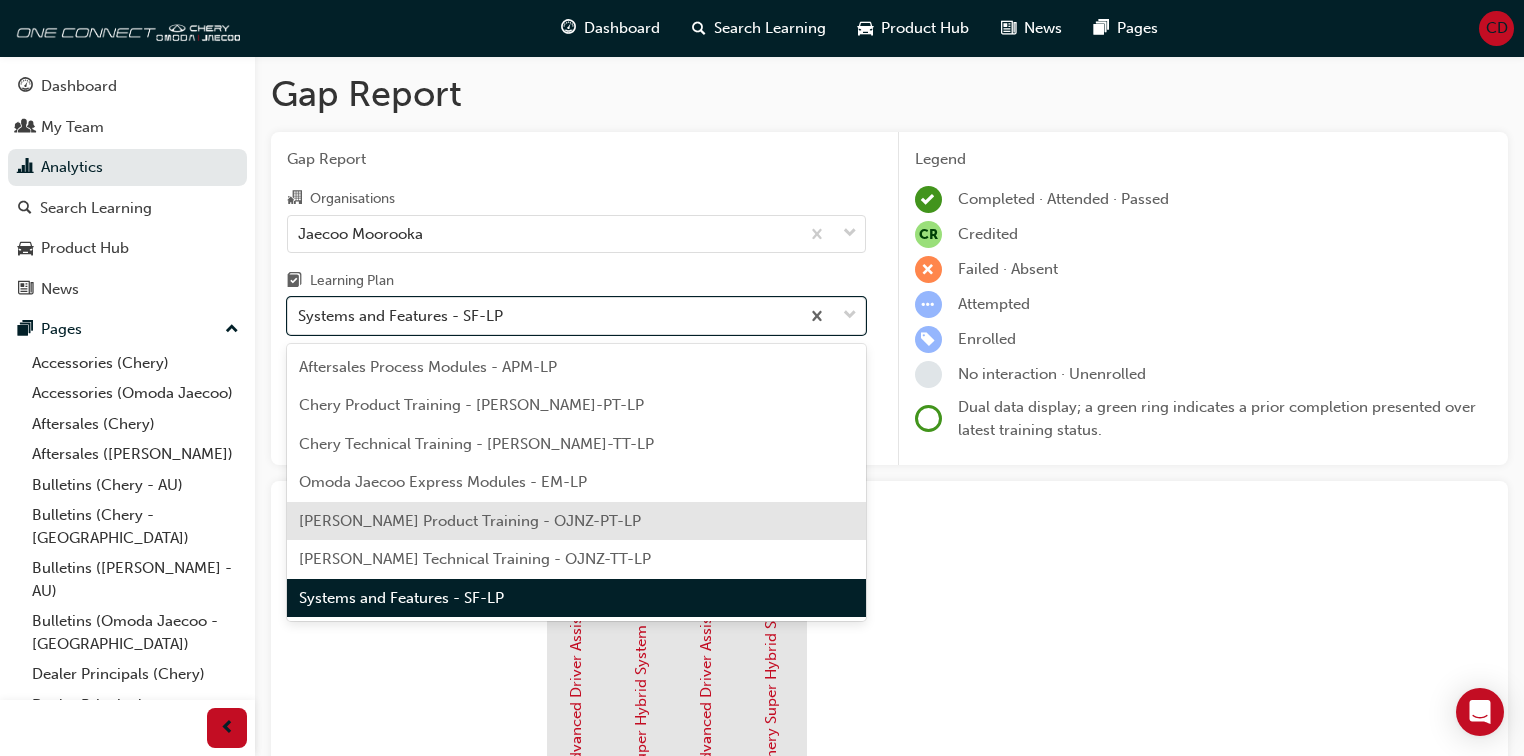 click on "[PERSON_NAME] Product Training - OJNZ-PT-LP" at bounding box center [576, 521] 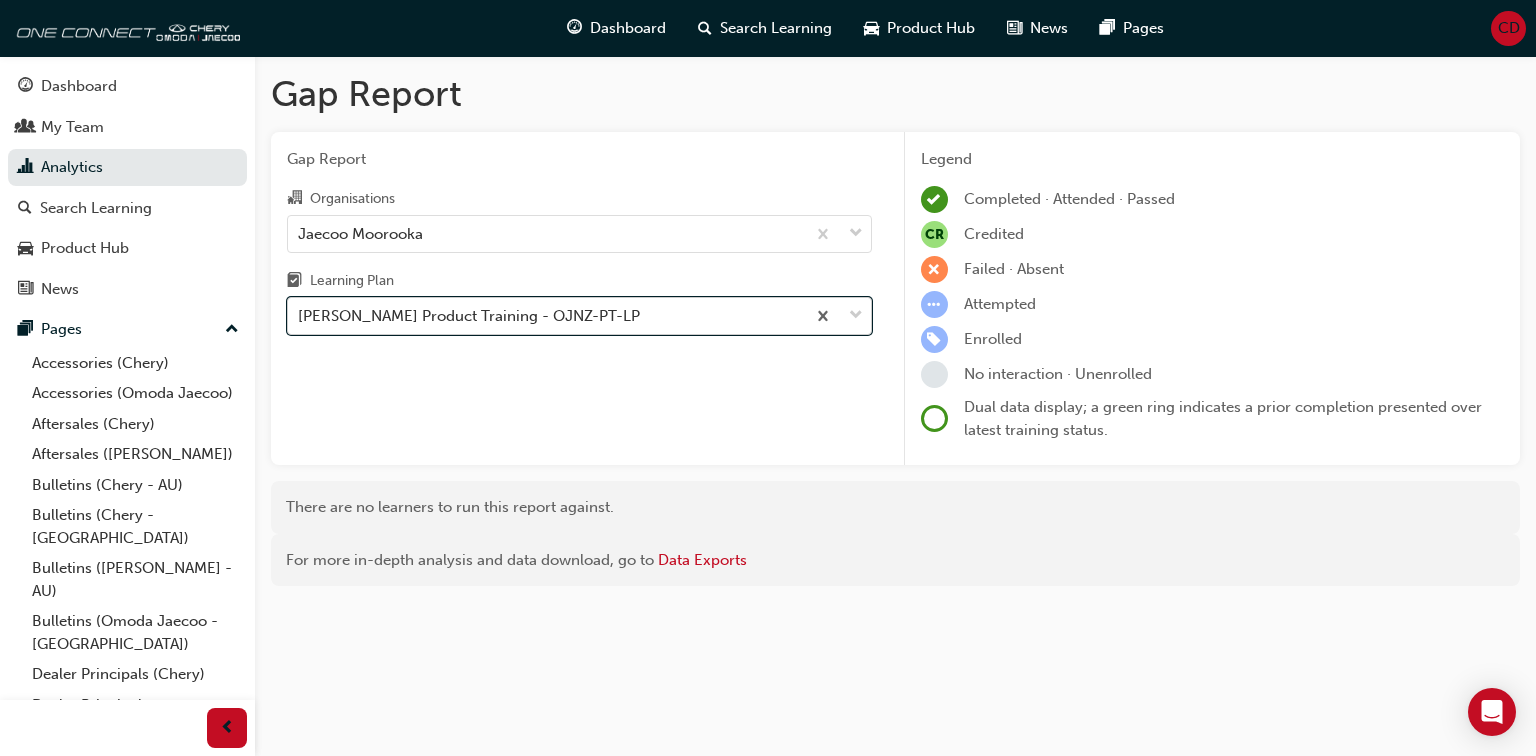 click on "[PERSON_NAME] Product Training - OJNZ-PT-LP" at bounding box center [469, 316] 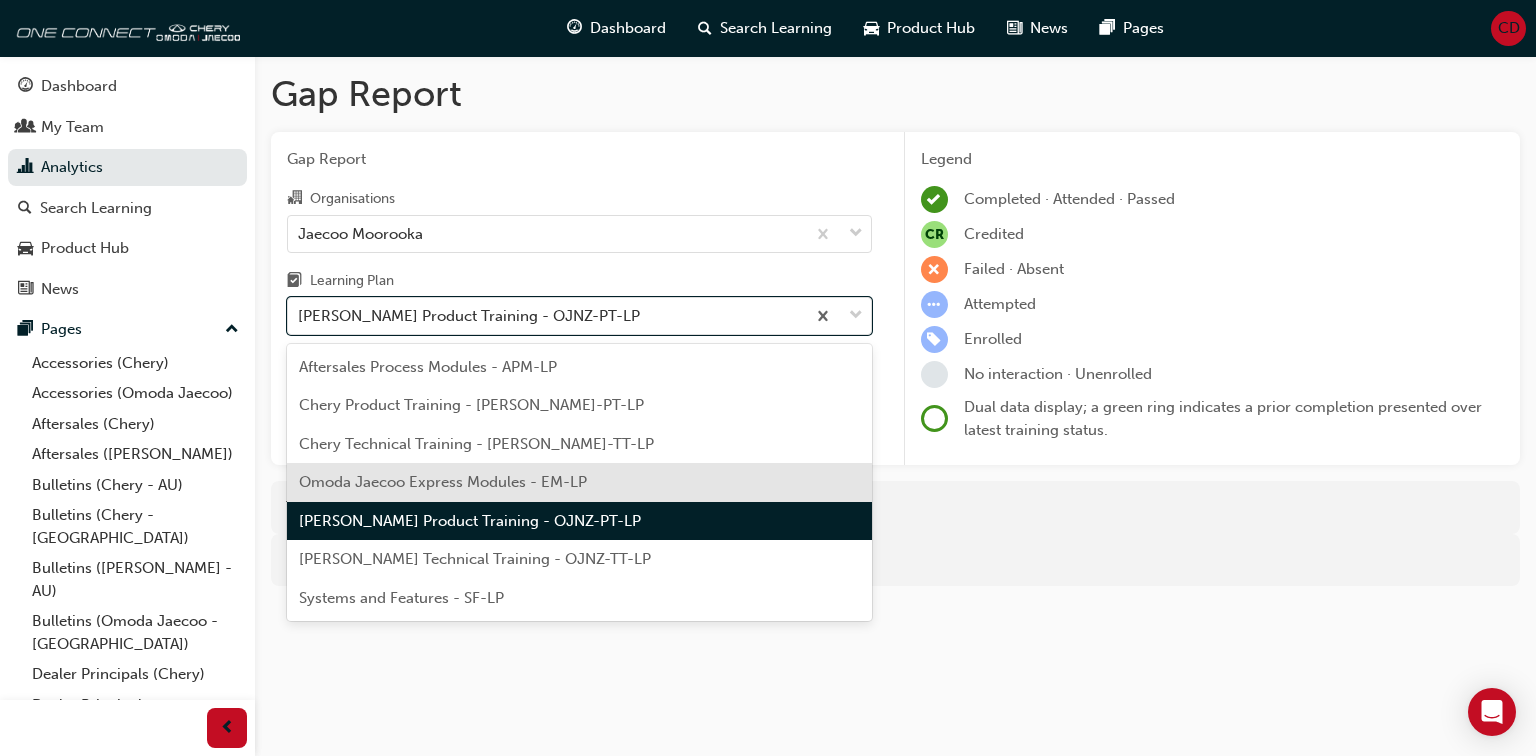 click on "Omoda Jaecoo Express Modules - EM-LP" at bounding box center (443, 482) 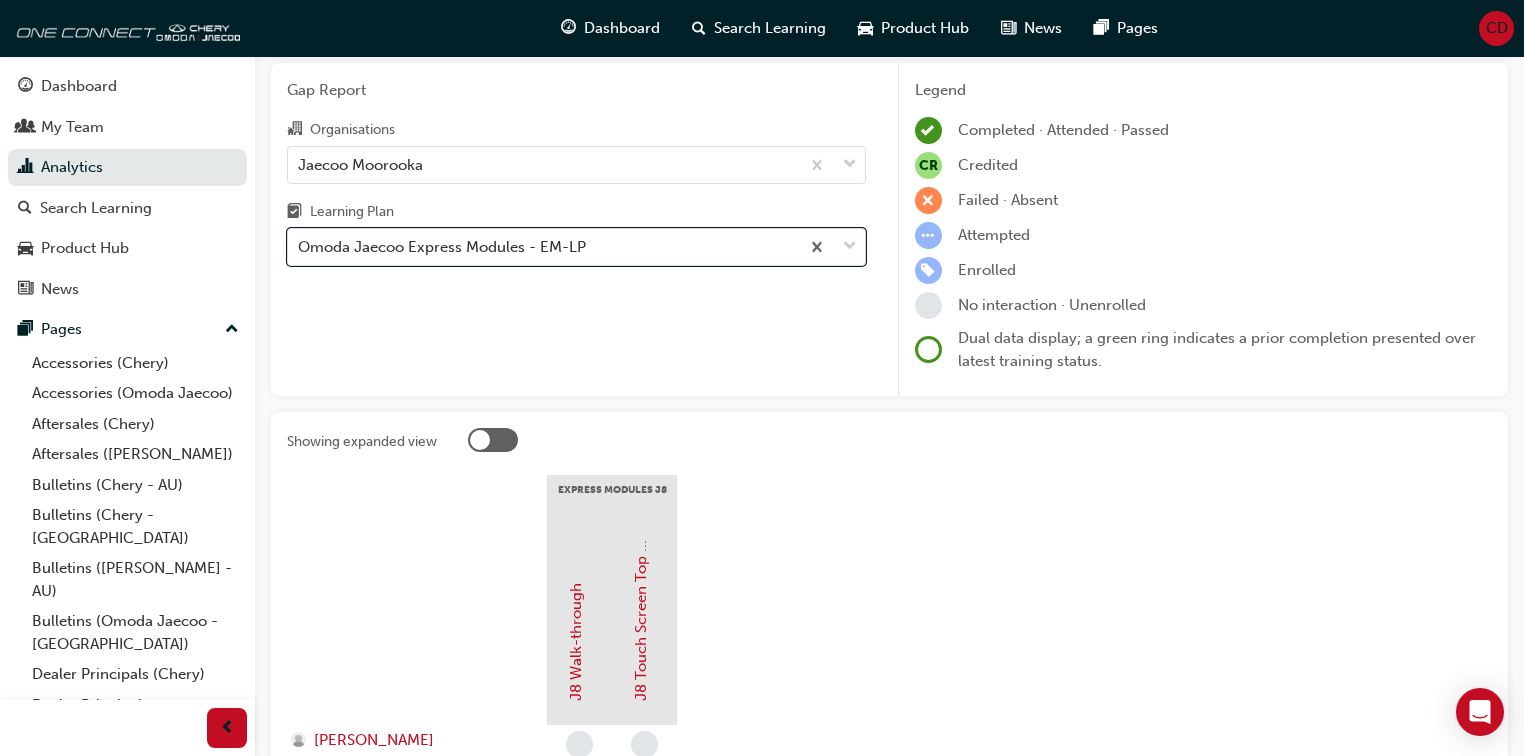scroll, scrollTop: 0, scrollLeft: 0, axis: both 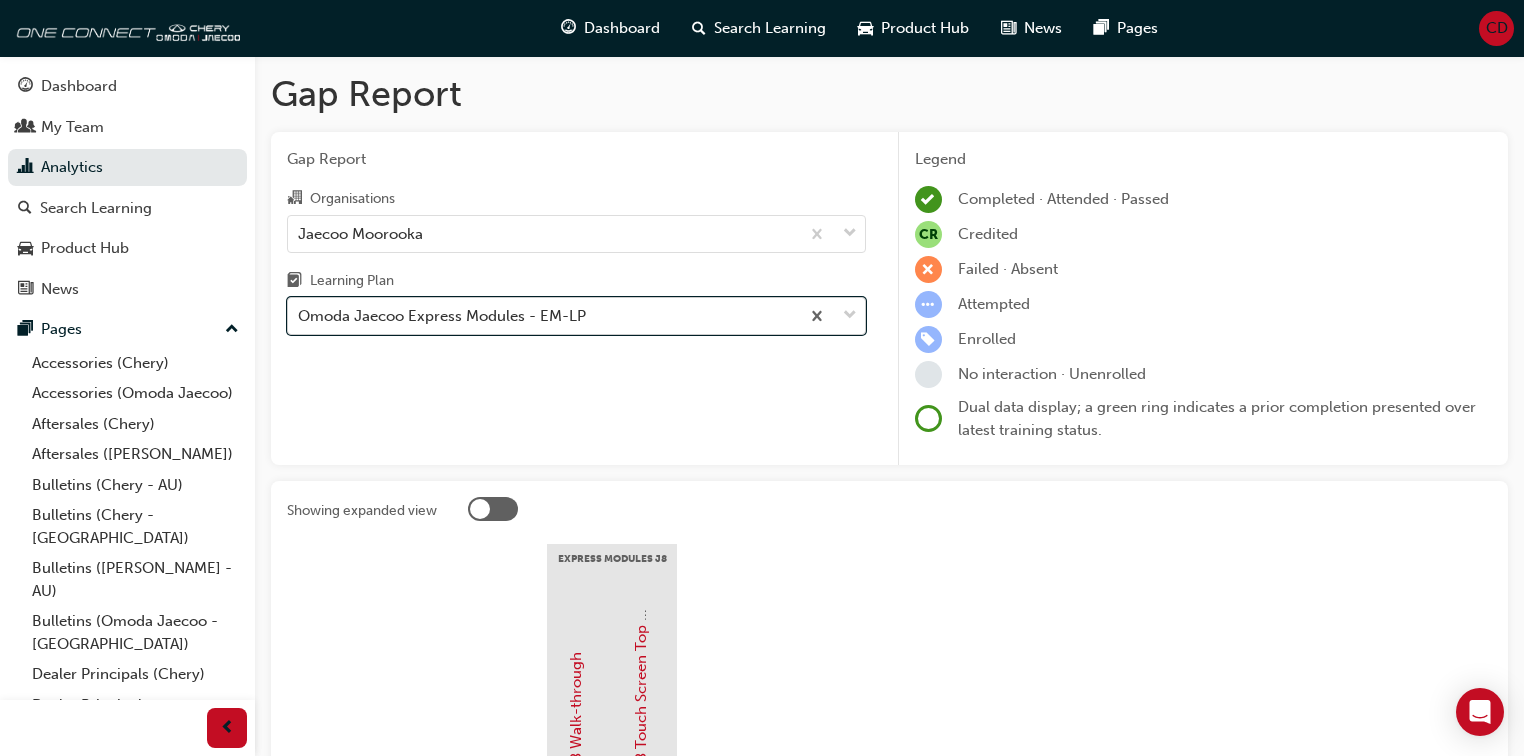 click on "Omoda Jaecoo Express Modules - EM-LP" at bounding box center (442, 316) 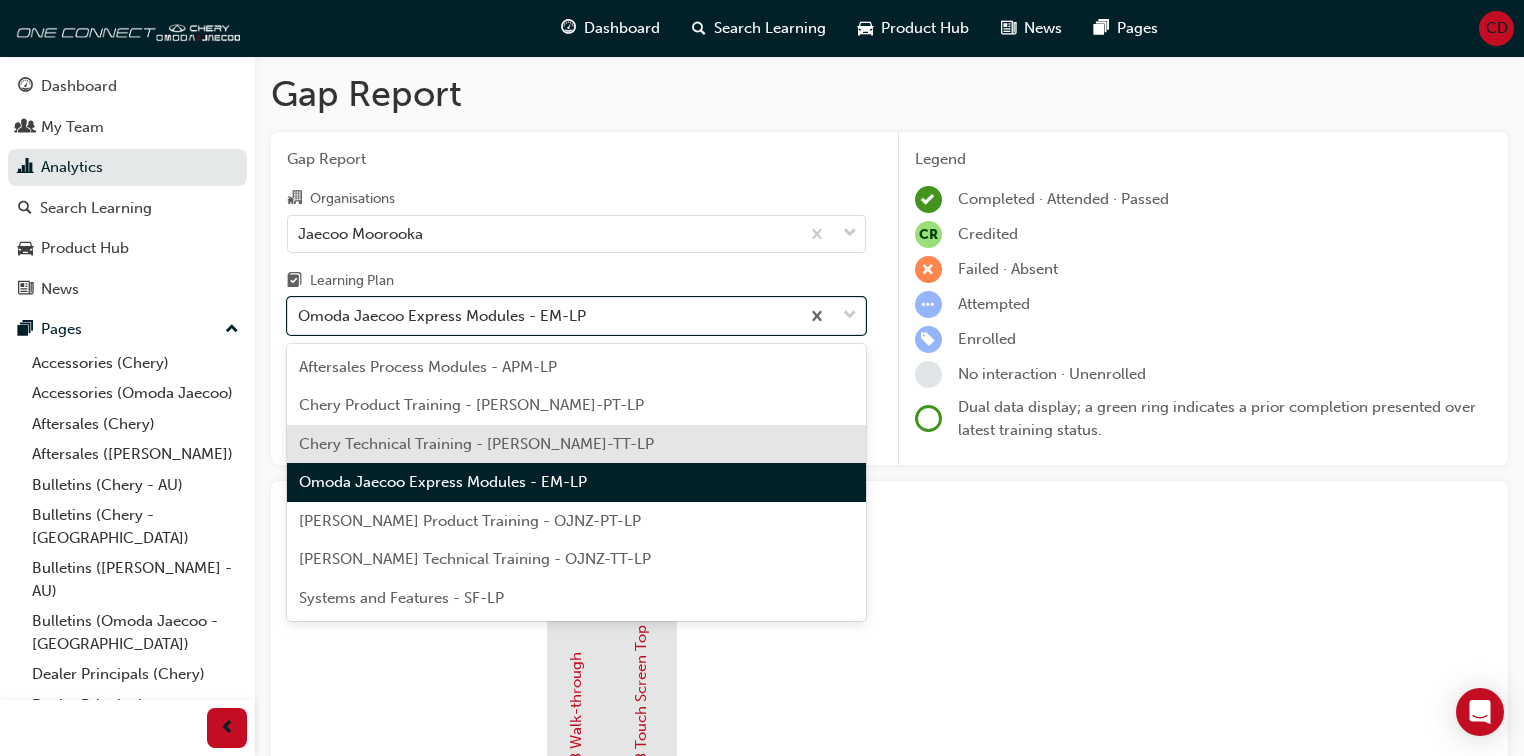 click on "Chery Technical Training - [PERSON_NAME]-TT-LP" at bounding box center [576, 444] 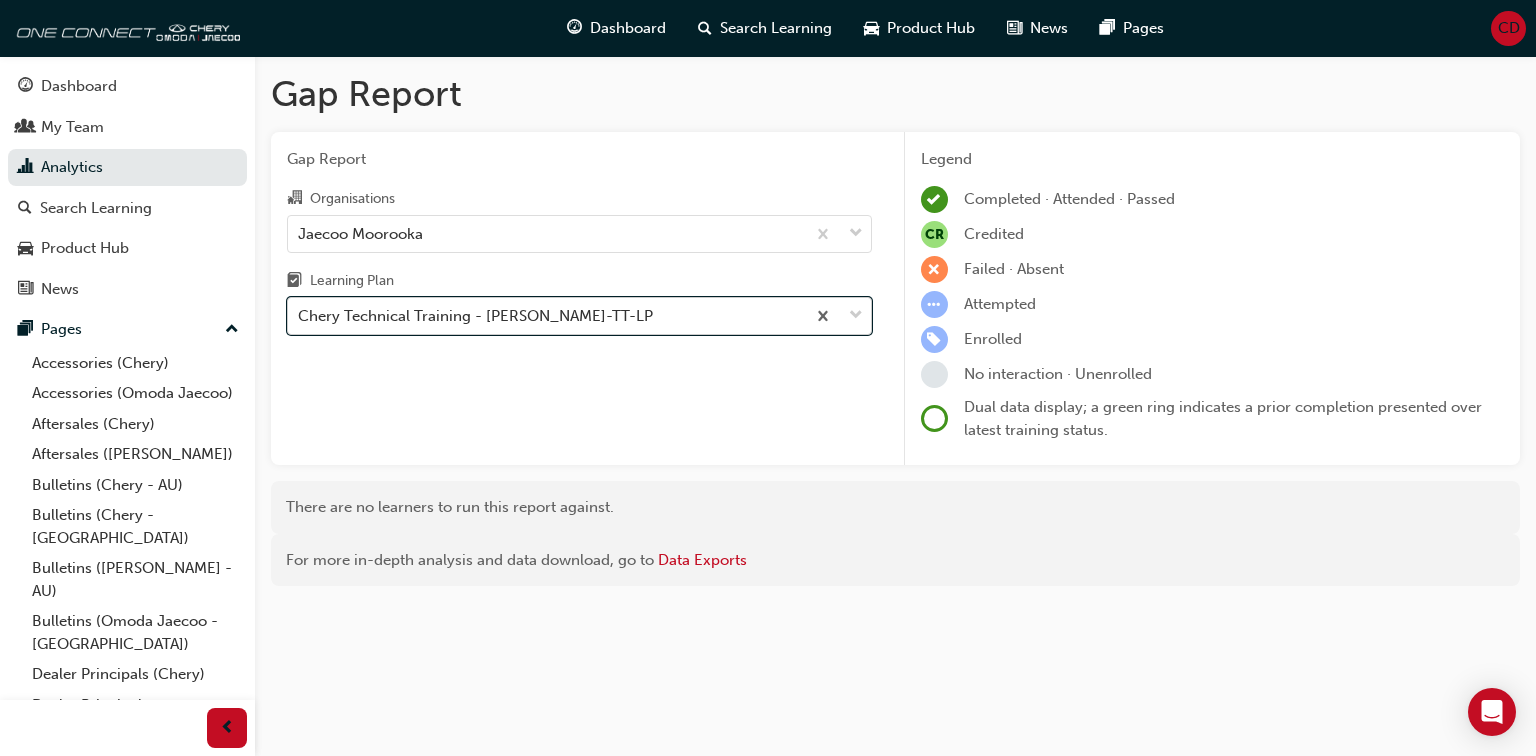 click on "Chery Technical Training - [PERSON_NAME]-TT-LP" at bounding box center [475, 316] 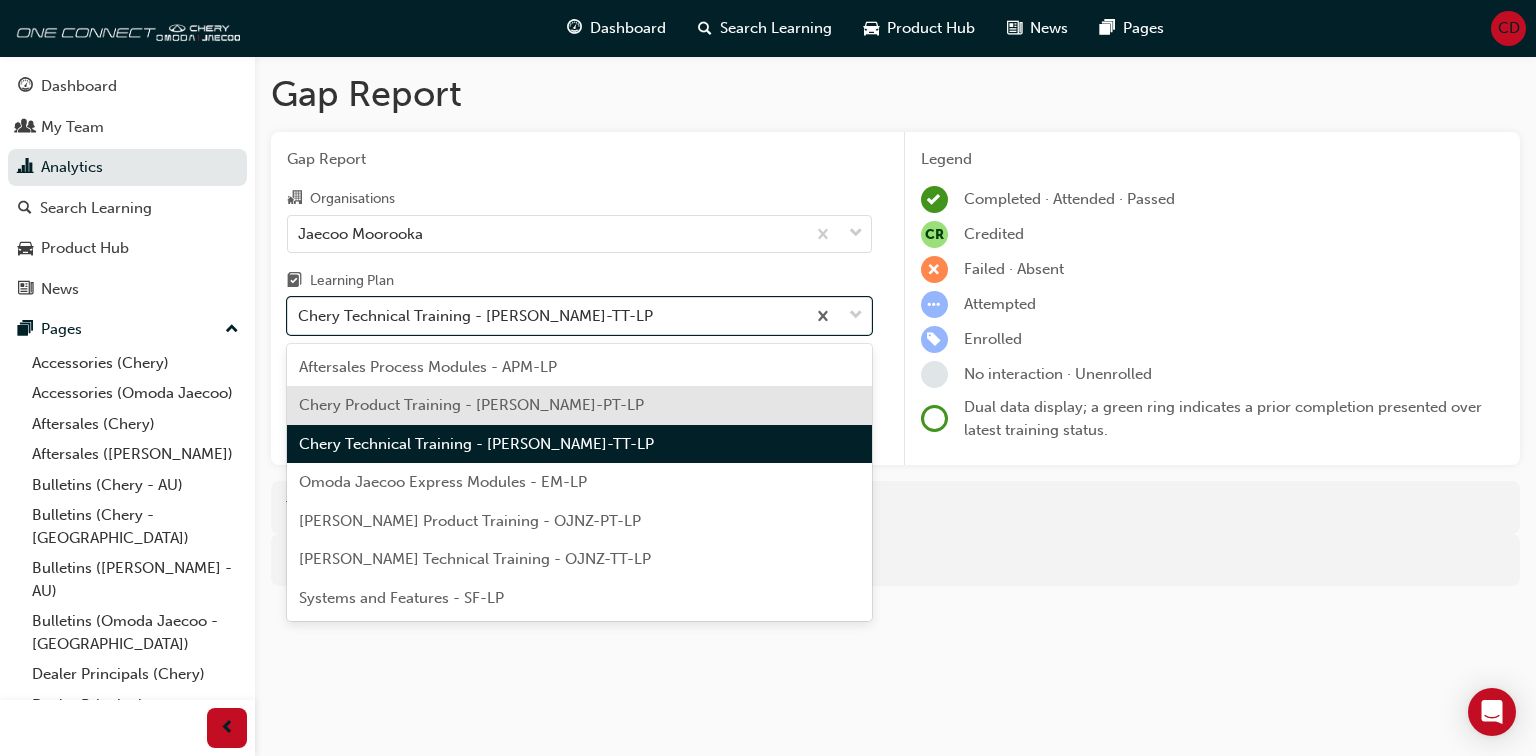 click on "Chery Product Training - [PERSON_NAME]-PT-LP" at bounding box center [471, 405] 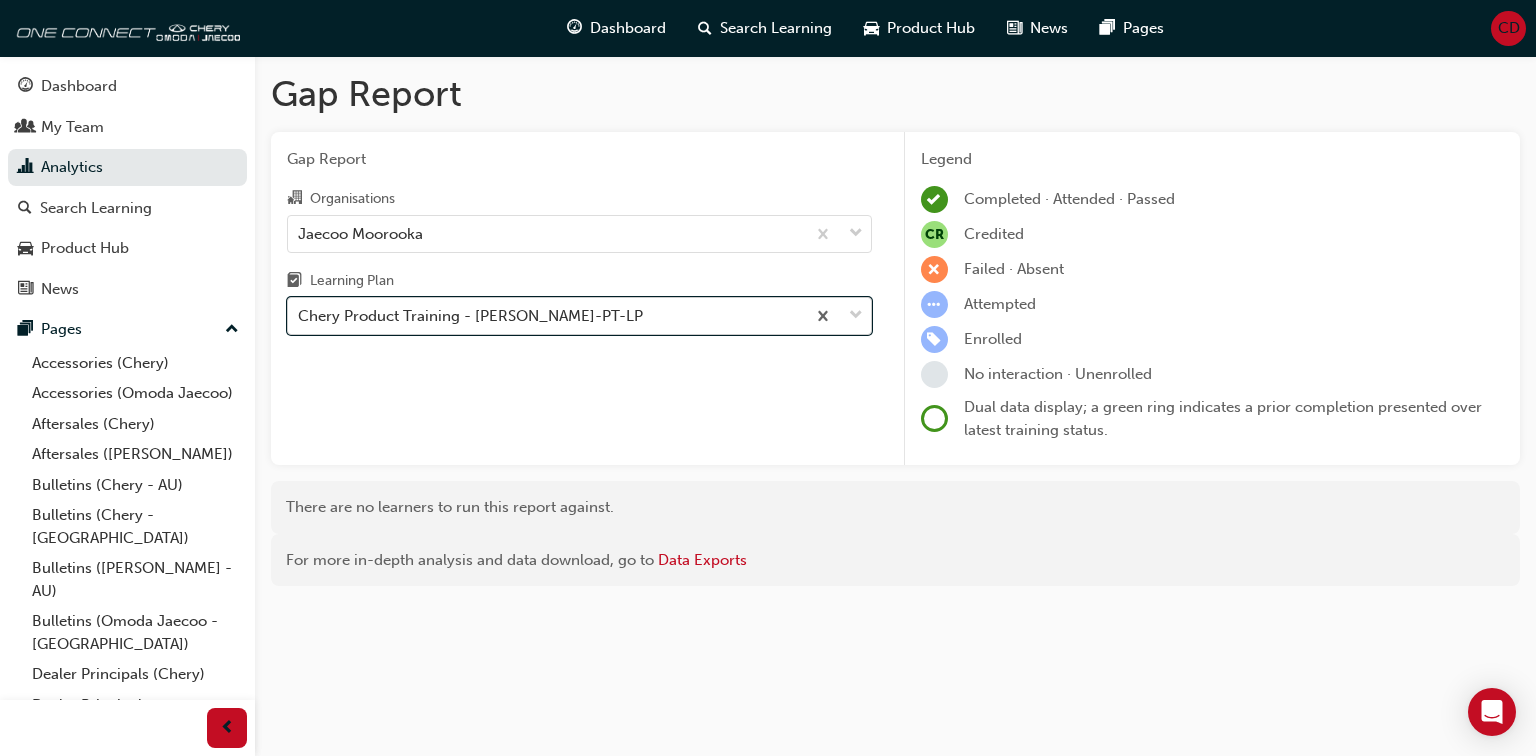 click on "Chery Product Training - [PERSON_NAME]-PT-LP" at bounding box center [470, 316] 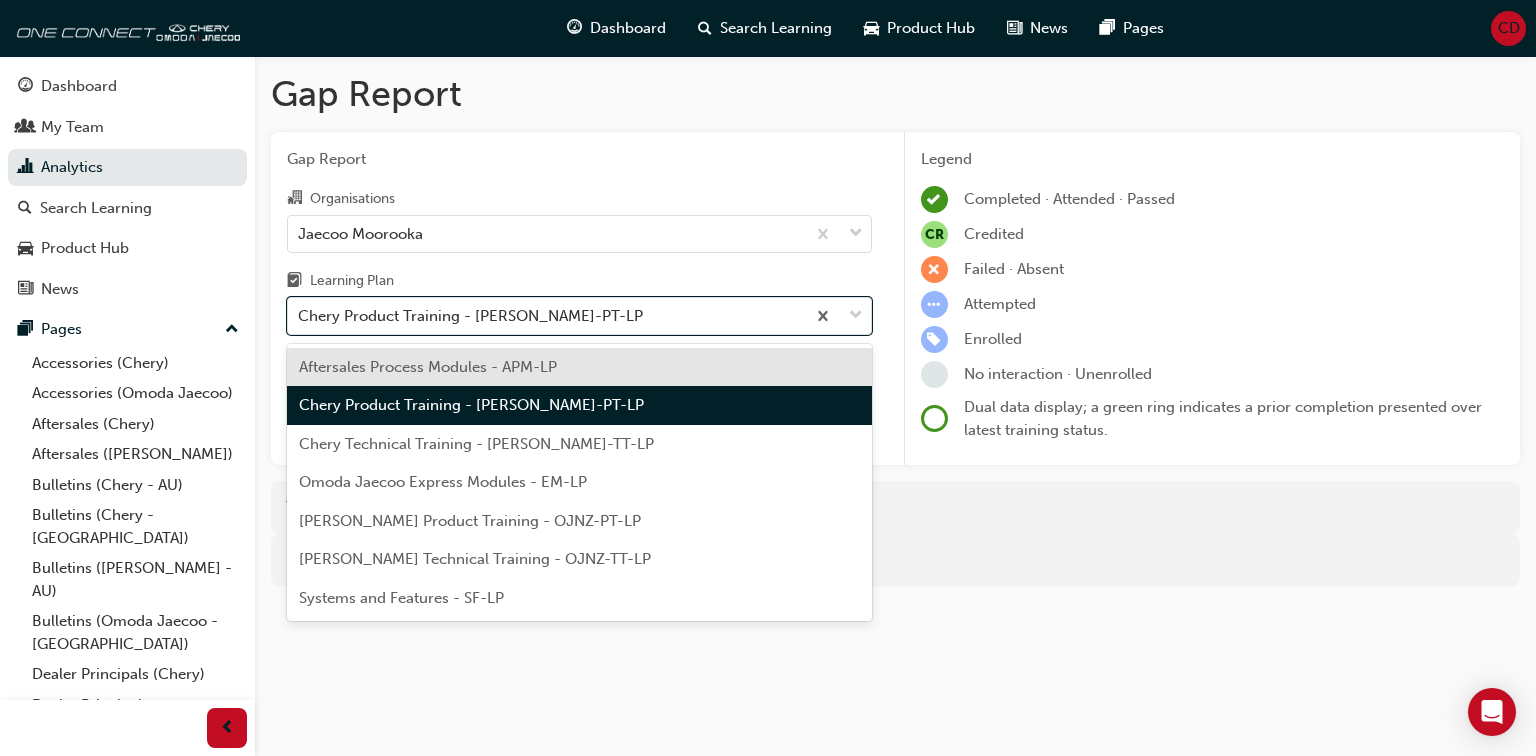 click on "Aftersales Process Modules - APM-LP" at bounding box center (428, 367) 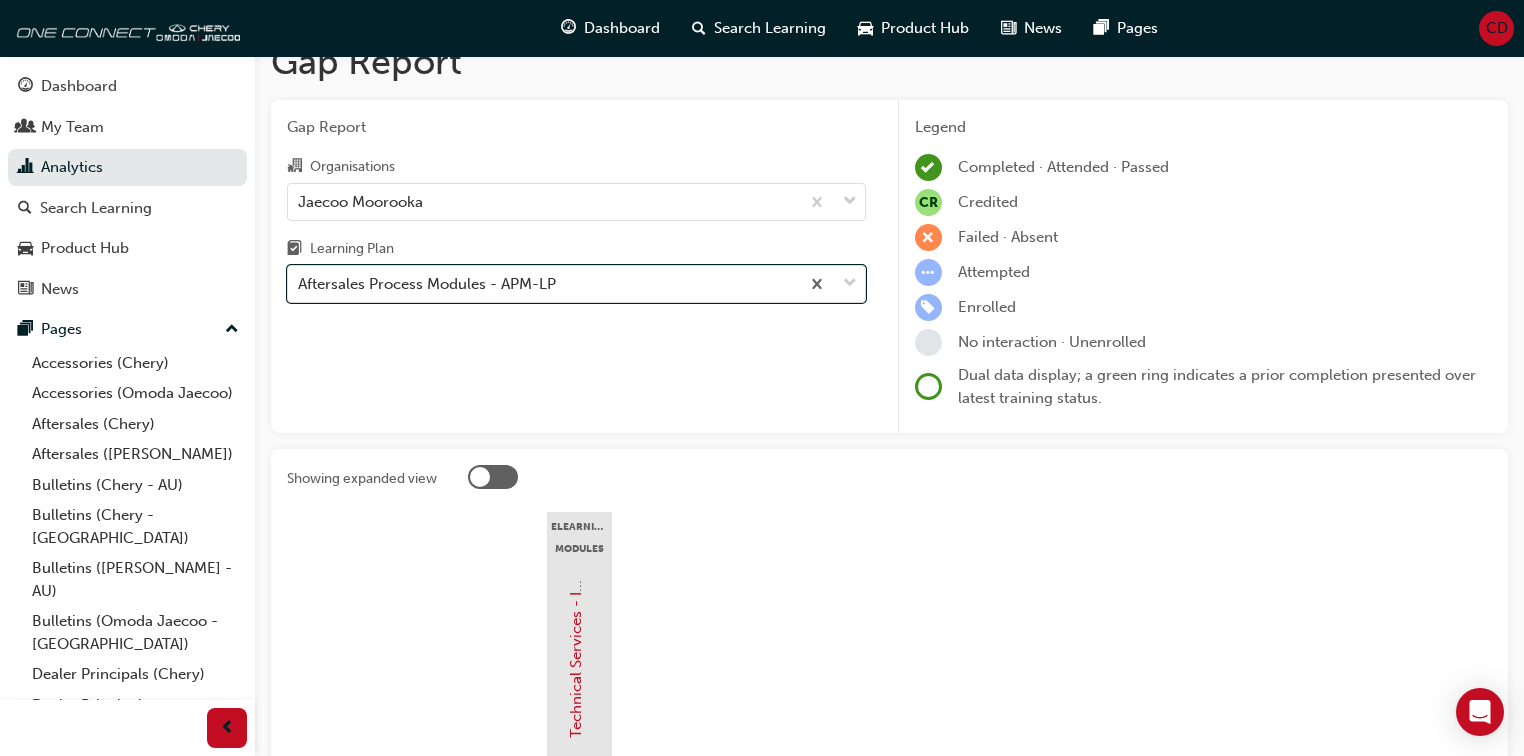 scroll, scrollTop: 28, scrollLeft: 0, axis: vertical 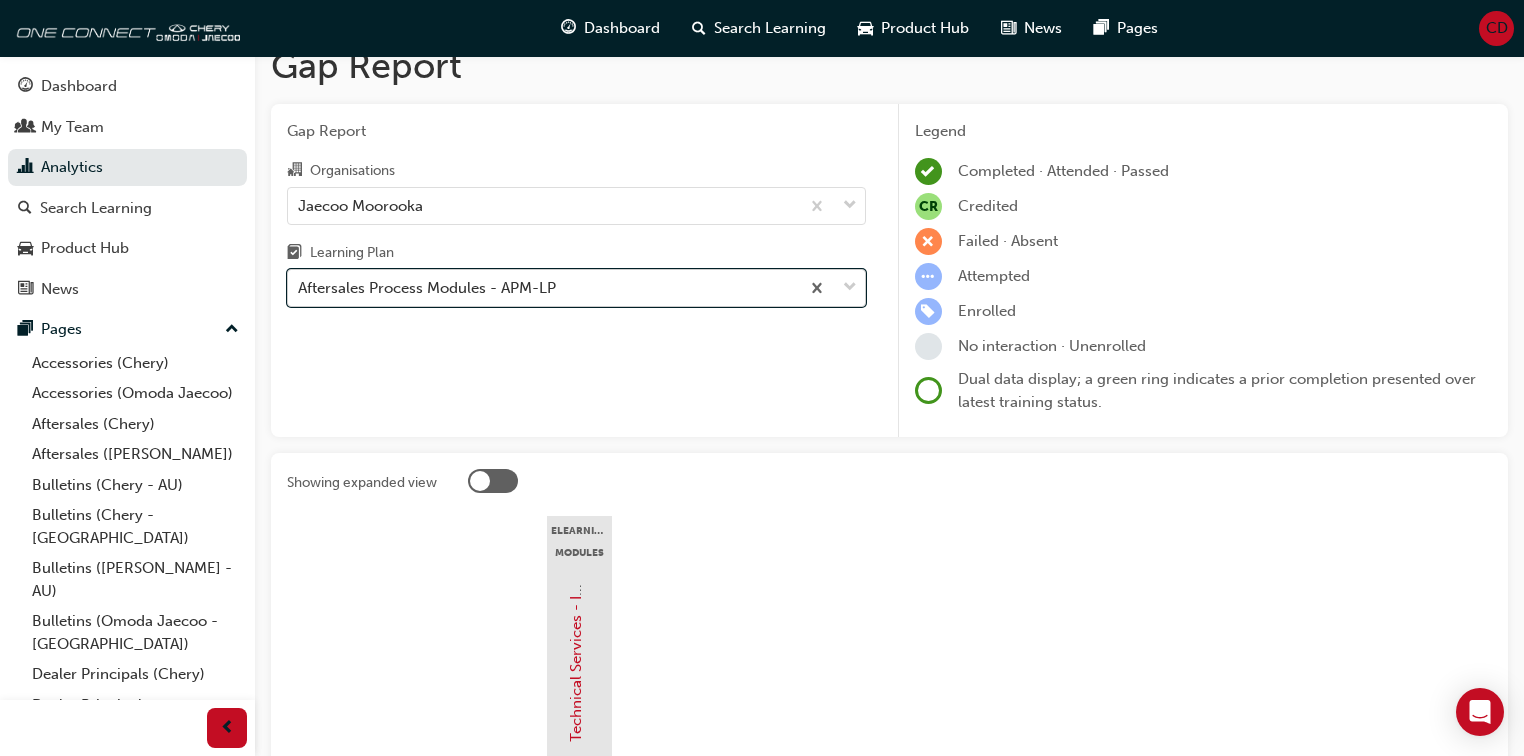click on "Aftersales Process Modules - APM-LP" at bounding box center [427, 288] 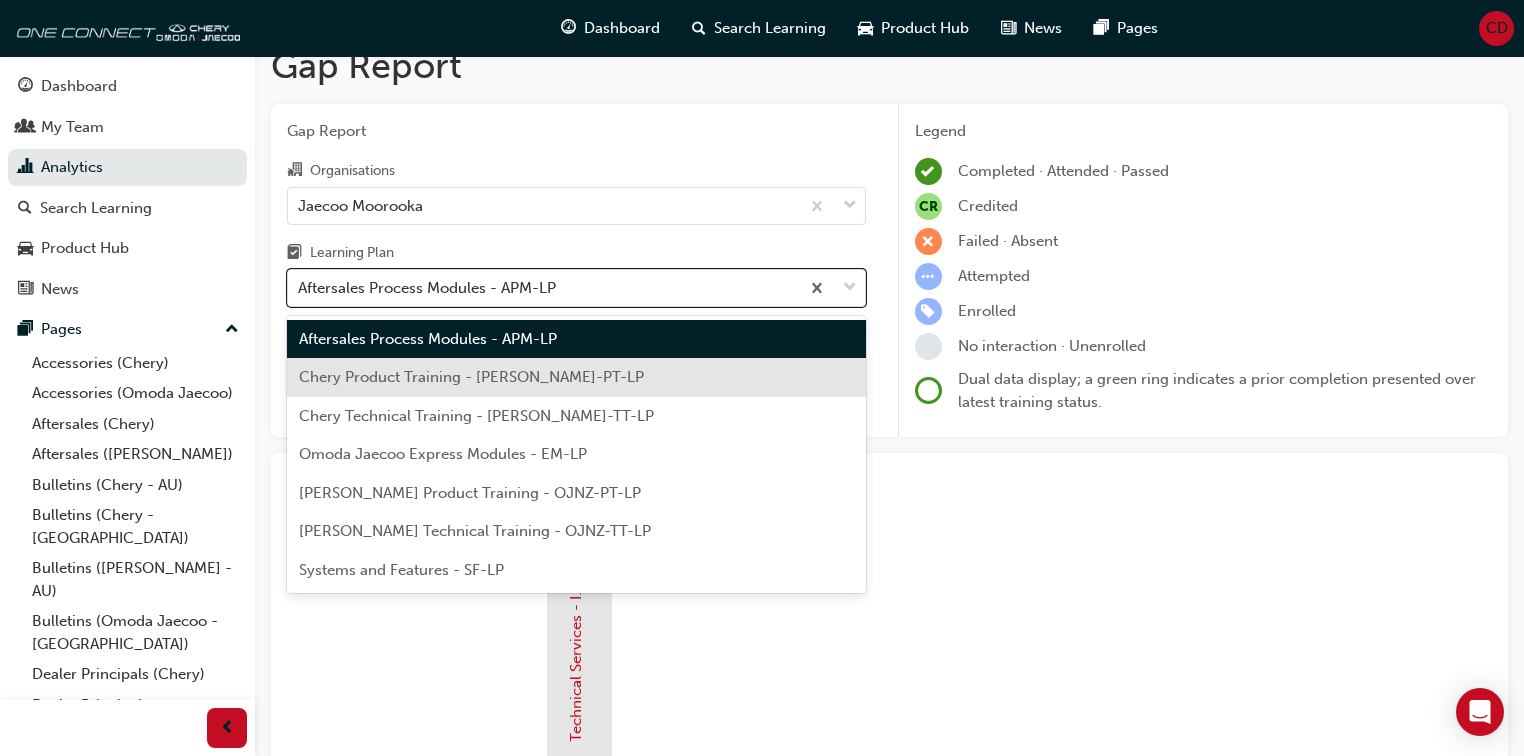 click on "Chery Product Training - [PERSON_NAME]-PT-LP" at bounding box center (471, 377) 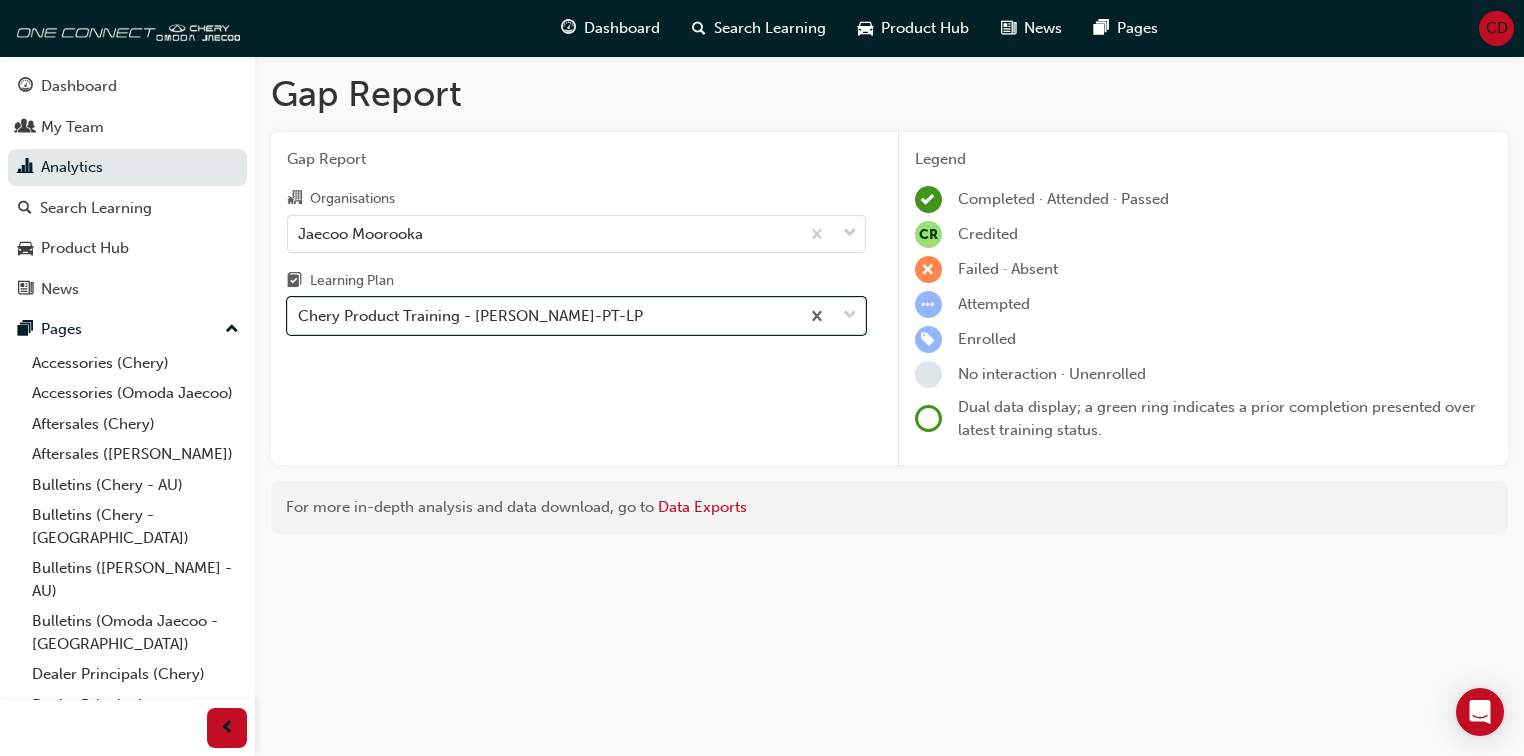 scroll, scrollTop: 0, scrollLeft: 0, axis: both 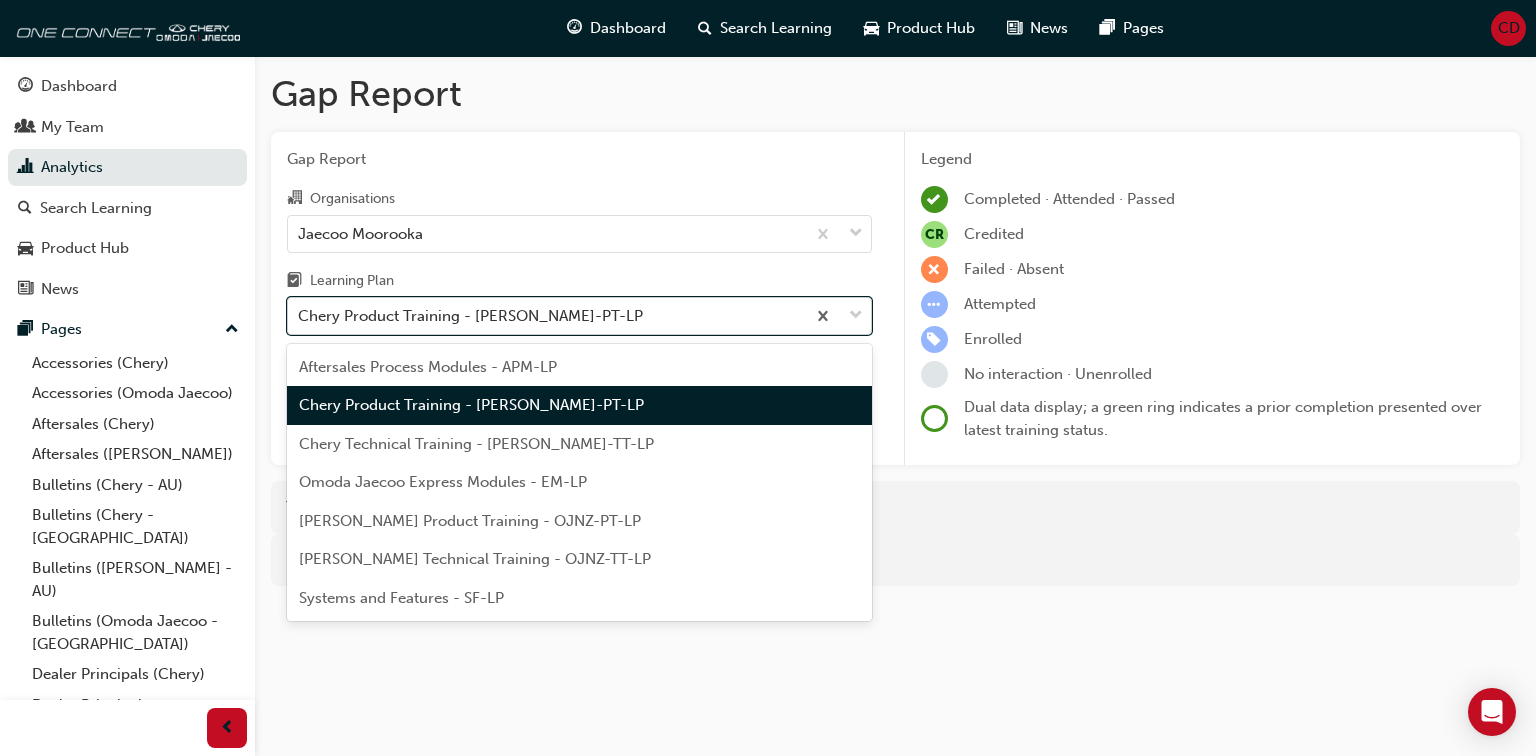 click on "Chery Product Training - [PERSON_NAME]-PT-LP" at bounding box center (470, 316) 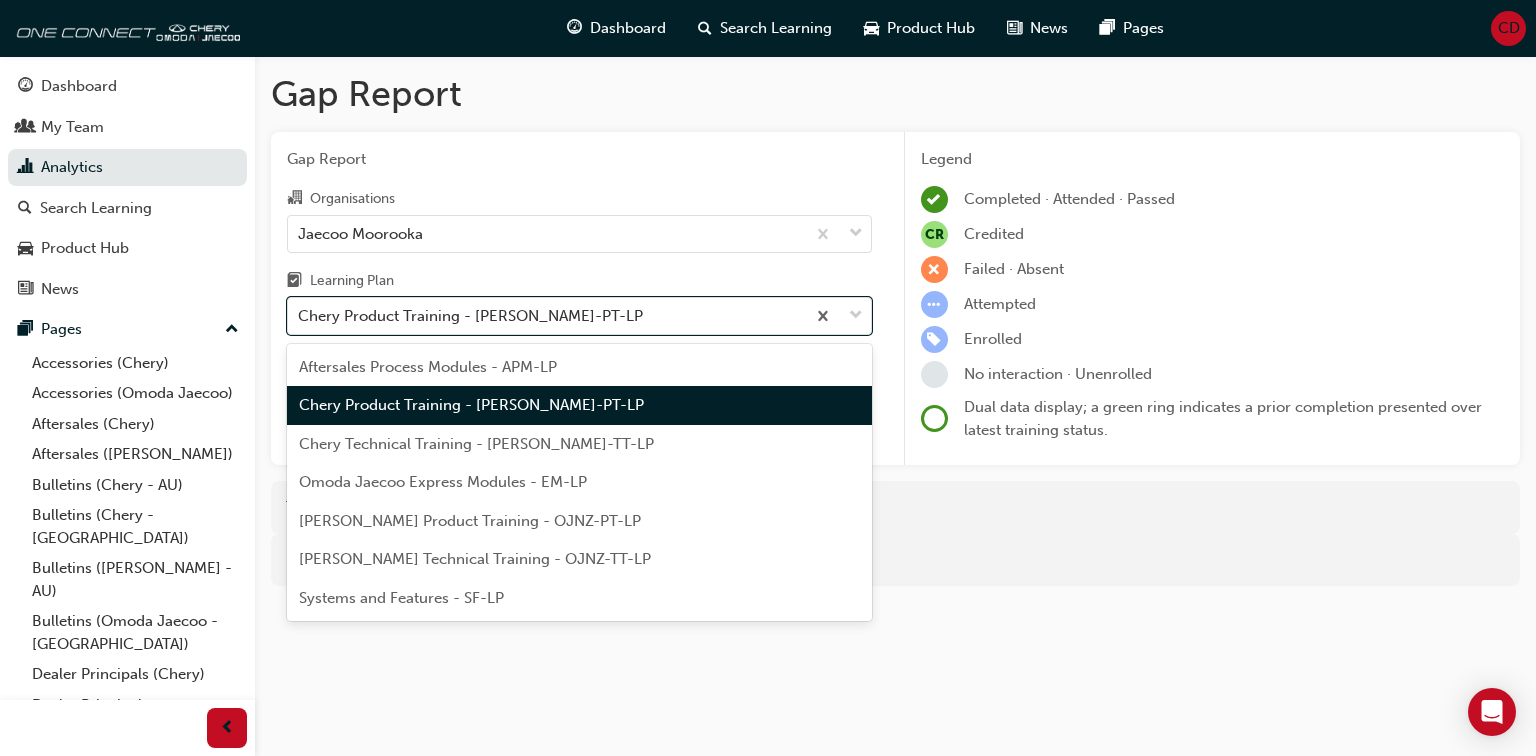 click on "Chery Product Training - [PERSON_NAME]-PT-LP" at bounding box center (471, 405) 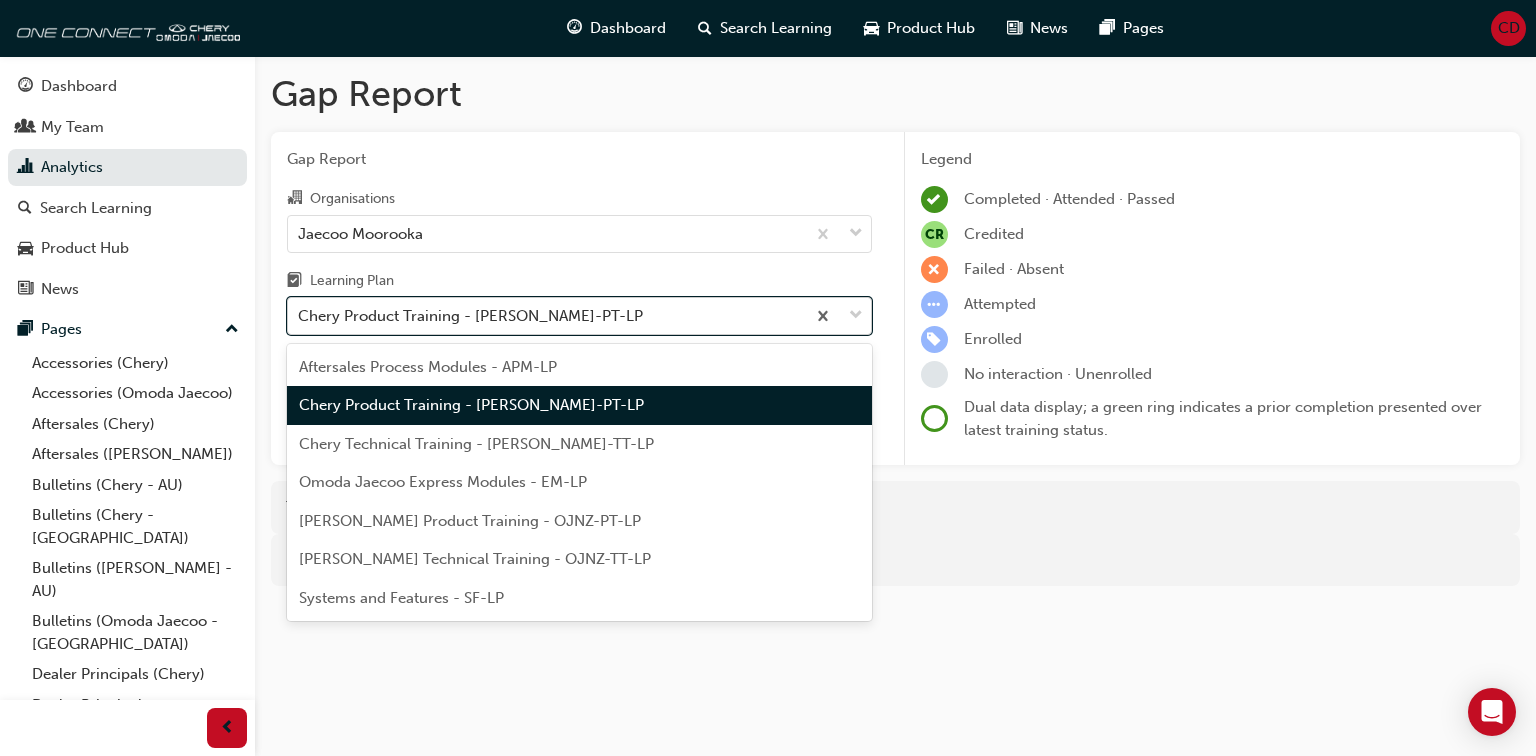 click on "Chery Product Training - [PERSON_NAME]-PT-LP" at bounding box center (470, 316) 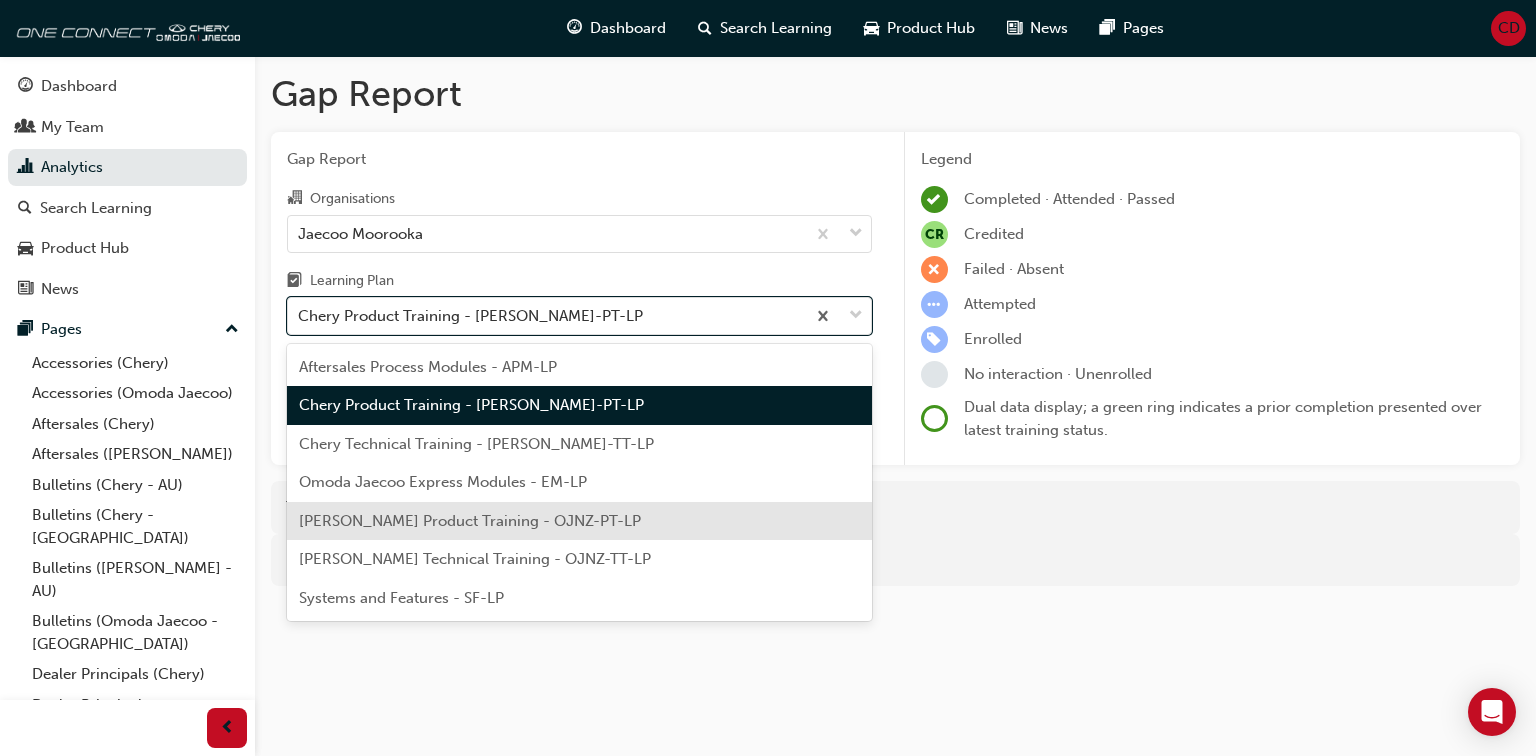 click on "[PERSON_NAME] Product Training - OJNZ-PT-LP" at bounding box center [470, 521] 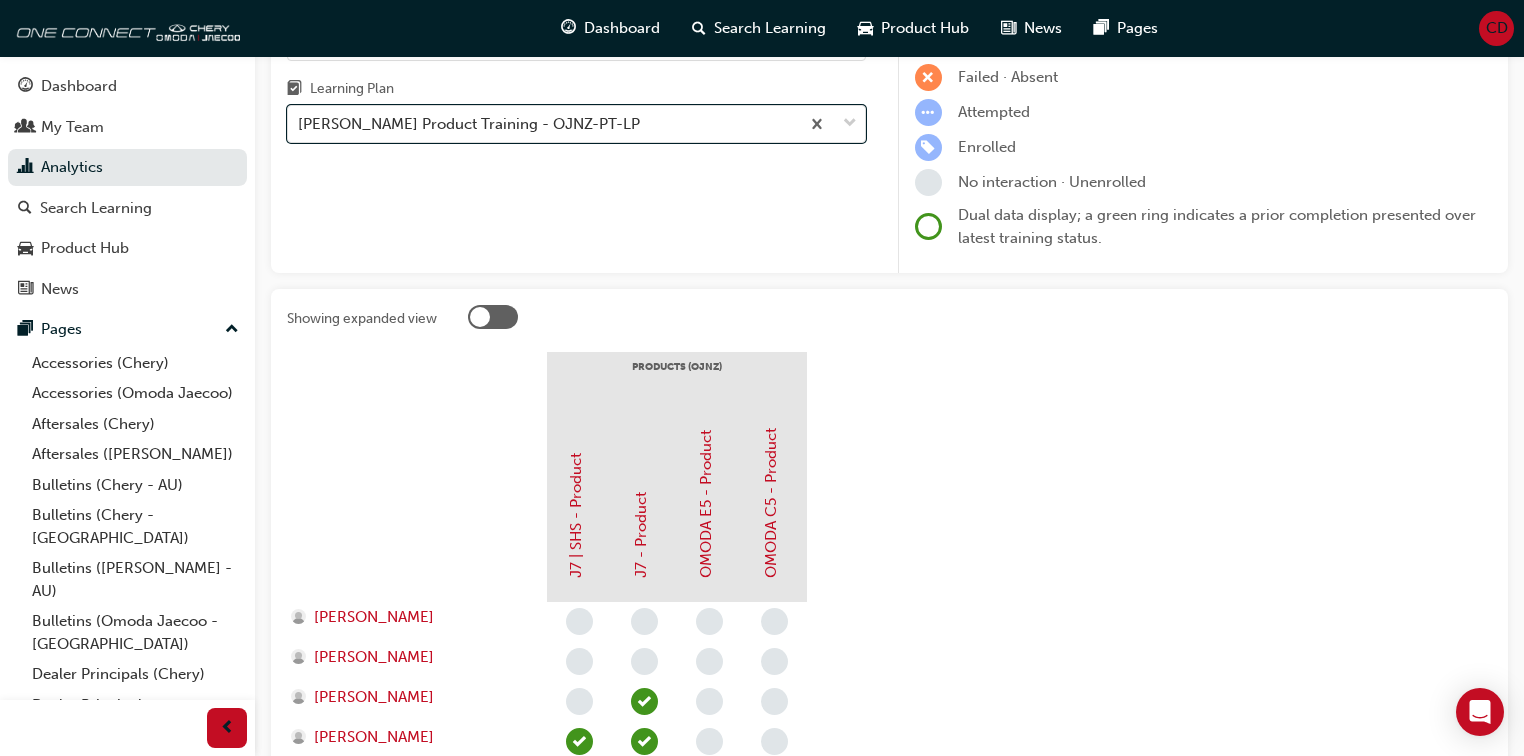 scroll, scrollTop: 0, scrollLeft: 0, axis: both 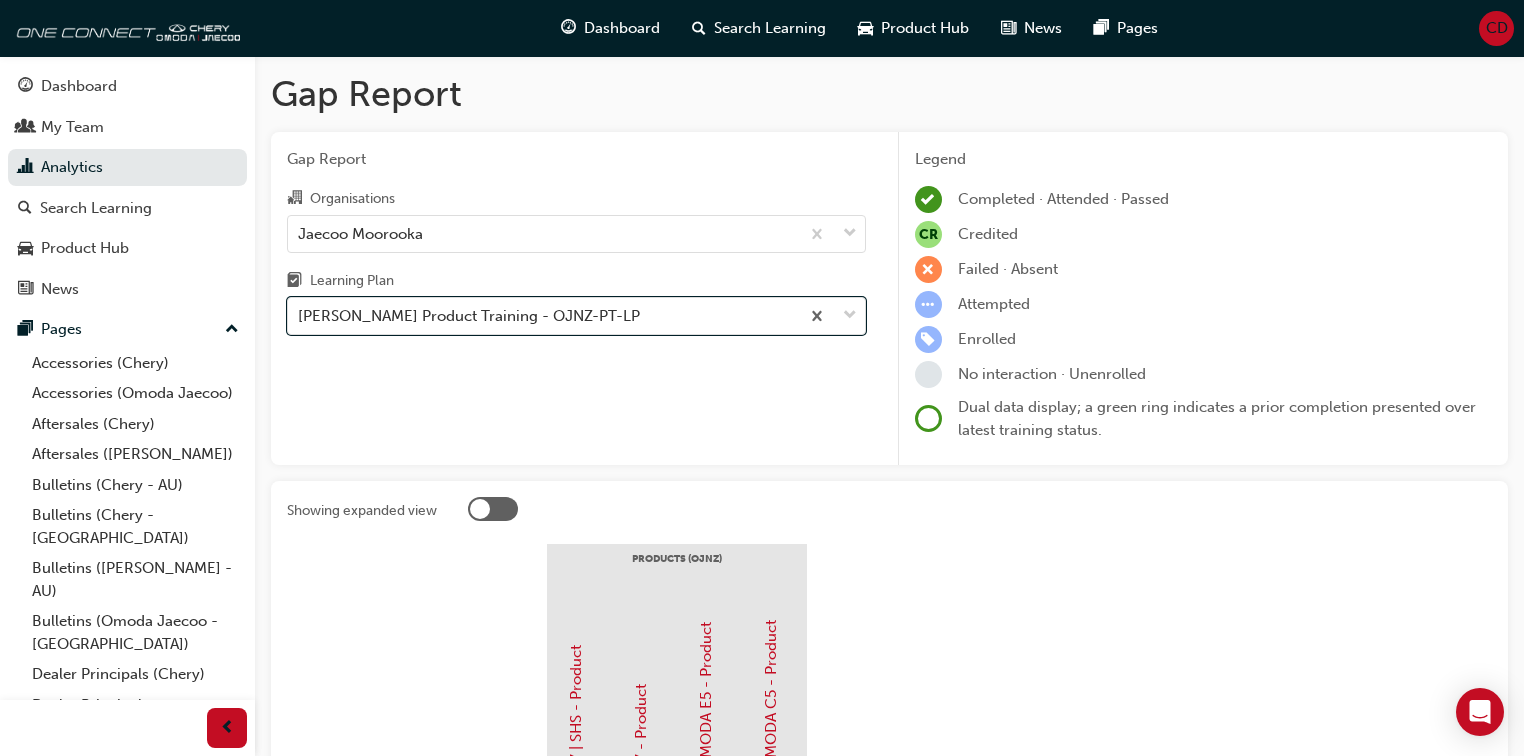 click on "Gap Report Organisations Jaecoo Moorooka Learning Plan   option Omoda Jaecoo Product Training - OJNZ-PT-LP, selected.     0 results available. Select is focused ,type to refine list, press Down to open the menu,  Omoda Jaecoo Product Training - OJNZ-PT-LP" at bounding box center [576, 299] 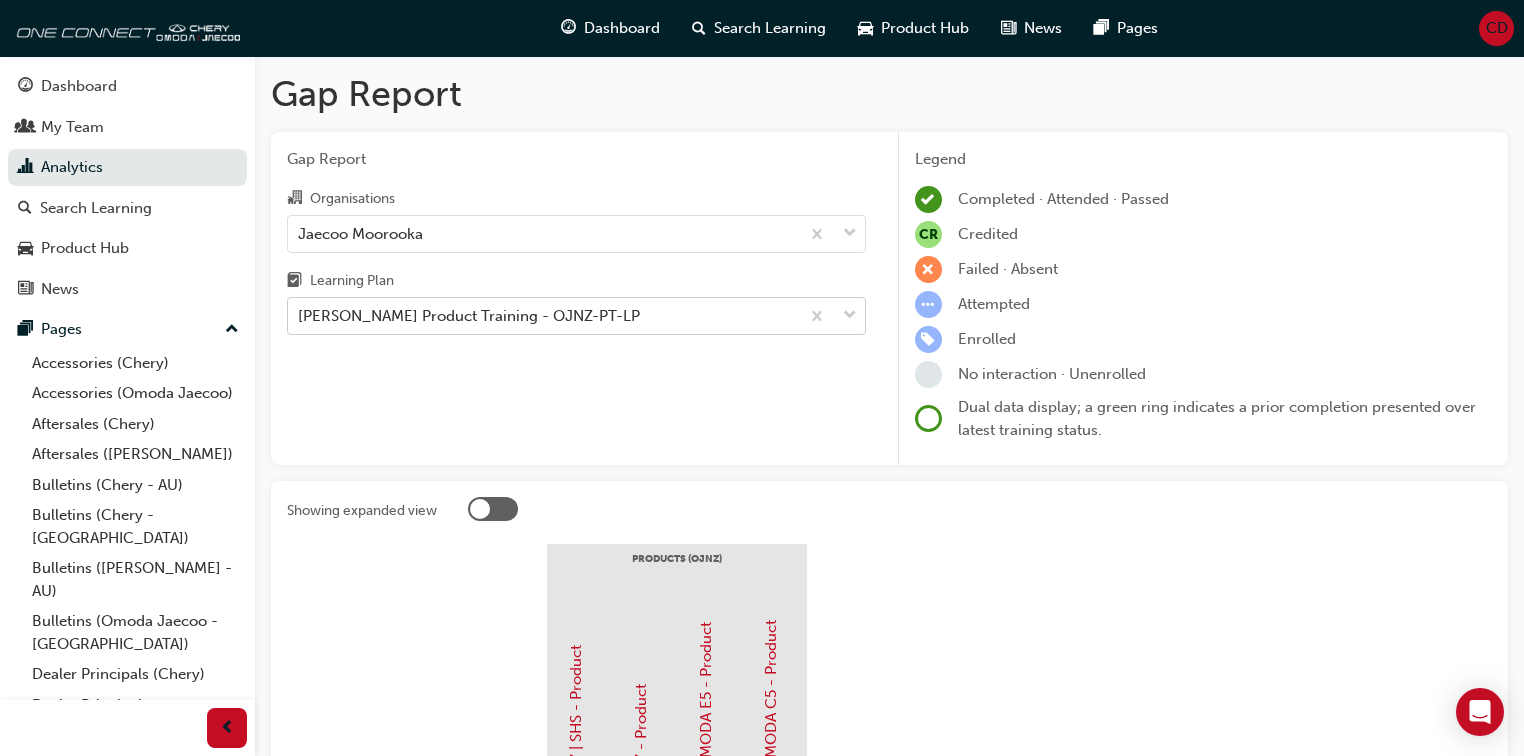click on "[PERSON_NAME] Product Training - OJNZ-PT-LP" at bounding box center [469, 316] 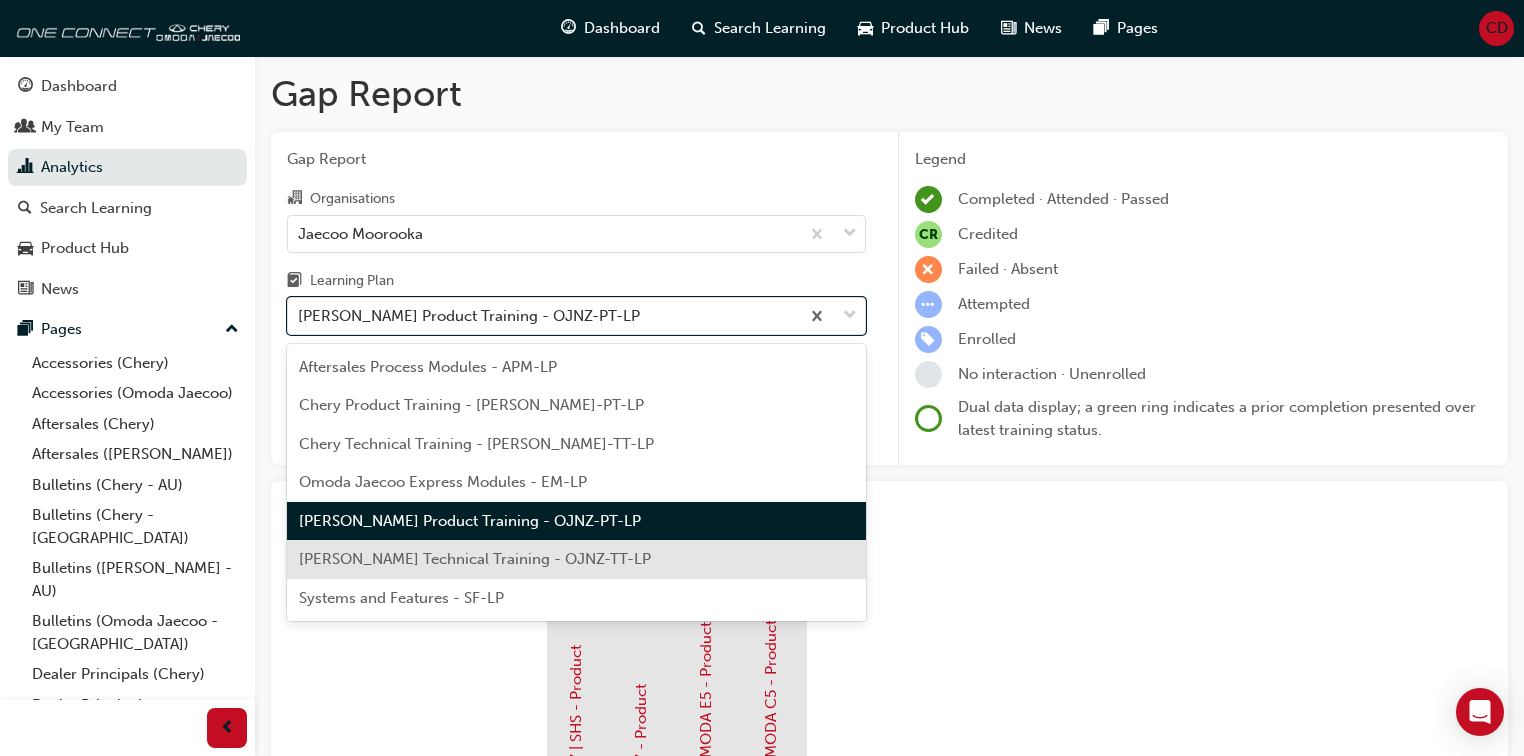 click on "[PERSON_NAME] Technical Training - OJNZ-TT-LP" at bounding box center [475, 559] 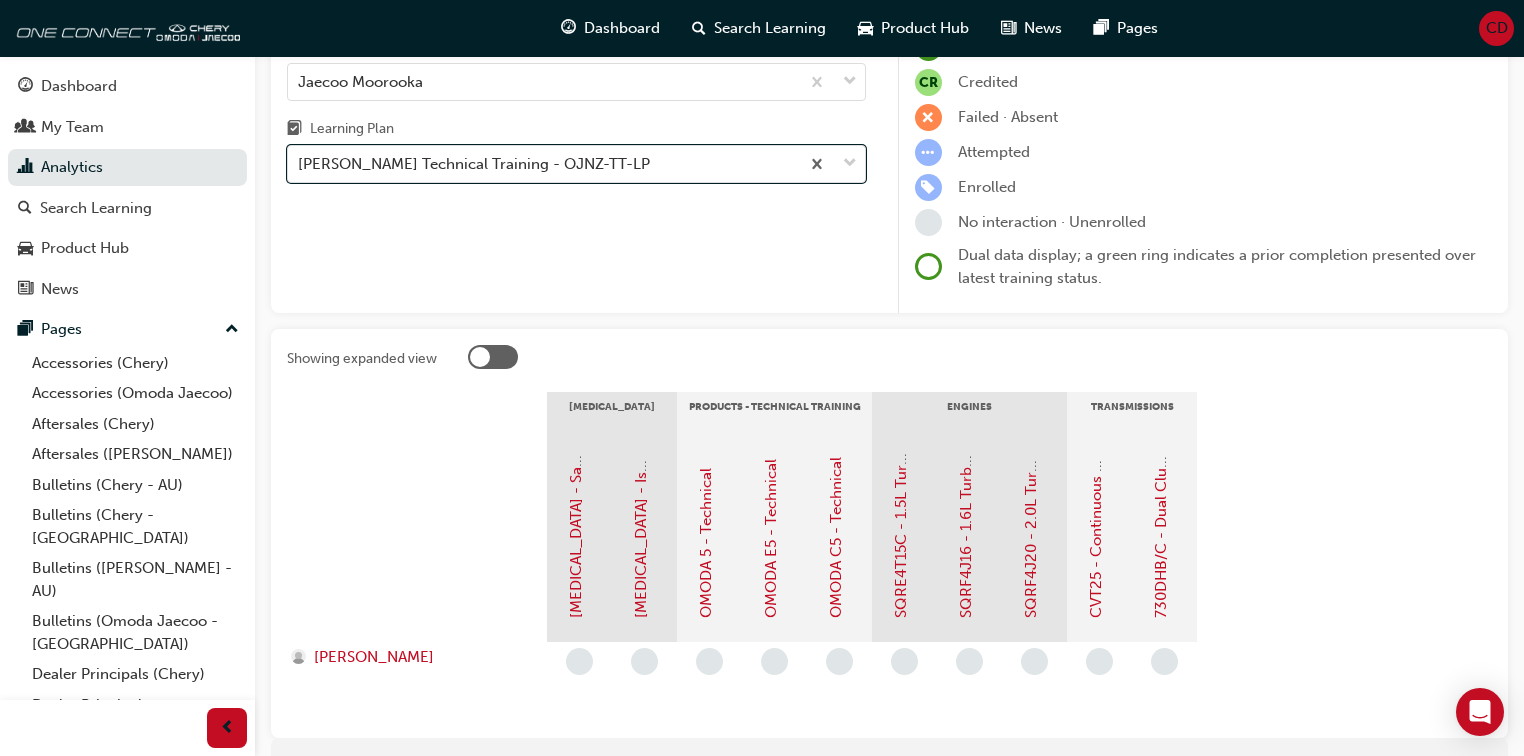 scroll, scrollTop: 160, scrollLeft: 0, axis: vertical 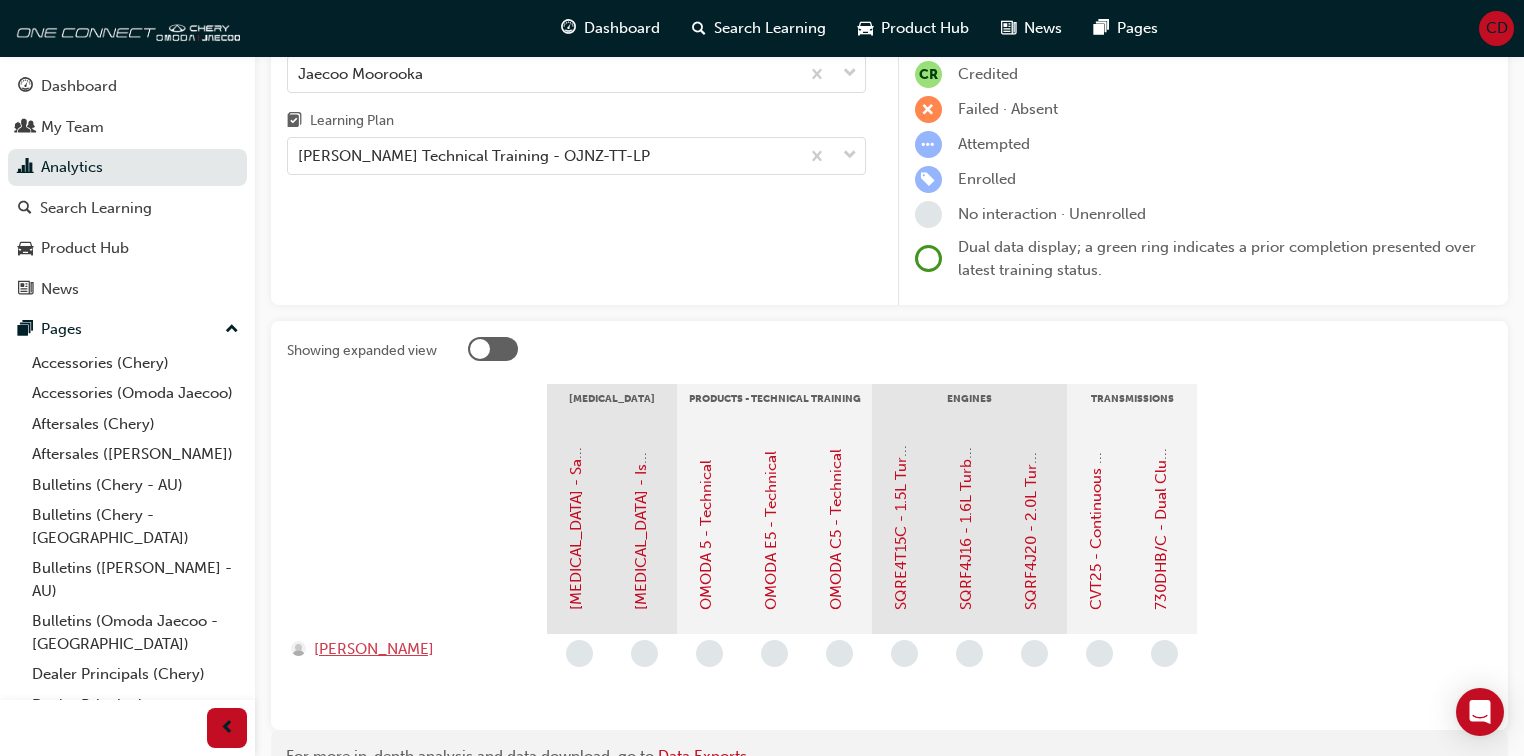 click on "Sam Kumarasiri" at bounding box center [374, 649] 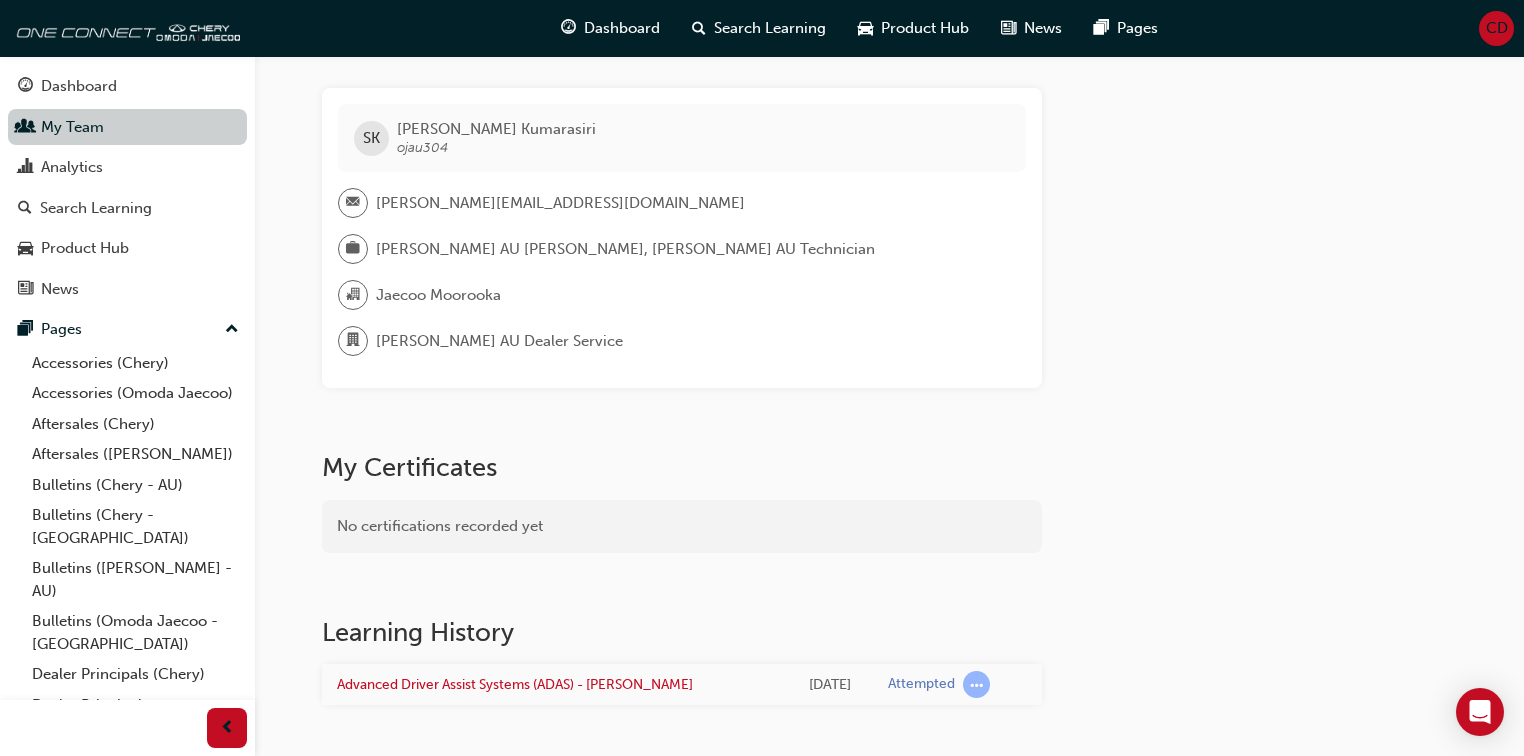click on "My Team" at bounding box center (127, 127) 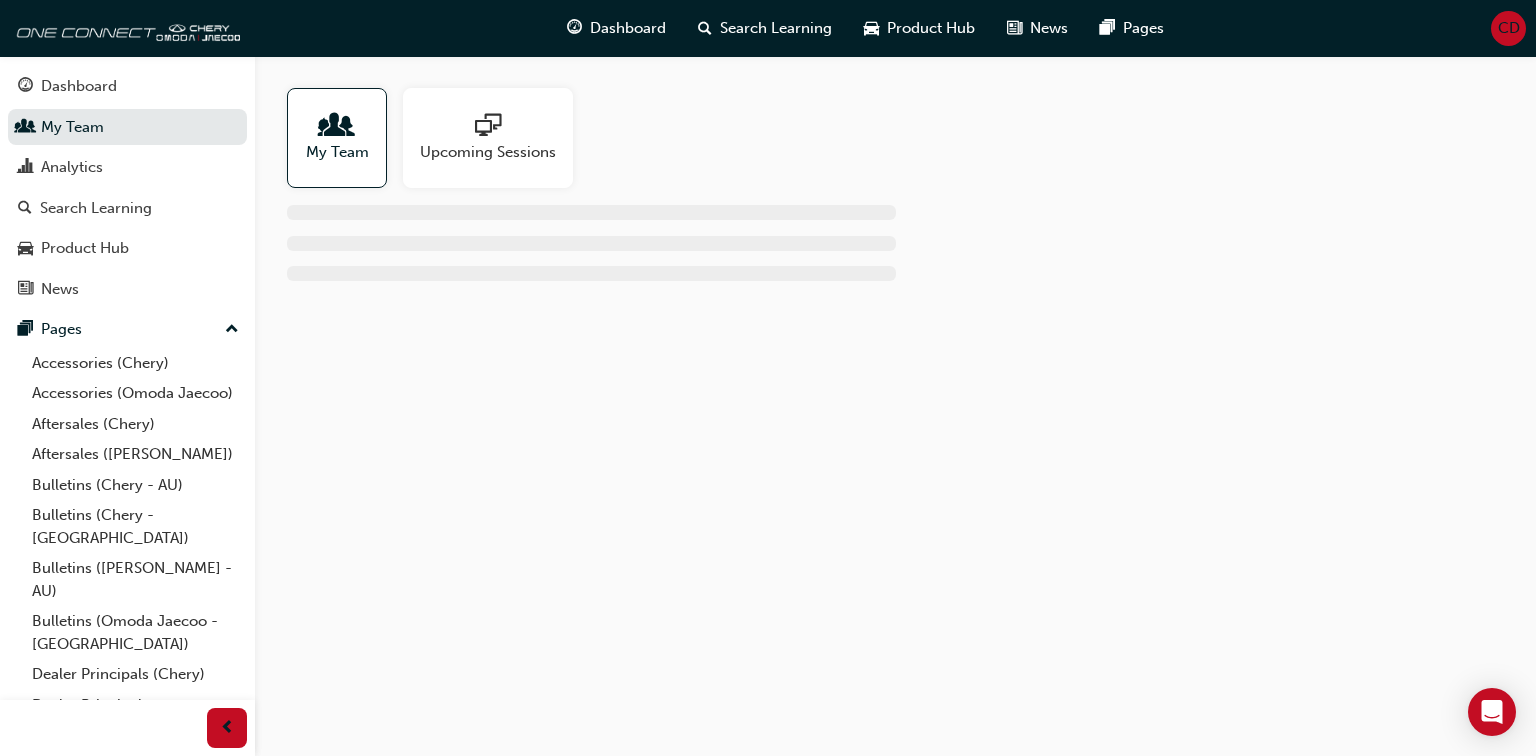 click on "My Team" at bounding box center (337, 152) 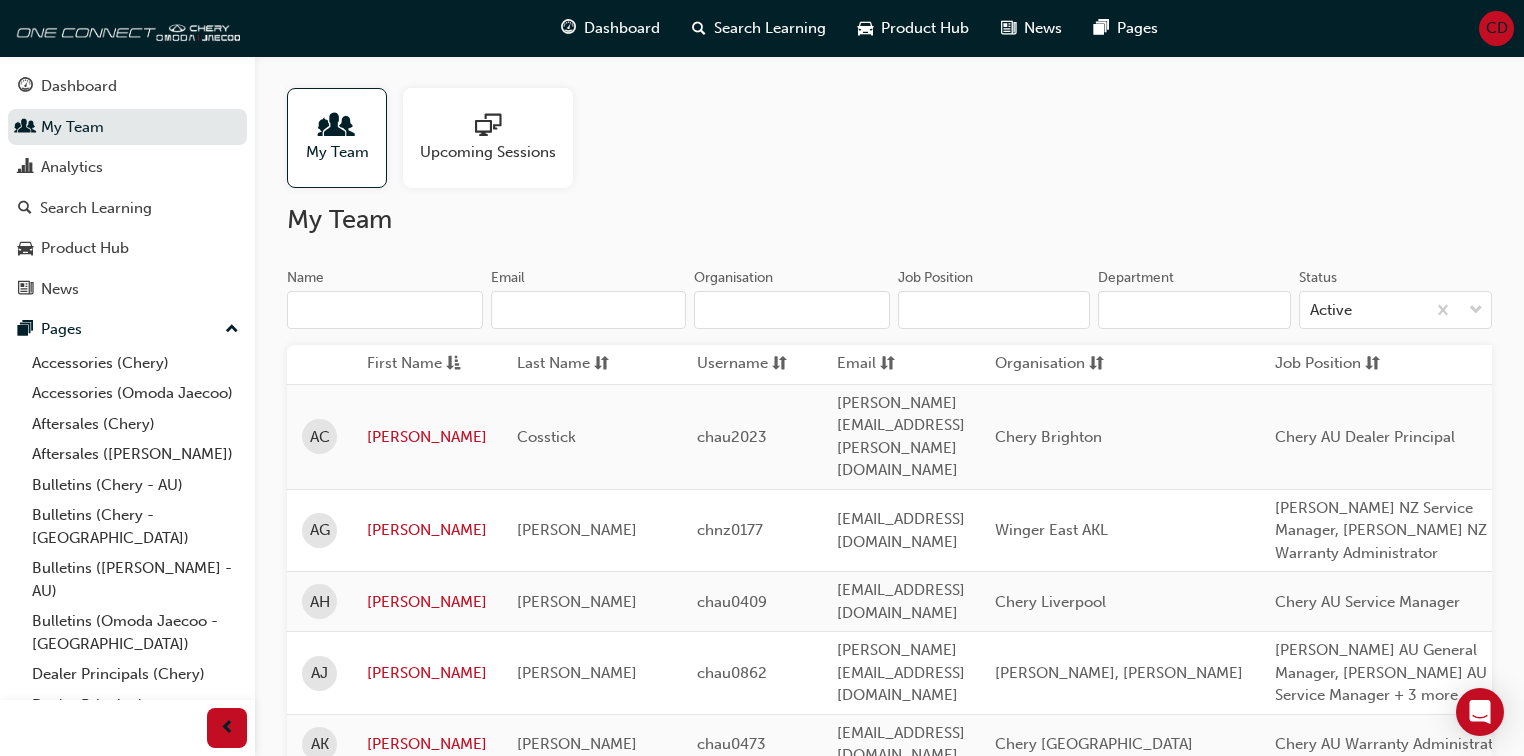 click on "Organisation" at bounding box center (792, 310) 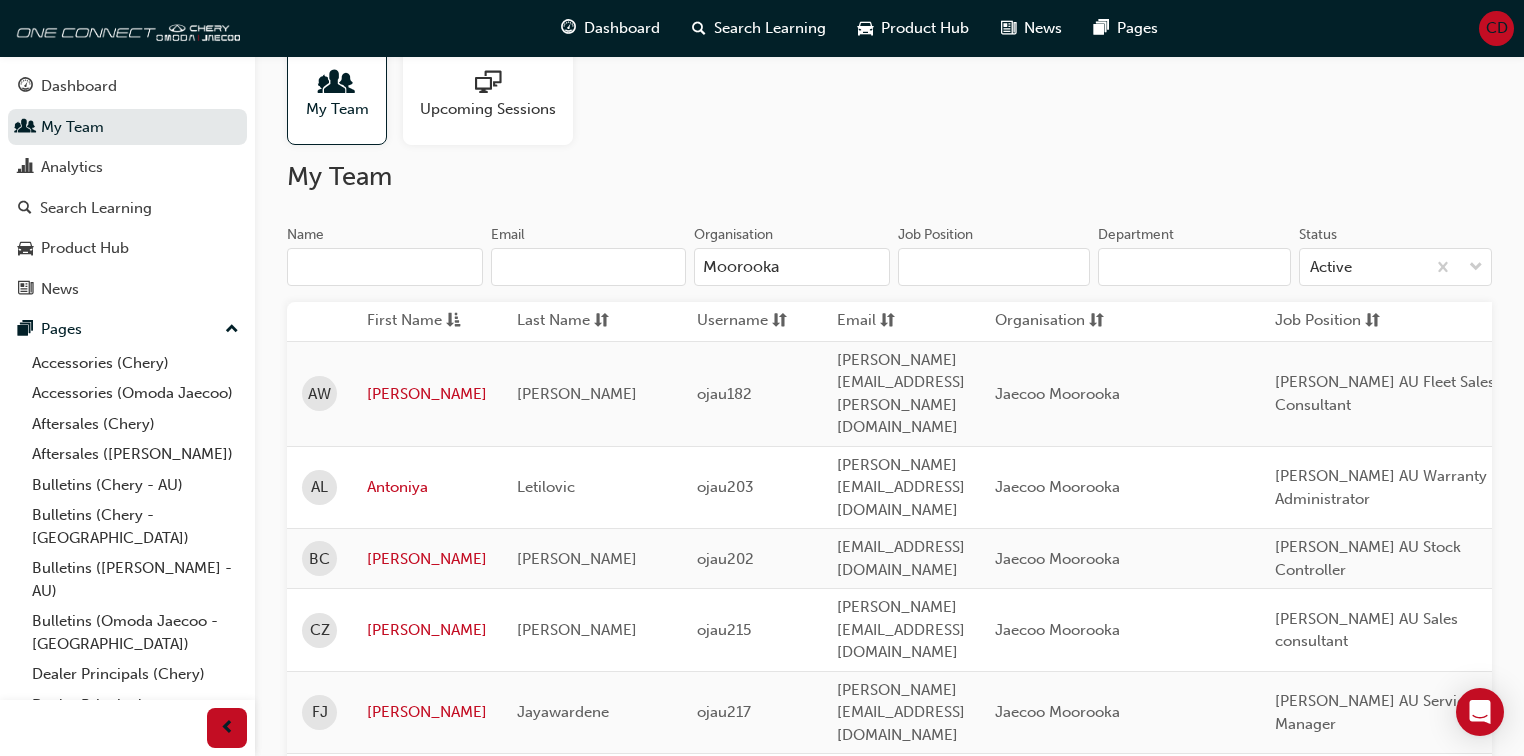 scroll, scrollTop: 160, scrollLeft: 0, axis: vertical 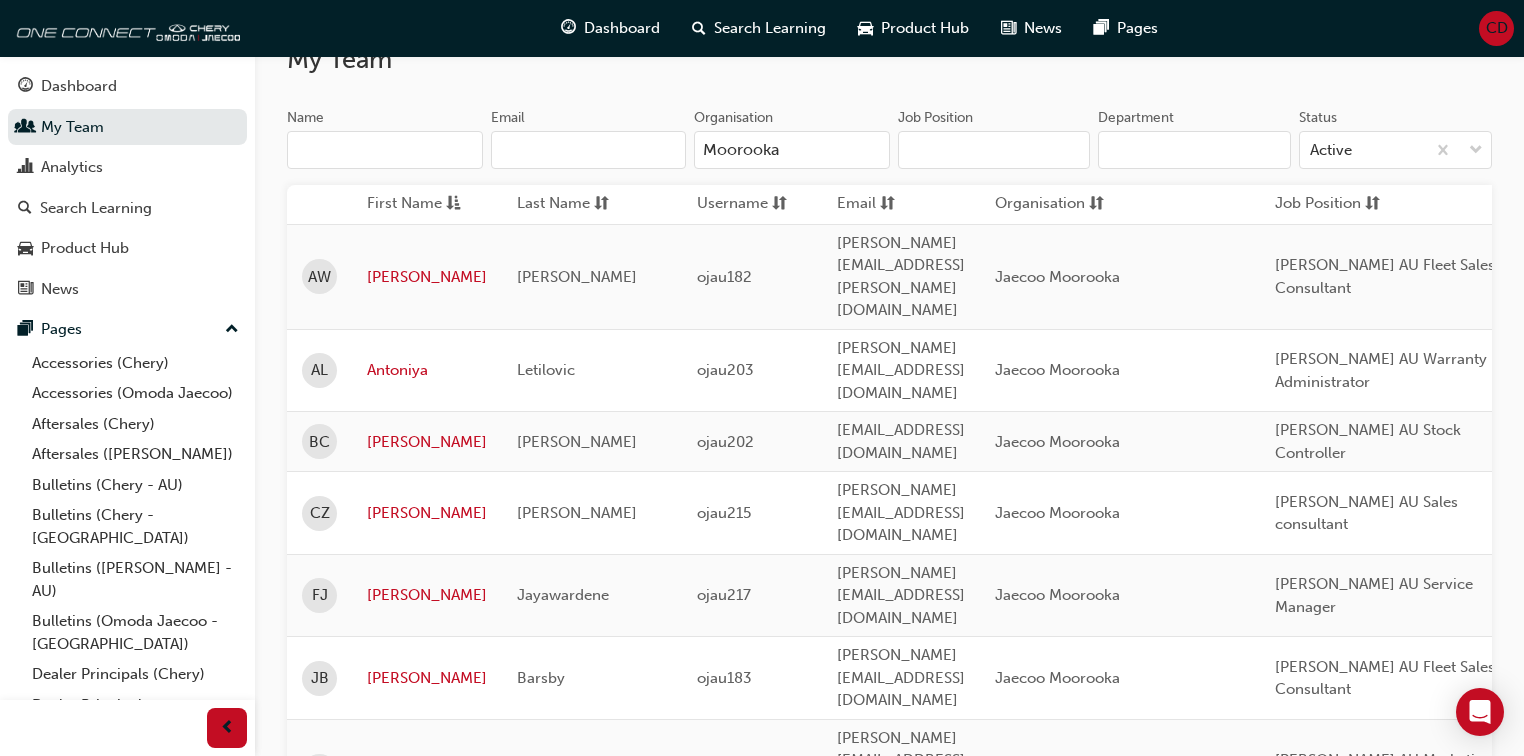 type on "Moorooka" 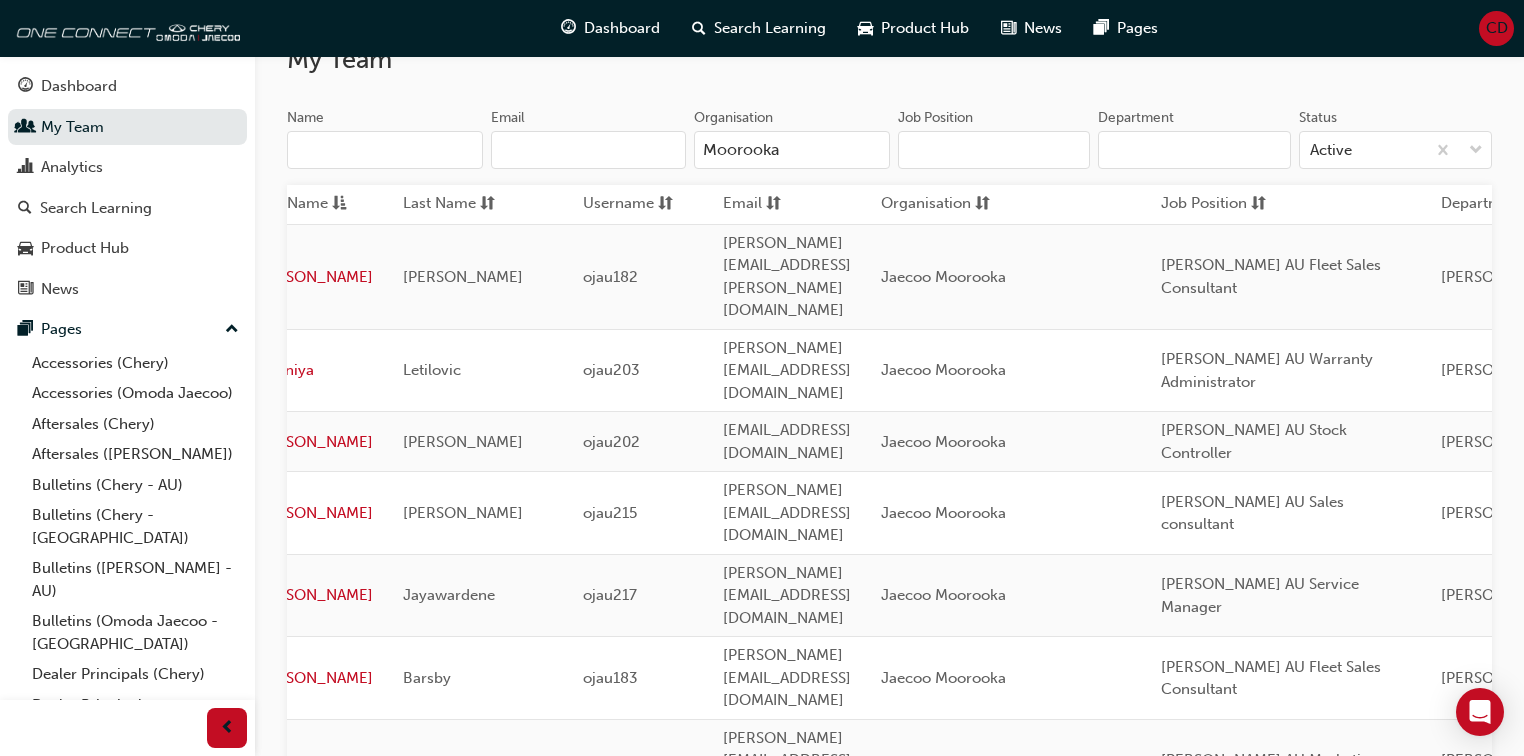 scroll, scrollTop: 0, scrollLeft: 212, axis: horizontal 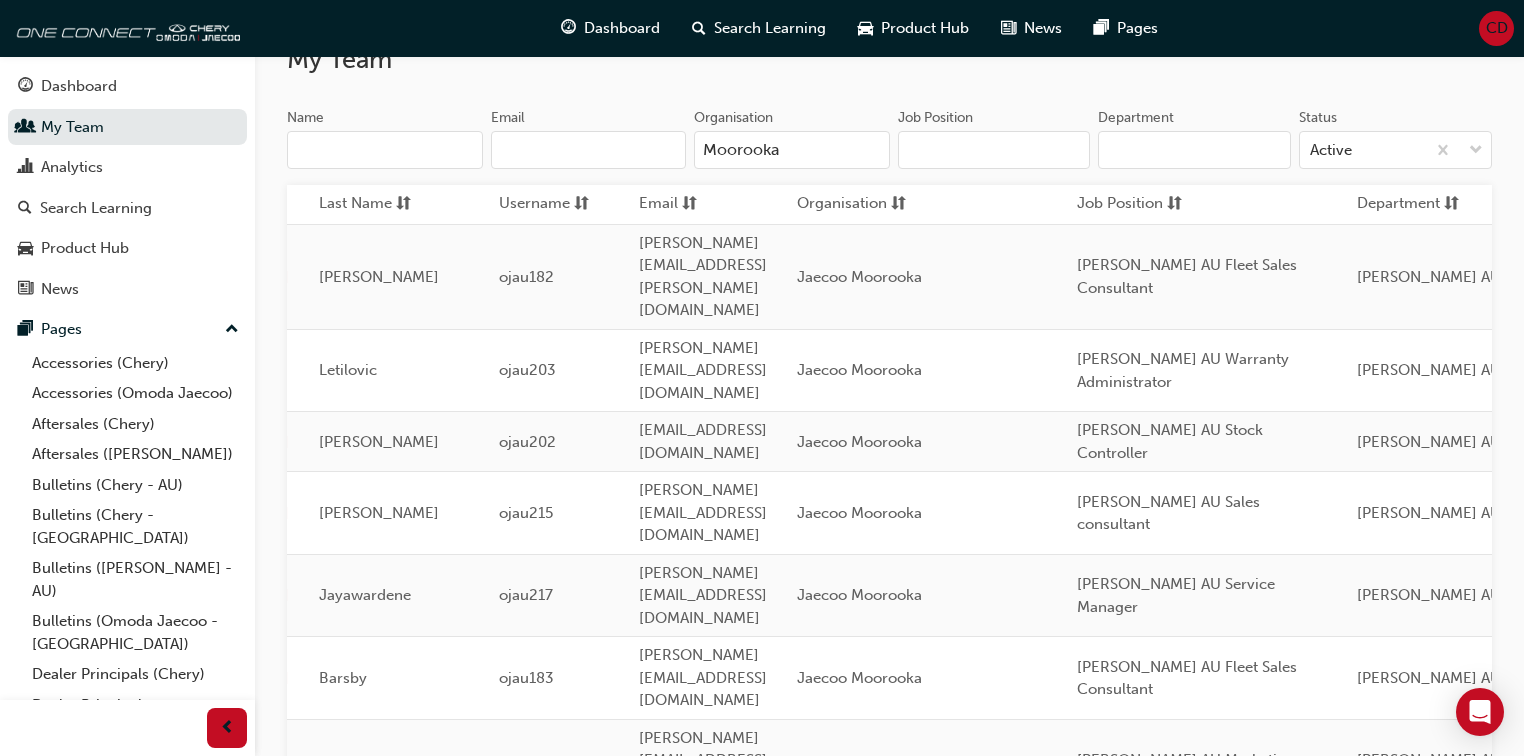 drag, startPoint x: 1016, startPoint y: 587, endPoint x: 1100, endPoint y: 568, distance: 86.12201 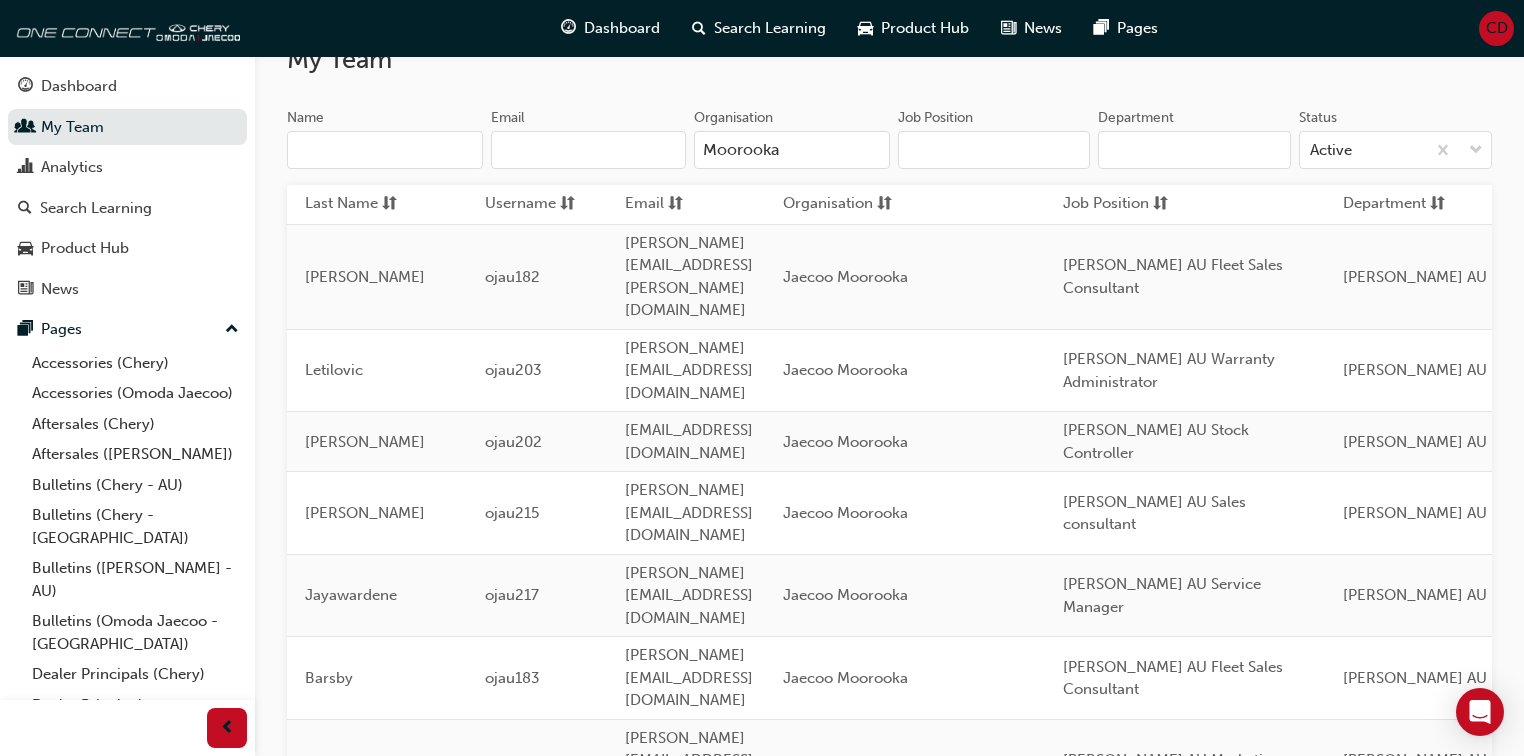 drag, startPoint x: 1158, startPoint y: 426, endPoint x: 1174, endPoint y: 426, distance: 16 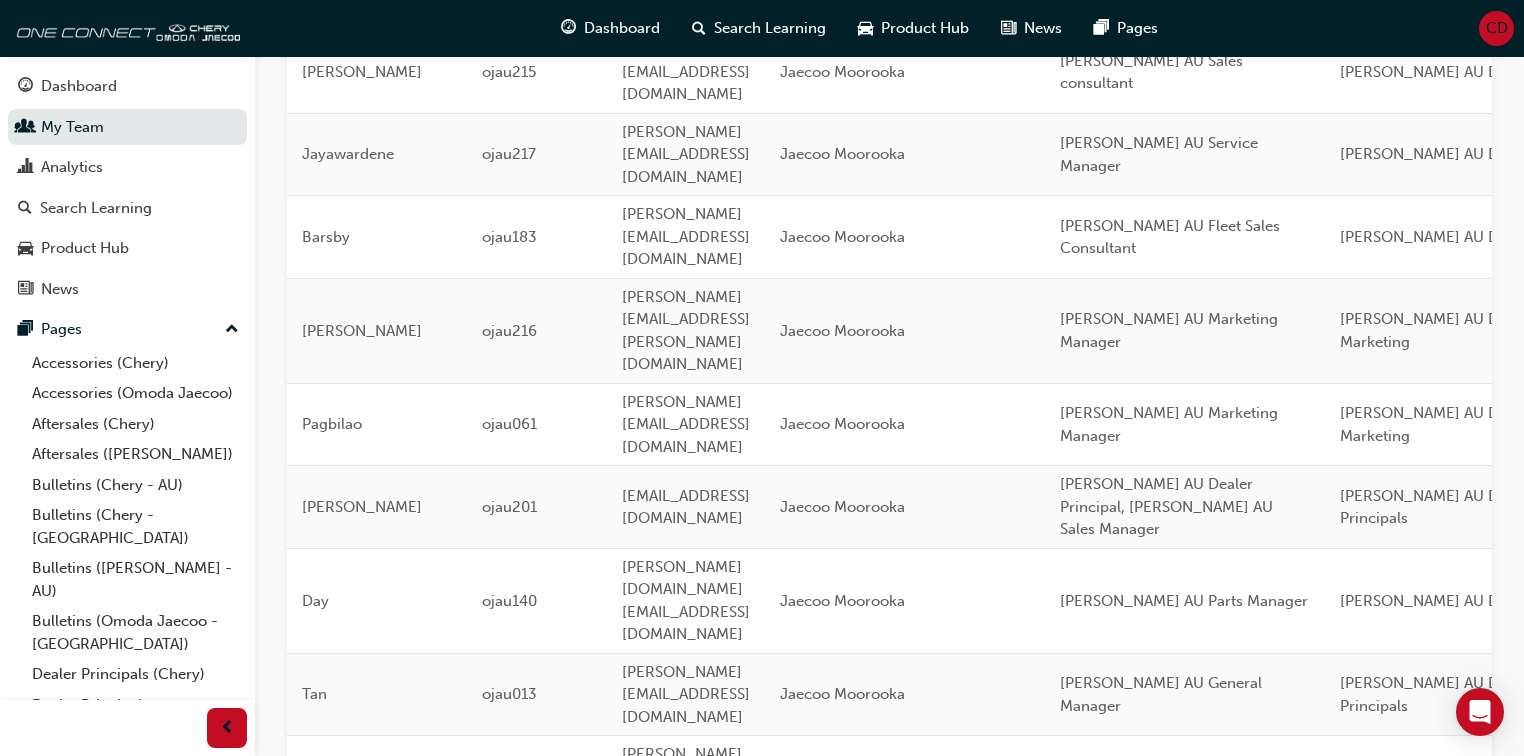 scroll, scrollTop: 644, scrollLeft: 0, axis: vertical 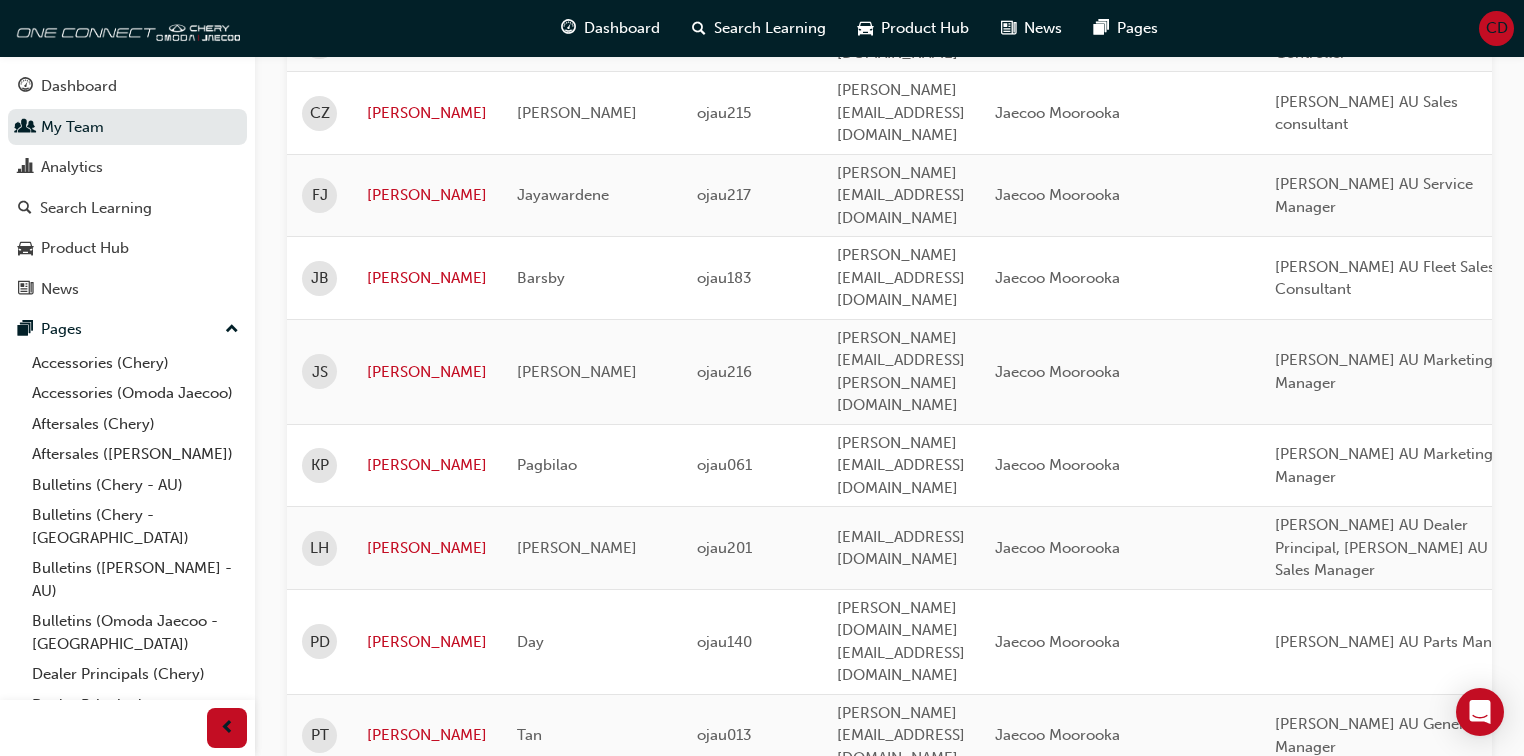 click on "Troy" at bounding box center (427, 1017) 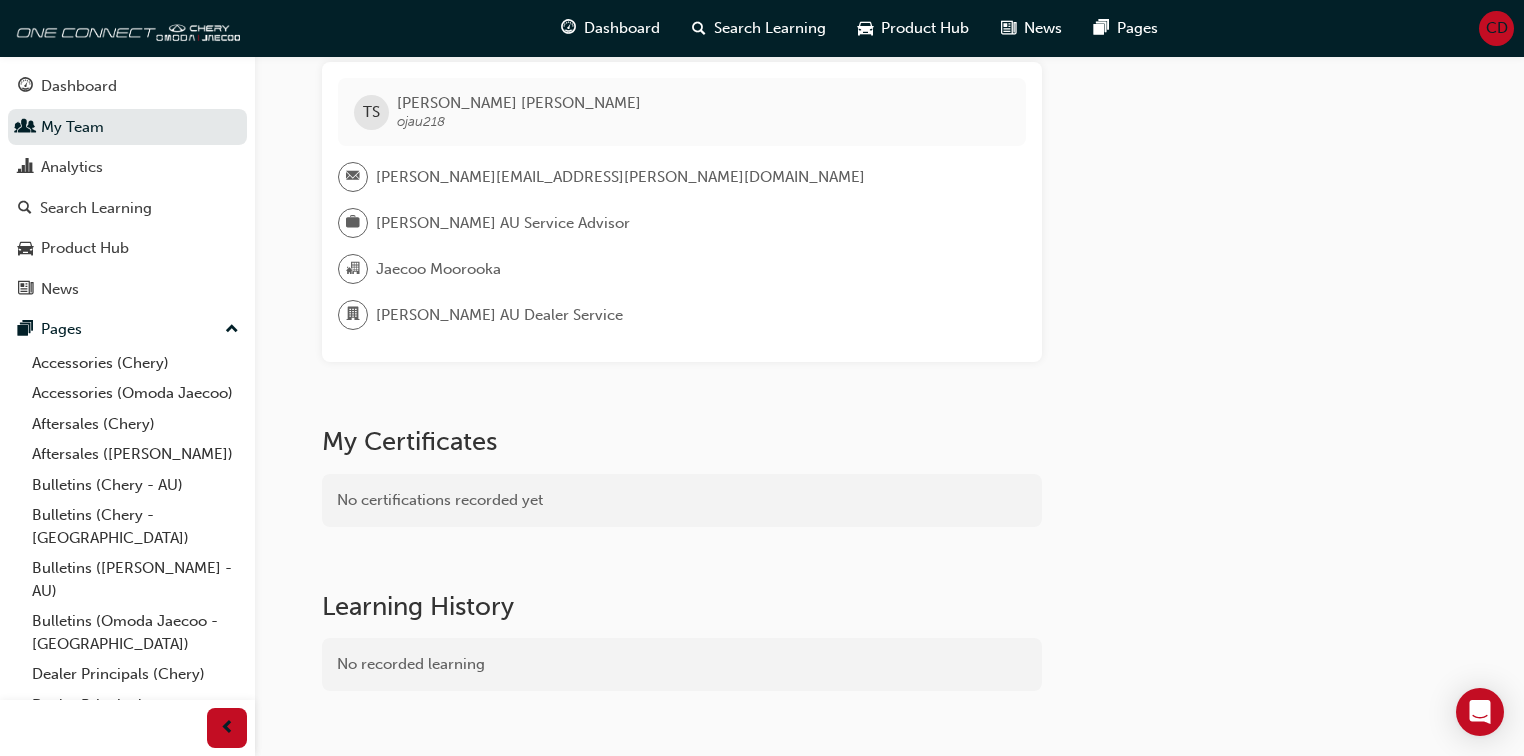 scroll, scrollTop: 0, scrollLeft: 0, axis: both 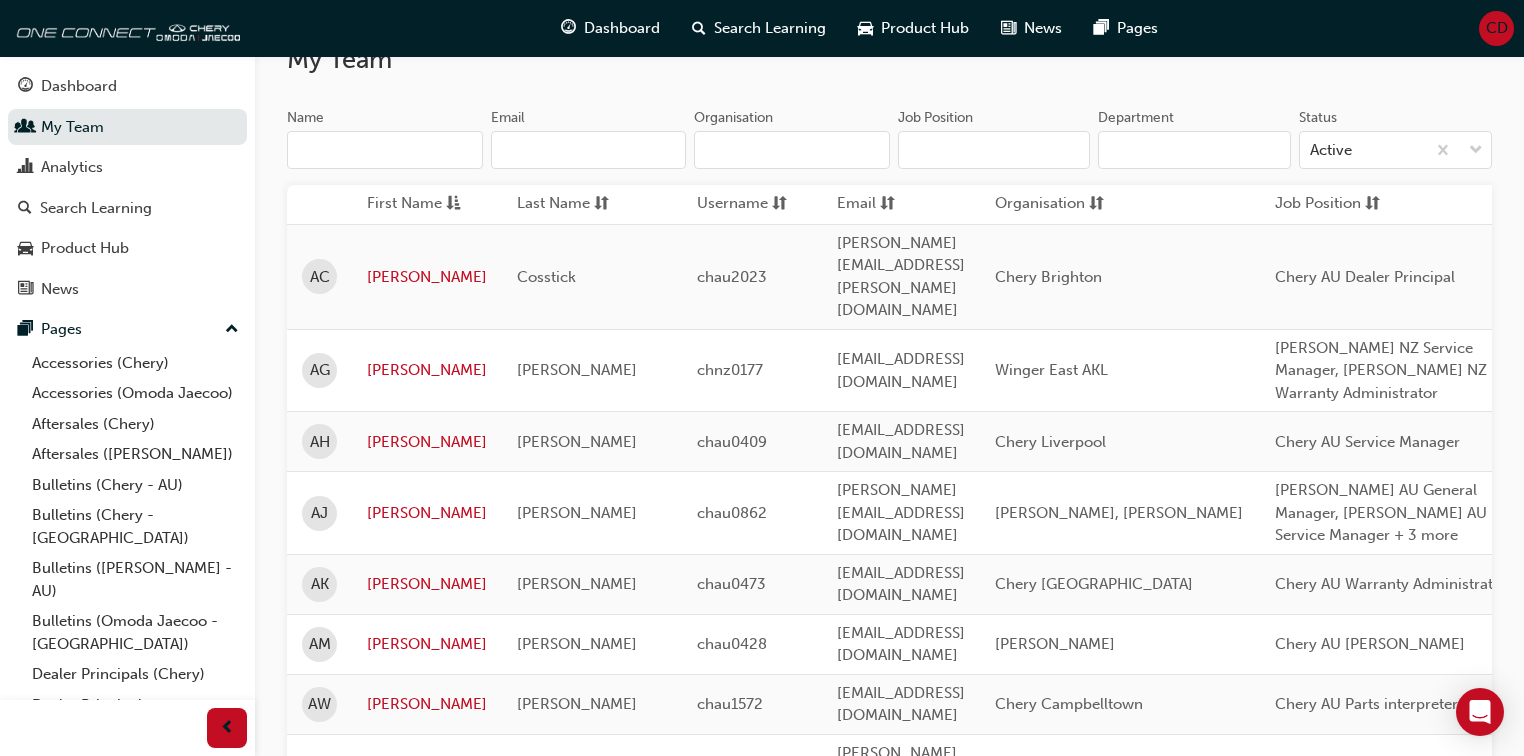 click on "Organisation" at bounding box center (792, 150) 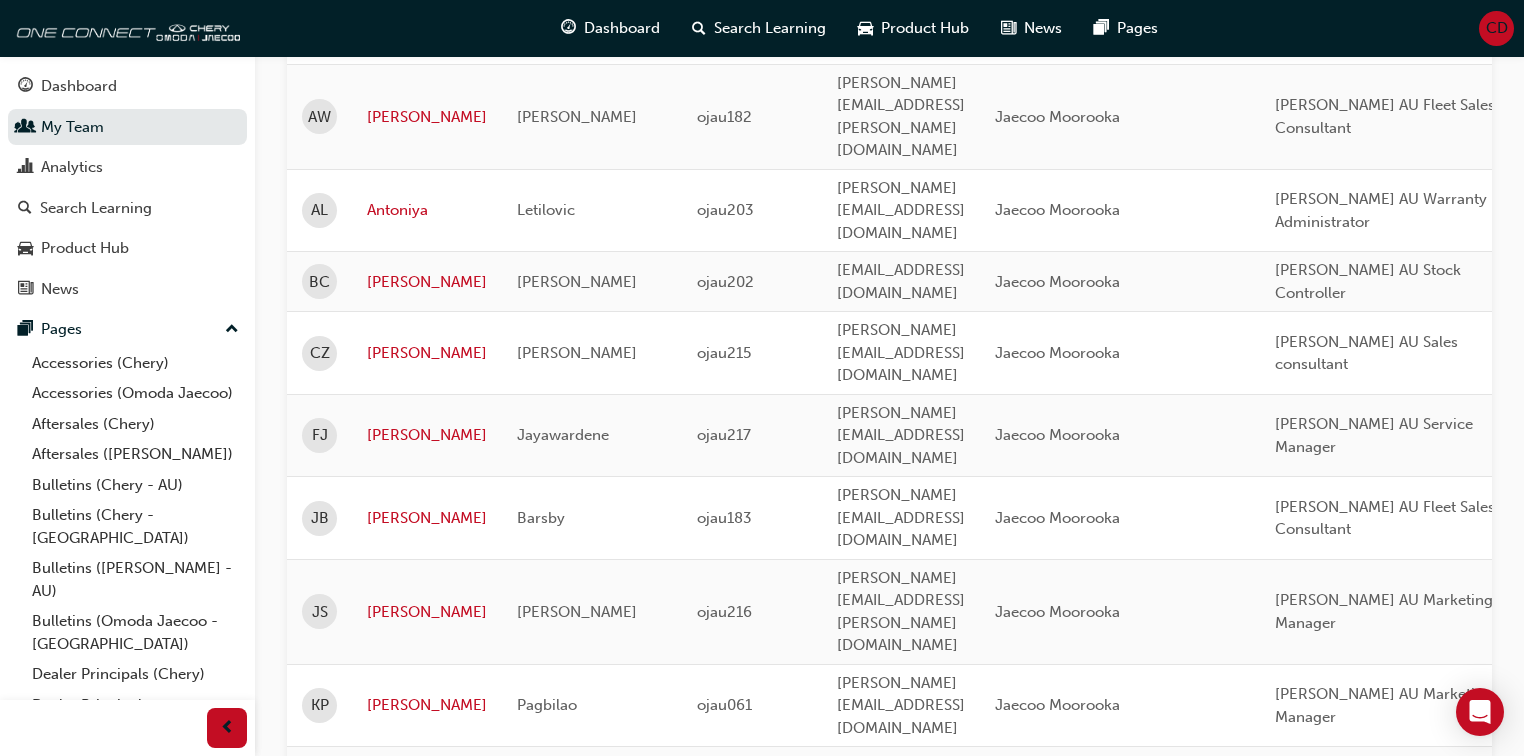 scroll, scrollTop: 480, scrollLeft: 0, axis: vertical 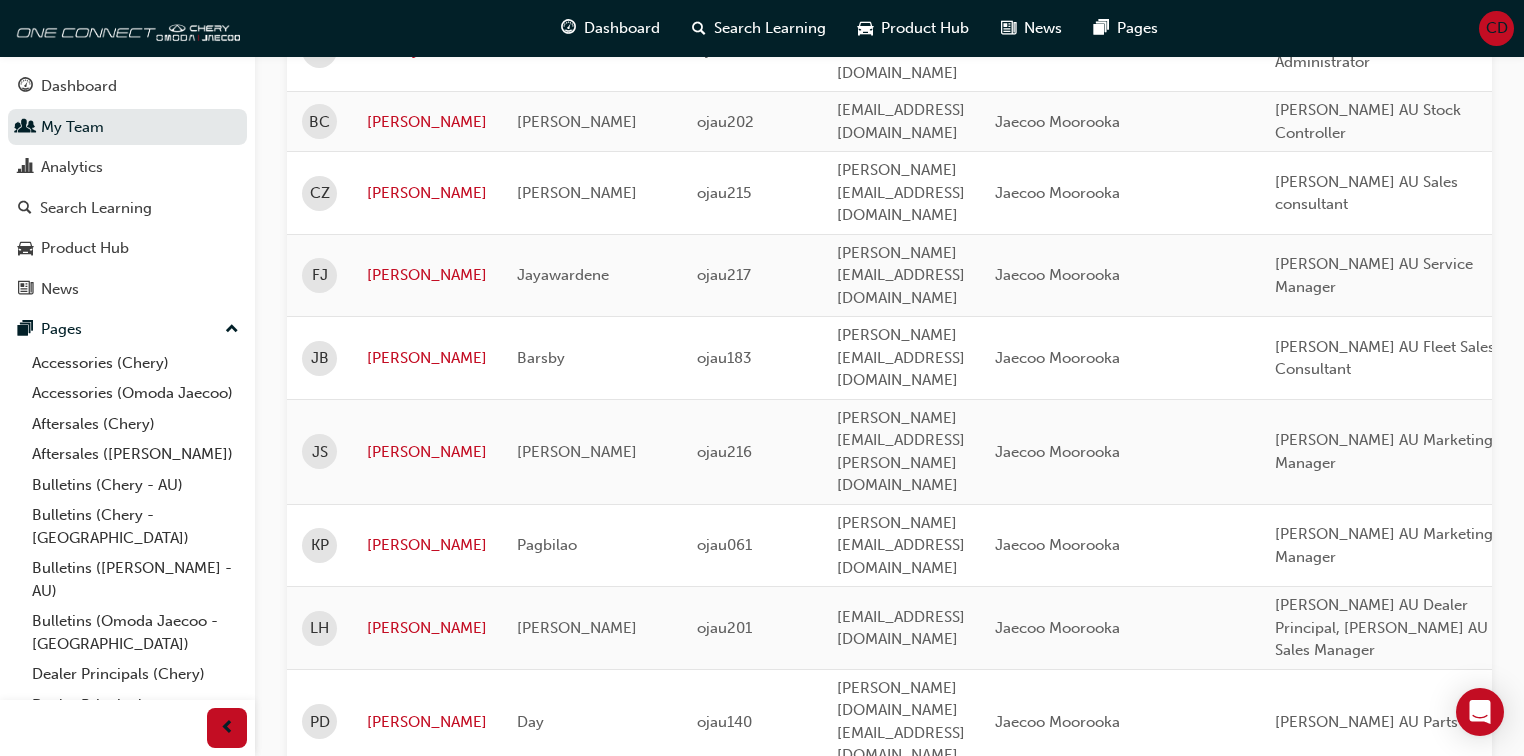type on "moor" 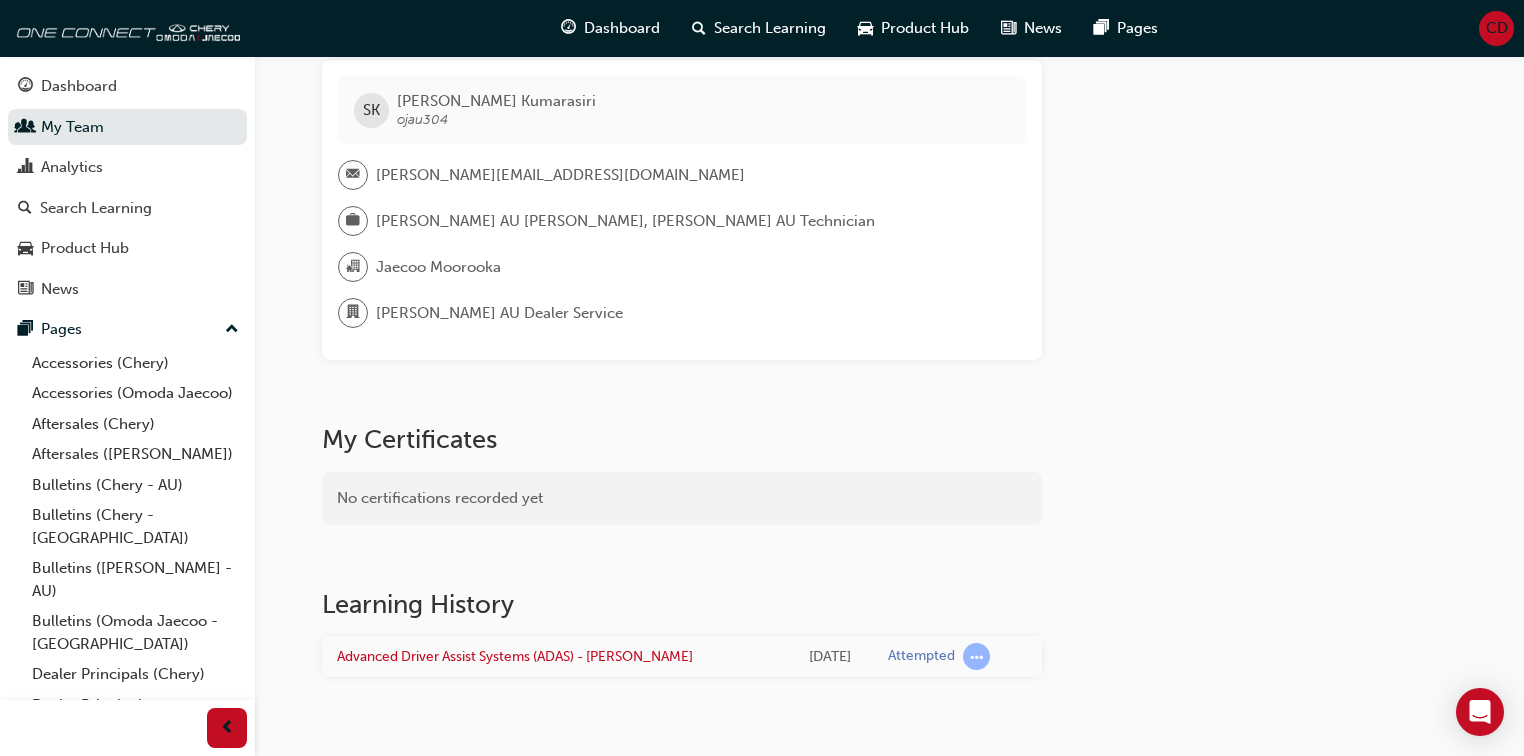 scroll, scrollTop: 0, scrollLeft: 0, axis: both 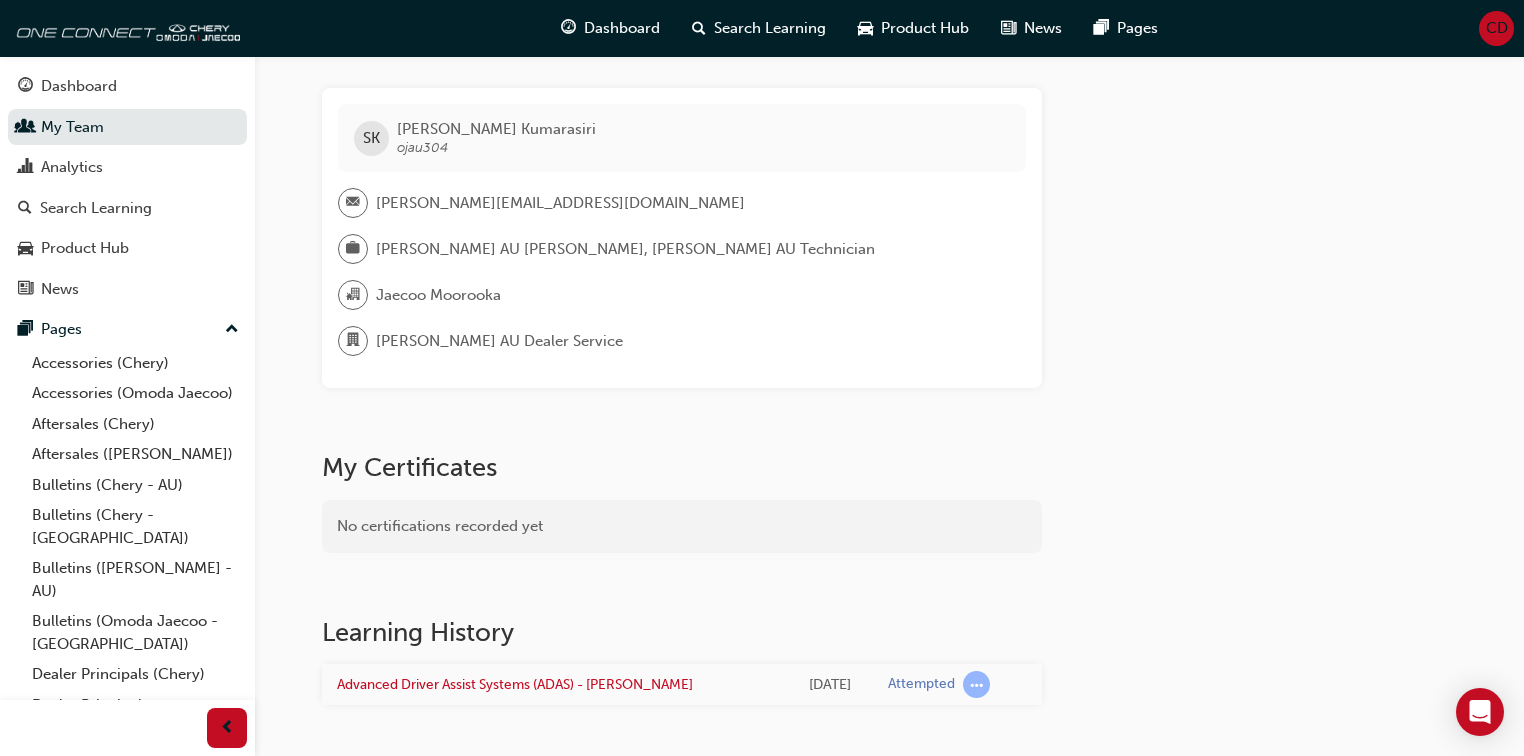click on "SK Sam   Kumarasiri ojau304 sam.kumarasiri@westpointautos.com.au Omoda Jaecoo AU Foreman, Omoda Jaecoo AU Technician Jaecoo Moorooka Omoda Jaecoo AU Dealer Service This user has been inactive since Tue 1 Jul 2025 and doesn't currently have access to the platform My Certificates No certifications recorded yet Learning History Advanced Driver Assist Systems (ADAS) - Omoda Jaecoo   Tue 1 Jul 2025 Attempted" at bounding box center (682, 396) 